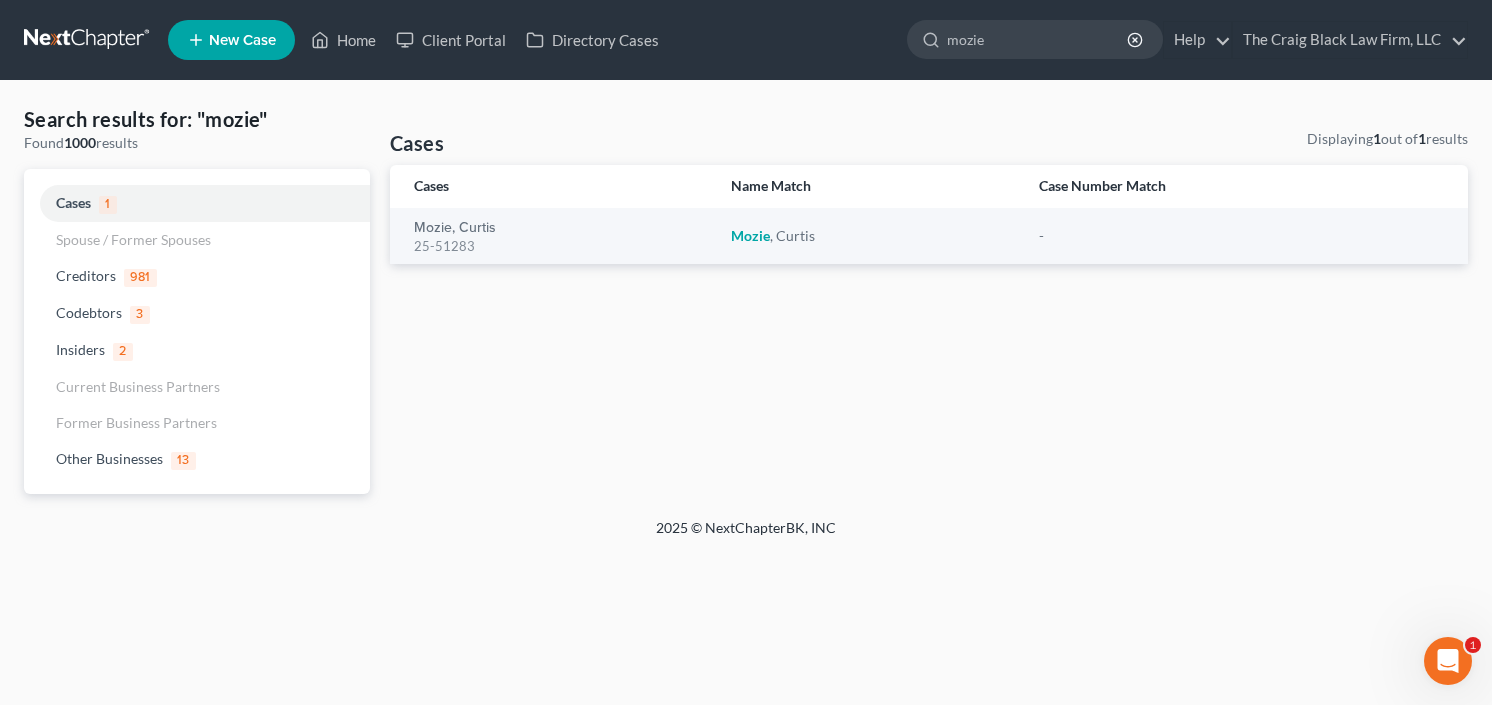 scroll, scrollTop: 0, scrollLeft: 0, axis: both 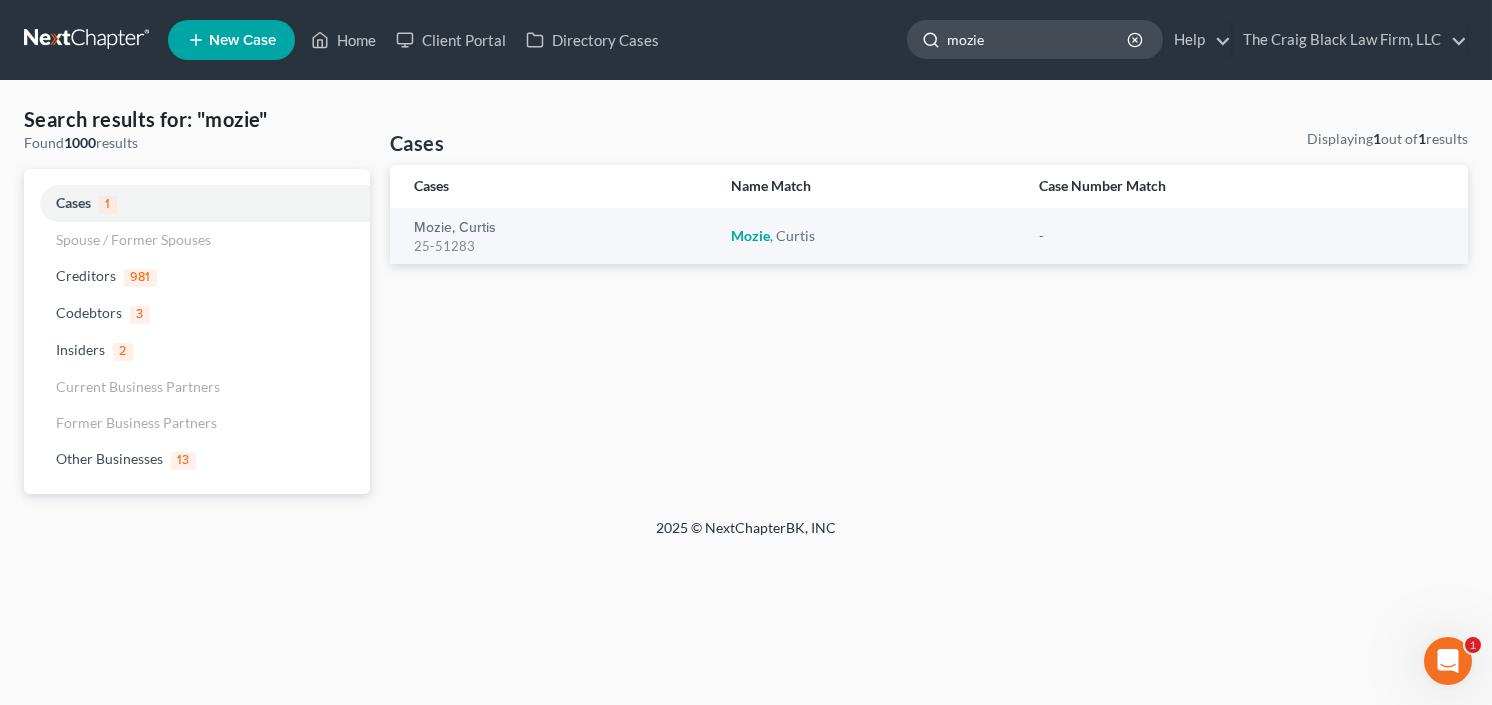 click on "mozie" 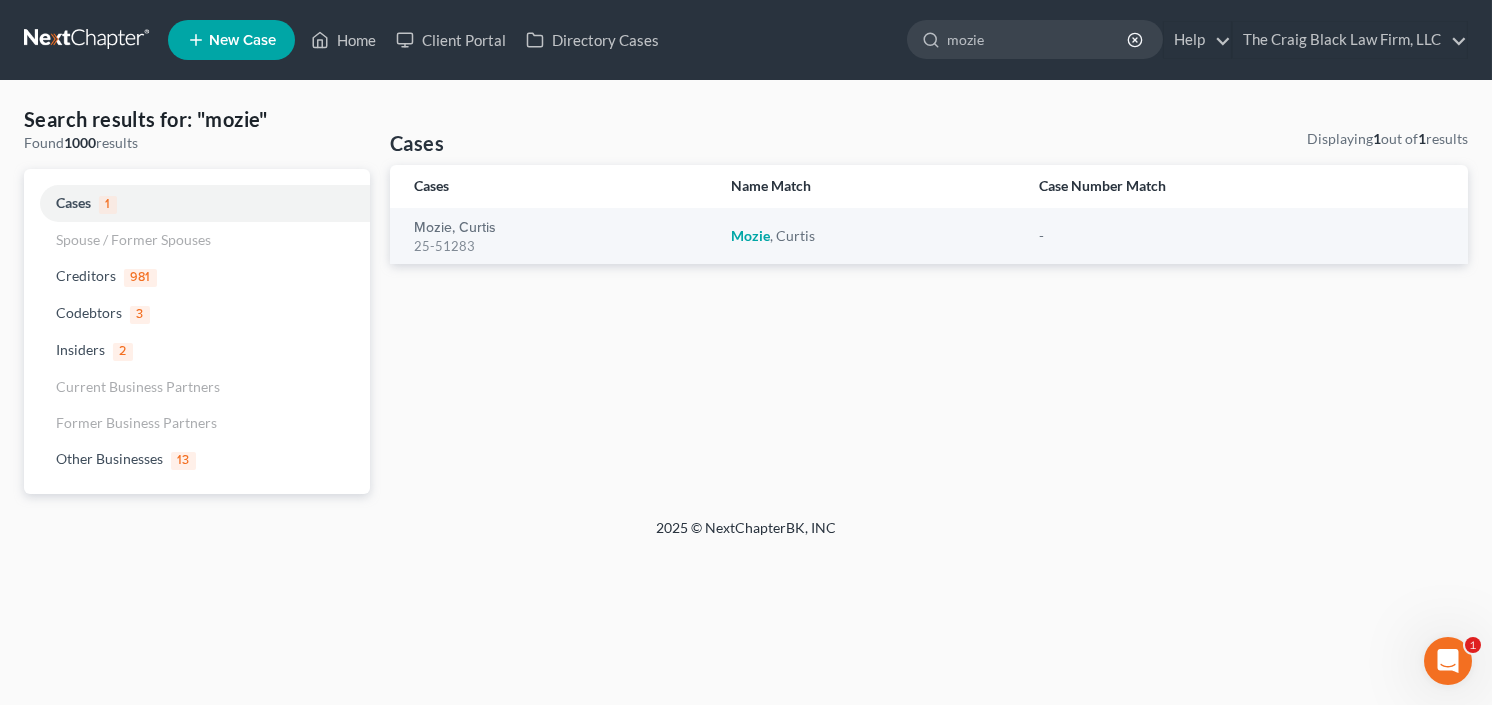drag, startPoint x: 1013, startPoint y: 49, endPoint x: 744, endPoint y: 97, distance: 273.24896 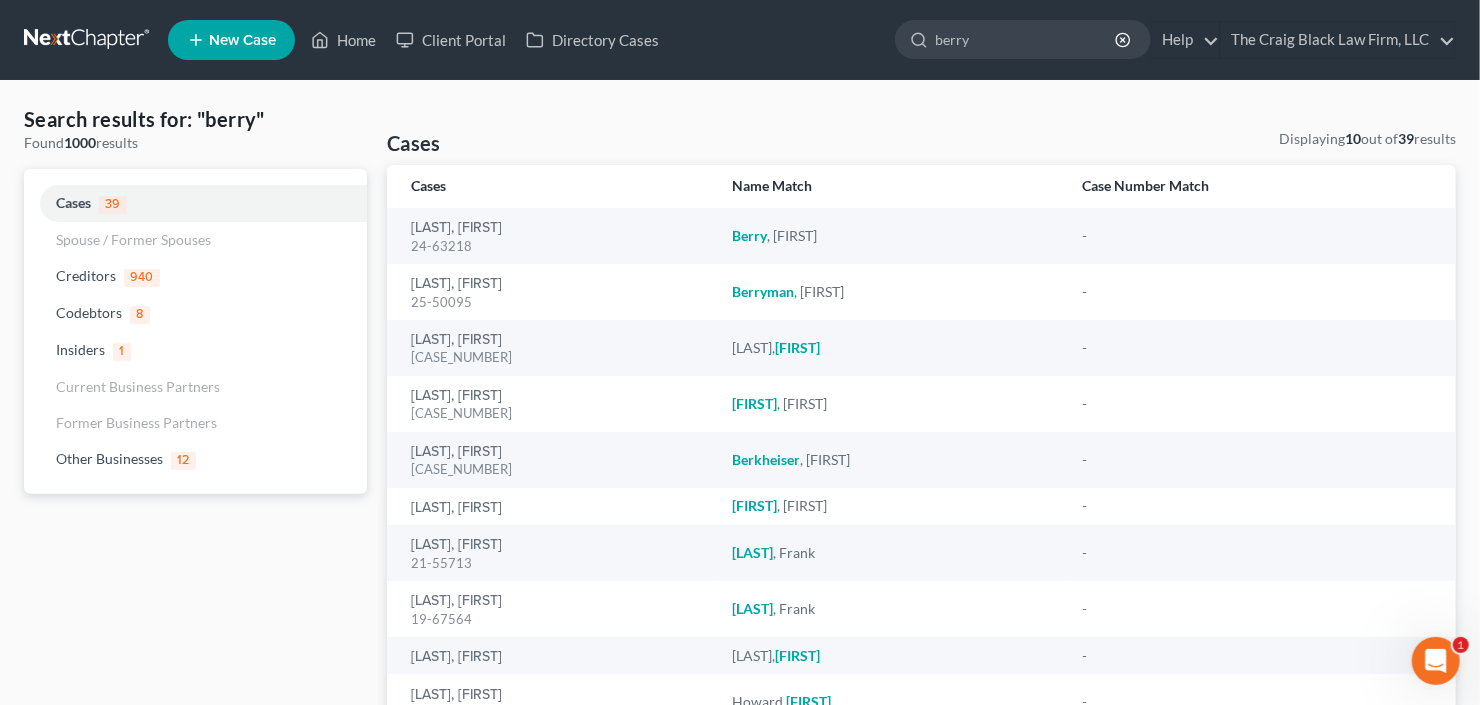 drag, startPoint x: 997, startPoint y: 46, endPoint x: 792, endPoint y: 90, distance: 209.6688 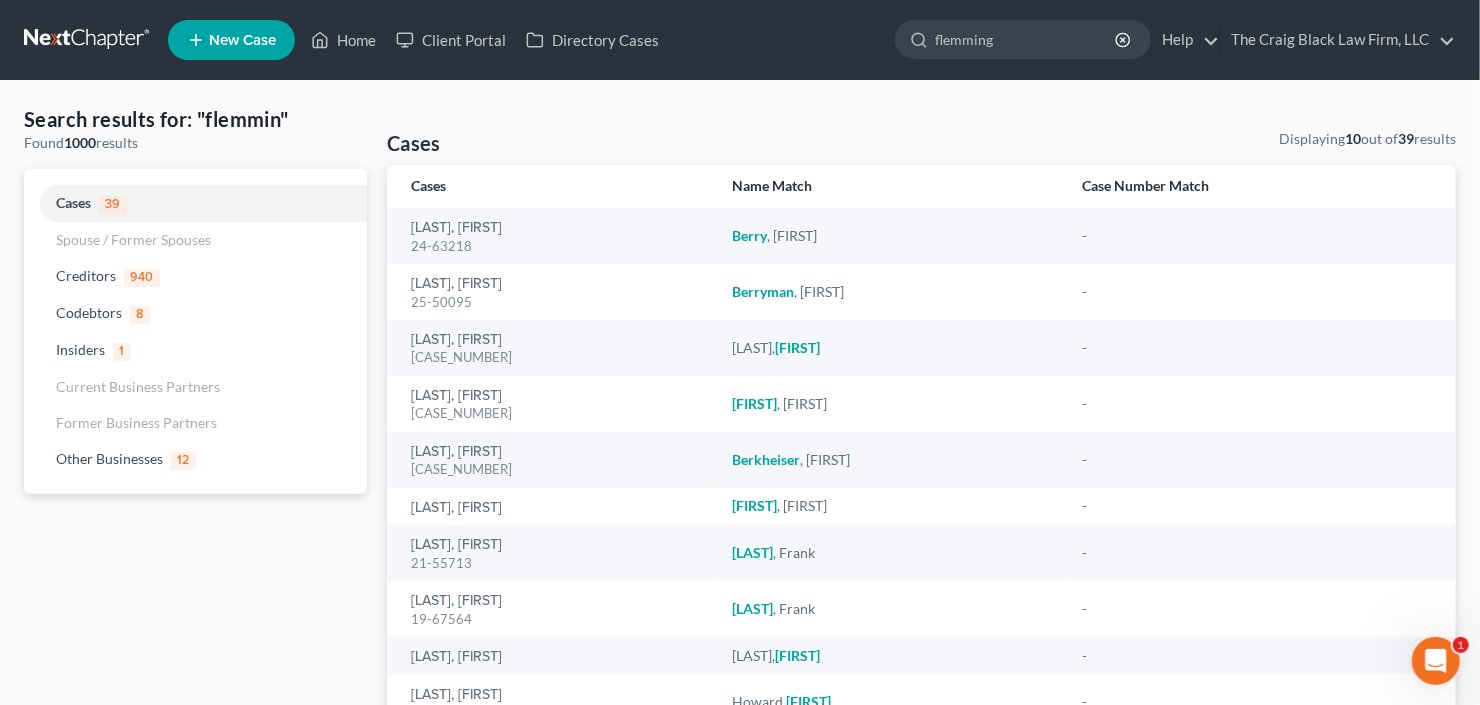 type on "flemming" 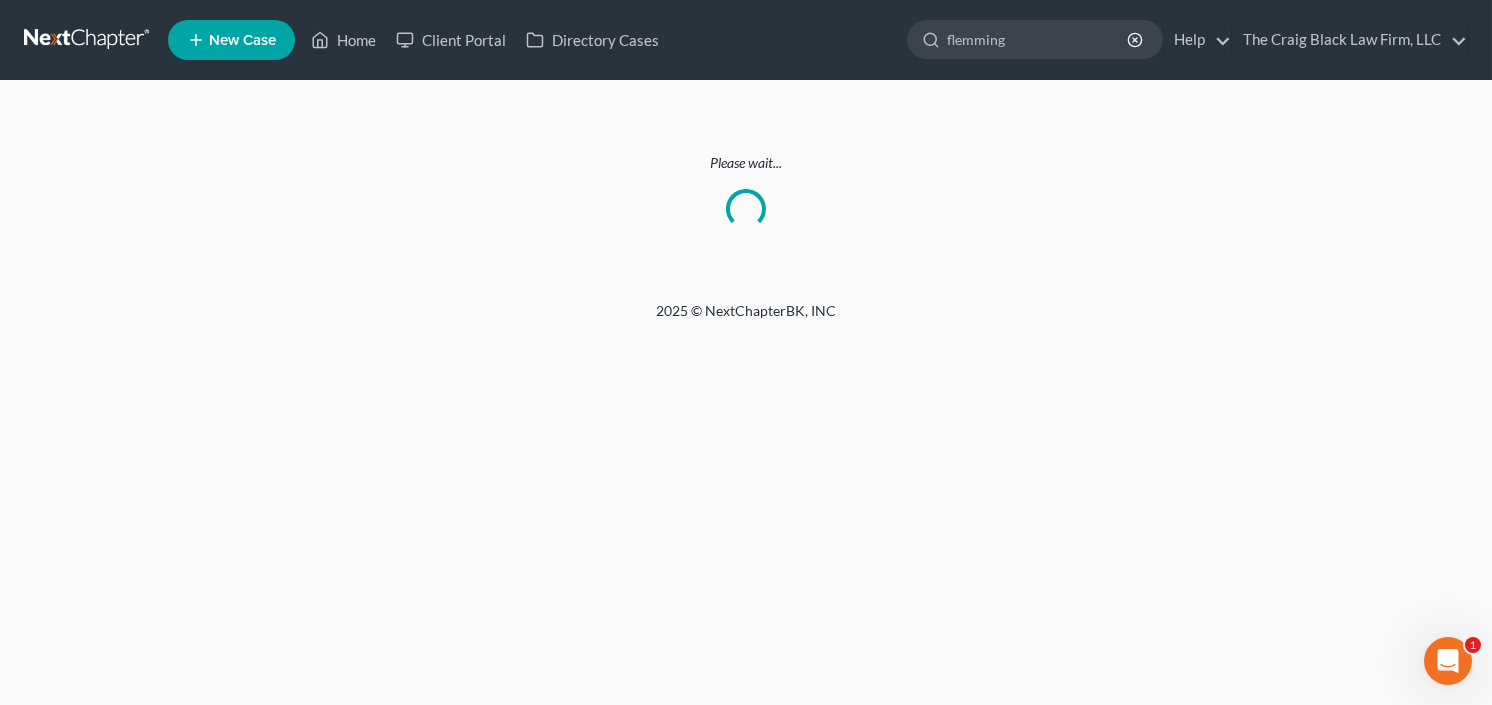 click at bounding box center (88, 40) 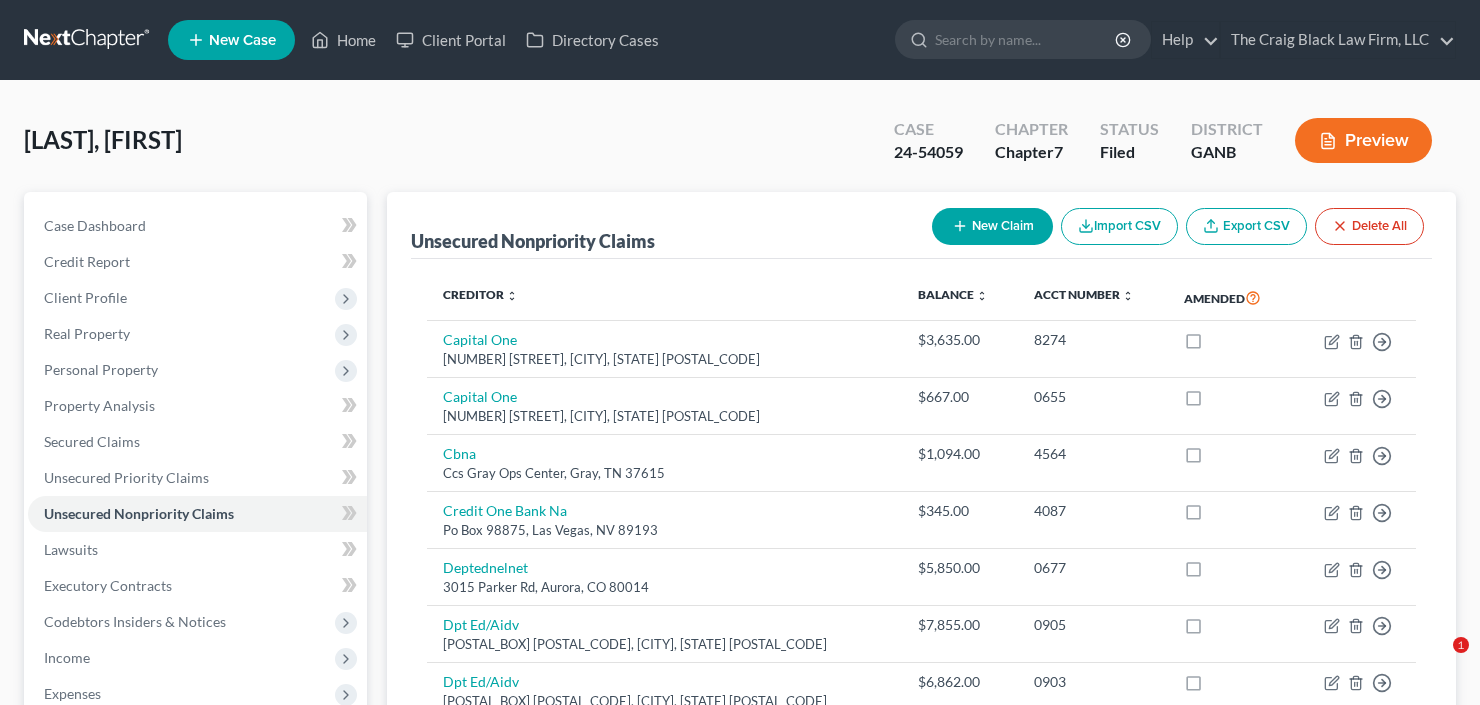 scroll, scrollTop: 160, scrollLeft: 0, axis: vertical 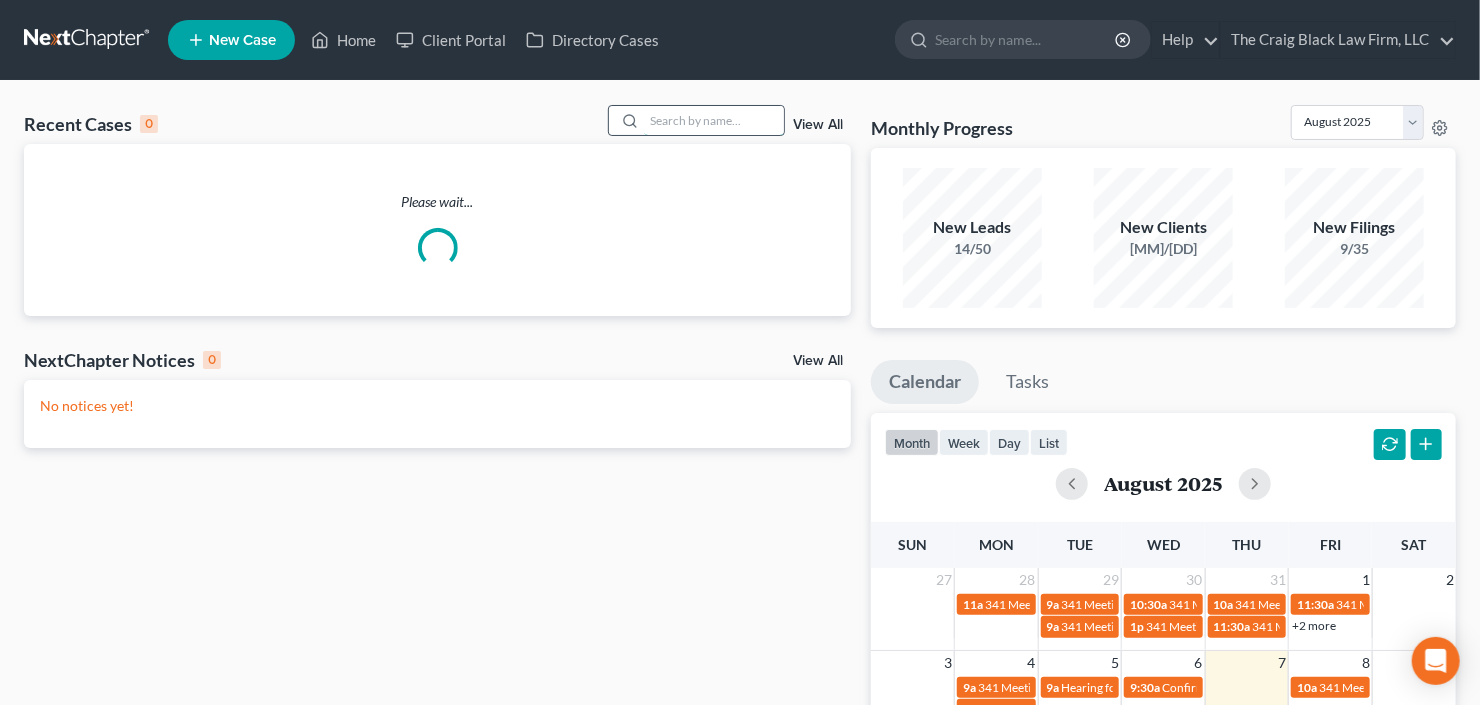 click at bounding box center [714, 120] 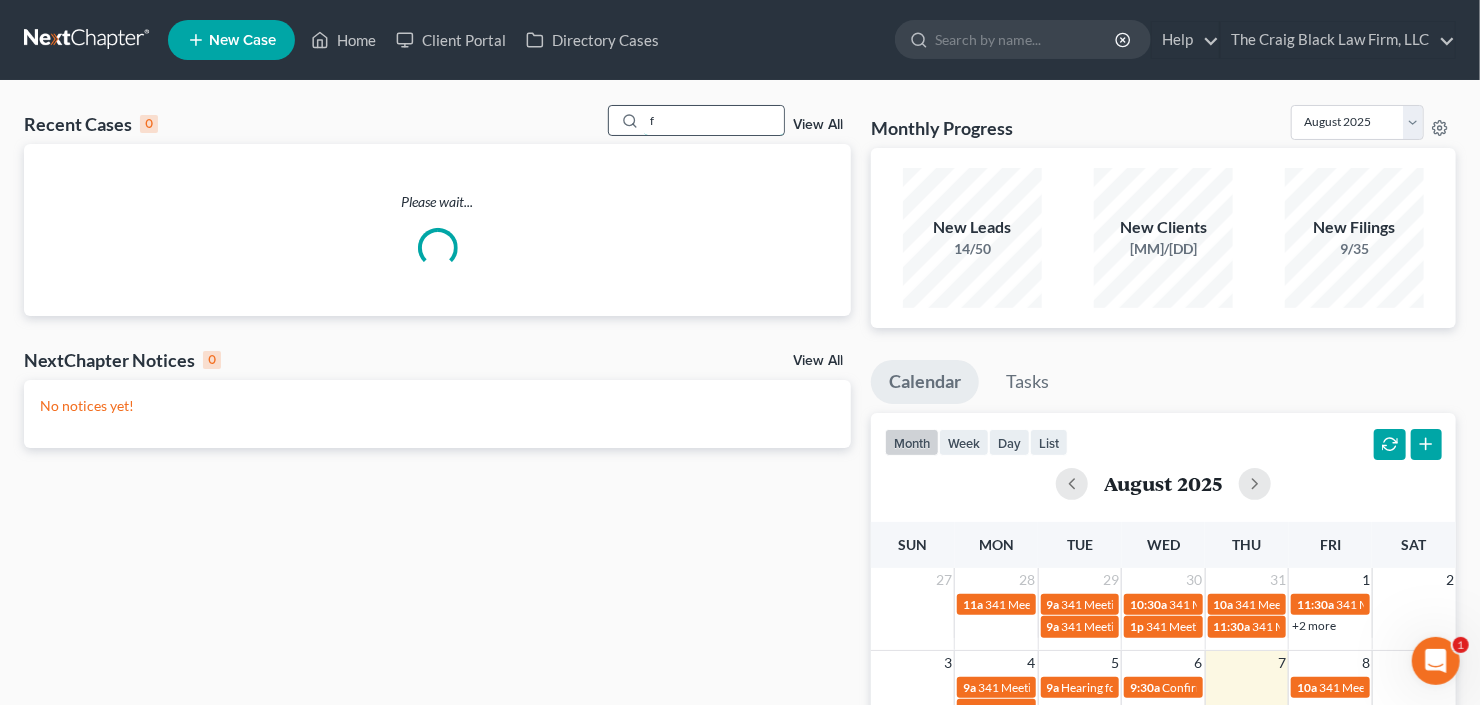 scroll, scrollTop: 0, scrollLeft: 0, axis: both 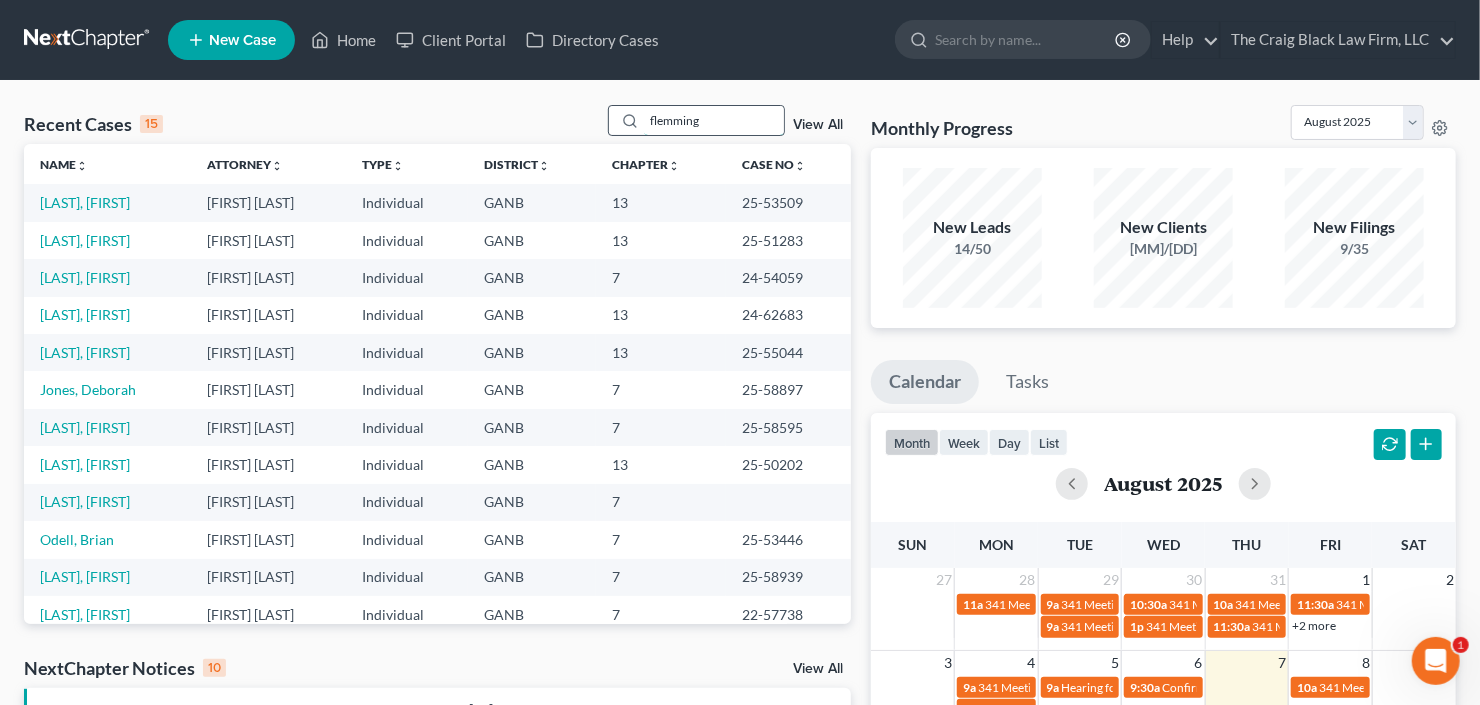 type on "flemming" 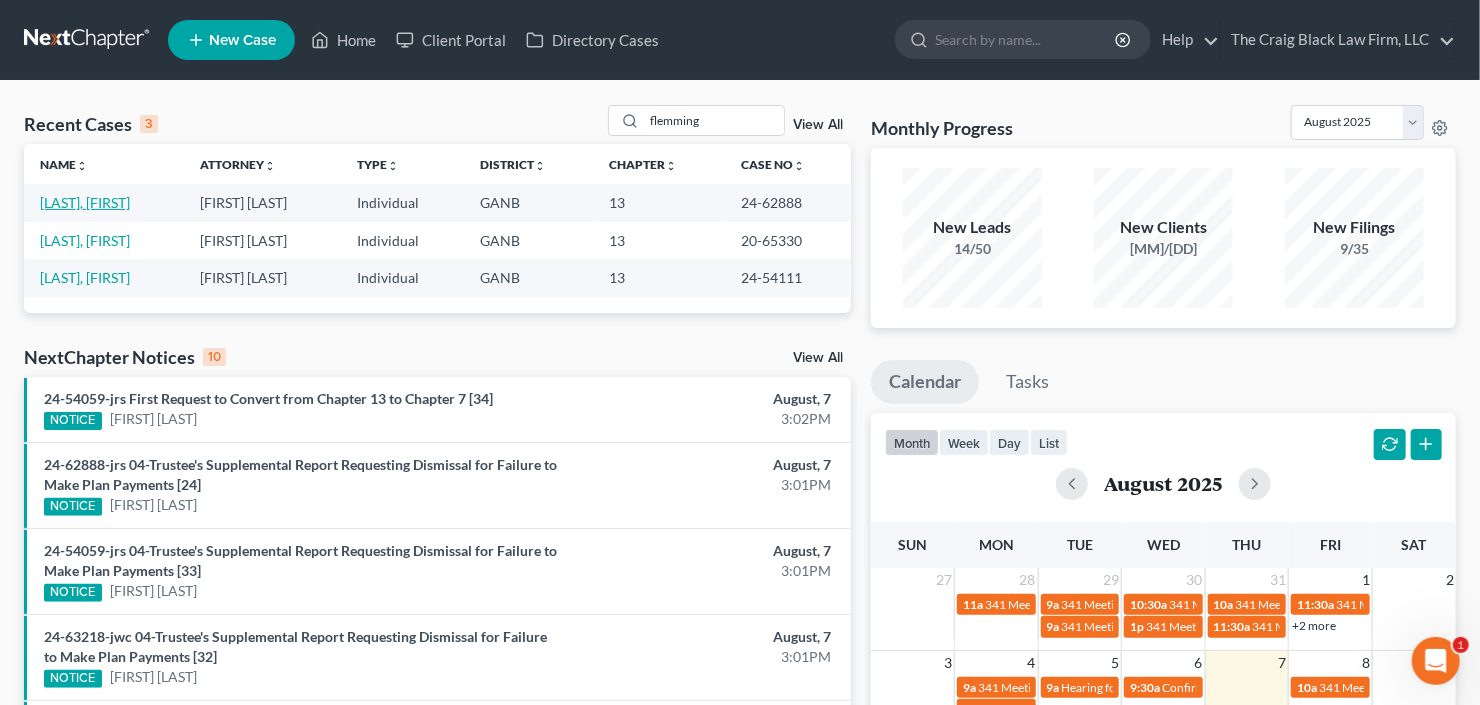 click on "[LAST], [FIRST]" at bounding box center [85, 202] 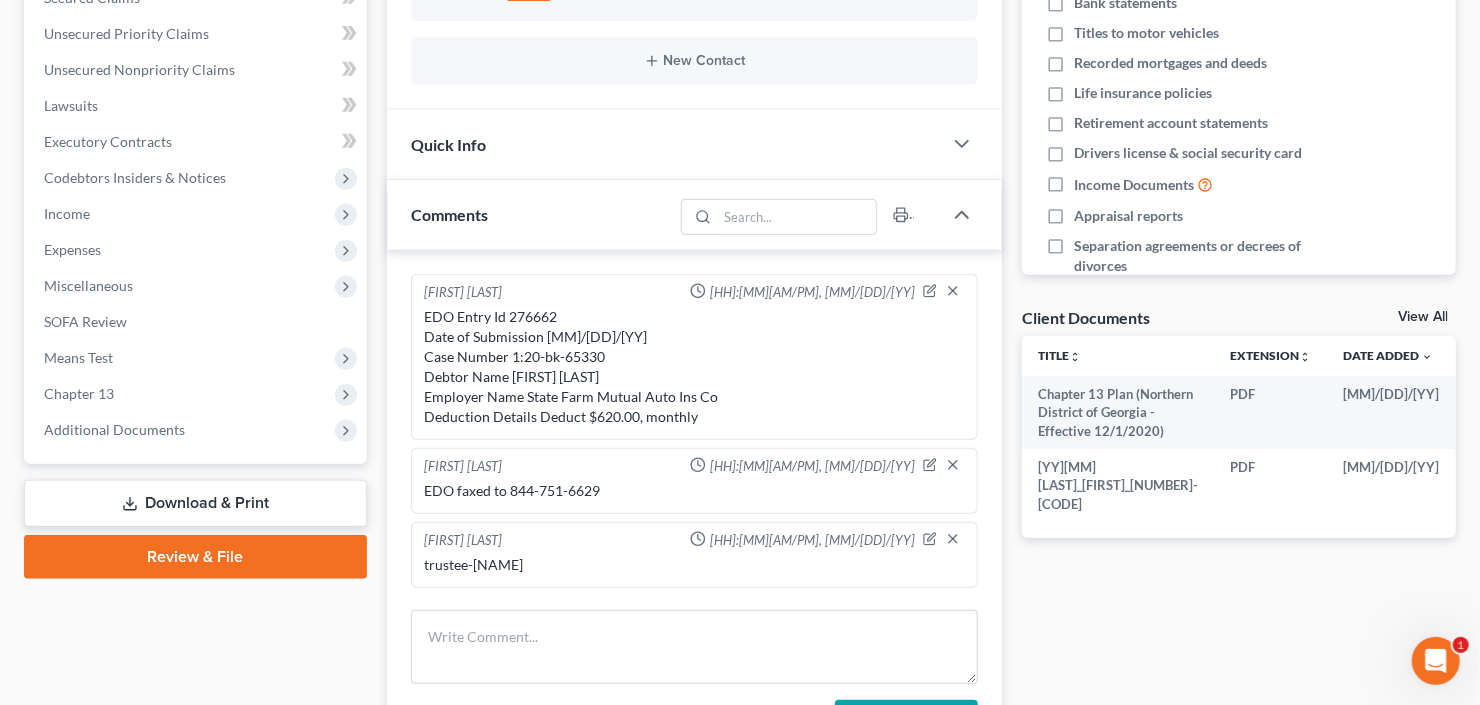 scroll, scrollTop: 788, scrollLeft: 0, axis: vertical 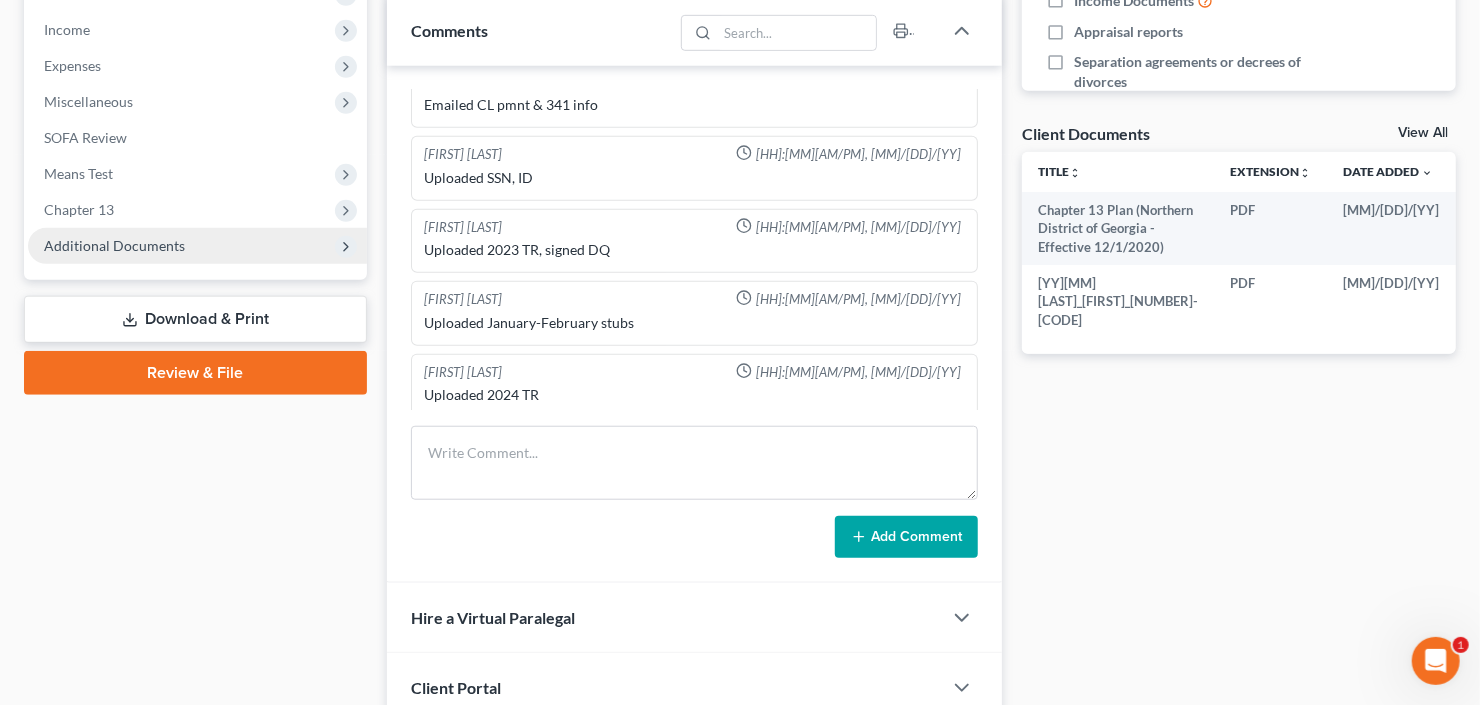 click on "Additional Documents" at bounding box center [114, 245] 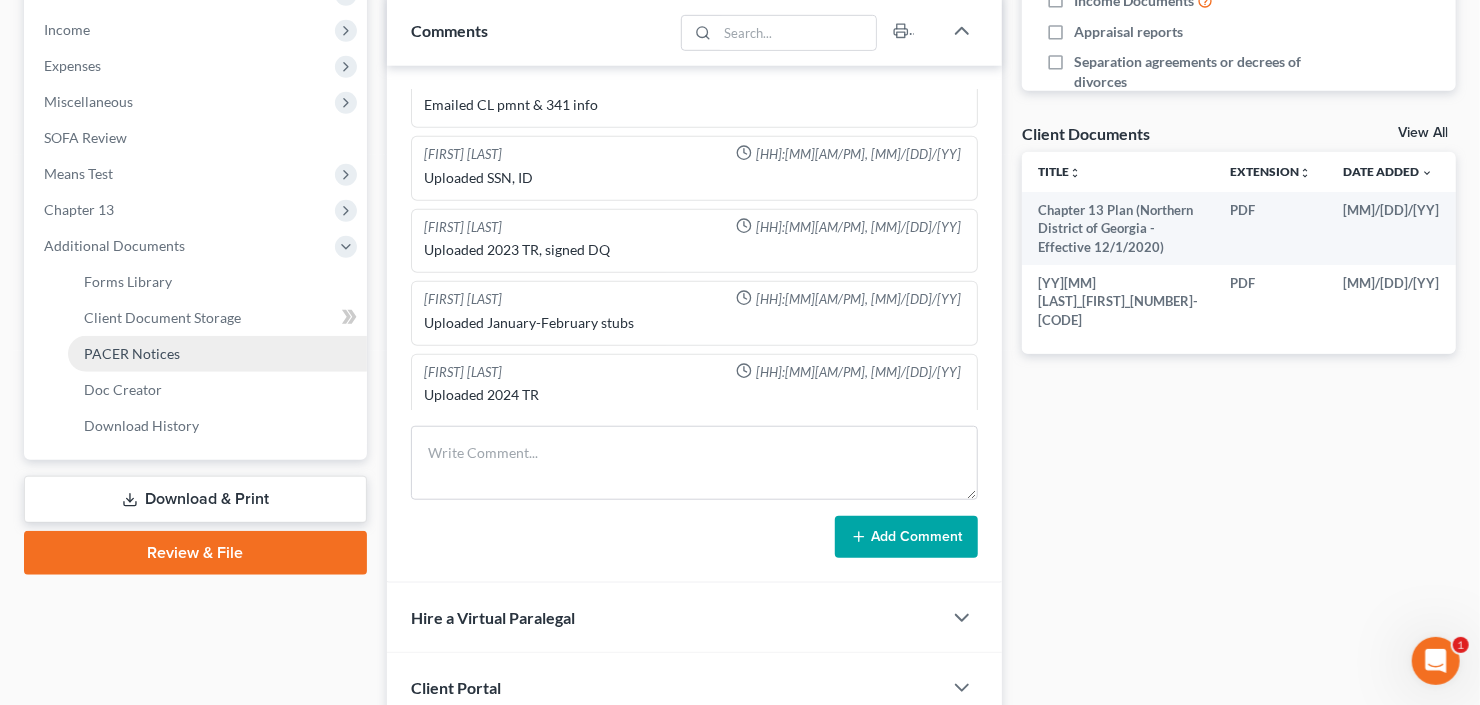 click on "PACER Notices" at bounding box center (132, 353) 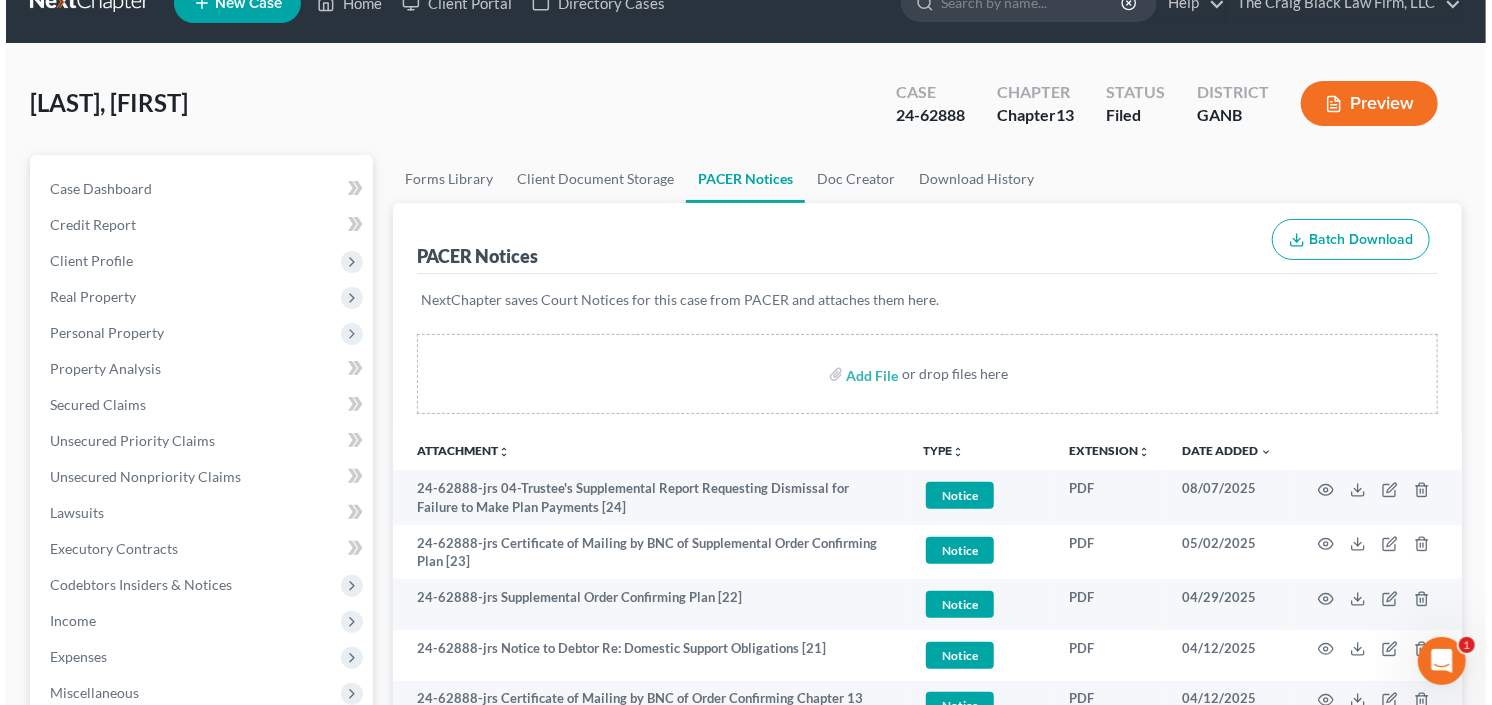 scroll, scrollTop: 0, scrollLeft: 0, axis: both 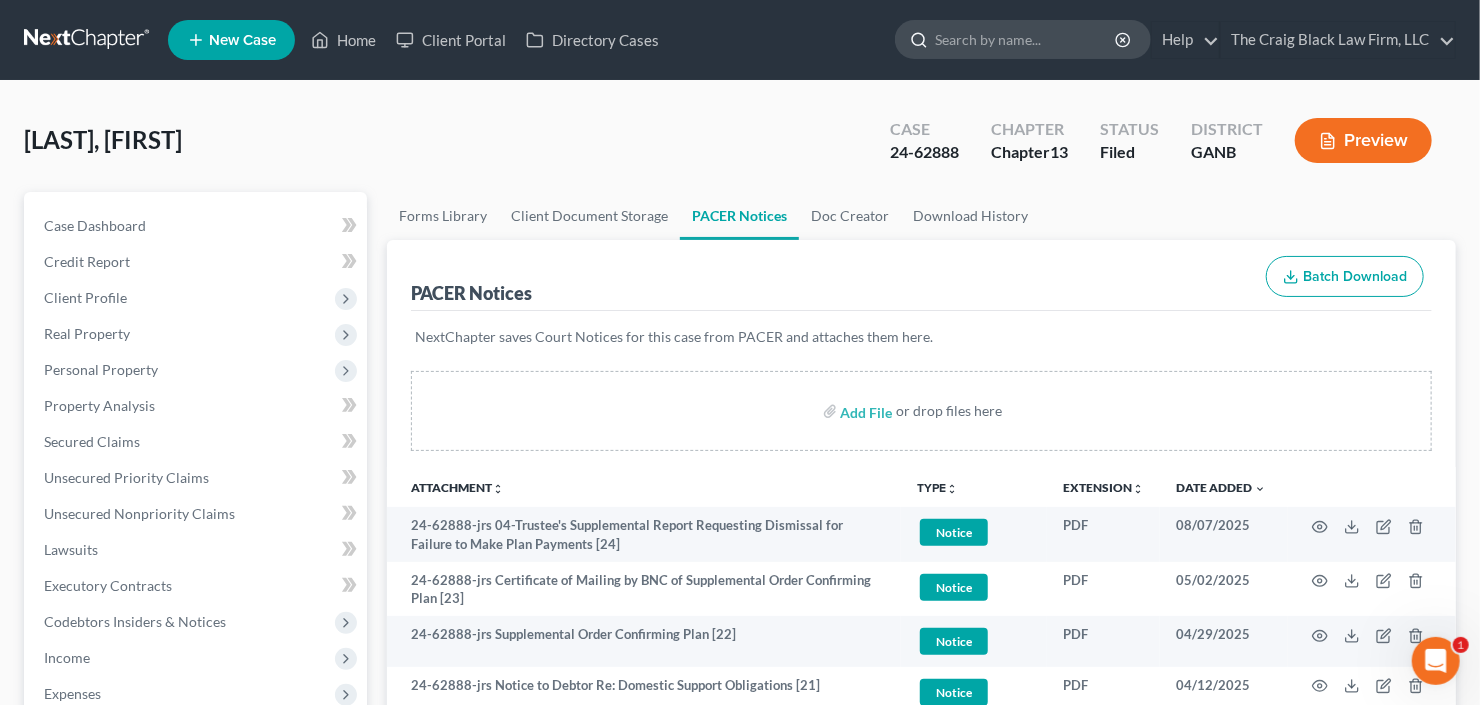 click at bounding box center (1026, 39) 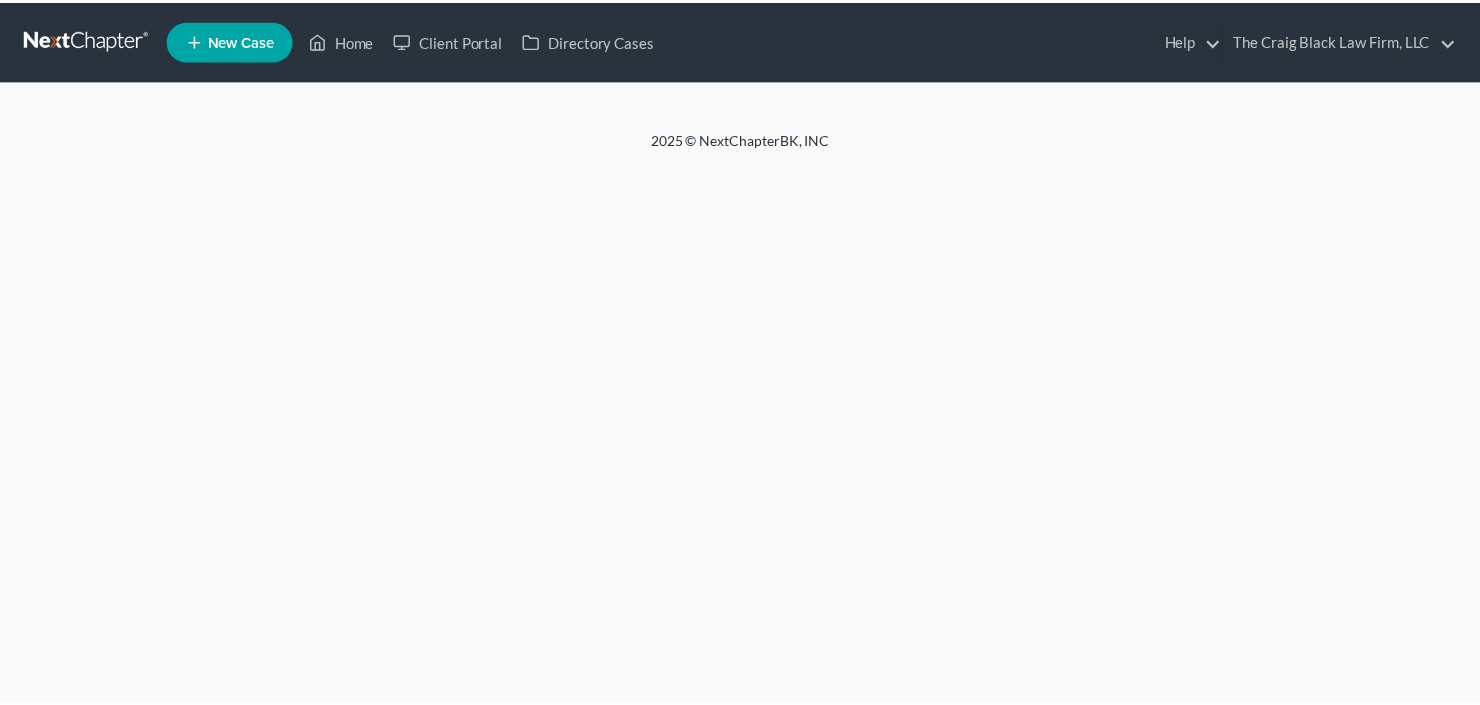scroll, scrollTop: 0, scrollLeft: 0, axis: both 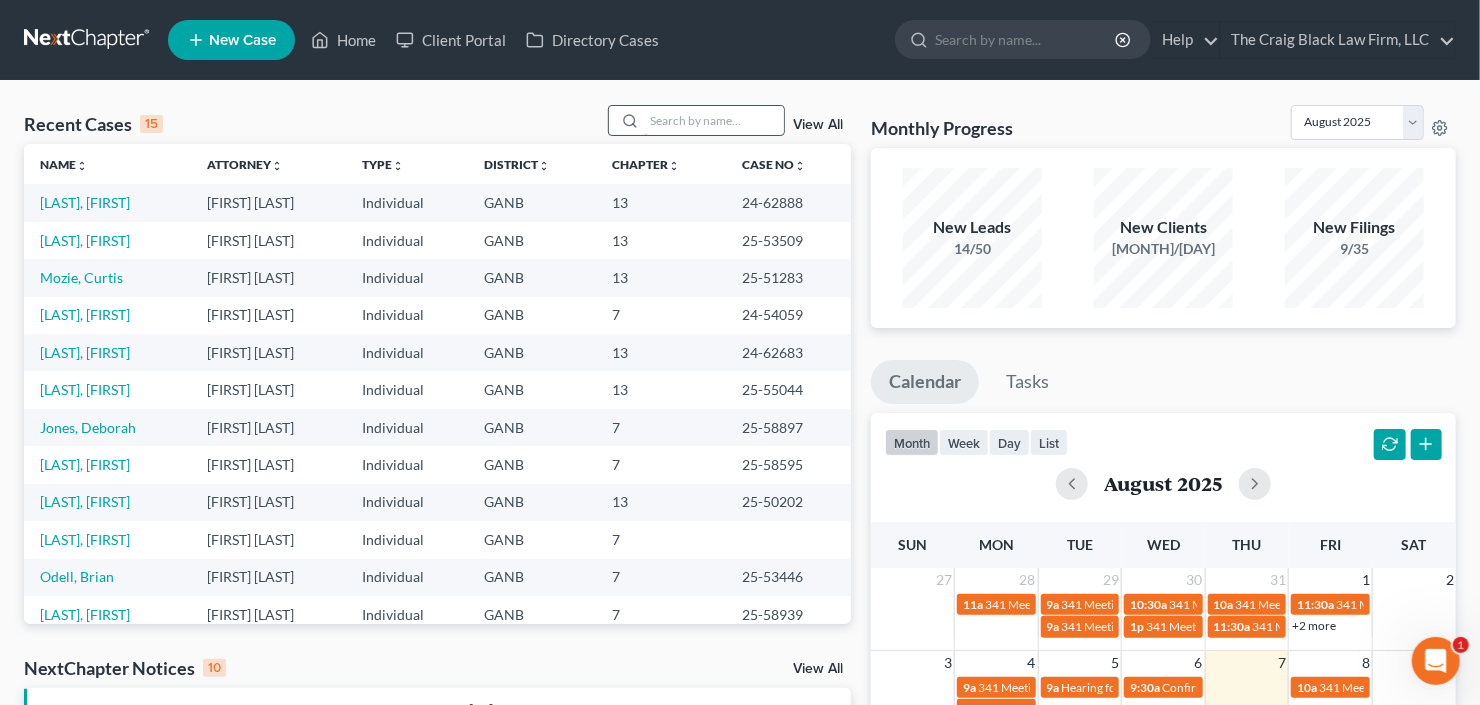 click at bounding box center [714, 120] 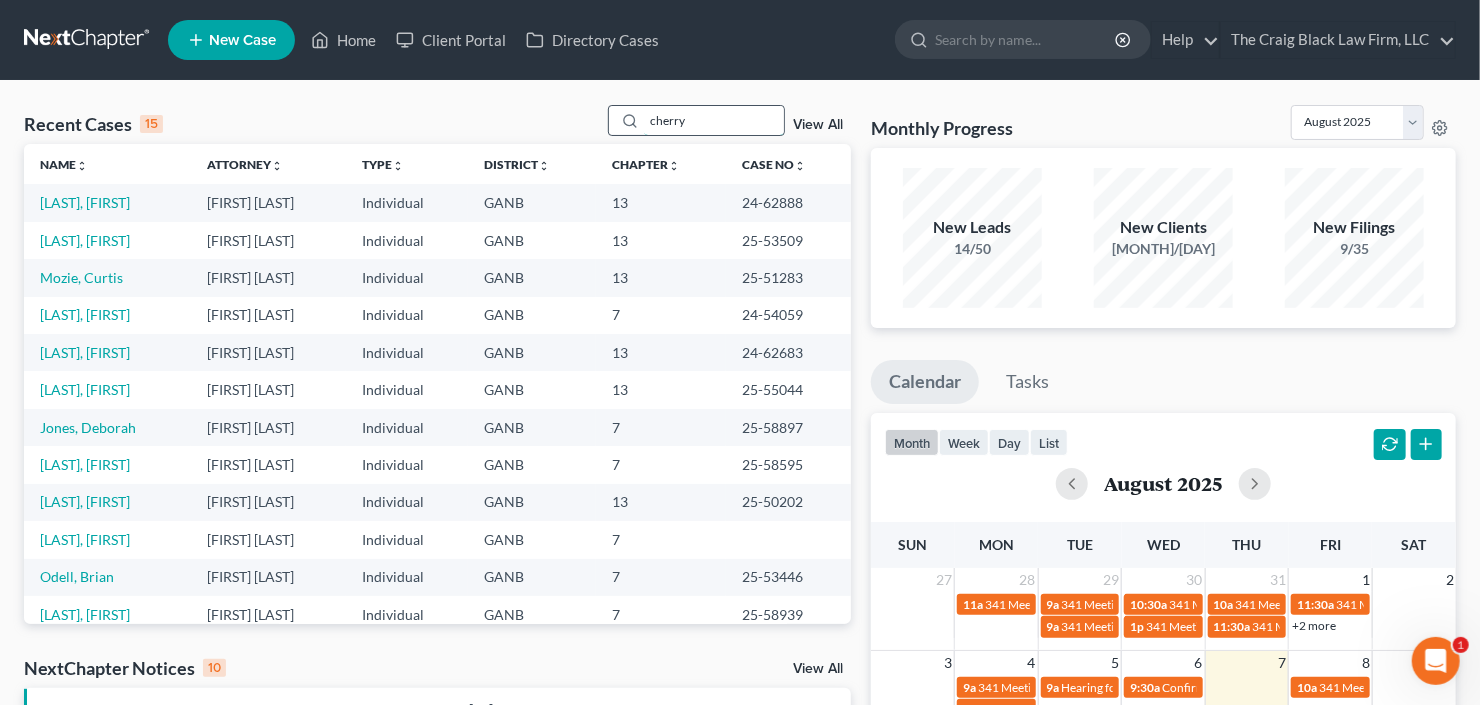 type on "cherry" 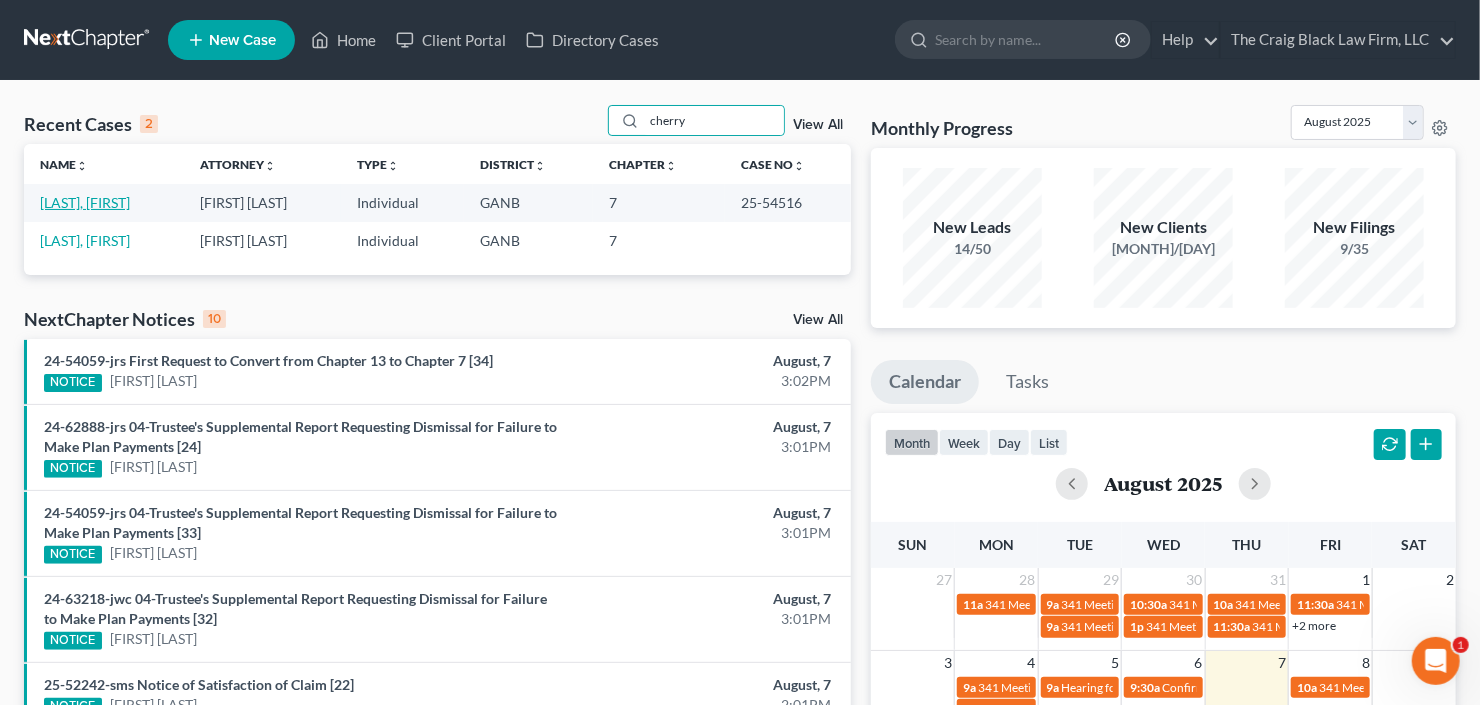 click on "Cherry, Janelle" at bounding box center (85, 202) 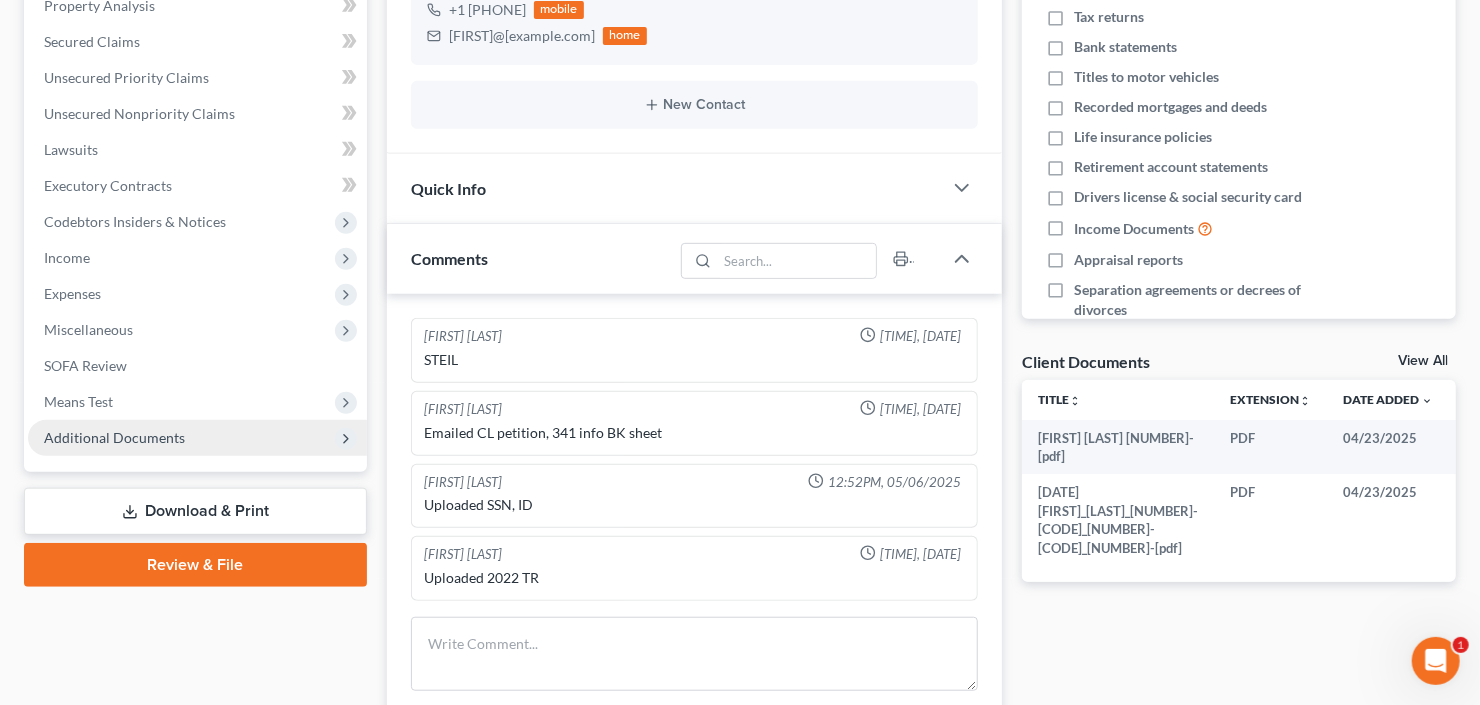 click on "Additional Documents" at bounding box center [114, 437] 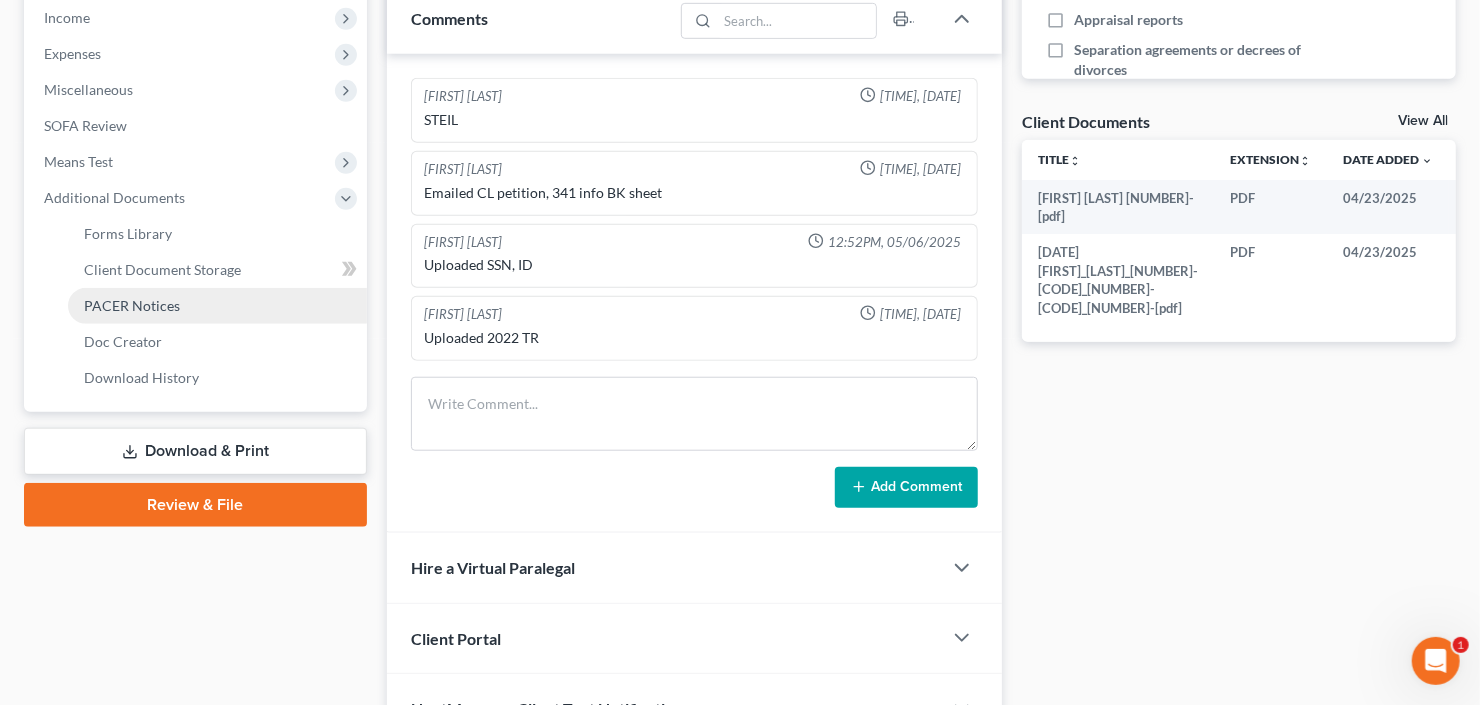 click on "PACER Notices" at bounding box center (217, 306) 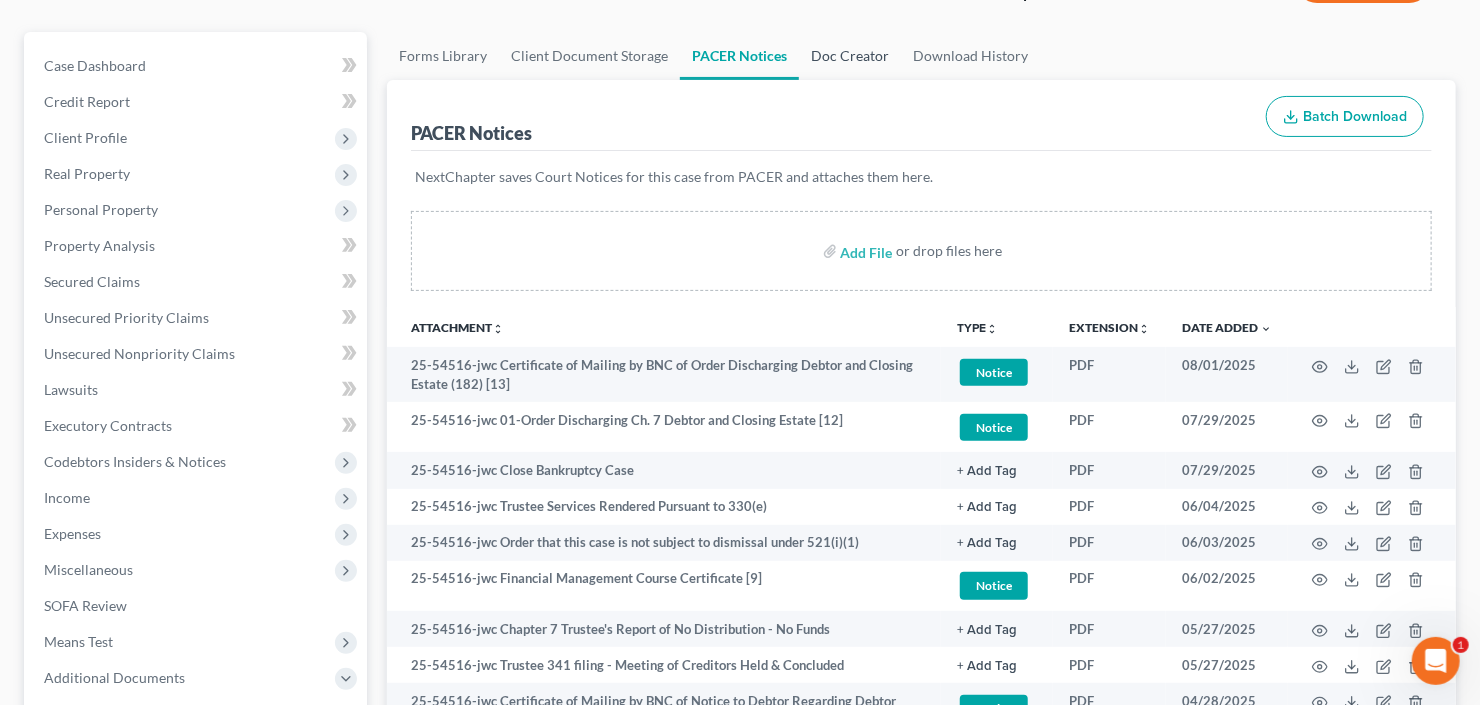 scroll, scrollTop: 320, scrollLeft: 0, axis: vertical 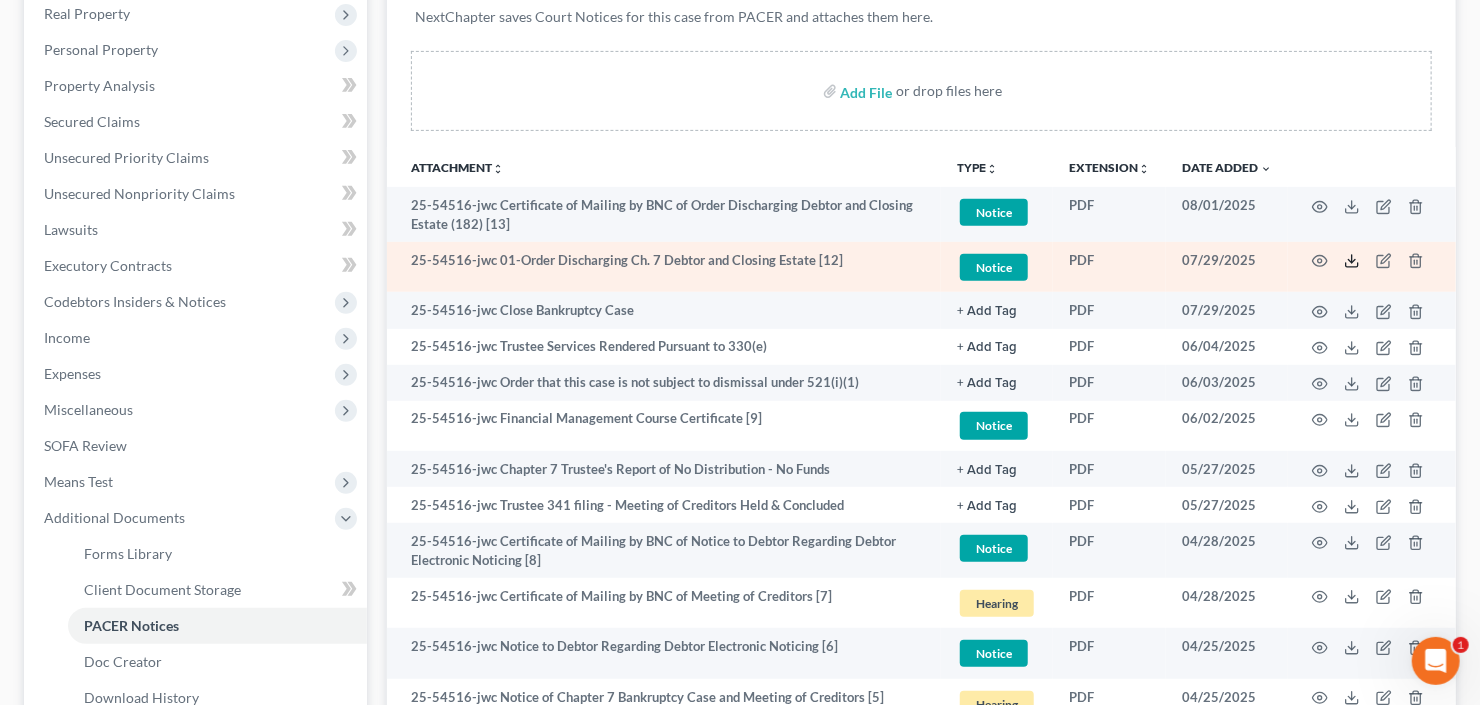 click 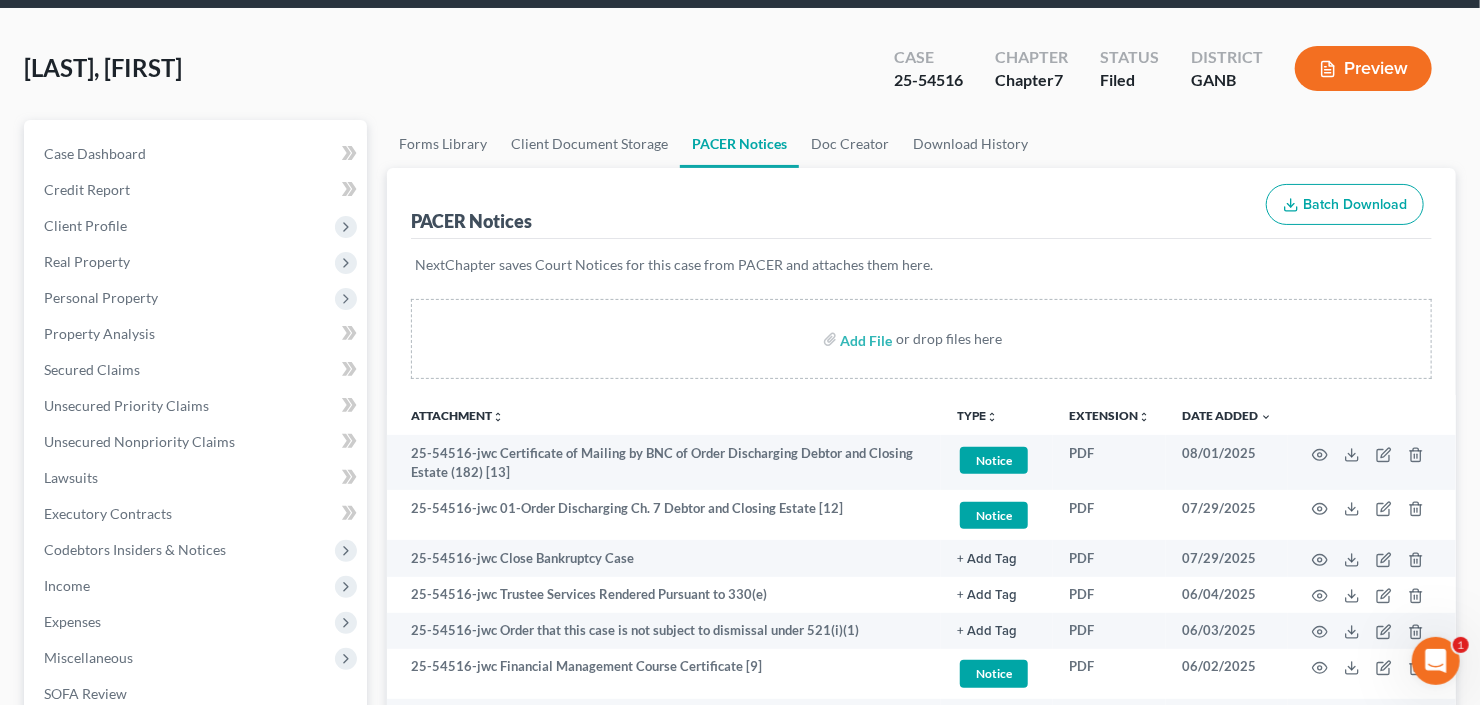 scroll, scrollTop: 0, scrollLeft: 0, axis: both 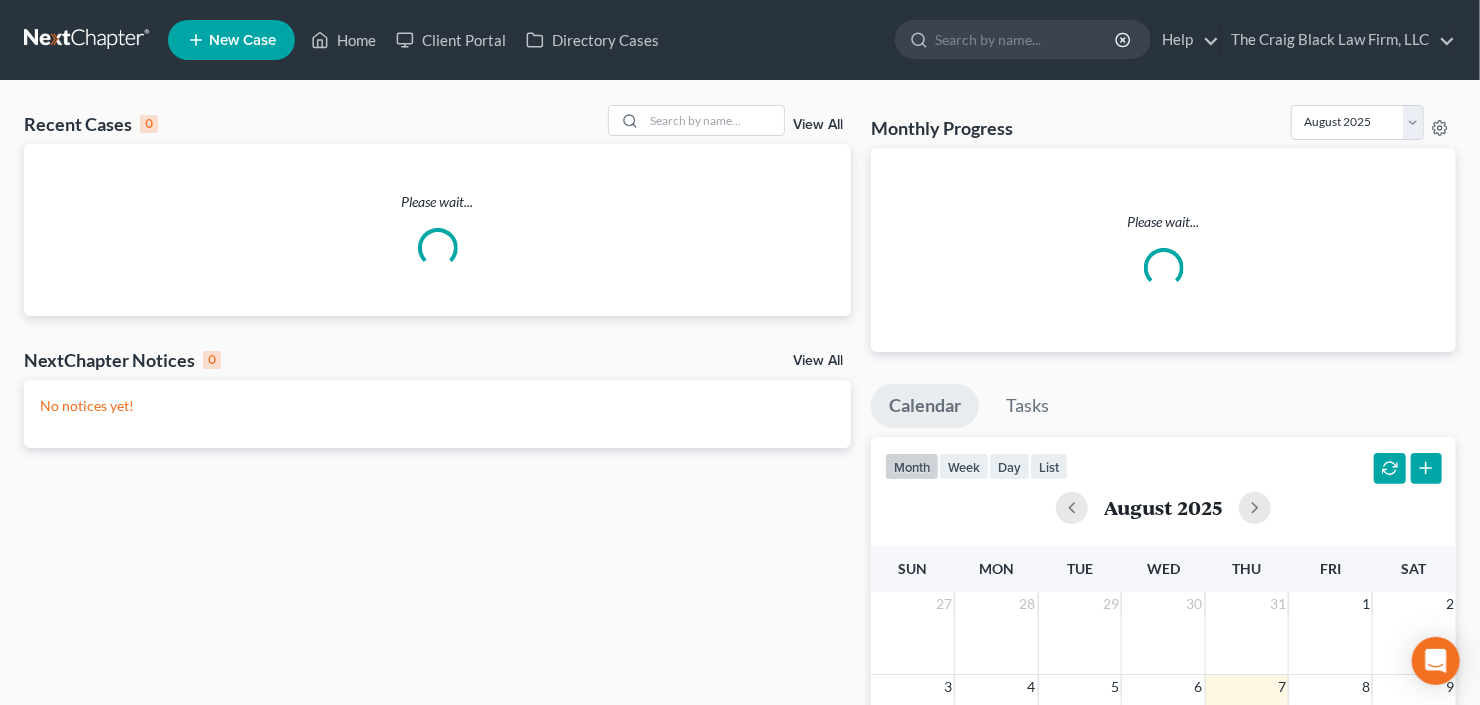 click 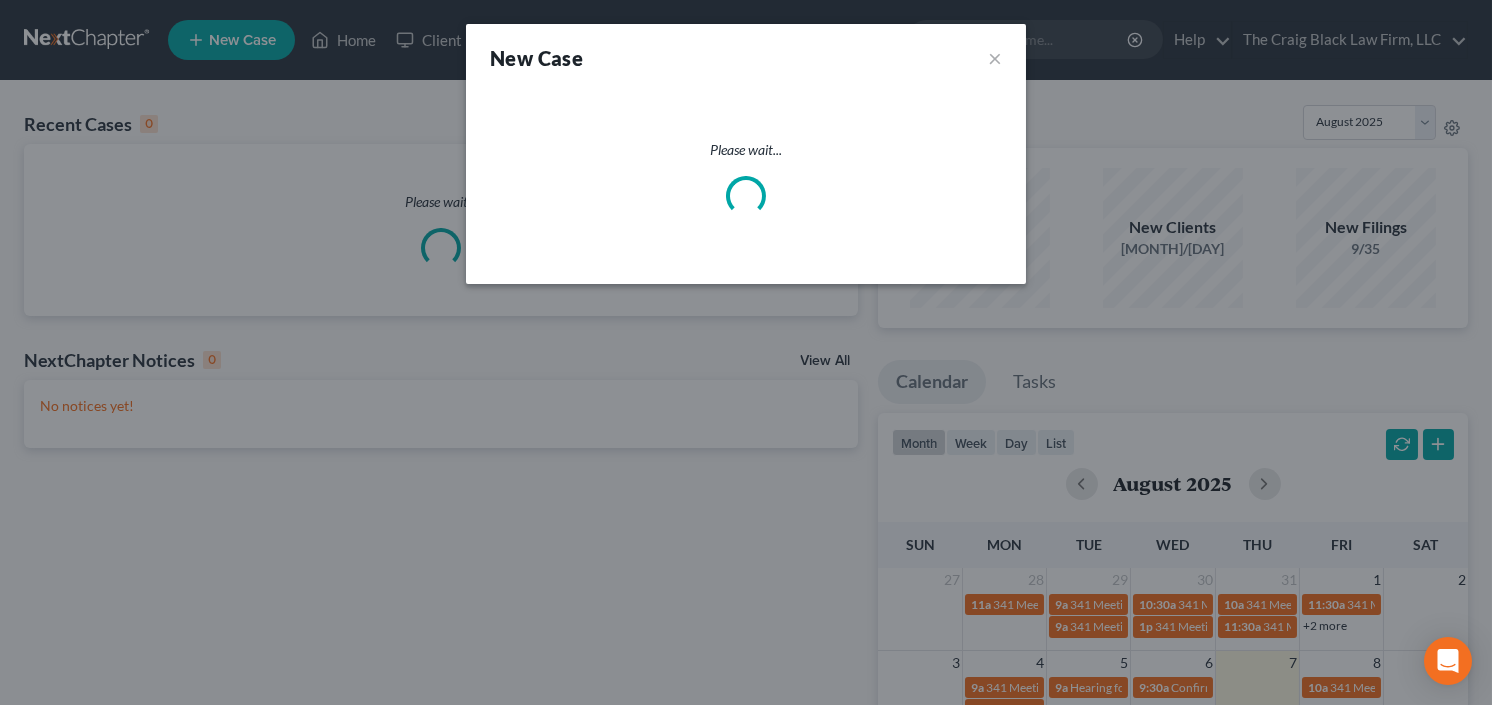 select on "19" 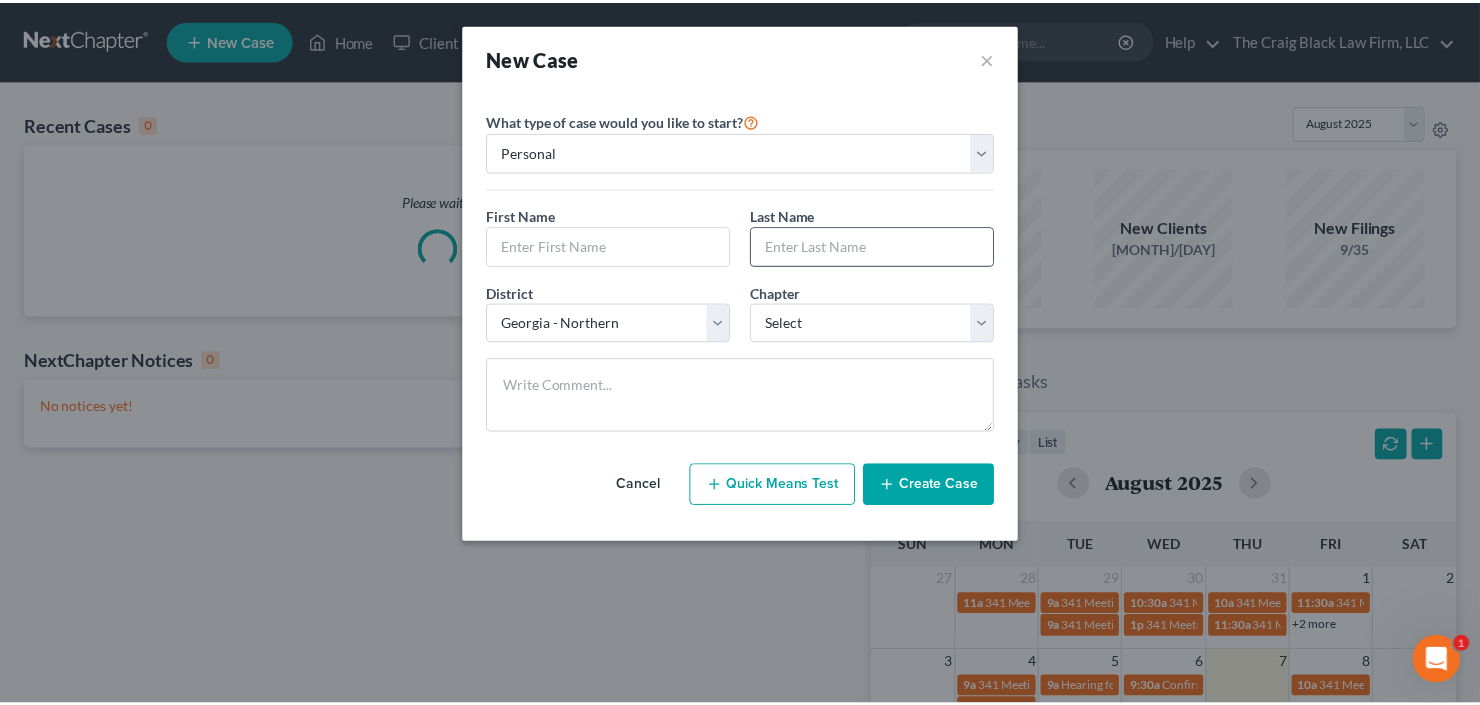 scroll, scrollTop: 0, scrollLeft: 0, axis: both 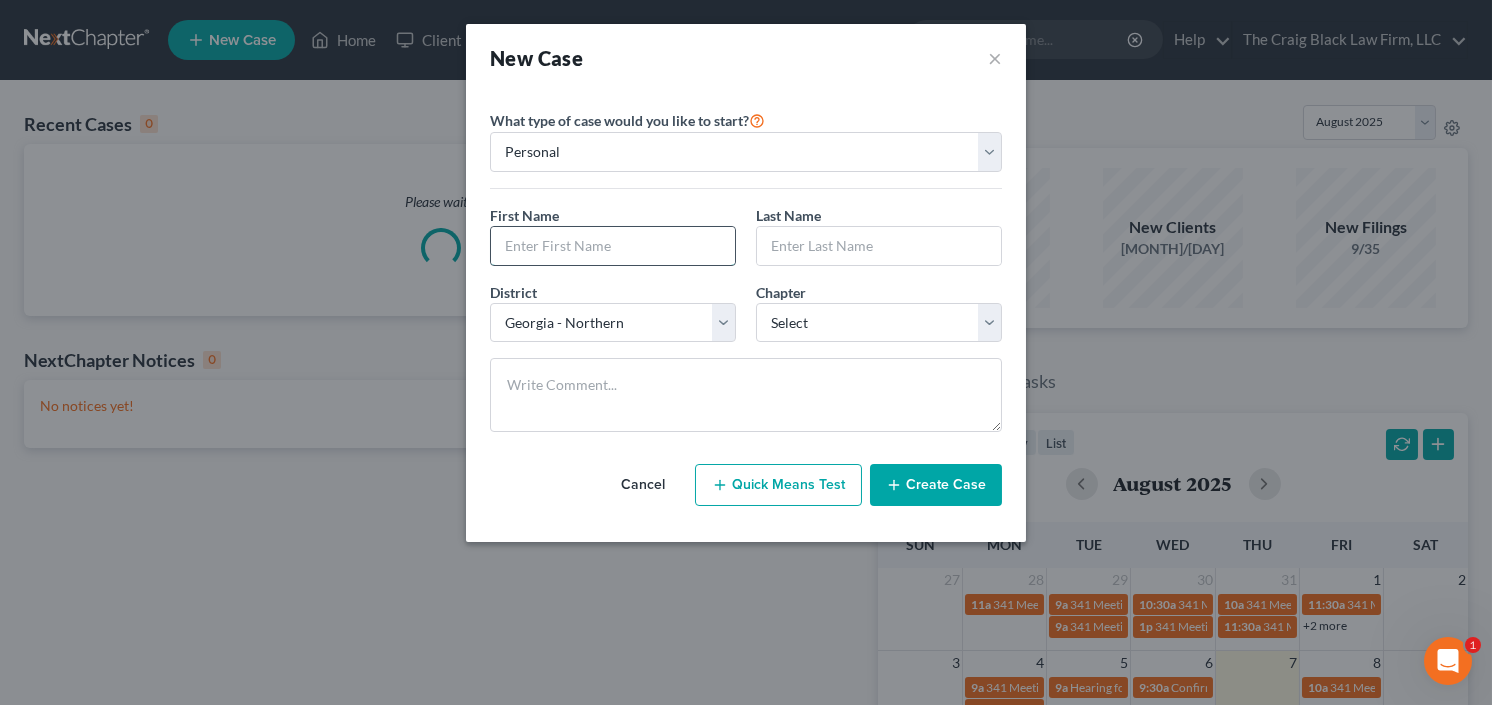 click at bounding box center (613, 246) 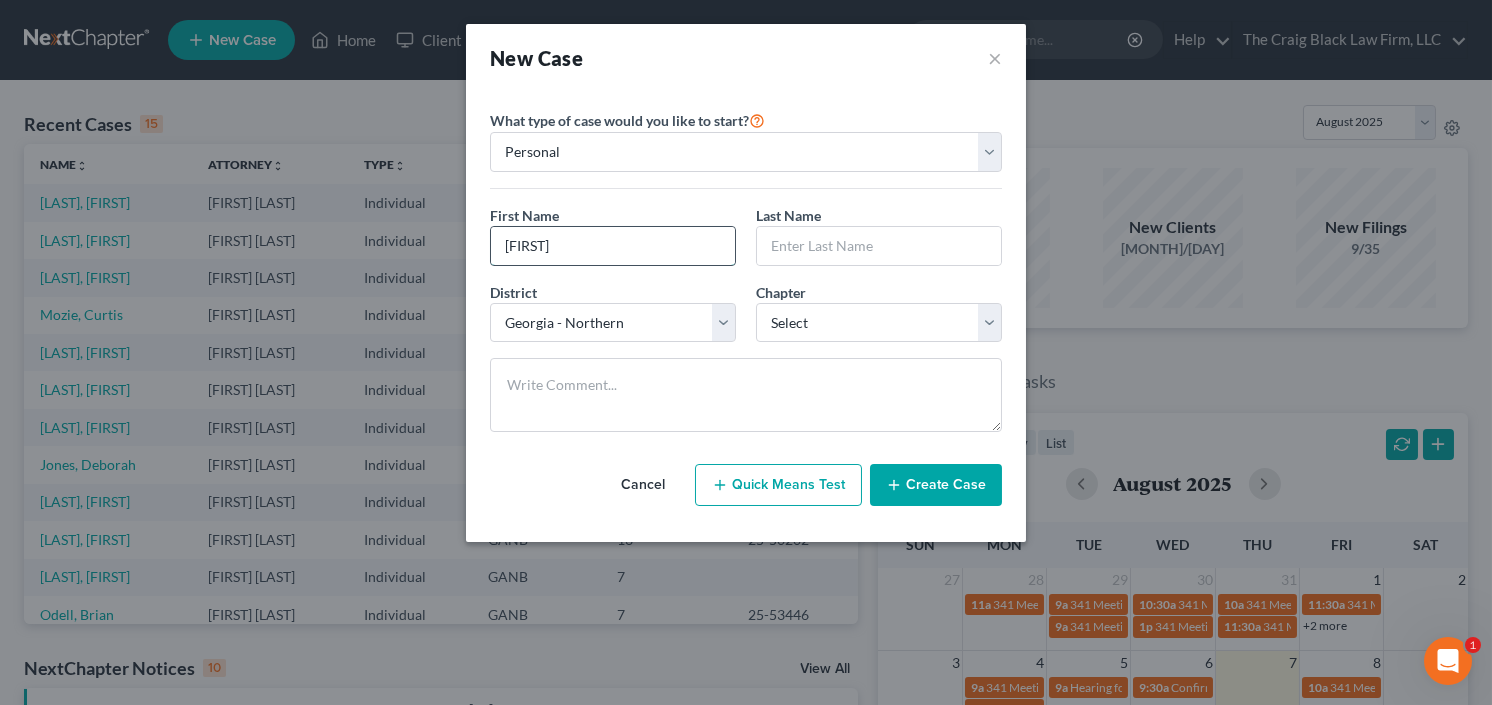 type on "Demetres" 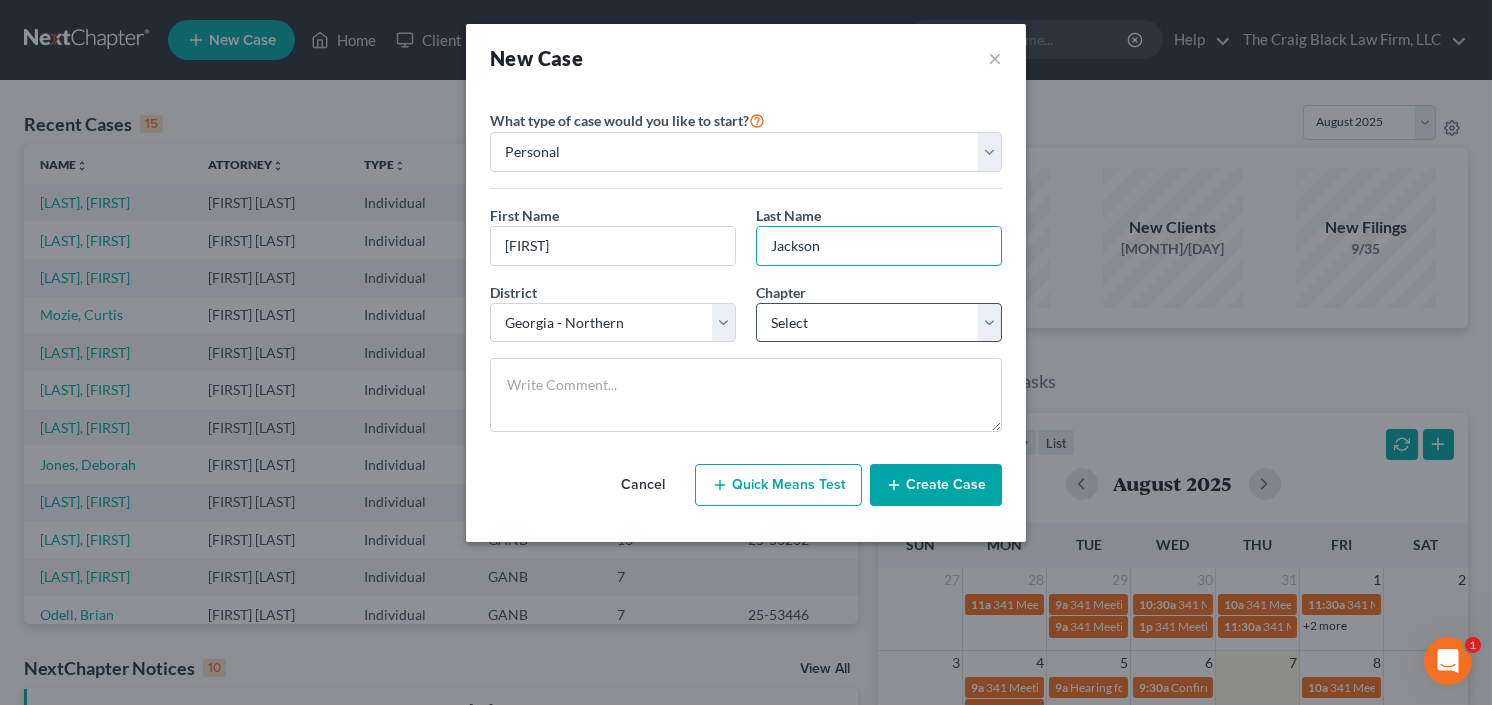 type on "Jackson" 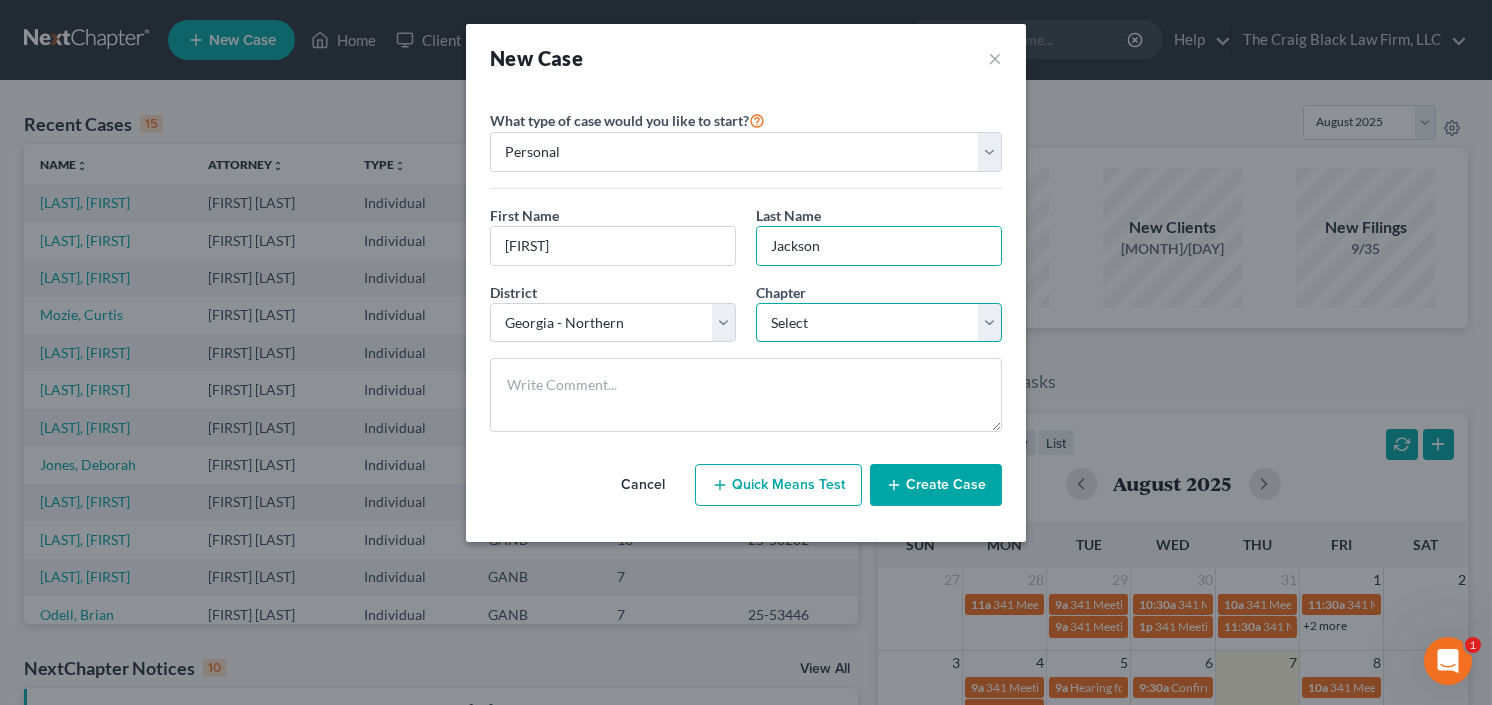 click on "Select 7 11 12 13" at bounding box center [879, 323] 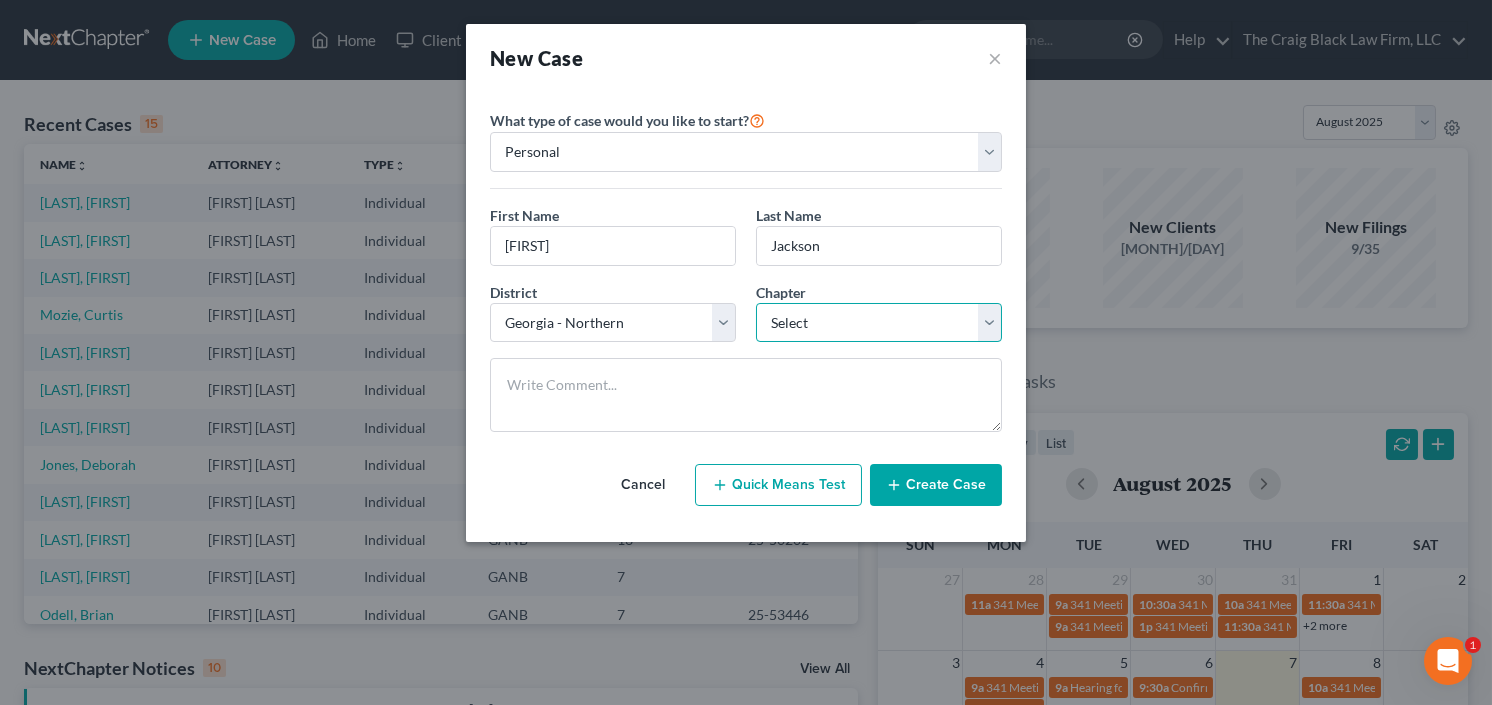 select on "0" 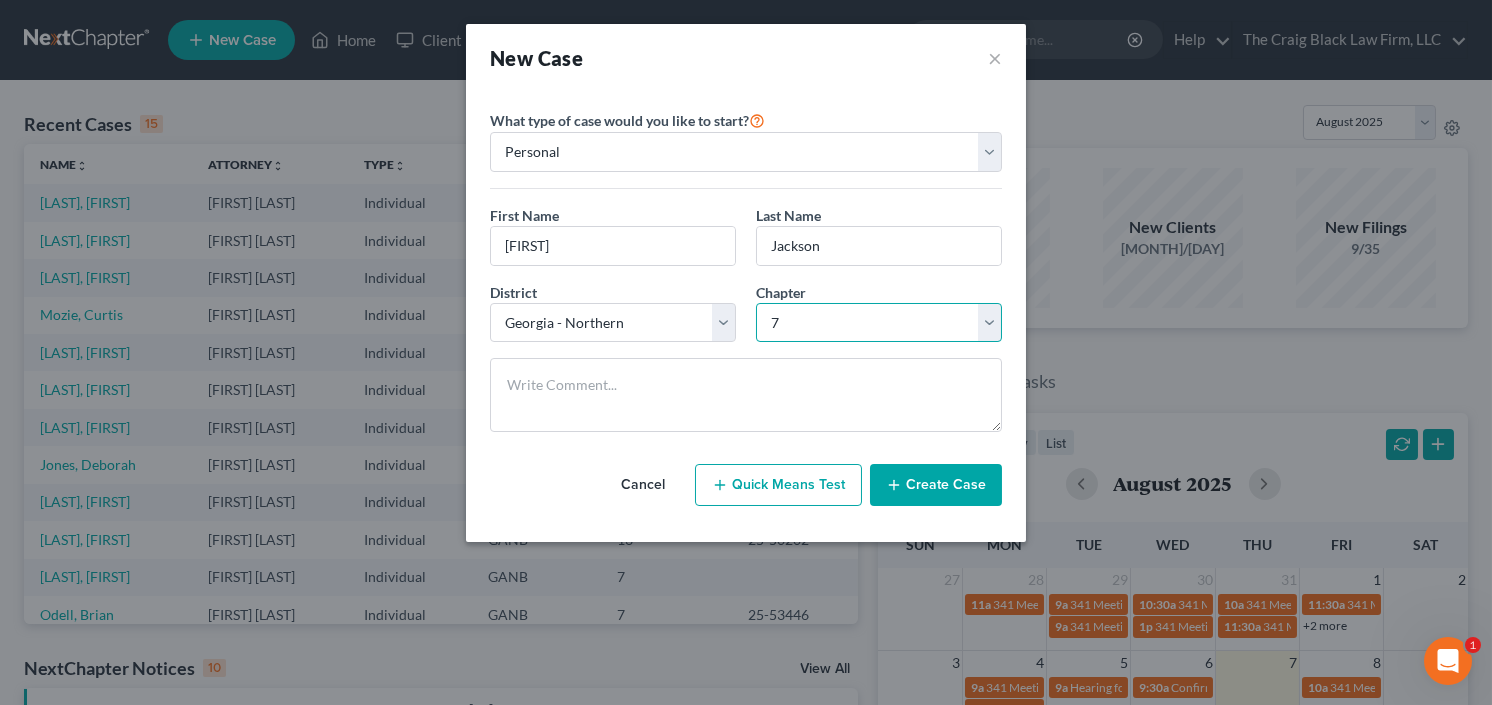 click on "Select 7 11 12 13" at bounding box center [879, 323] 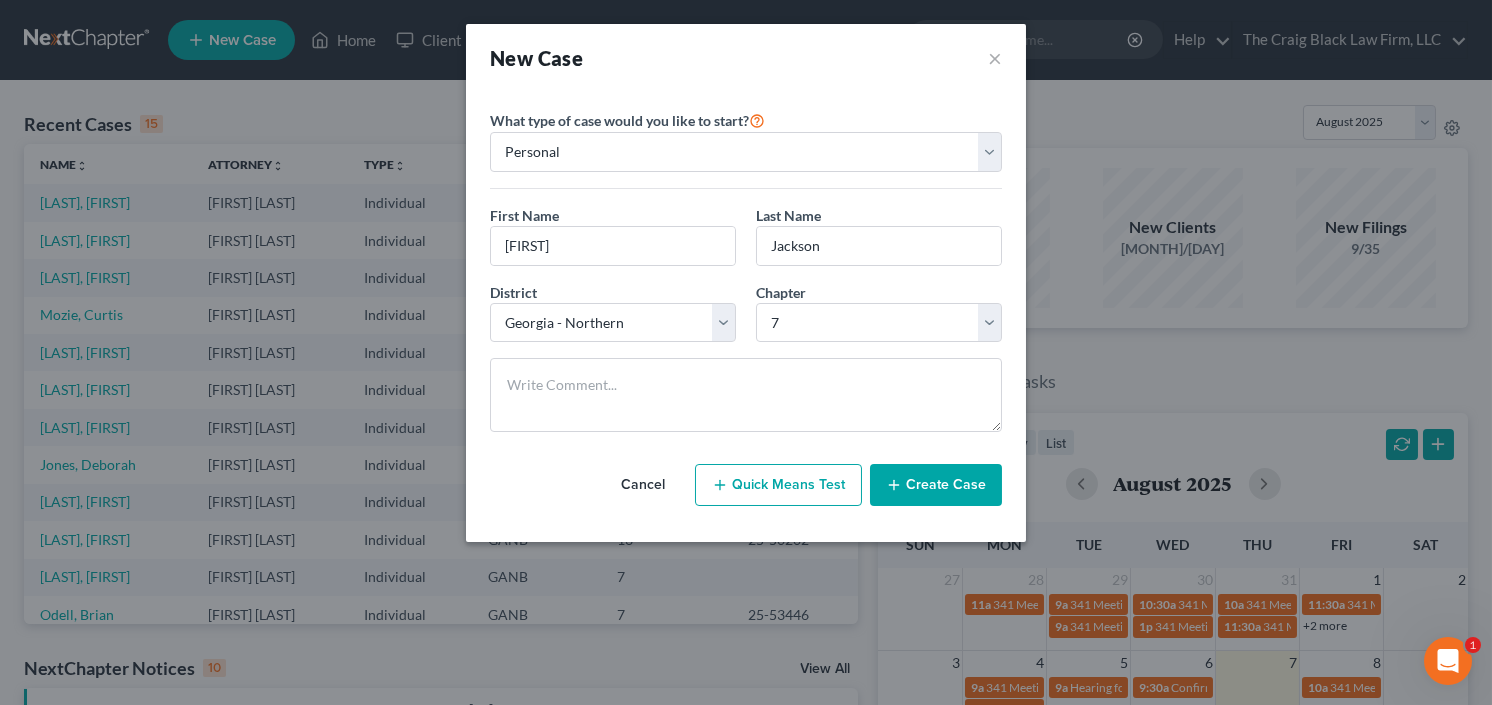 click on "Create Case" at bounding box center (936, 485) 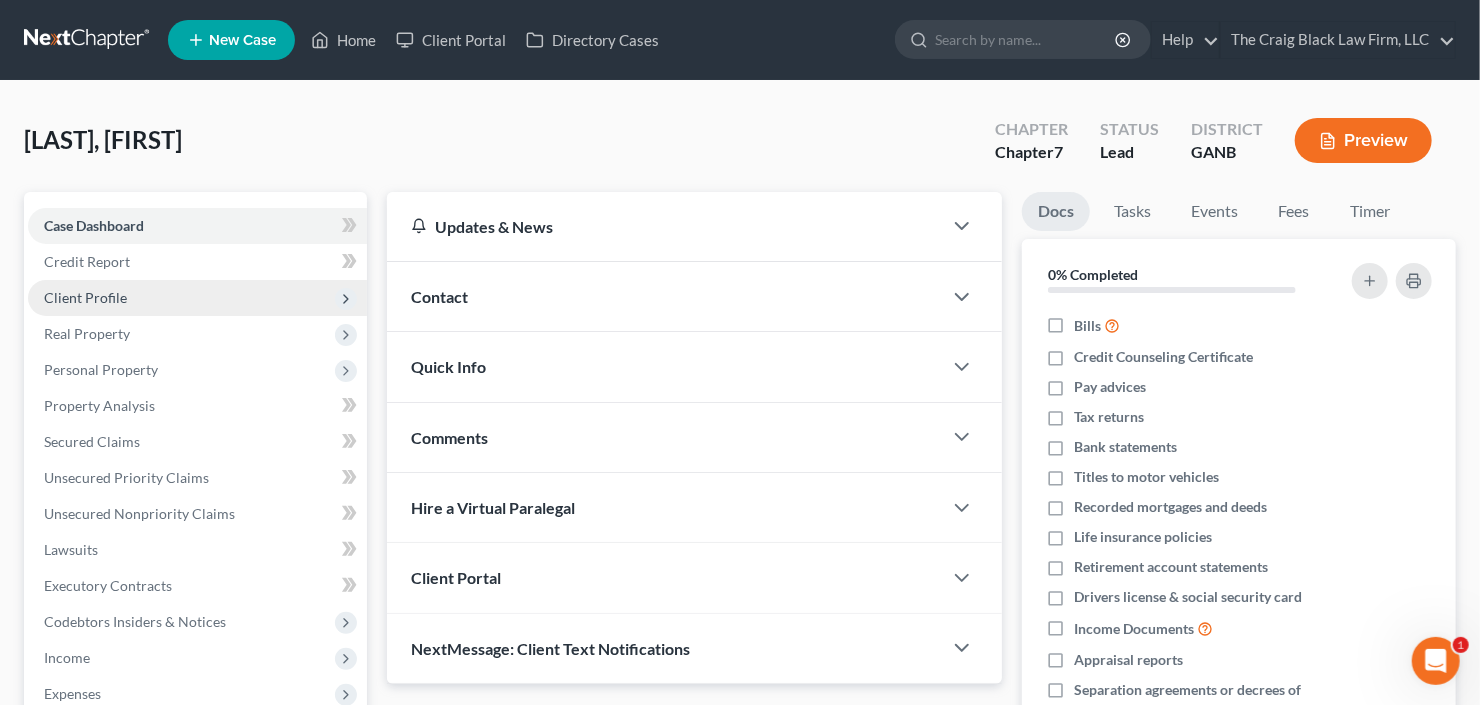 click on "Client Profile" at bounding box center [85, 297] 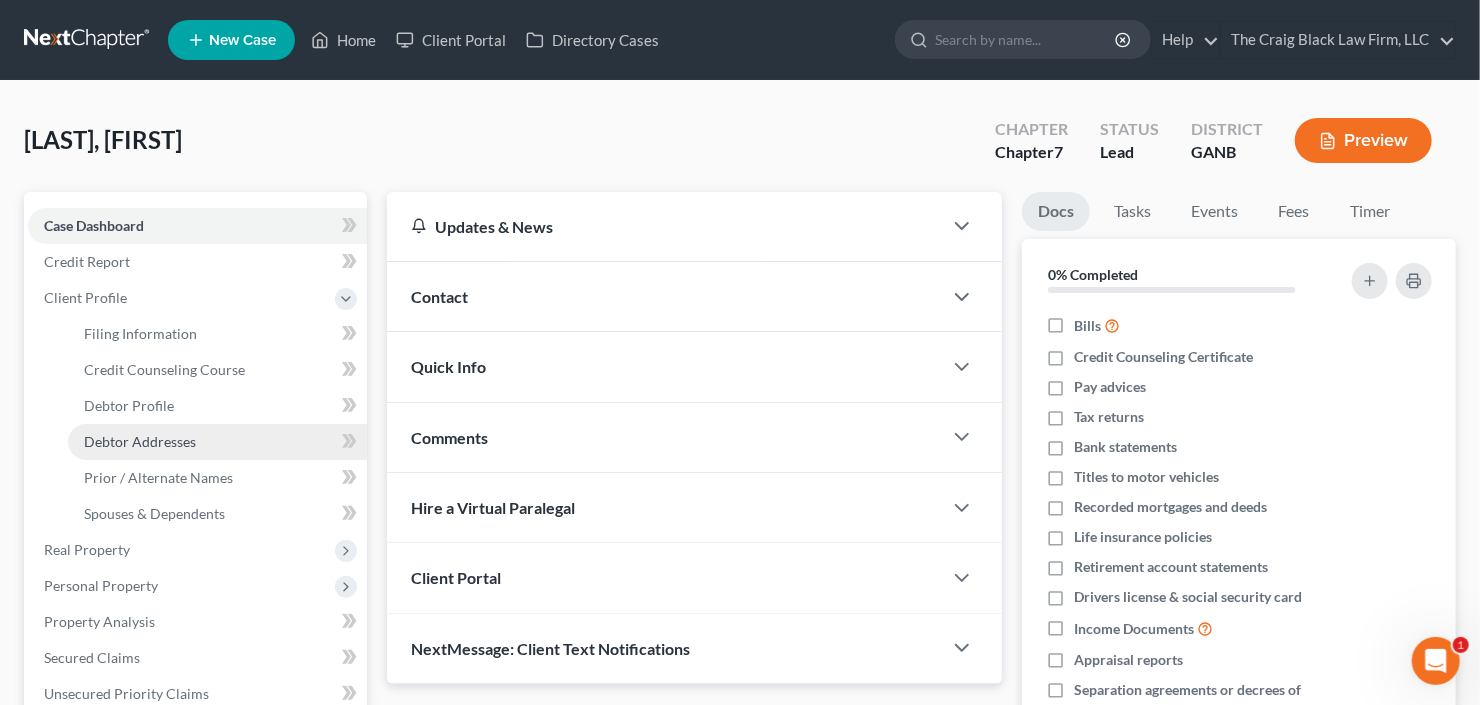 click on "Debtor Addresses" at bounding box center (140, 441) 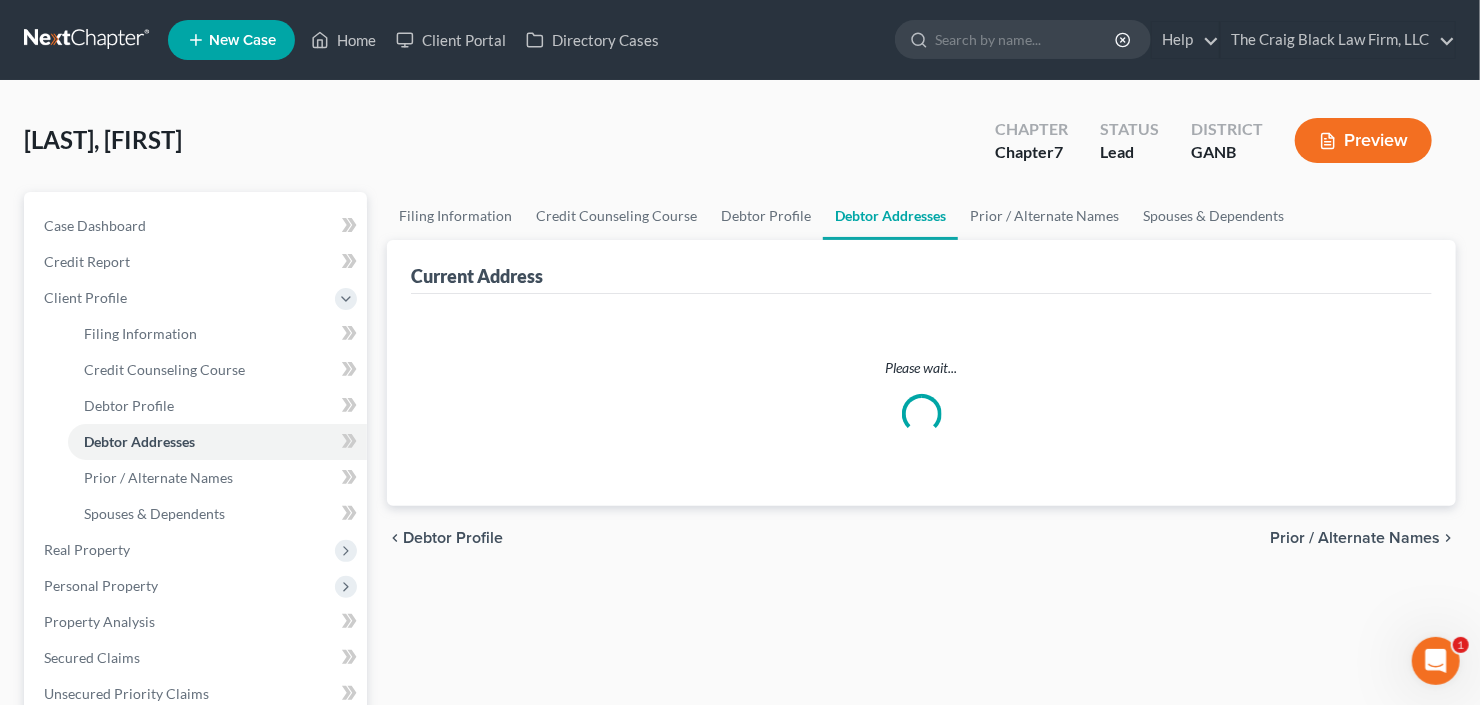 select on "0" 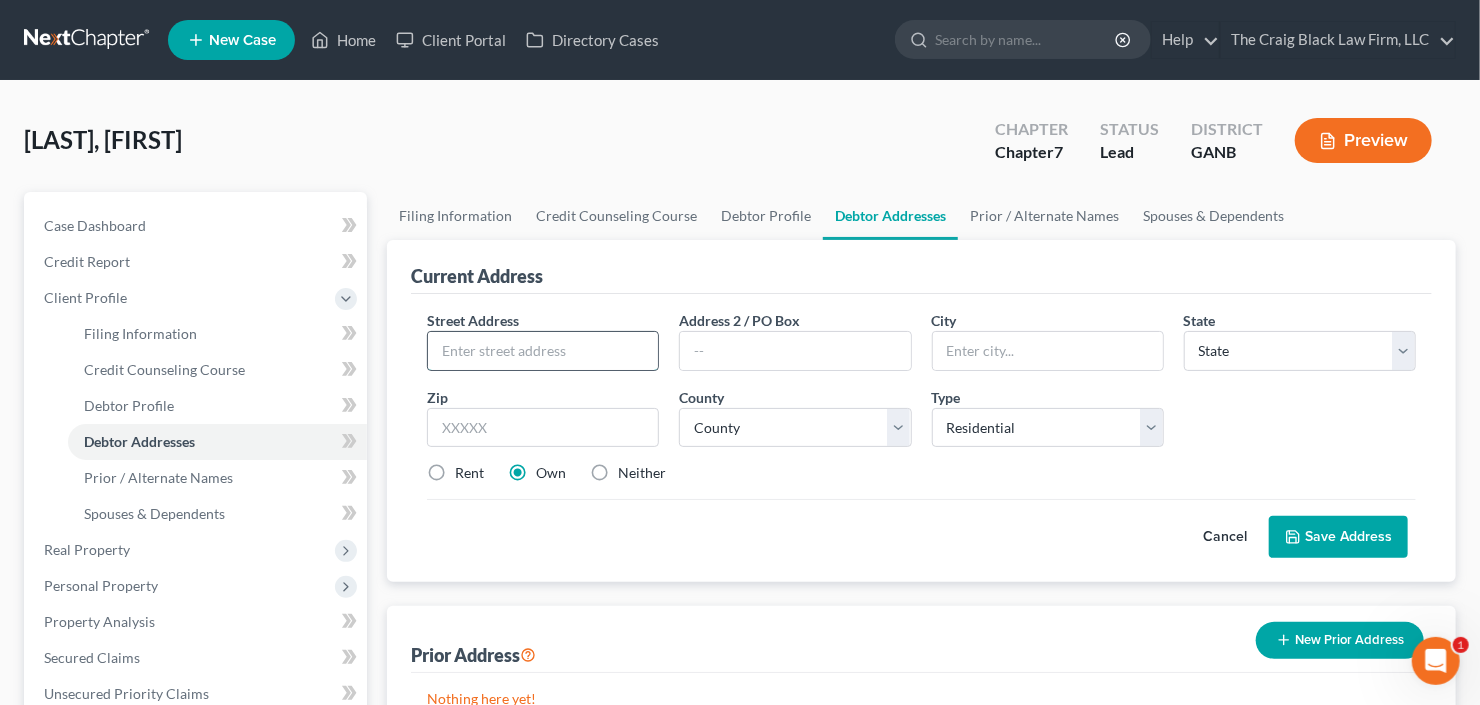 click at bounding box center [543, 351] 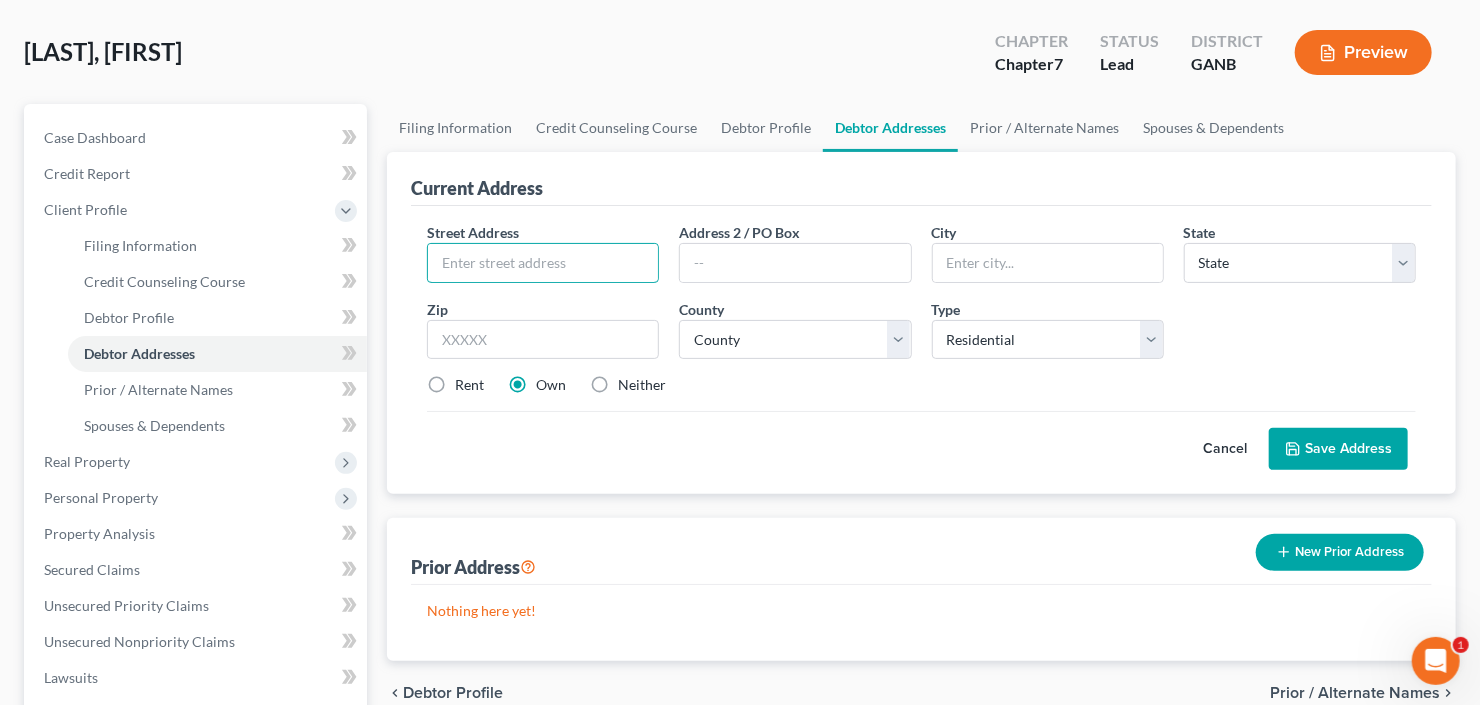 scroll, scrollTop: 240, scrollLeft: 0, axis: vertical 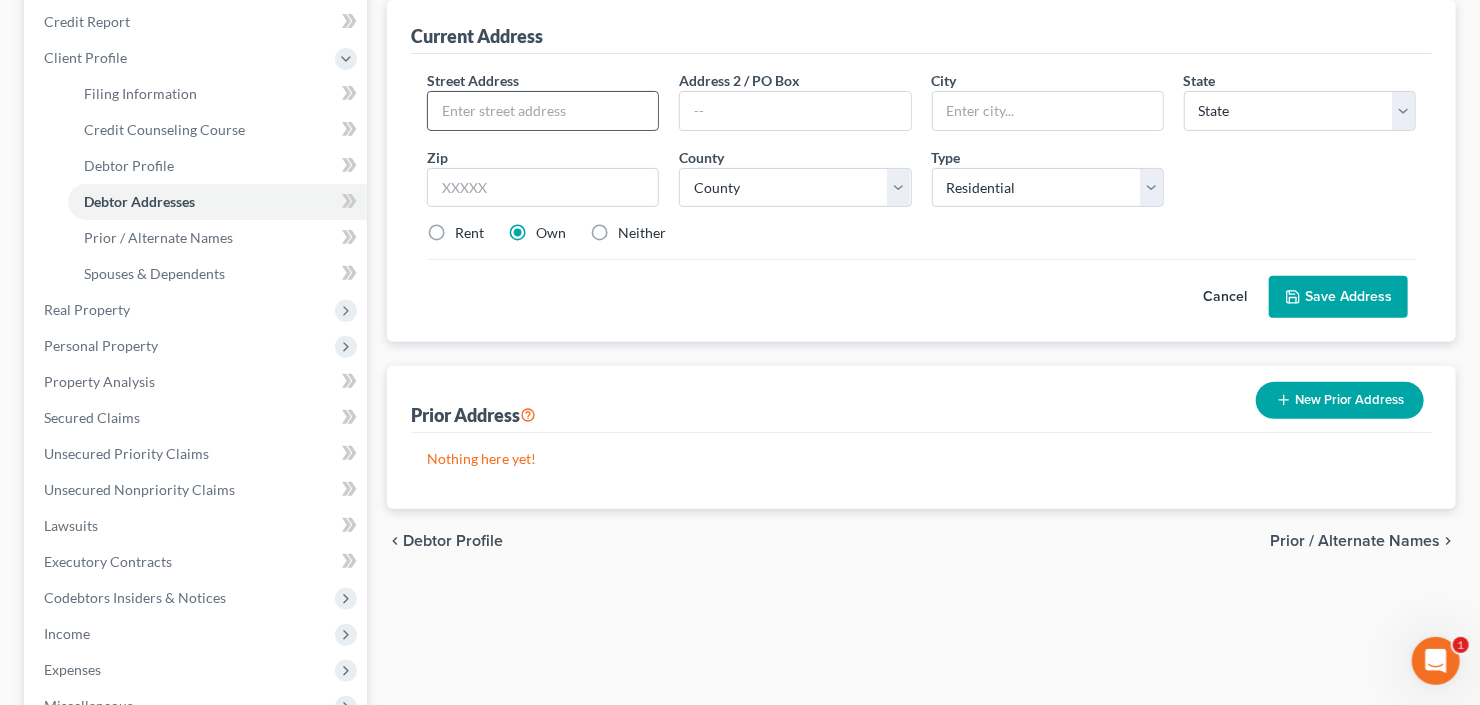 click at bounding box center (543, 111) 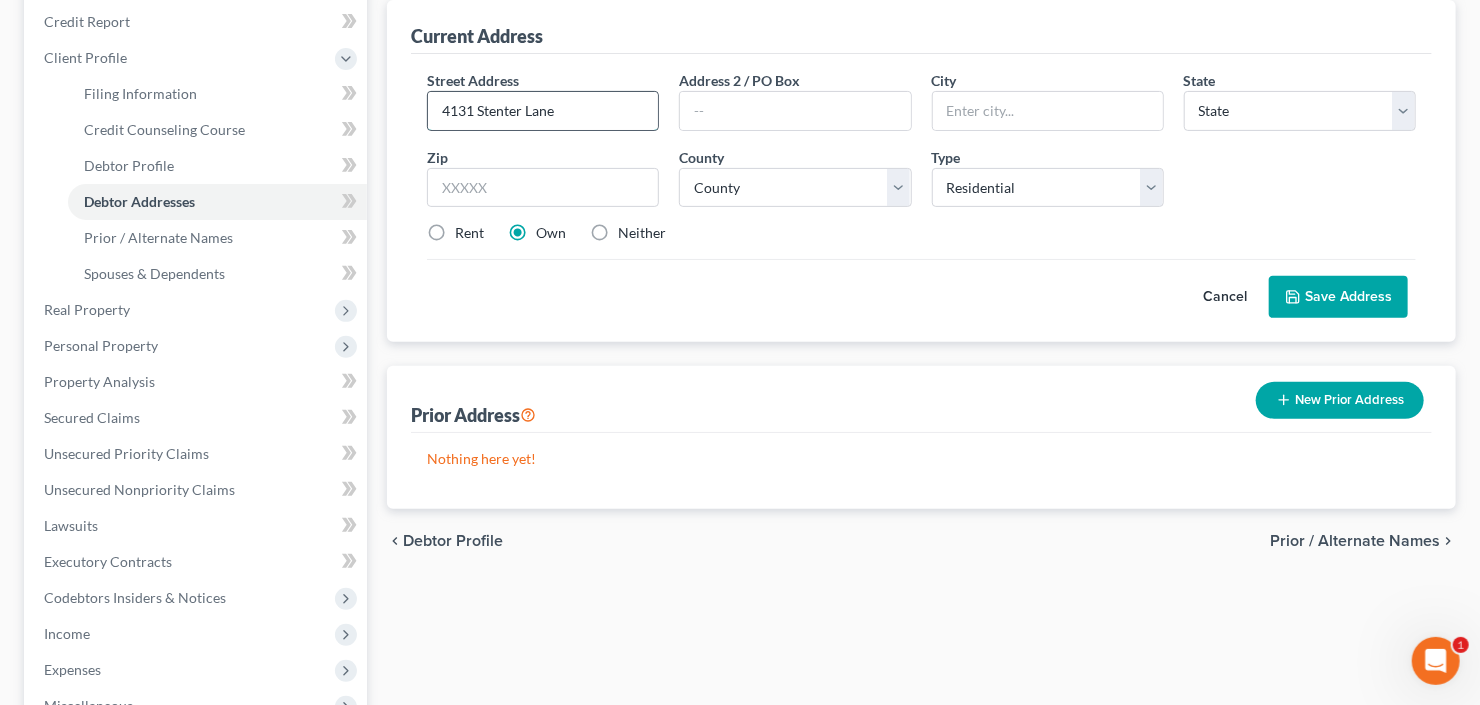type on "4131 Stenter Lane" 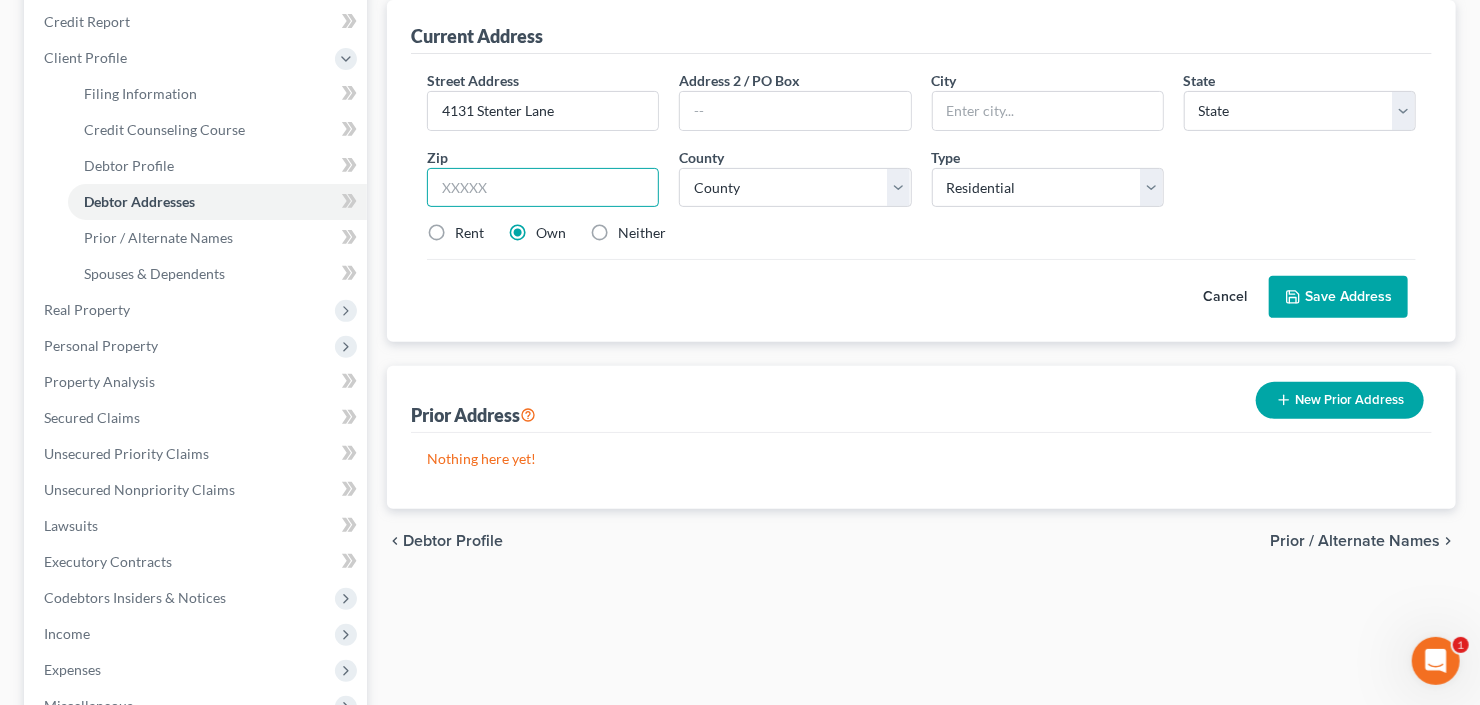 click at bounding box center (543, 188) 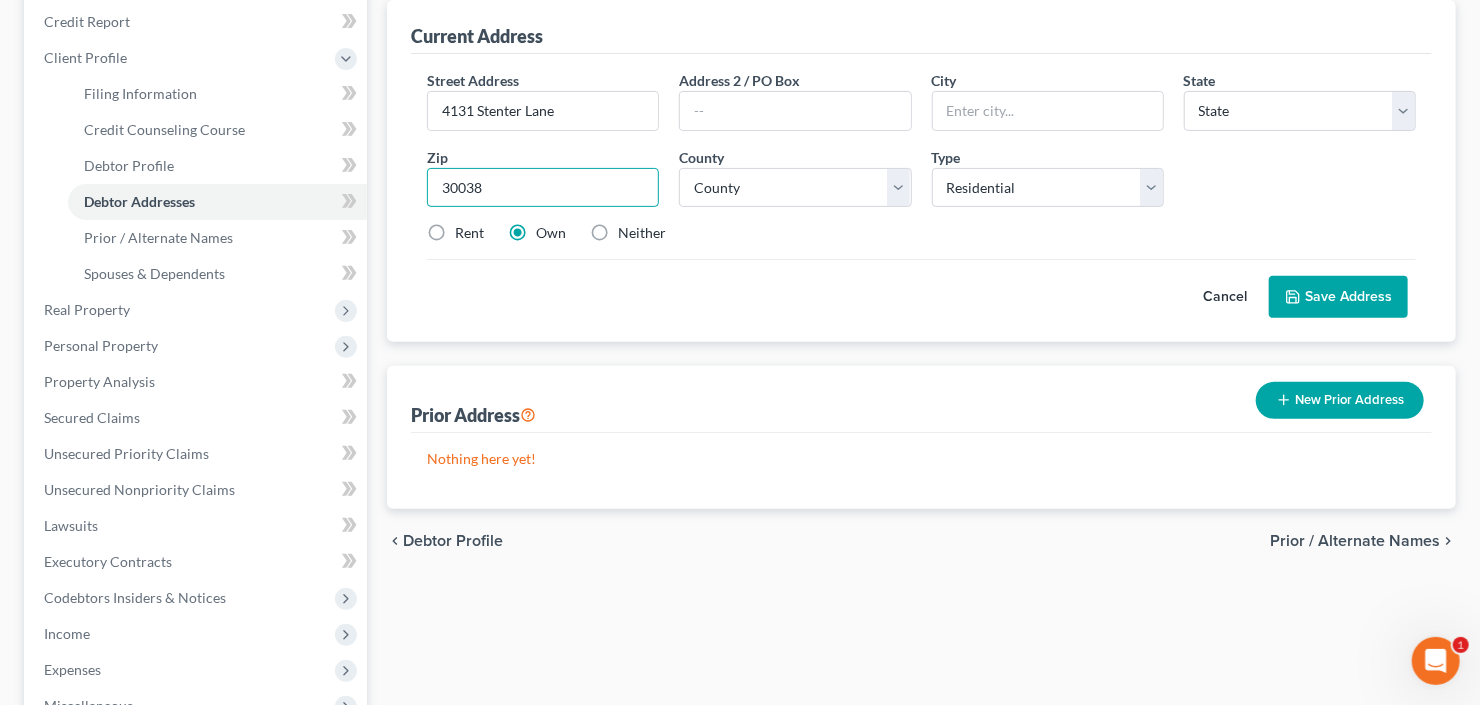 type on "30038" 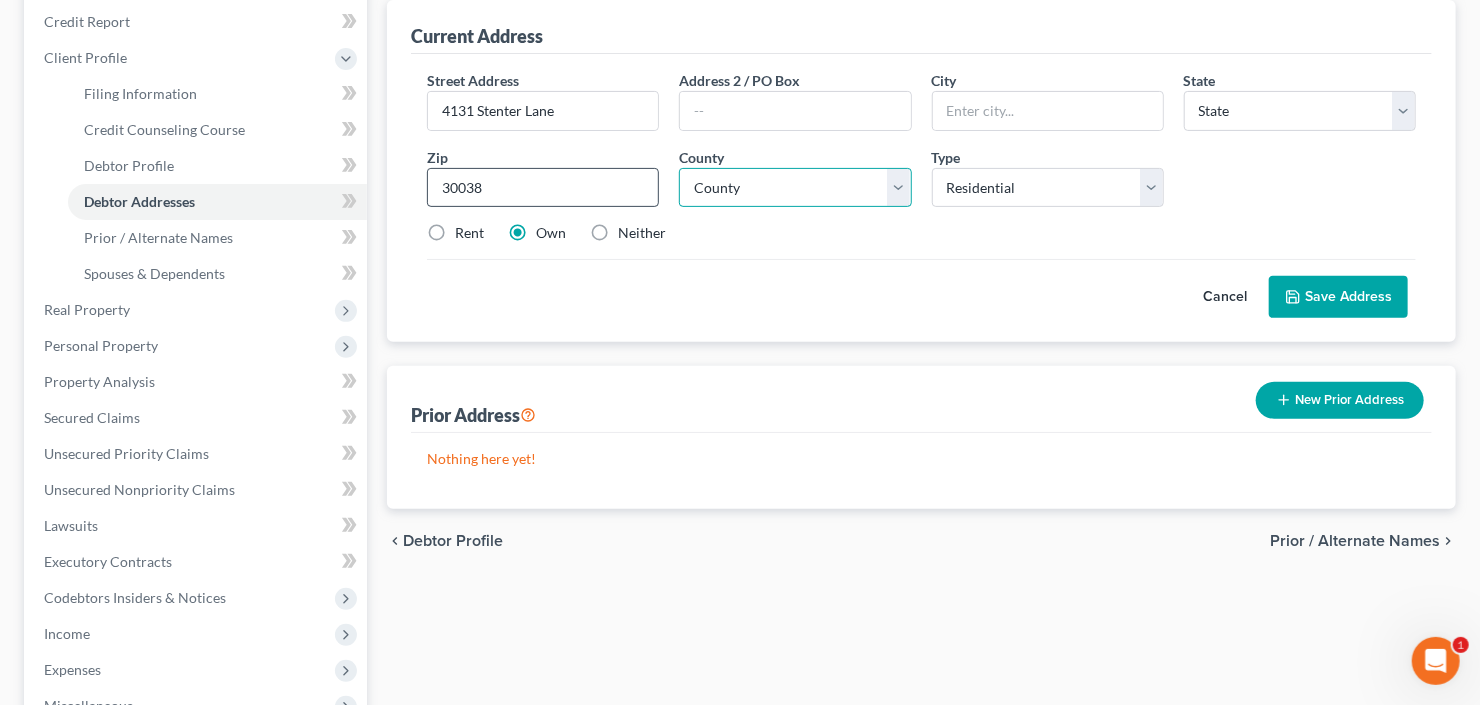 type on "Lithonia" 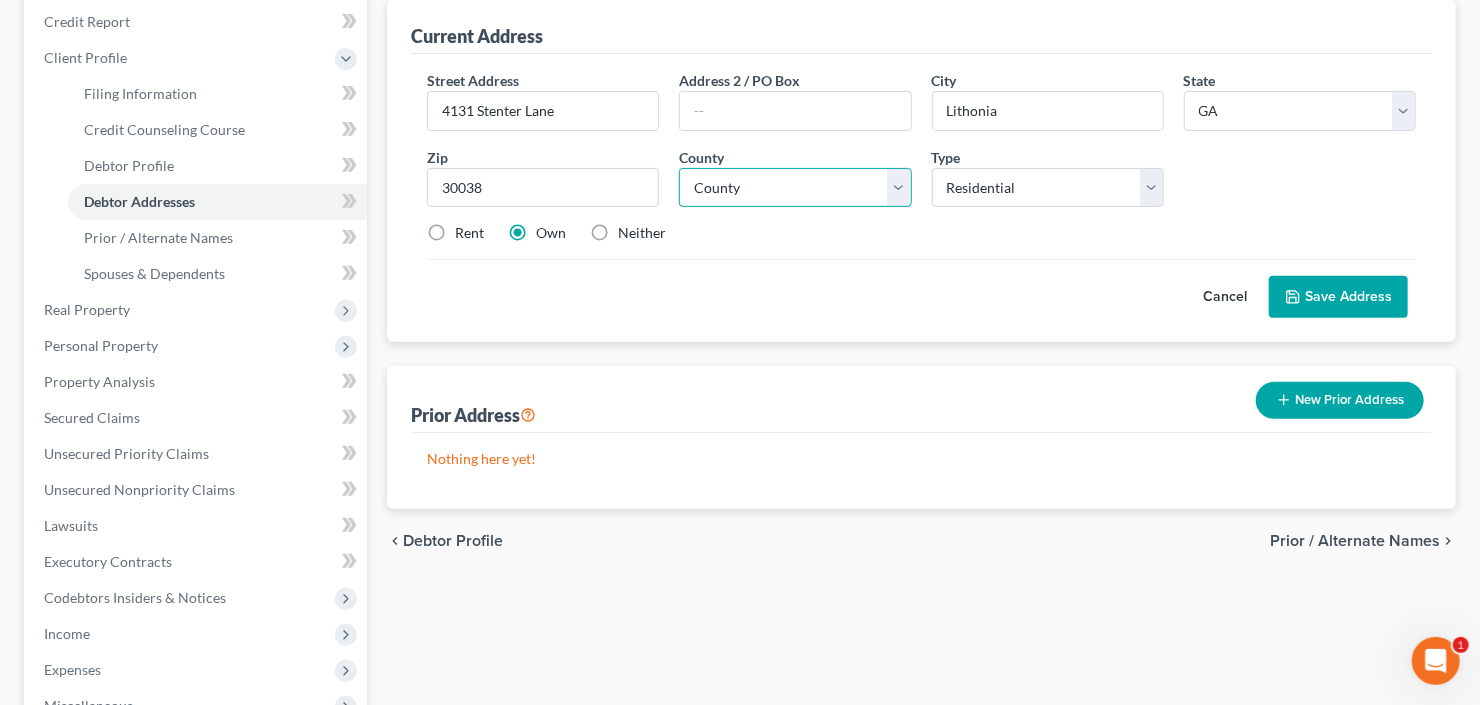 click on "County" at bounding box center (795, 188) 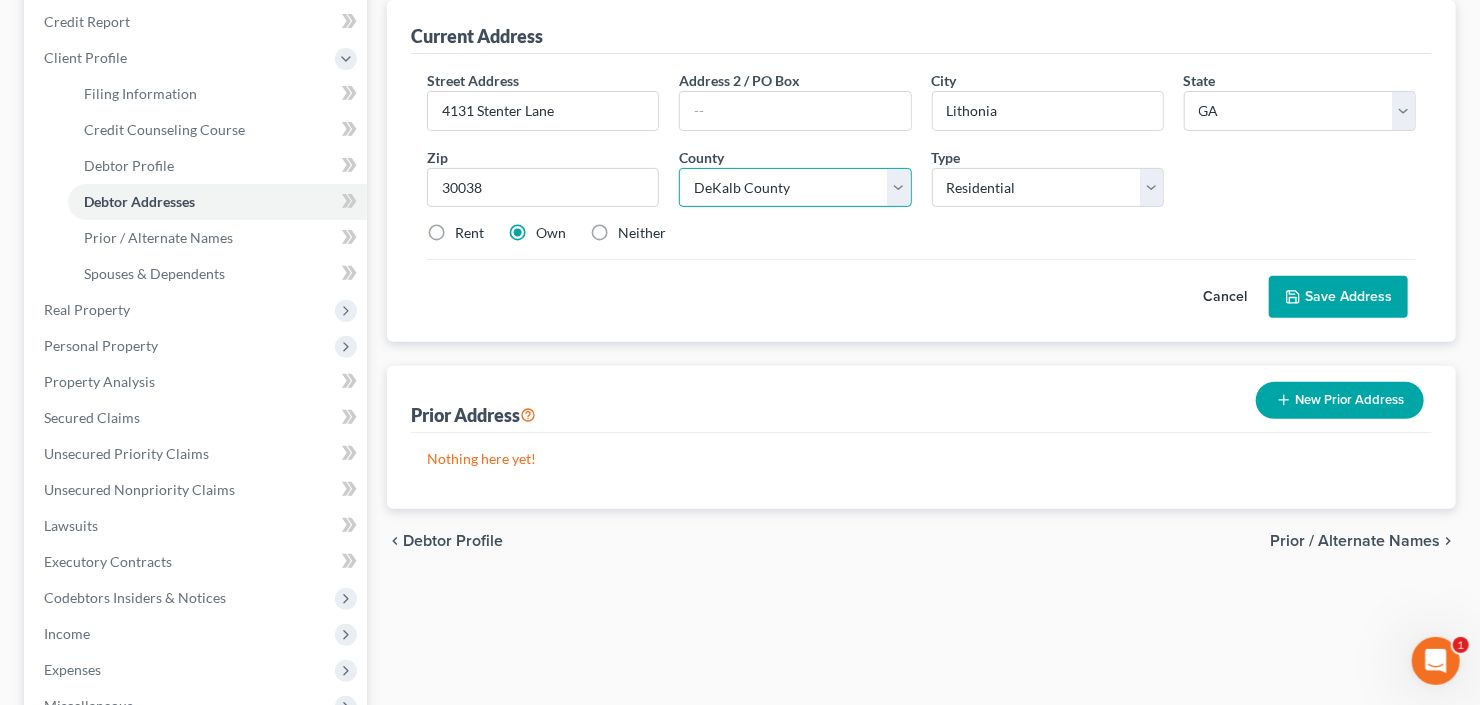 click on "County Appling County Atkinson County Bacon County Baker County Baldwin County Banks County Barrow County Bartow County Ben Hill County Berrien County Bibb County Bleckley County Brantley County Brooks County Bryan County Bulloch County Burke County Butts County Calhoun County Camden County Candler County Carroll County Catoosa County Charlton County Chatham County Chattahoochee County Chattooga County Cherokee County Clarke County Clay County Clayton County Clinch County Cobb County Coffee County Colquitt County Columbia County Cook County Coweta County Crawford County Crisp County Dade County Dawson County DeKalb County Decatur County Dodge County Dooly County Dougherty County Douglas County Early County Echols County Effingham County Elbert County Emanuel County Evans County Fannin County Fayette County Floyd County Forsyth County Franklin County Fulton County Gilmer County Glascock County Glynn County Gordon County Grady County Greene County Gwinnett County Habersham County Hall County Hancock County" at bounding box center (795, 188) 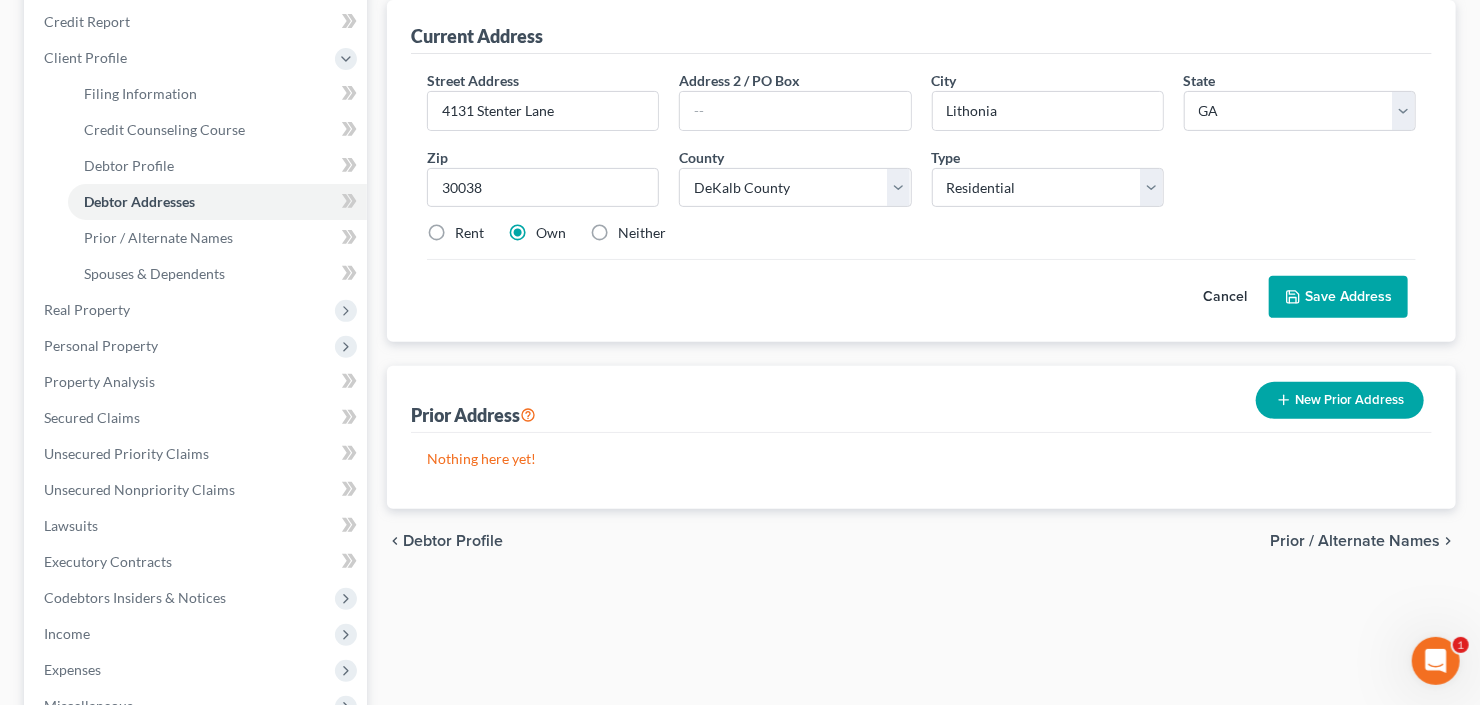 click on "Rent" at bounding box center [469, 233] 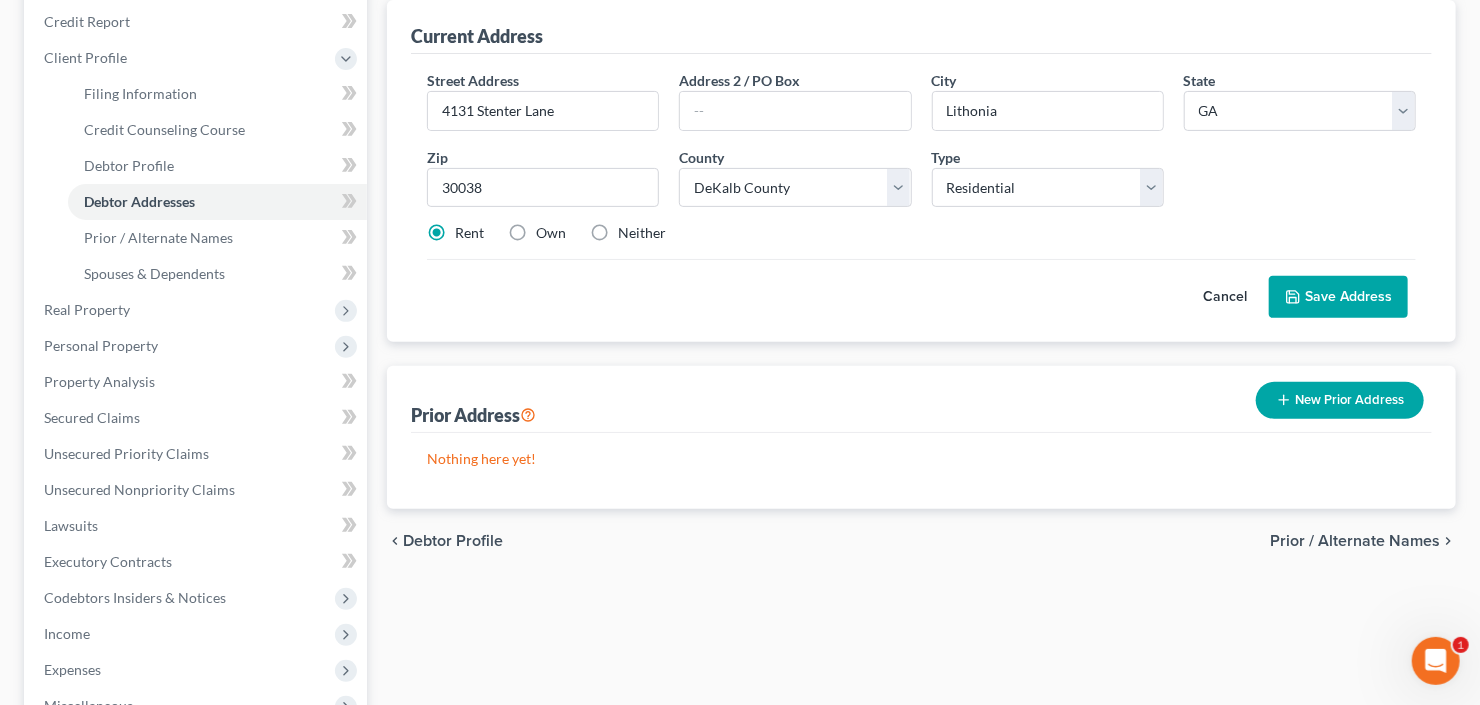 click on "Save Address" at bounding box center [1338, 297] 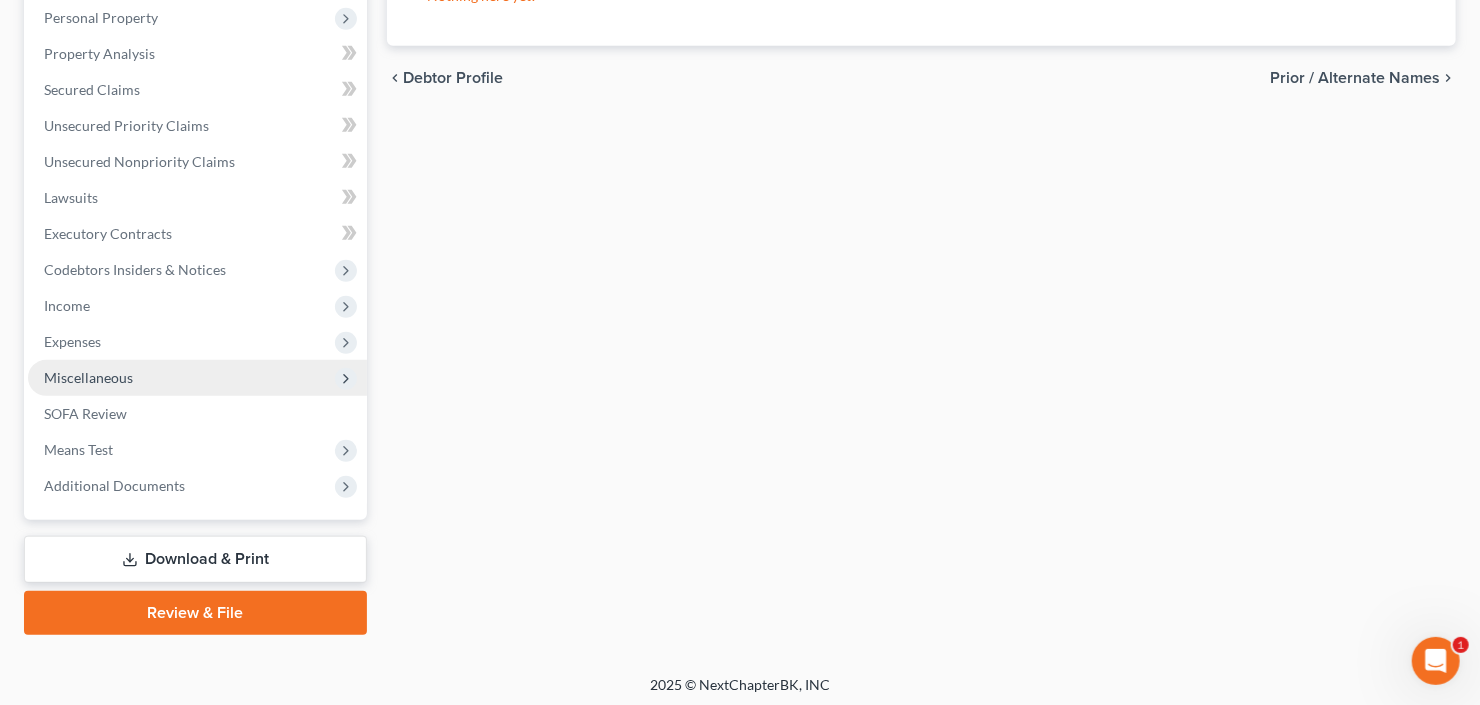 scroll, scrollTop: 570, scrollLeft: 0, axis: vertical 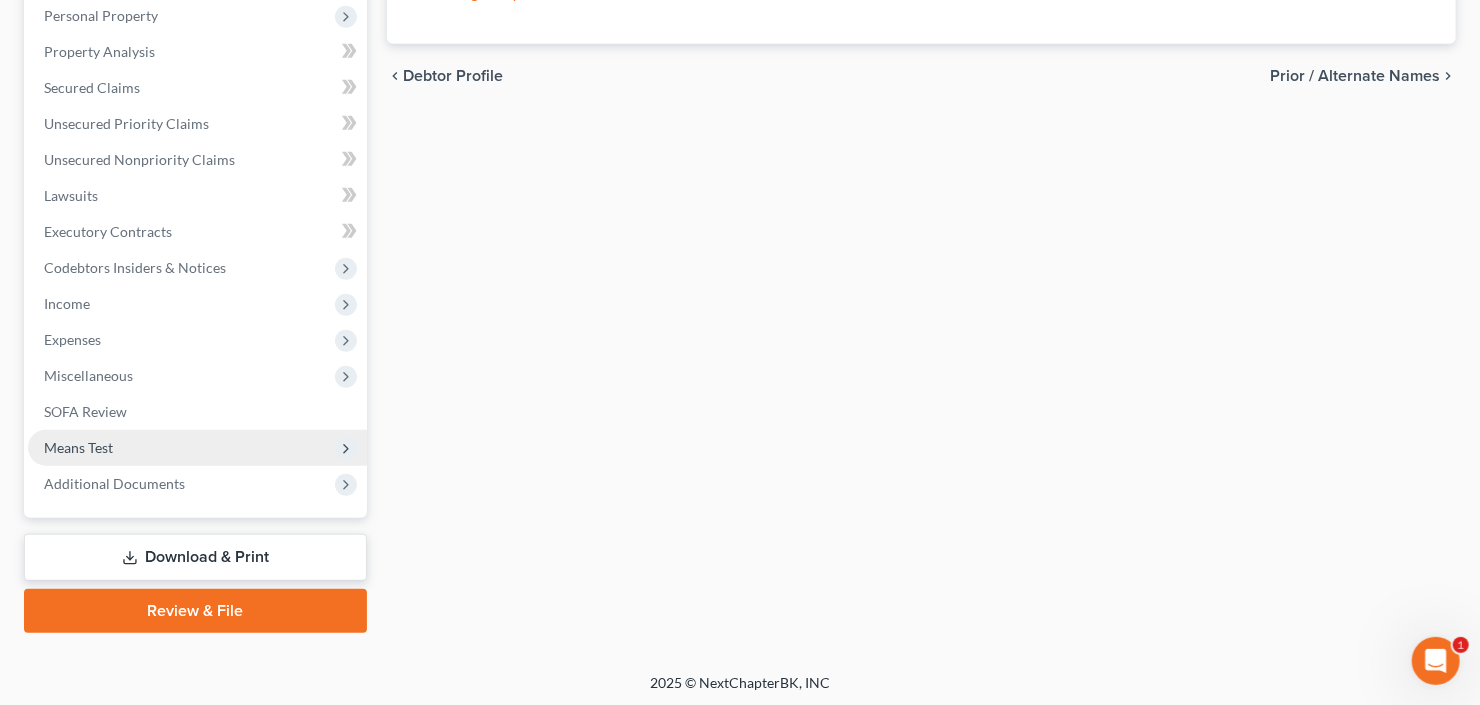 click on "Means Test" at bounding box center [197, 448] 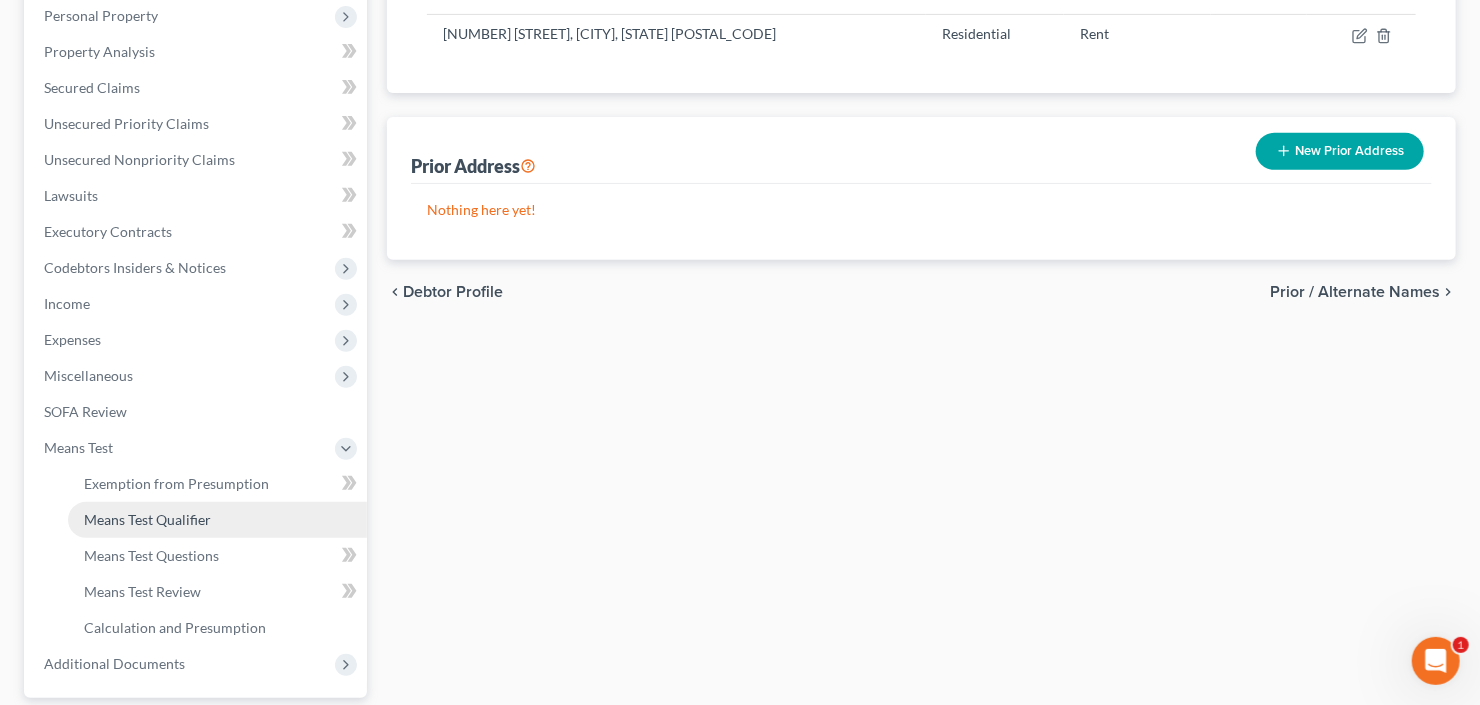 click on "Means Test Qualifier" at bounding box center (147, 519) 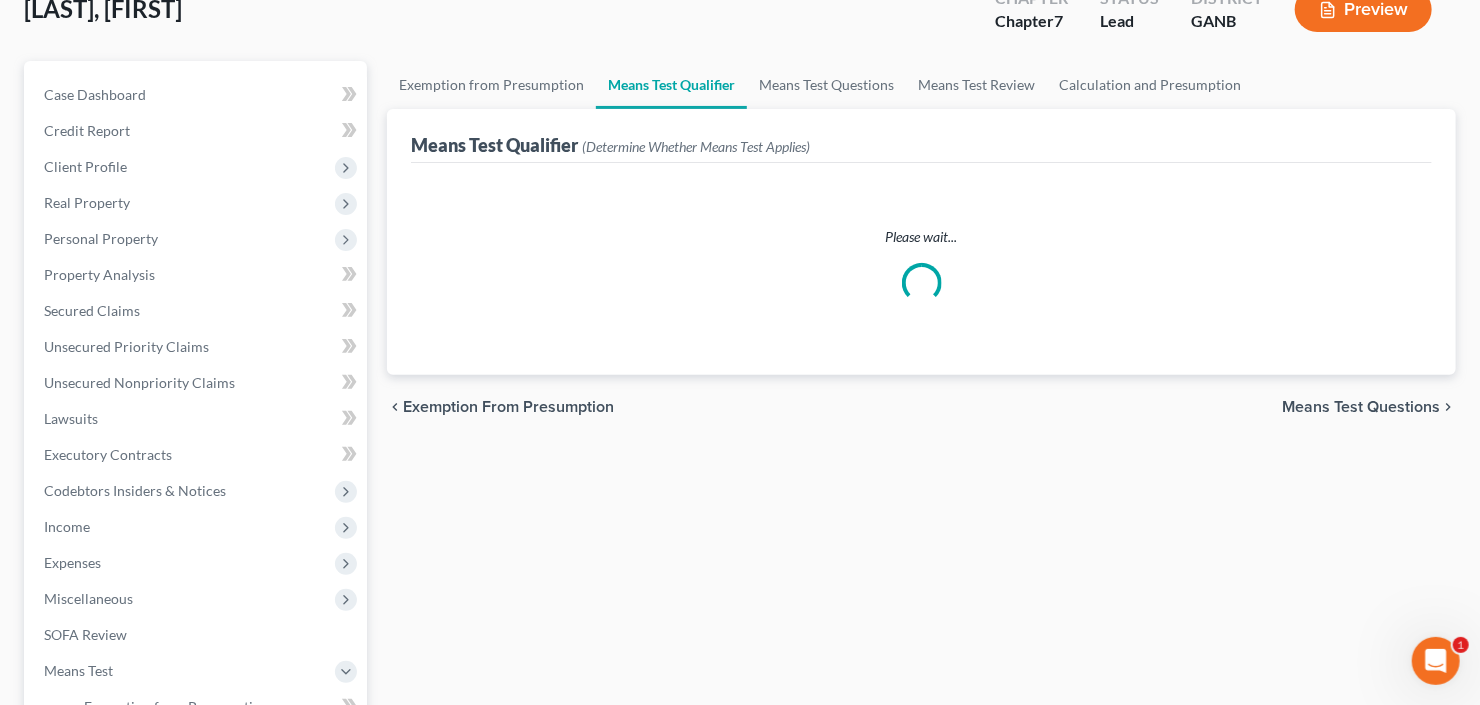scroll, scrollTop: 160, scrollLeft: 0, axis: vertical 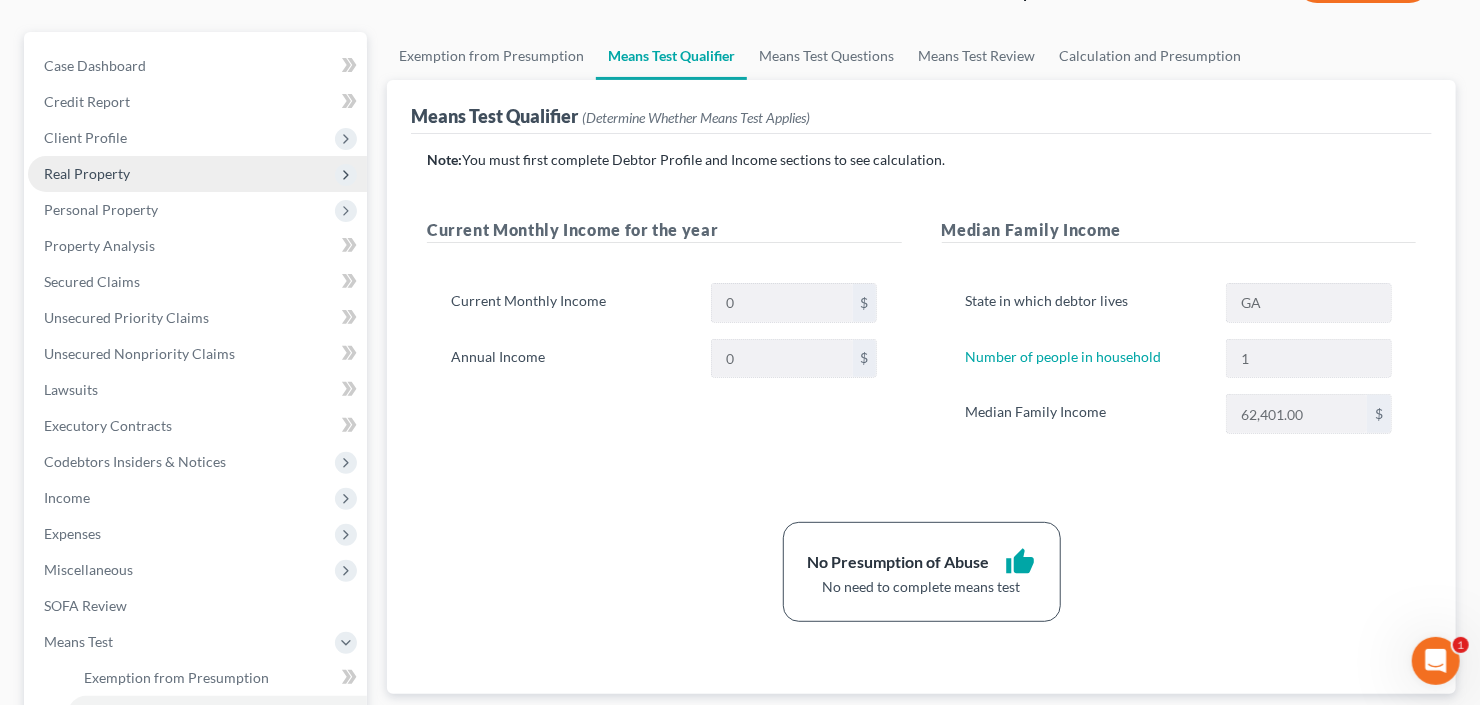 click on "Real Property" at bounding box center (197, 174) 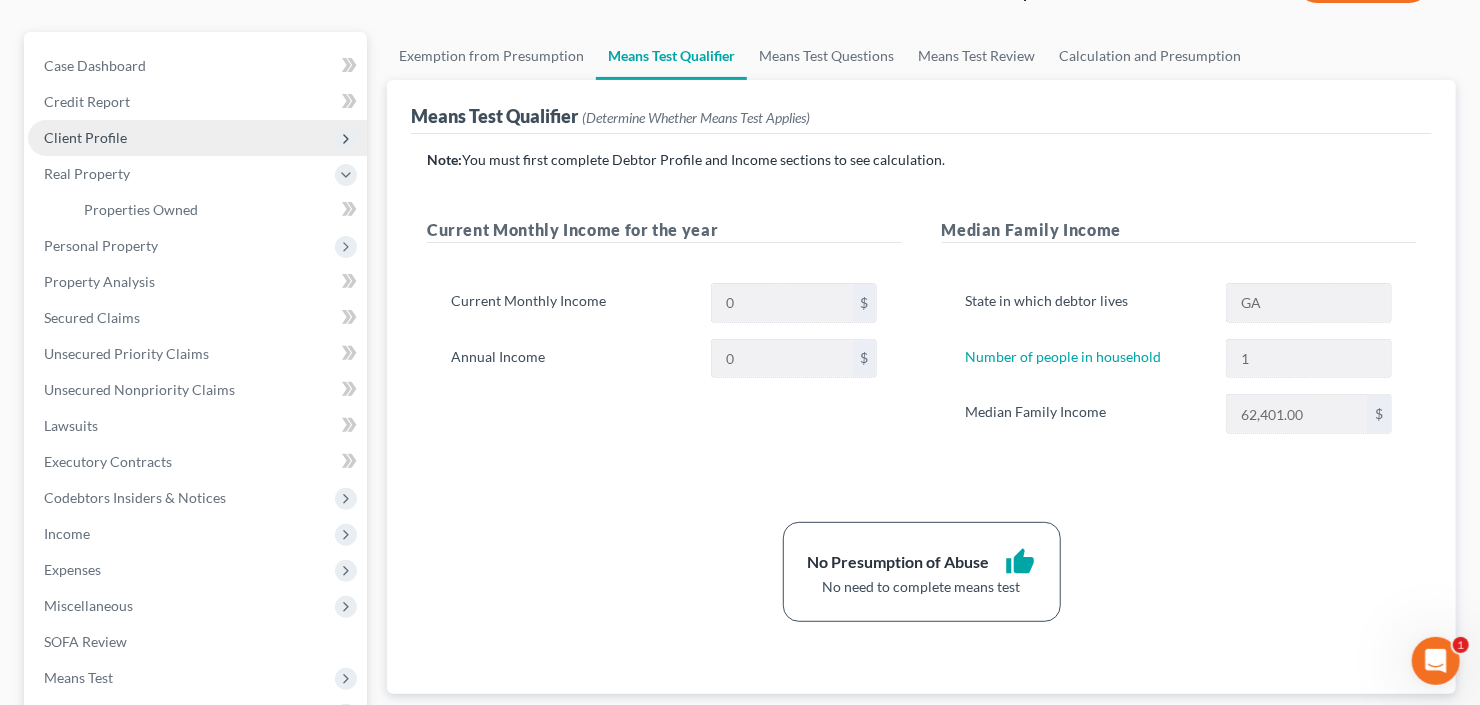 click on "Client Profile" at bounding box center [197, 138] 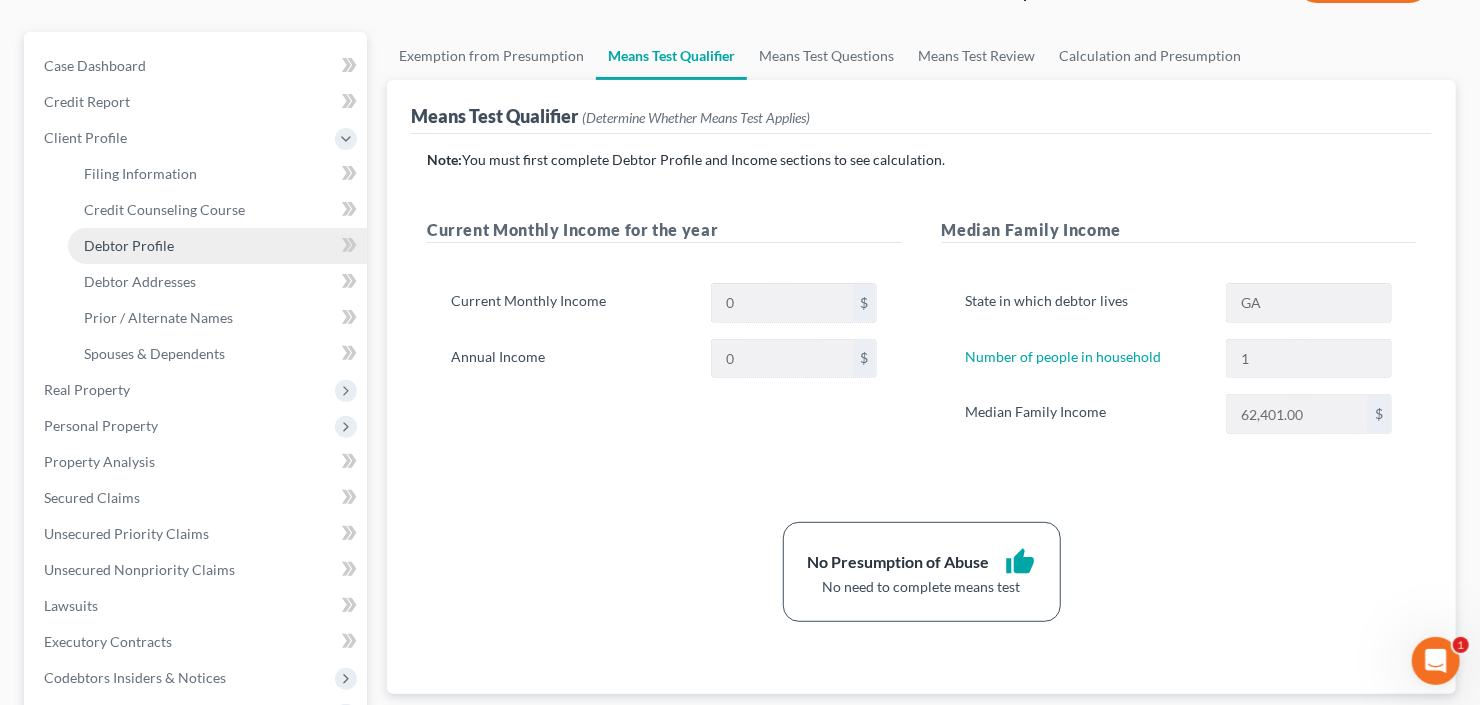 click on "Debtor Profile" at bounding box center (217, 246) 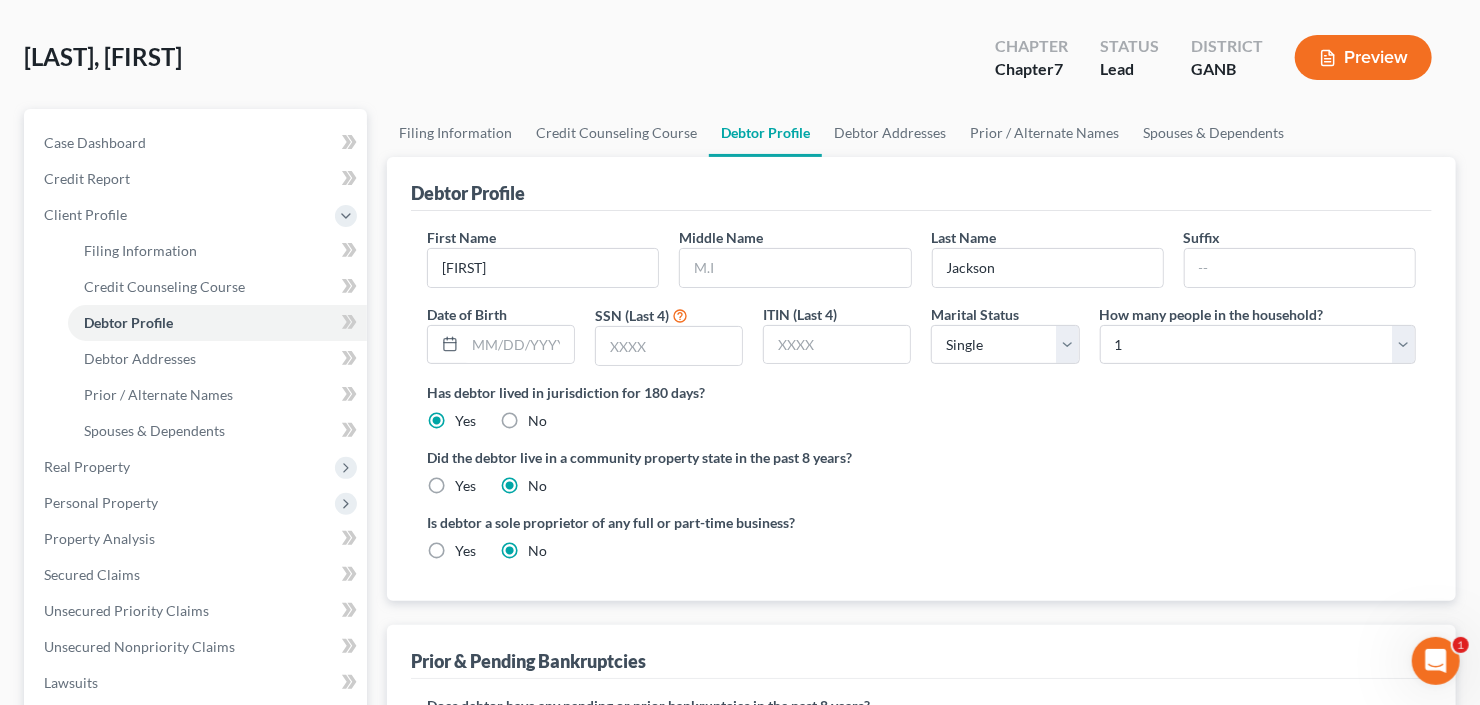scroll, scrollTop: 0, scrollLeft: 0, axis: both 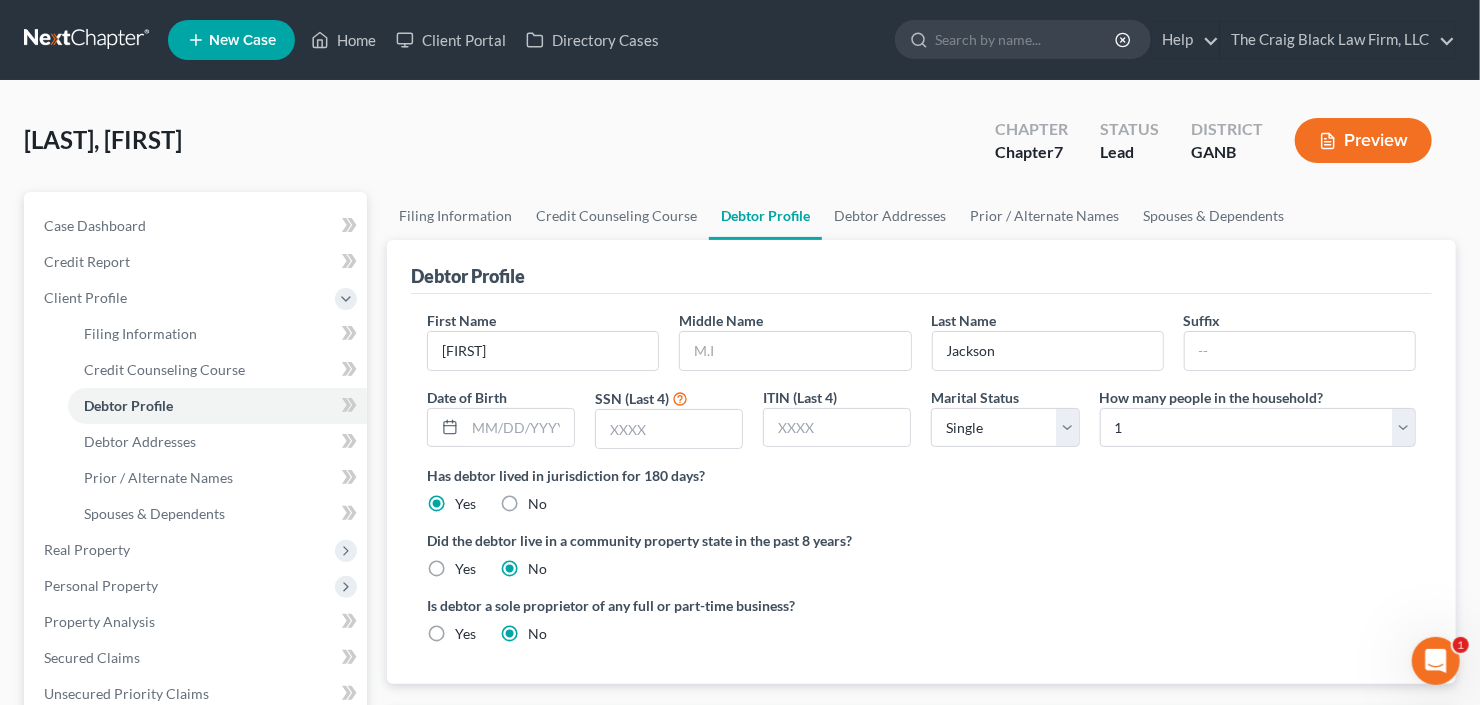 click on "How many people in the household?" at bounding box center (1212, 397) 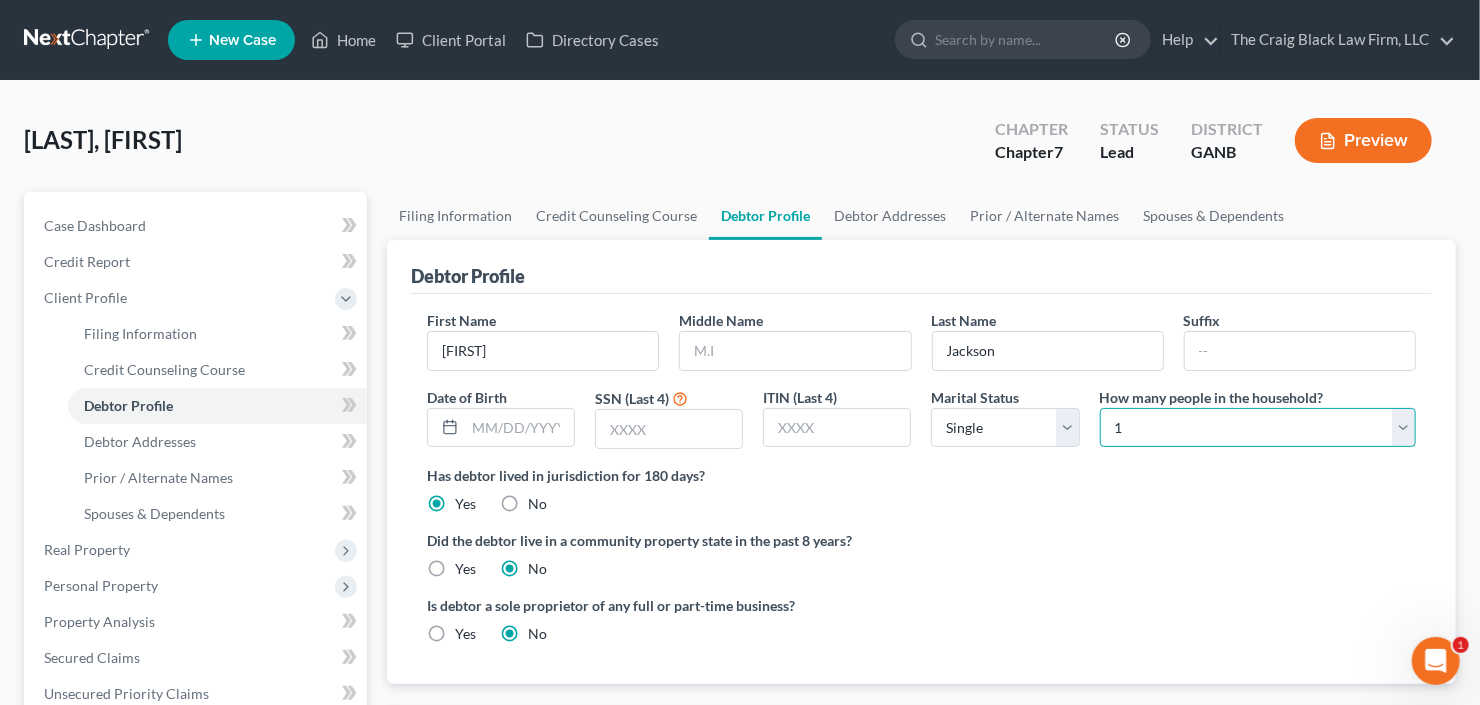 click on "Select 1 2 3 4 5 6 7 8 9 10 11 12 13 14 15 16 17 18 19 20" at bounding box center (1258, 428) 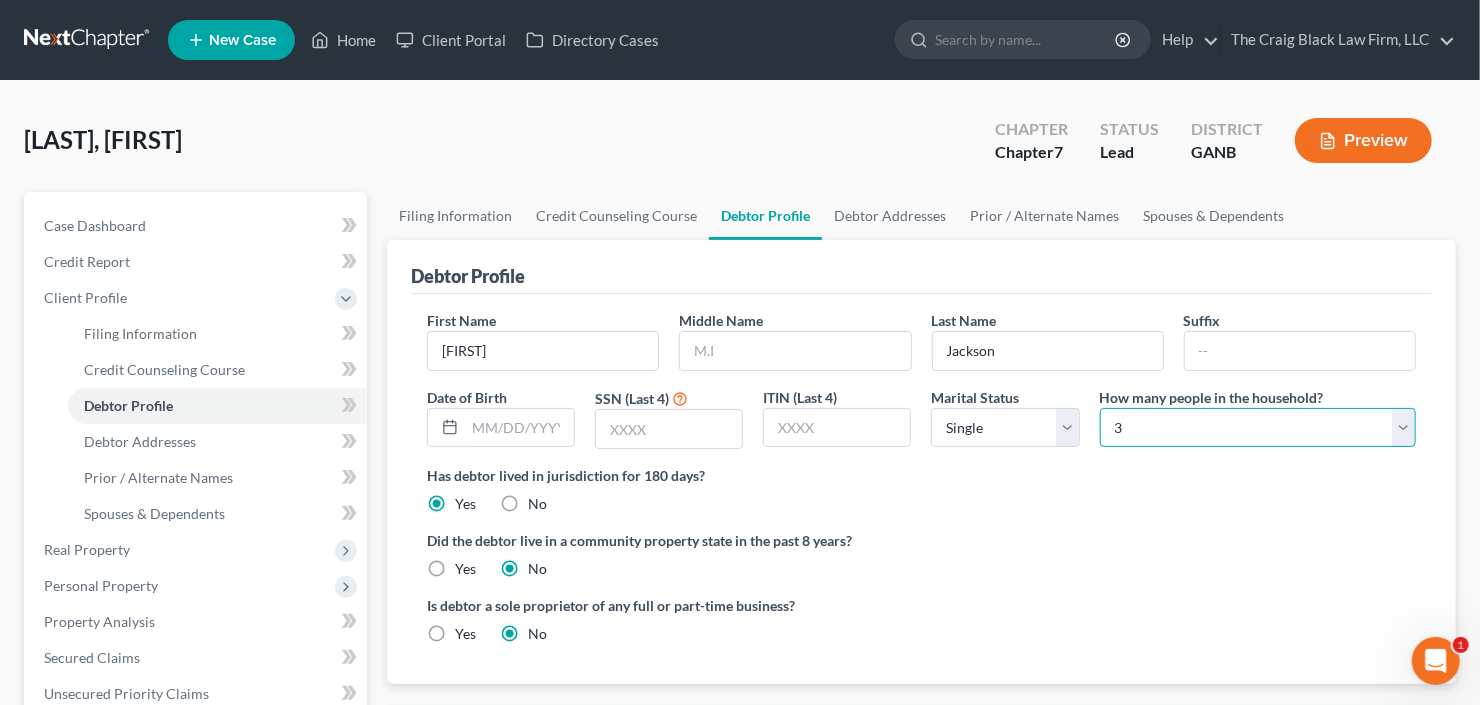 click on "Select 1 2 3 4 5 6 7 8 9 10 11 12 13 14 15 16 17 18 19 20" at bounding box center [1258, 428] 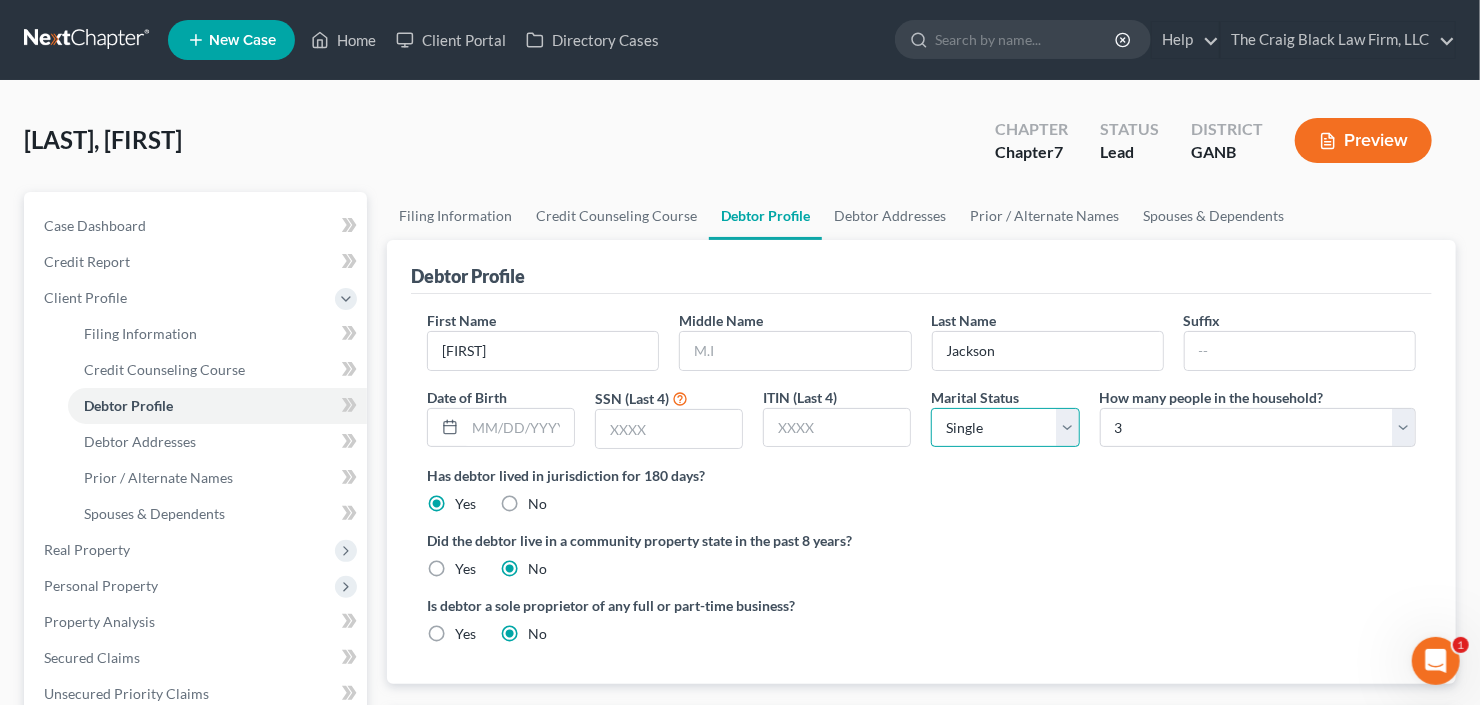 click on "Select Single Married Separated Divorced Widowed" at bounding box center (1005, 428) 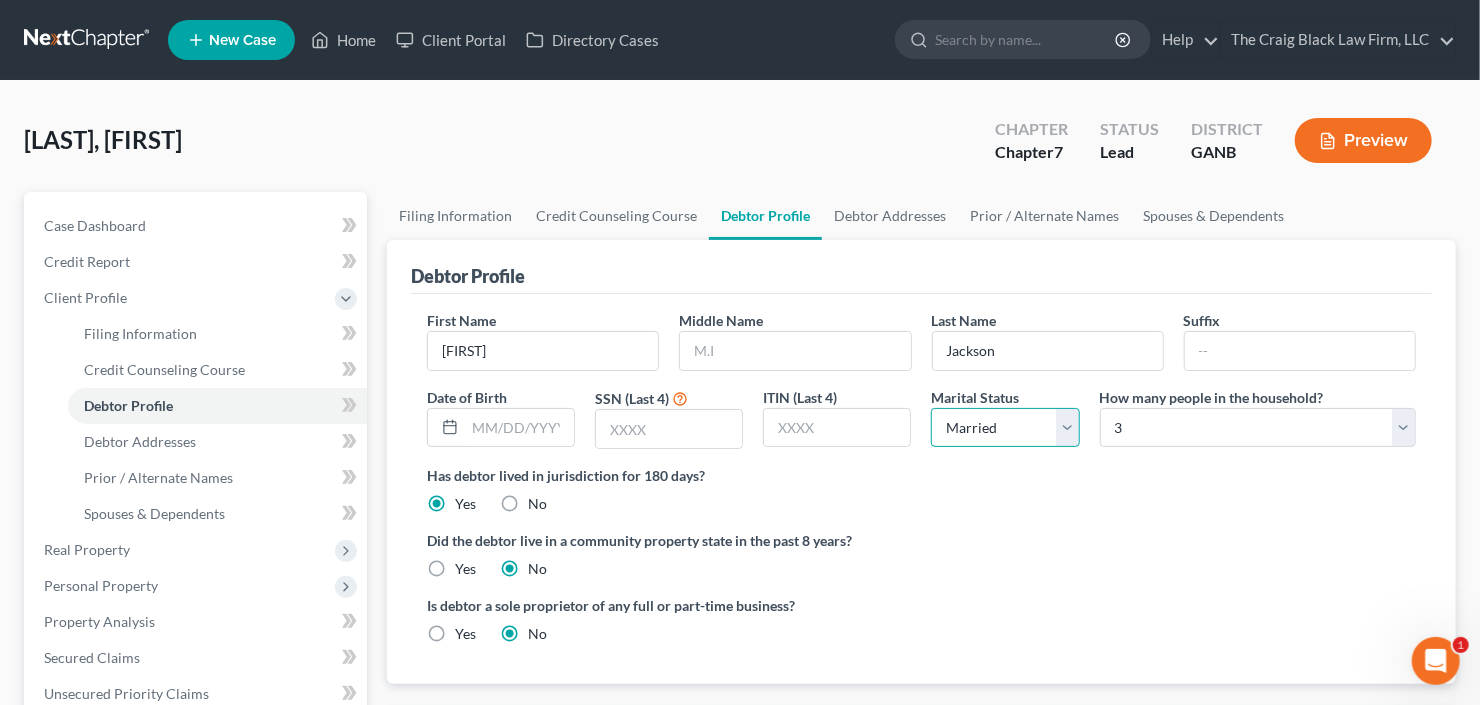 click on "Select Single Married Separated Divorced Widowed" at bounding box center [1005, 428] 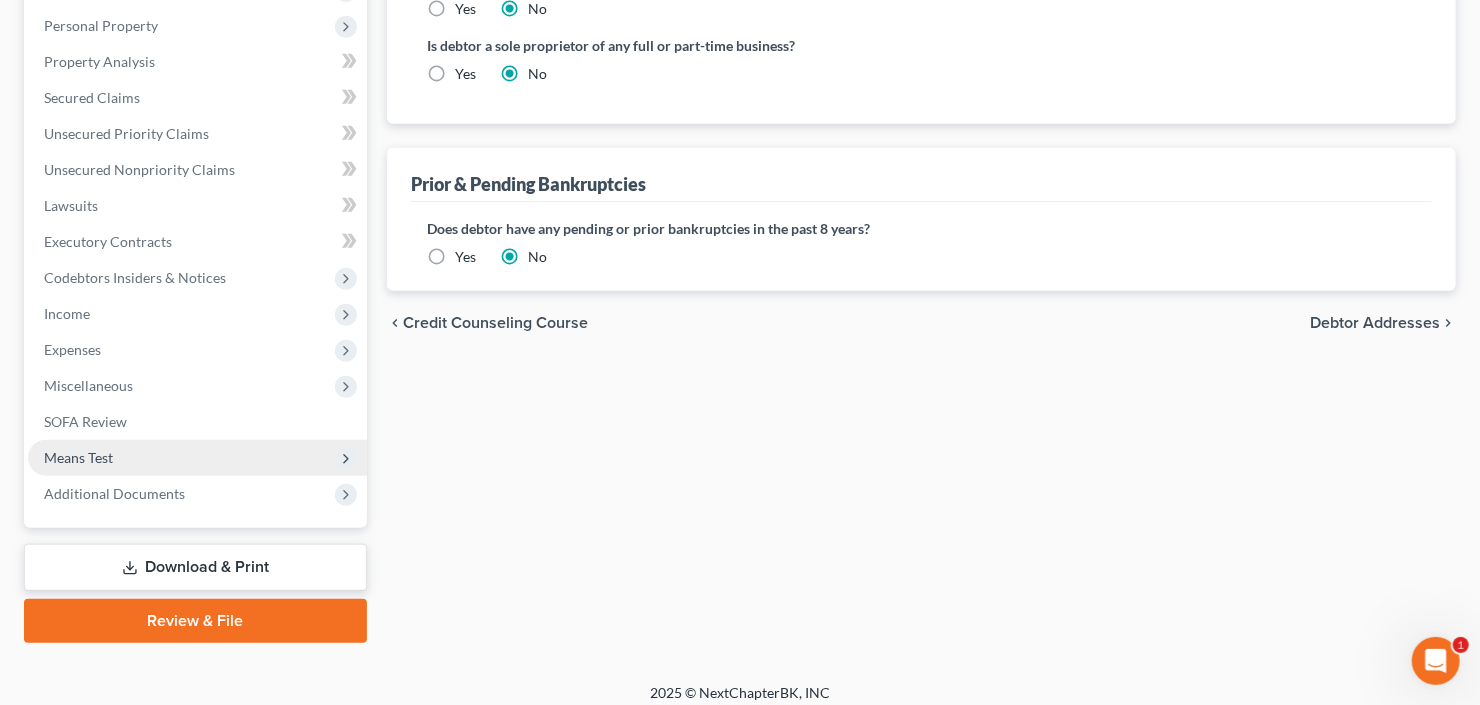 click on "Means Test" at bounding box center [197, 458] 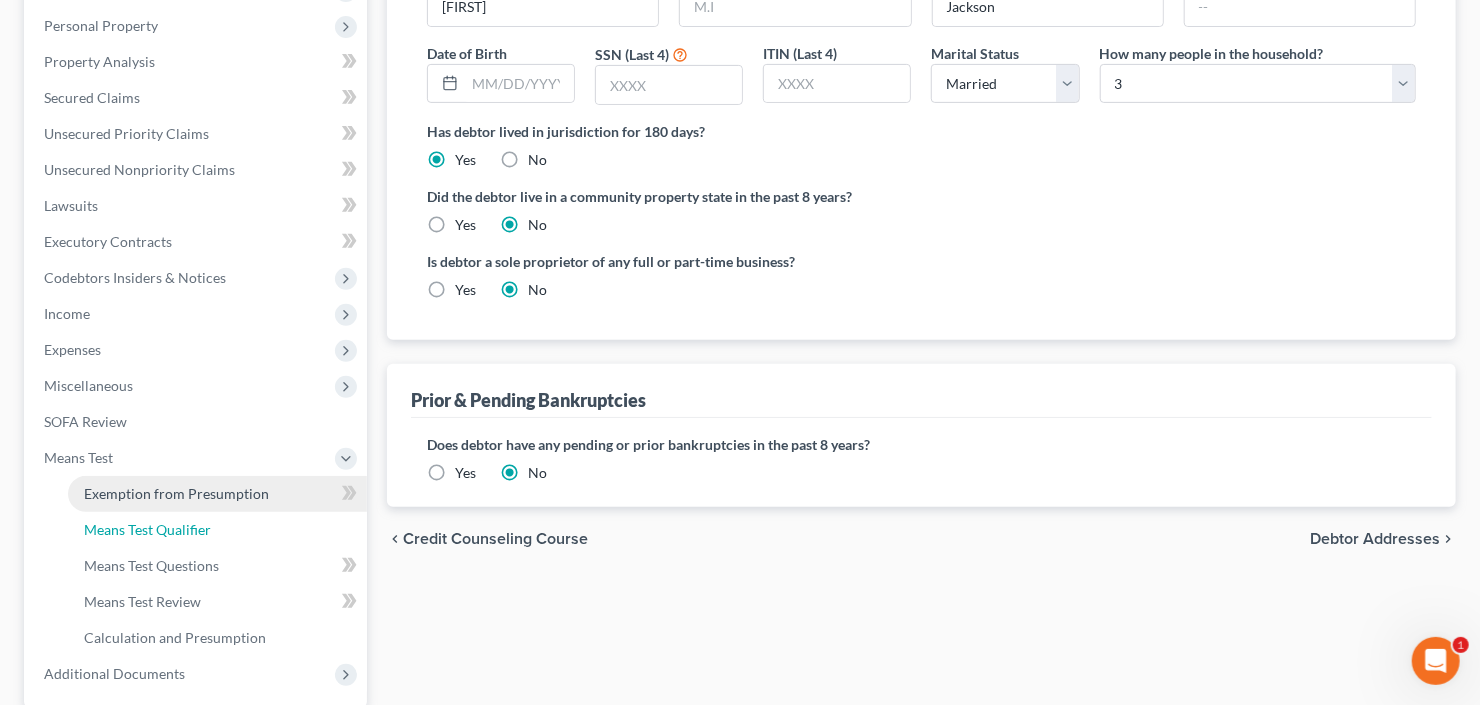 drag, startPoint x: 160, startPoint y: 536, endPoint x: 191, endPoint y: 527, distance: 32.280025 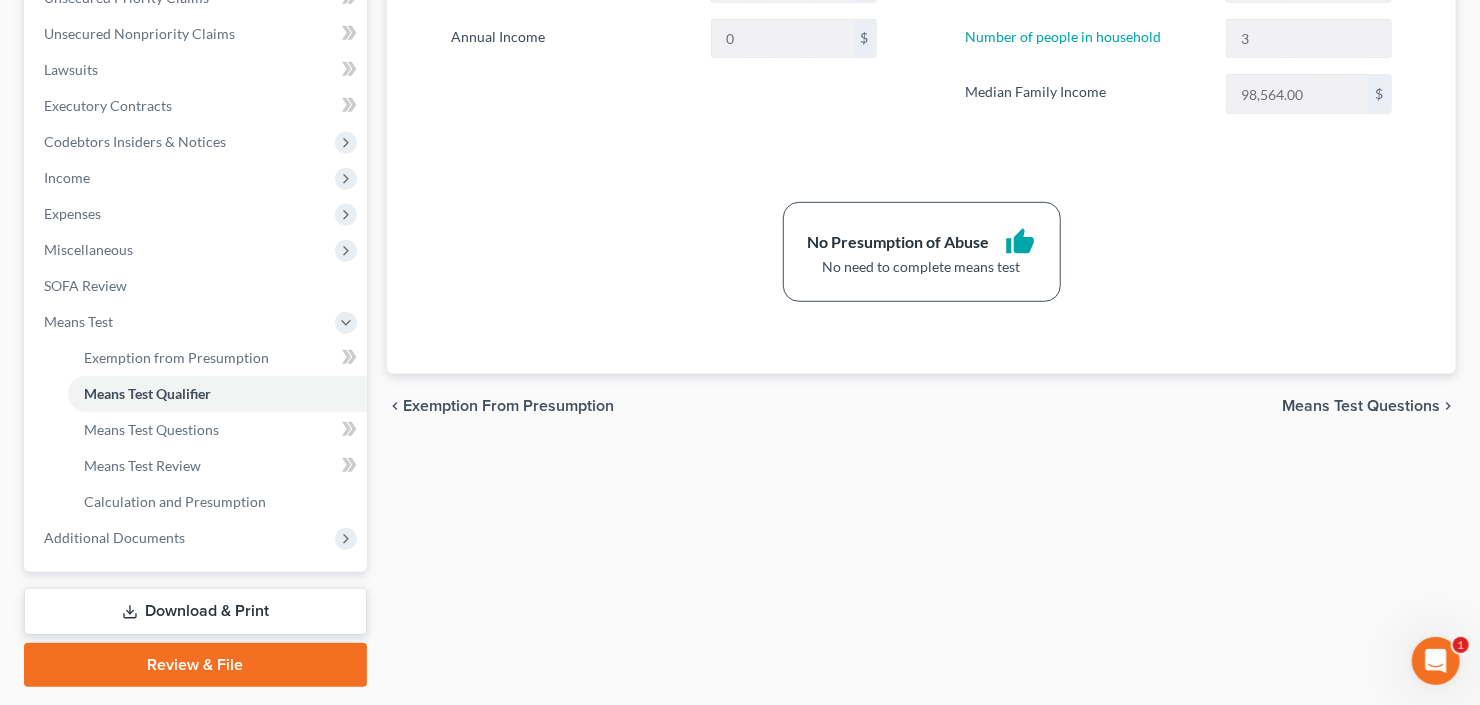 scroll, scrollTop: 240, scrollLeft: 0, axis: vertical 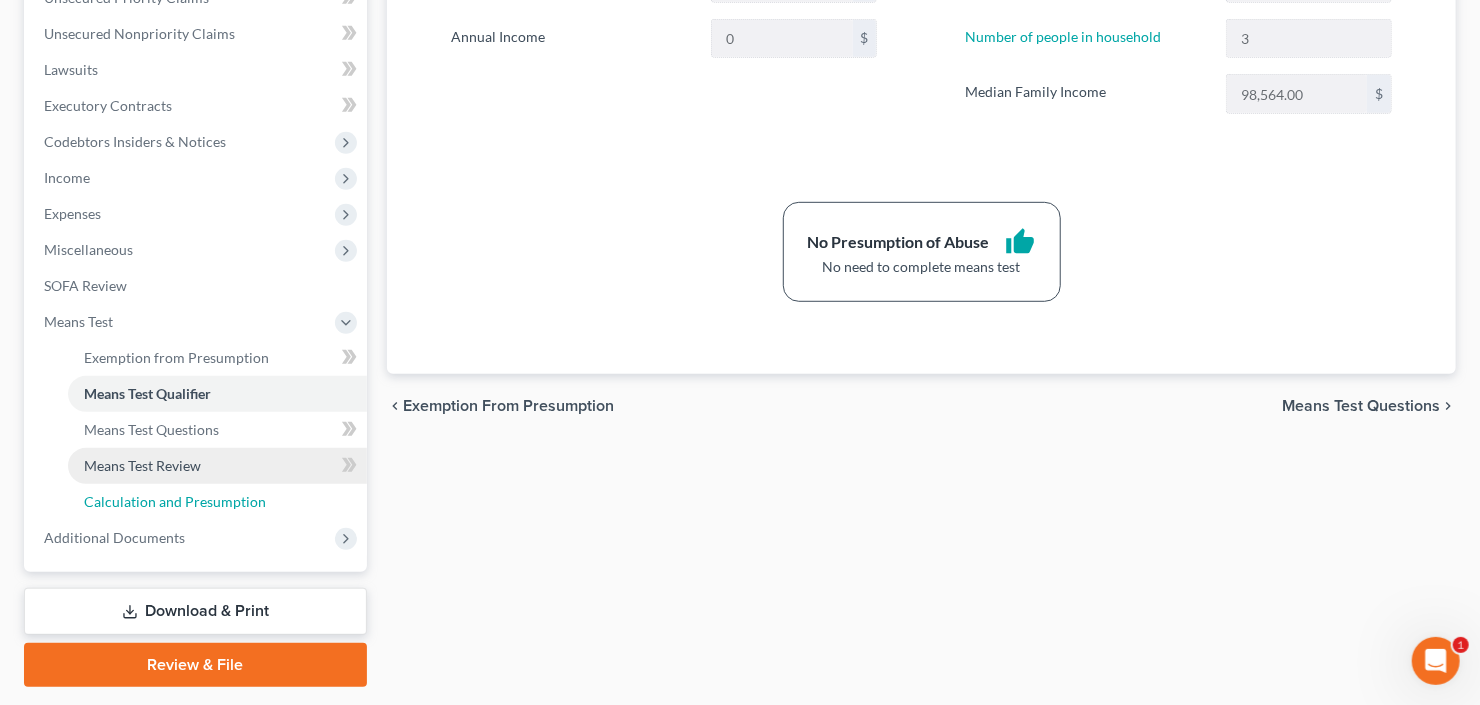 drag, startPoint x: 153, startPoint y: 495, endPoint x: 167, endPoint y: 477, distance: 22.803509 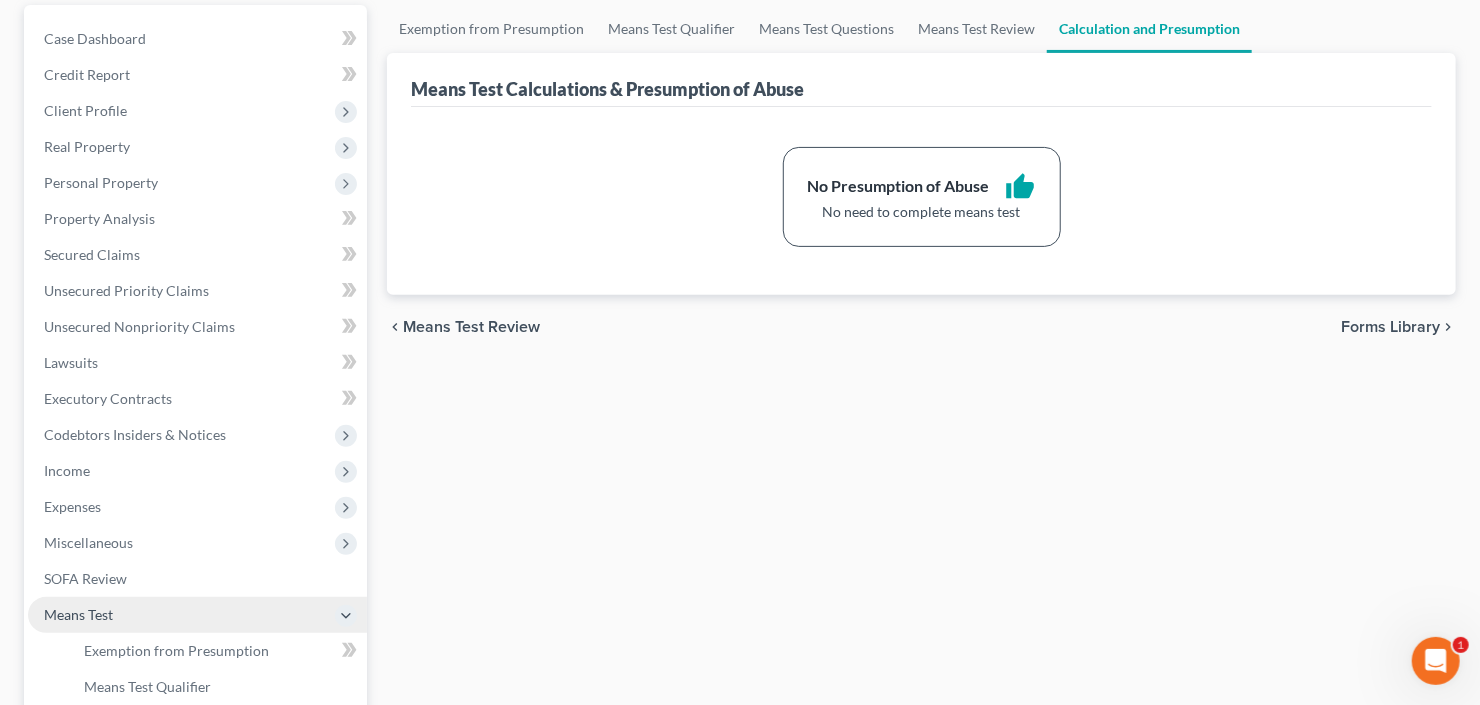 scroll, scrollTop: 447, scrollLeft: 0, axis: vertical 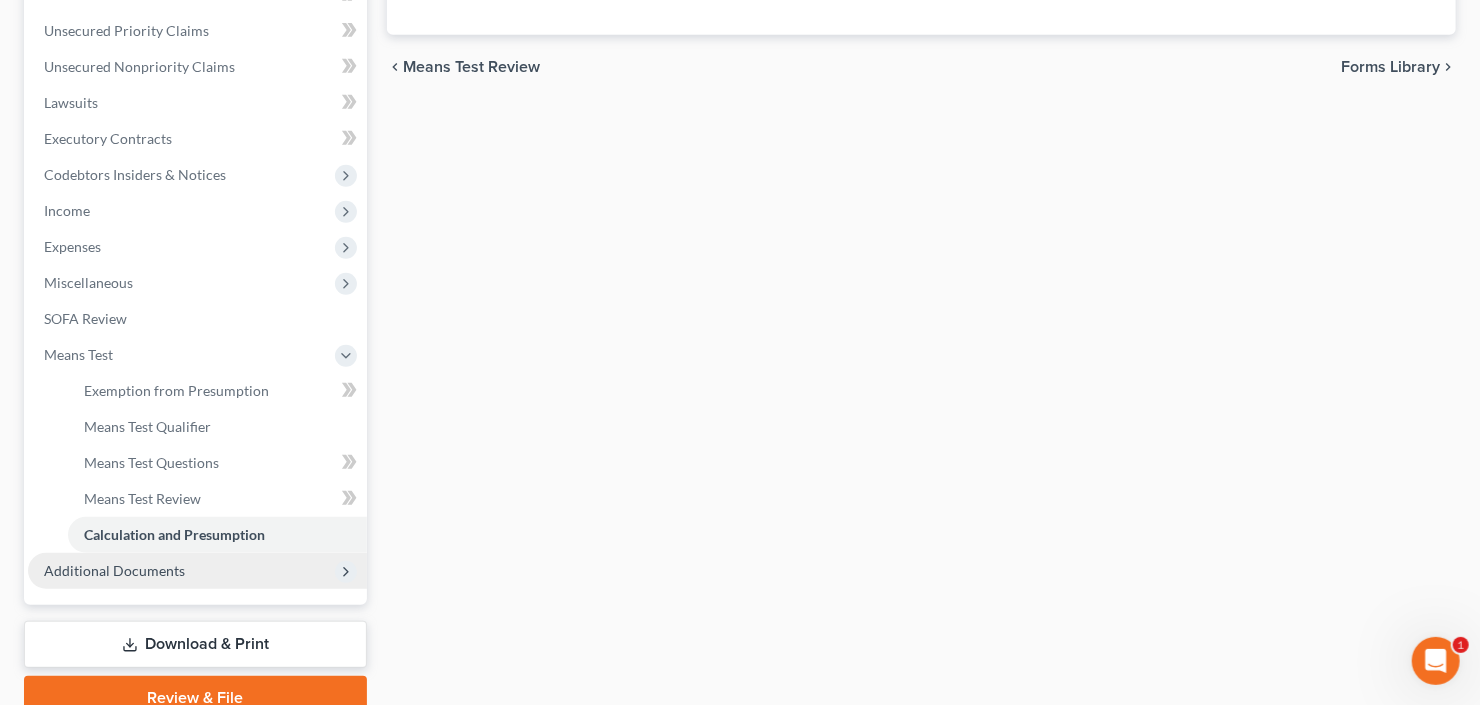 click on "Additional Documents" at bounding box center [114, 570] 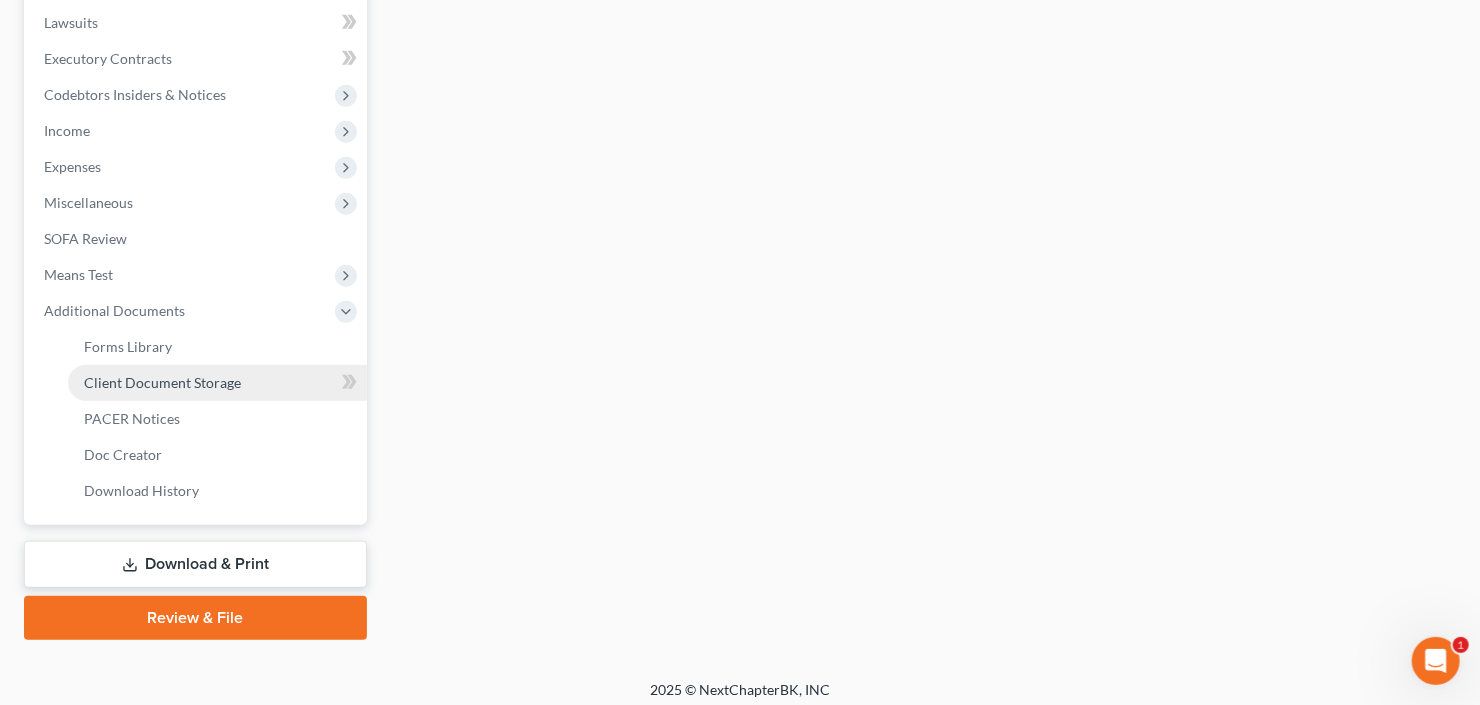 click on "Client Document Storage" at bounding box center [162, 382] 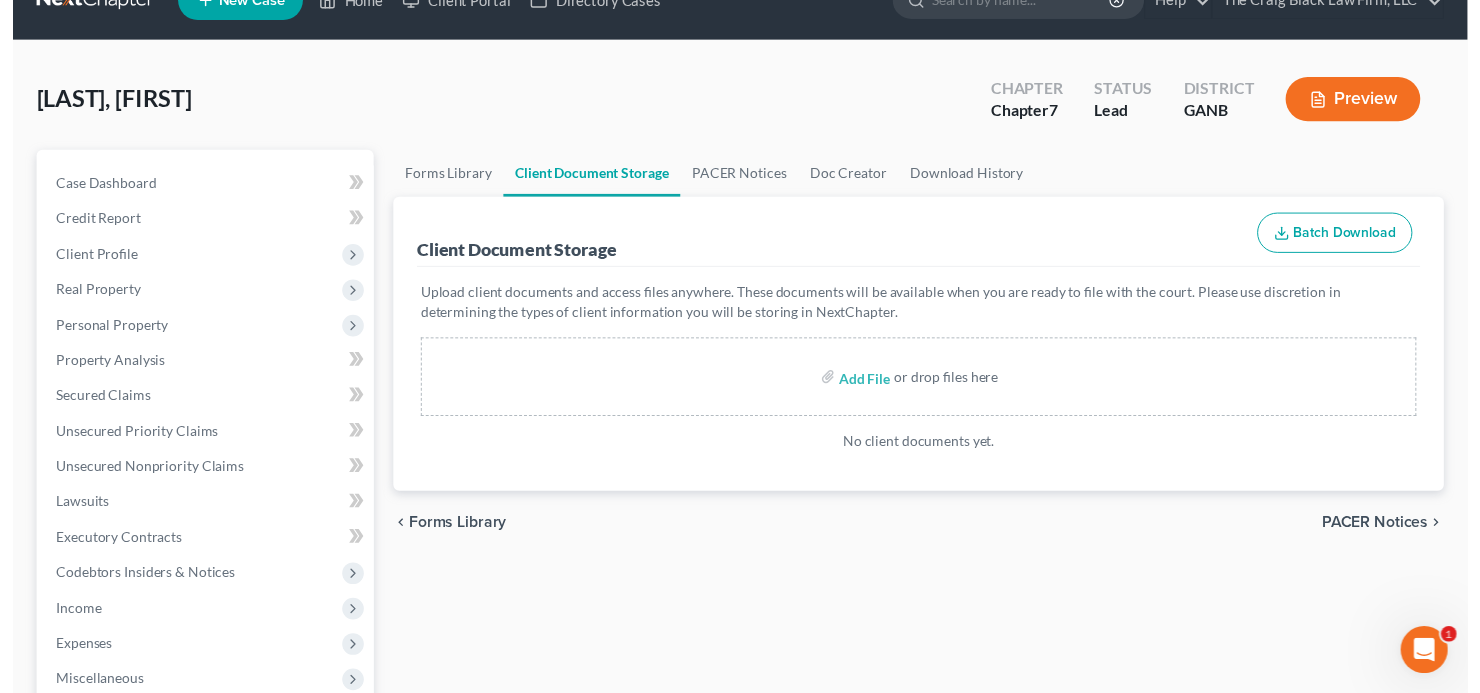 scroll, scrollTop: 0, scrollLeft: 0, axis: both 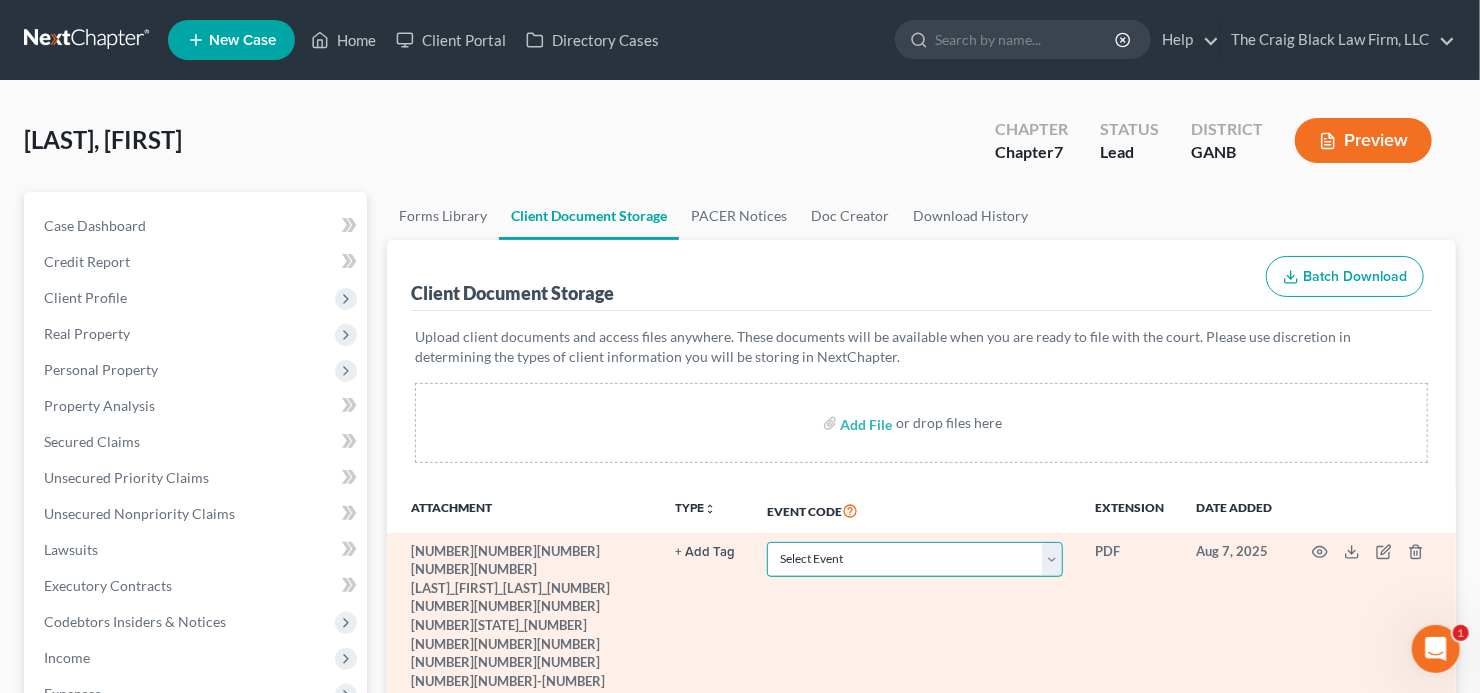 click on "Select Event 01 - Chapter 13 Plan - Initial Plan 02-Application to Pay Filing Fee in Installments Application for Waiver of Chapter 7 Filing Fee (103B) Certification of Financial Management Course for Debtor Corporate Ownership Statement Credit Counseling Service Certificate Exhibits Federal Tax Return Operating Report P-Amended List of Creditors (FEE) P-Amendment to Schedules D, E, F and/or E/F (FEE) P-Amendment to Voluntary Petition P-Attorney Disclosure Statement P-Chapter 11 Statement of Monthly Income (Form 122B) P-Chapter 13 Monthly Income Statement/Calculation of Disposable Income Document(s) - (122C-1/122C-2) P-Chapter 7 Statement of Monthly Income/Means Test Document(s) - (Forms 122A-1, 122A-1Supp, 122A-2) P-Corporate Resolution P-Declaration of Debtor P-Equity Security Holders P-Initial Statement About an Eviction Judgment Against You--Form 101A P-Schedule A/B P-Schedule C P-Schedule D P-Schedule E/F P-Schedule G P-Schedule H P-Schedule I P-Schedule J P-Statement of Financial Affairs Payment Advices" at bounding box center (915, 559) 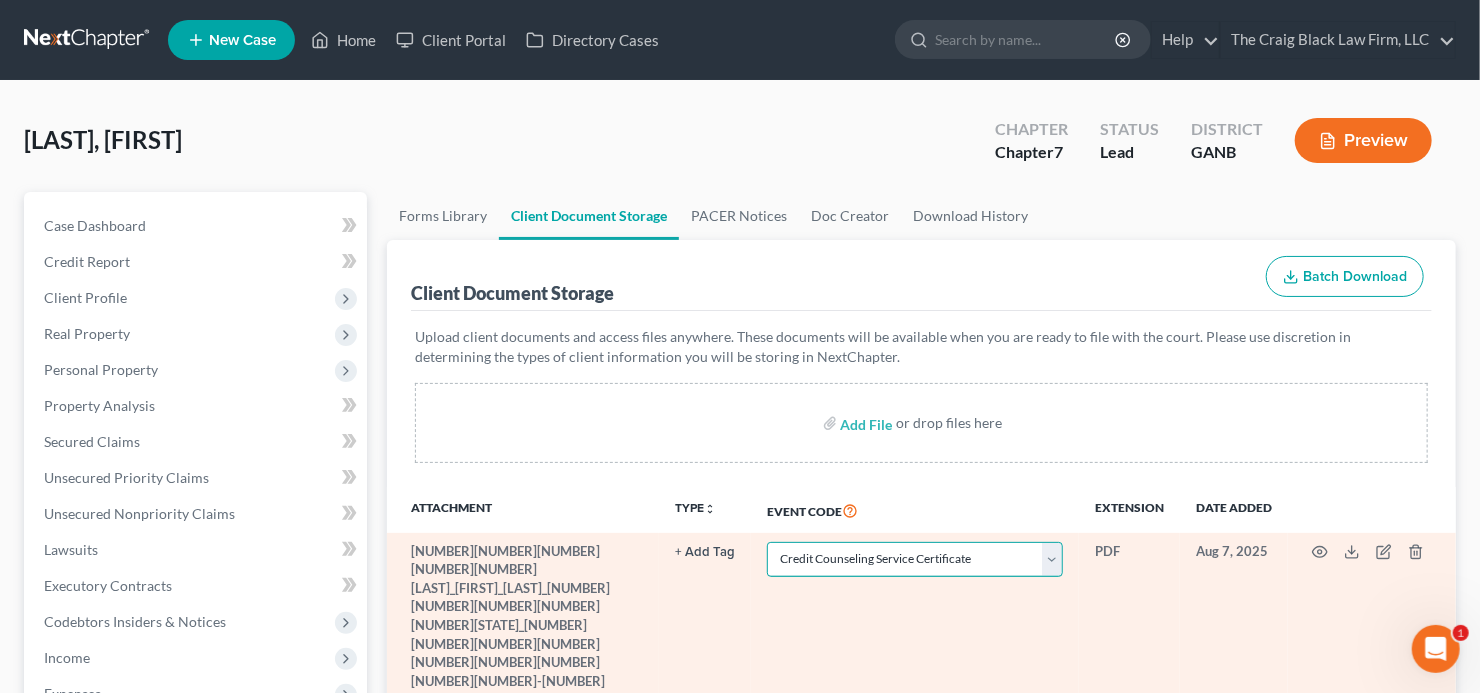 click on "Select Event 01 - Chapter 13 Plan - Initial Plan 02-Application to Pay Filing Fee in Installments Application for Waiver of Chapter 7 Filing Fee (103B) Certification of Financial Management Course for Debtor Corporate Ownership Statement Credit Counseling Service Certificate Exhibits Federal Tax Return Operating Report P-Amended List of Creditors (FEE) P-Amendment to Schedules D, E, F and/or E/F (FEE) P-Amendment to Voluntary Petition P-Attorney Disclosure Statement P-Chapter 11 Statement of Monthly Income (Form 122B) P-Chapter 13 Monthly Income Statement/Calculation of Disposable Income Document(s) - (122C-1/122C-2) P-Chapter 7 Statement of Monthly Income/Means Test Document(s) - (Forms 122A-1, 122A-1Supp, 122A-2) P-Corporate Resolution P-Declaration of Debtor P-Equity Security Holders P-Initial Statement About an Eviction Judgment Against You--Form 101A P-Schedule A/B P-Schedule C P-Schedule D P-Schedule E/F P-Schedule G P-Schedule H P-Schedule I P-Schedule J P-Statement of Financial Affairs Payment Advices" at bounding box center [915, 559] 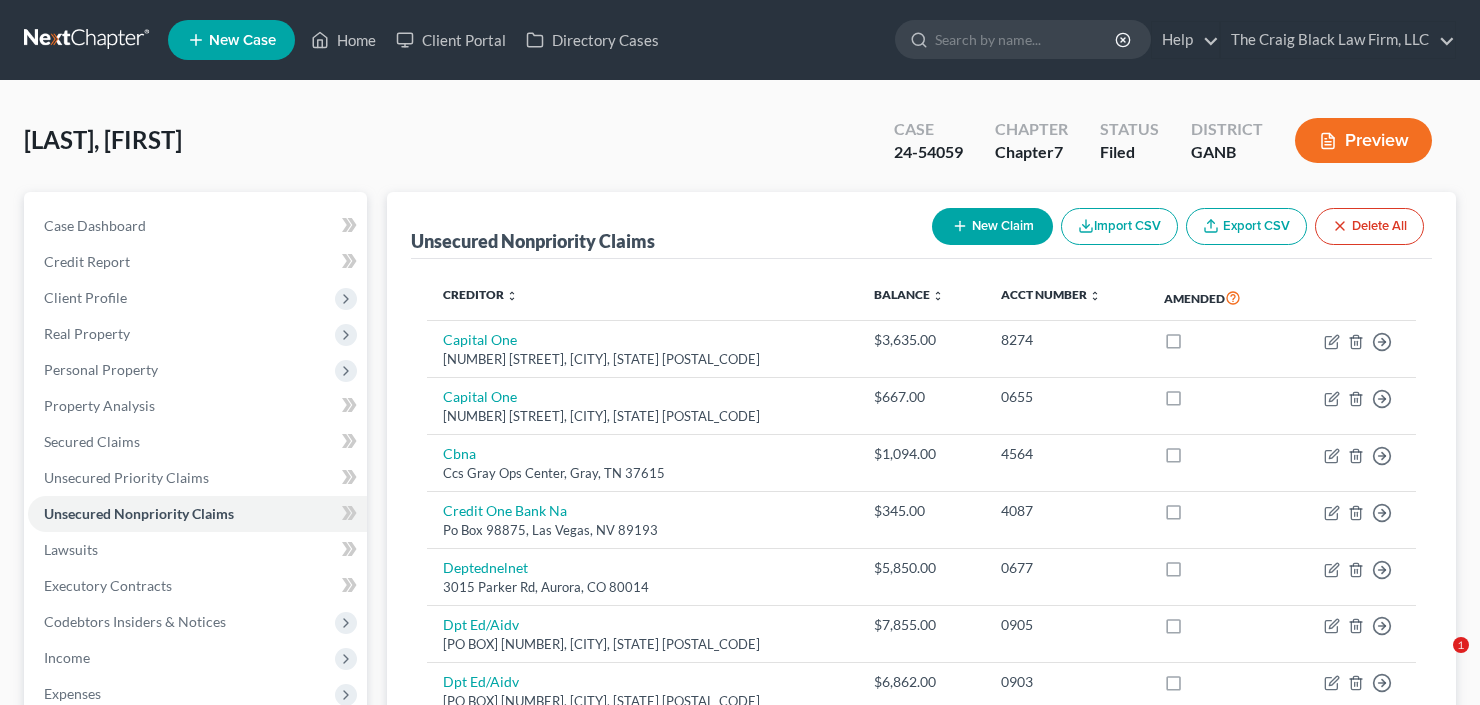 scroll, scrollTop: 0, scrollLeft: 0, axis: both 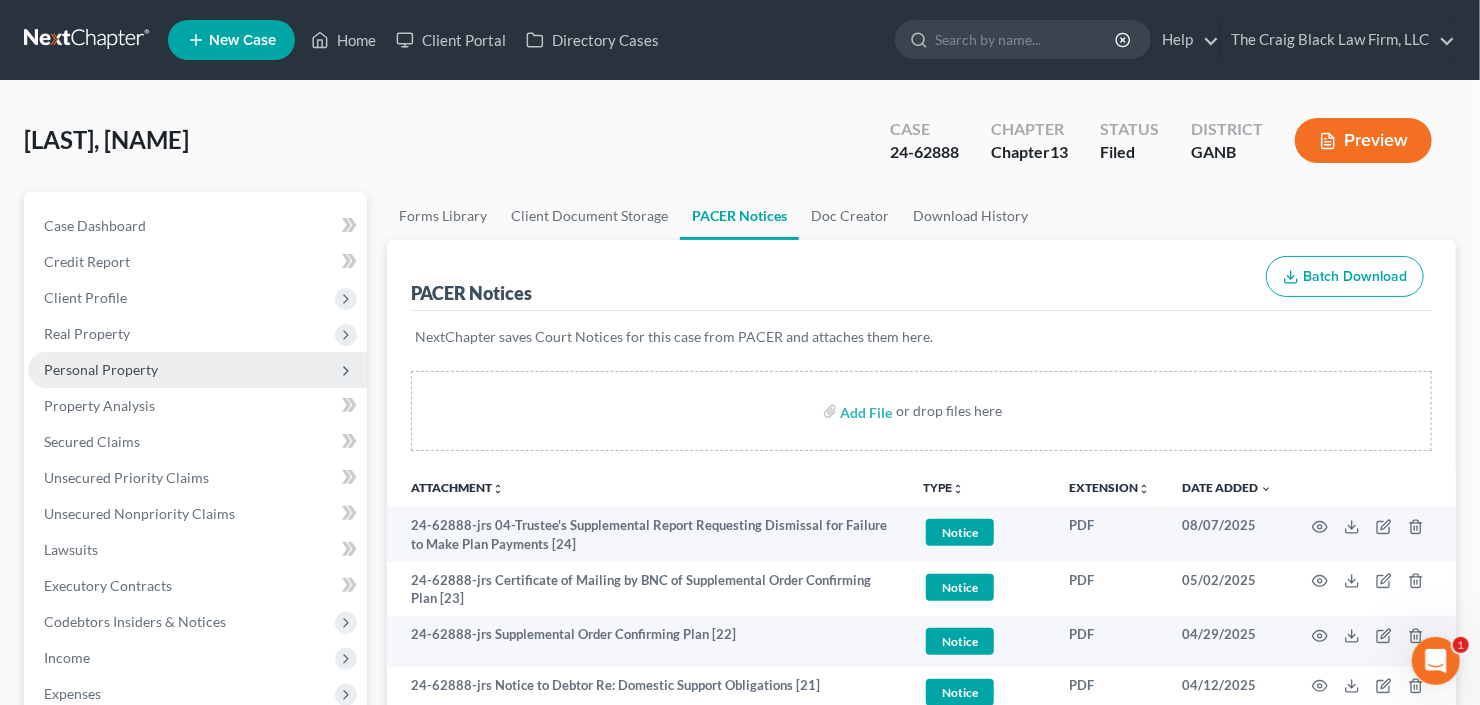 drag, startPoint x: 131, startPoint y: 338, endPoint x: 169, endPoint y: 363, distance: 45.486263 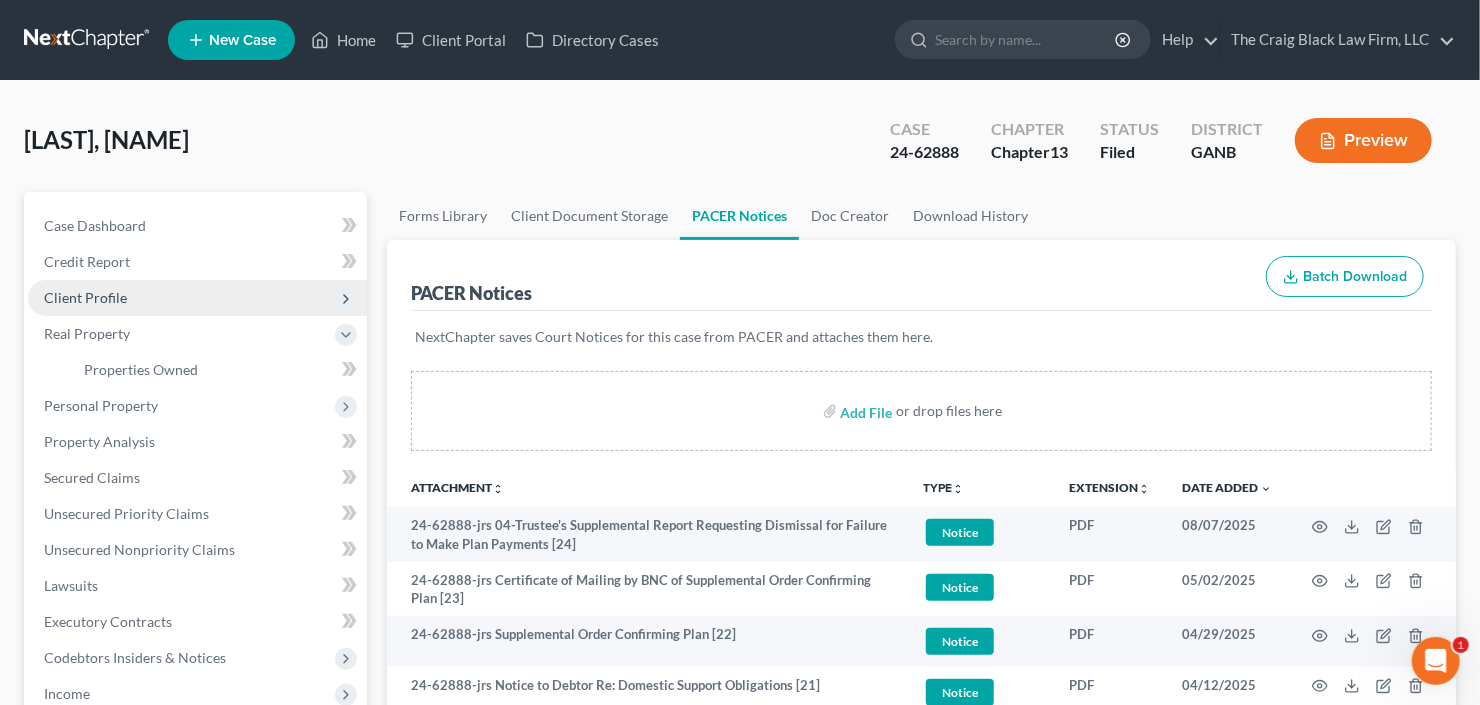 click on "Client Profile" at bounding box center [197, 298] 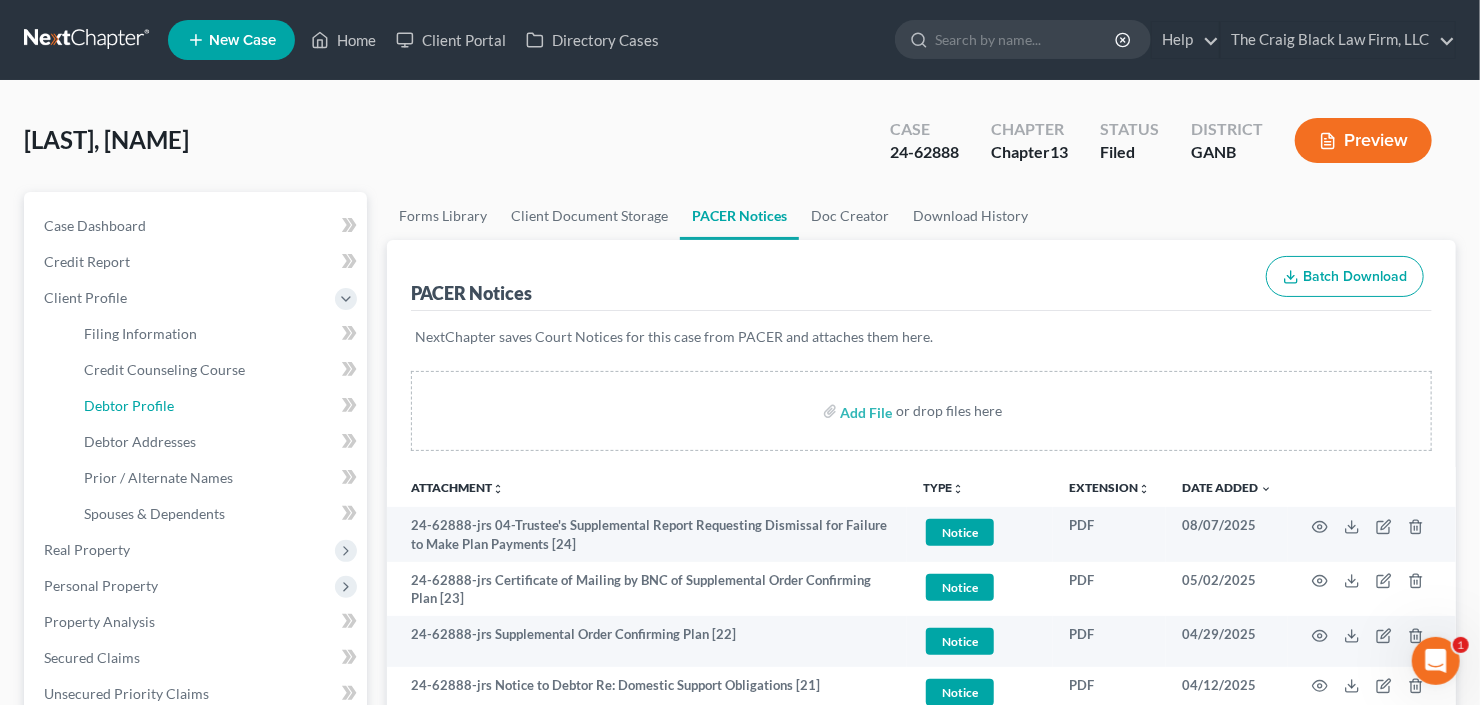 drag, startPoint x: 180, startPoint y: 401, endPoint x: 368, endPoint y: 400, distance: 188.00266 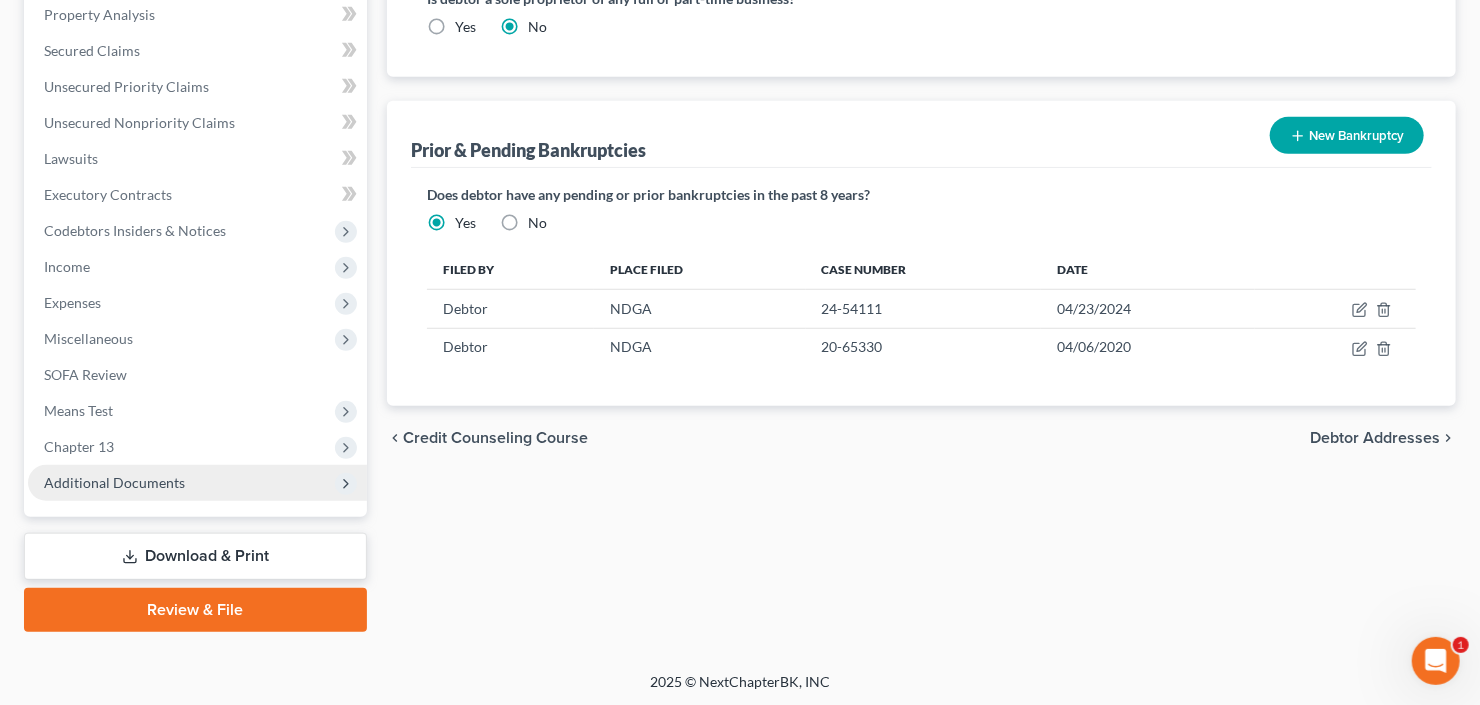 click on "Additional Documents" at bounding box center (114, 482) 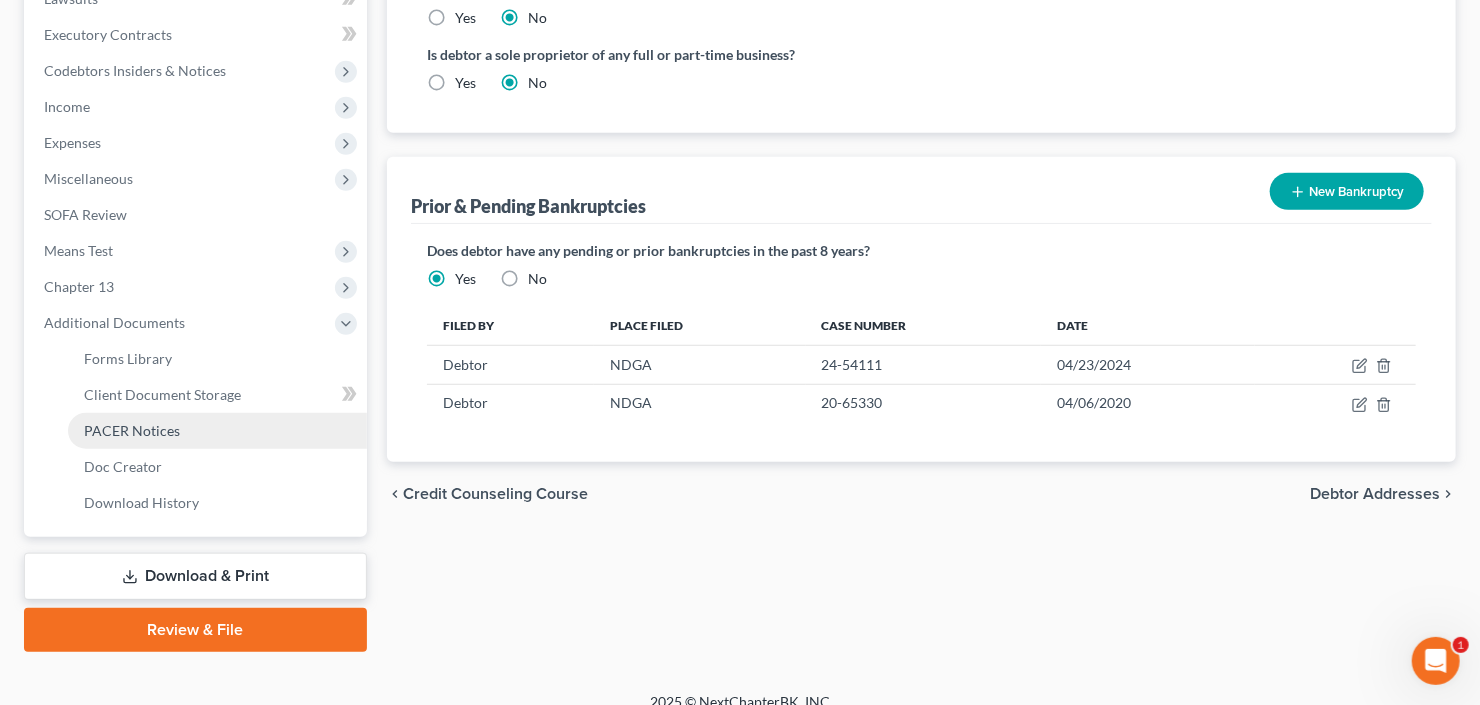 click on "PACER Notices" at bounding box center [217, 431] 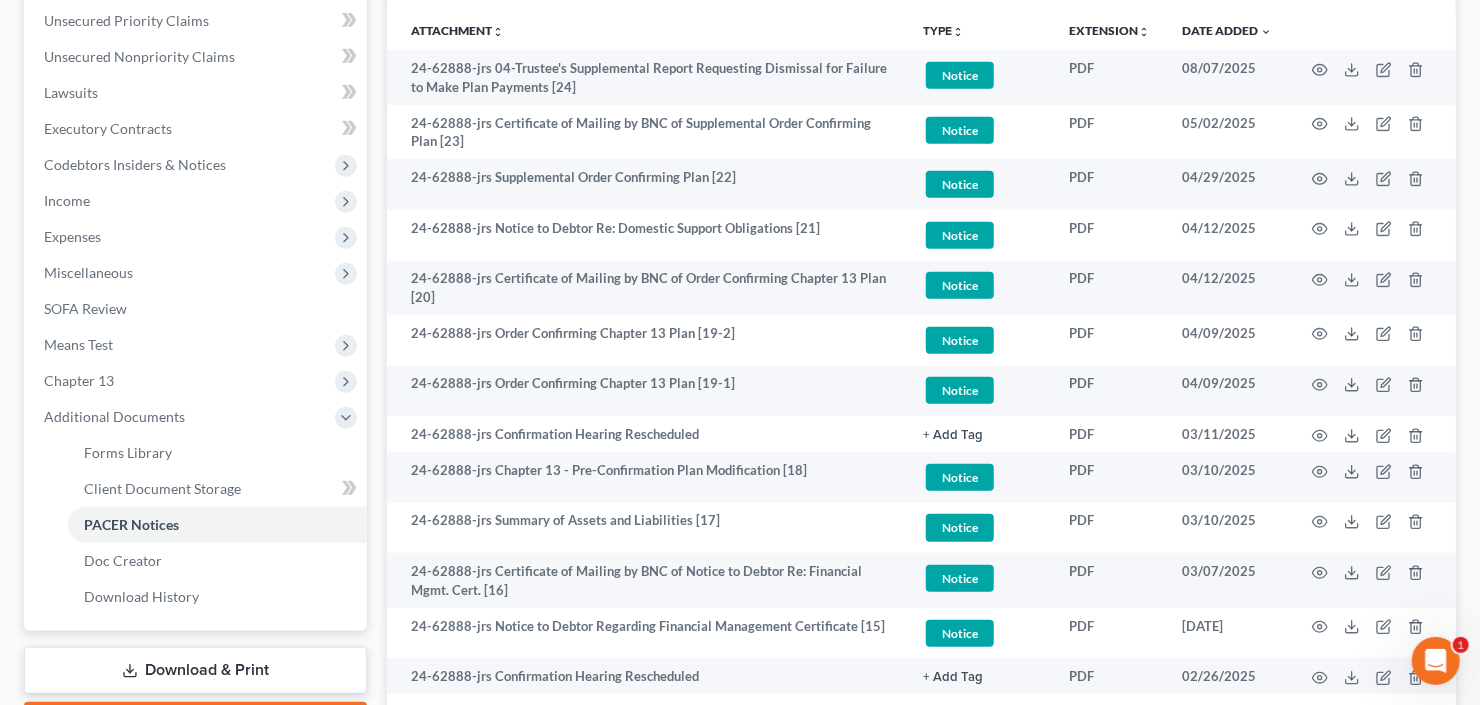 scroll, scrollTop: 331, scrollLeft: 0, axis: vertical 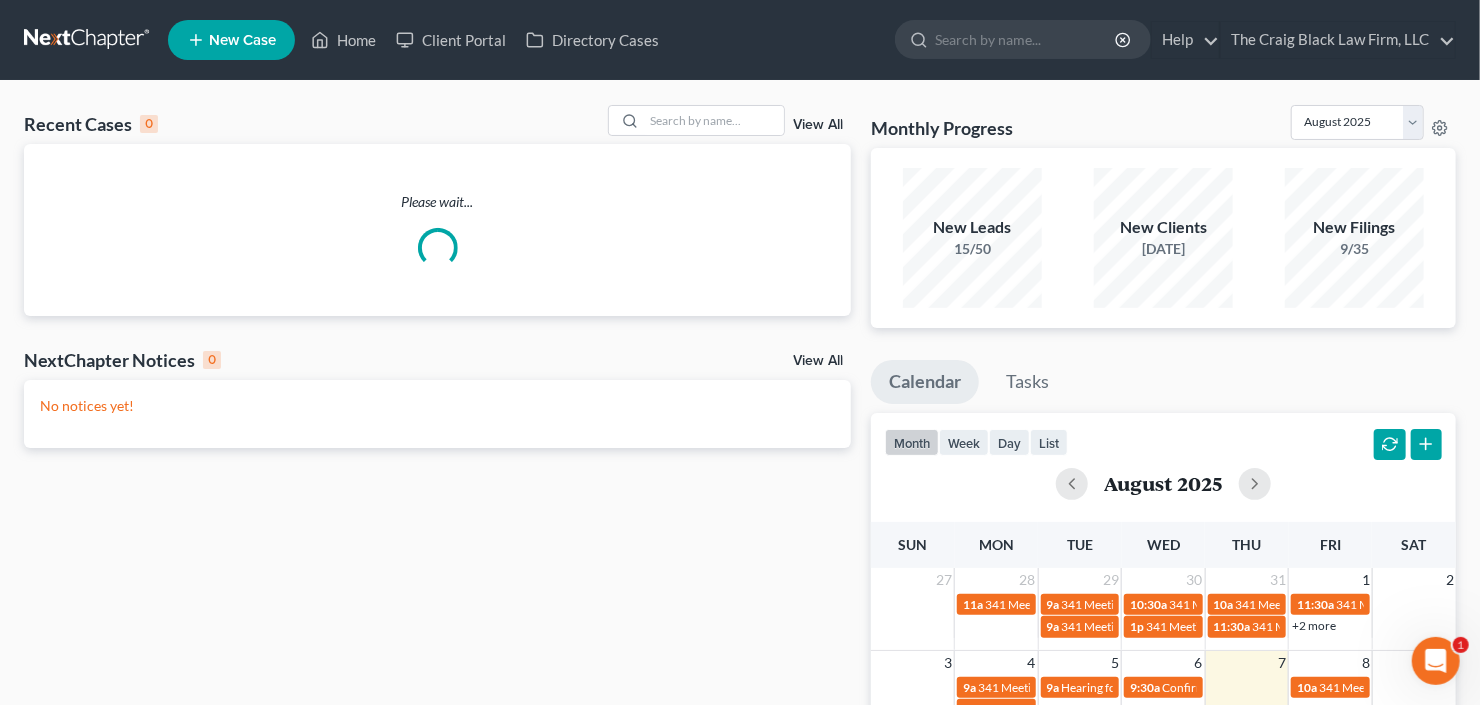 click on "New Case" at bounding box center (231, 40) 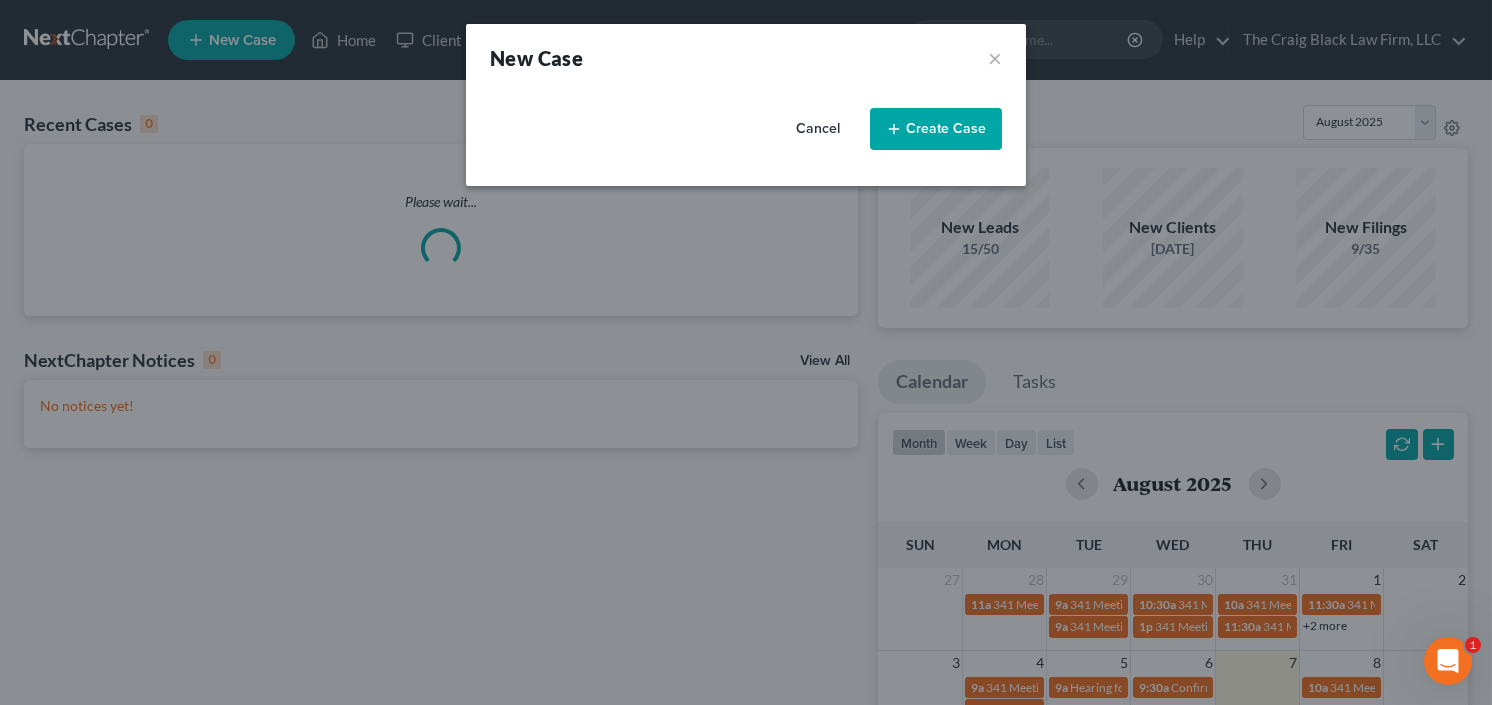 select on "19" 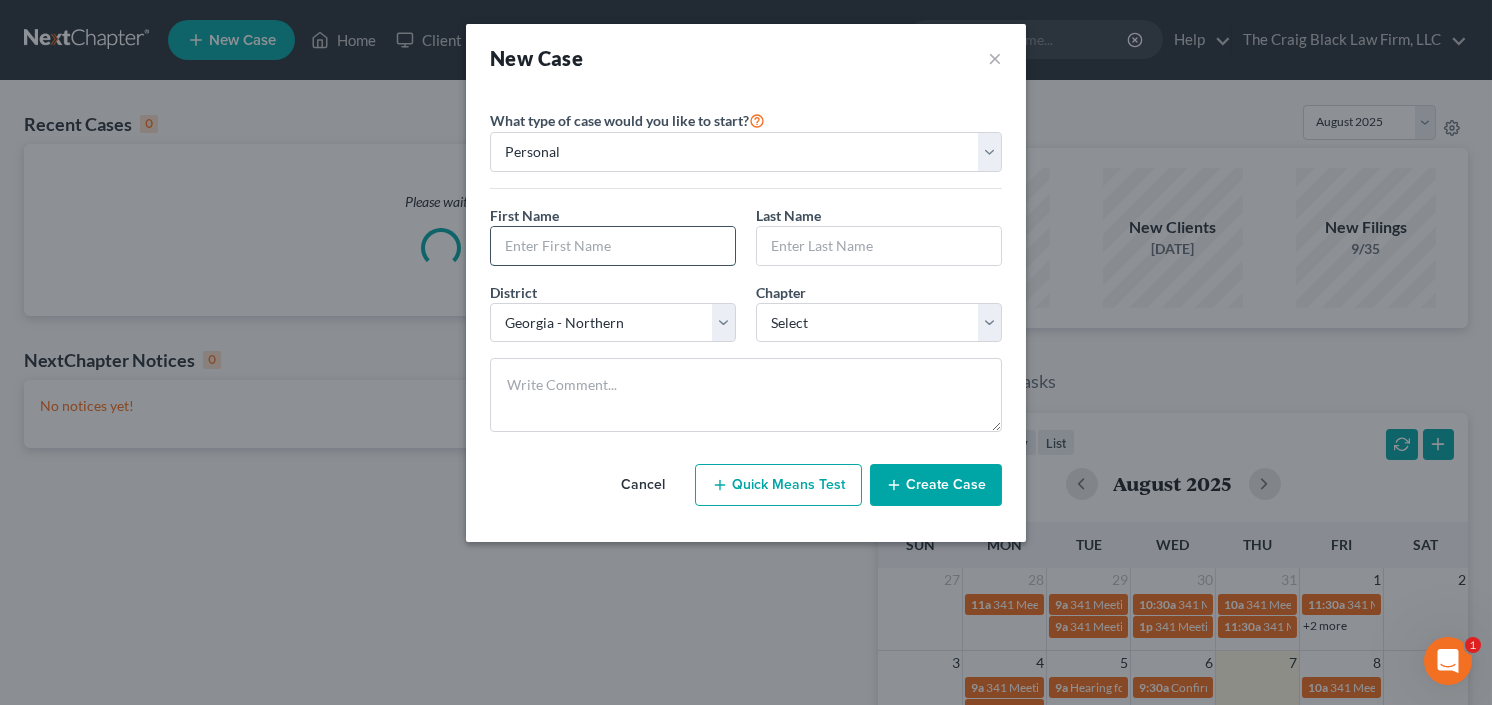 click at bounding box center (613, 246) 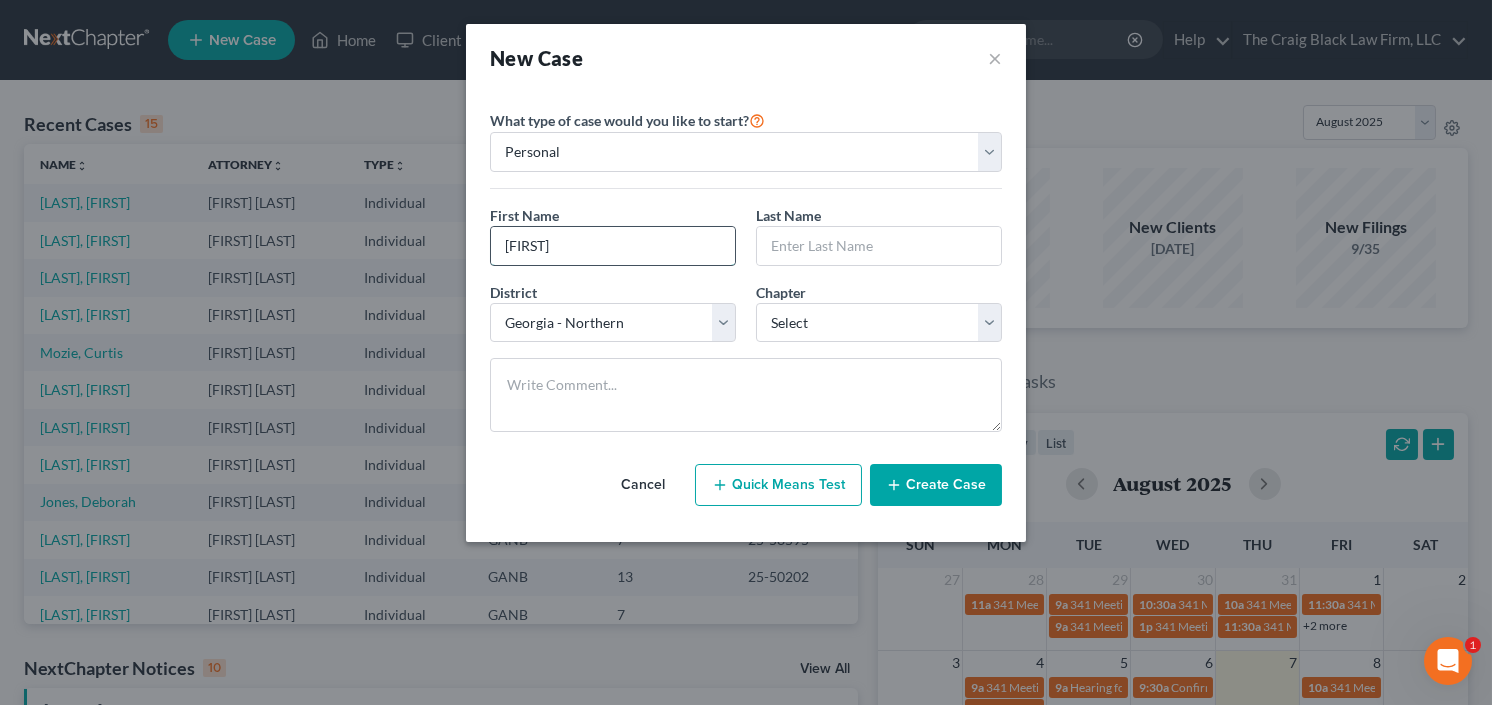 type on "[FIRST]" 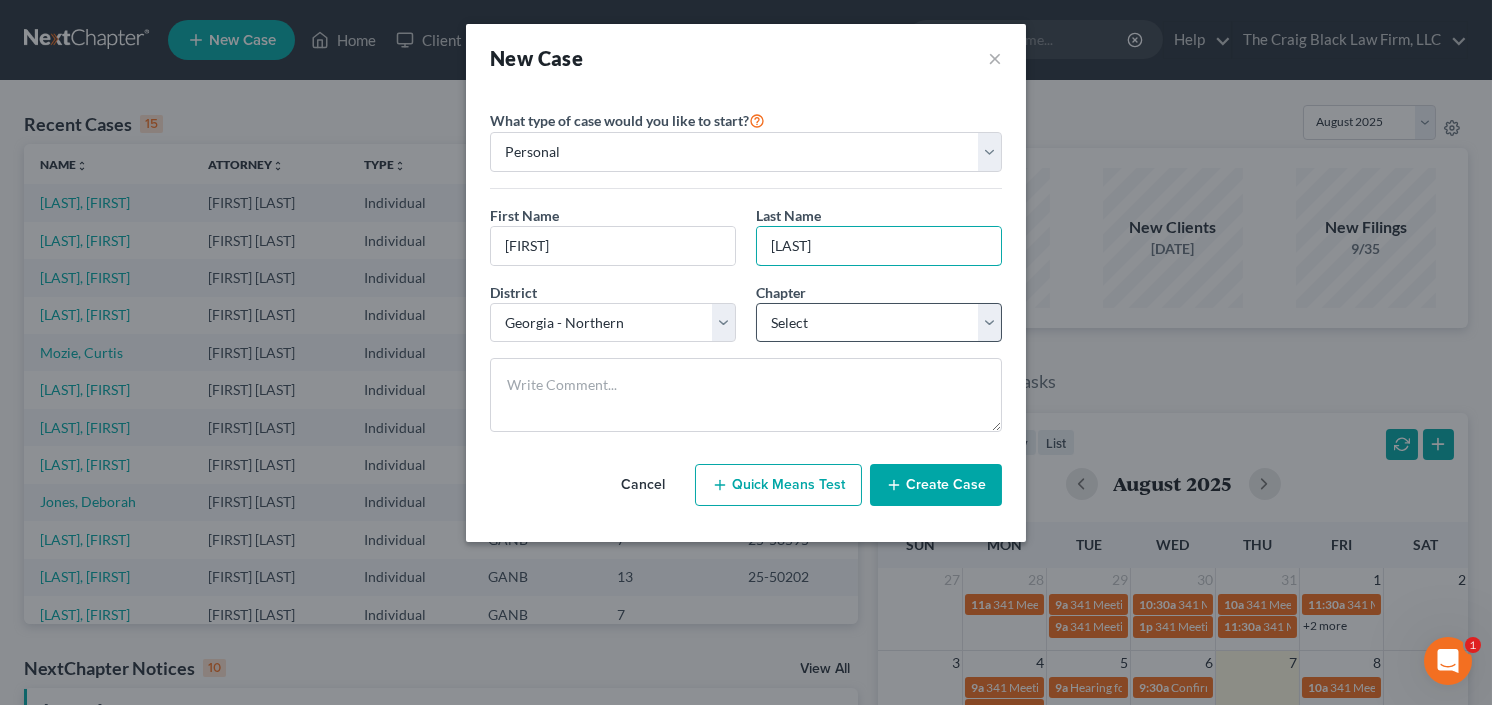 type on "[LAST]" 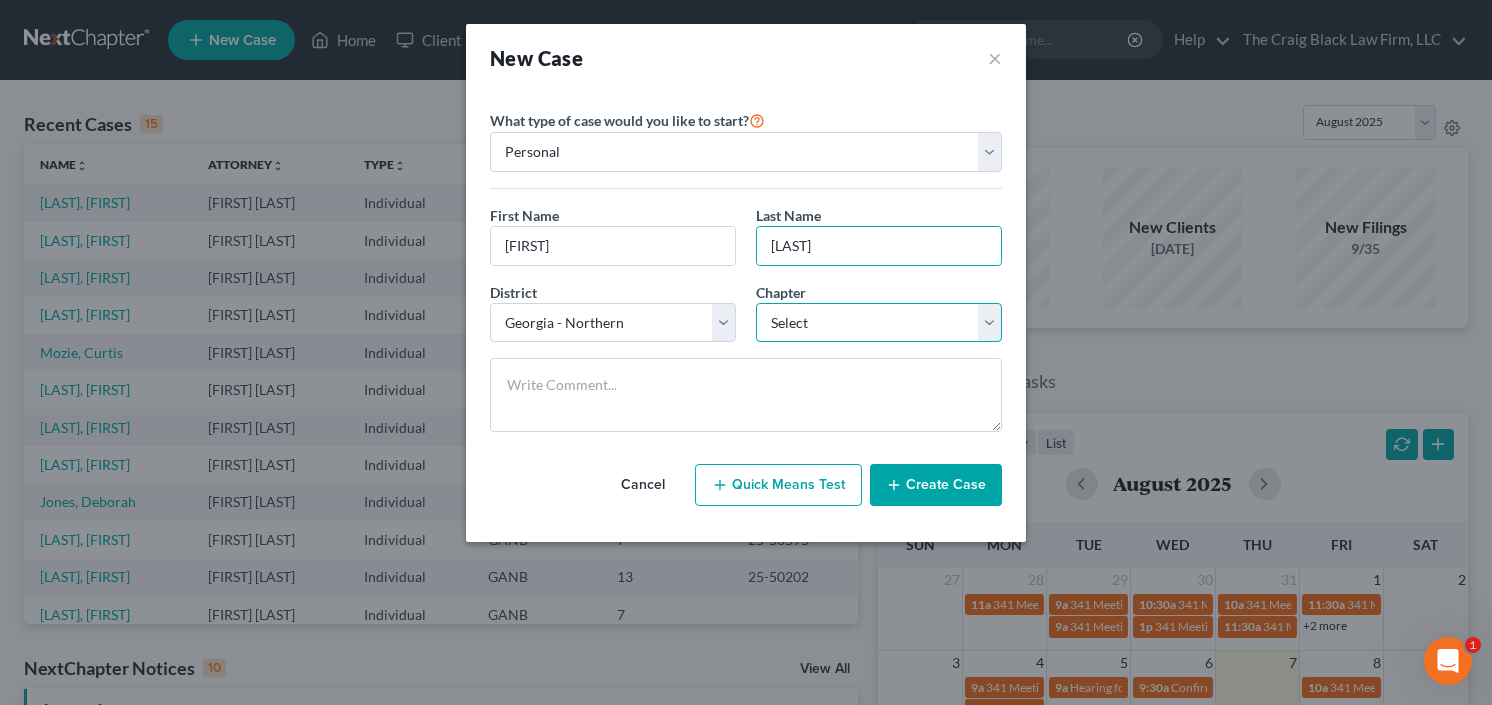 click on "Select 7 11 12 13" at bounding box center (879, 323) 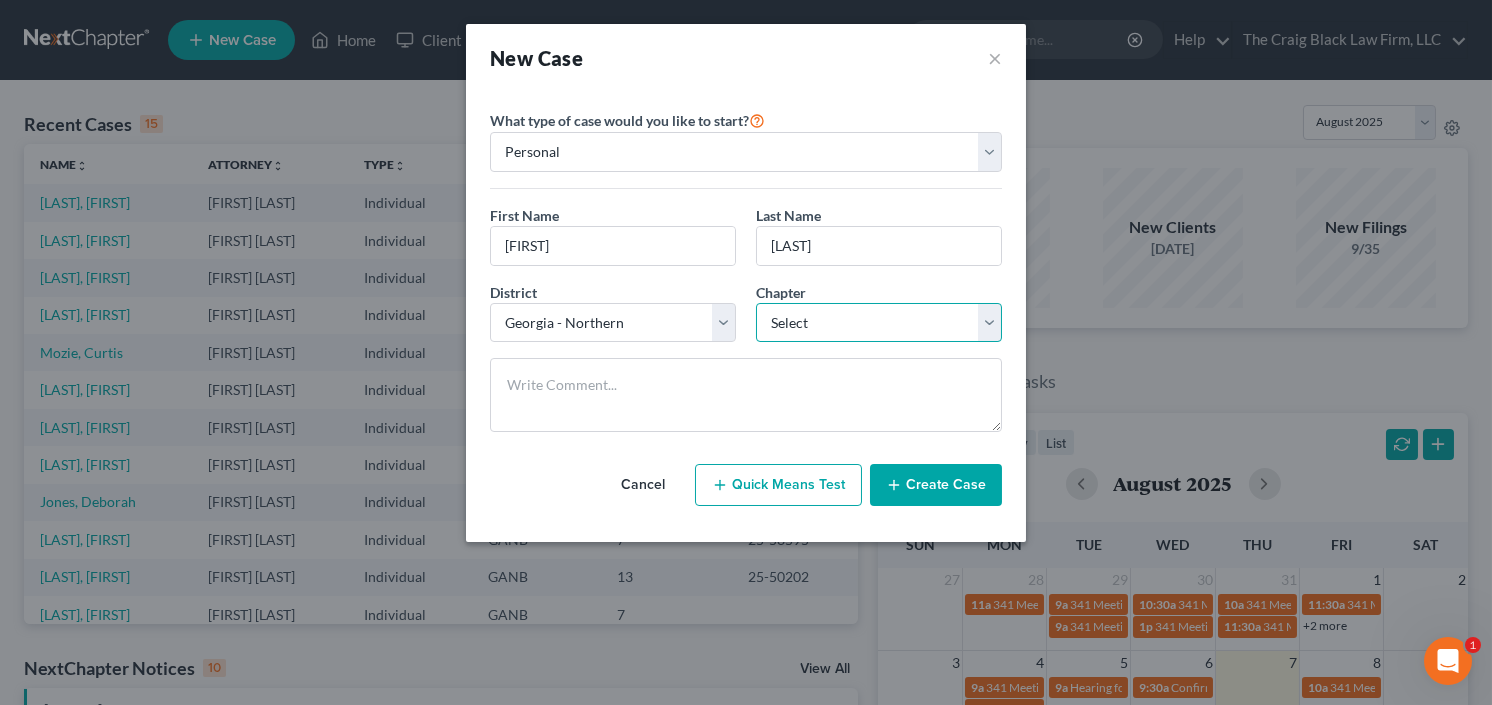 select on "0" 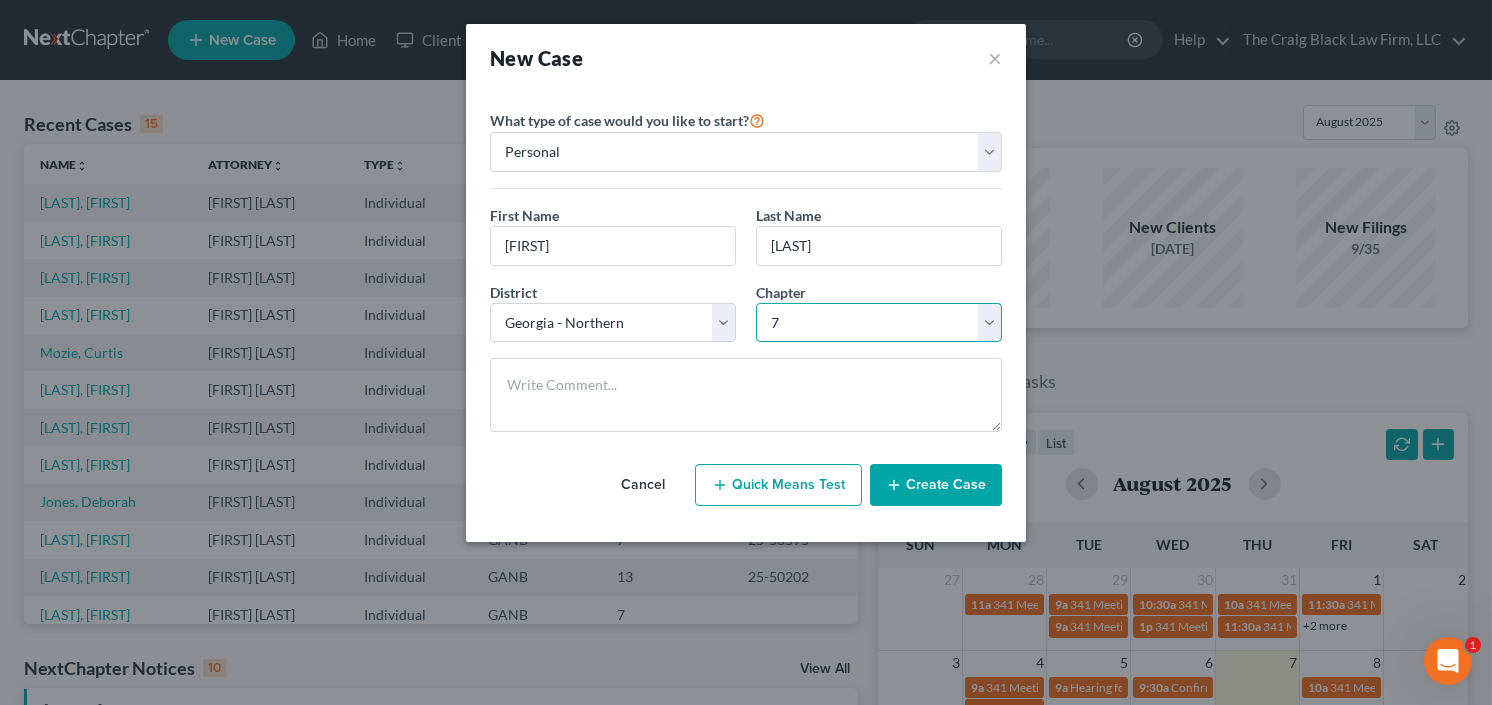 click on "Select 7 11 12 13" at bounding box center (879, 323) 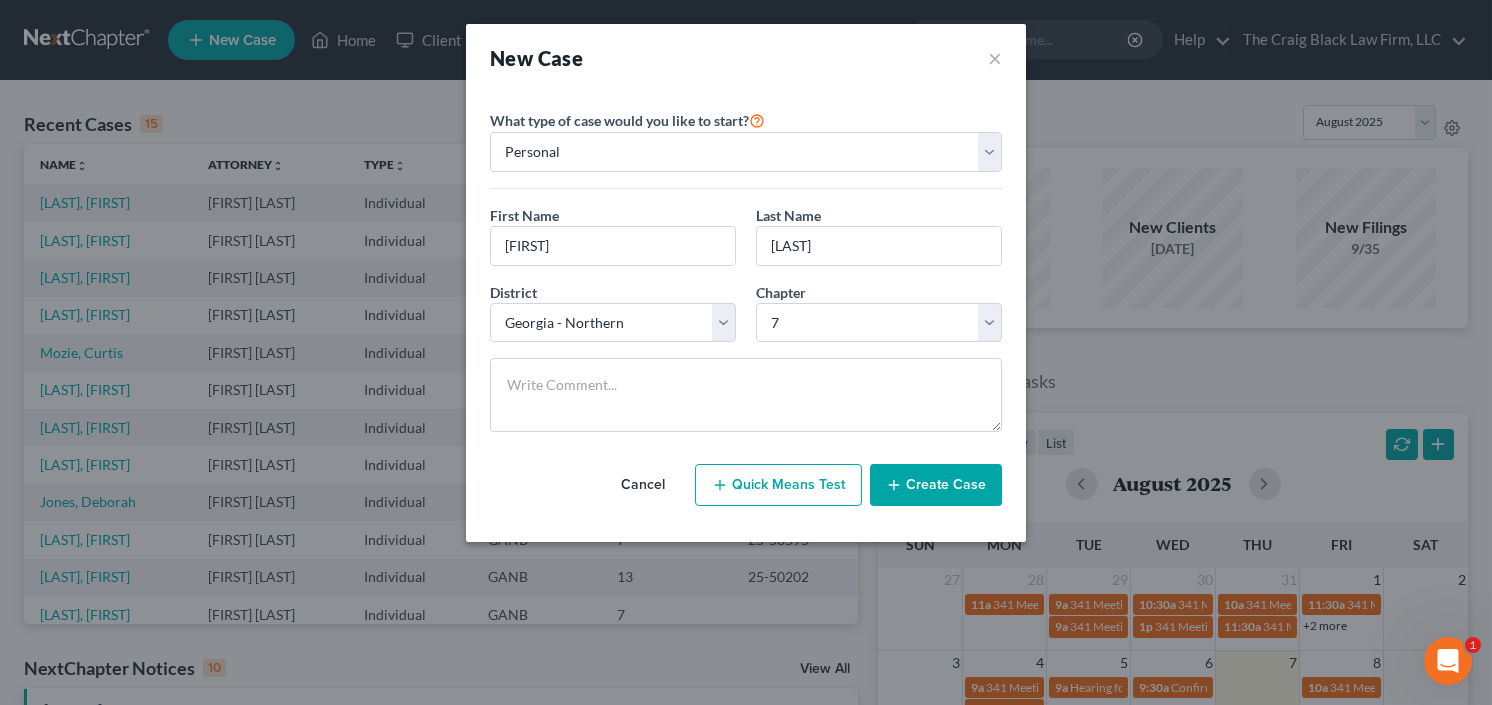 click on "Create Case" at bounding box center (936, 485) 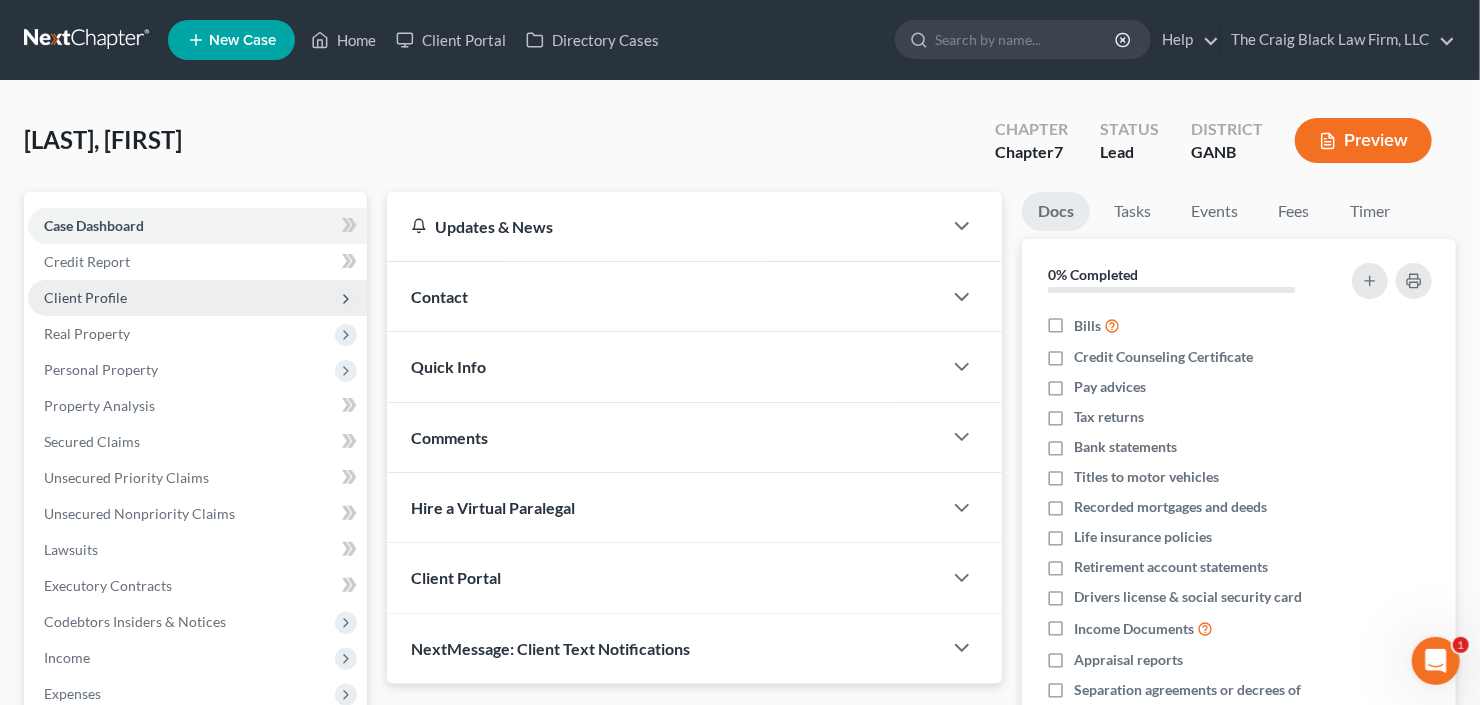 click on "Client Profile" at bounding box center [85, 297] 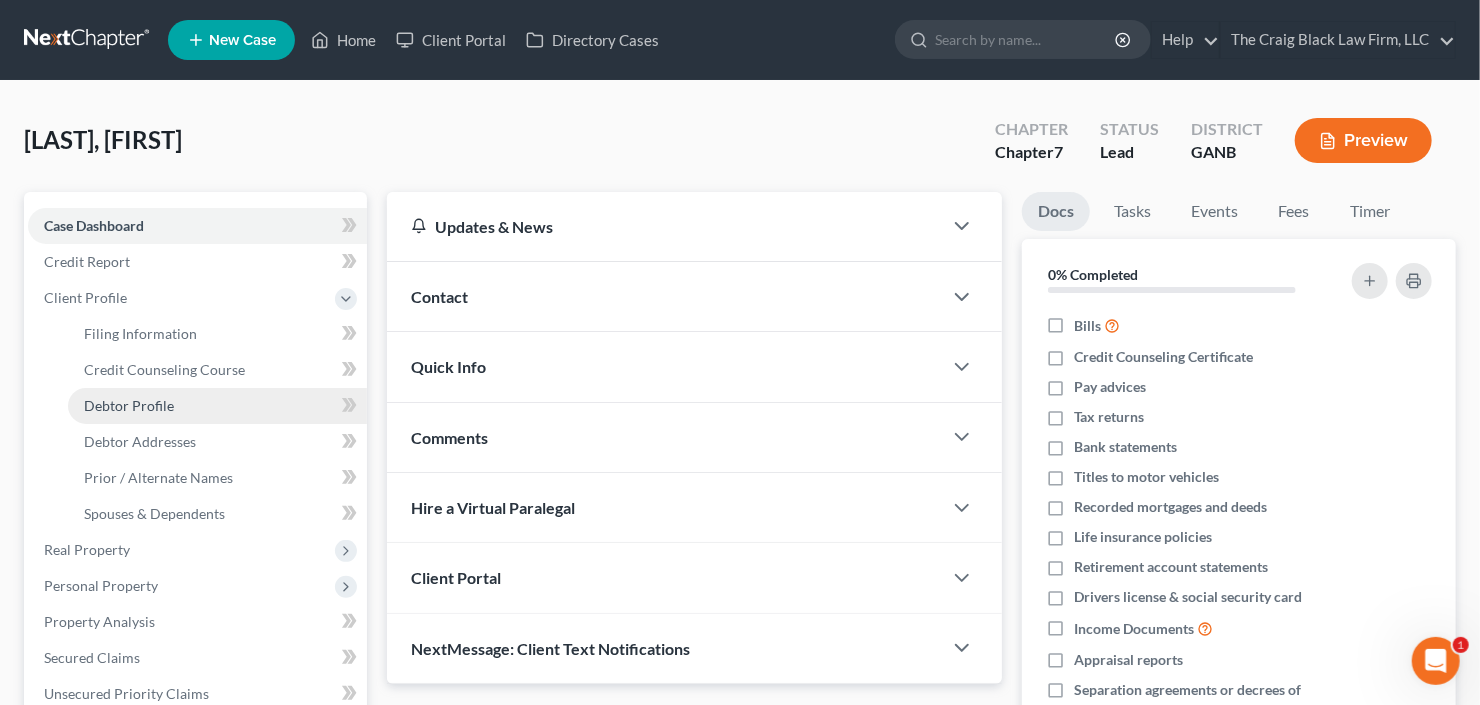 click on "Debtor Profile" at bounding box center [129, 405] 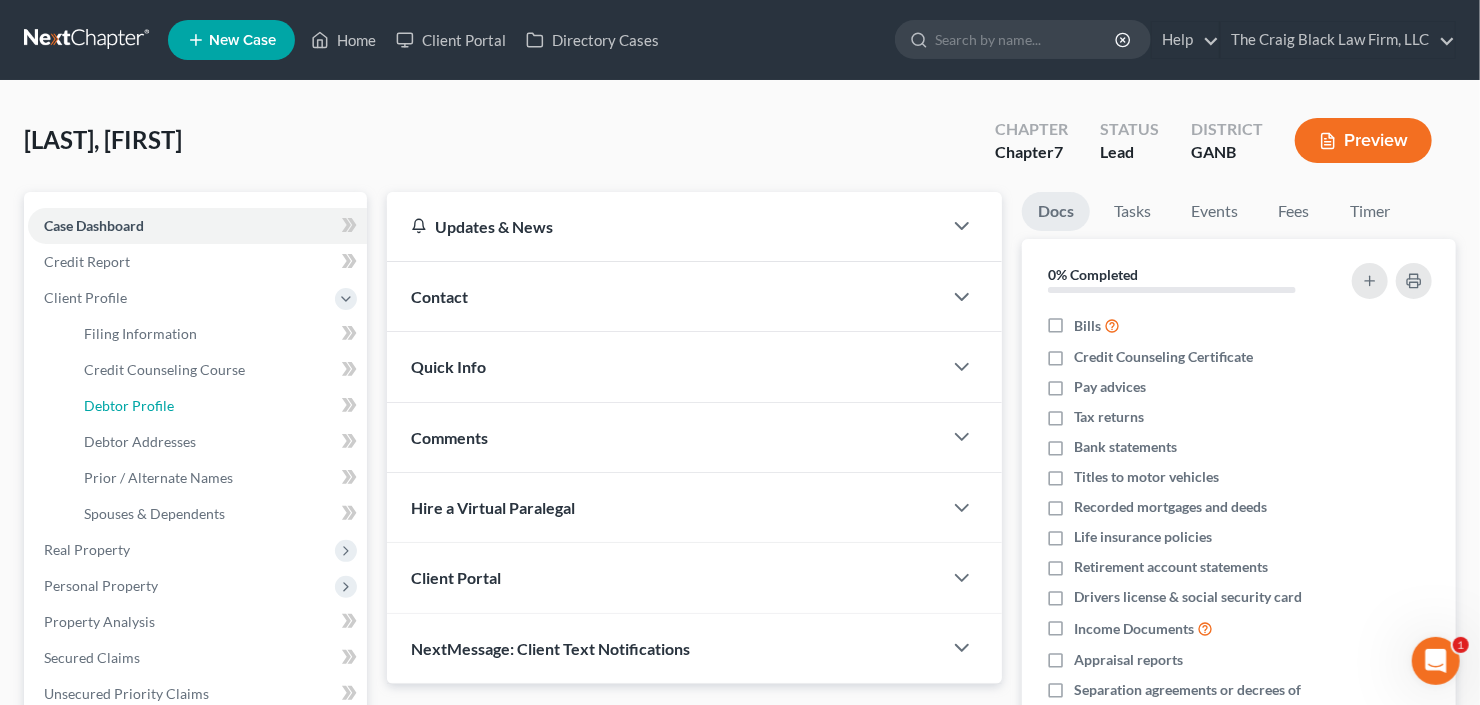 select on "0" 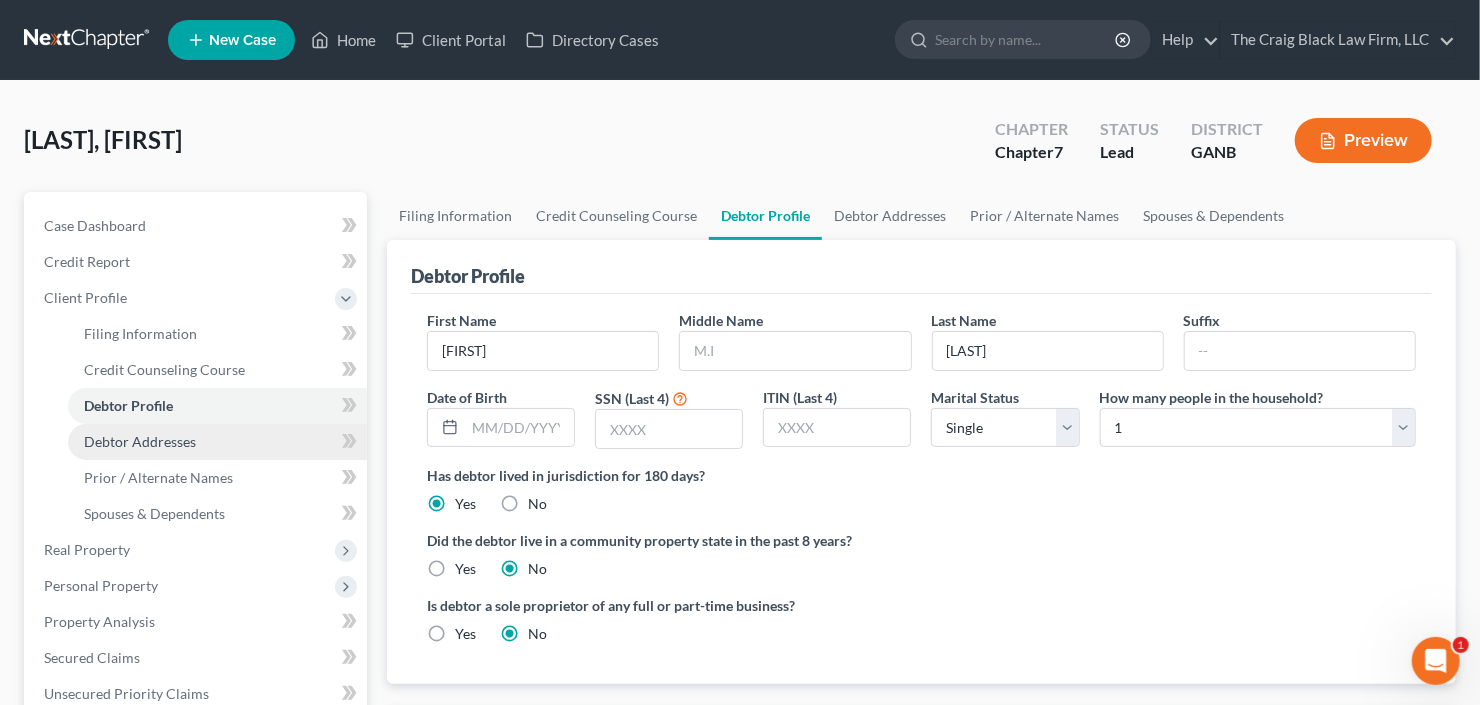click on "Debtor Addresses" at bounding box center (140, 441) 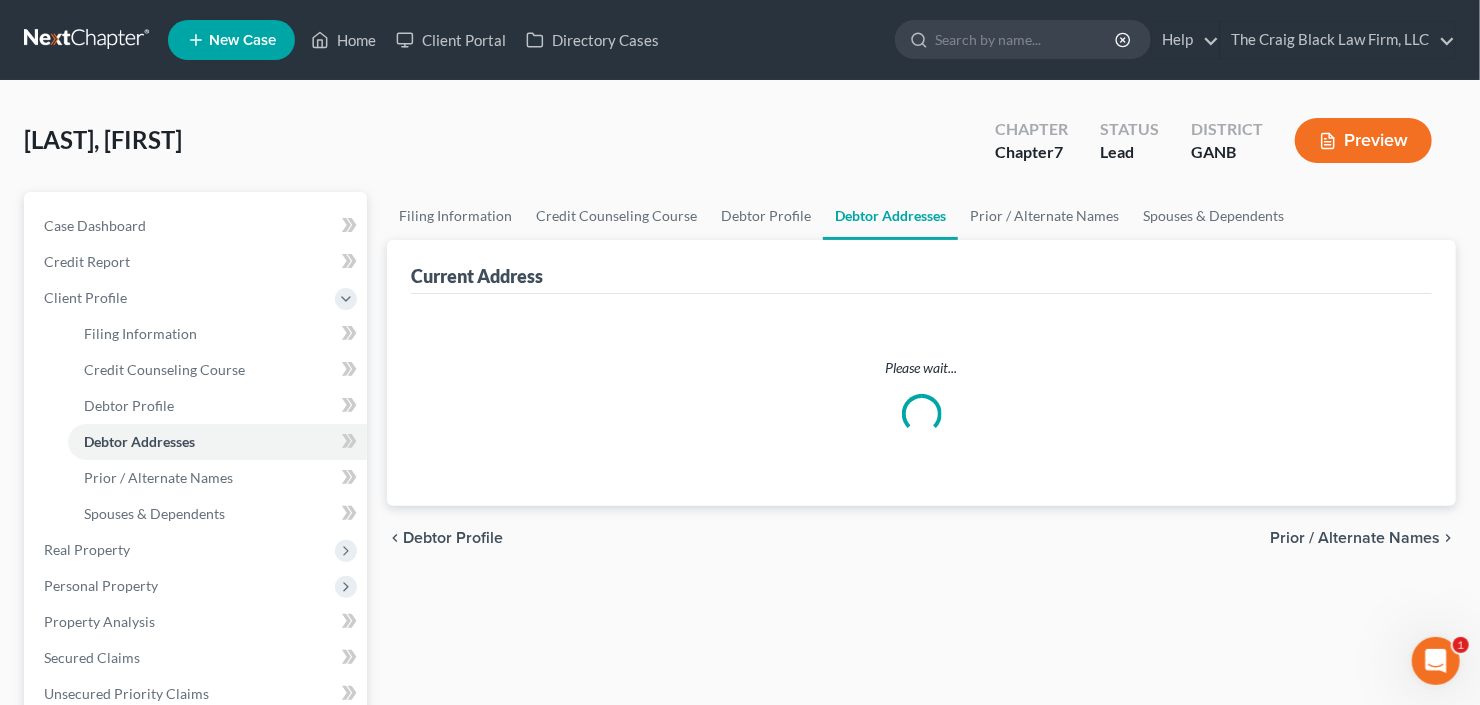 select on "0" 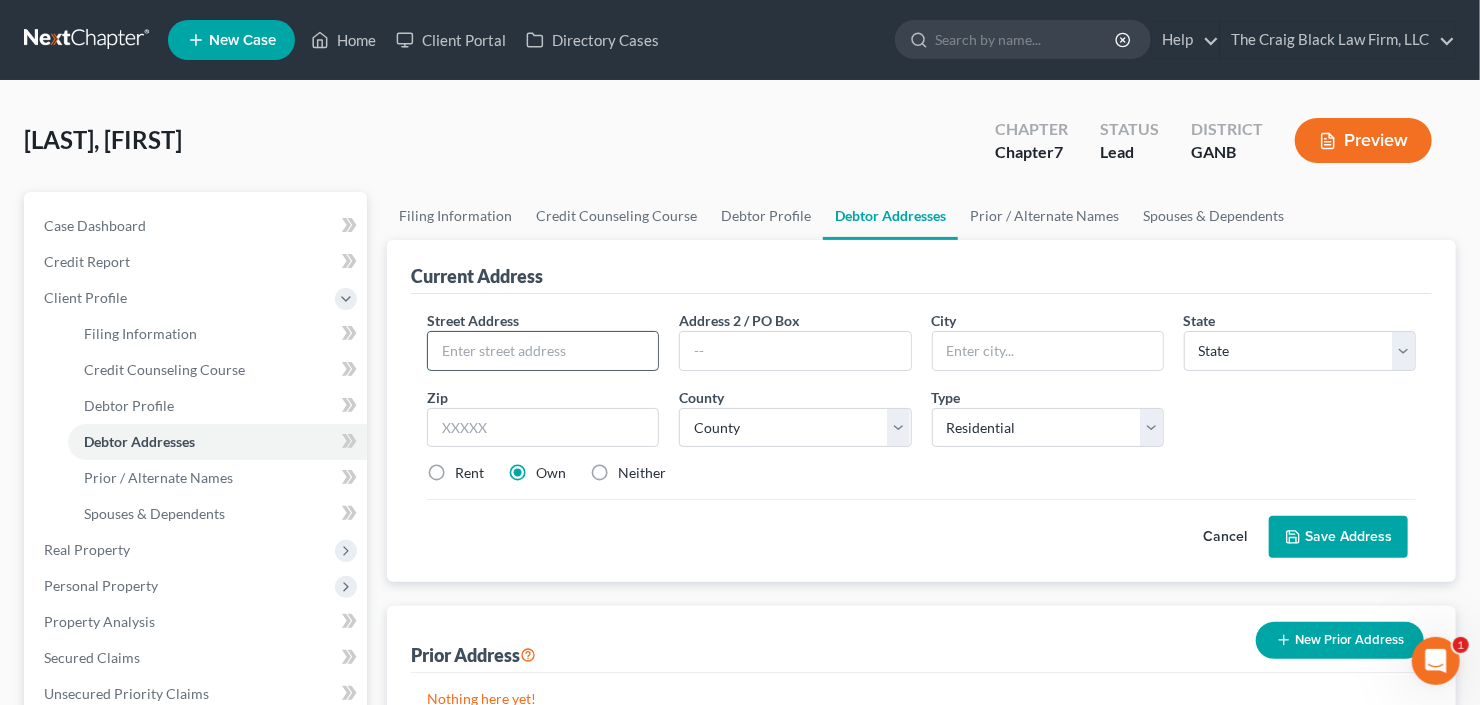 click at bounding box center (543, 351) 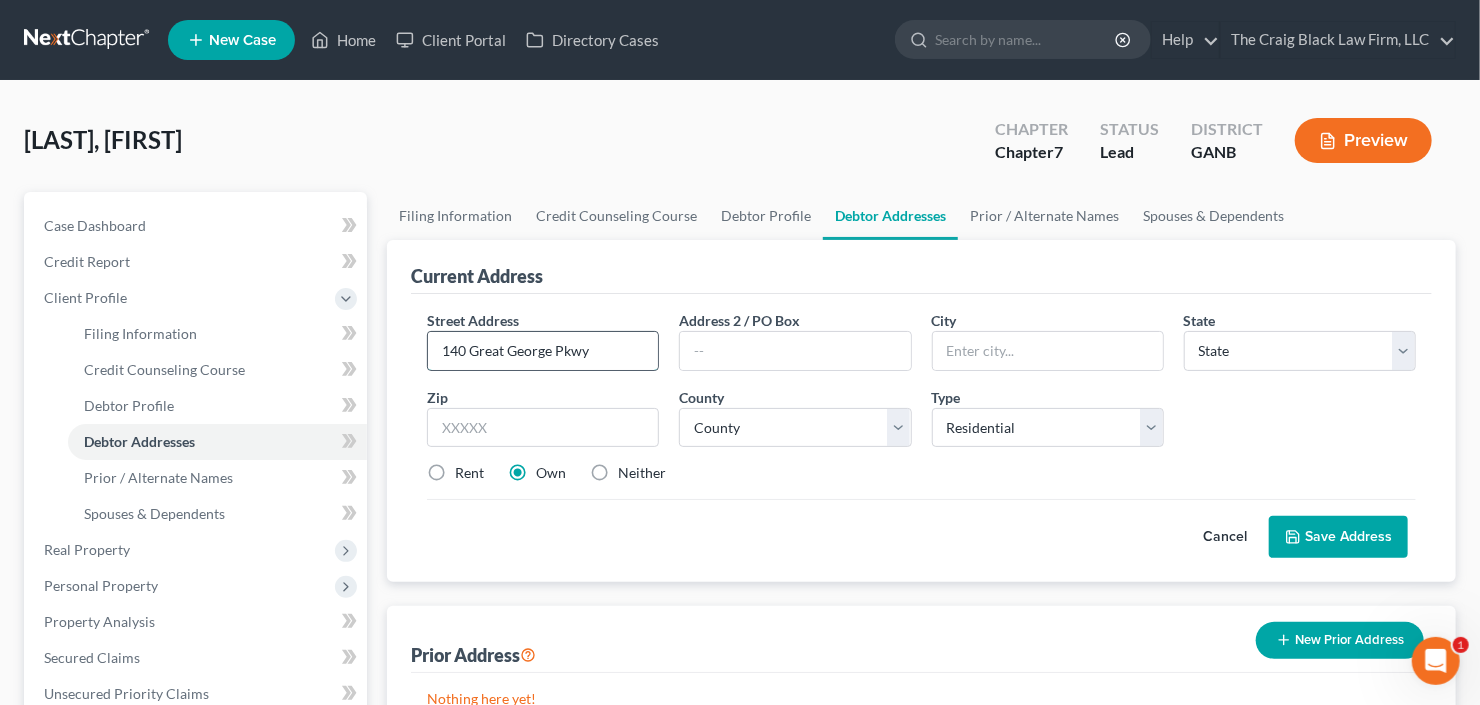 type on "140 Great George Pkwy" 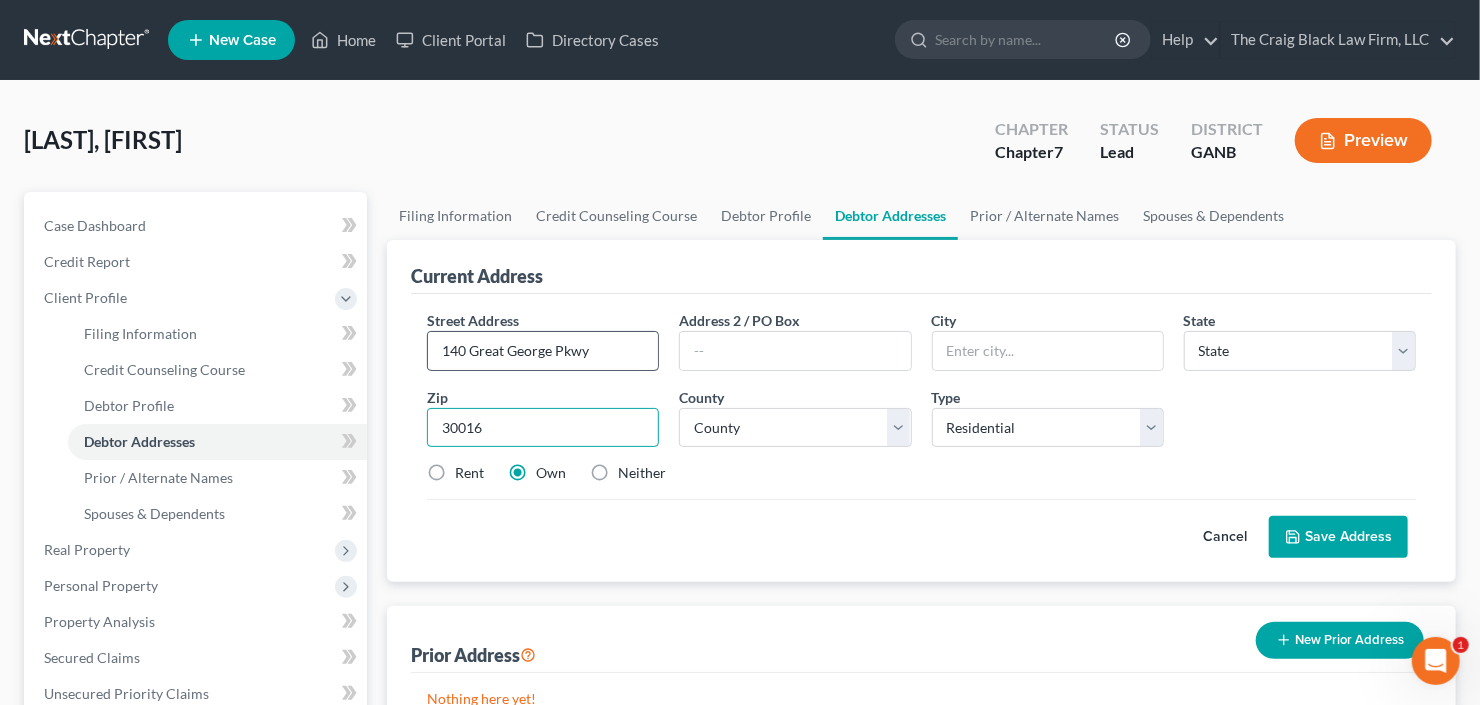 type on "30016" 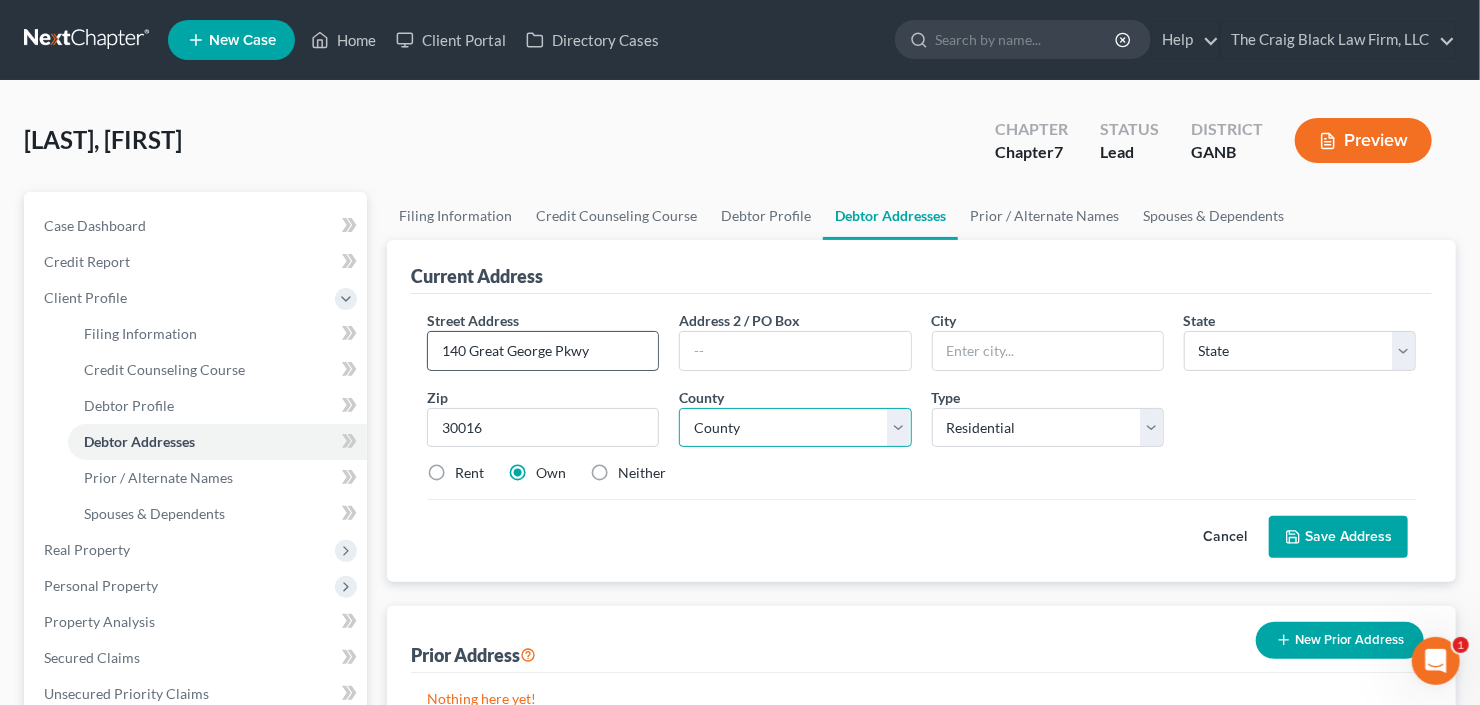 type on "Covington" 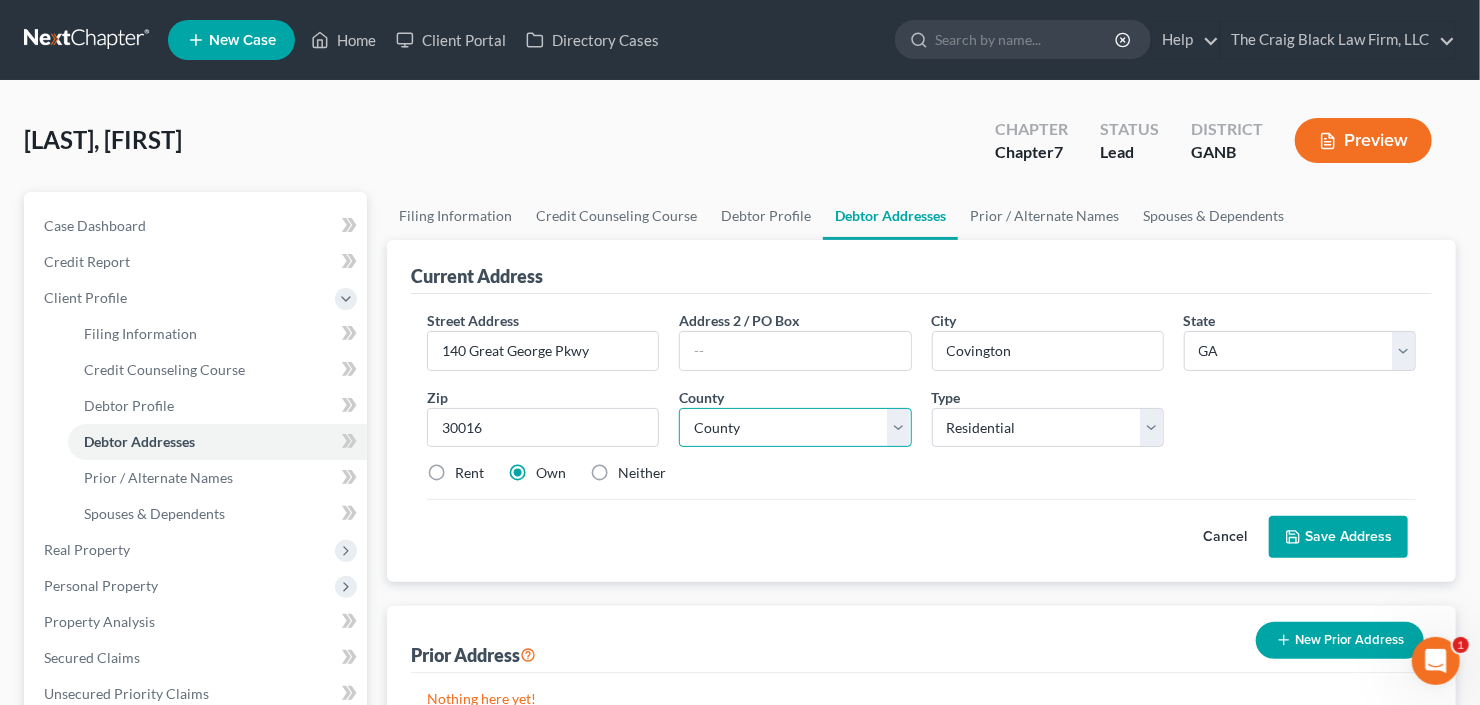 click on "County Appling County Atkinson County Bacon County Baker County Baldwin County Banks County Barrow County Bartow County Ben Hill County Berrien County Bibb County Bleckley County Brantley County Brooks County Bryan County Bulloch County Burke County Butts County Calhoun County Camden County Candler County Carroll County Catoosa County Charlton County Chatham County Chattahoochee County Chattooga County Cherokee County Clarke County Clay County Clayton County Clinch County Cobb County Coffee County Colquitt County Columbia County Cook County Coweta County Crawford County Crisp County Dade County Dawson County DeKalb County Decatur County Dodge County Dooly County Dougherty County Douglas County Early County Echols County Effingham County Elbert County Emanuel County Evans County Fannin County Fayette County Floyd County Forsyth County Franklin County Fulton County Gilmer County Glascock County Glynn County Gordon County Grady County Greene County Gwinnett County Habersham County Hall County Hancock County" at bounding box center (795, 428) 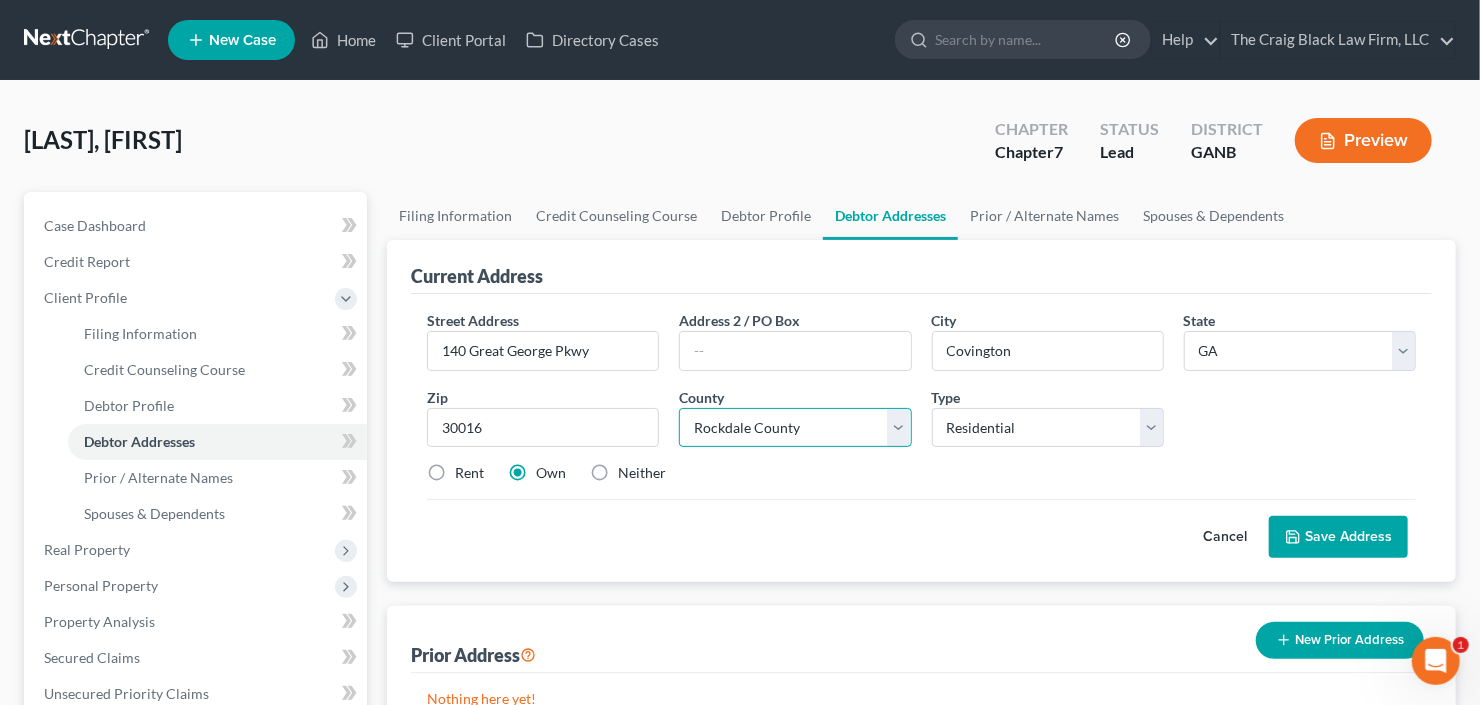 click on "County Appling County Atkinson County Bacon County Baker County Baldwin County Banks County Barrow County Bartow County Ben Hill County Berrien County Bibb County Bleckley County Brantley County Brooks County Bryan County Bulloch County Burke County Butts County Calhoun County Camden County Candler County Carroll County Catoosa County Charlton County Chatham County Chattahoochee County Chattooga County Cherokee County Clarke County Clay County Clayton County Clinch County Cobb County Coffee County Colquitt County Columbia County Cook County Coweta County Crawford County Crisp County Dade County Dawson County DeKalb County Decatur County Dodge County Dooly County Dougherty County Douglas County Early County Echols County Effingham County Elbert County Emanuel County Evans County Fannin County Fayette County Floyd County Forsyth County Franklin County Fulton County Gilmer County Glascock County Glynn County Gordon County Grady County Greene County Gwinnett County Habersham County Hall County Hancock County" at bounding box center (795, 428) 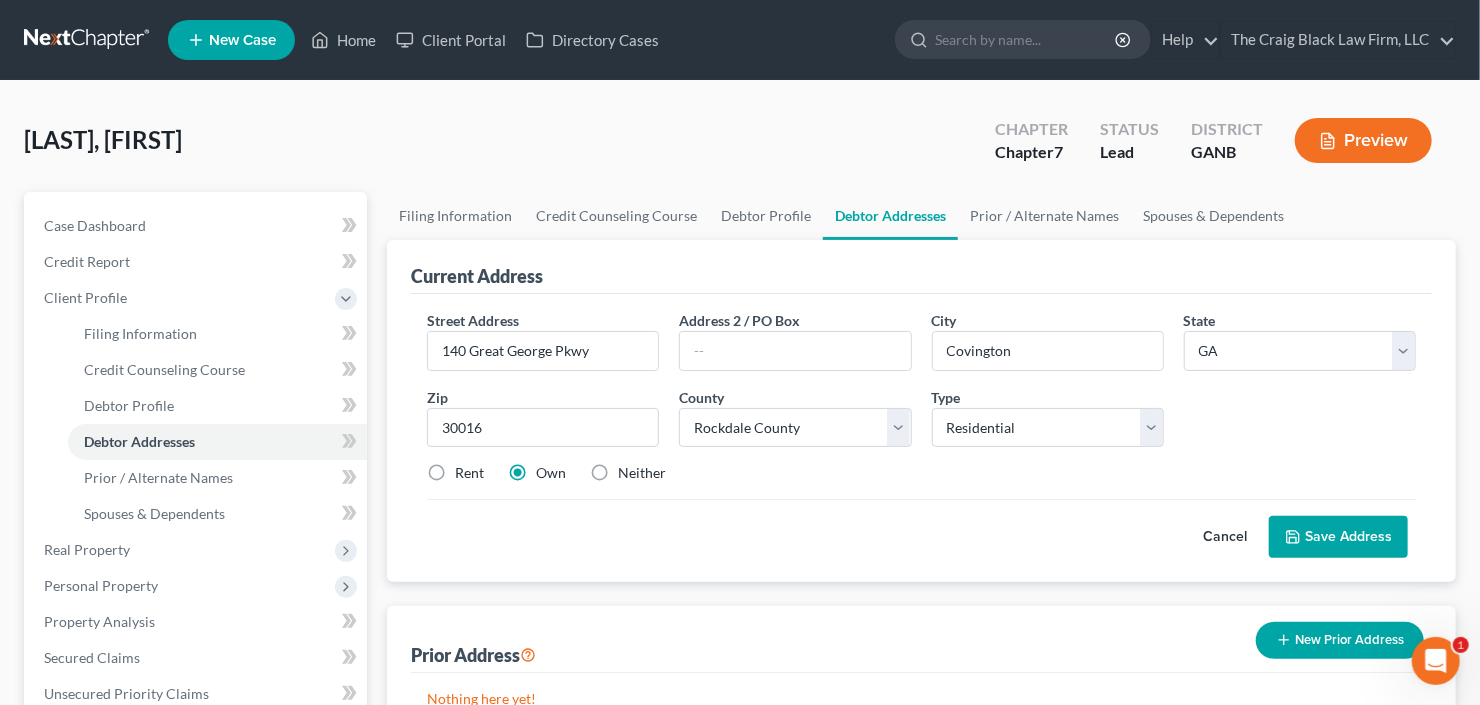 click on "Save Address" at bounding box center [1338, 537] 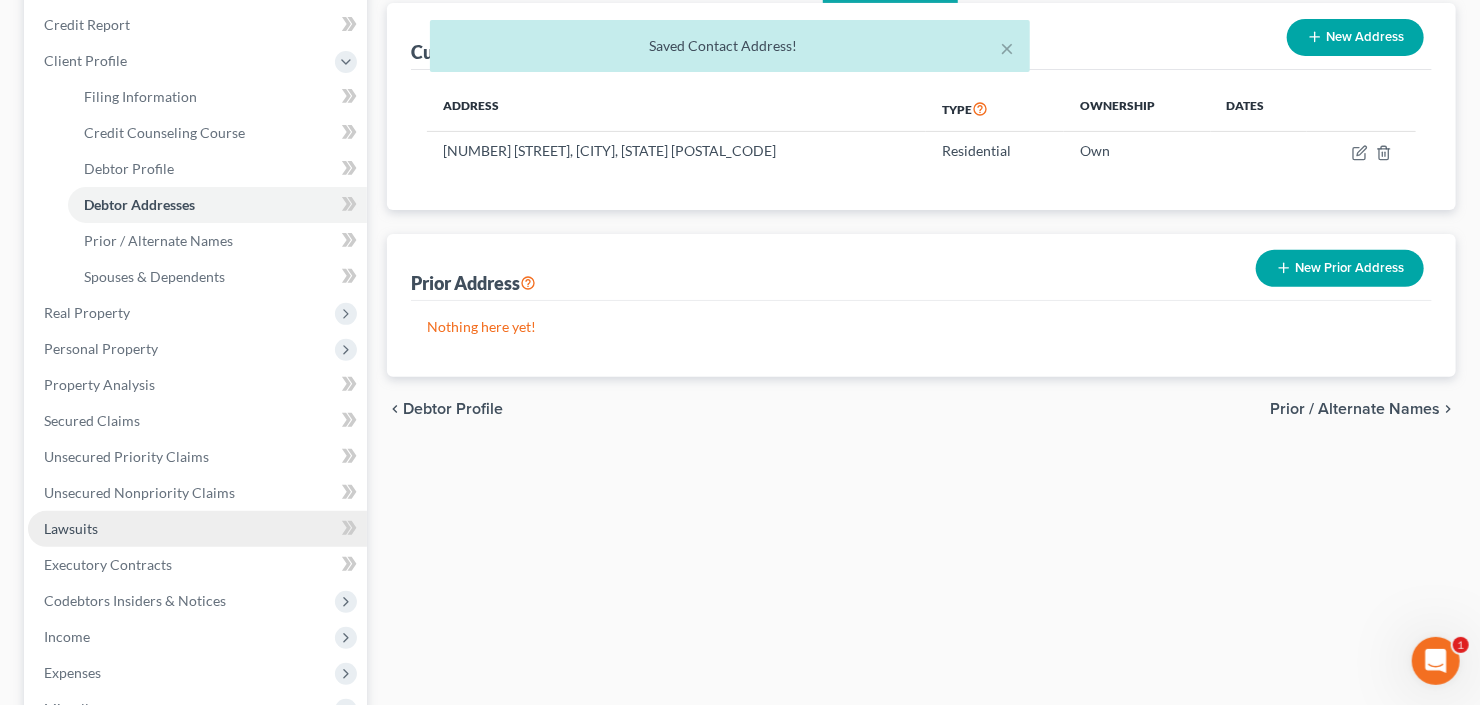 scroll, scrollTop: 240, scrollLeft: 0, axis: vertical 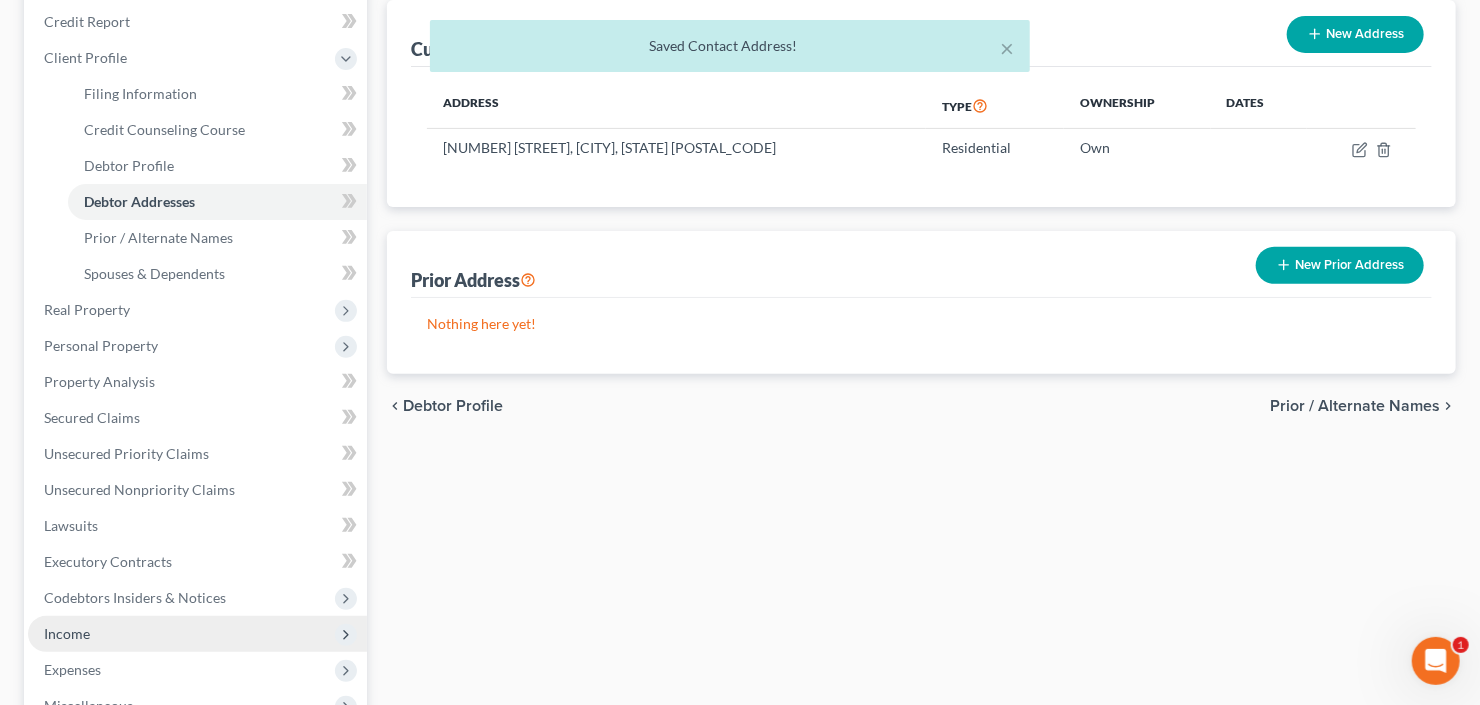 click on "Income" at bounding box center (197, 634) 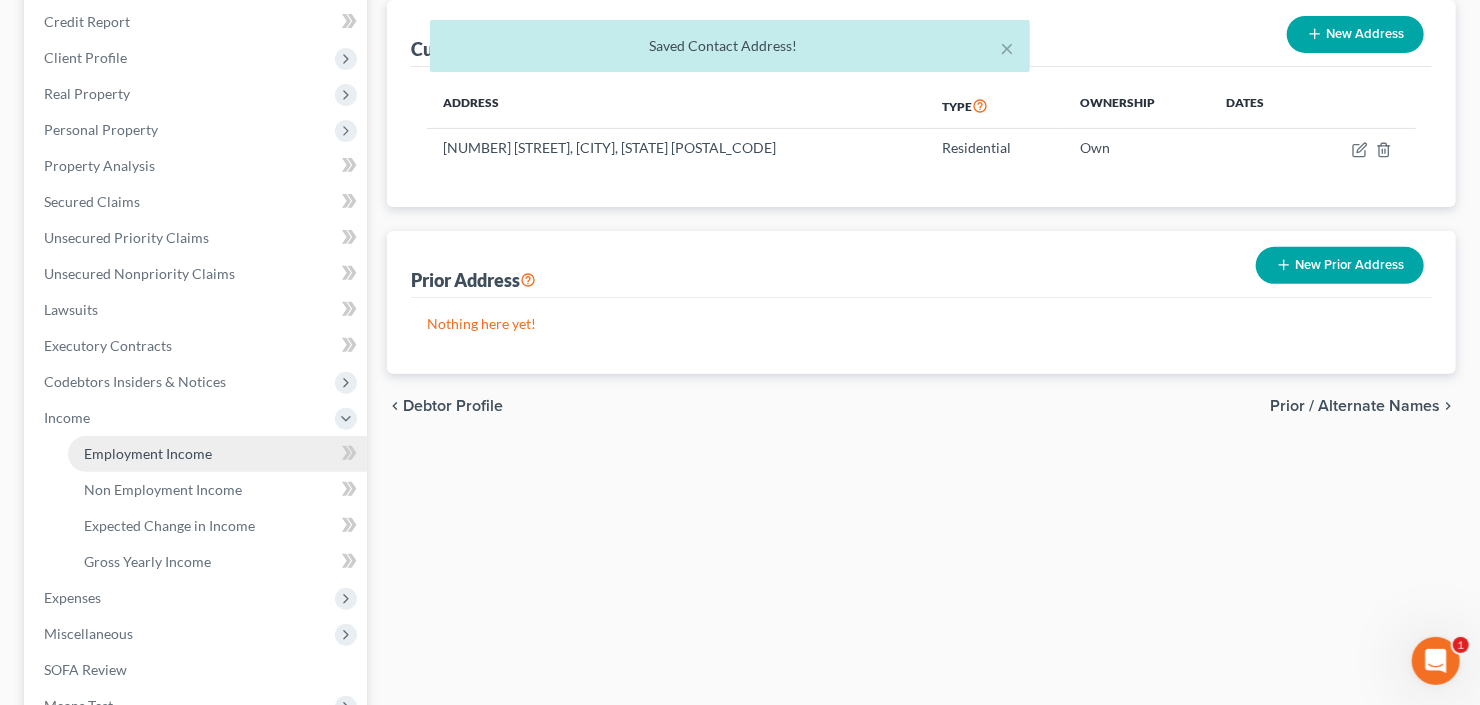 click on "Employment Income" at bounding box center (148, 453) 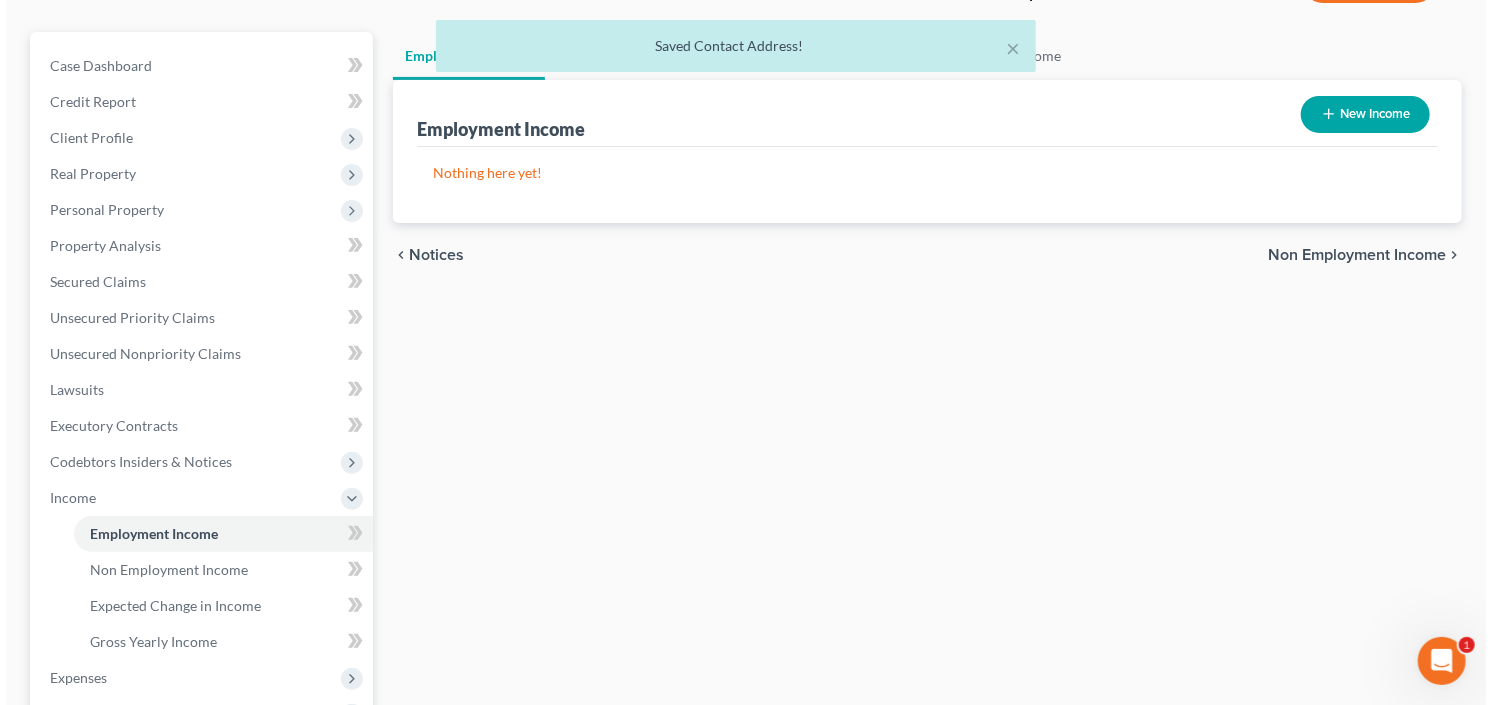 scroll, scrollTop: 0, scrollLeft: 0, axis: both 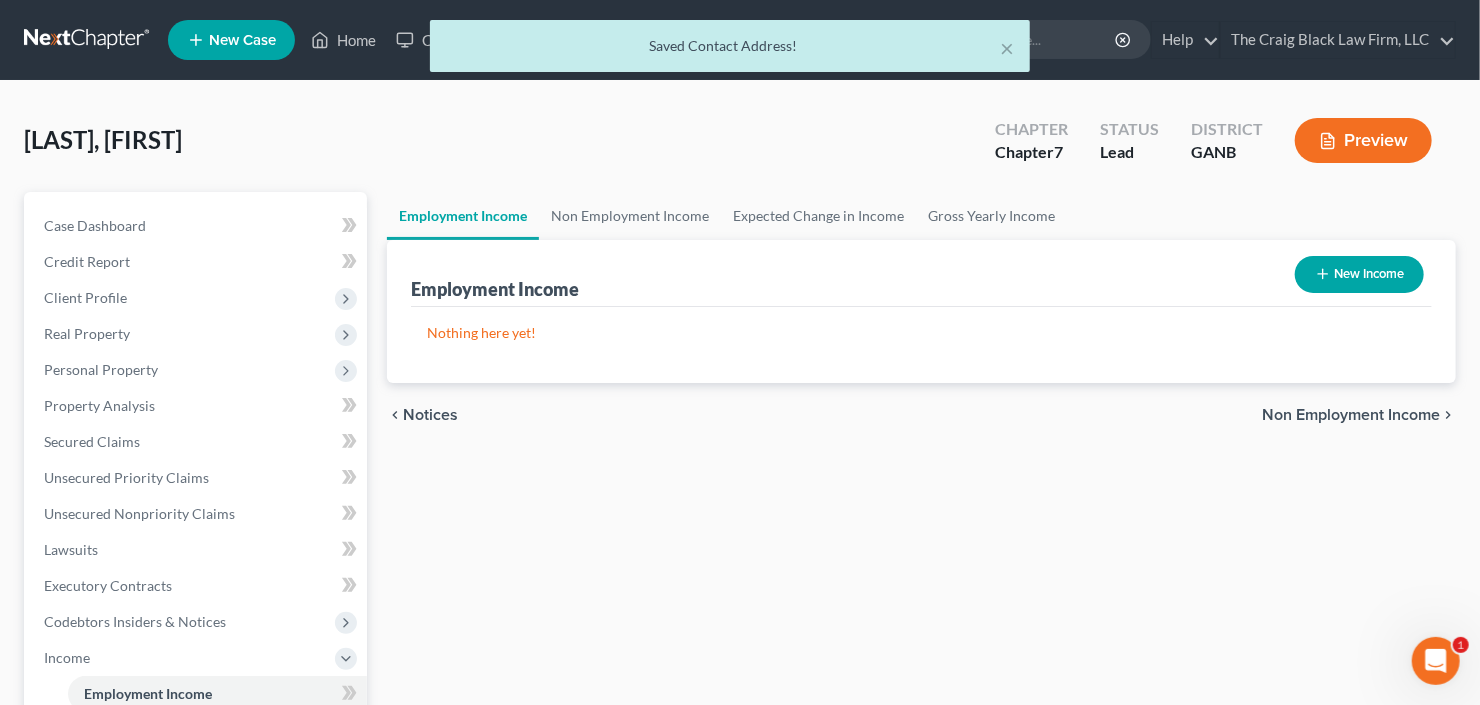 click on "New Income" at bounding box center [1359, 274] 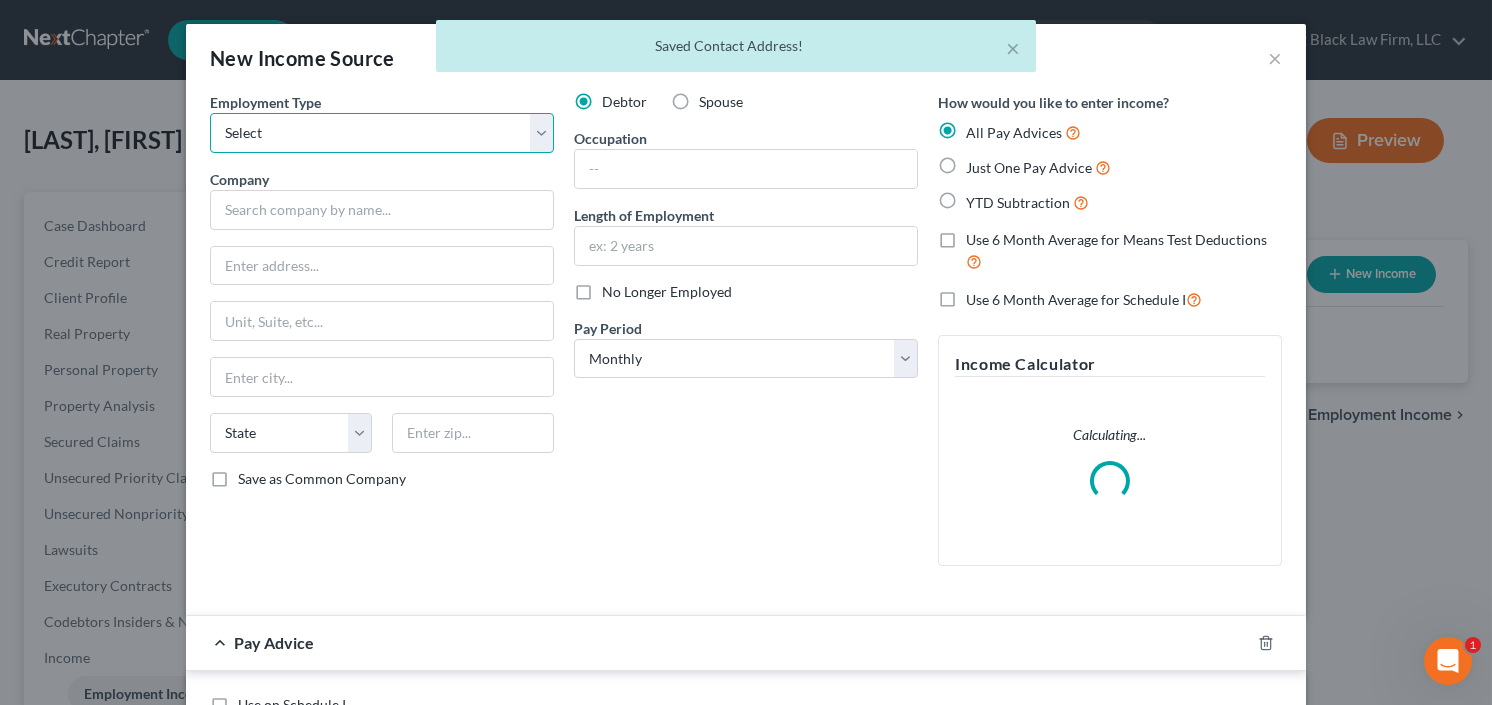 drag, startPoint x: 346, startPoint y: 133, endPoint x: 340, endPoint y: 143, distance: 11.661903 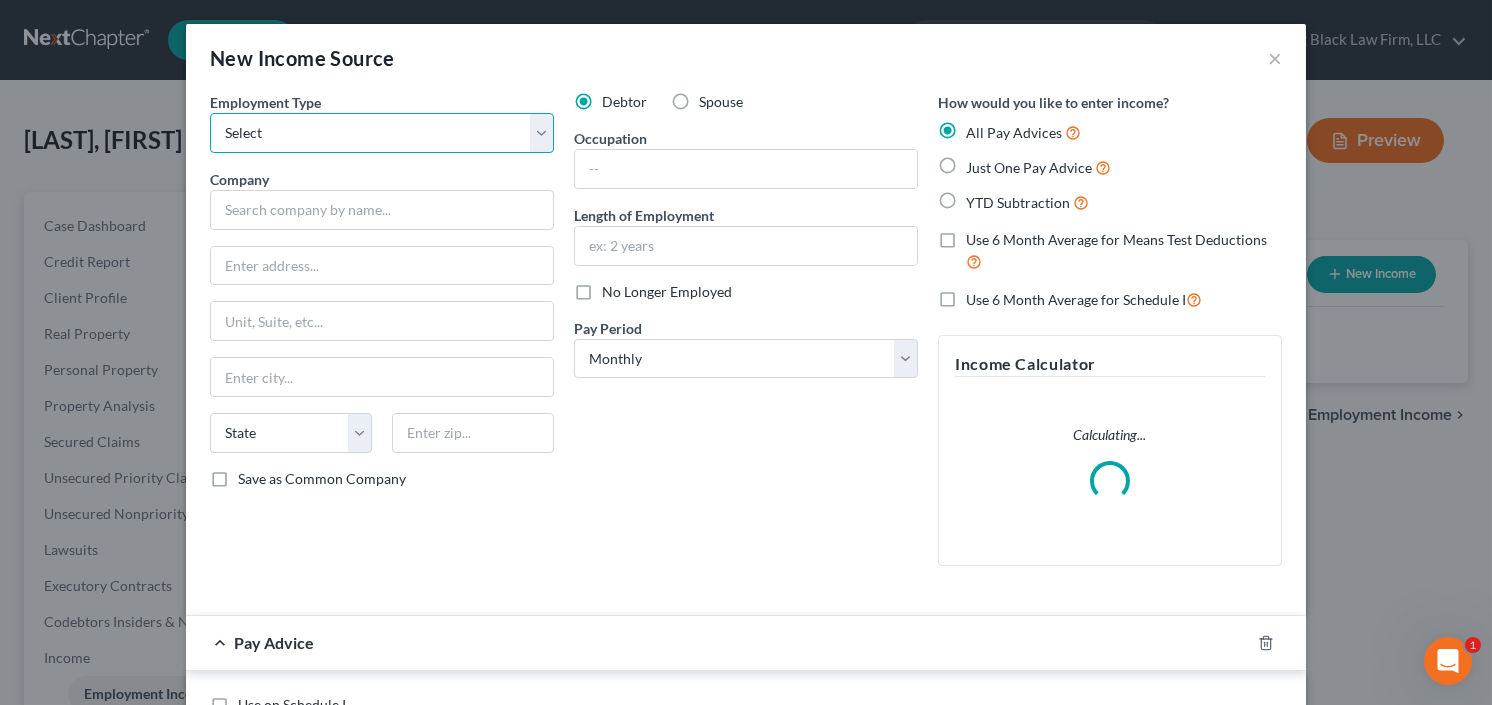 select on "0" 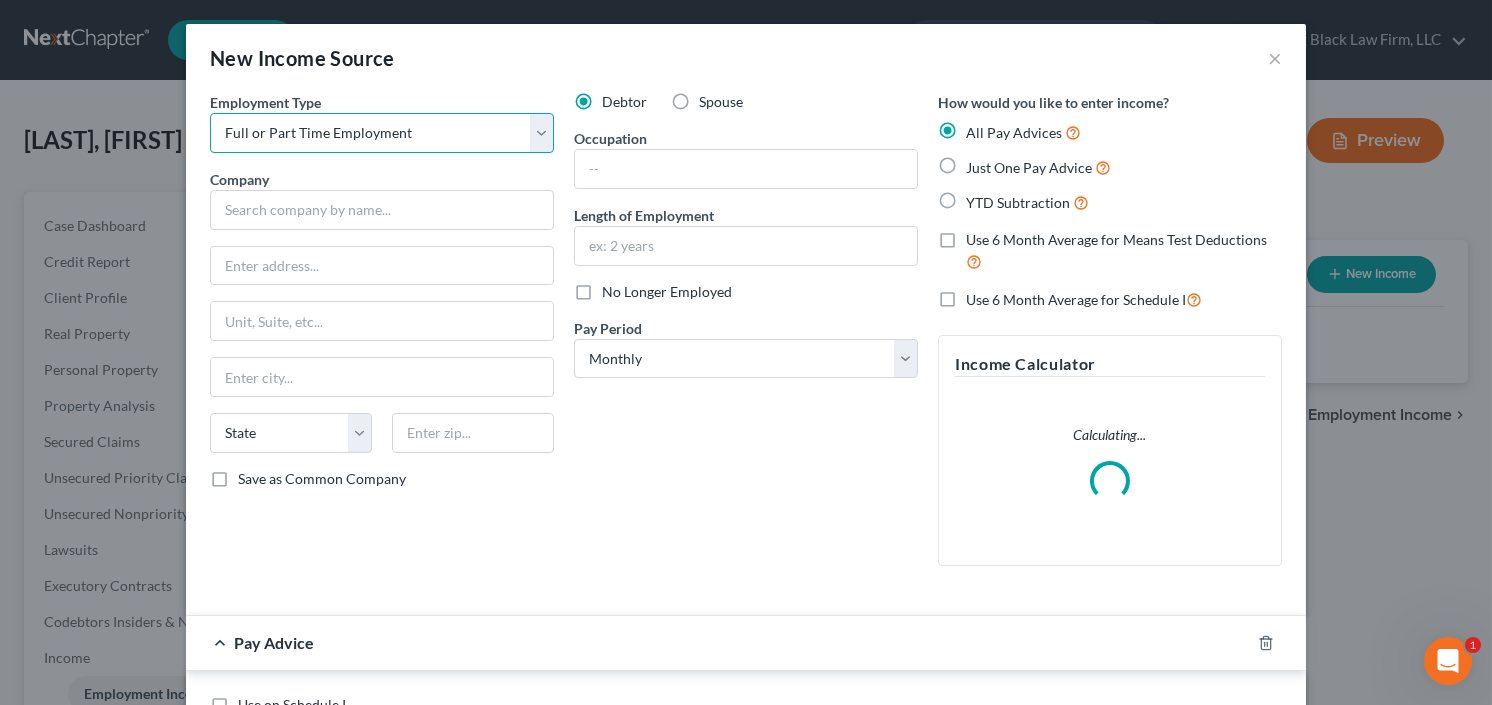 click on "Select Full or Part Time Employment Self Employment" at bounding box center [382, 133] 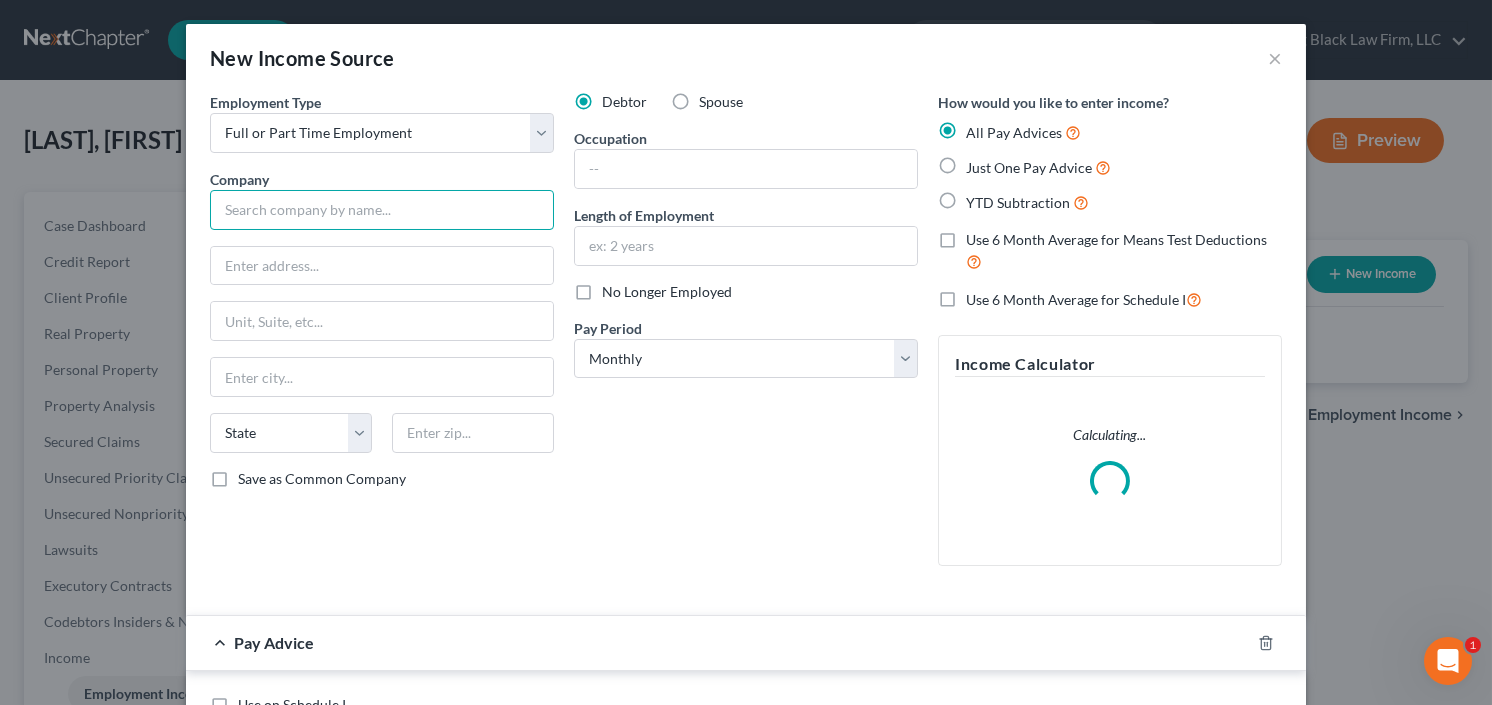 drag, startPoint x: 328, startPoint y: 199, endPoint x: 326, endPoint y: 209, distance: 10.198039 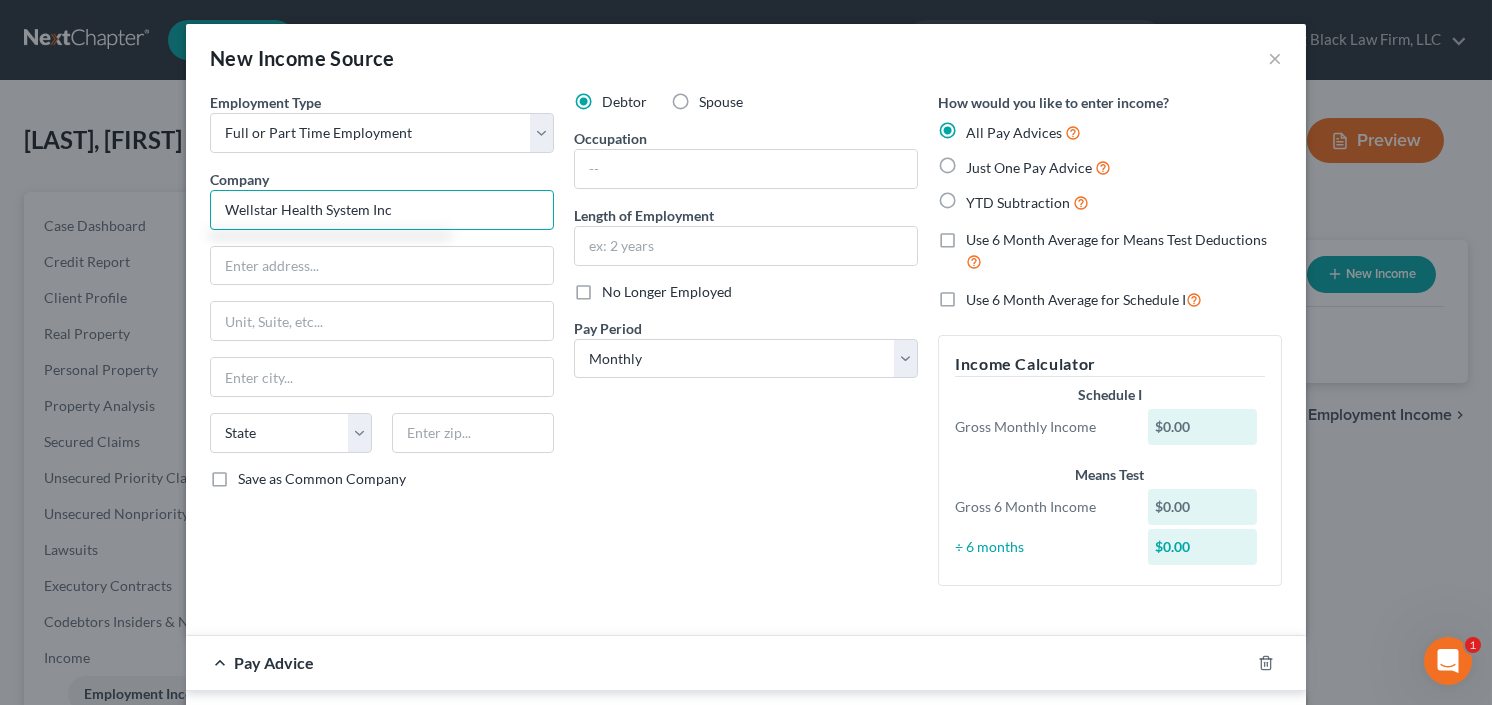 type on "Wellstar Health System Inc" 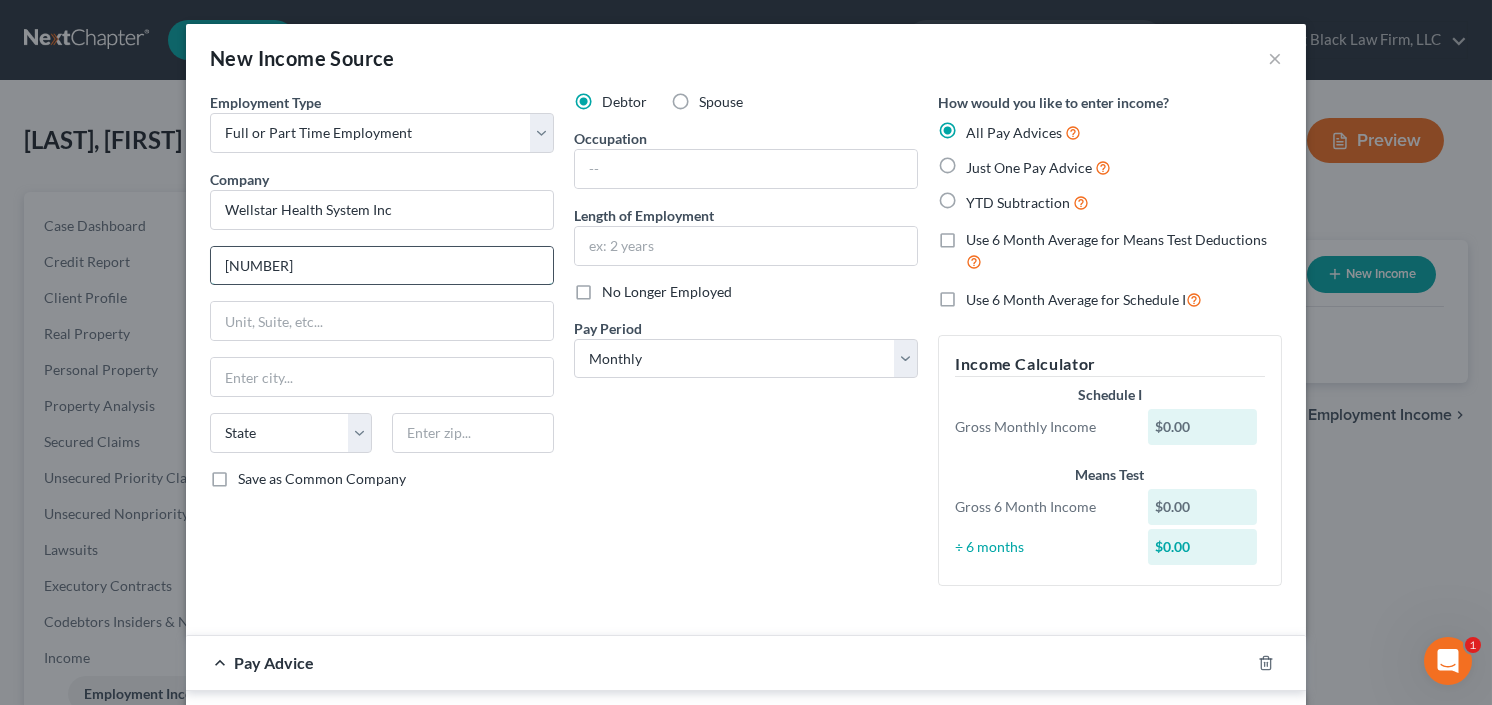 type on "793 Sawyer Rd" 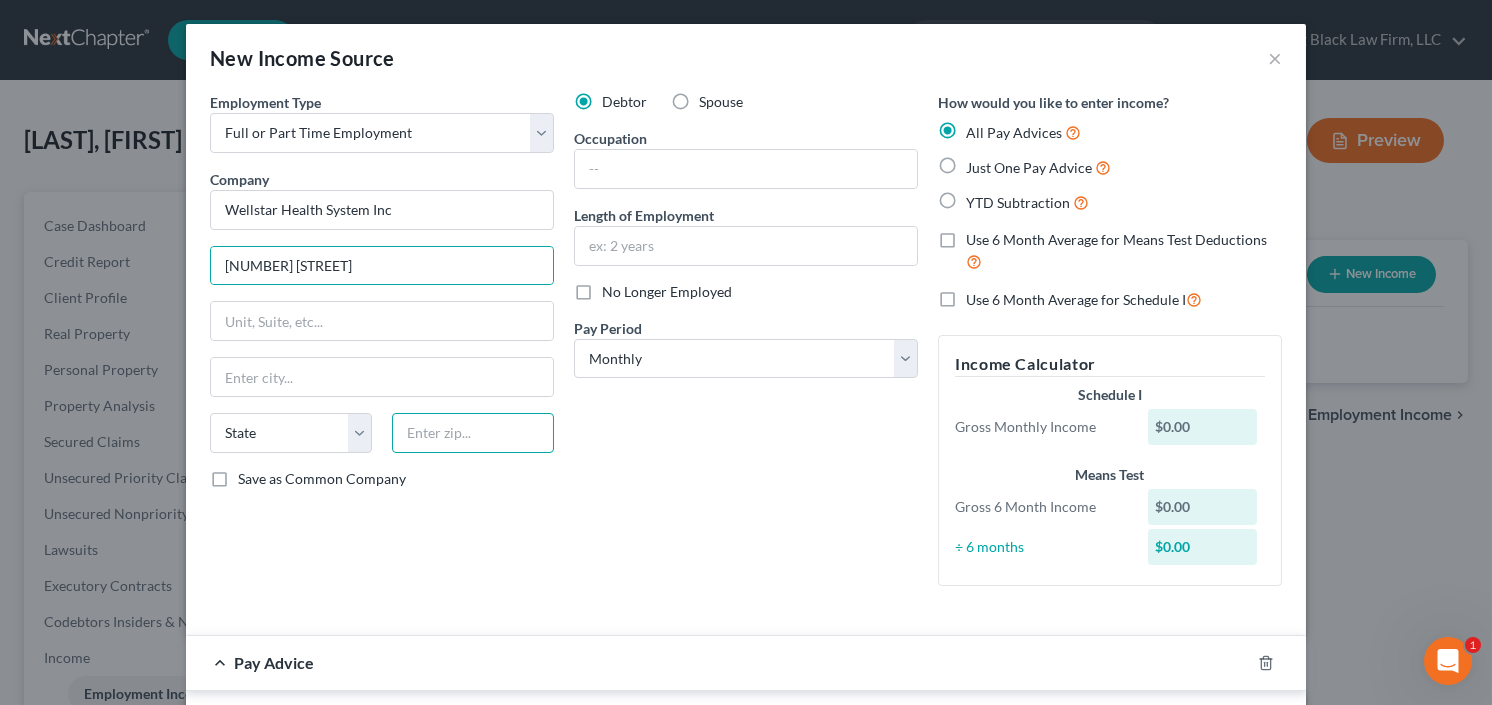click at bounding box center [473, 433] 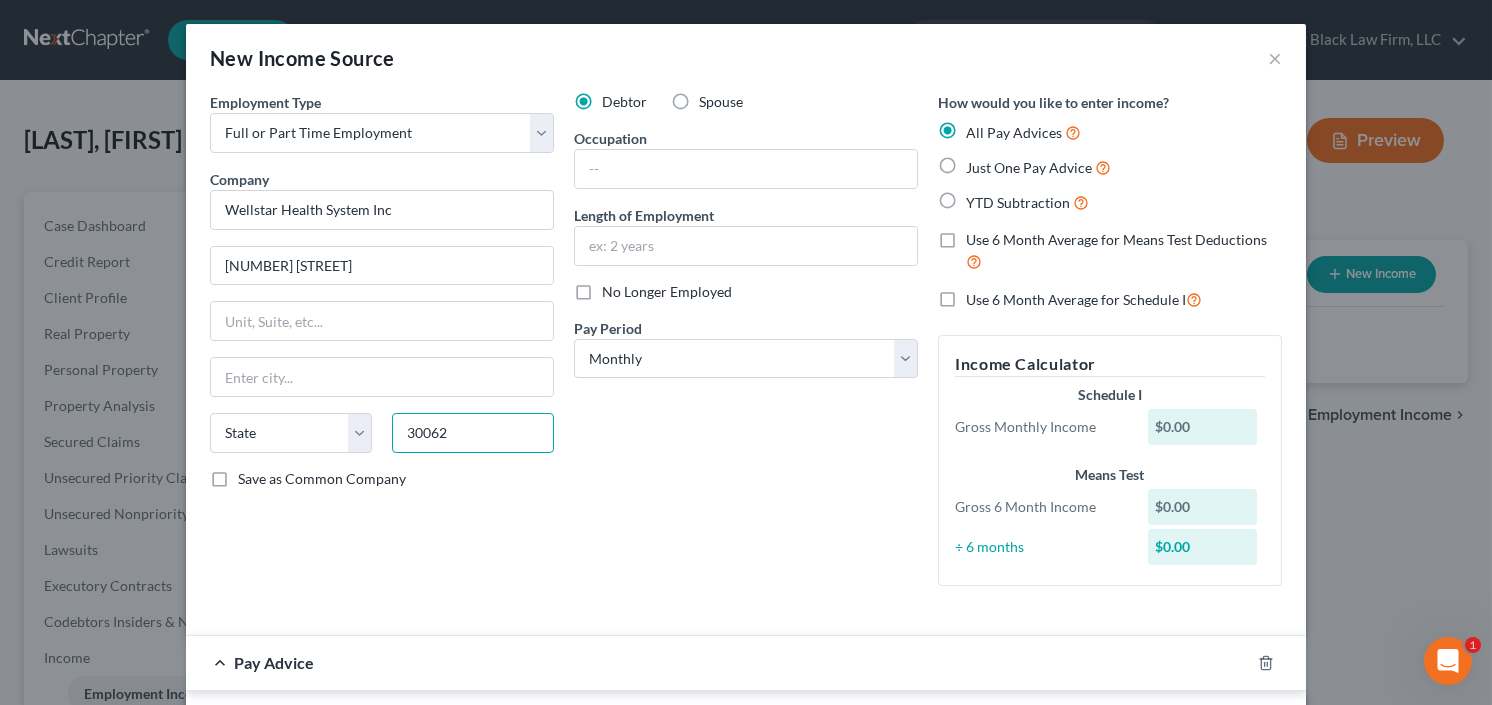 type on "30062" 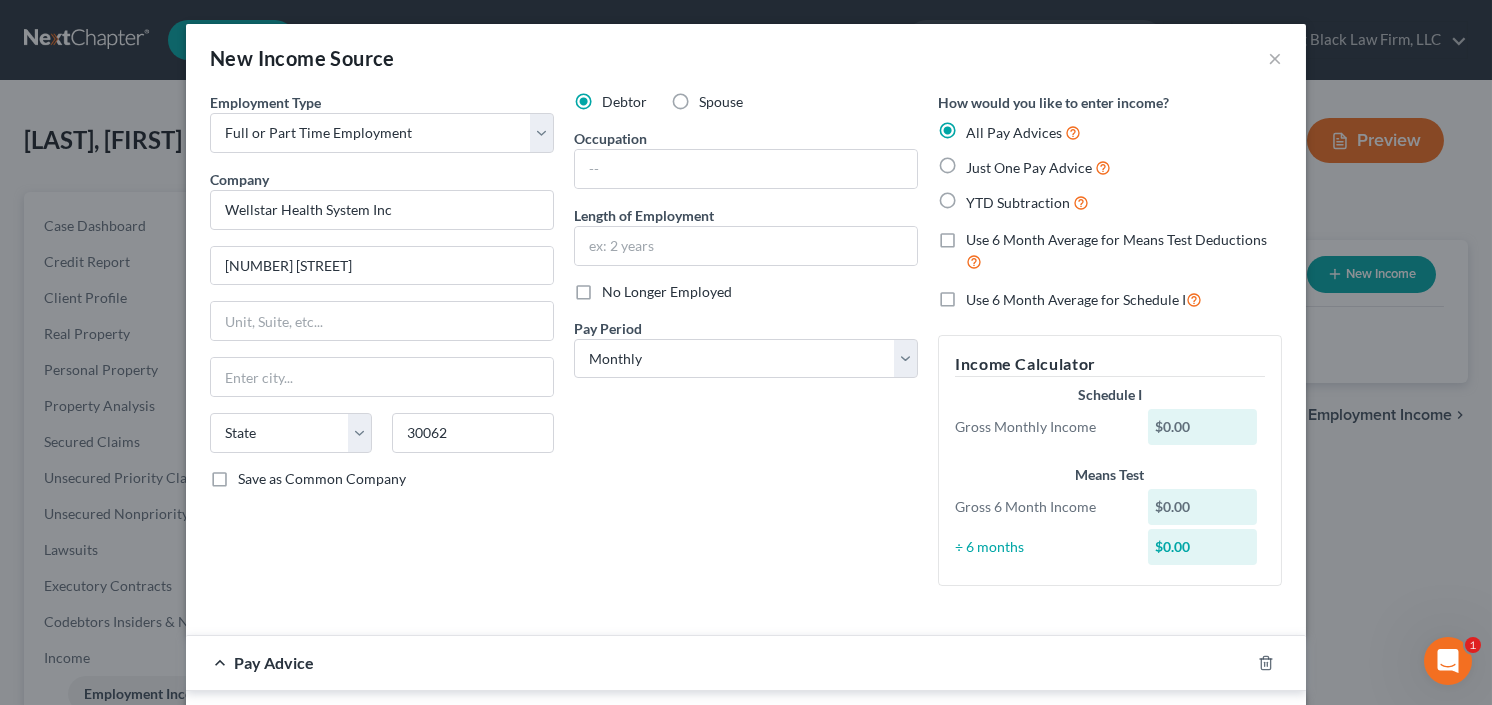 click on "Save as Common Company" at bounding box center [322, 479] 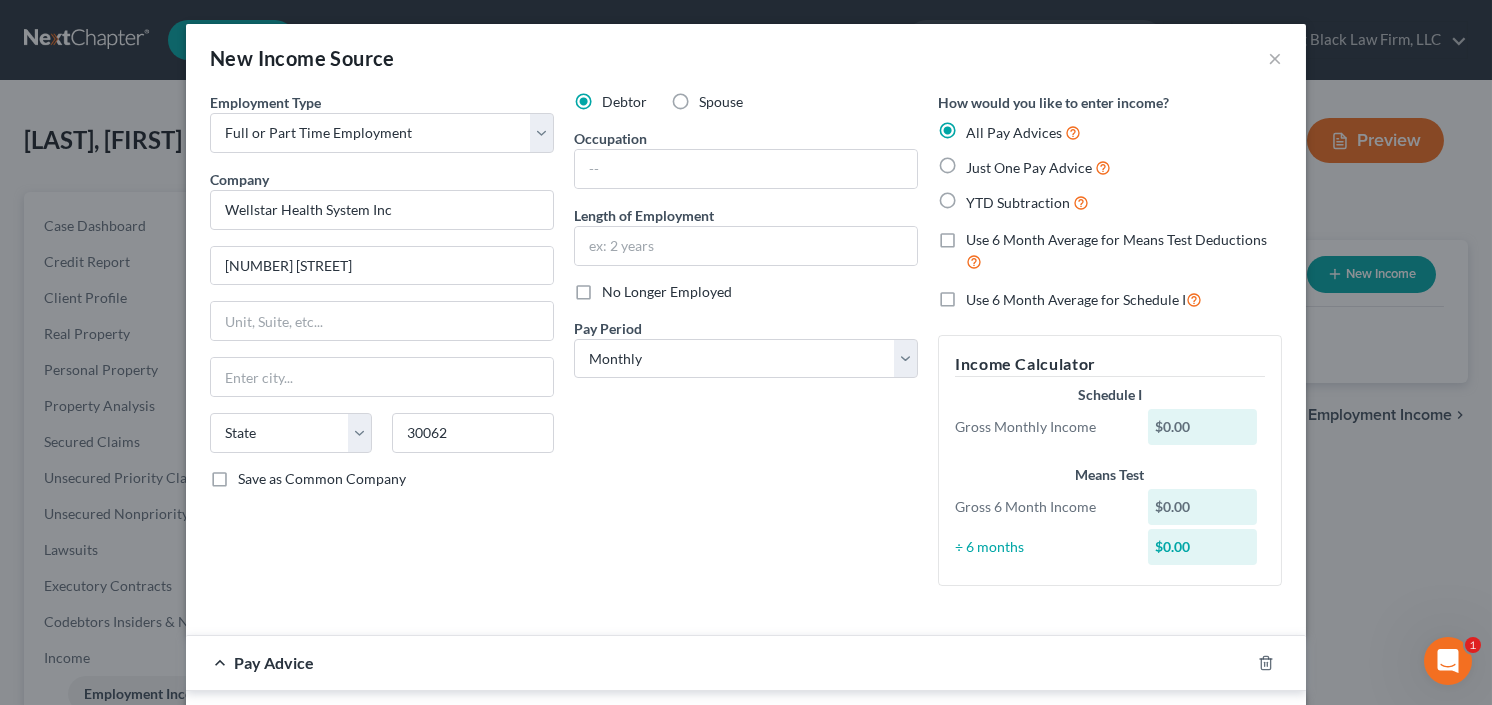 click on "Save as Common Company" at bounding box center (252, 475) 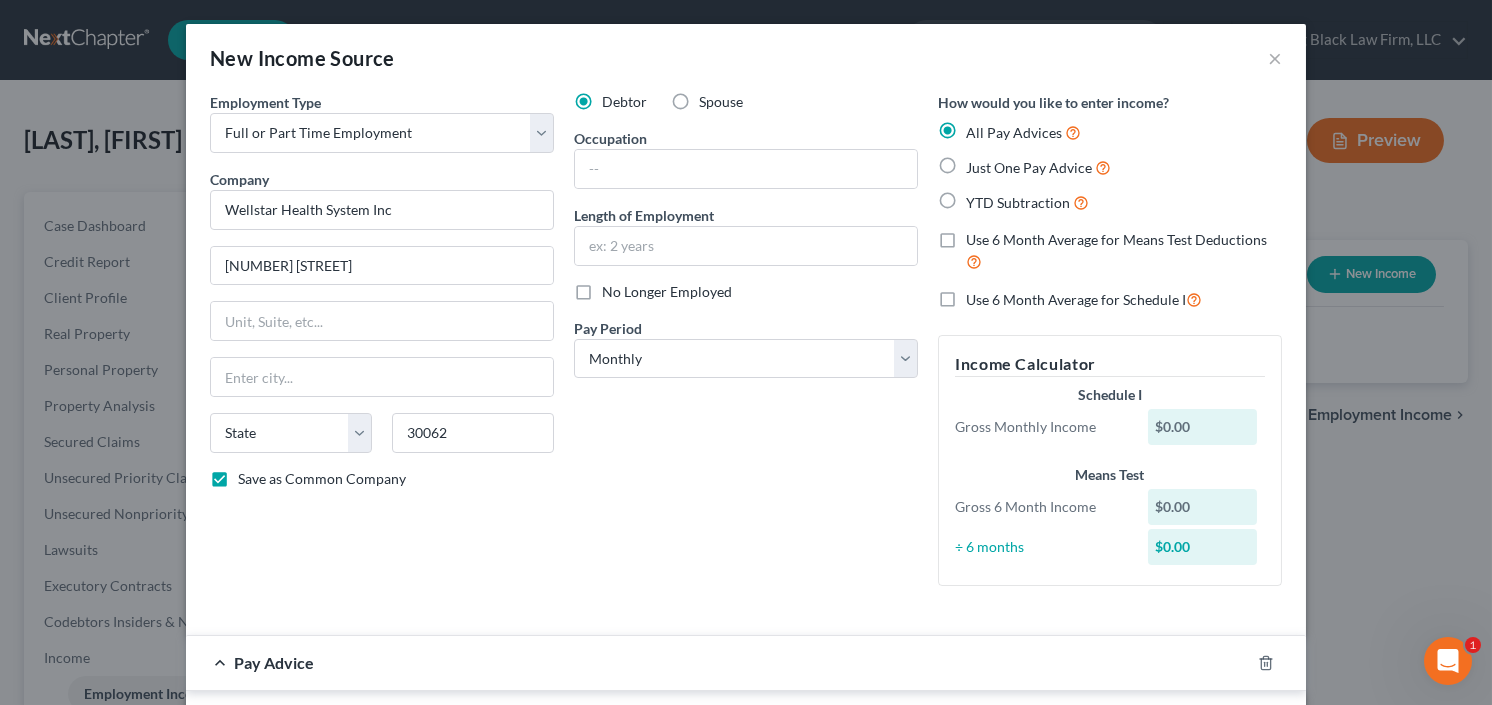 type on "Marietta" 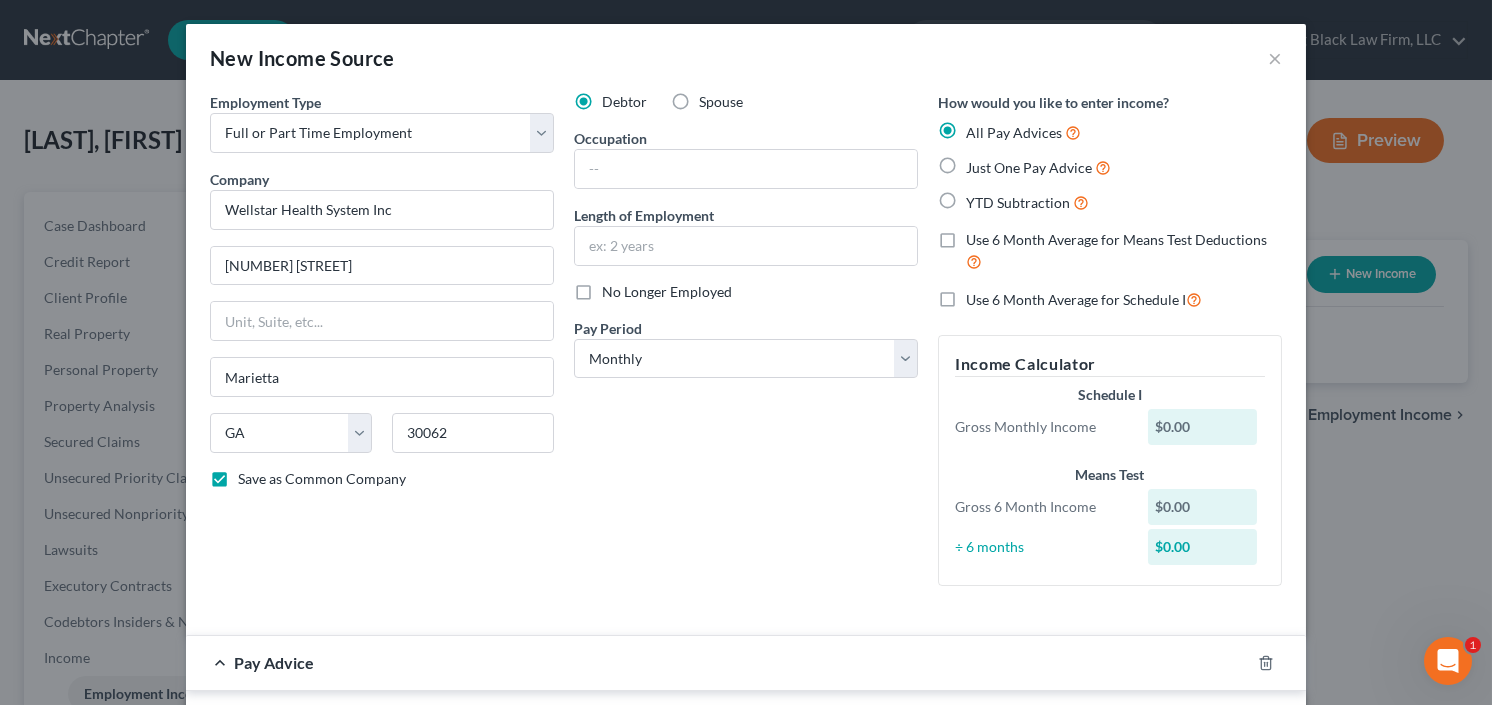 click on "YTD Subtraction" at bounding box center (1027, 202) 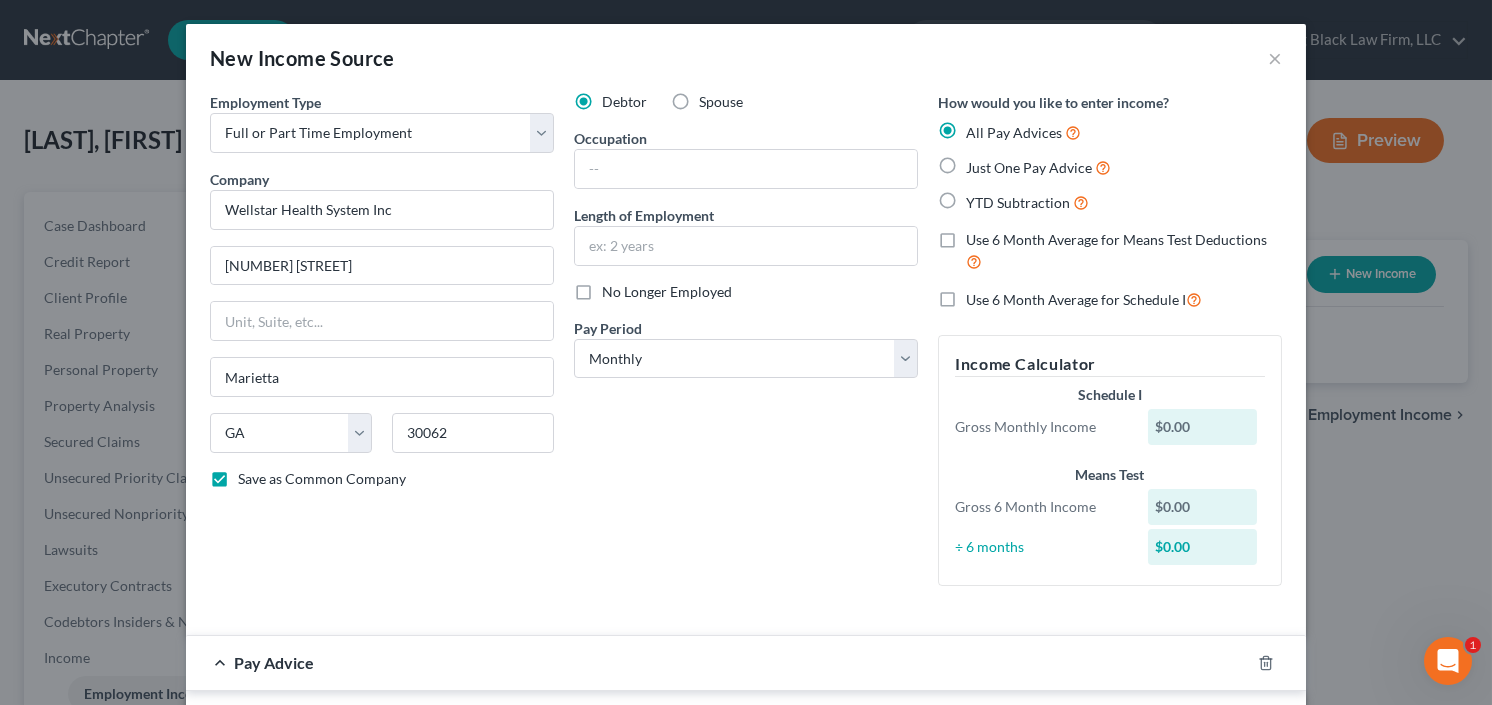 radio on "true" 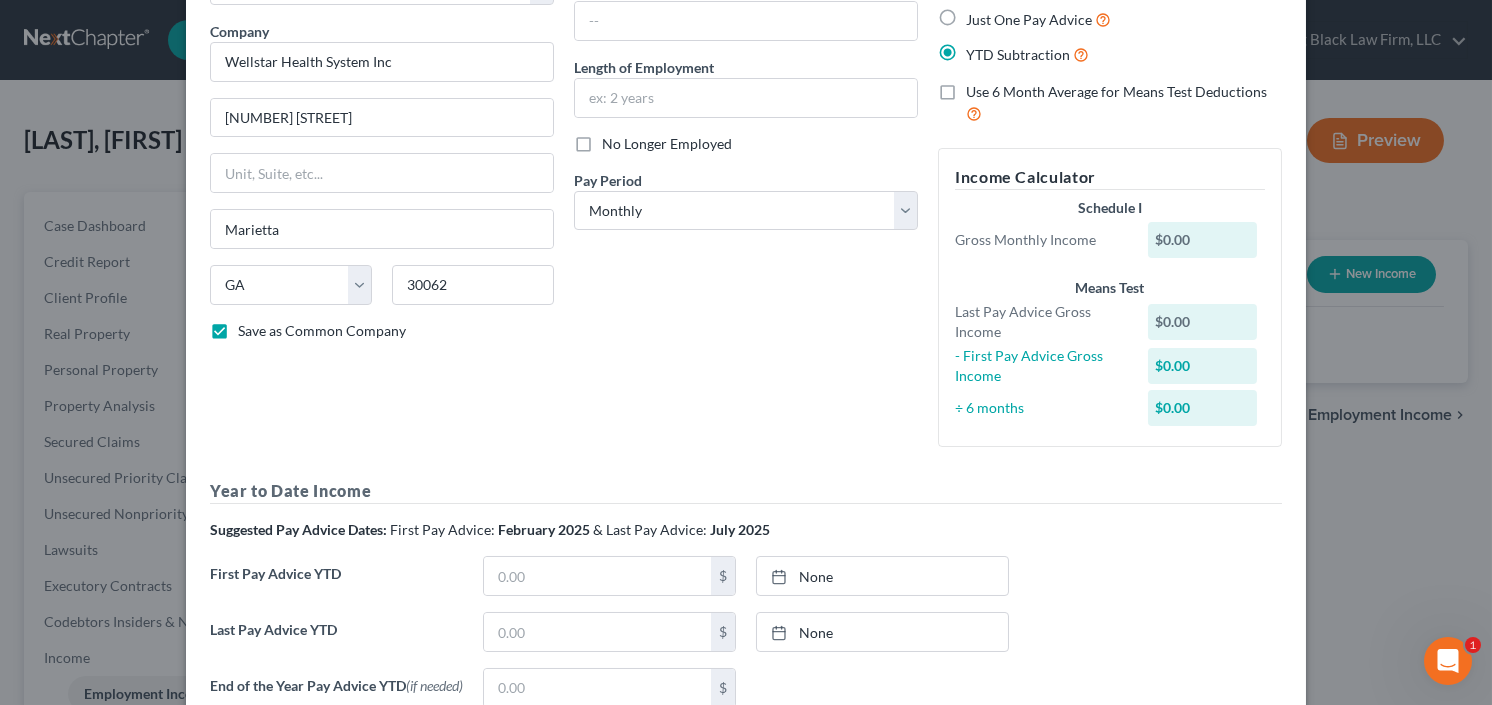 scroll, scrollTop: 240, scrollLeft: 0, axis: vertical 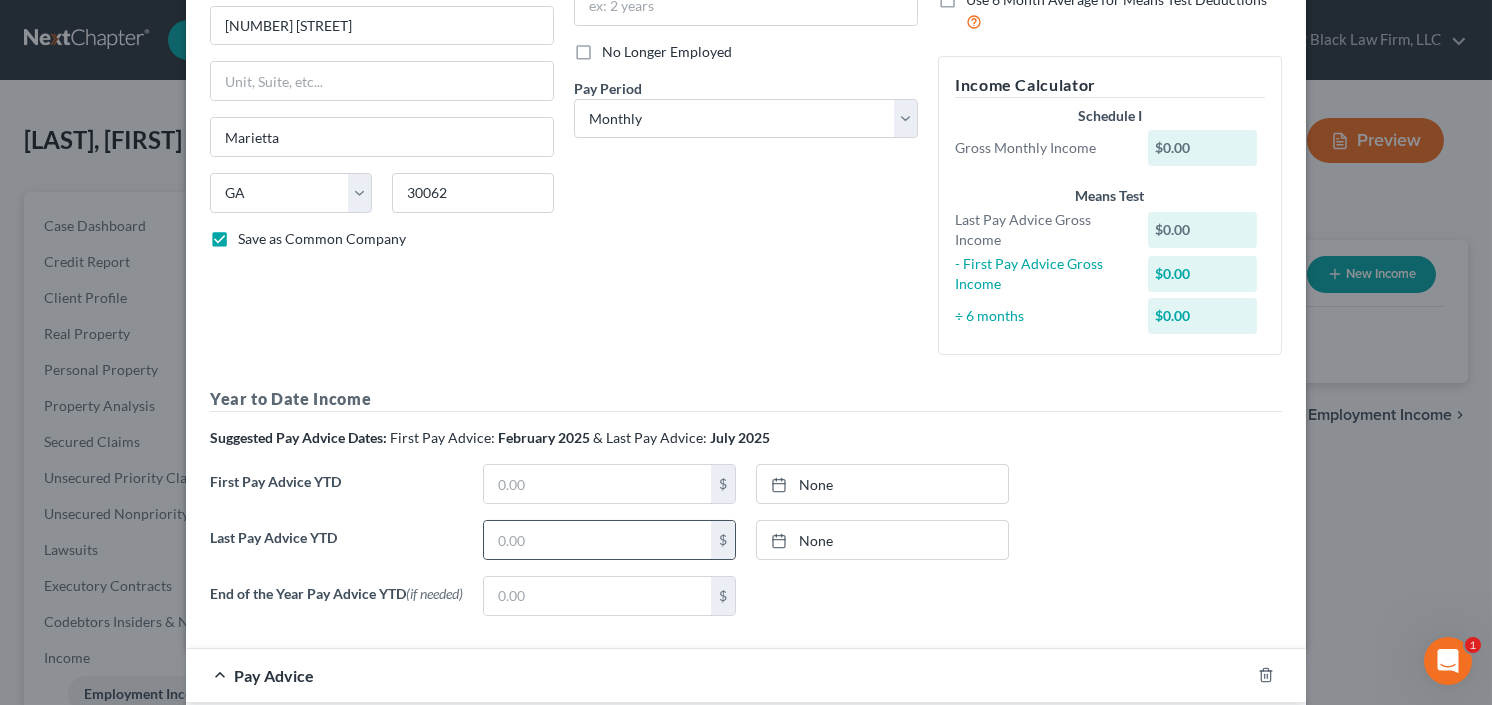click on "$" at bounding box center (609, 540) 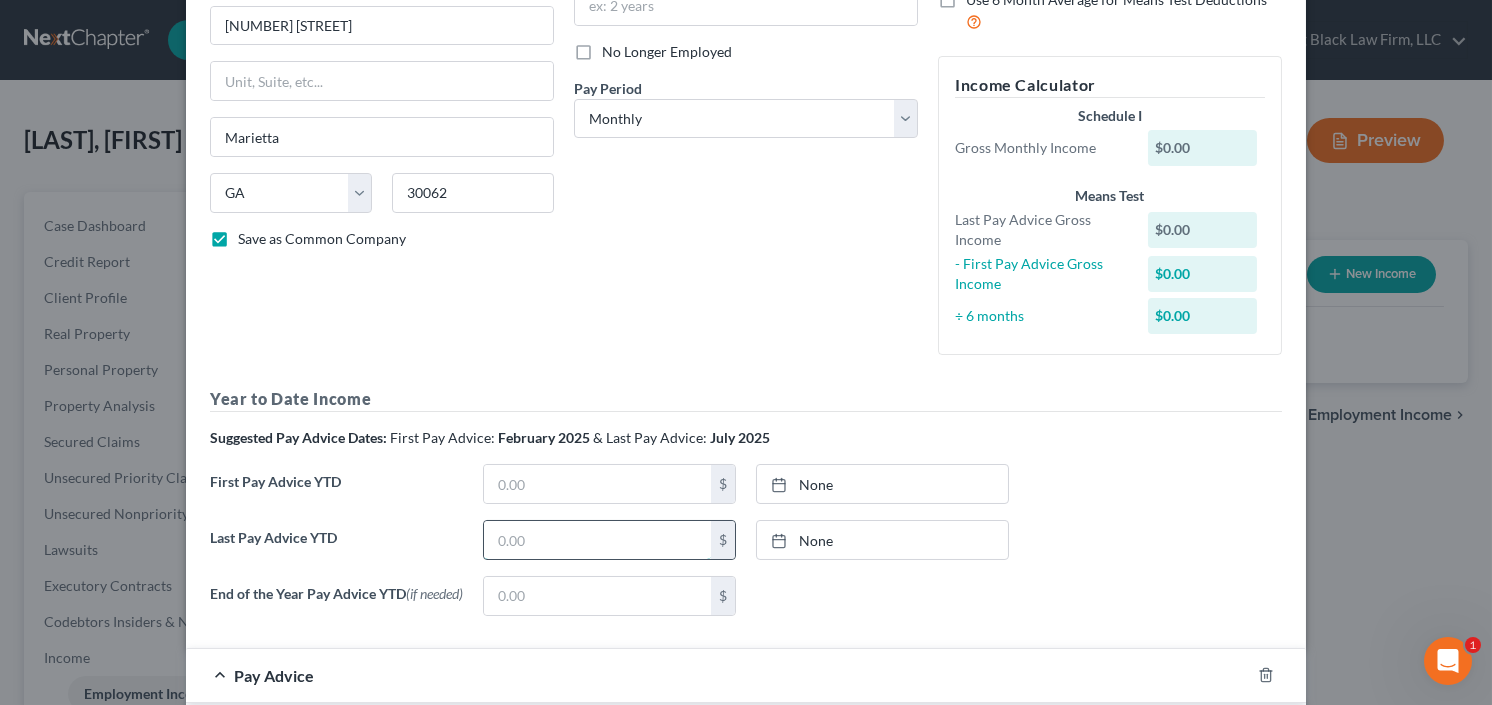 click at bounding box center (597, 540) 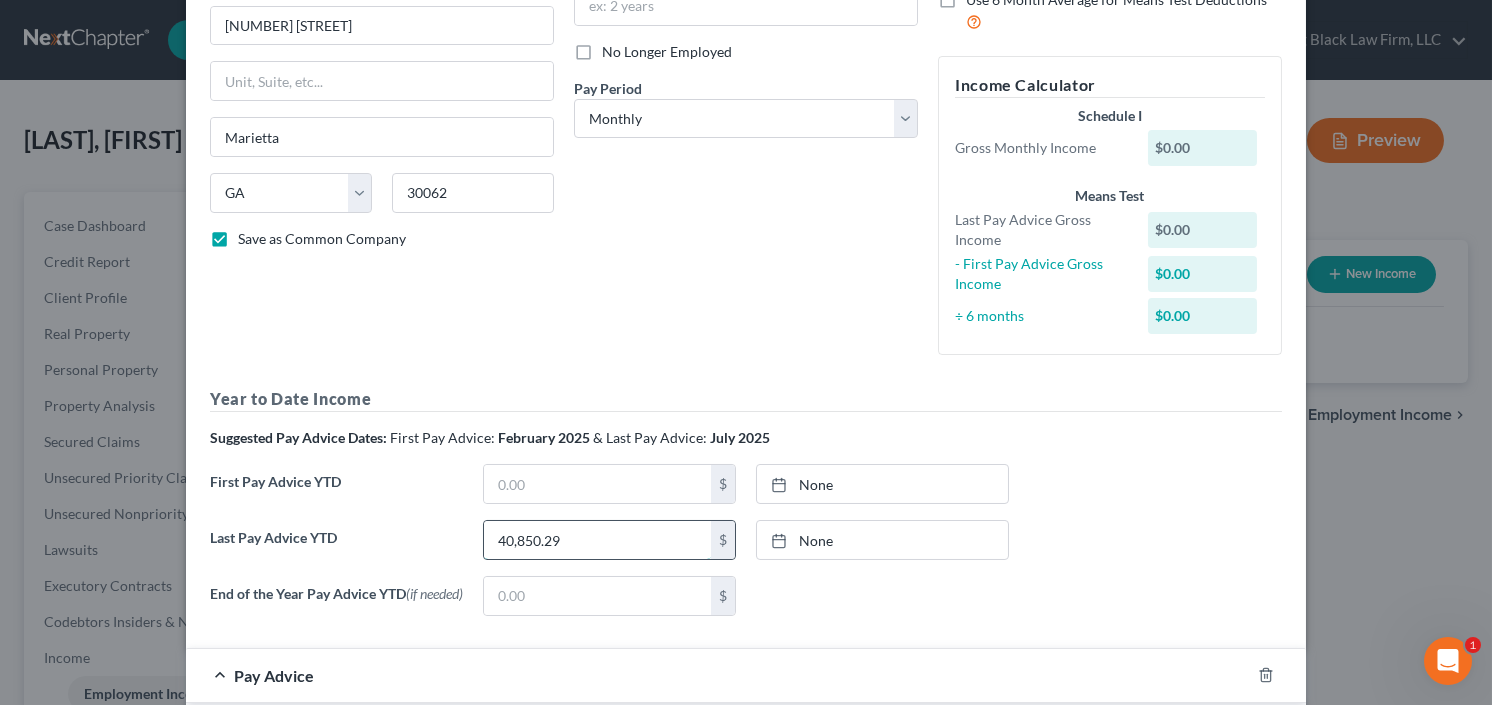 type on "40,850.29" 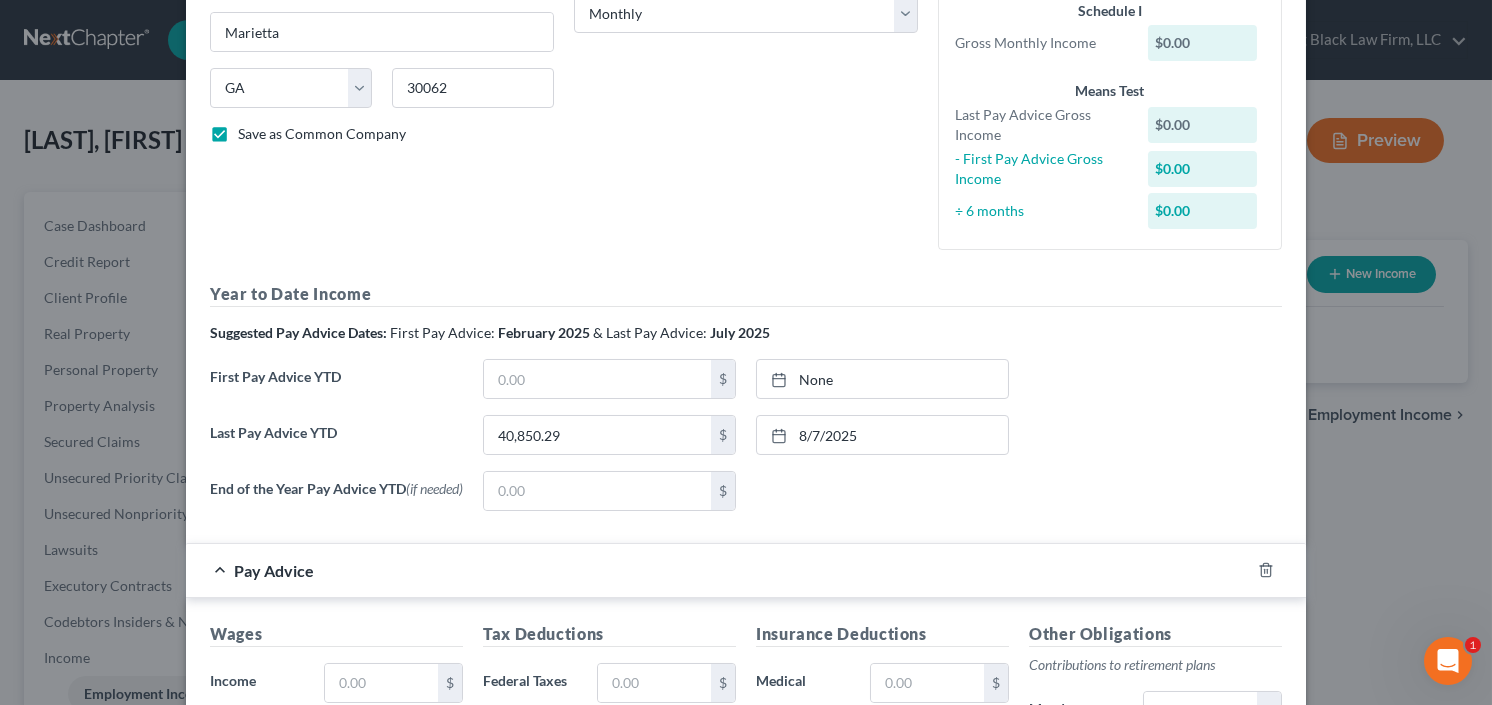 scroll, scrollTop: 480, scrollLeft: 0, axis: vertical 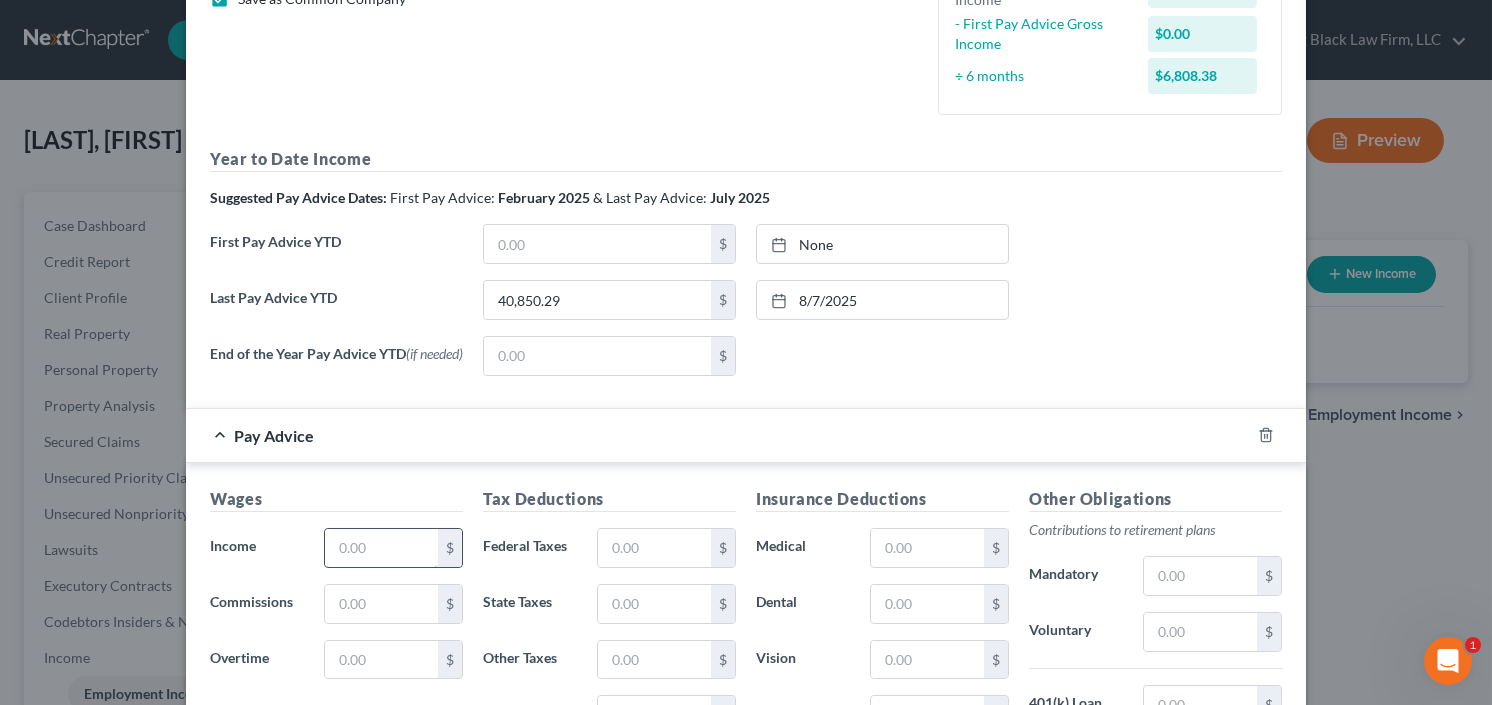 click at bounding box center [381, 548] 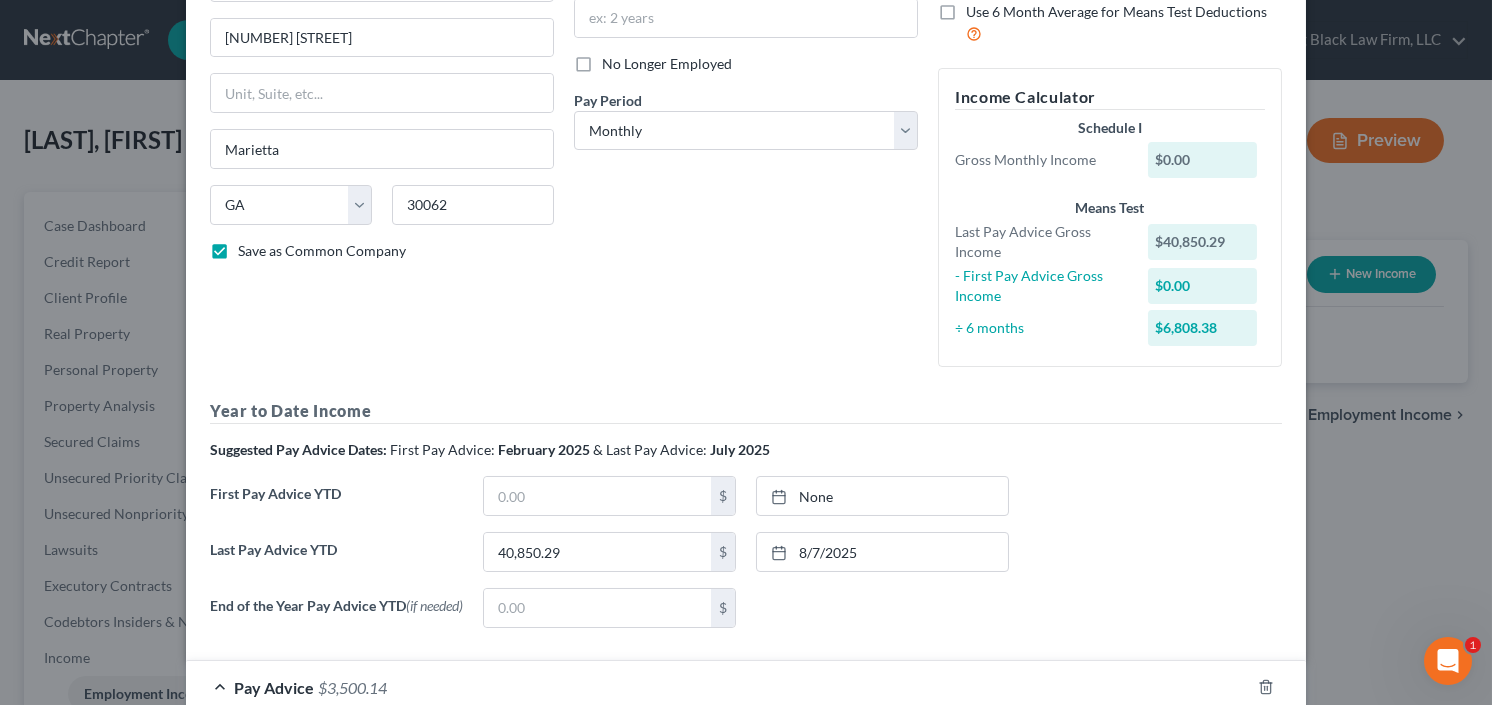 scroll, scrollTop: 0, scrollLeft: 0, axis: both 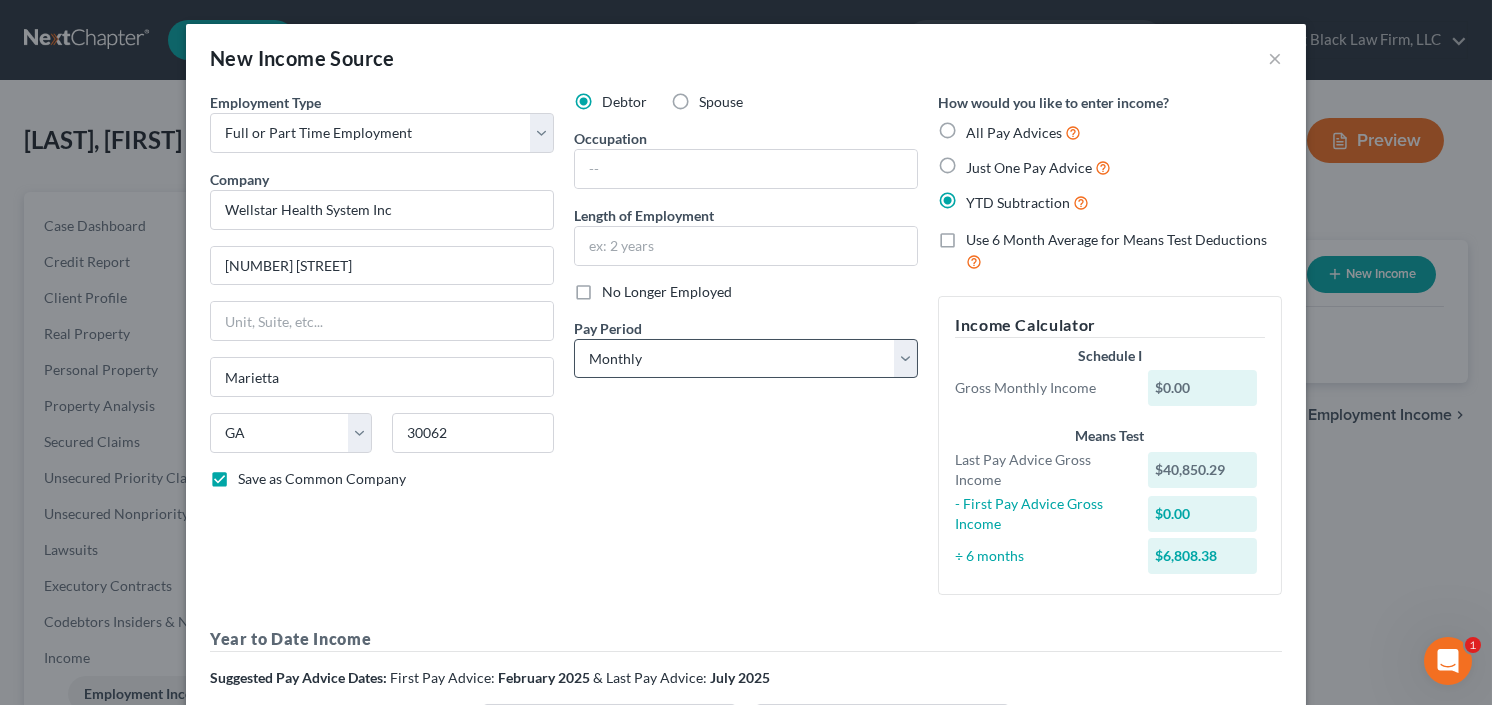 type on "3,500.14" 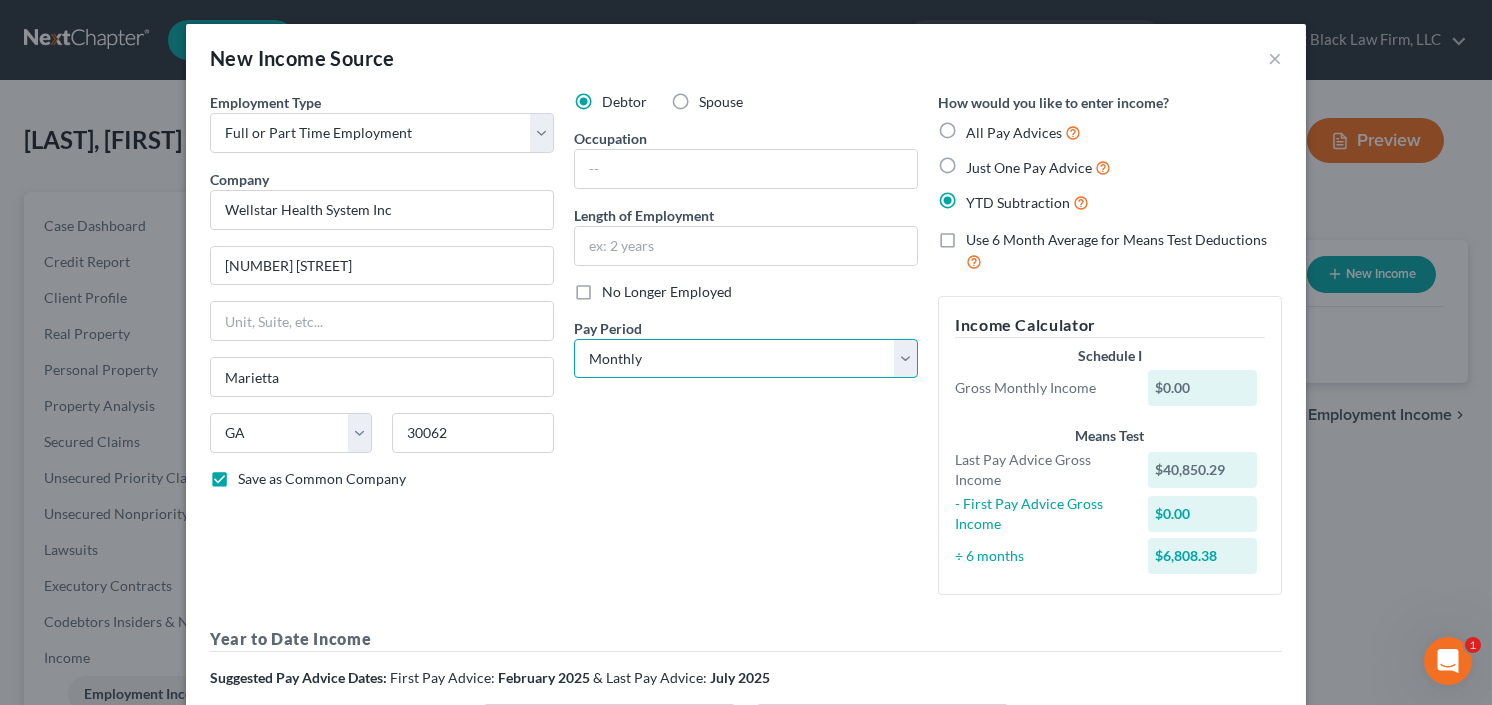 click on "Select Monthly Twice Monthly Every Other Week Weekly" at bounding box center (746, 359) 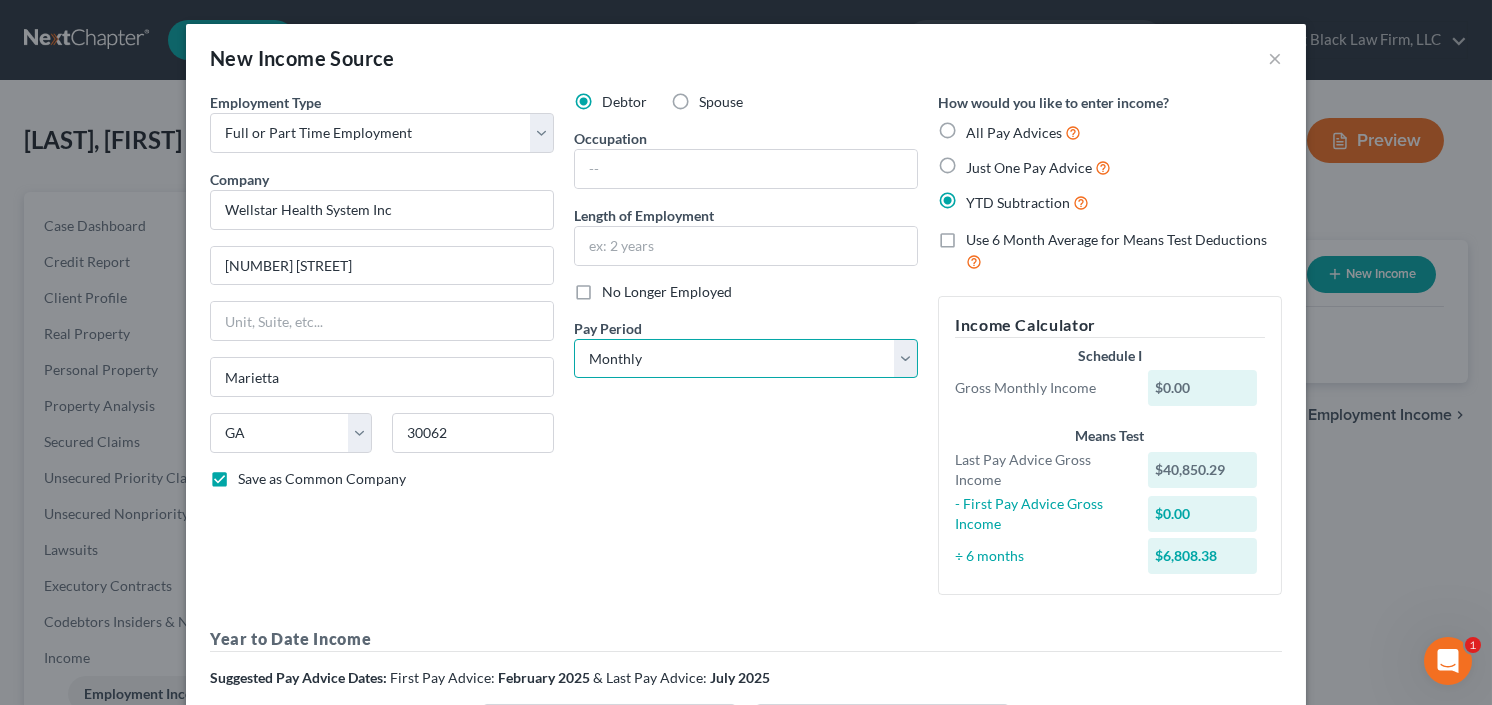 select on "2" 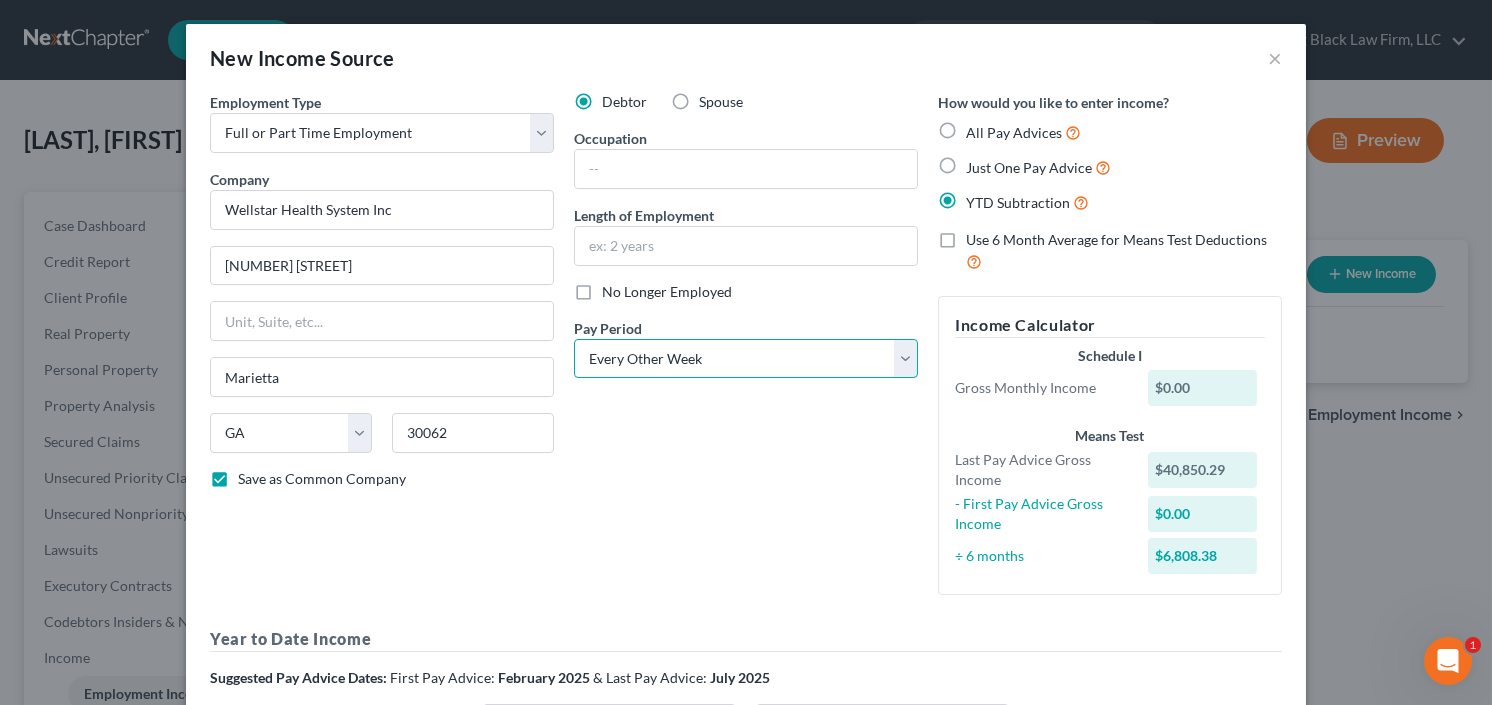 click on "Select Monthly Twice Monthly Every Other Week Weekly" at bounding box center (746, 359) 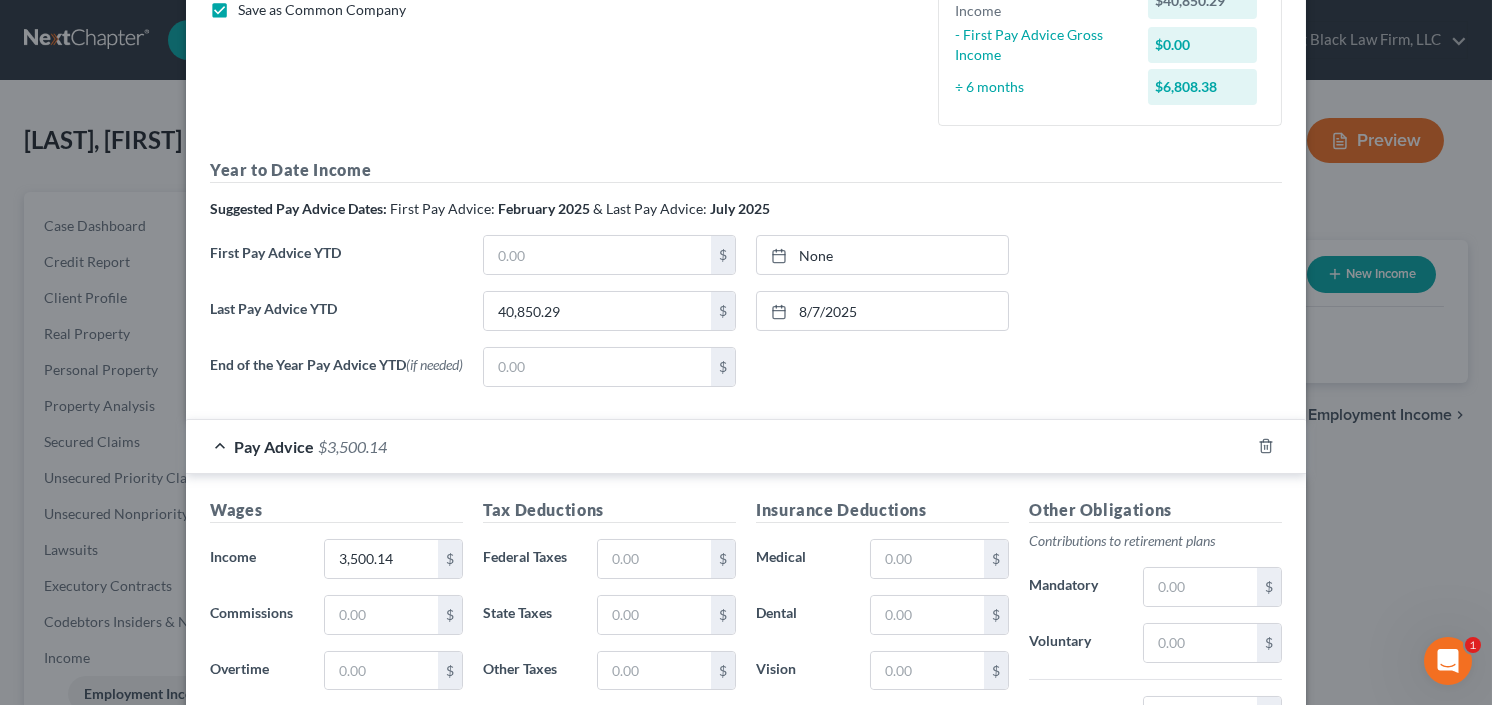 scroll, scrollTop: 480, scrollLeft: 0, axis: vertical 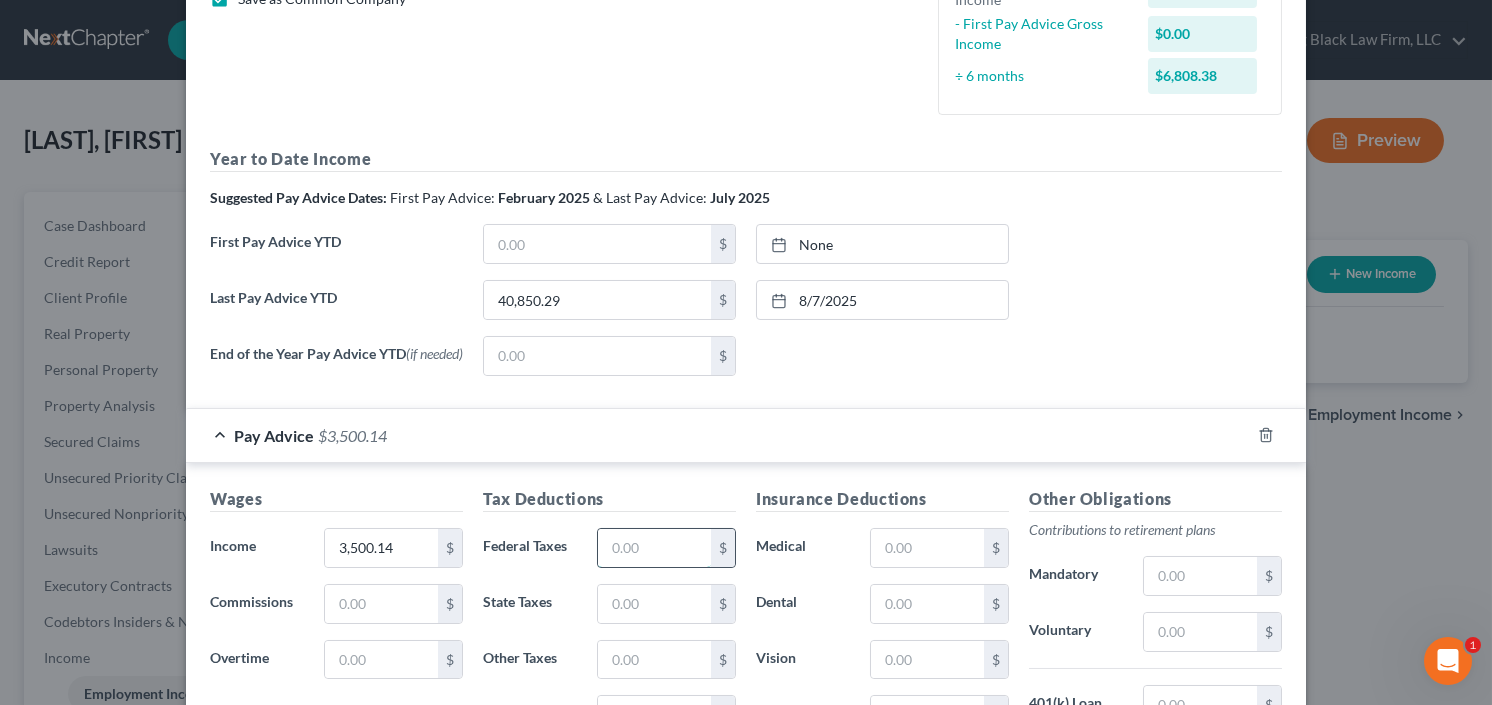 click at bounding box center [654, 548] 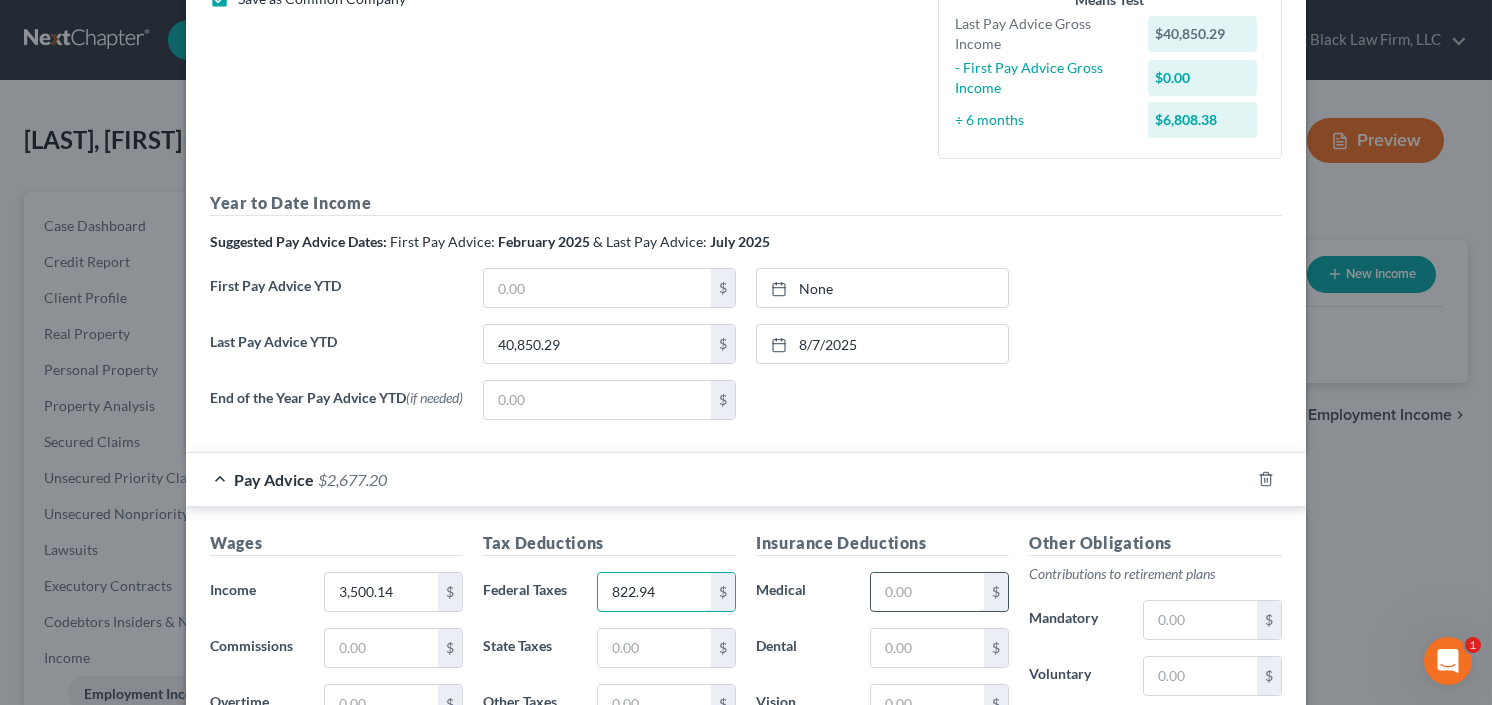 type on "822.94" 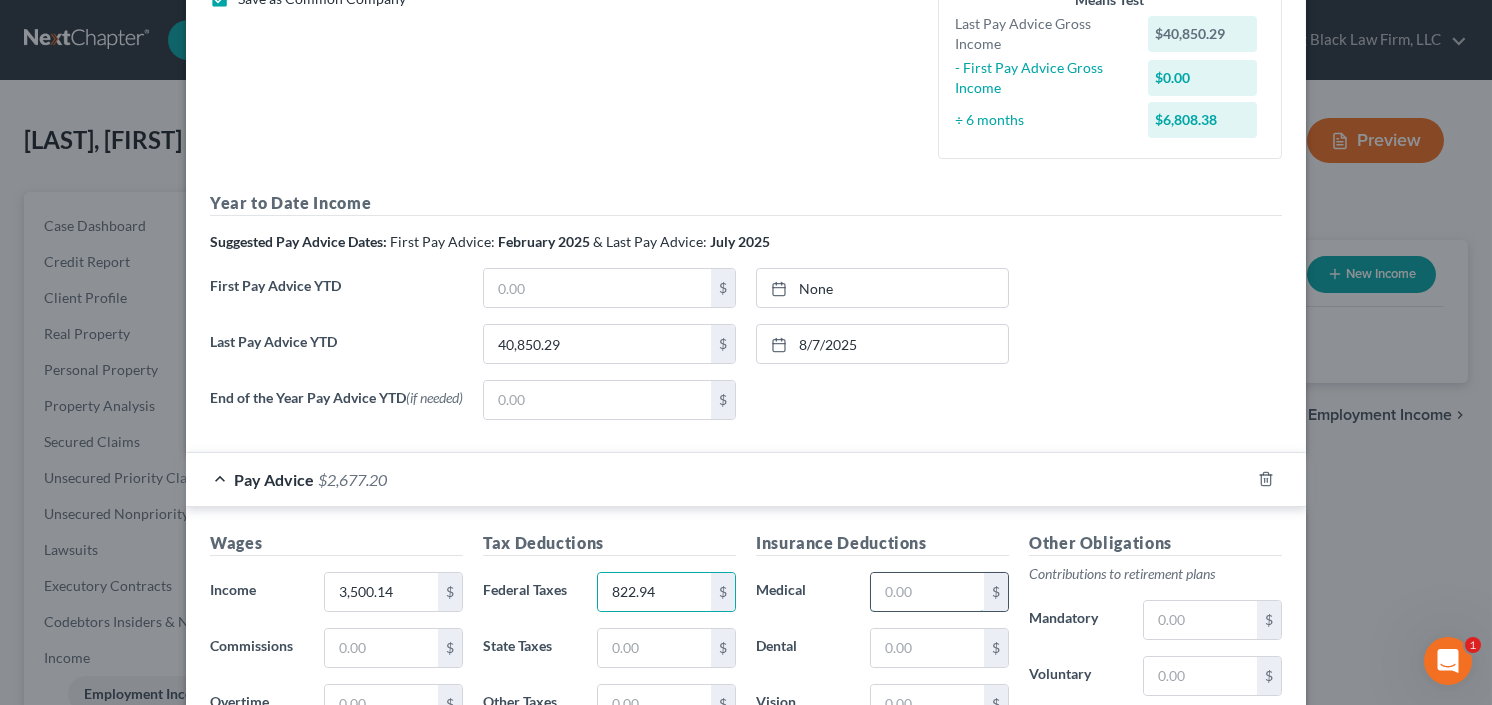 click at bounding box center [927, 592] 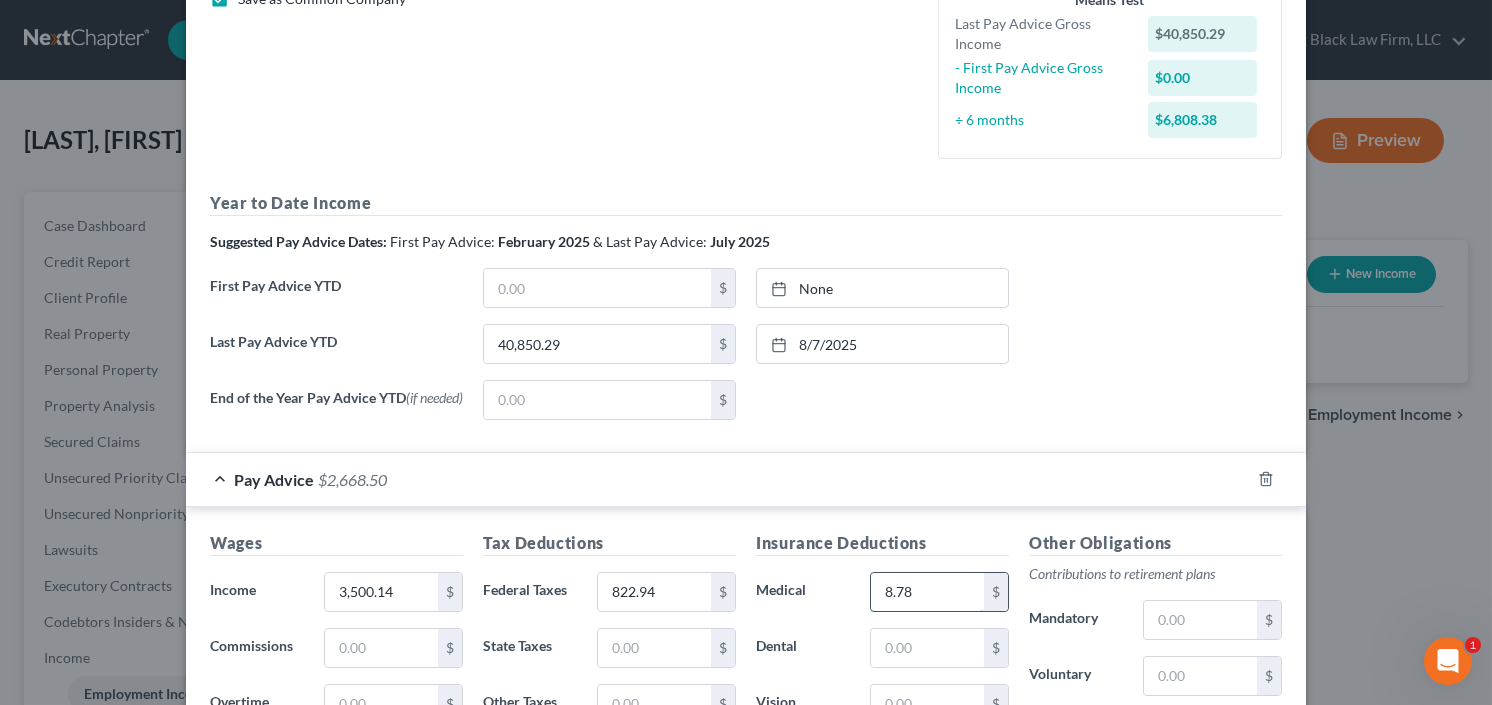 type on "8.78" 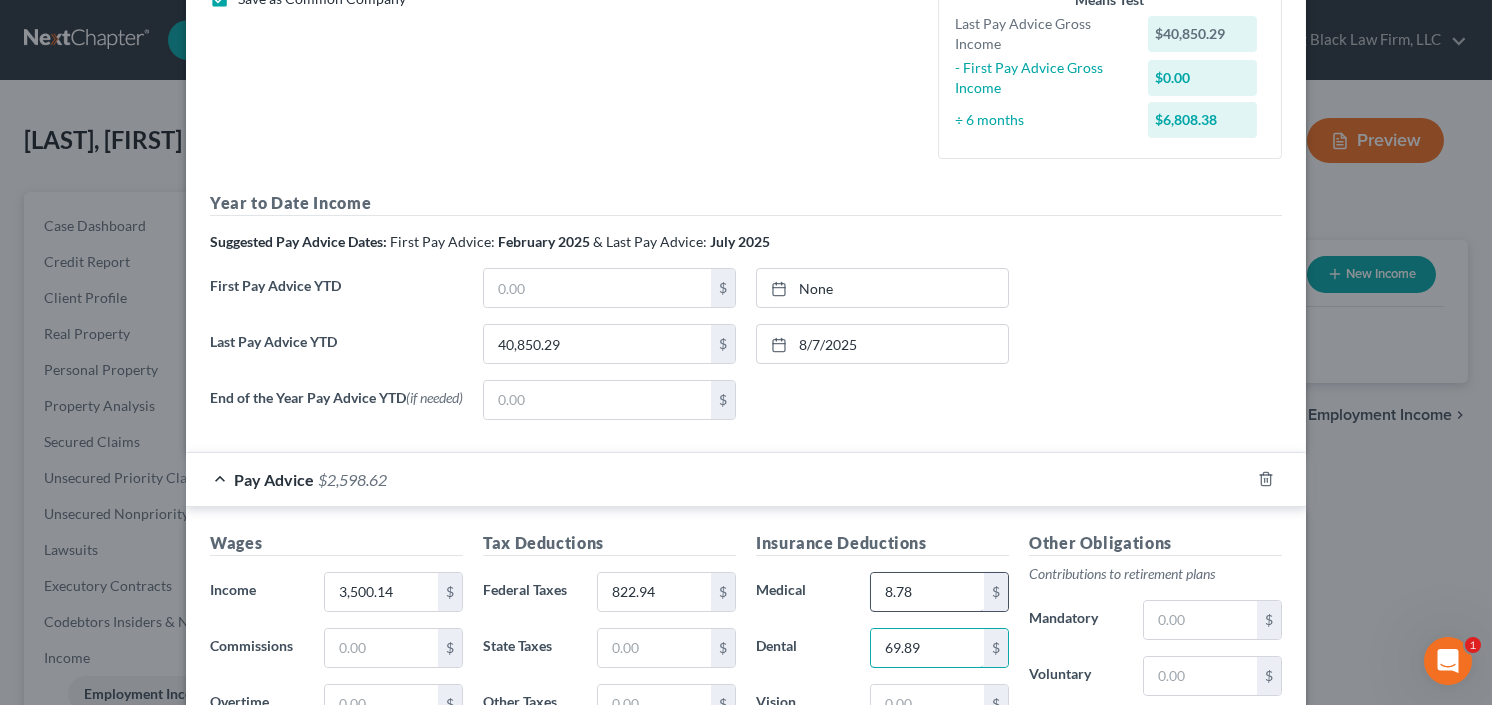 type on "69.89" 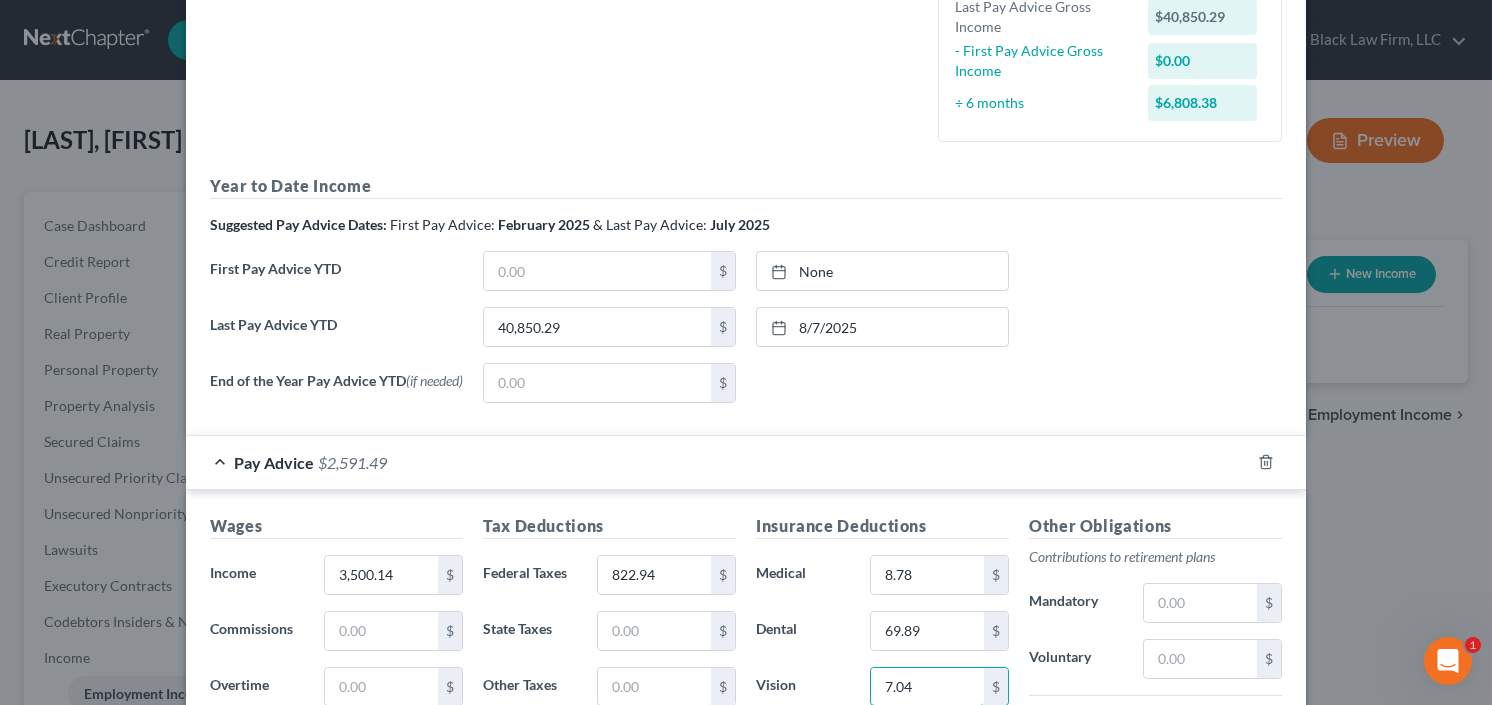 scroll, scrollTop: 817, scrollLeft: 0, axis: vertical 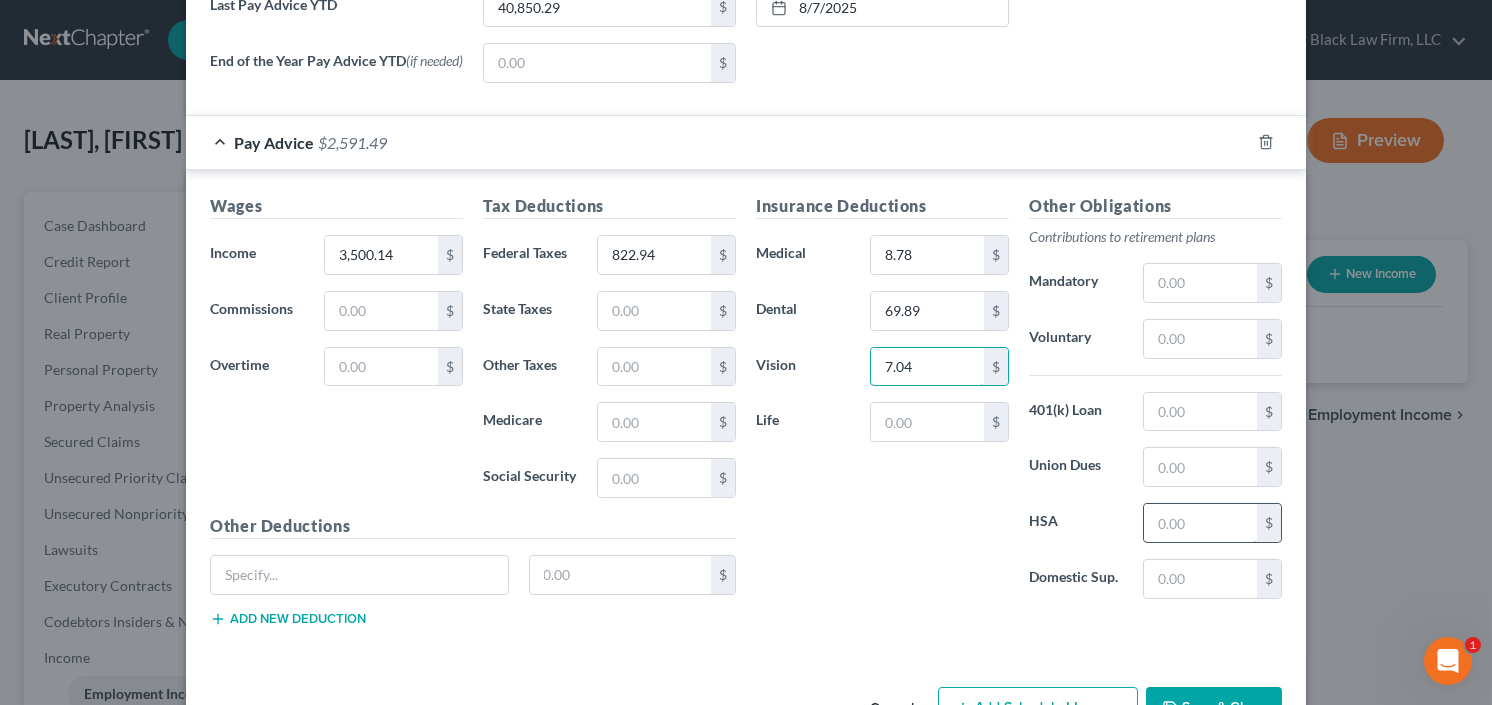 type on "7.04" 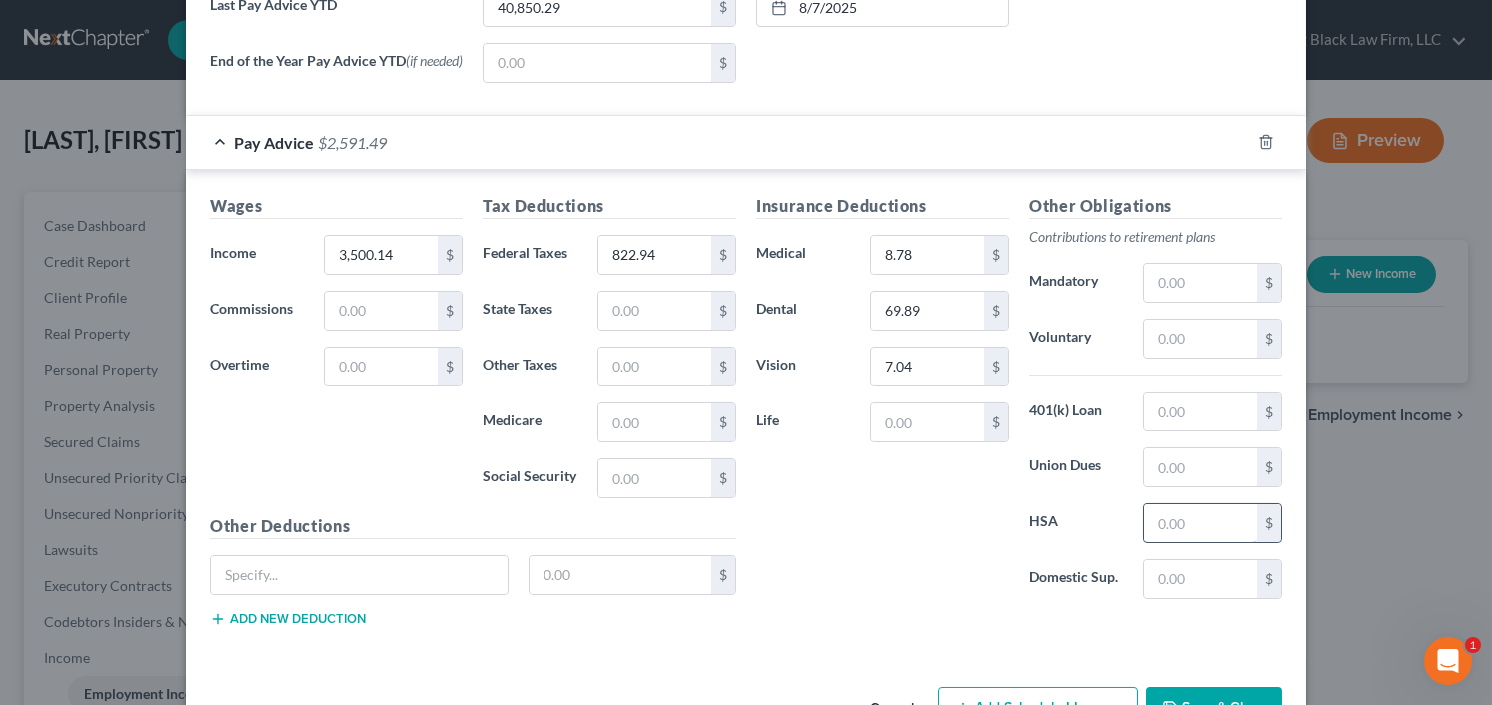 click at bounding box center [1200, 523] 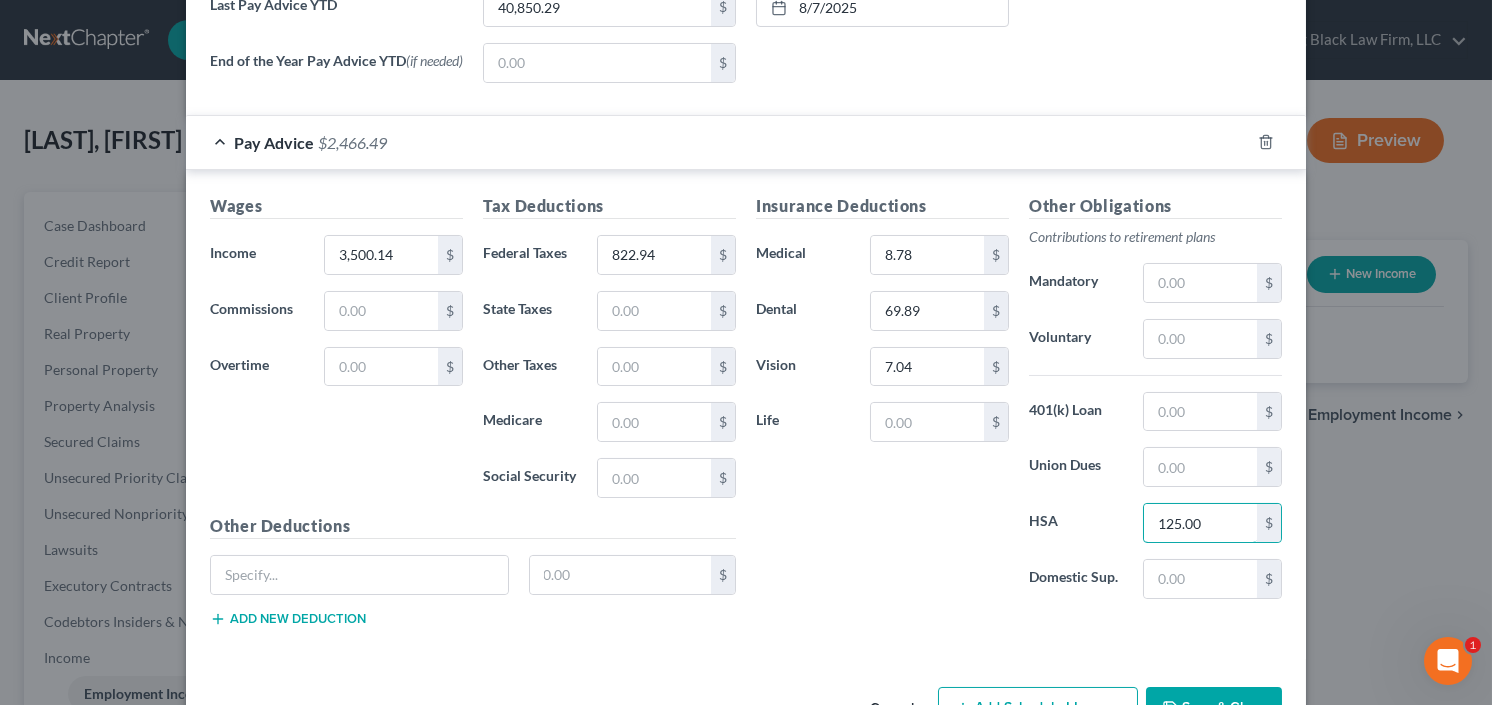 type on "125.00" 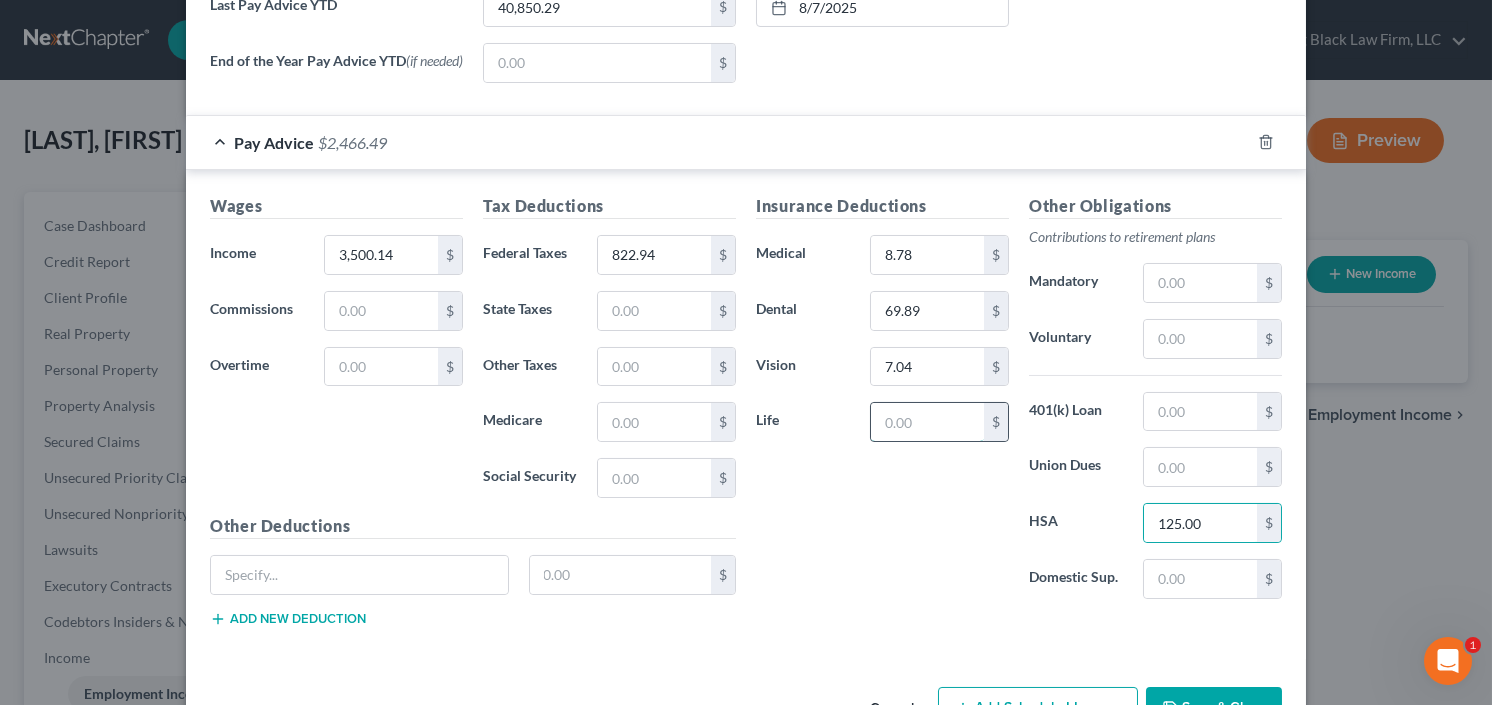 click at bounding box center [927, 422] 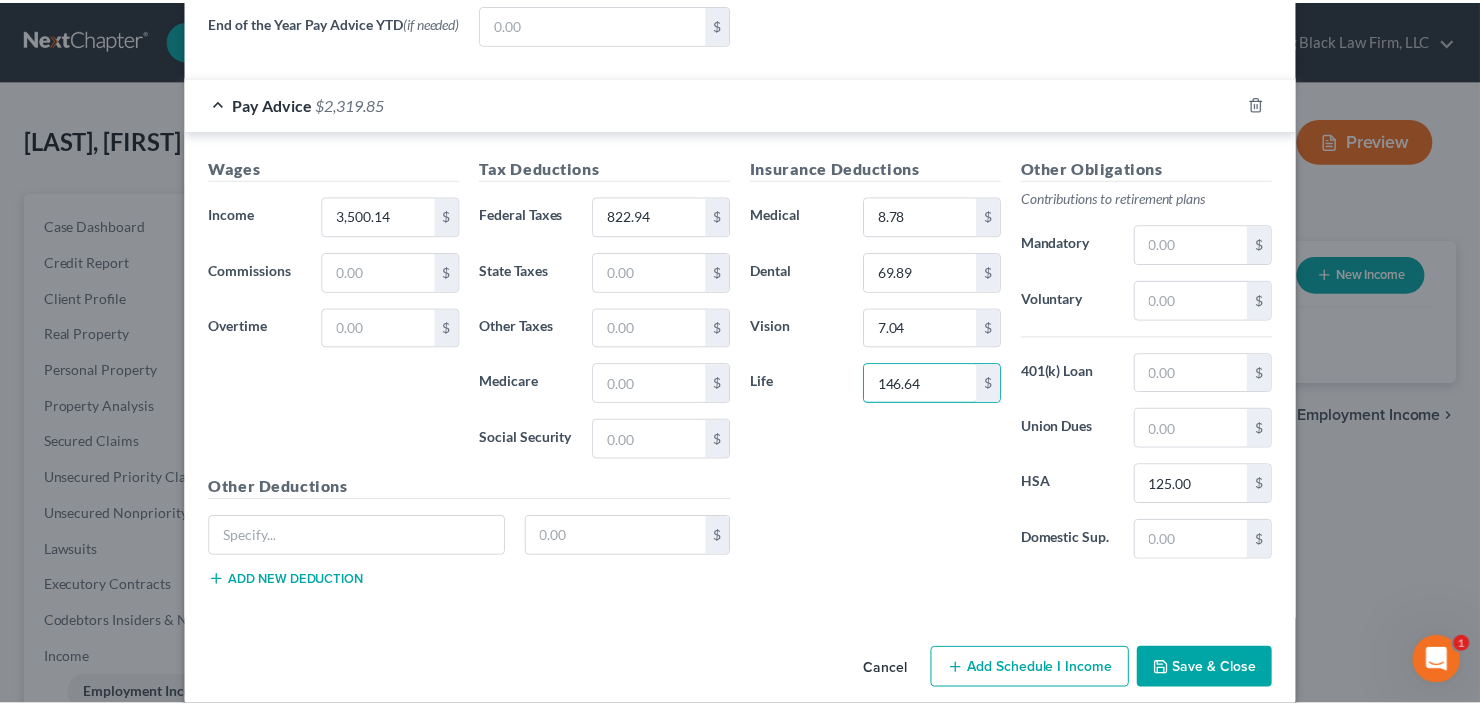 scroll, scrollTop: 878, scrollLeft: 0, axis: vertical 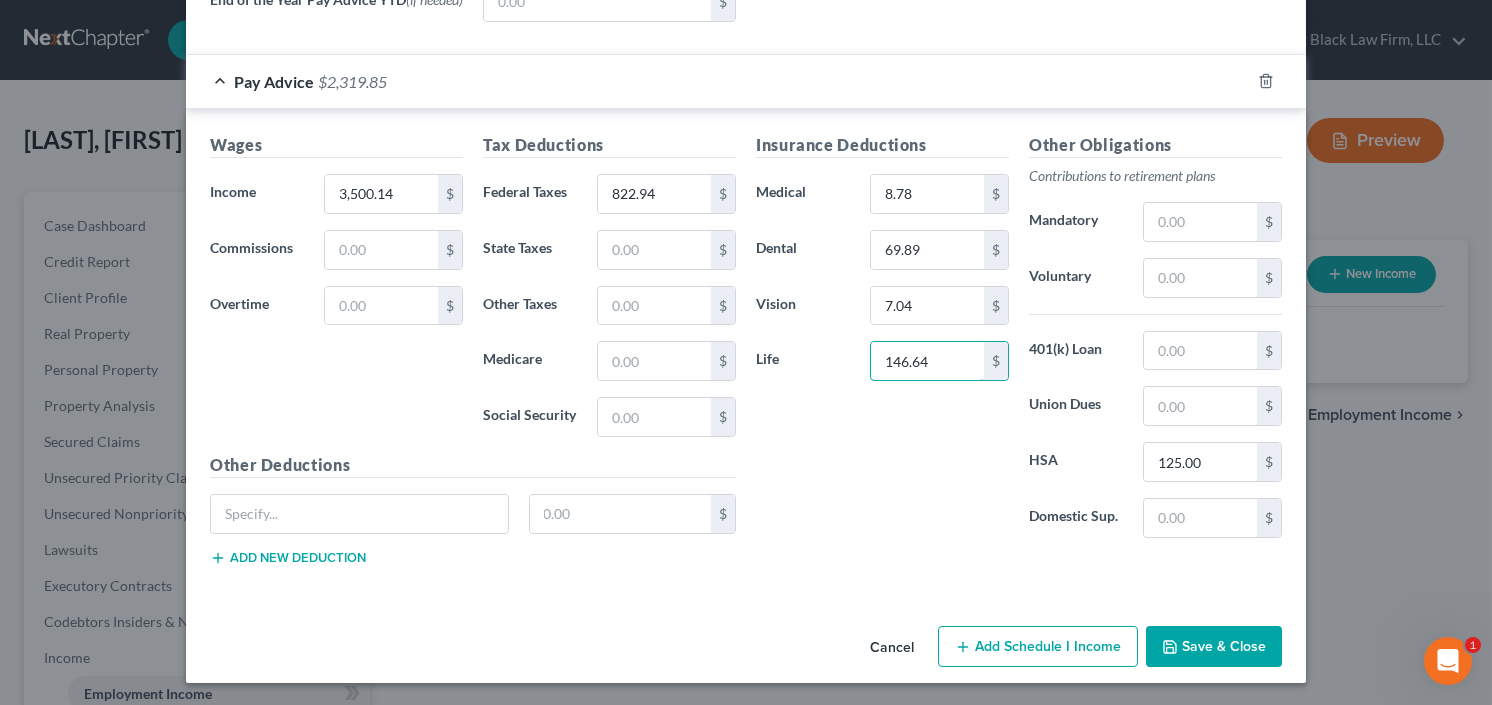type on "146.64" 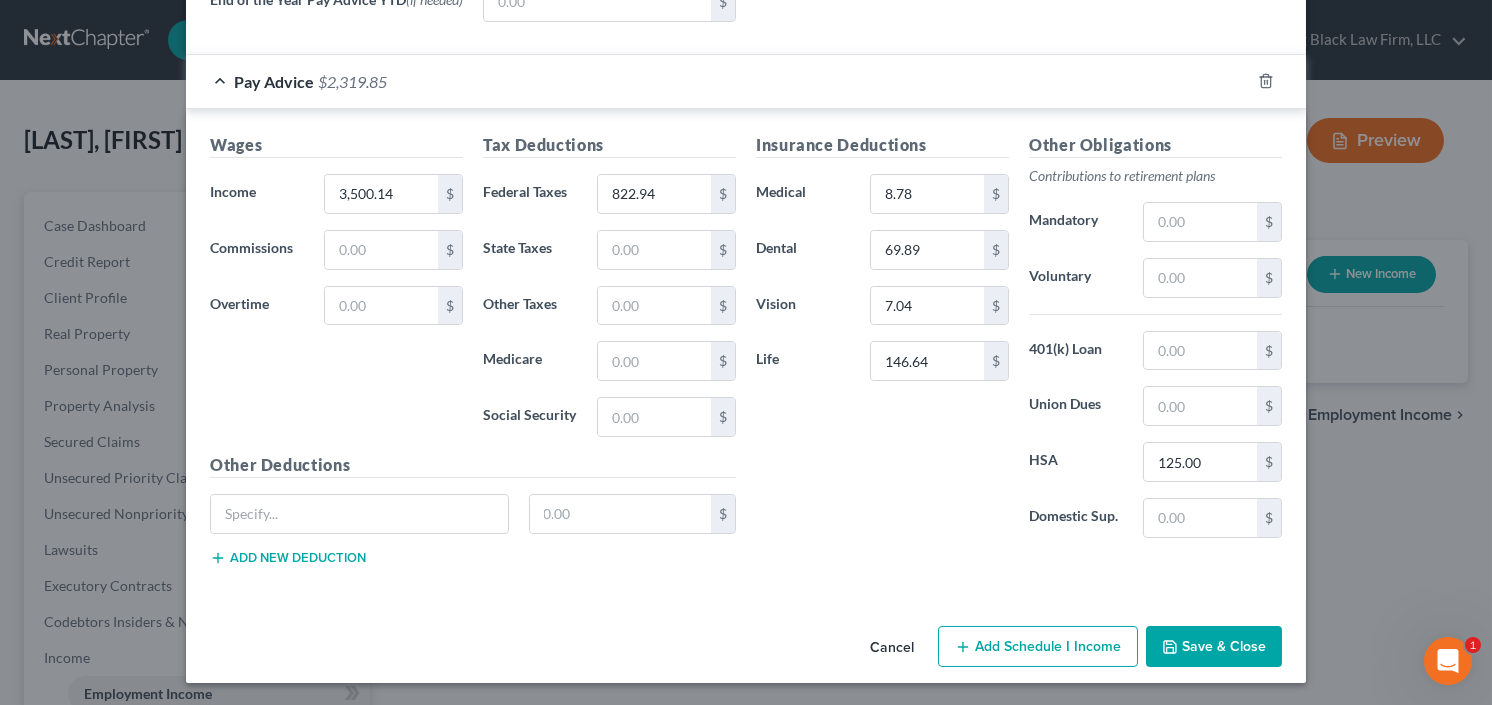 click on "Save & Close" at bounding box center (1214, 647) 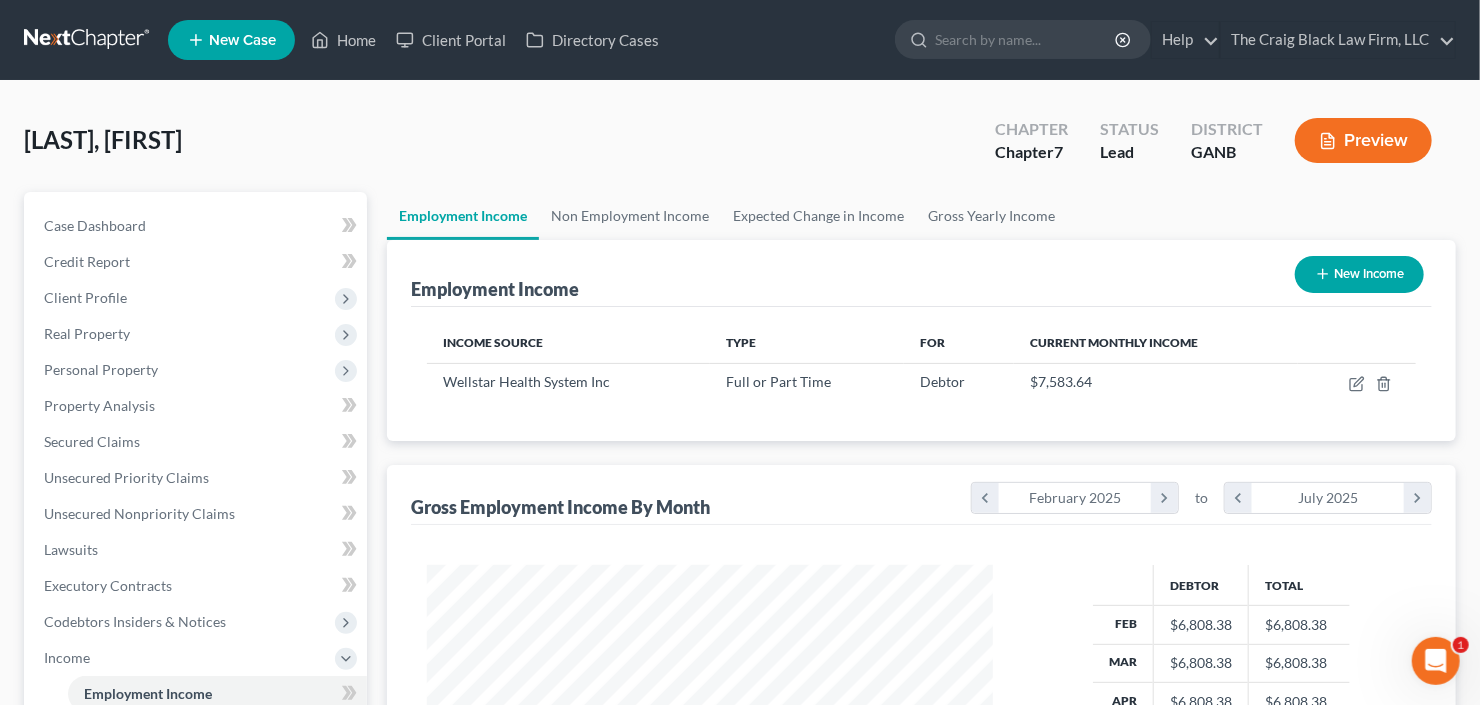 scroll, scrollTop: 999643, scrollLeft: 999399, axis: both 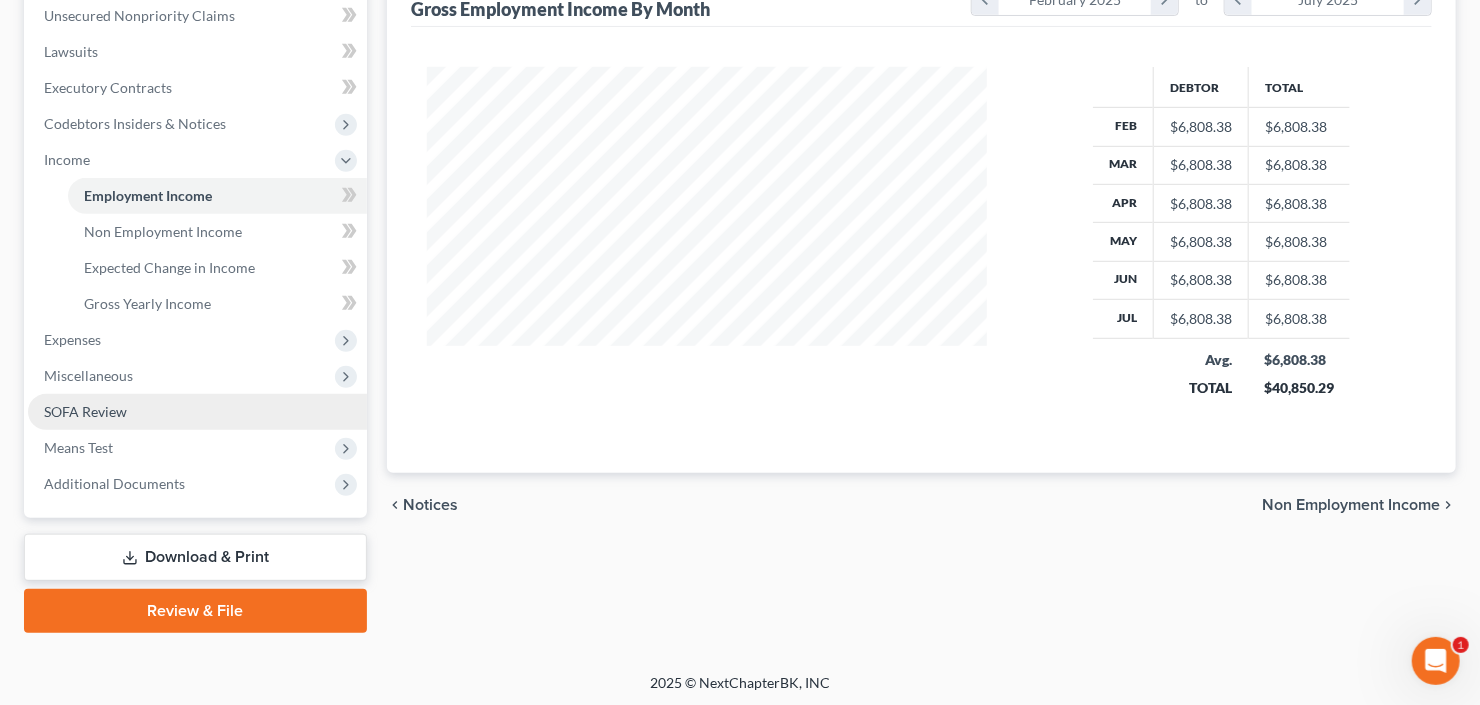 click on "SOFA Review" at bounding box center (85, 411) 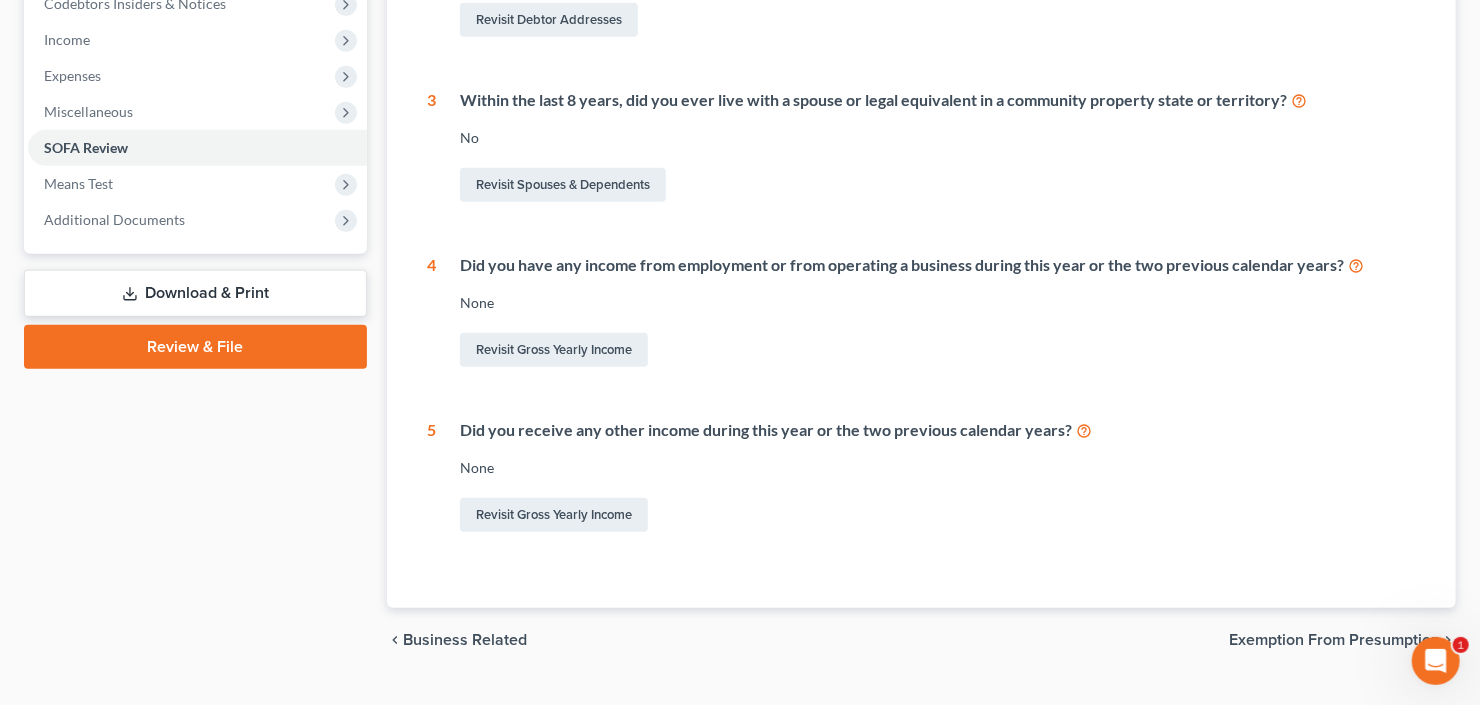 scroll, scrollTop: 658, scrollLeft: 0, axis: vertical 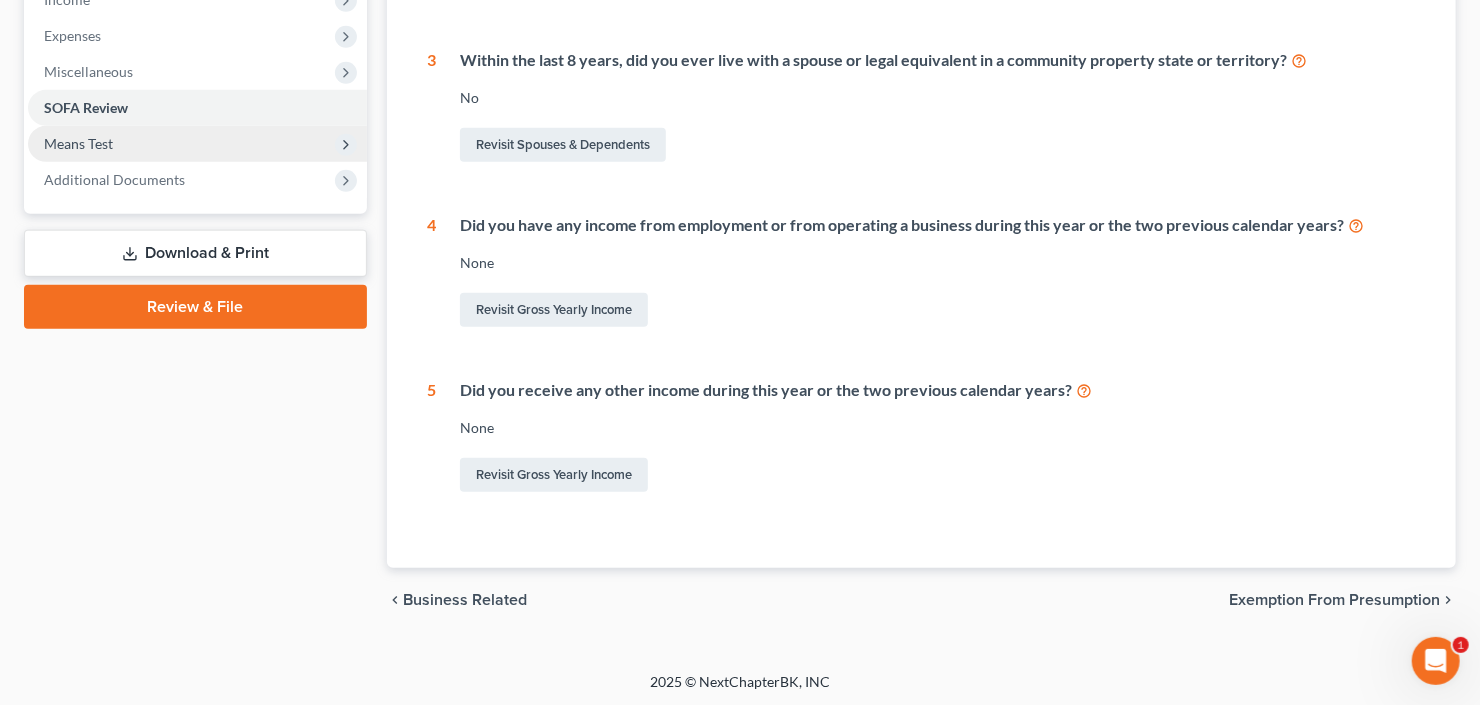 click on "Means Test" at bounding box center [197, 144] 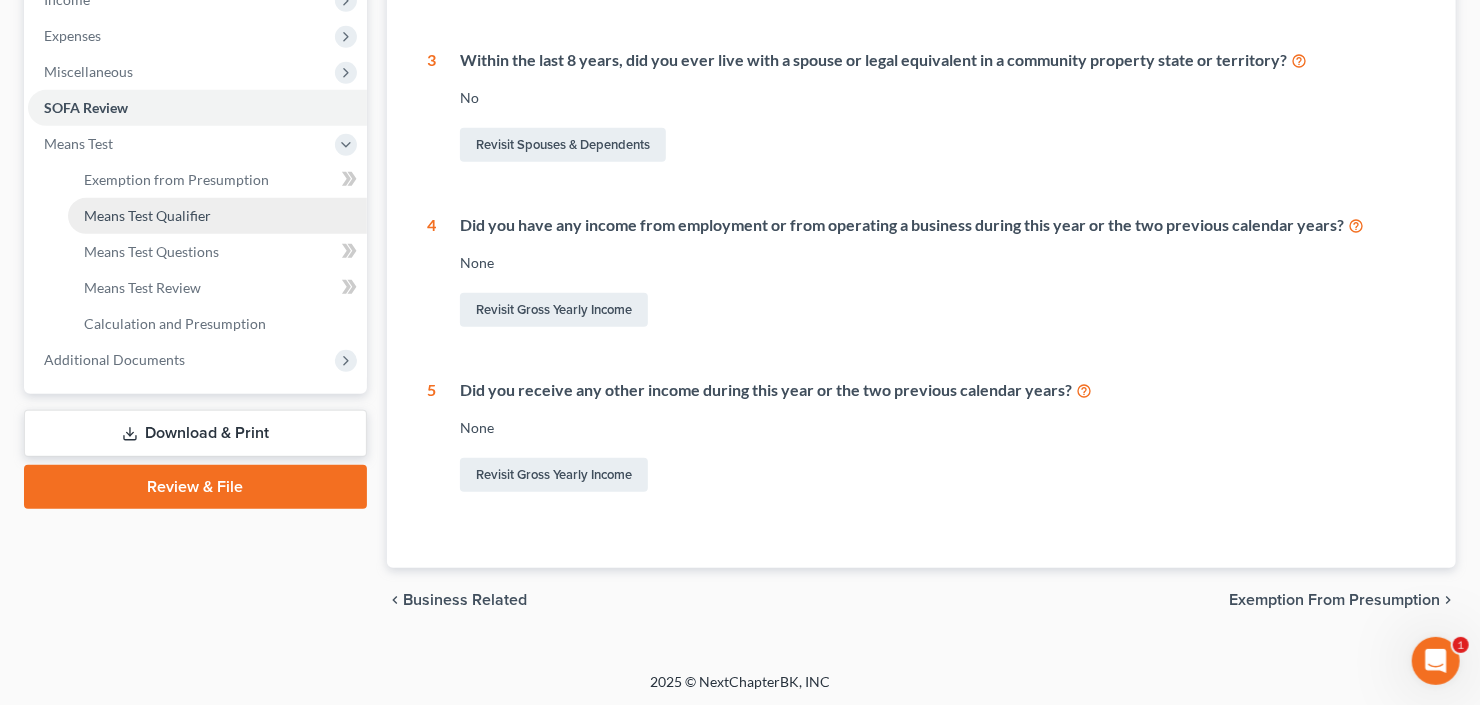 click on "Means Test Qualifier" at bounding box center [147, 215] 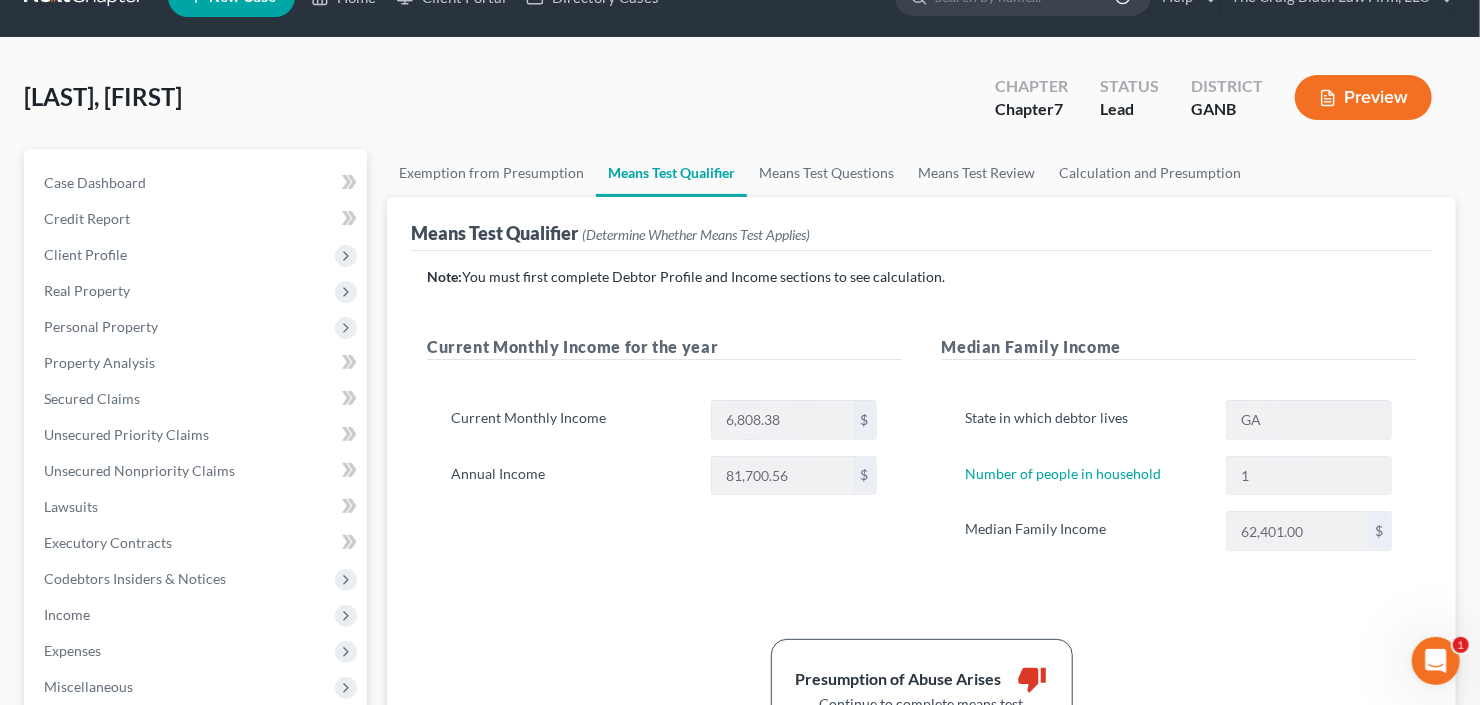 scroll, scrollTop: 0, scrollLeft: 0, axis: both 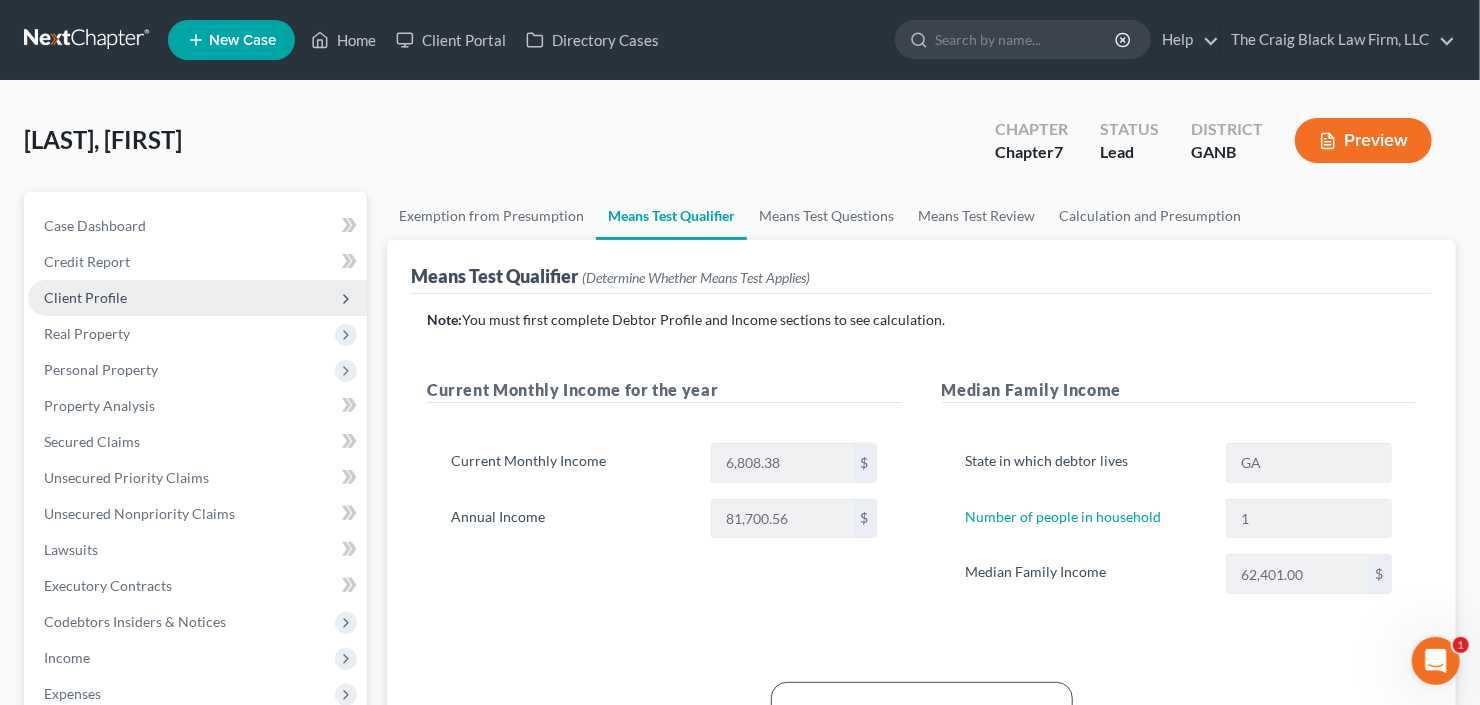 click on "Client Profile" at bounding box center [85, 297] 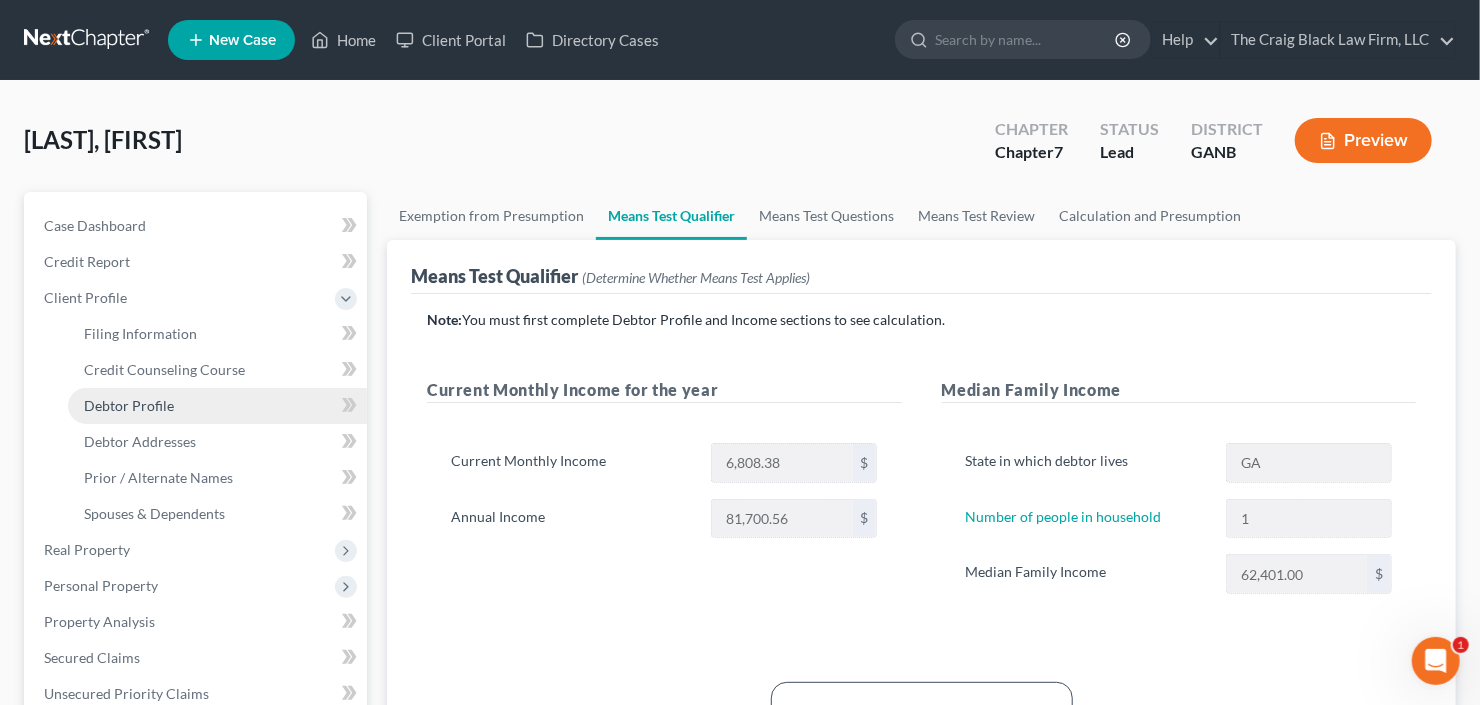 click on "Debtor Profile" at bounding box center (129, 405) 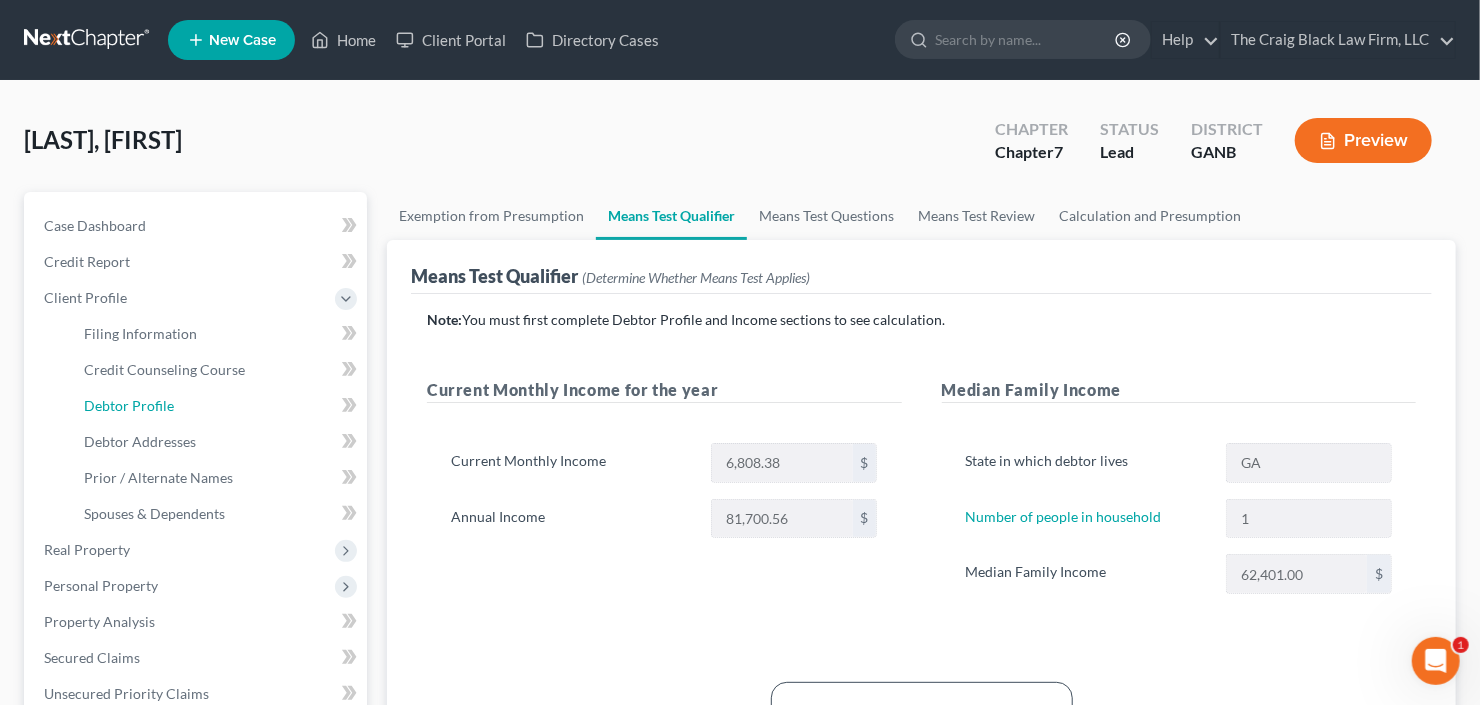 select on "0" 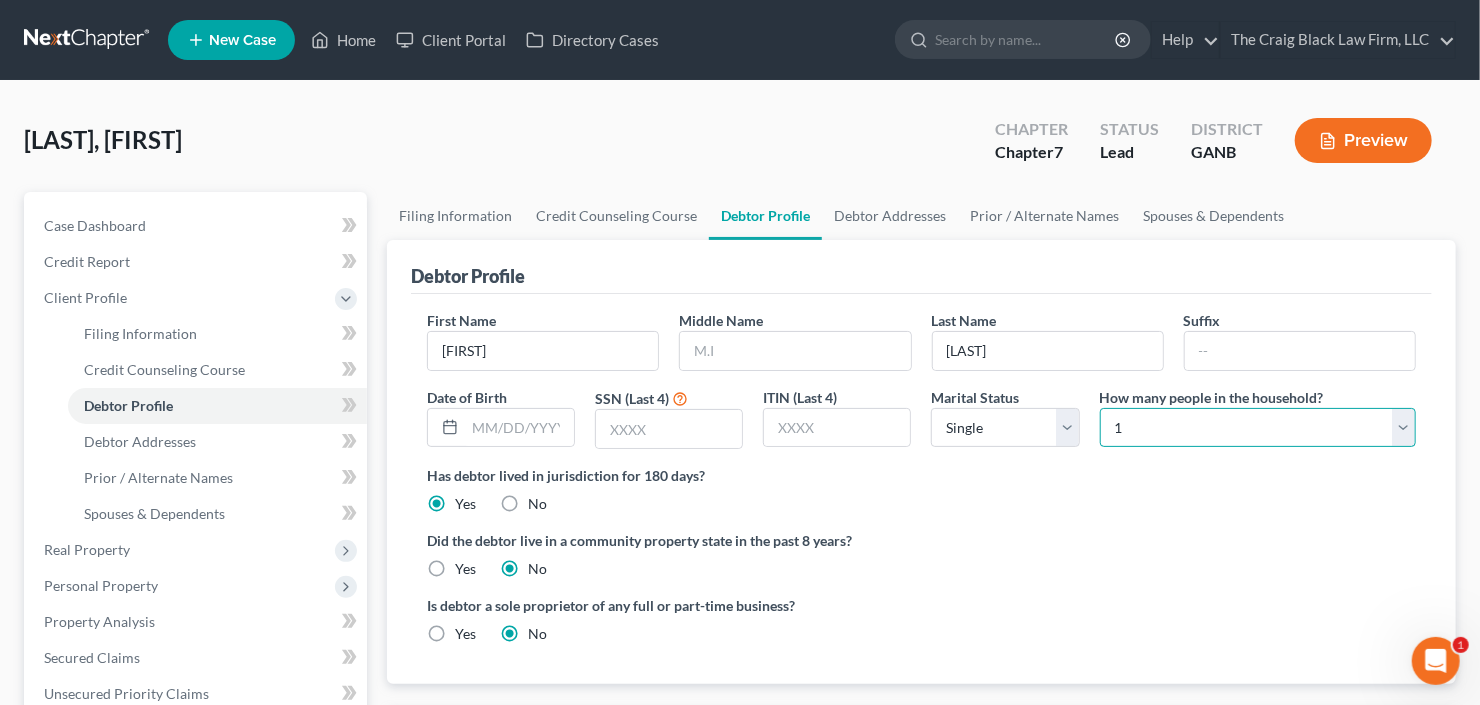 click on "Select 1 2 3 4 5 6 7 8 9 10 11 12 13 14 15 16 17 18 19 20" at bounding box center [1258, 428] 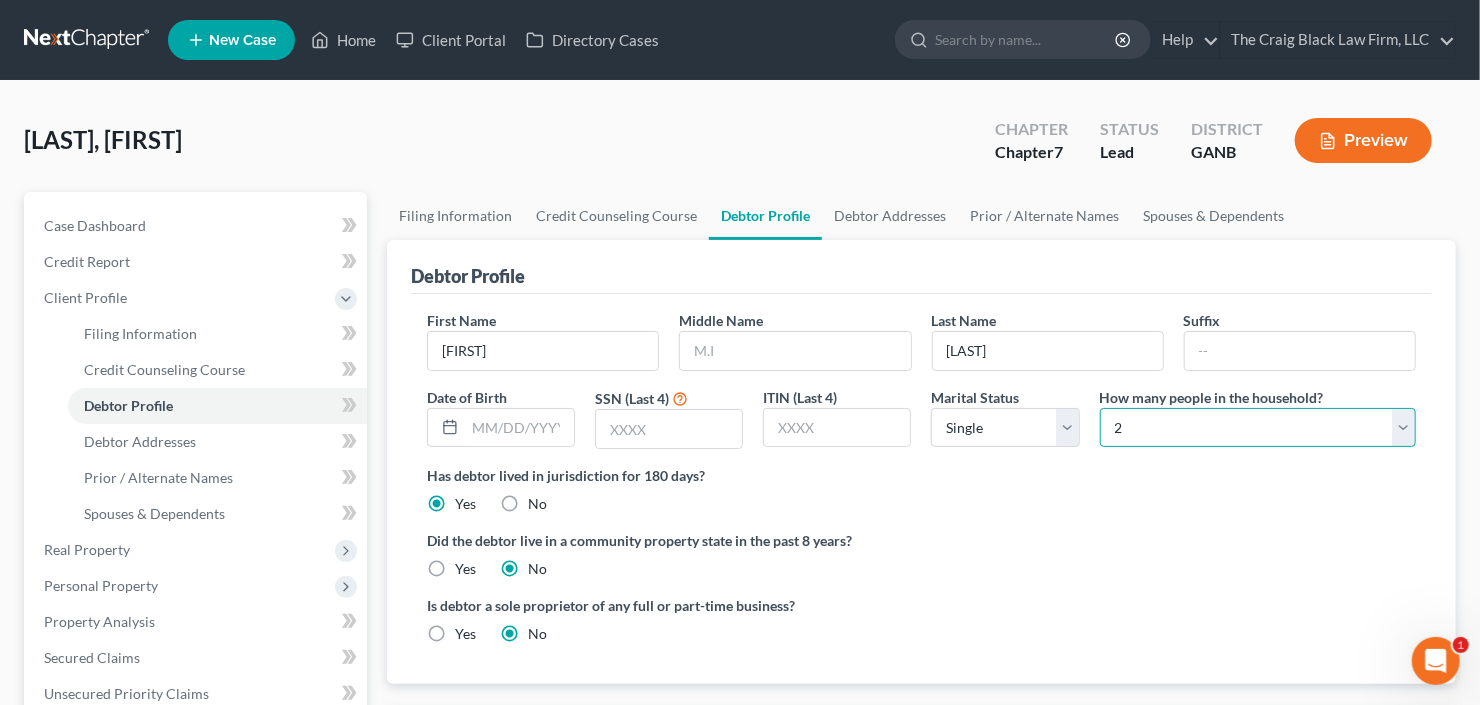 click on "Select 1 2 3 4 5 6 7 8 9 10 11 12 13 14 15 16 17 18 19 20" at bounding box center [1258, 428] 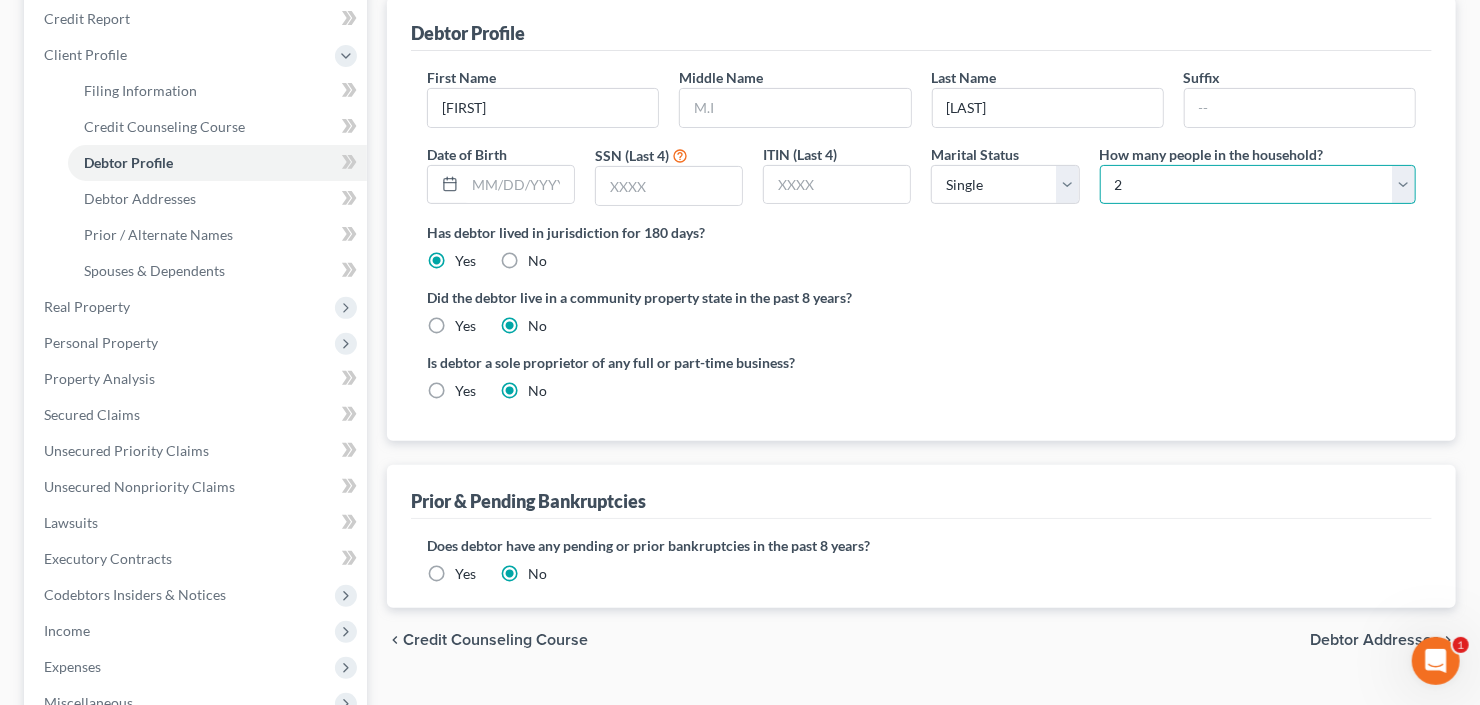 scroll, scrollTop: 570, scrollLeft: 0, axis: vertical 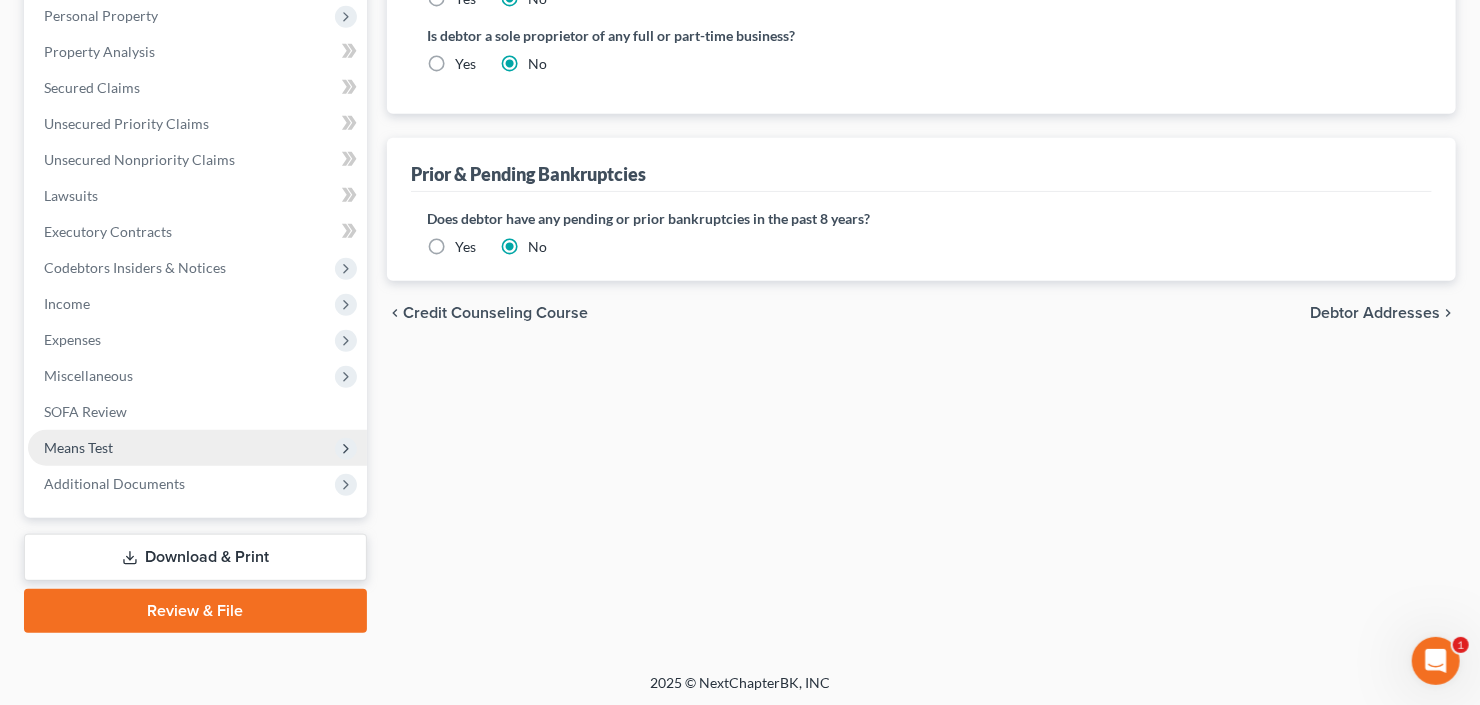 click on "Means Test" at bounding box center (197, 448) 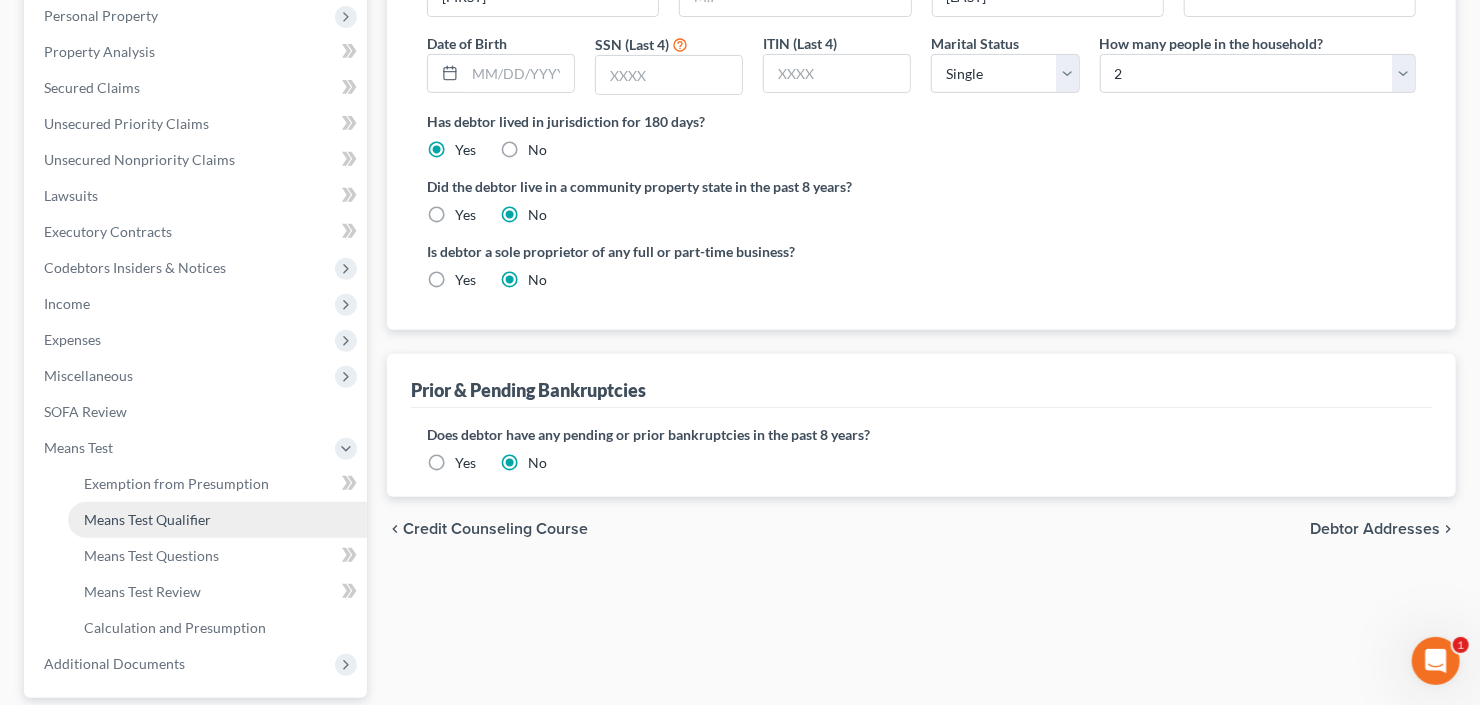 click on "Means Test Qualifier" at bounding box center (147, 519) 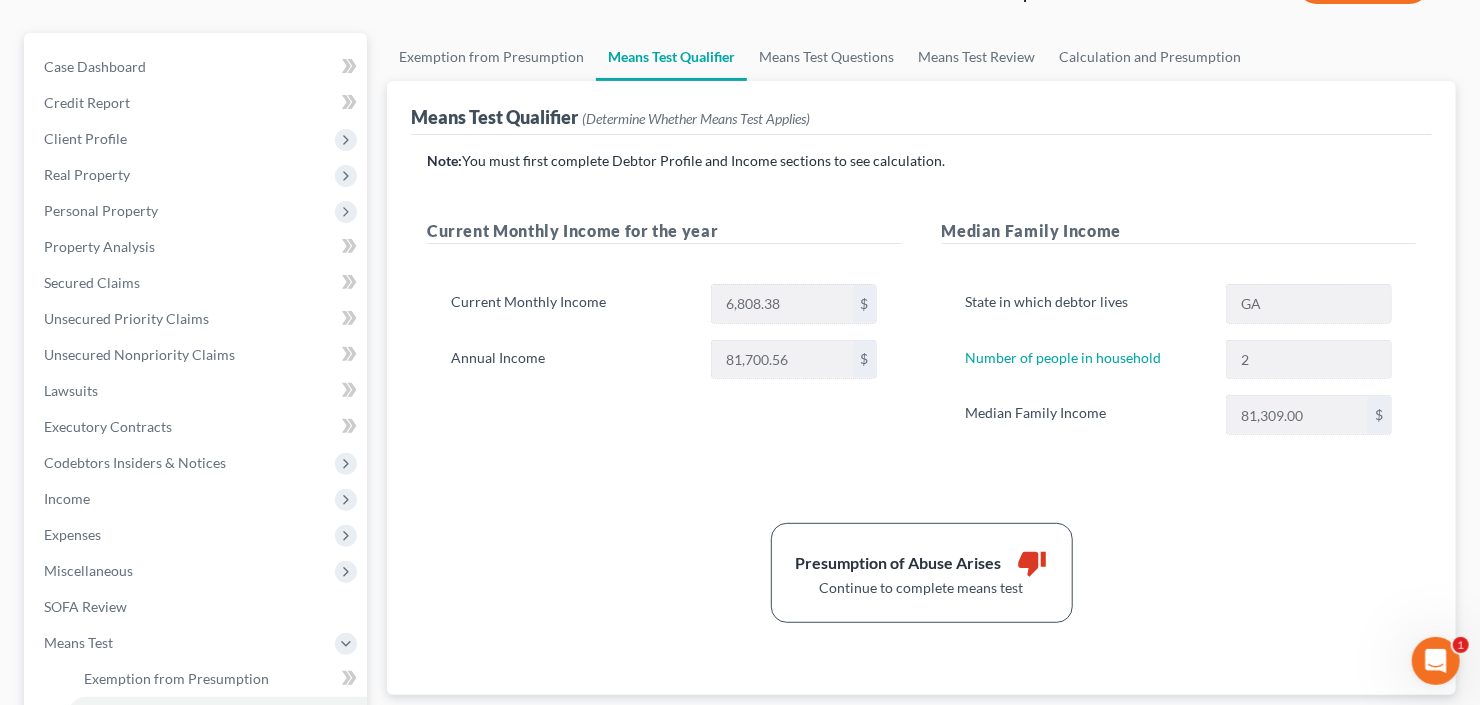 scroll, scrollTop: 160, scrollLeft: 0, axis: vertical 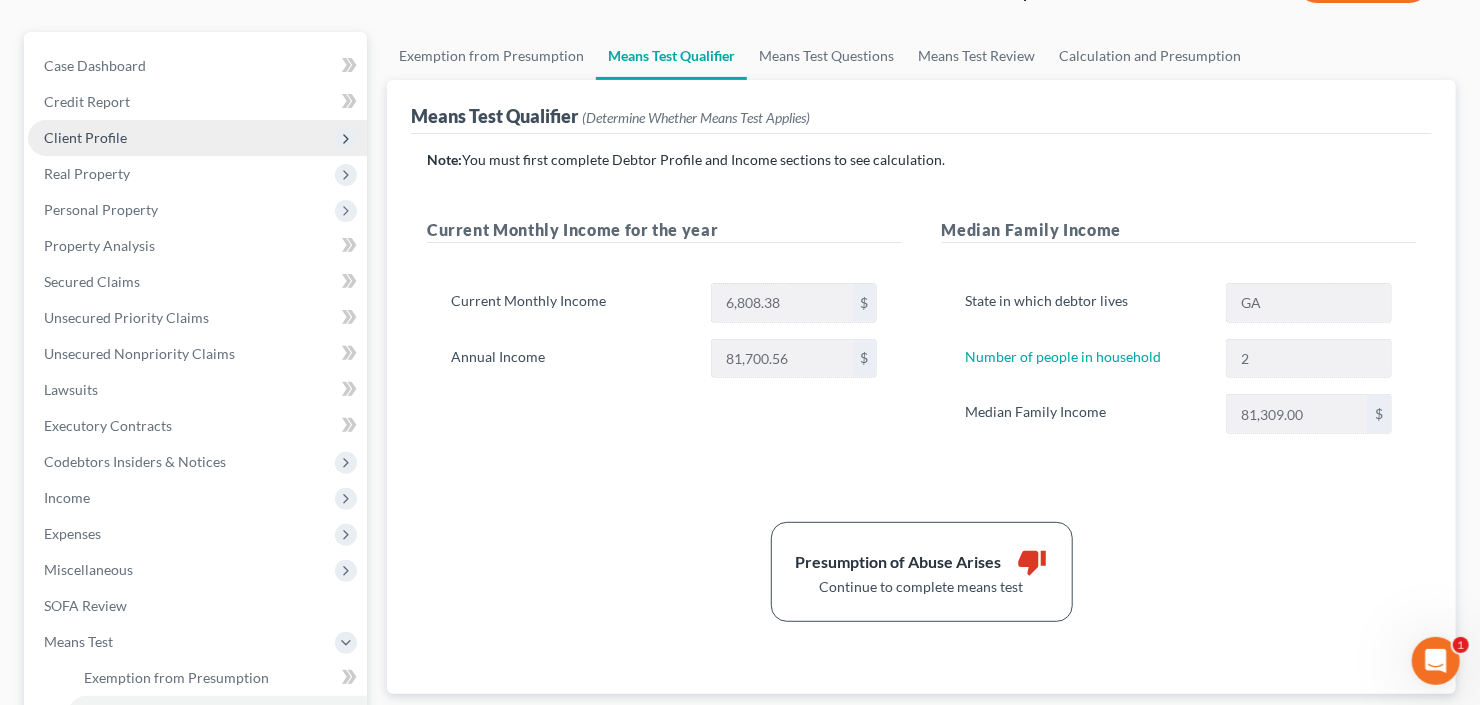 click on "Client Profile" at bounding box center (197, 138) 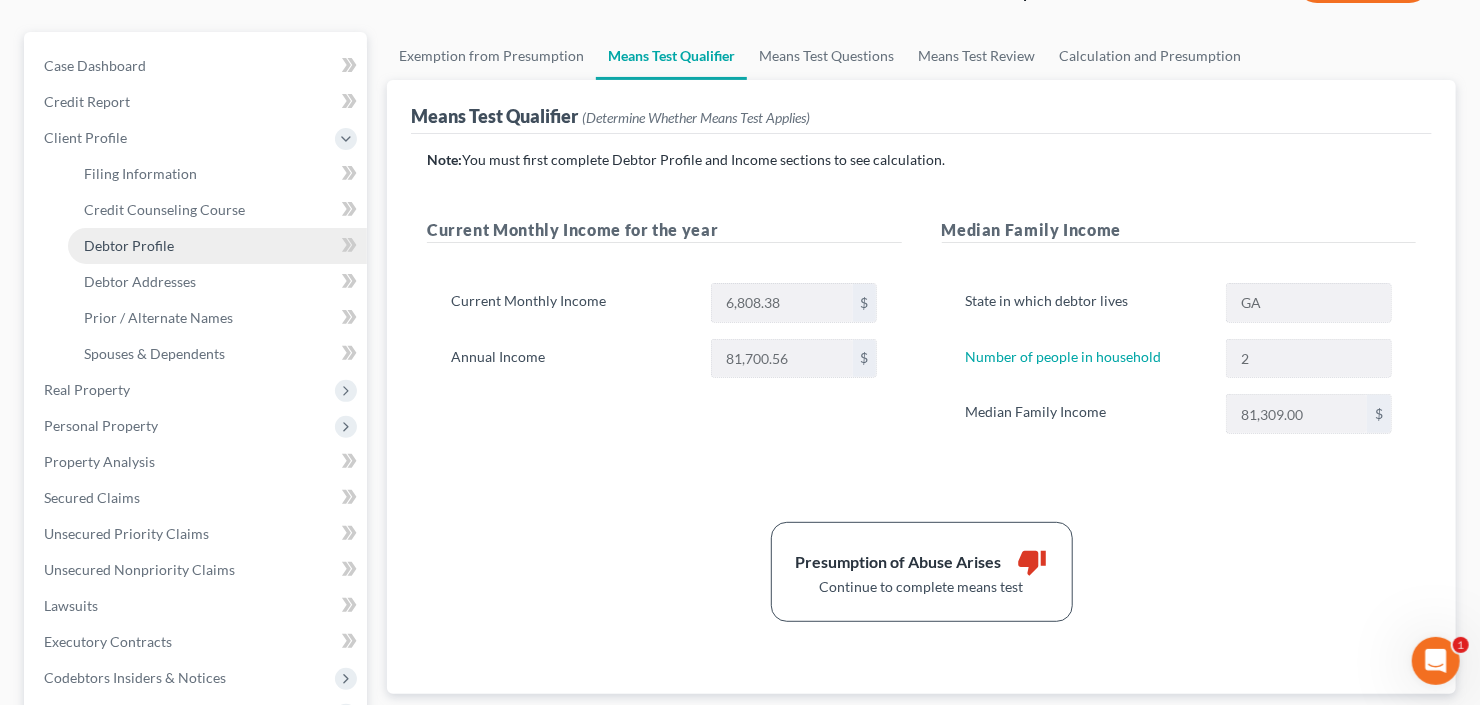 click on "Debtor Profile" at bounding box center (217, 246) 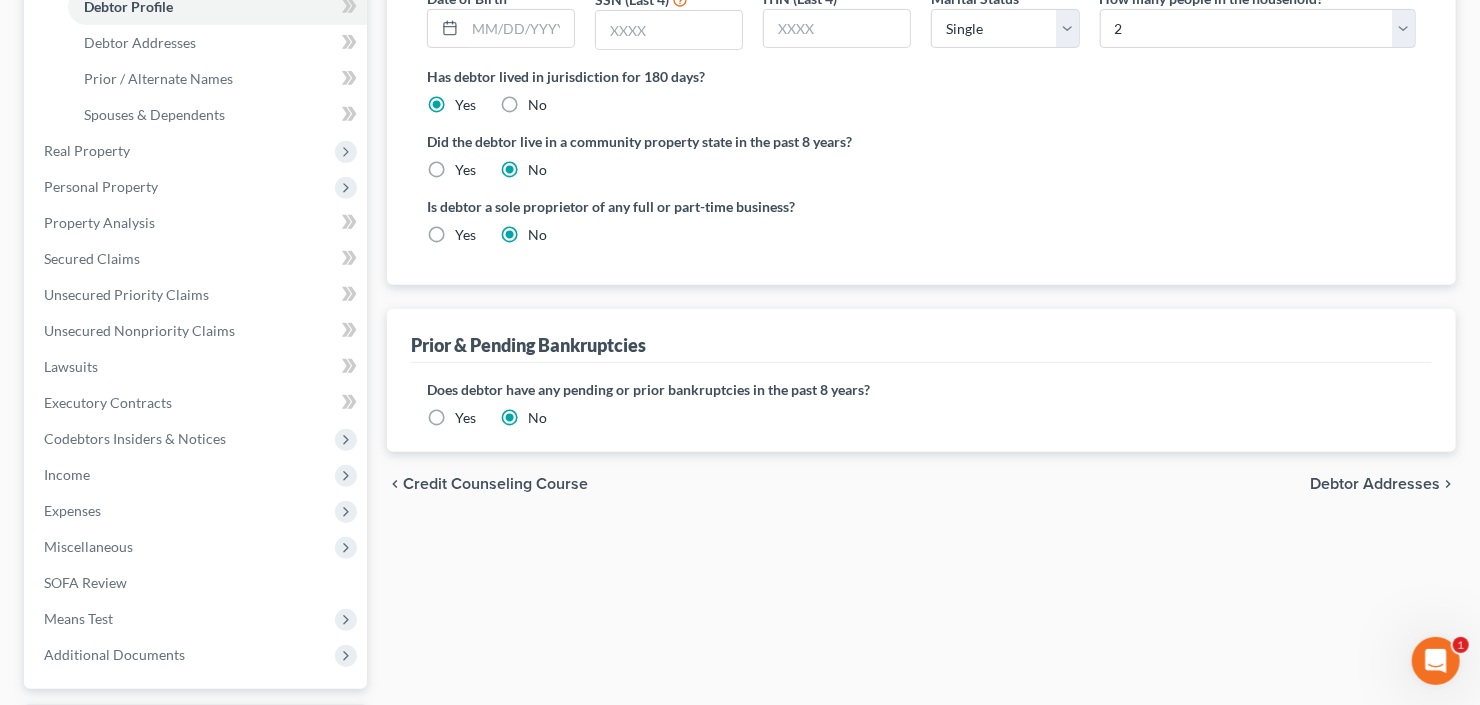 scroll, scrollTop: 400, scrollLeft: 0, axis: vertical 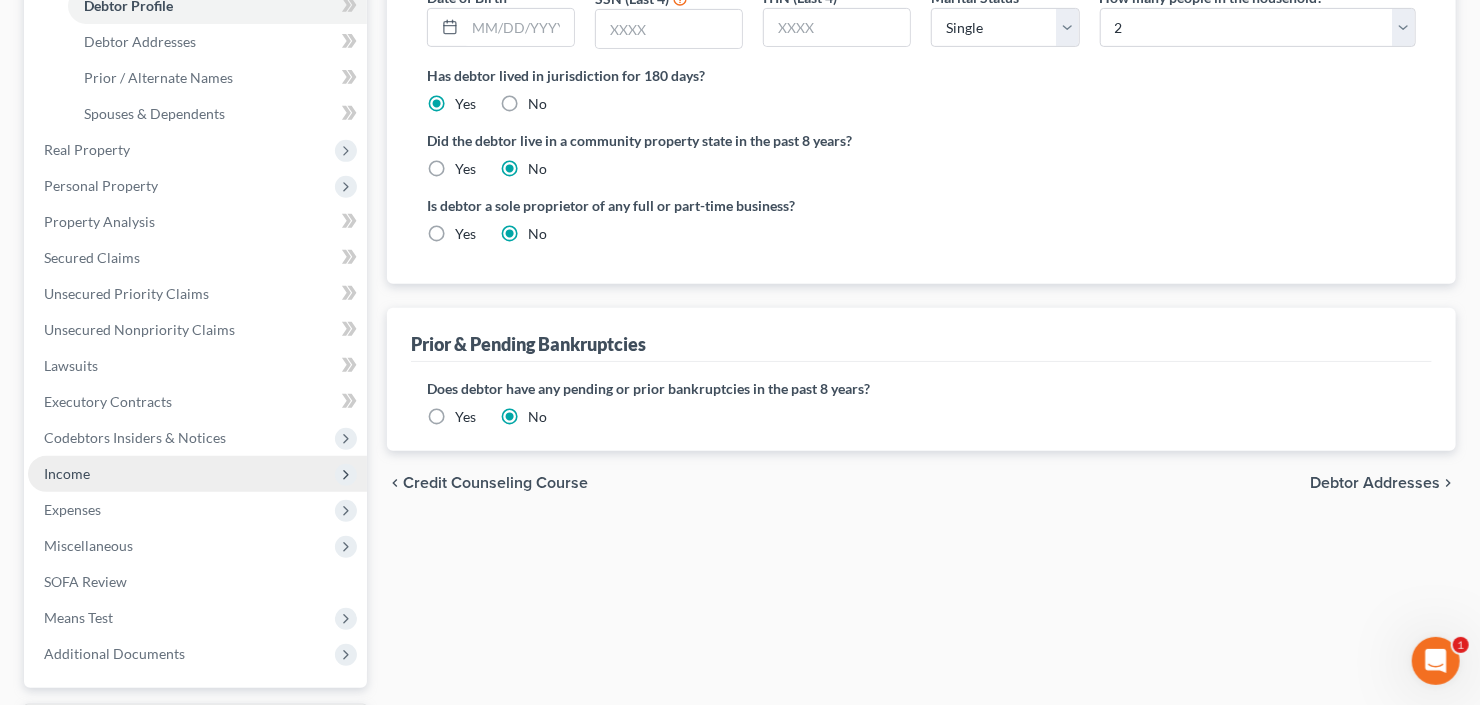 click on "Income" at bounding box center [197, 474] 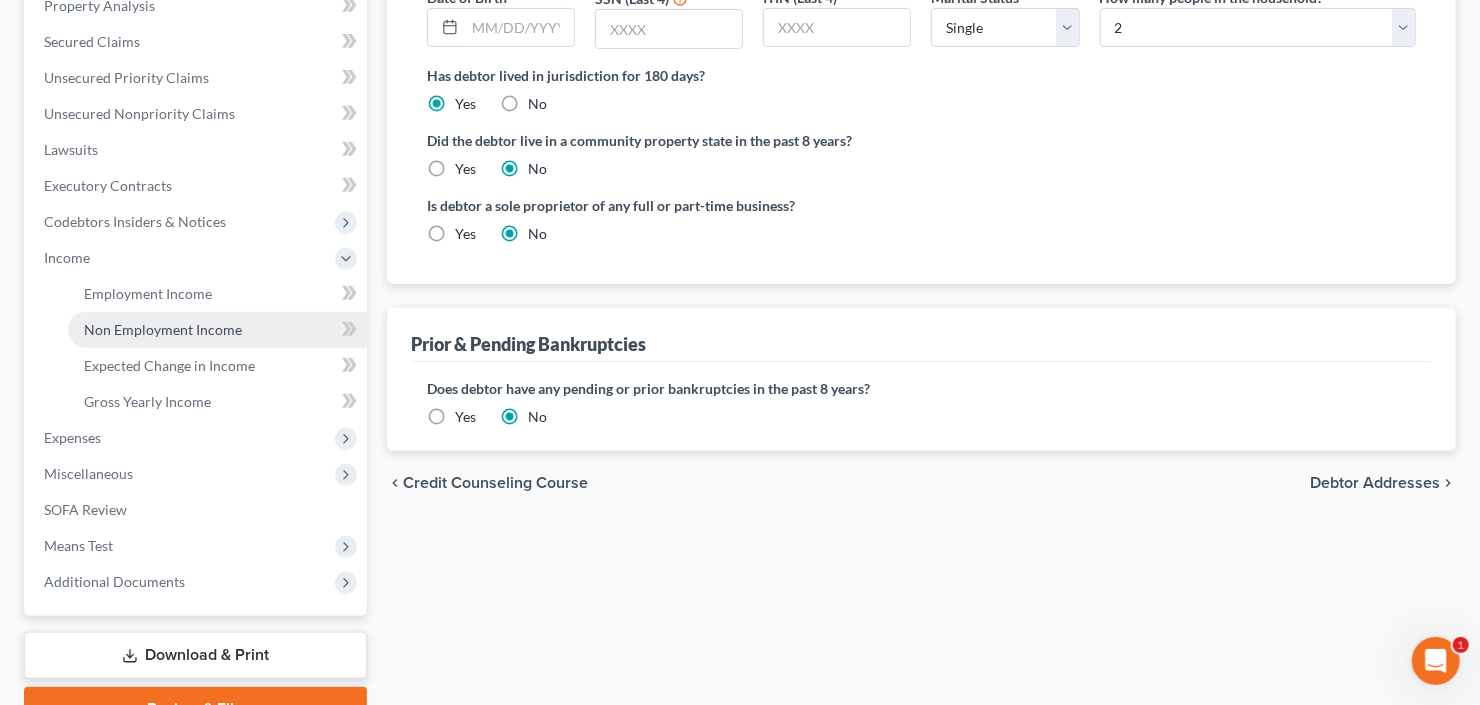 click on "Non Employment Income" at bounding box center (163, 329) 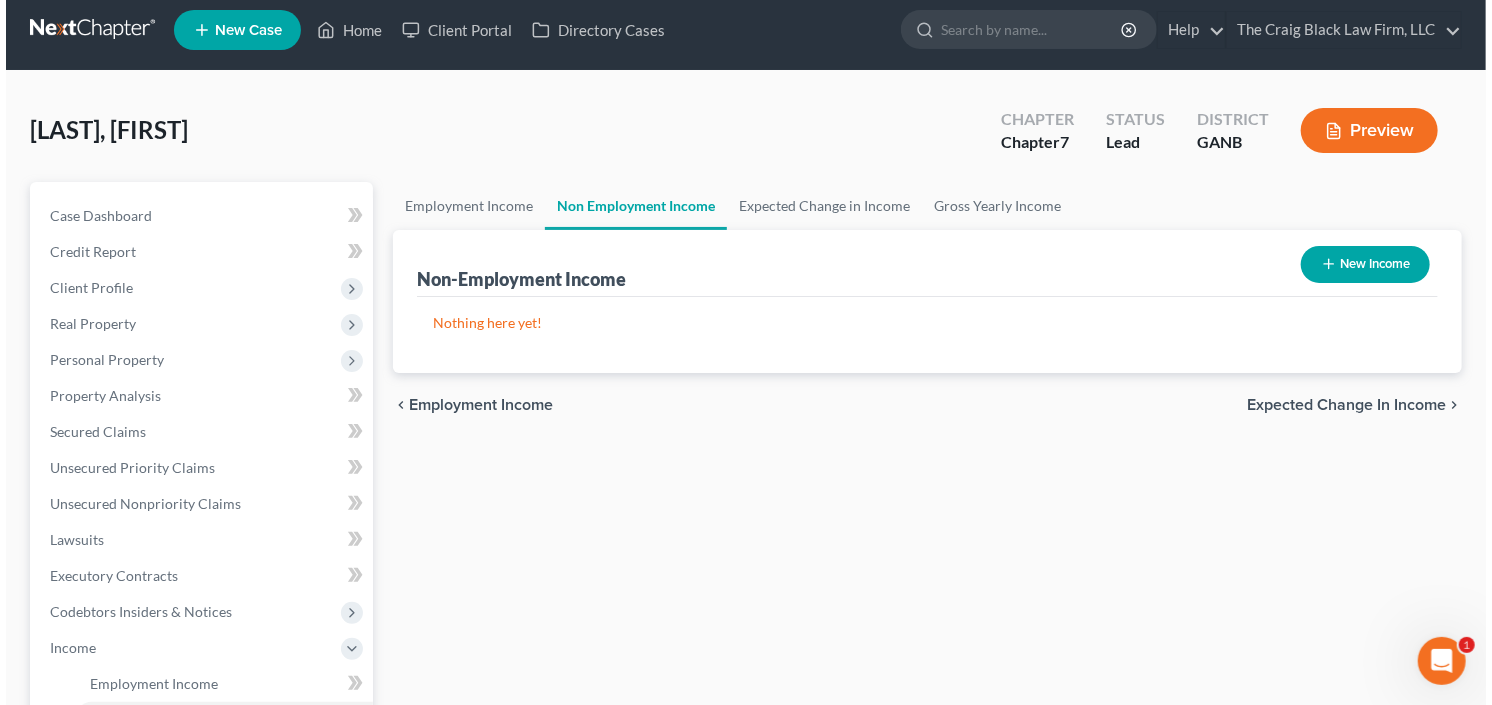 scroll, scrollTop: 0, scrollLeft: 0, axis: both 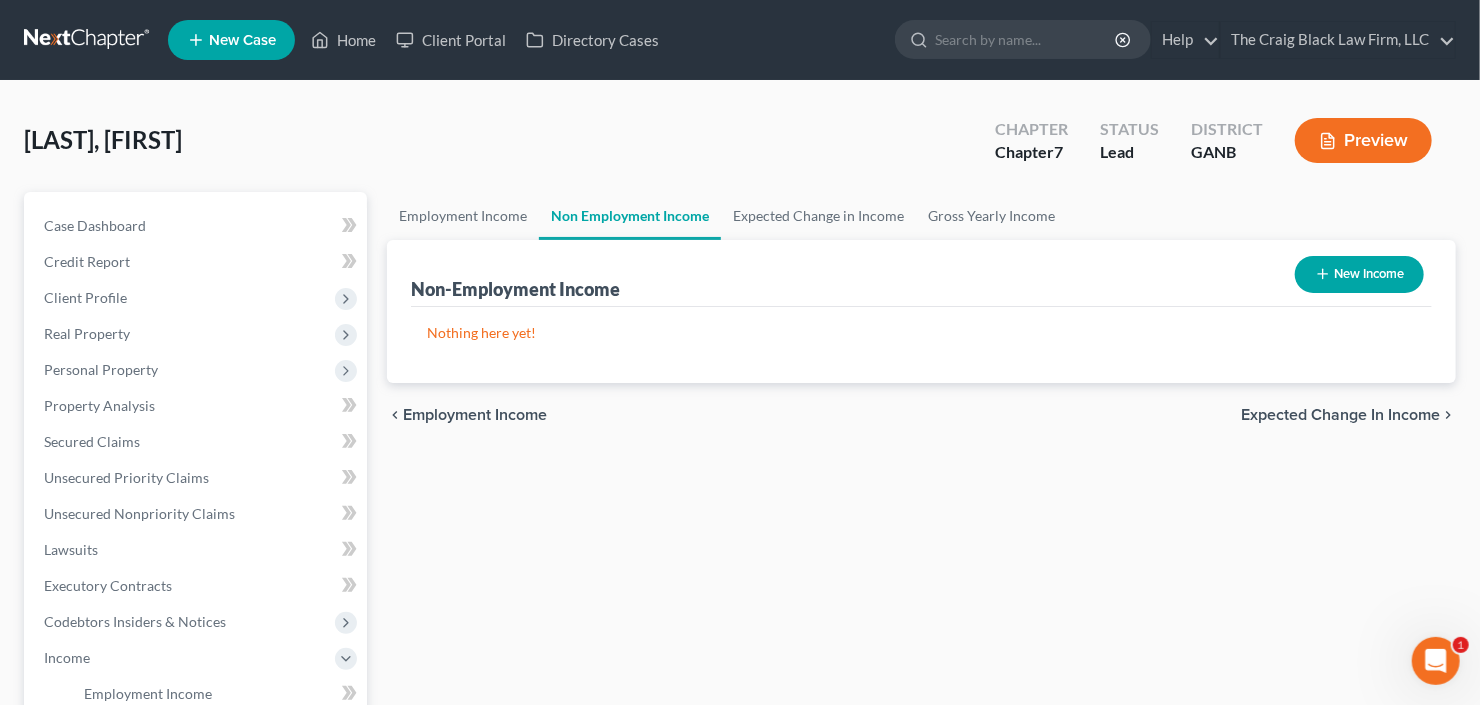 click on "New Income" at bounding box center (1359, 274) 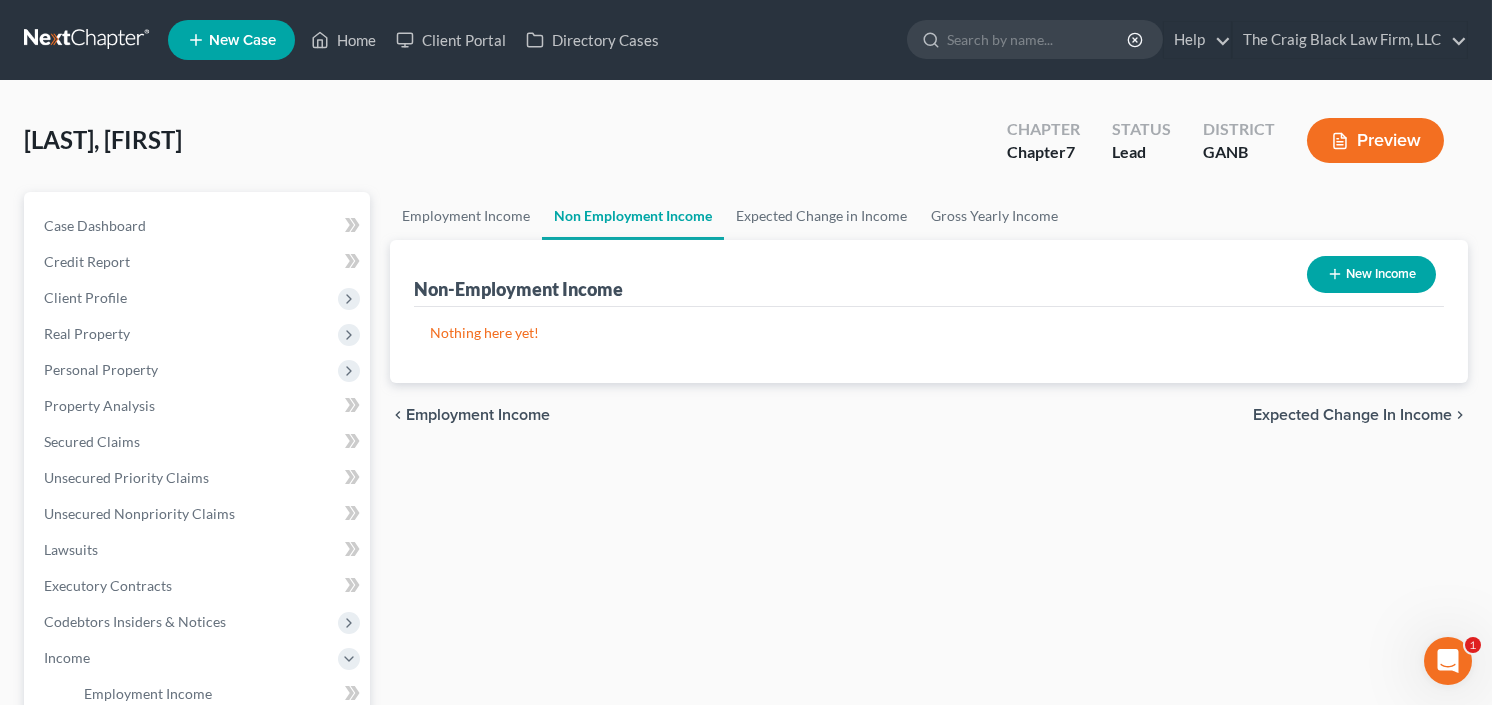 select on "0" 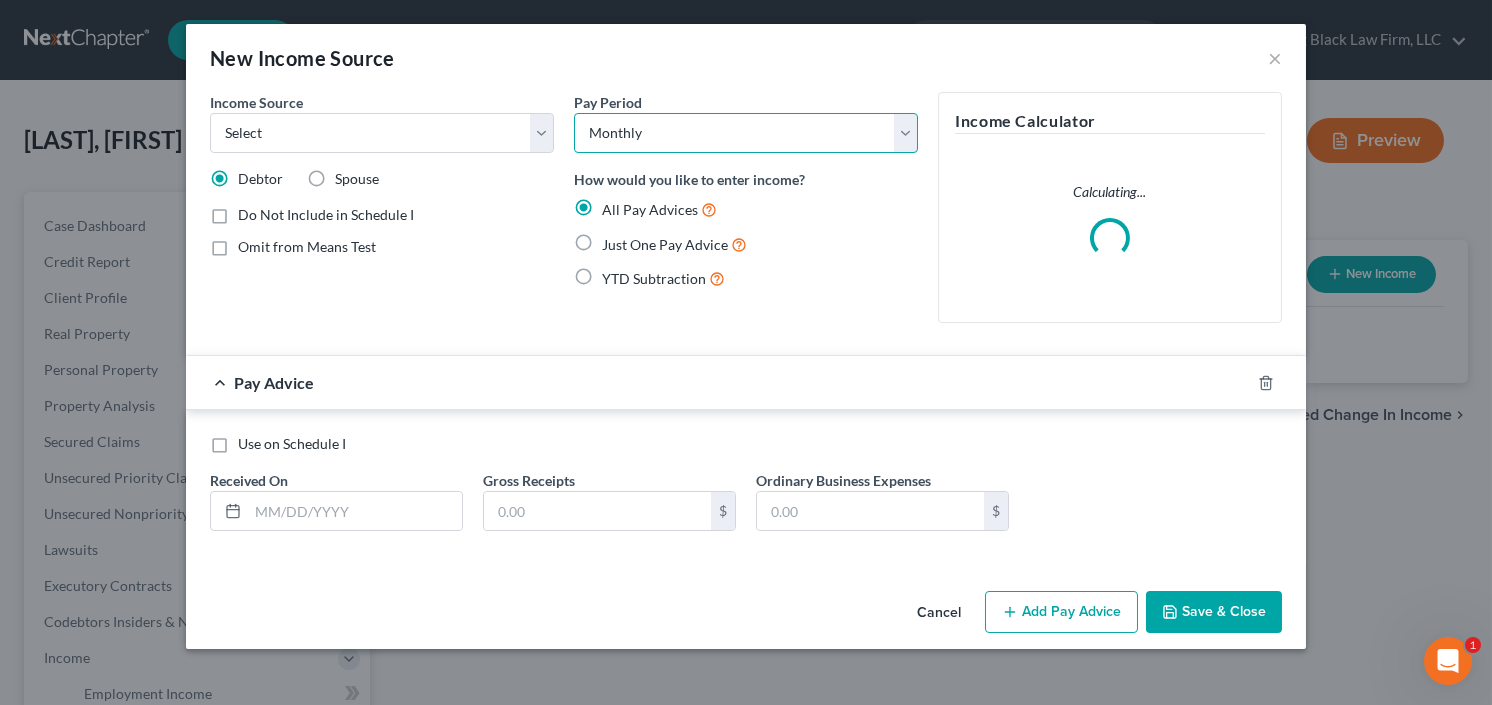 click on "Select Monthly Twice Monthly Every Other Week Weekly" at bounding box center [746, 133] 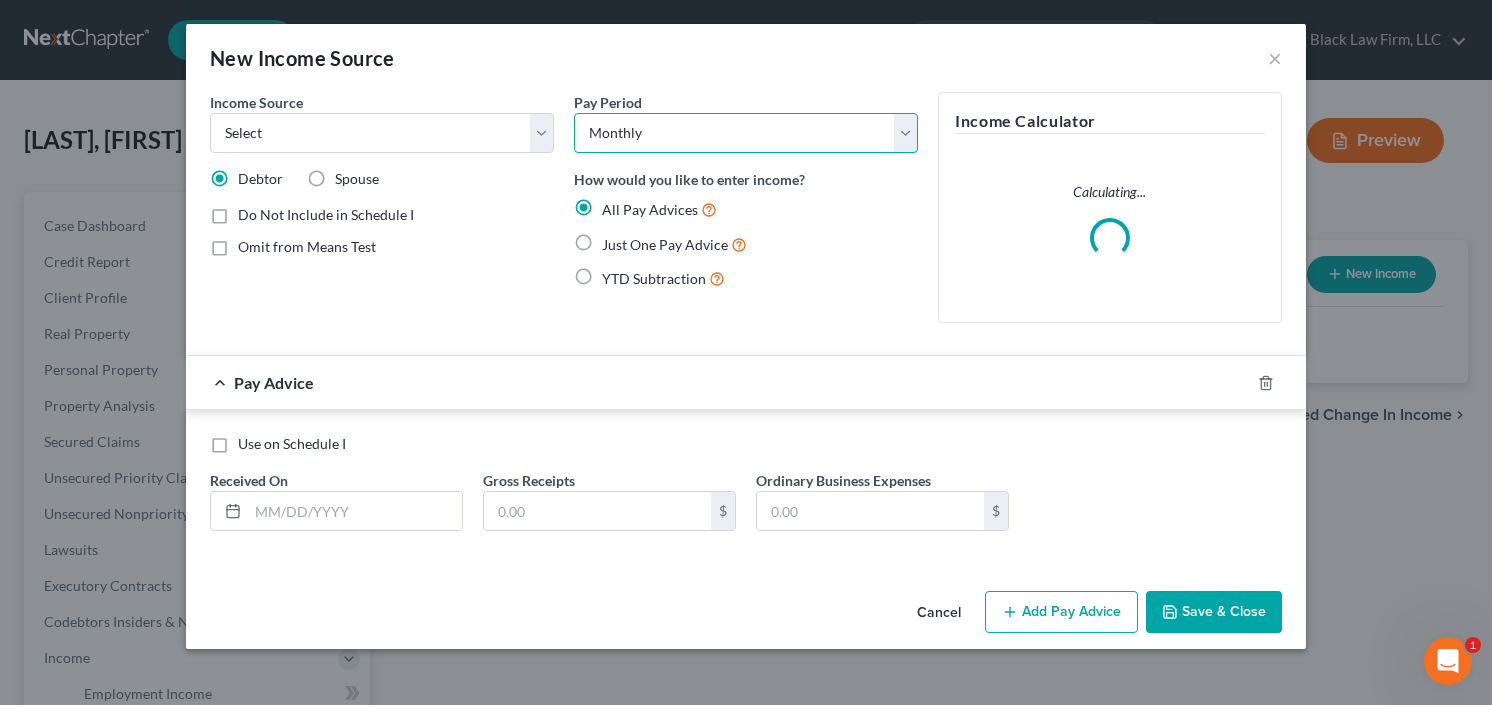 click on "Select Monthly Twice Monthly Every Other Week Weekly" at bounding box center [746, 133] 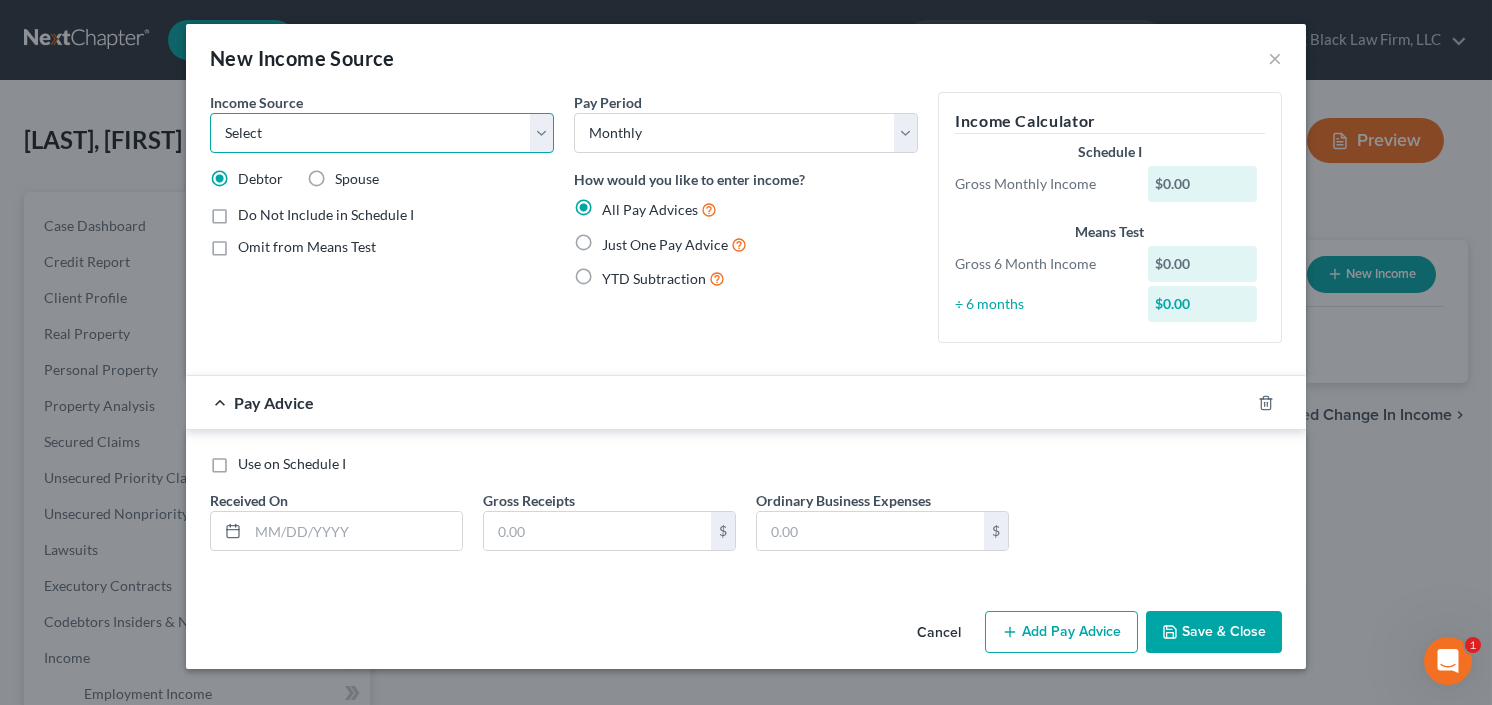 click on "Select Unemployment Disability (from employer) Pension Retirement Social Security / Social Security Disability Other Government Assistance Interests, Dividends or Royalties Child / Family Support Contributions to Household Property / Rental Business, Professional or Farm Alimony / Maintenance Payments Military Disability Benefits Other Monthly Income" at bounding box center (382, 133) 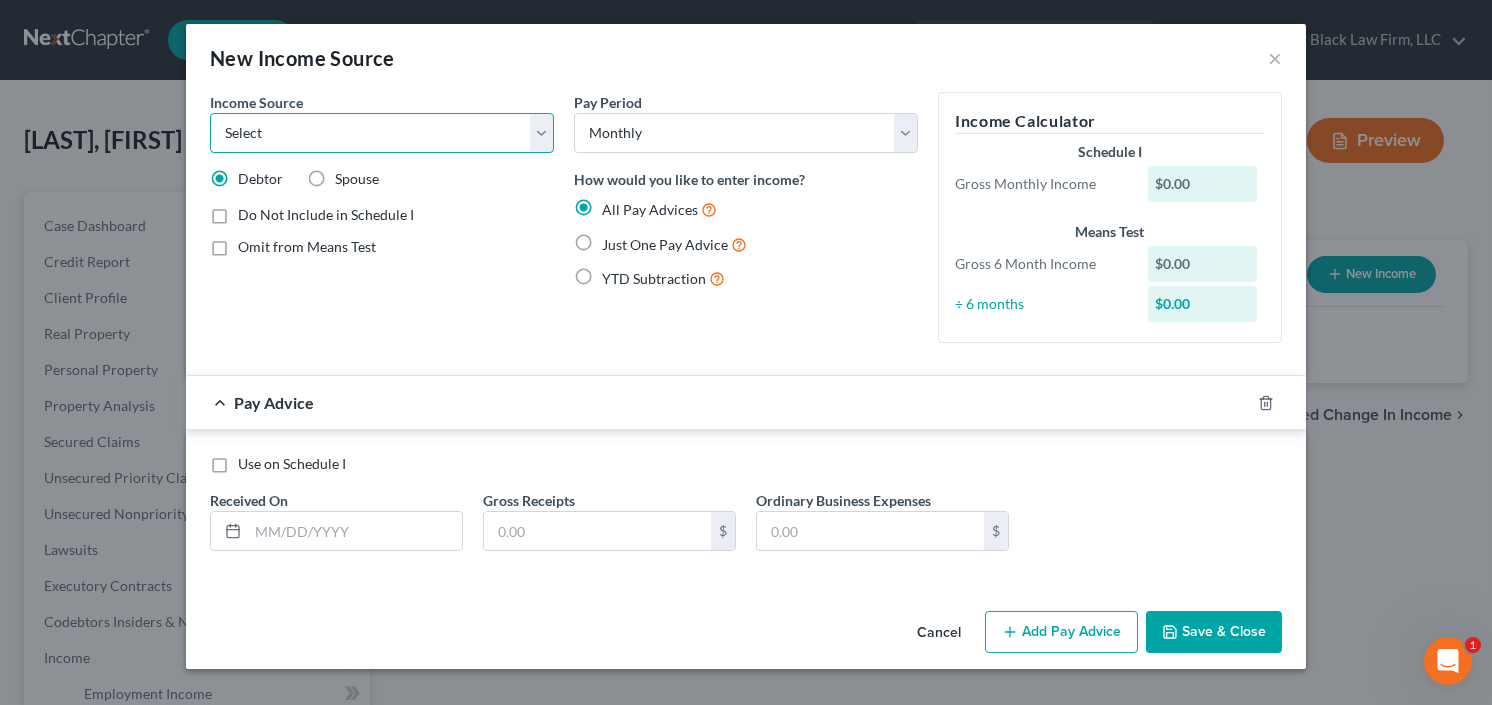 select on "8" 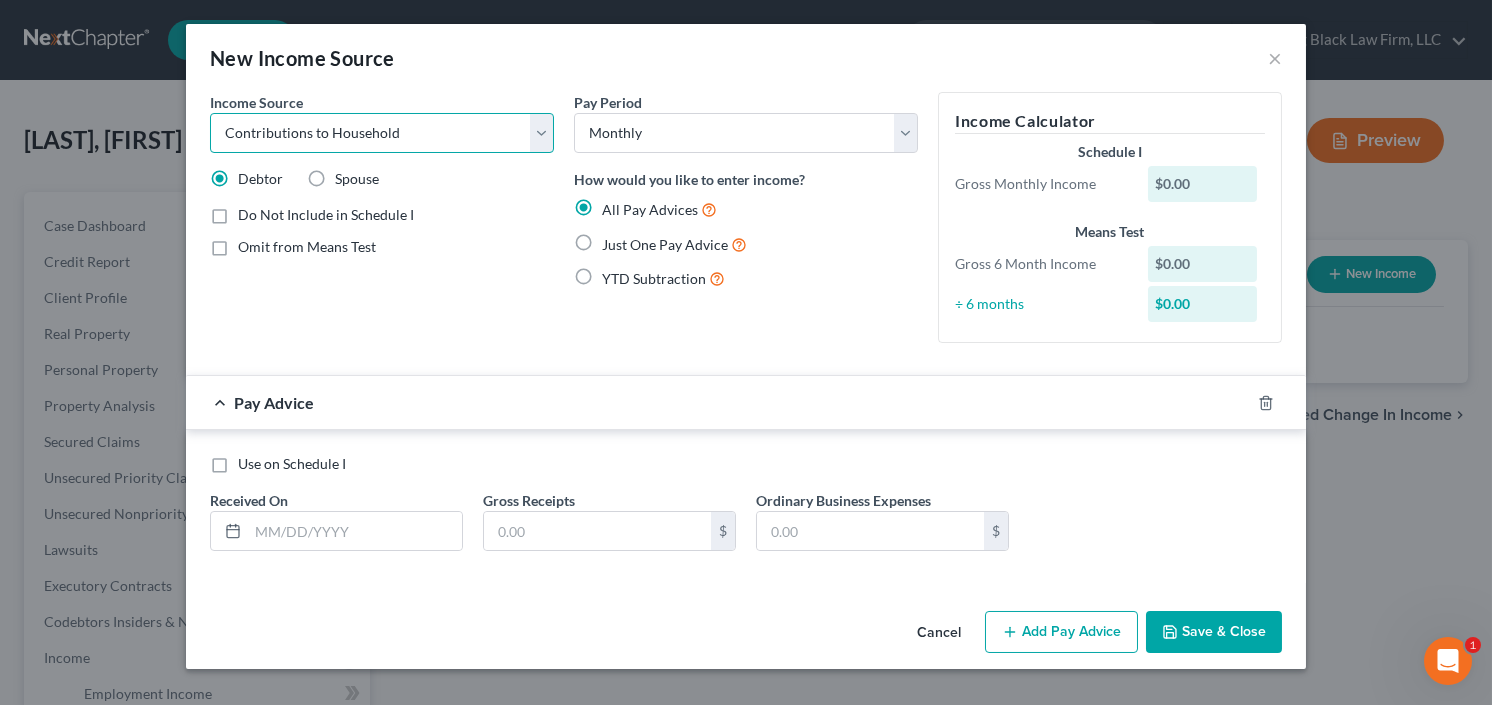 click on "Select Unemployment Disability (from employer) Pension Retirement Social Security / Social Security Disability Other Government Assistance Interests, Dividends or Royalties Child / Family Support Contributions to Household Property / Rental Business, Professional or Farm Alimony / Maintenance Payments Military Disability Benefits Other Monthly Income" at bounding box center (382, 133) 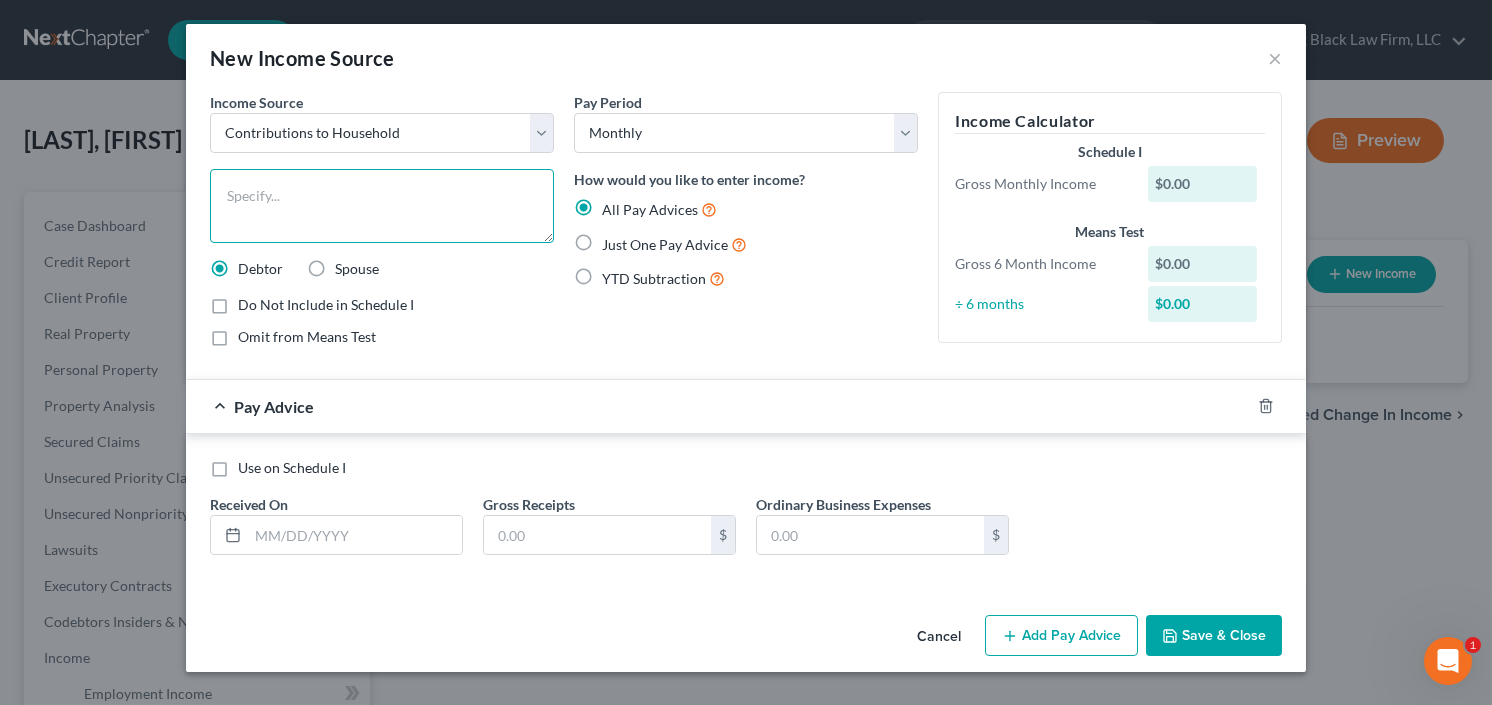 click at bounding box center [382, 206] 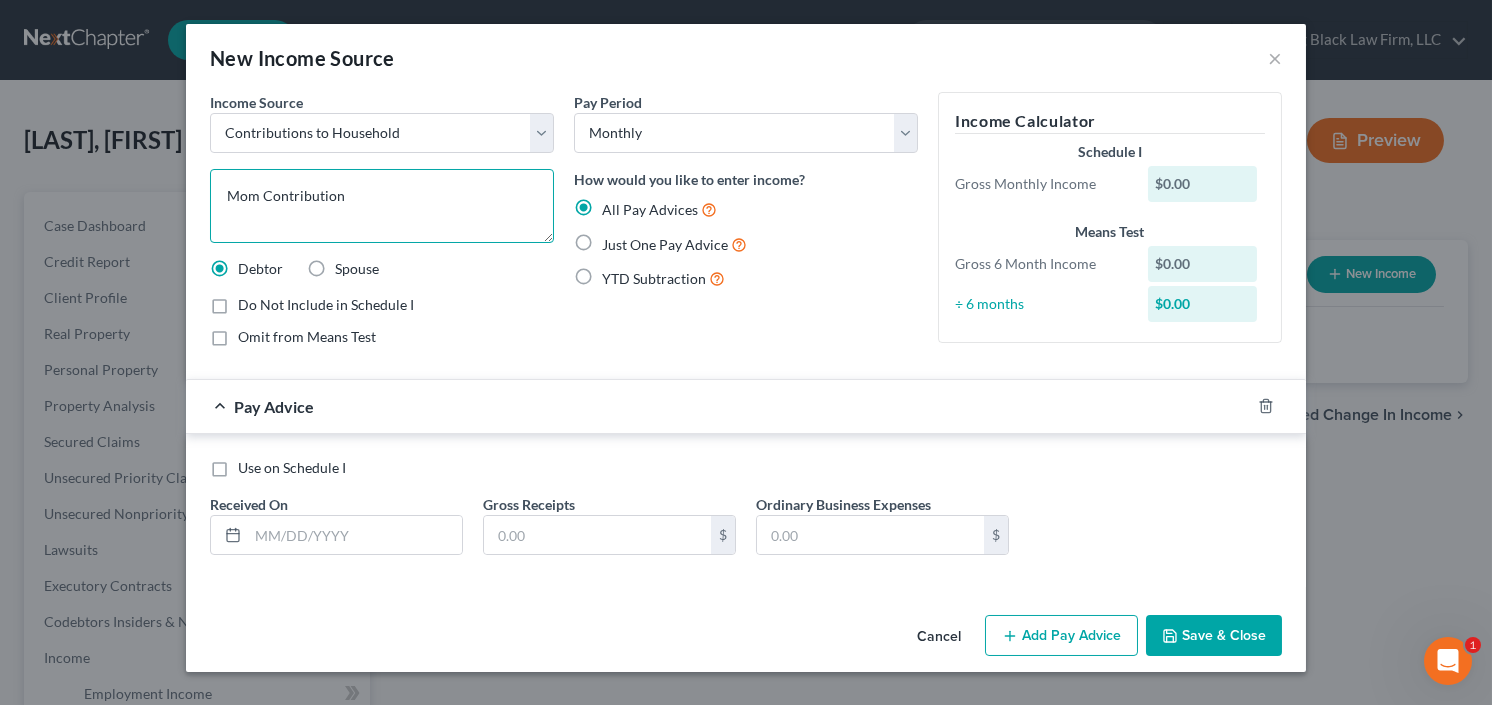 type on "Mom Contribution" 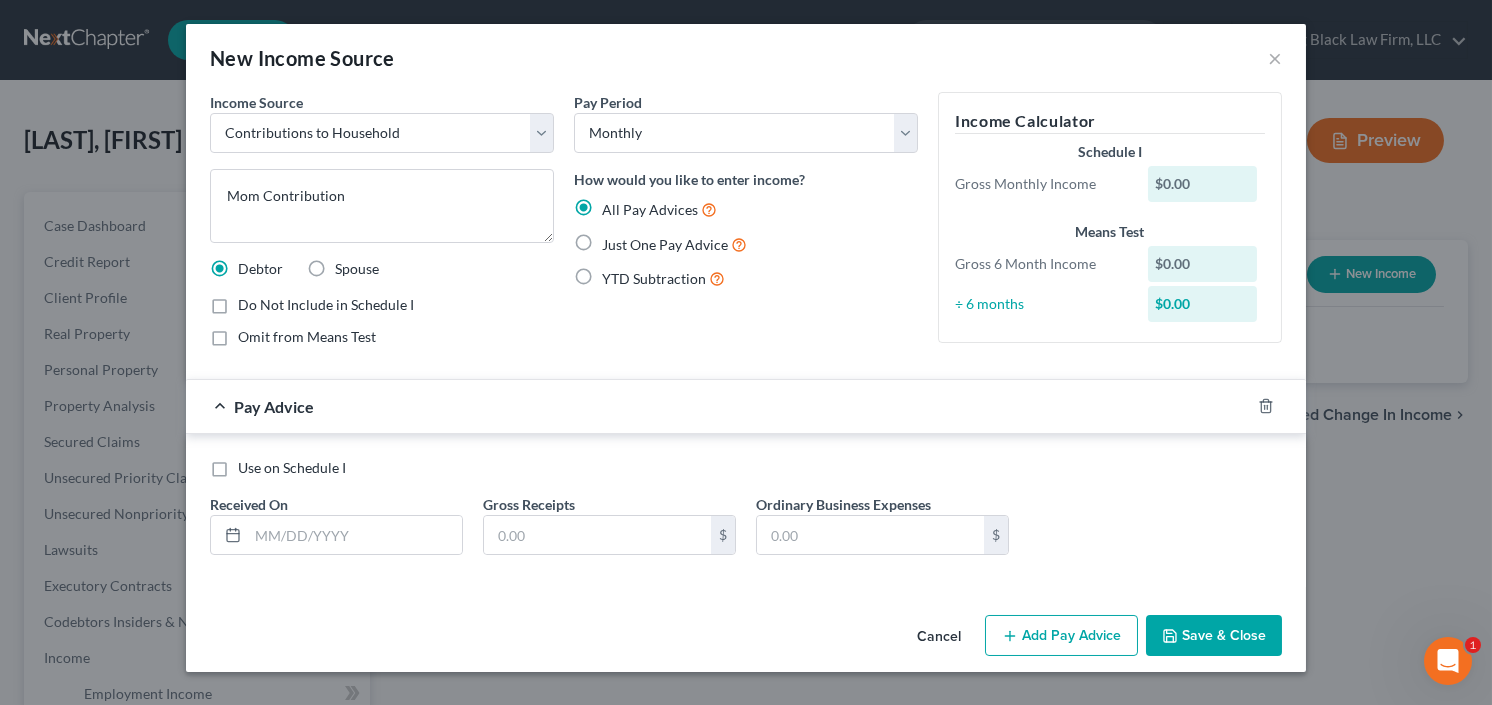 click on "Just One Pay Advice" at bounding box center [674, 244] 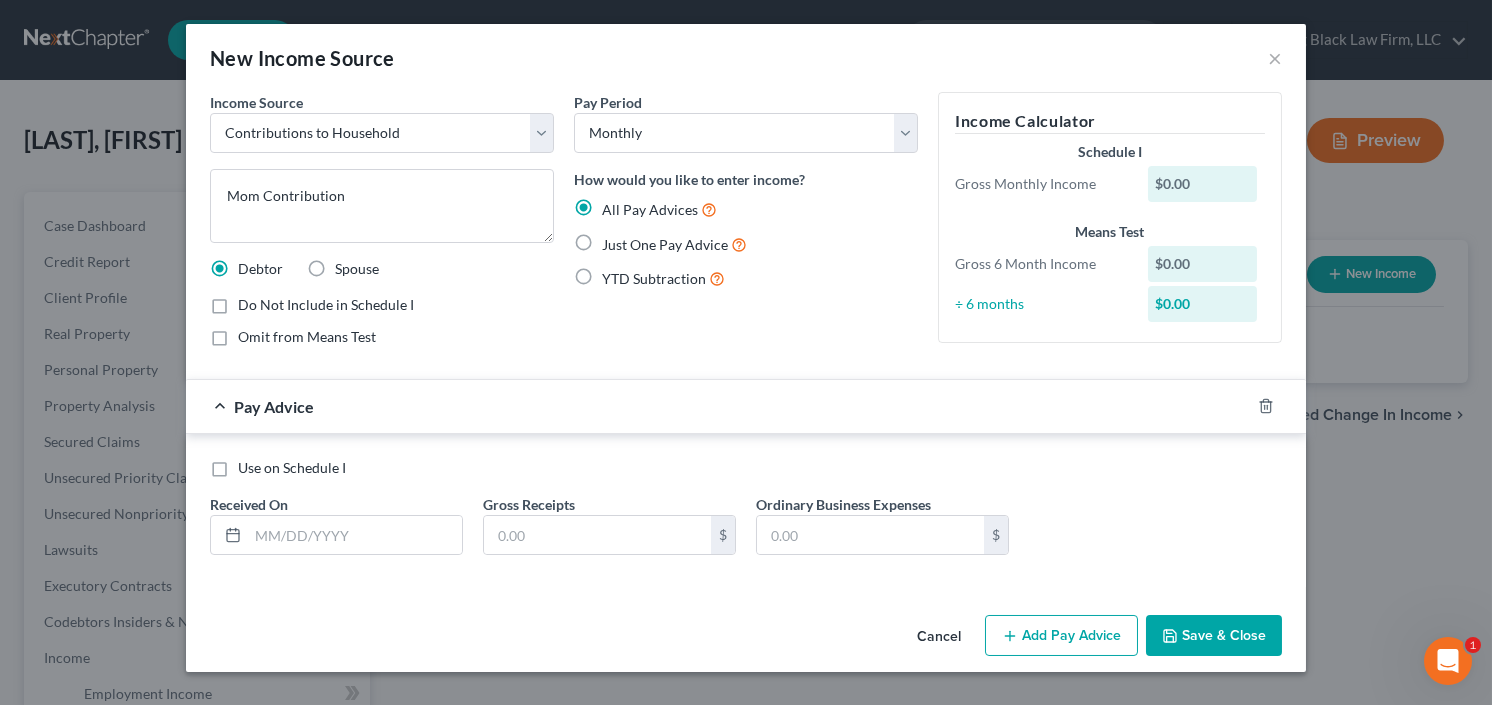 click on "Just One Pay Advice" at bounding box center (616, 239) 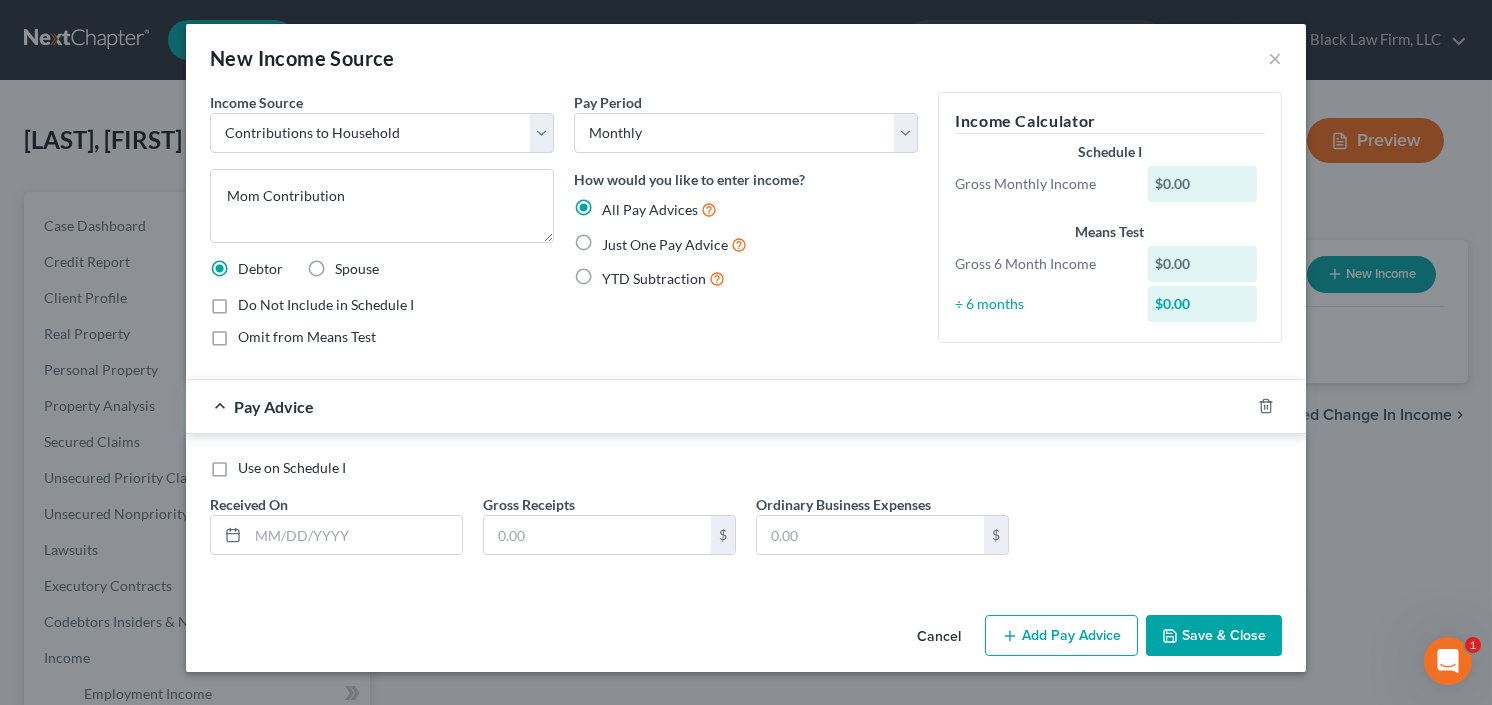 radio on "true" 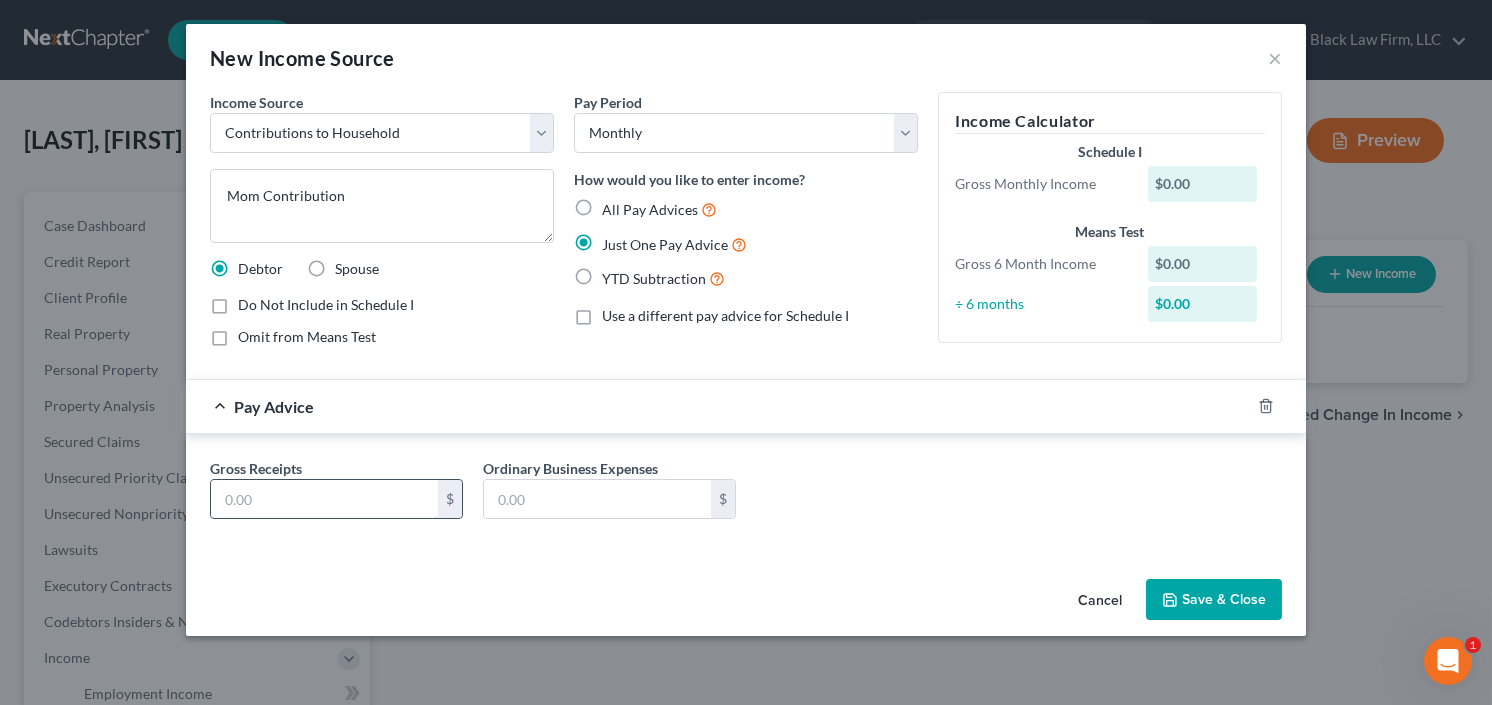 click at bounding box center [324, 499] 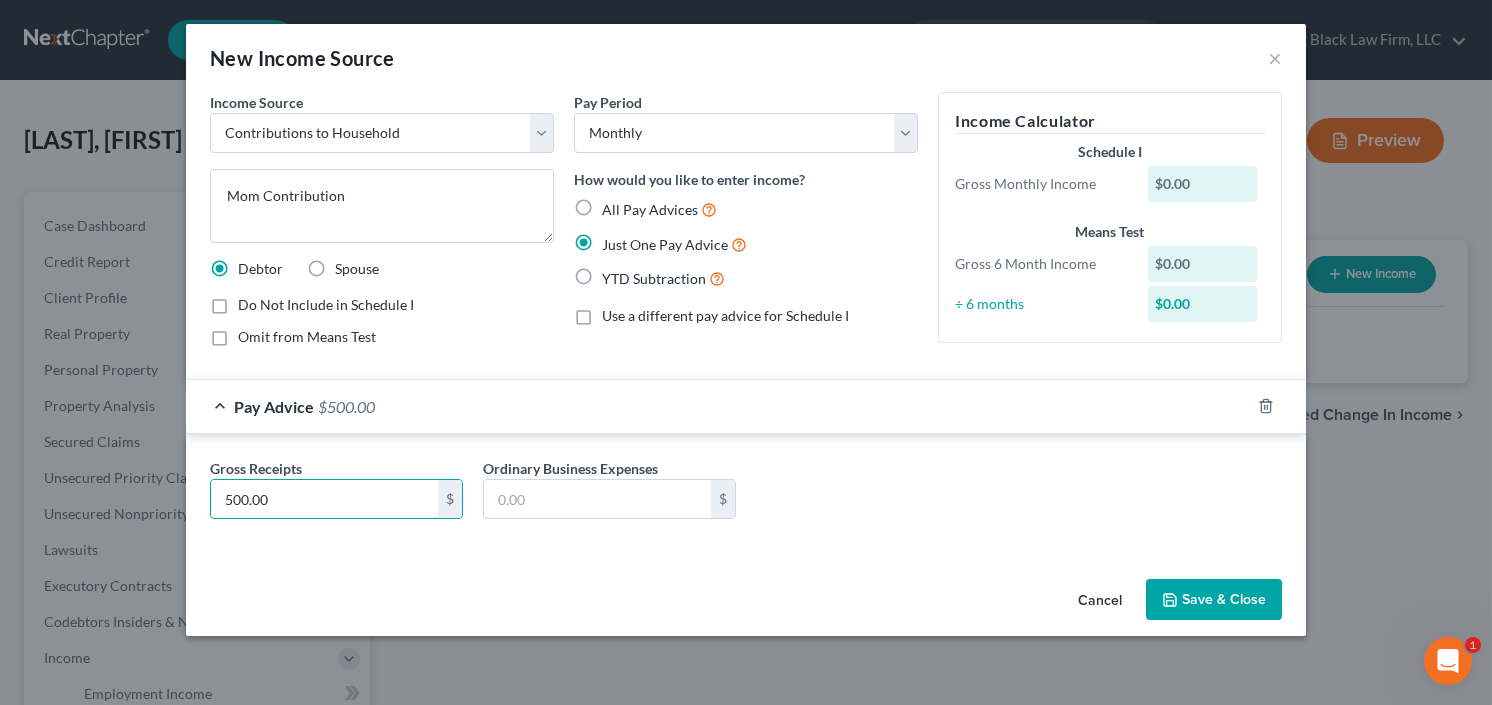 type on "500.00" 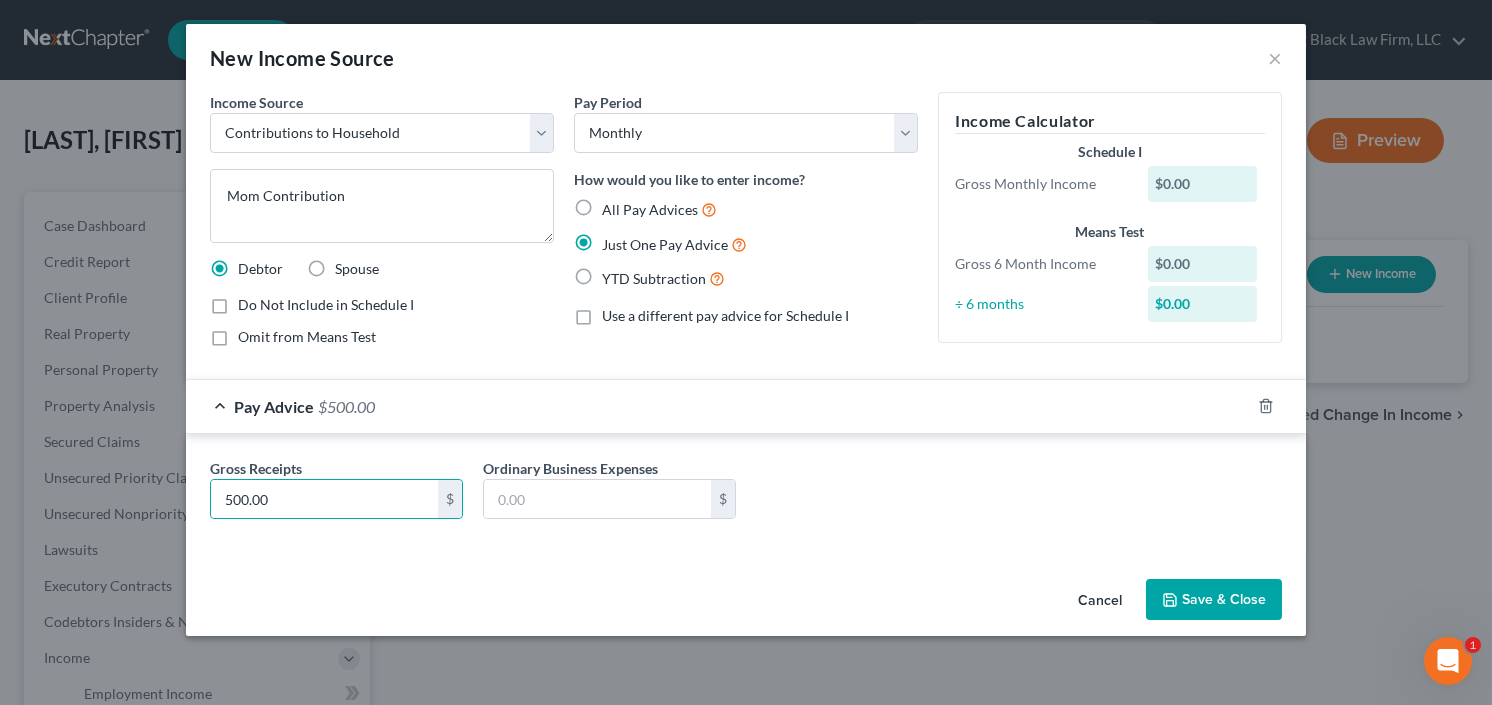 click on "Save & Close" at bounding box center (1214, 600) 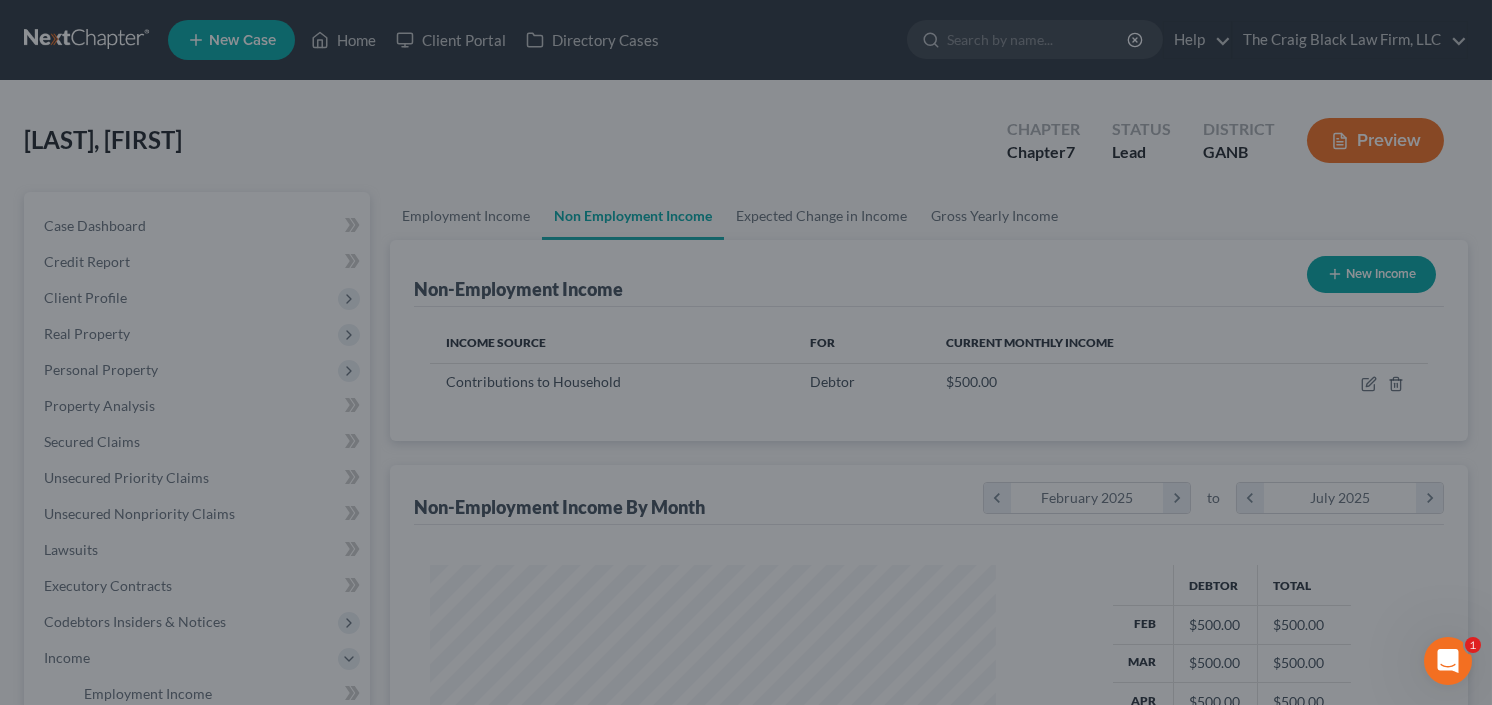 scroll, scrollTop: 999643, scrollLeft: 999399, axis: both 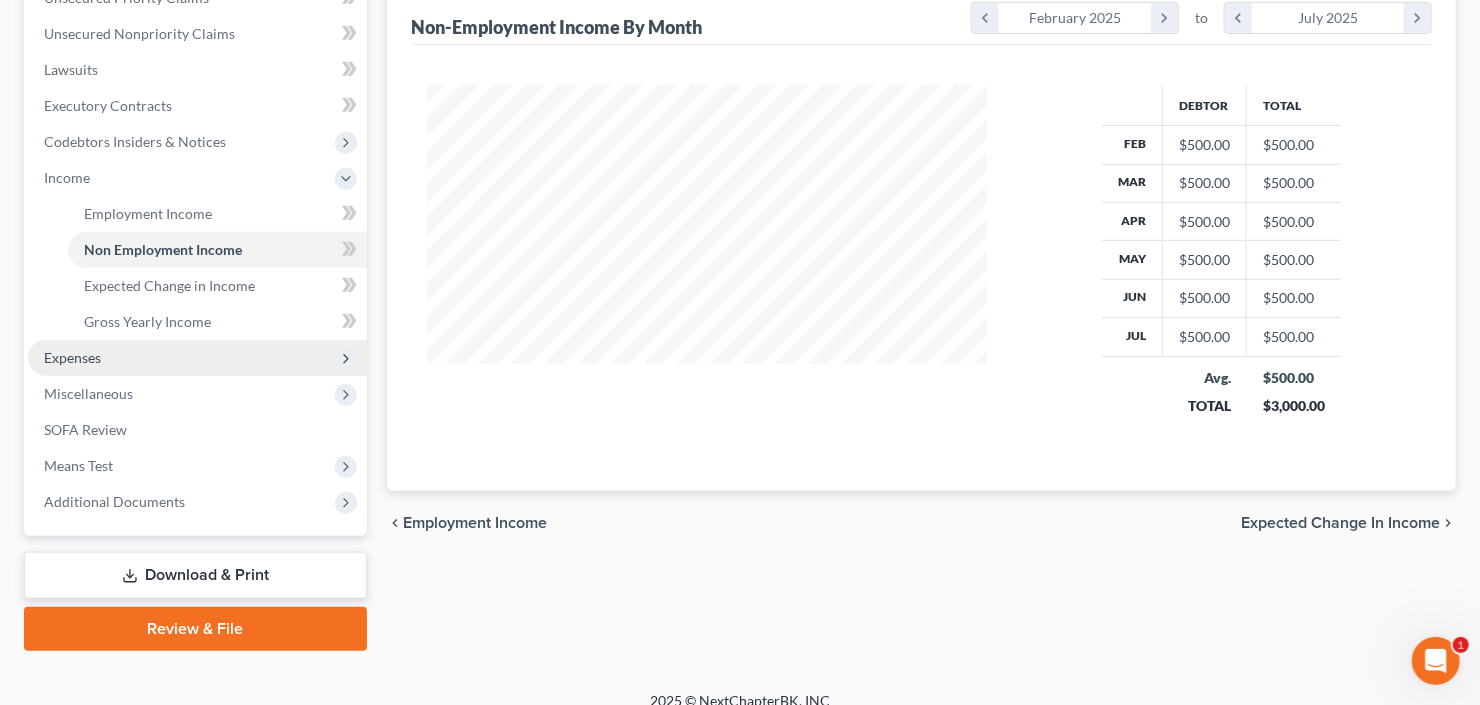 click on "Expenses" at bounding box center [197, 358] 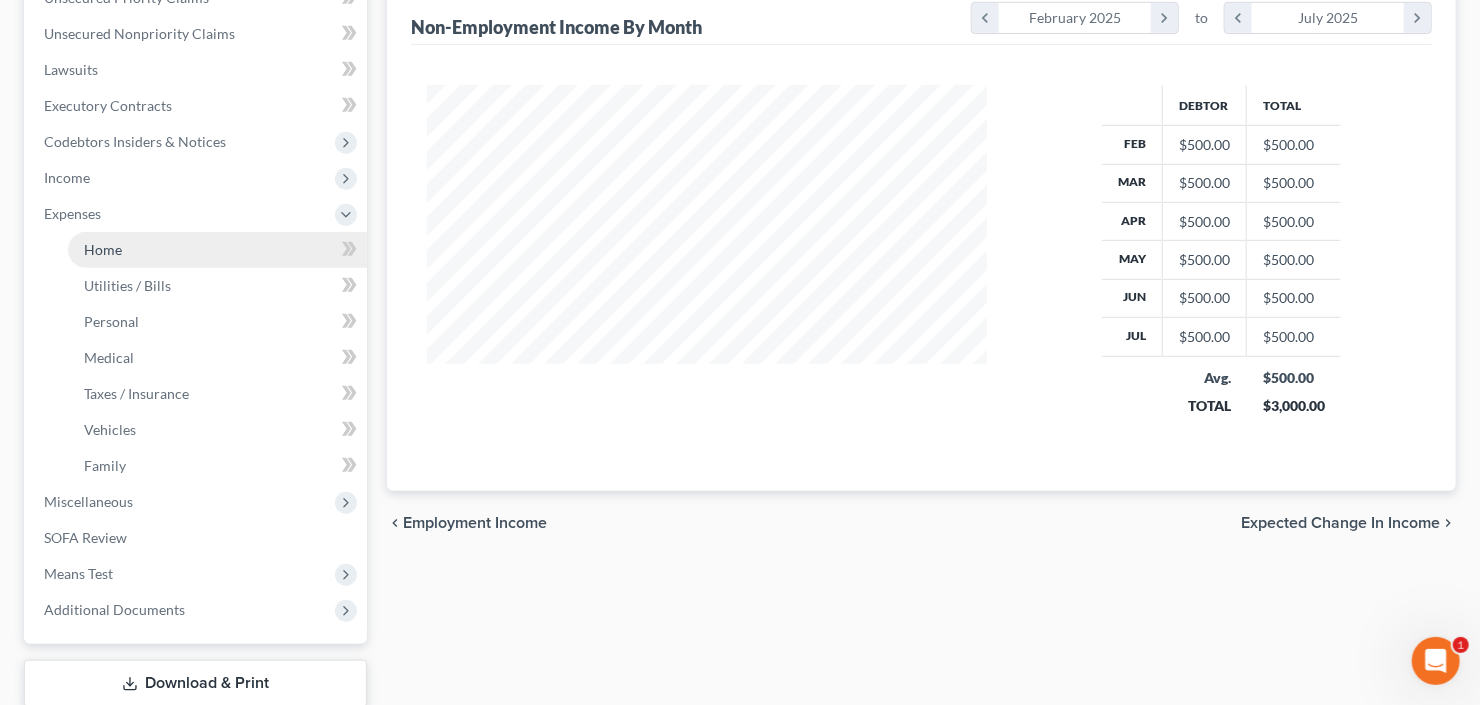 click on "Home" at bounding box center (217, 250) 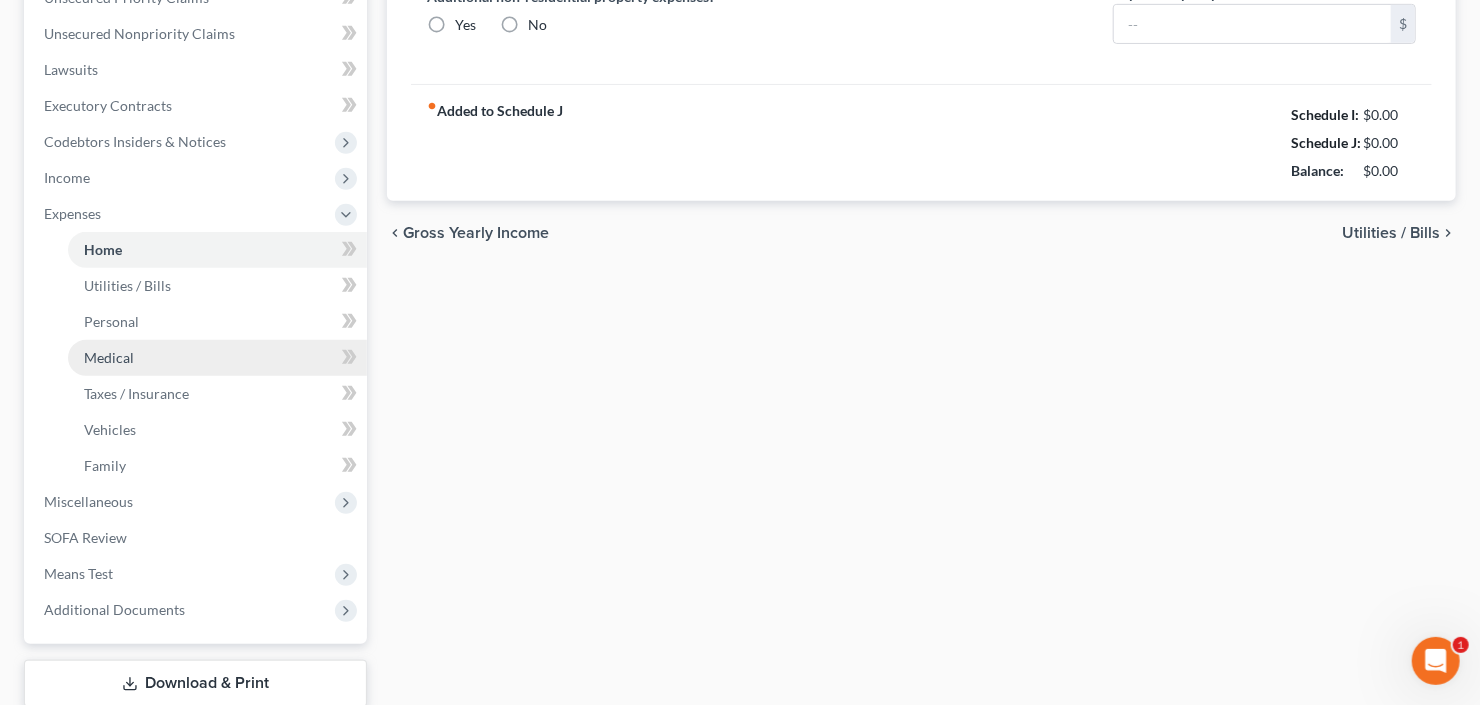 type on "0.00" 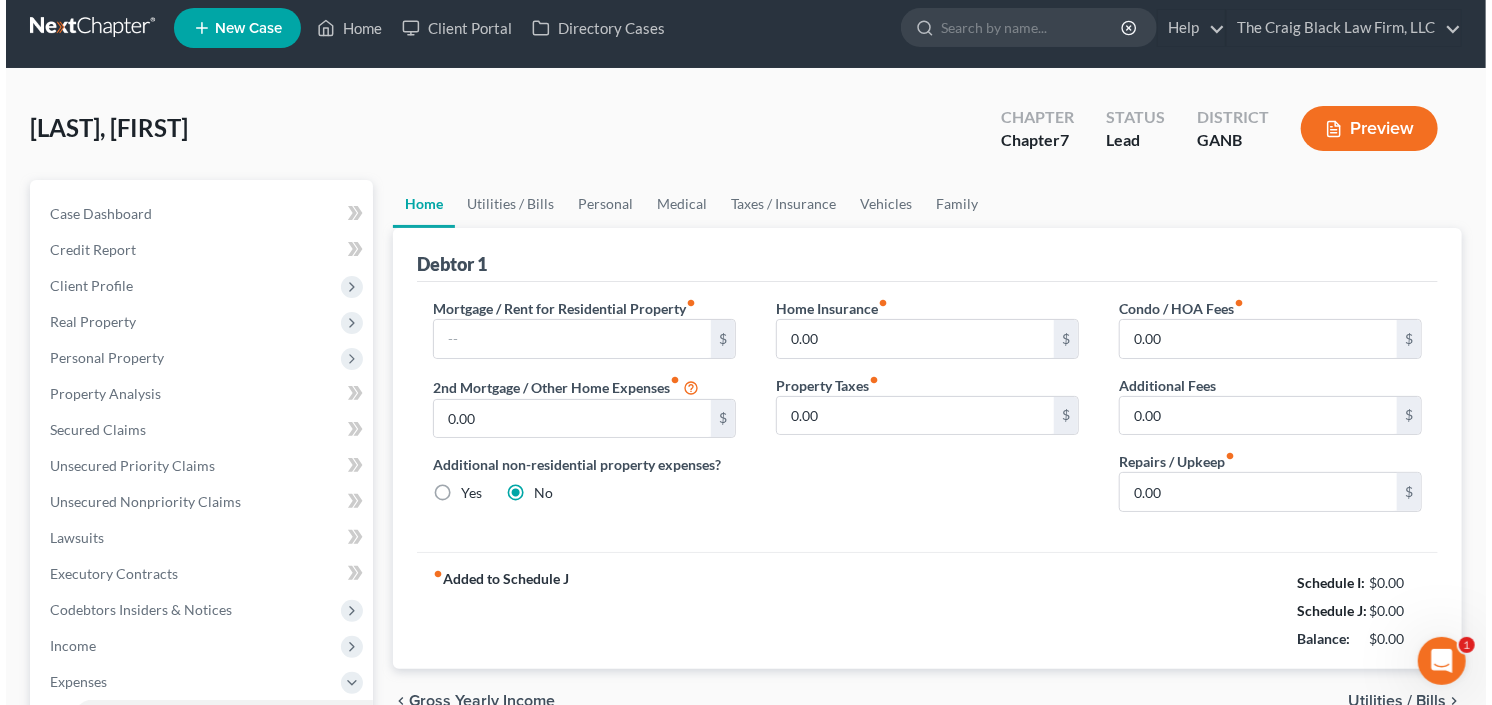 scroll, scrollTop: 0, scrollLeft: 0, axis: both 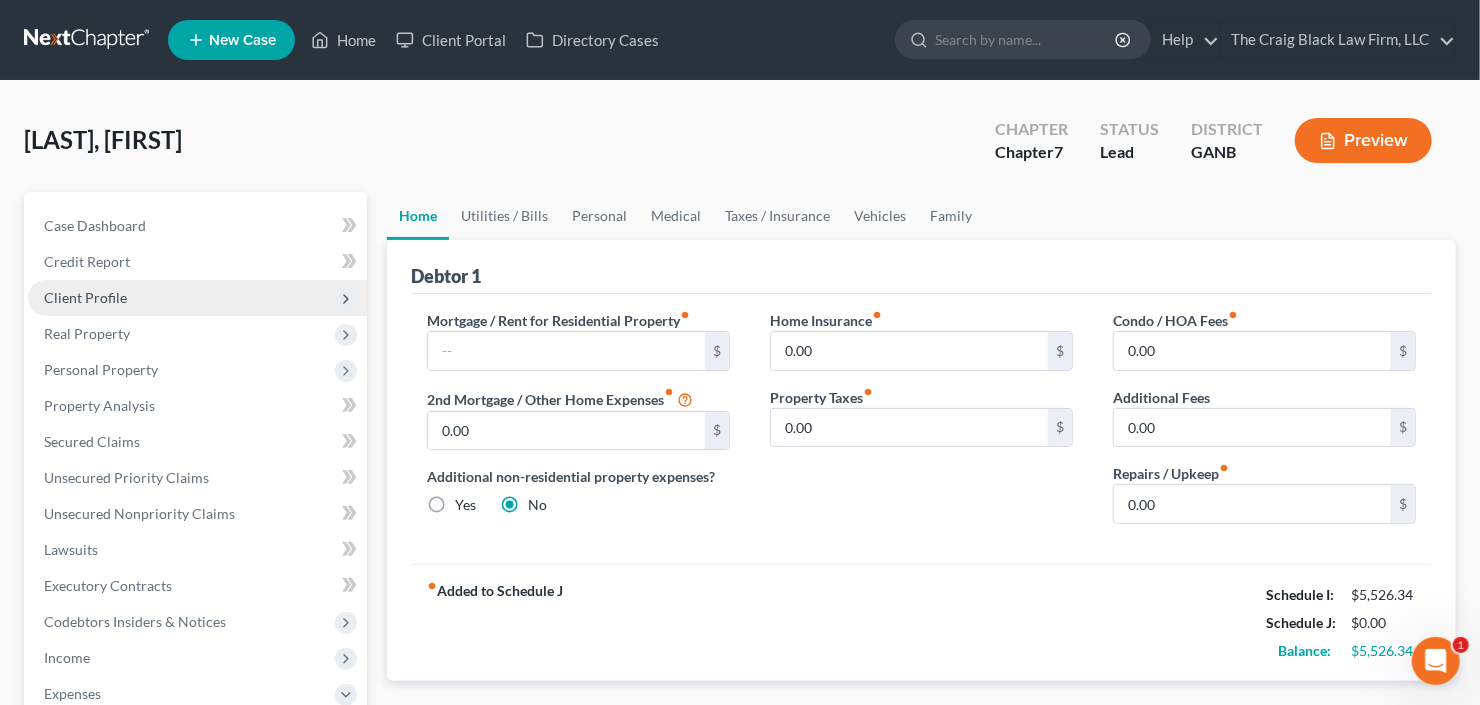 click on "Client Profile" at bounding box center (197, 298) 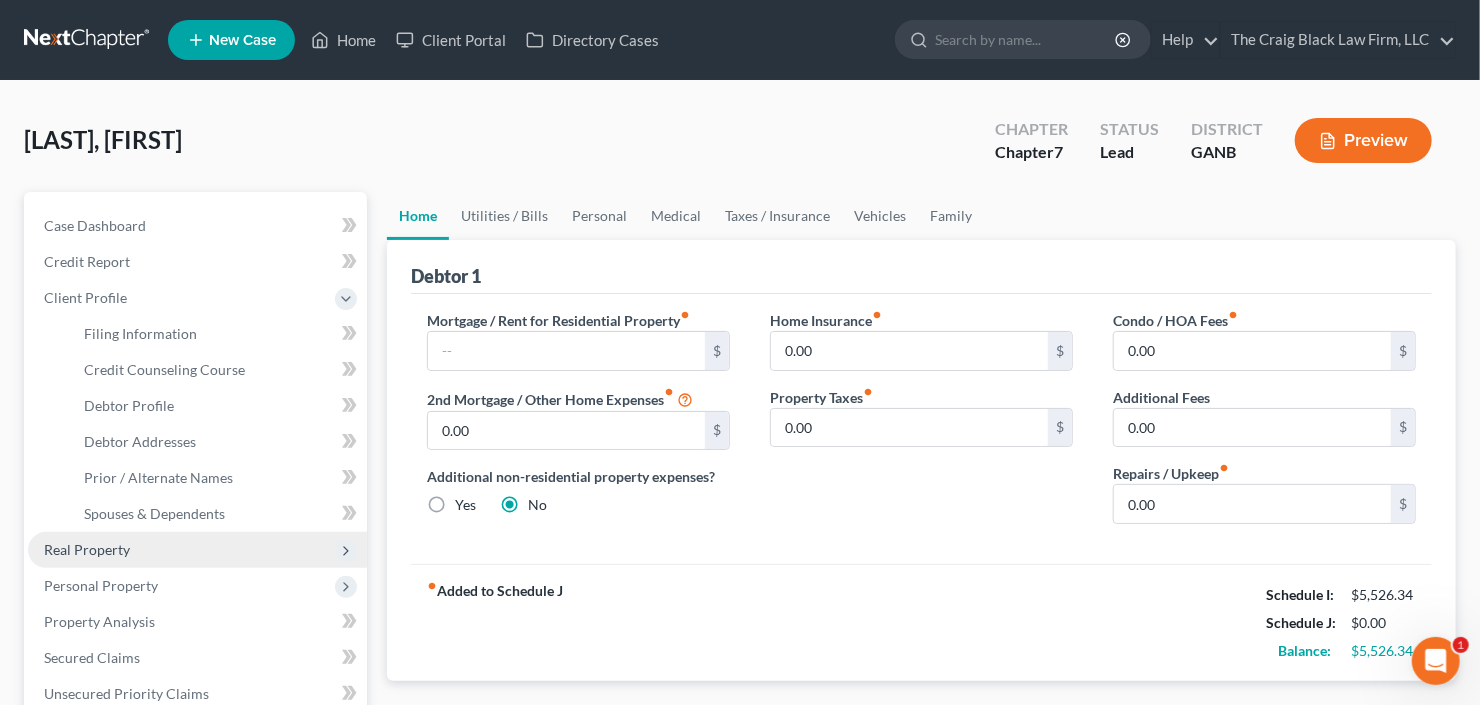 click on "Real Property" at bounding box center [197, 550] 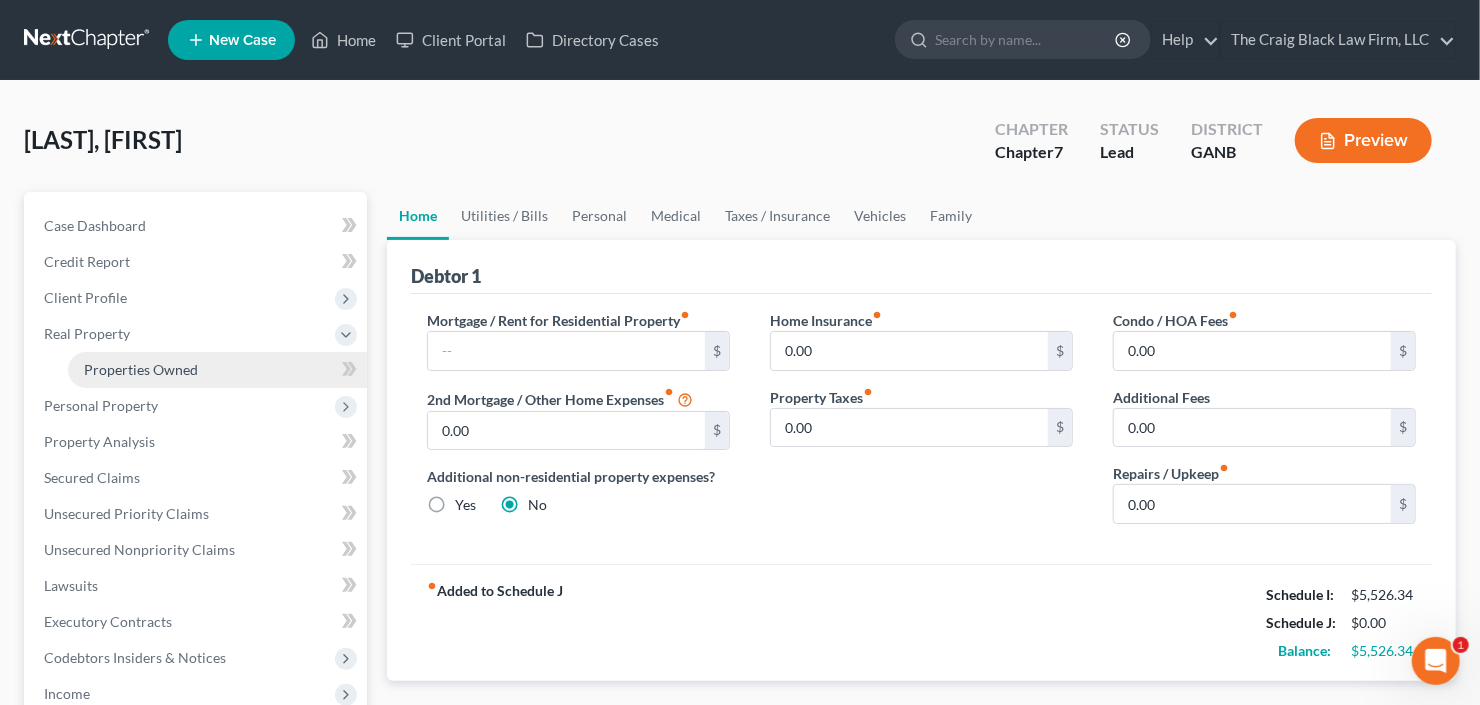 click on "Properties Owned" at bounding box center [141, 369] 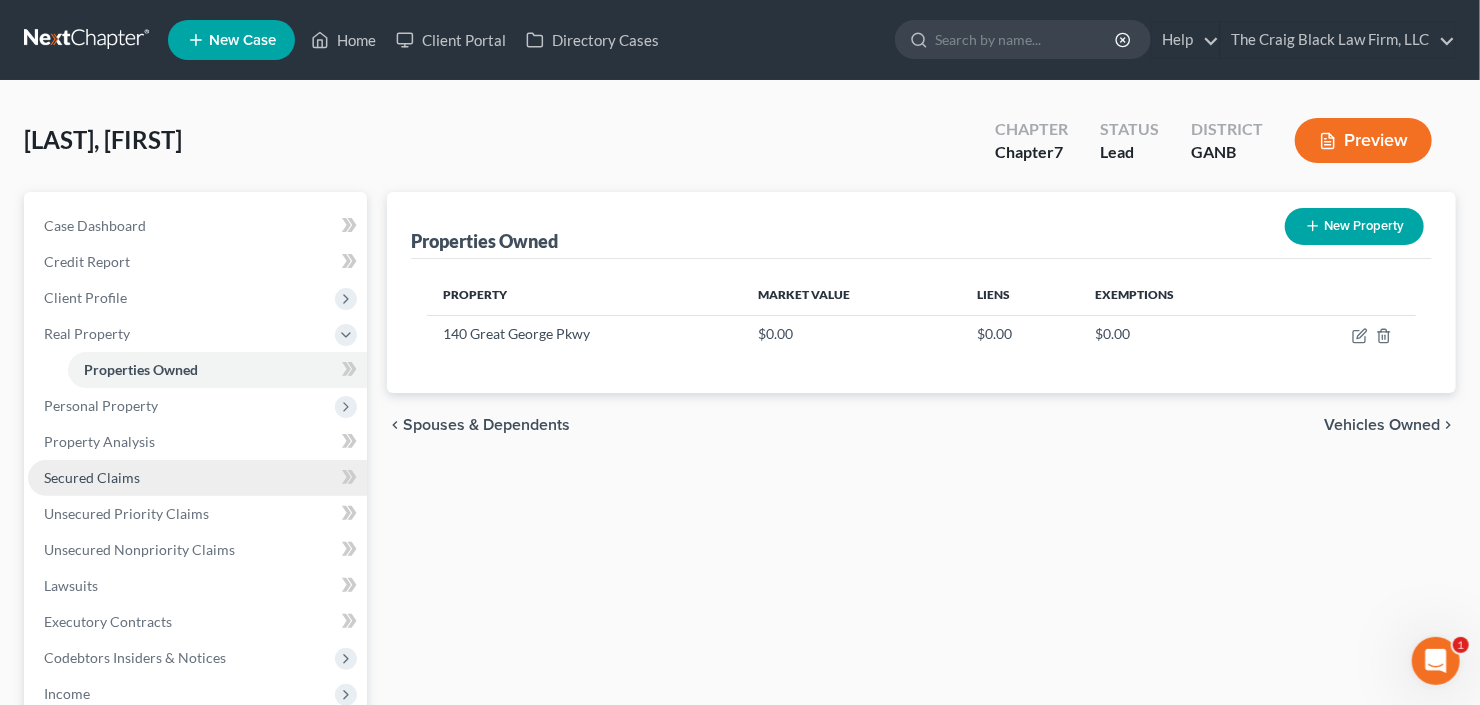 click on "Secured Claims" at bounding box center [92, 477] 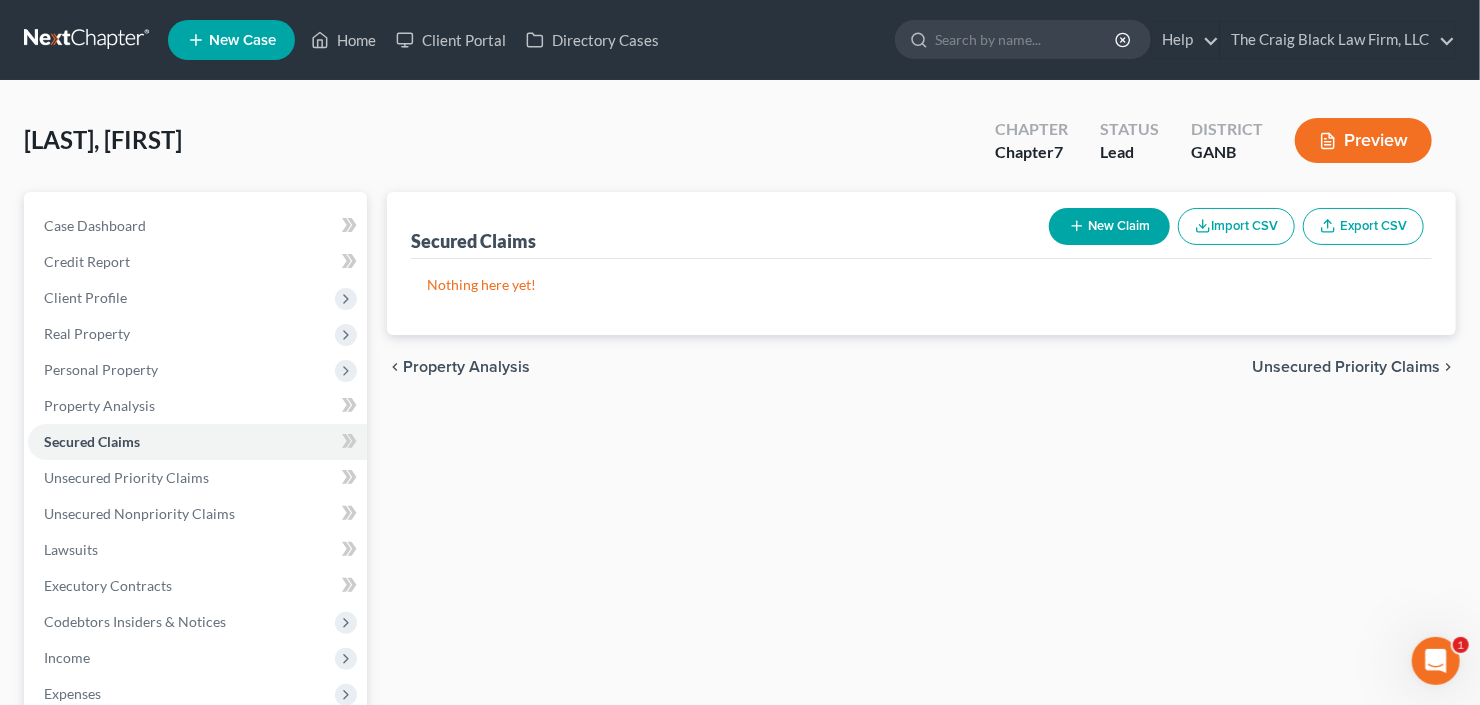 click on "New Claim" at bounding box center (1109, 226) 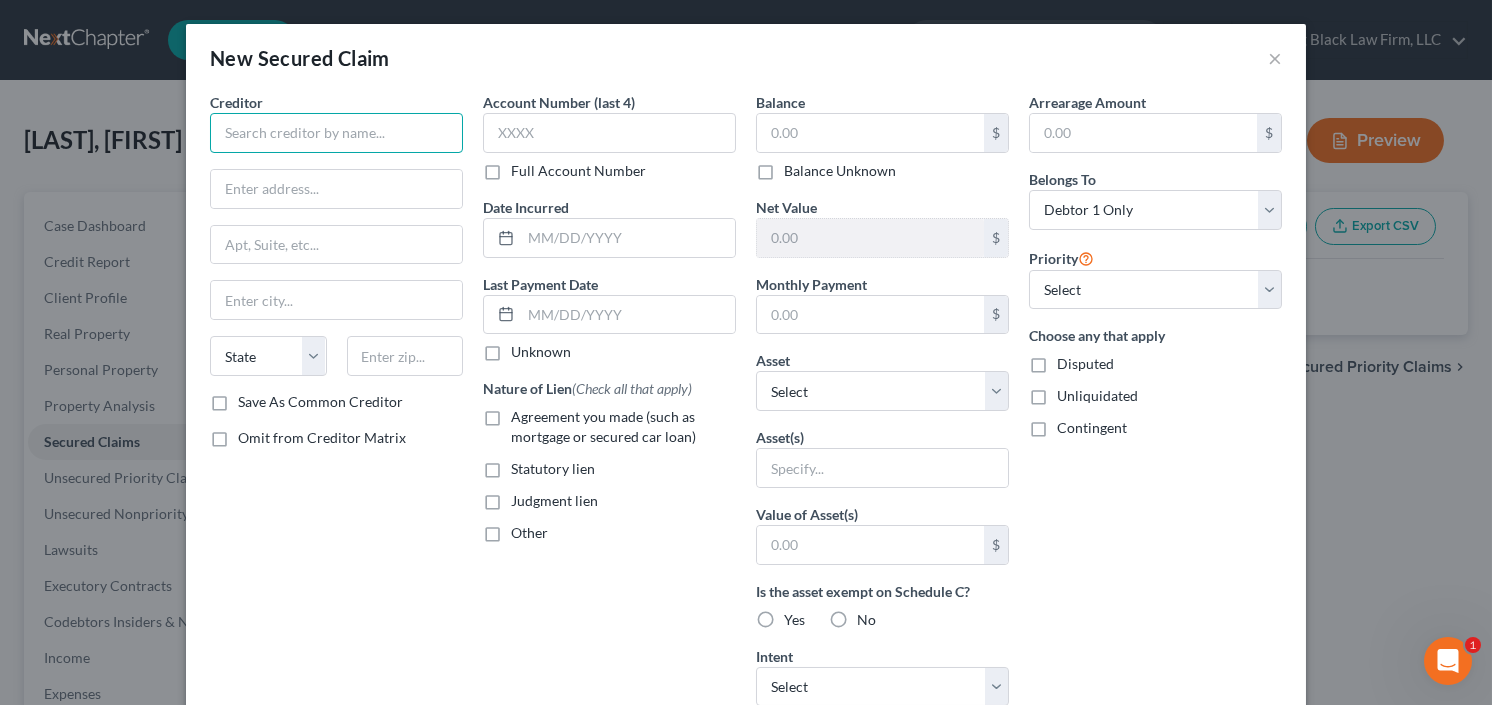 click at bounding box center (336, 133) 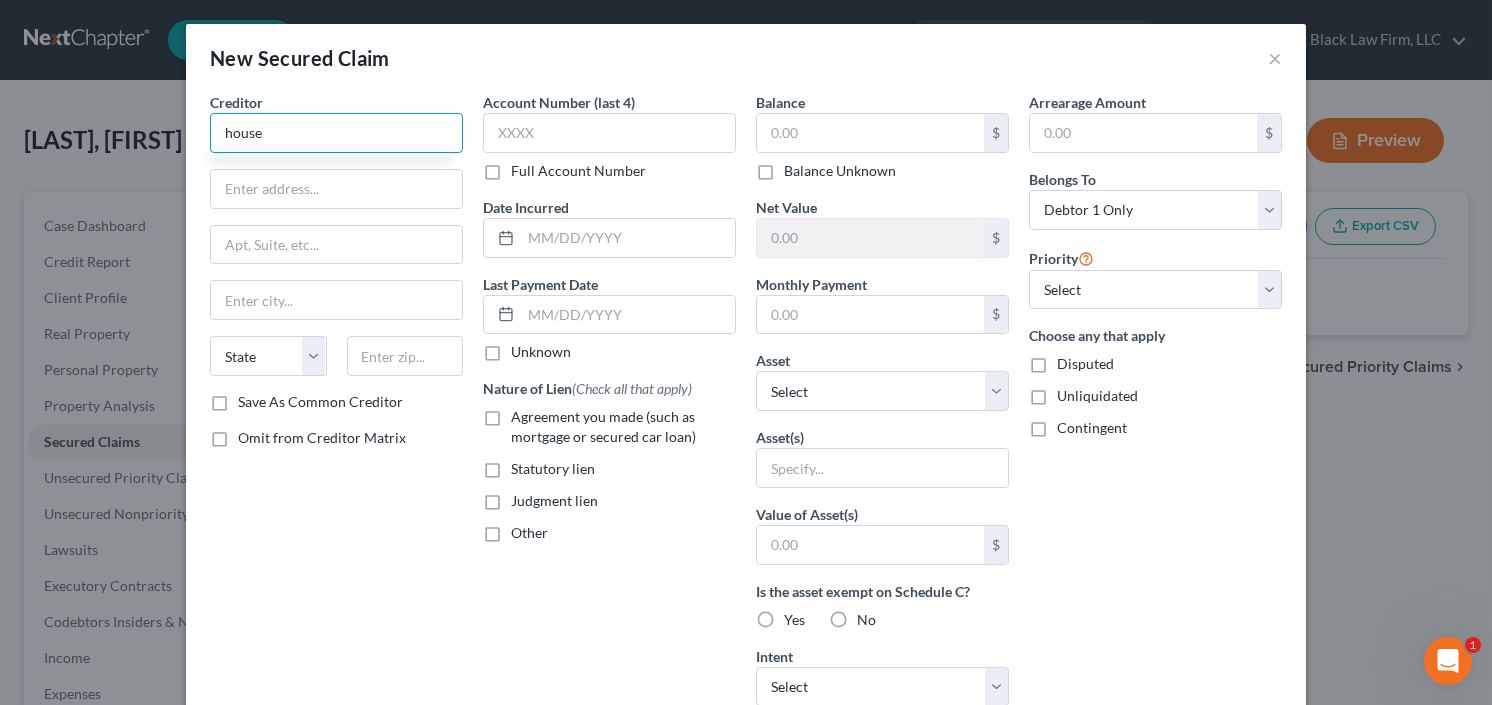 type on "house" 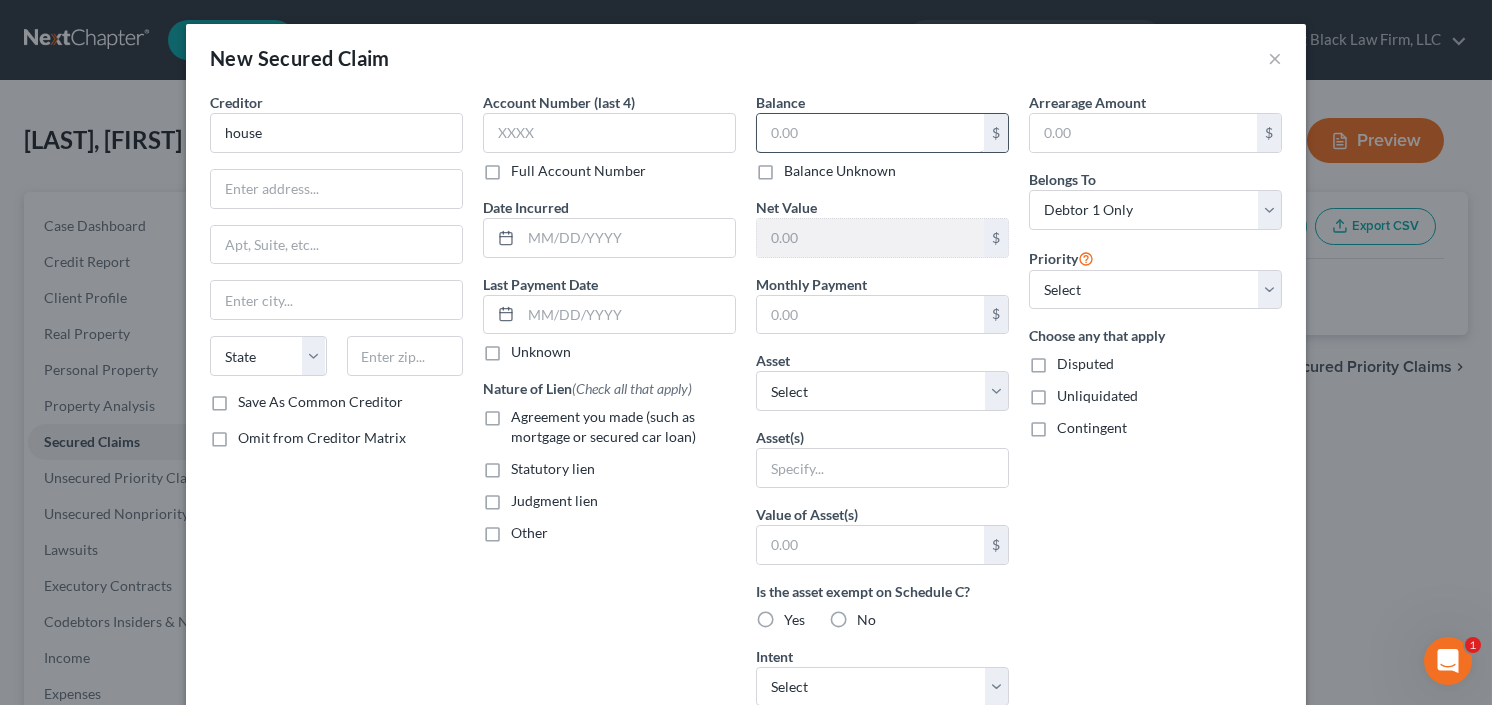 drag, startPoint x: 841, startPoint y: 154, endPoint x: 838, endPoint y: 141, distance: 13.341664 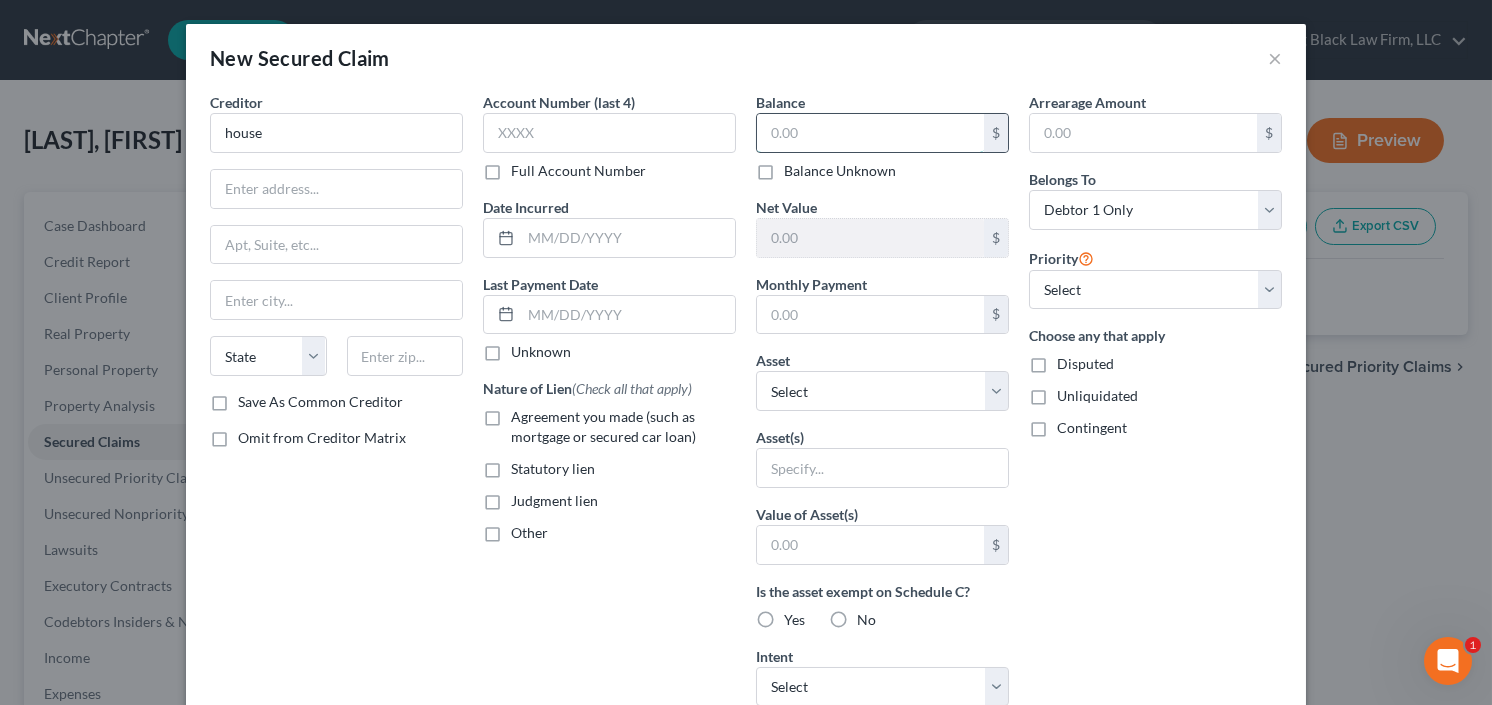 click at bounding box center (870, 133) 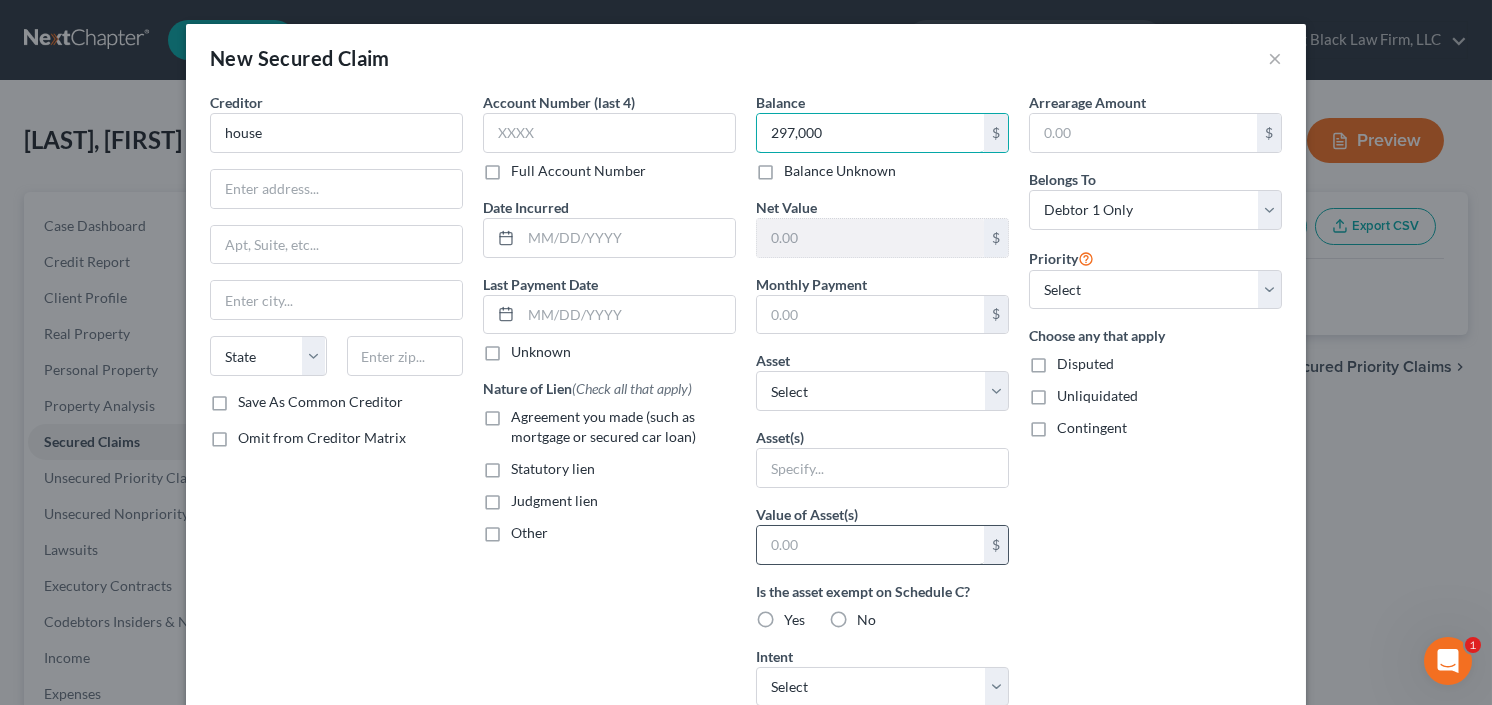 type on "297,000" 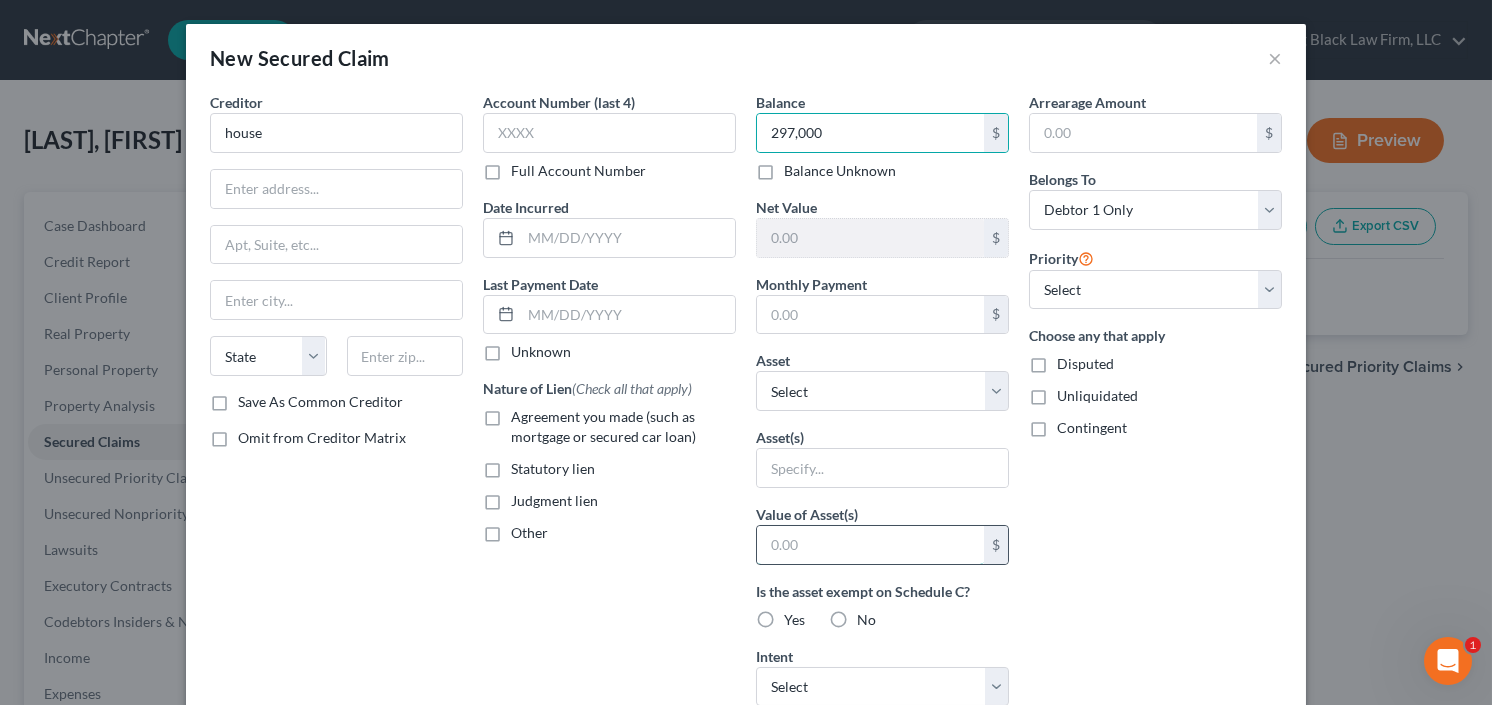 click at bounding box center (870, 545) 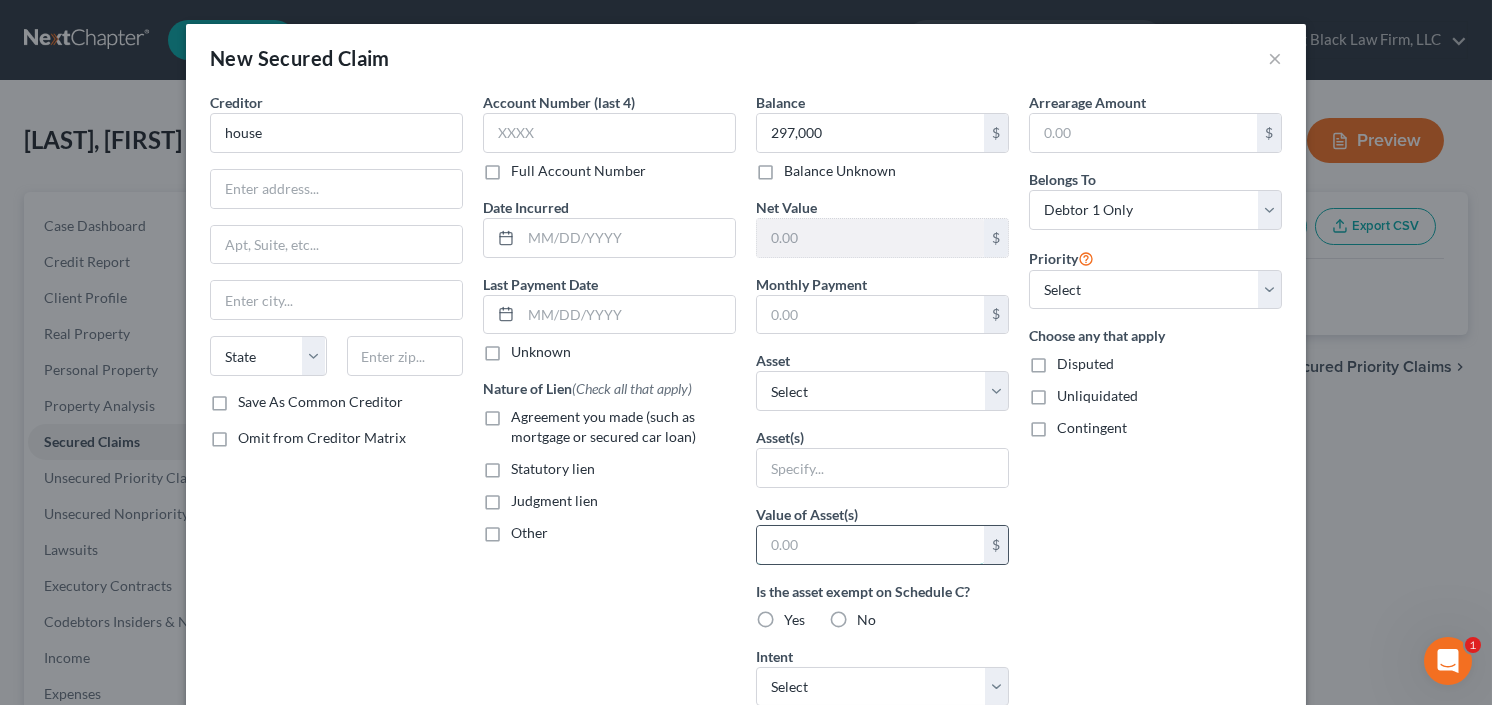 click at bounding box center [870, 545] 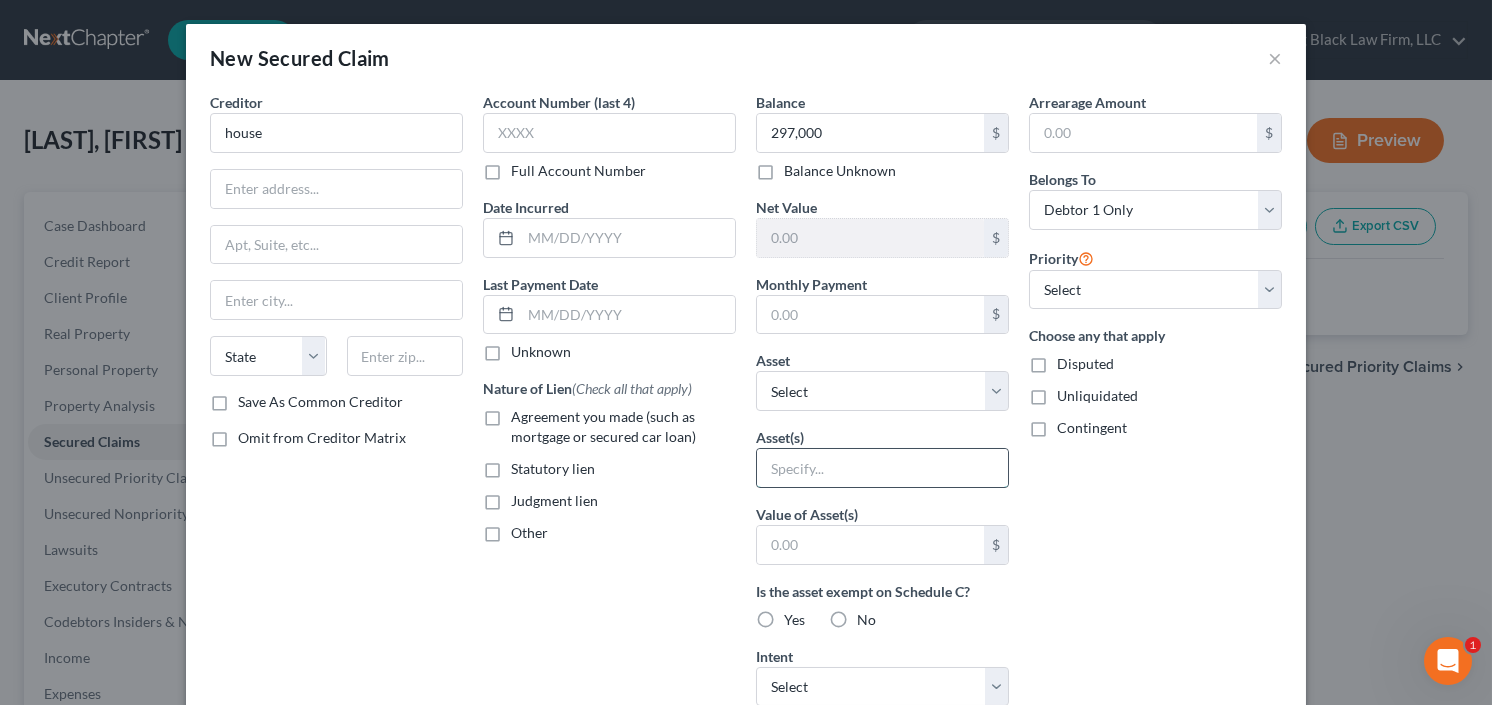 click at bounding box center (882, 468) 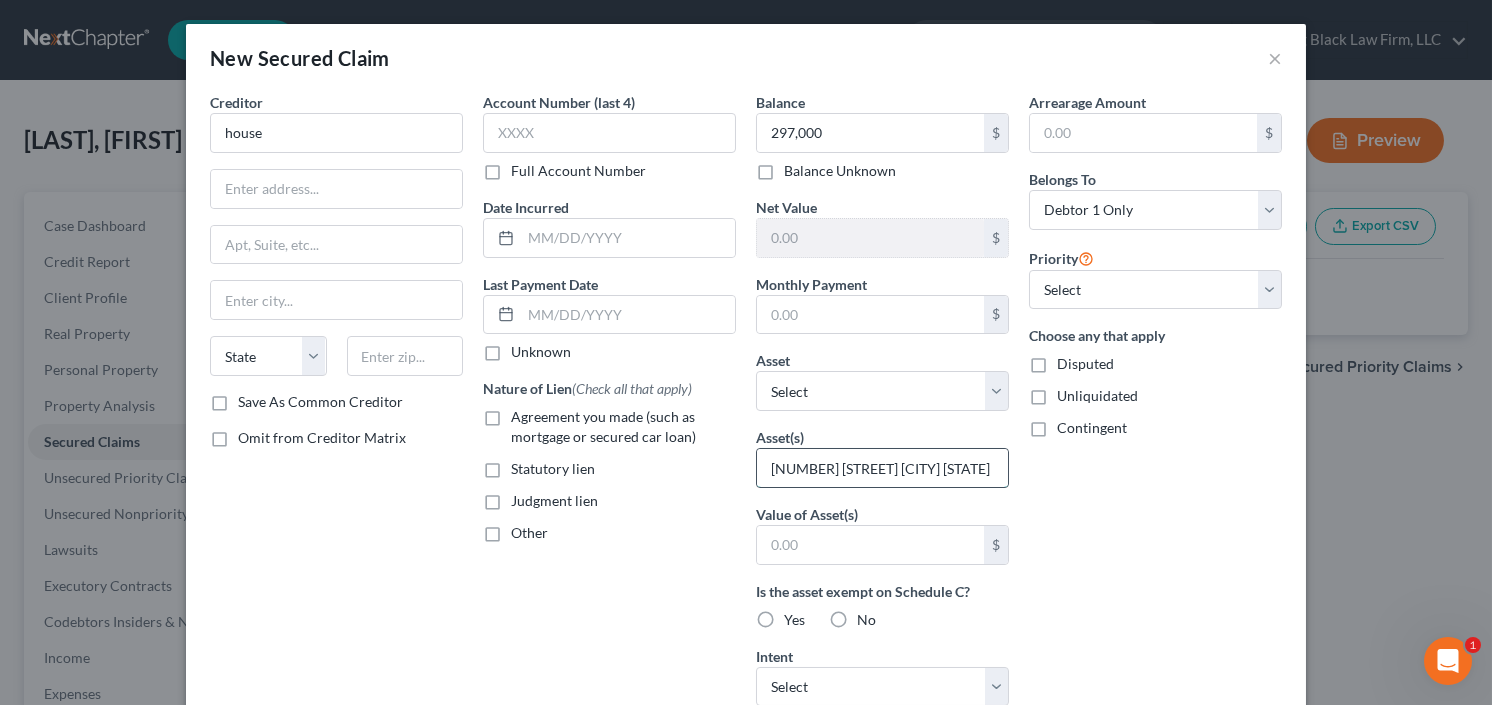 click on "1650 Larkspur Trail Conyers GA" at bounding box center (882, 468) 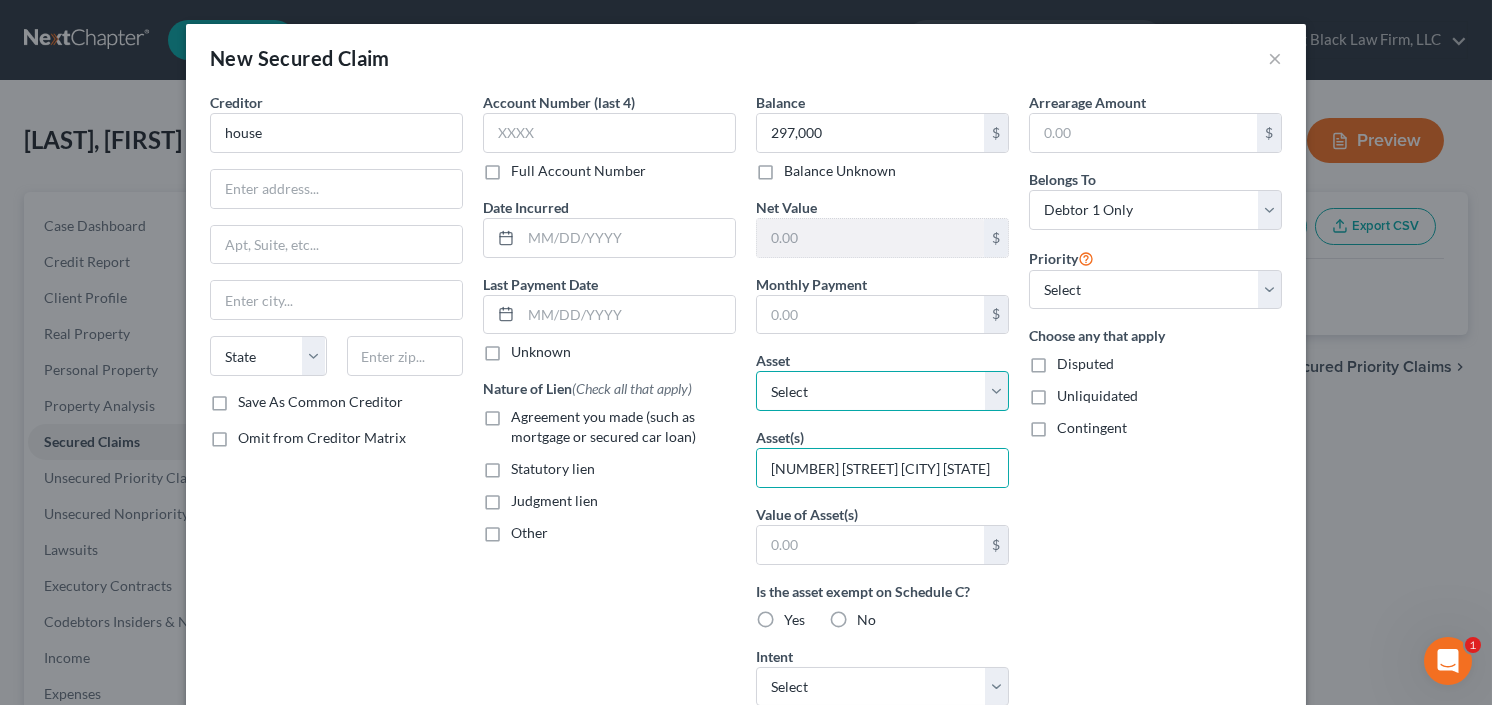 click on "Select Other Multiple Assets 140 Great George Pkwy - $0.0" at bounding box center (882, 391) 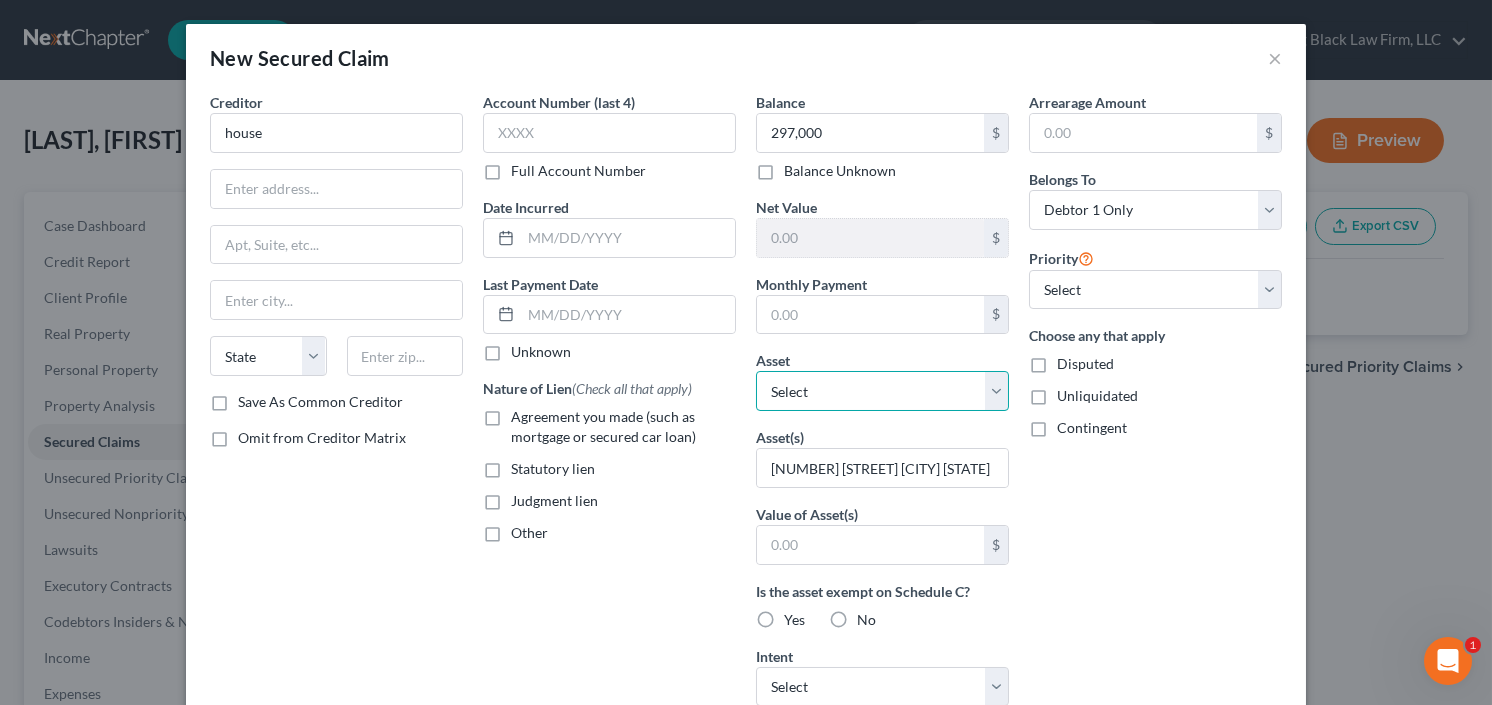 select on "2" 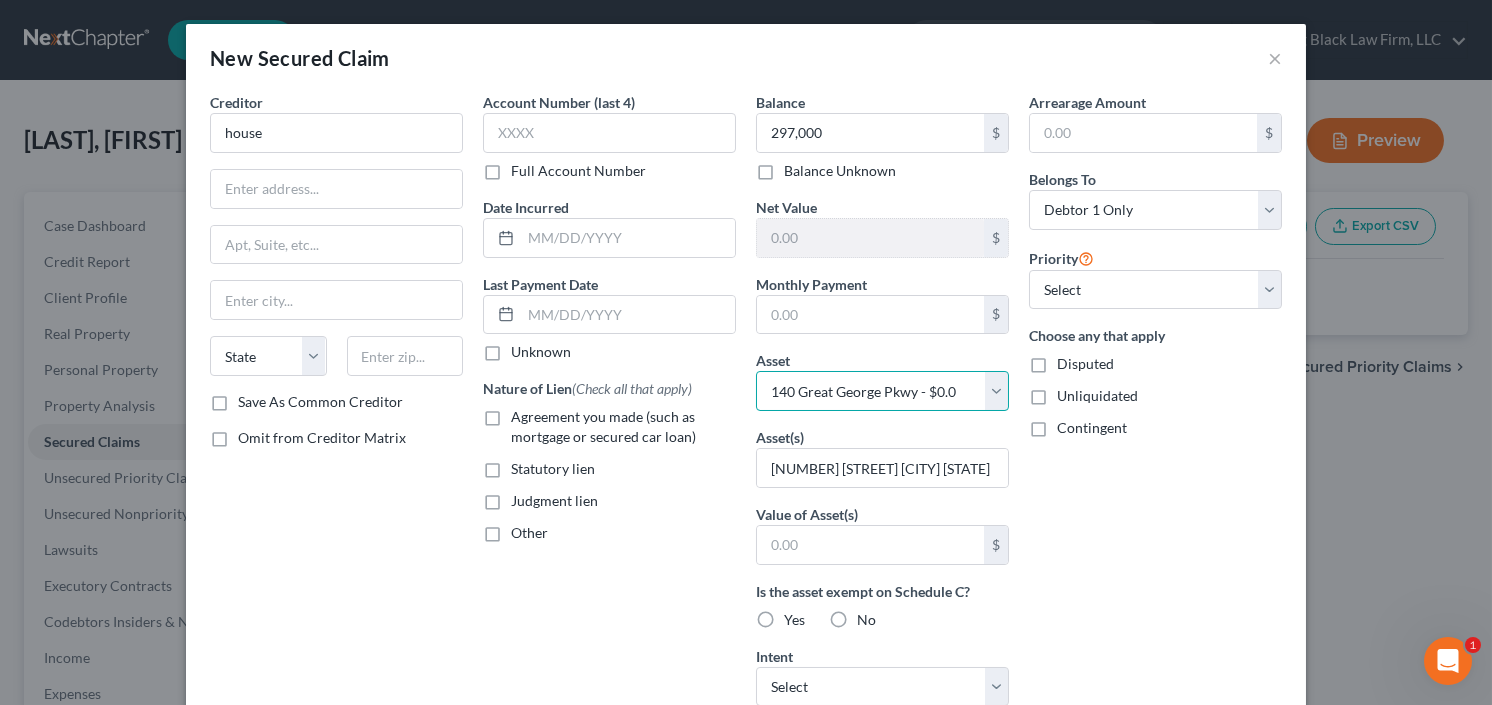 click on "Select Other Multiple Assets 140 Great George Pkwy - $0.0" at bounding box center [882, 391] 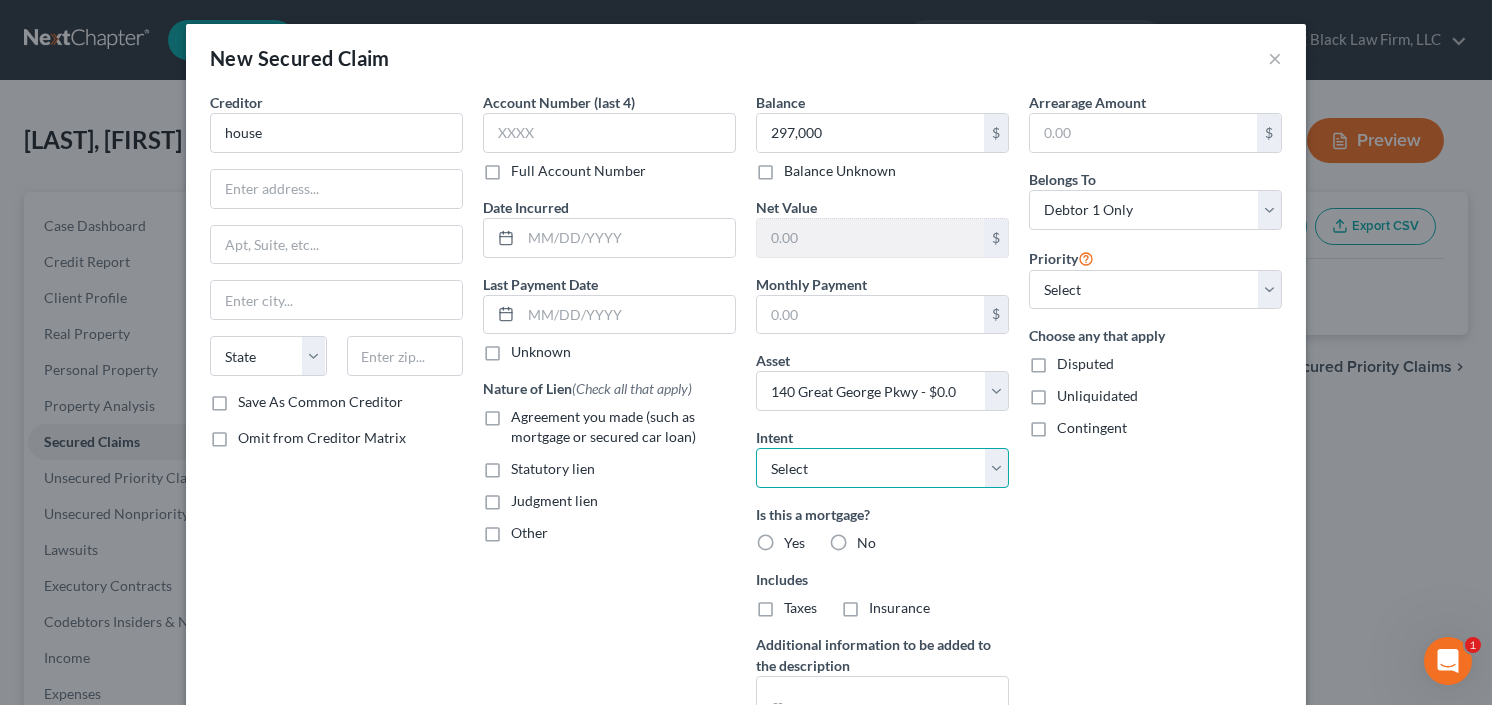 click on "Select Surrender Redeem Reaffirm Avoid Other" at bounding box center [882, 468] 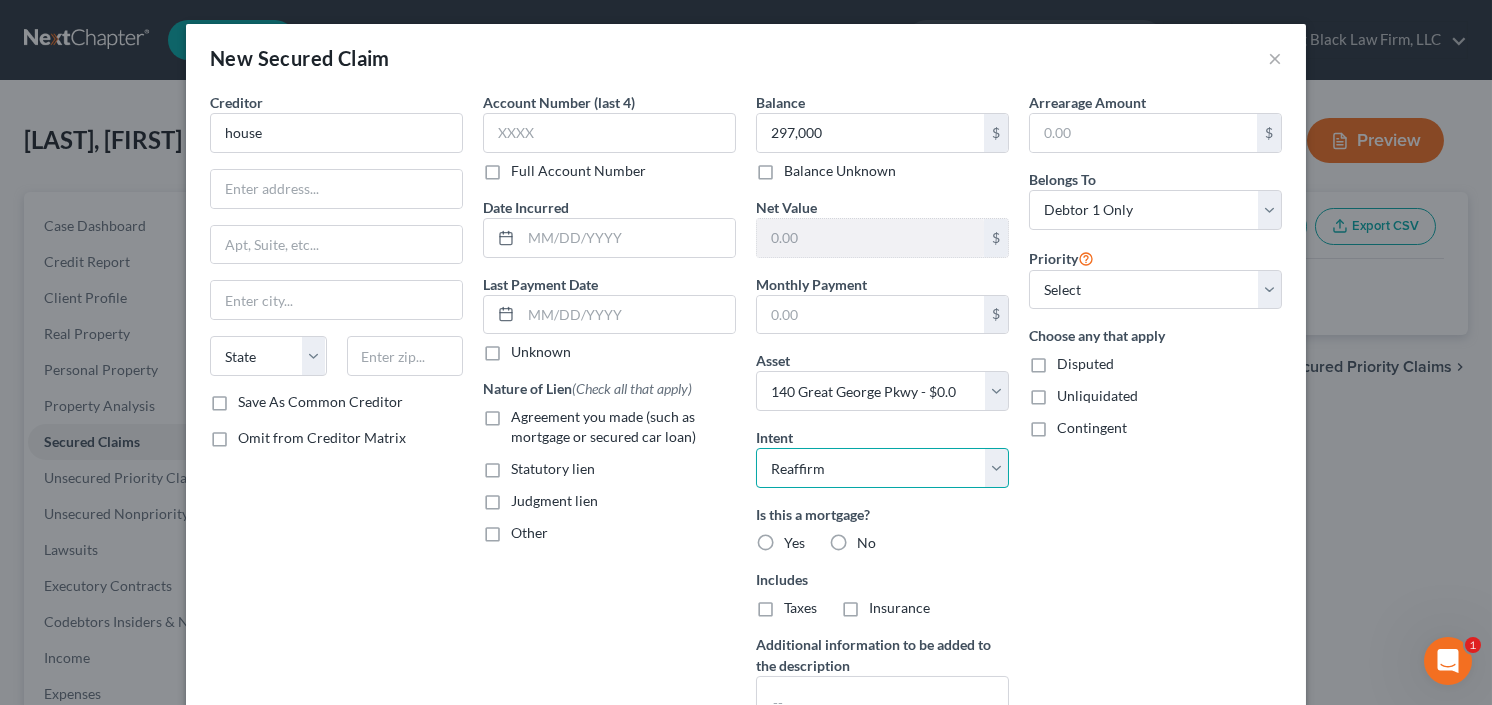 click on "Select Surrender Redeem Reaffirm Avoid Other" at bounding box center (882, 468) 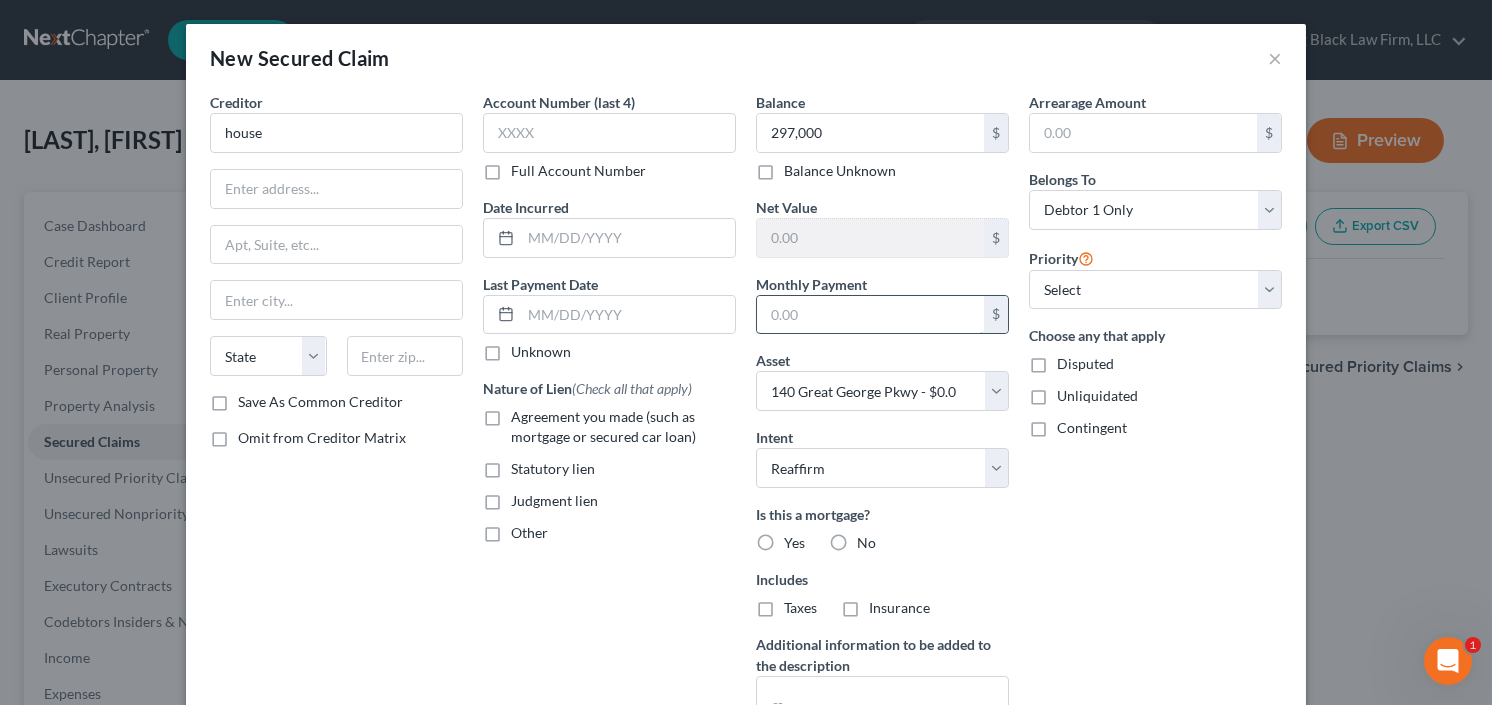 click at bounding box center (870, 315) 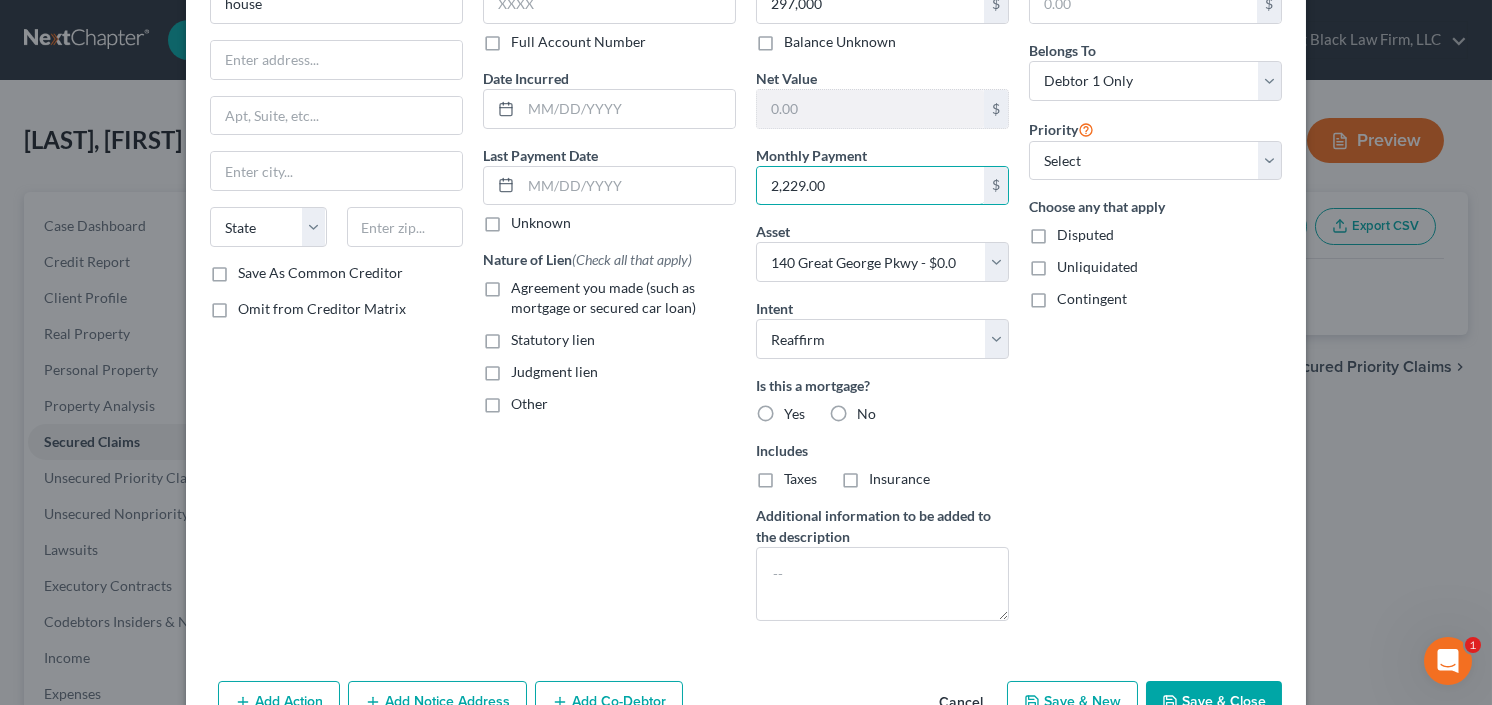 scroll, scrollTop: 183, scrollLeft: 0, axis: vertical 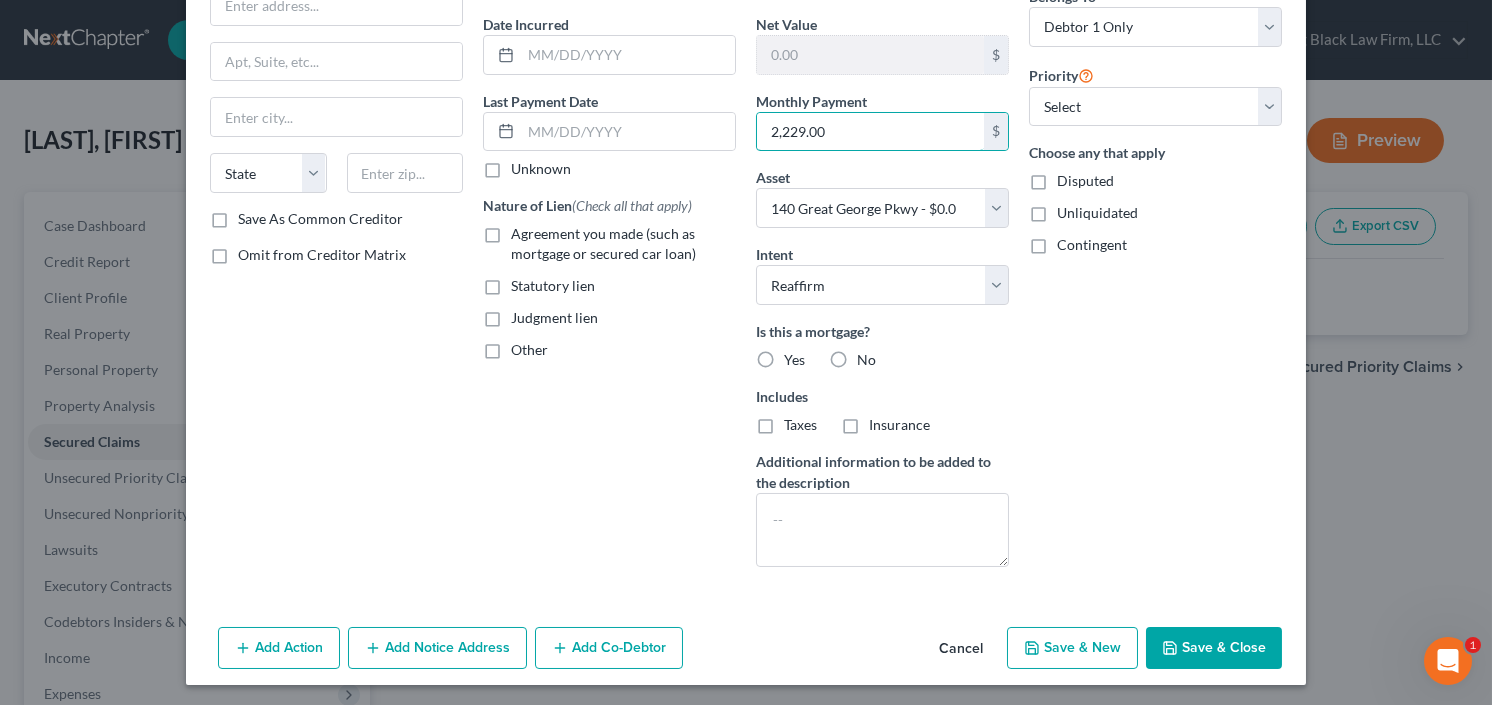 type on "2,229.00" 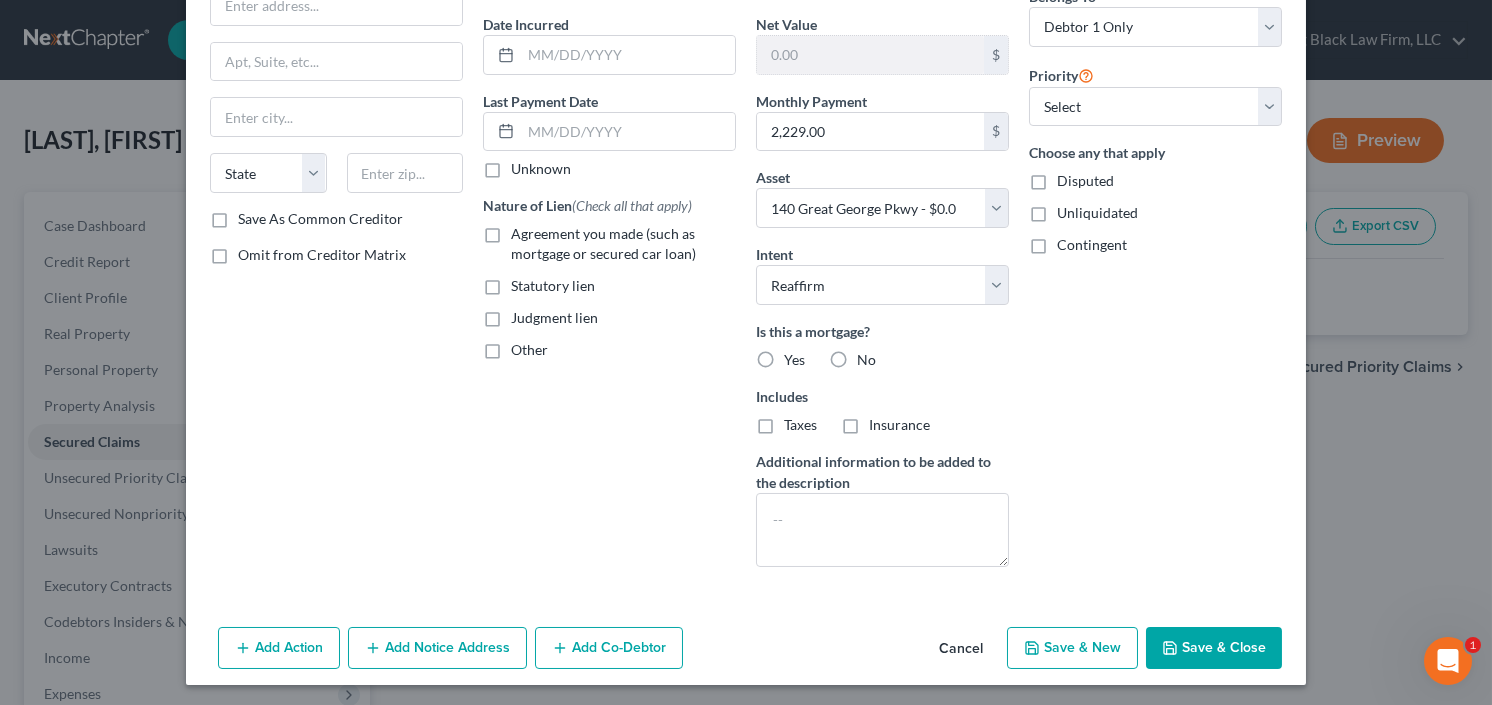 click on "Save & Close" at bounding box center (1214, 648) 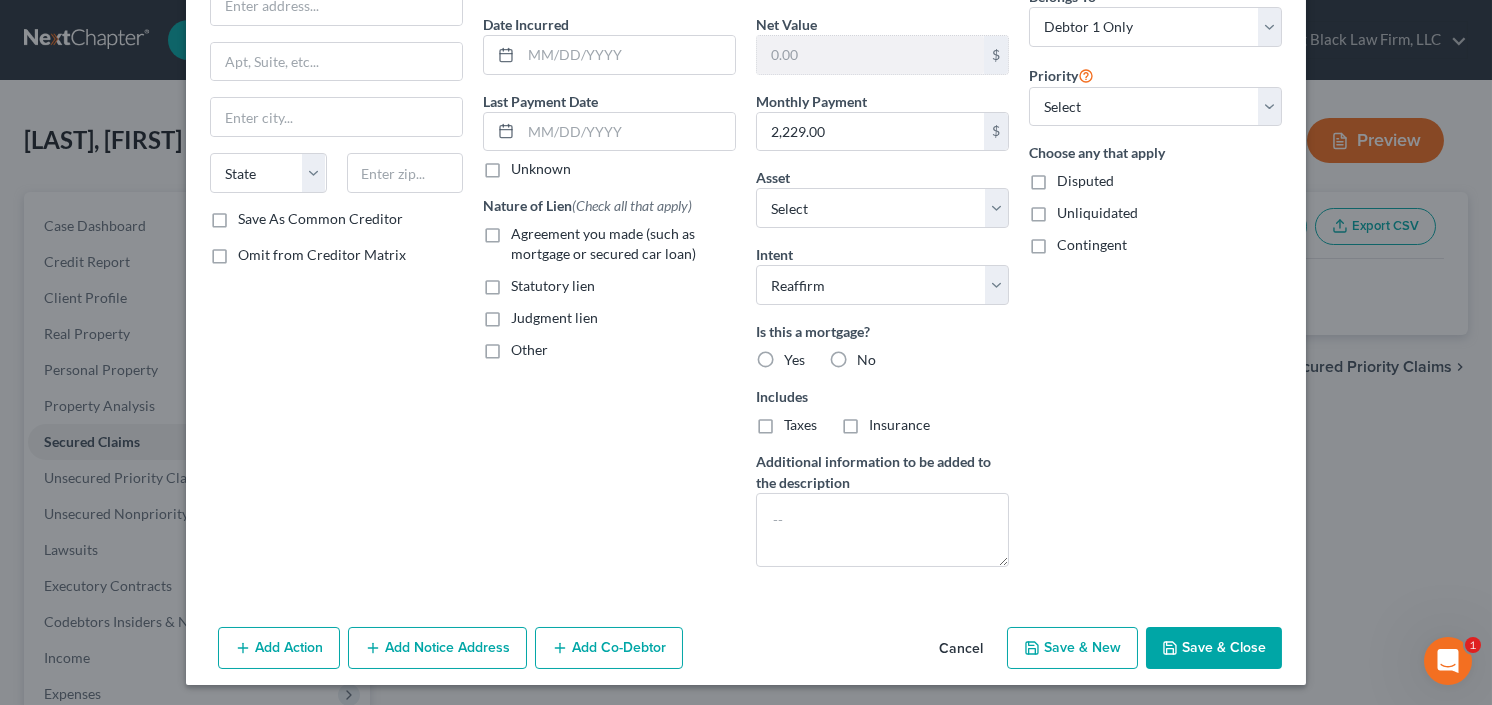 type on "297,000.00" 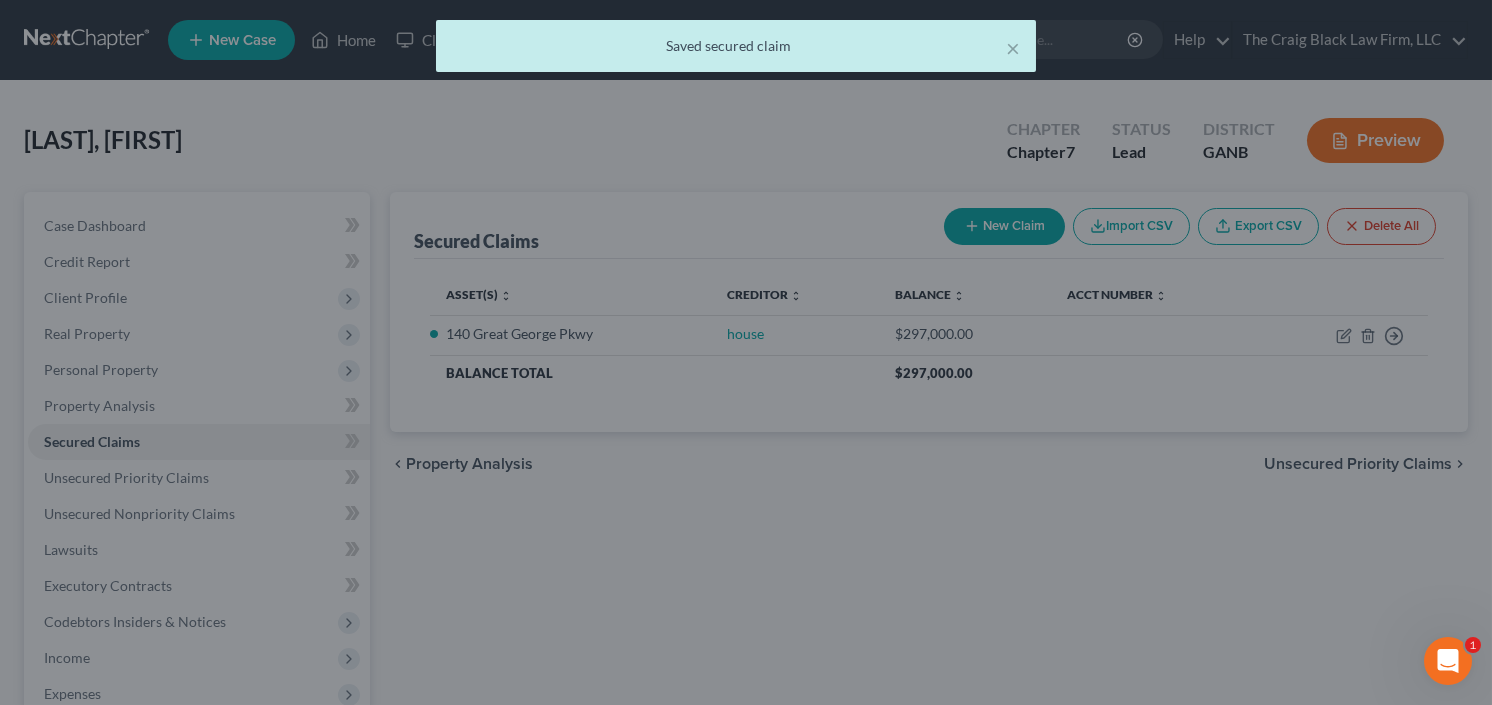 scroll, scrollTop: 0, scrollLeft: 0, axis: both 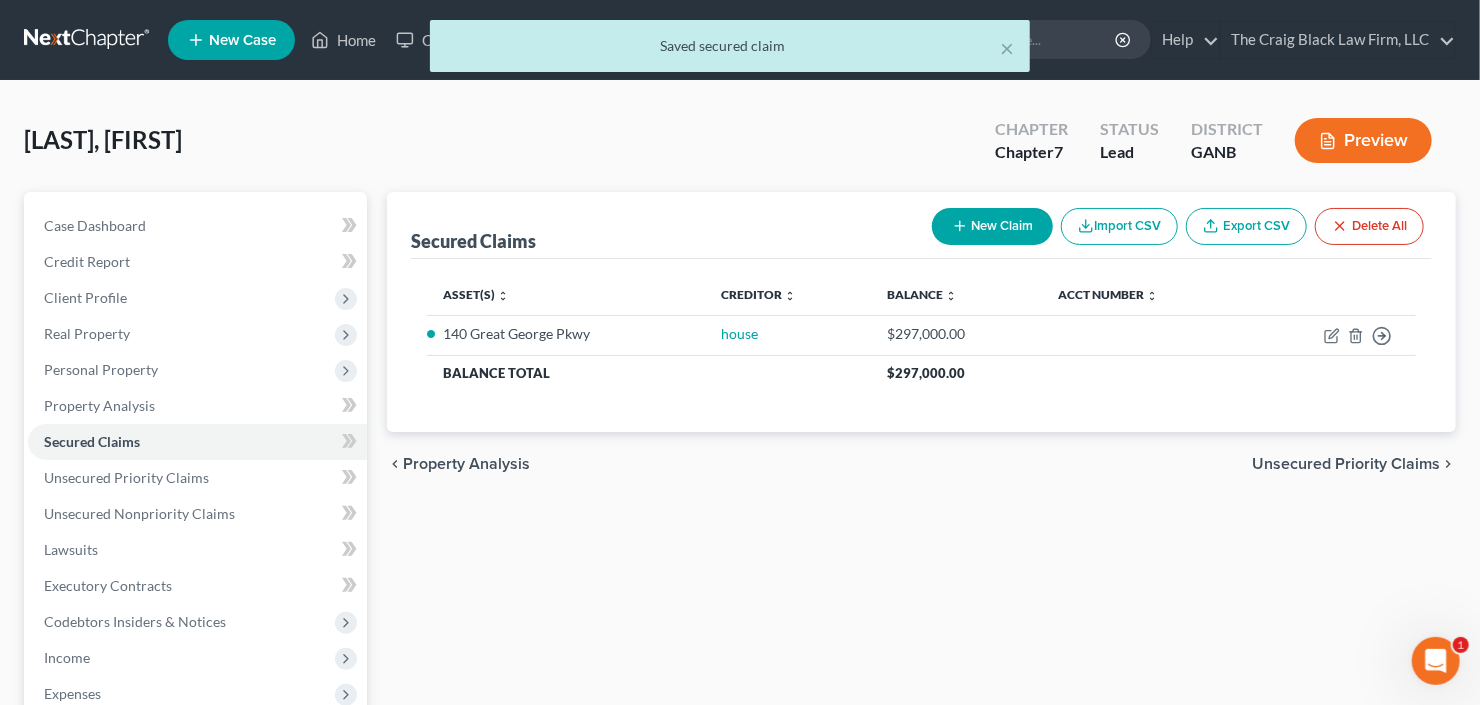 click on "New Claim" at bounding box center (992, 226) 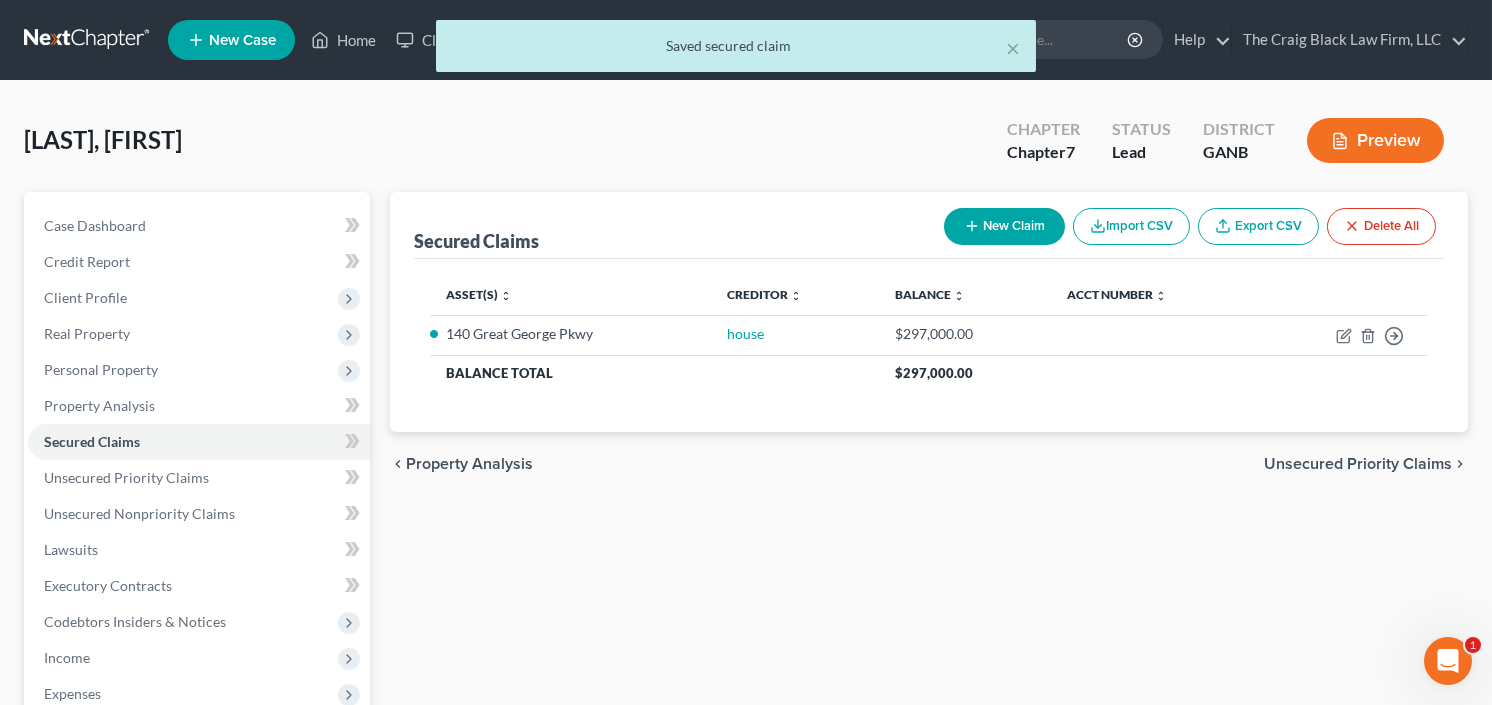 select on "0" 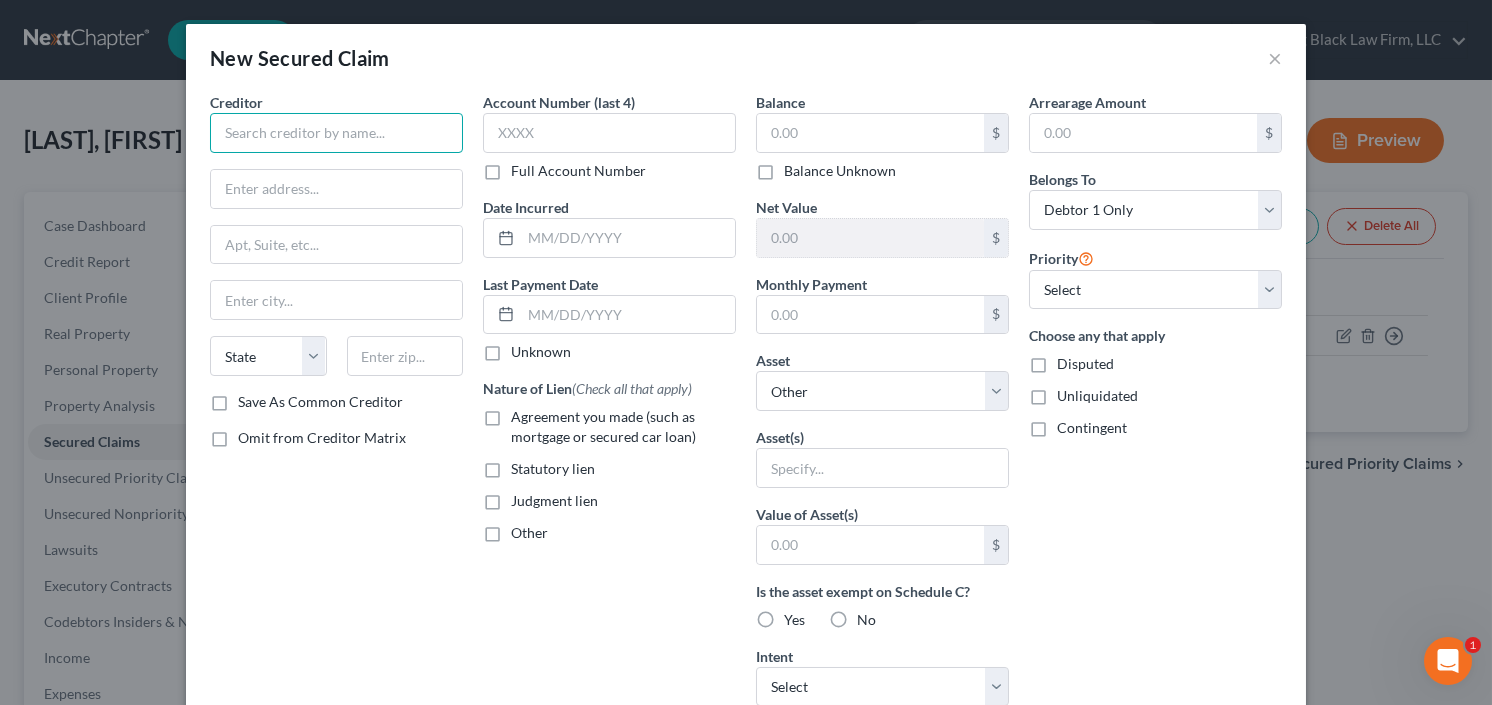 click at bounding box center (336, 133) 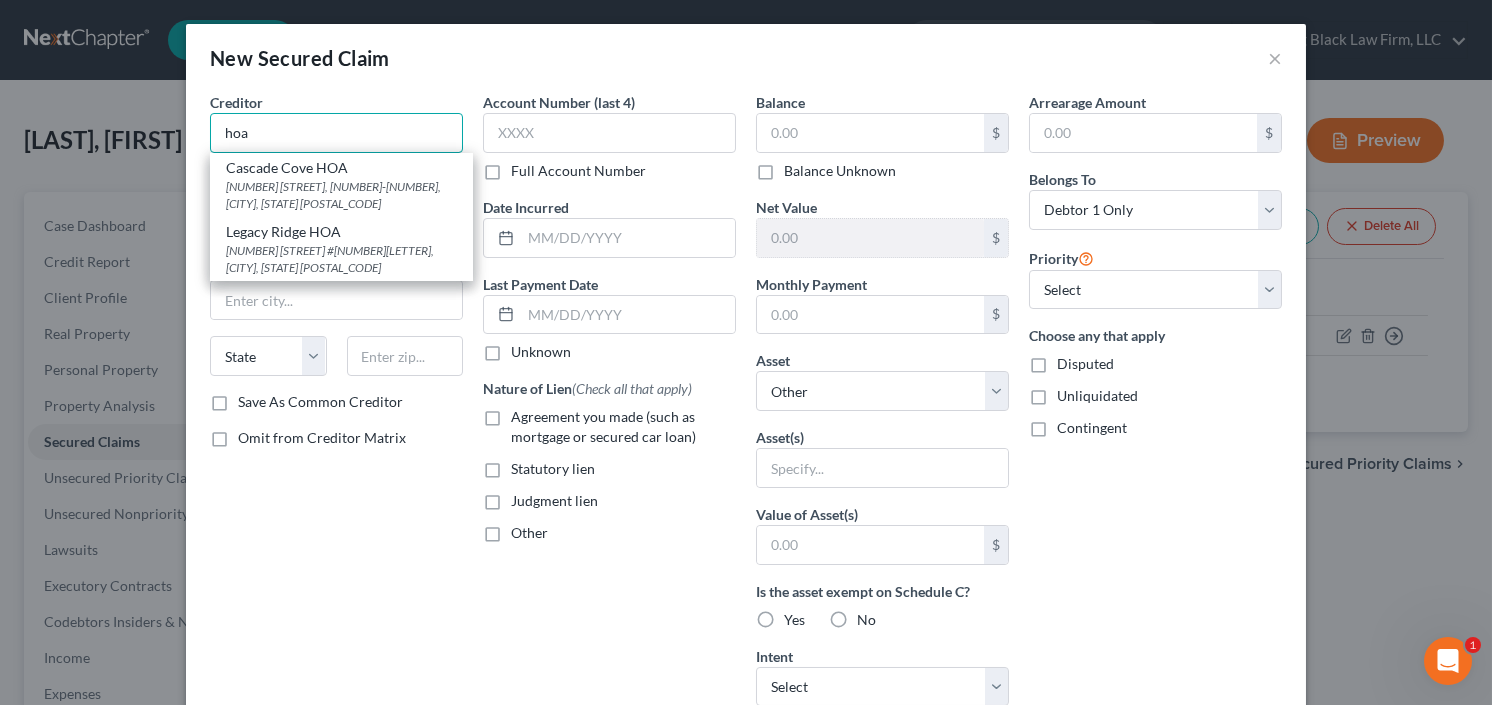 type on "hoa" 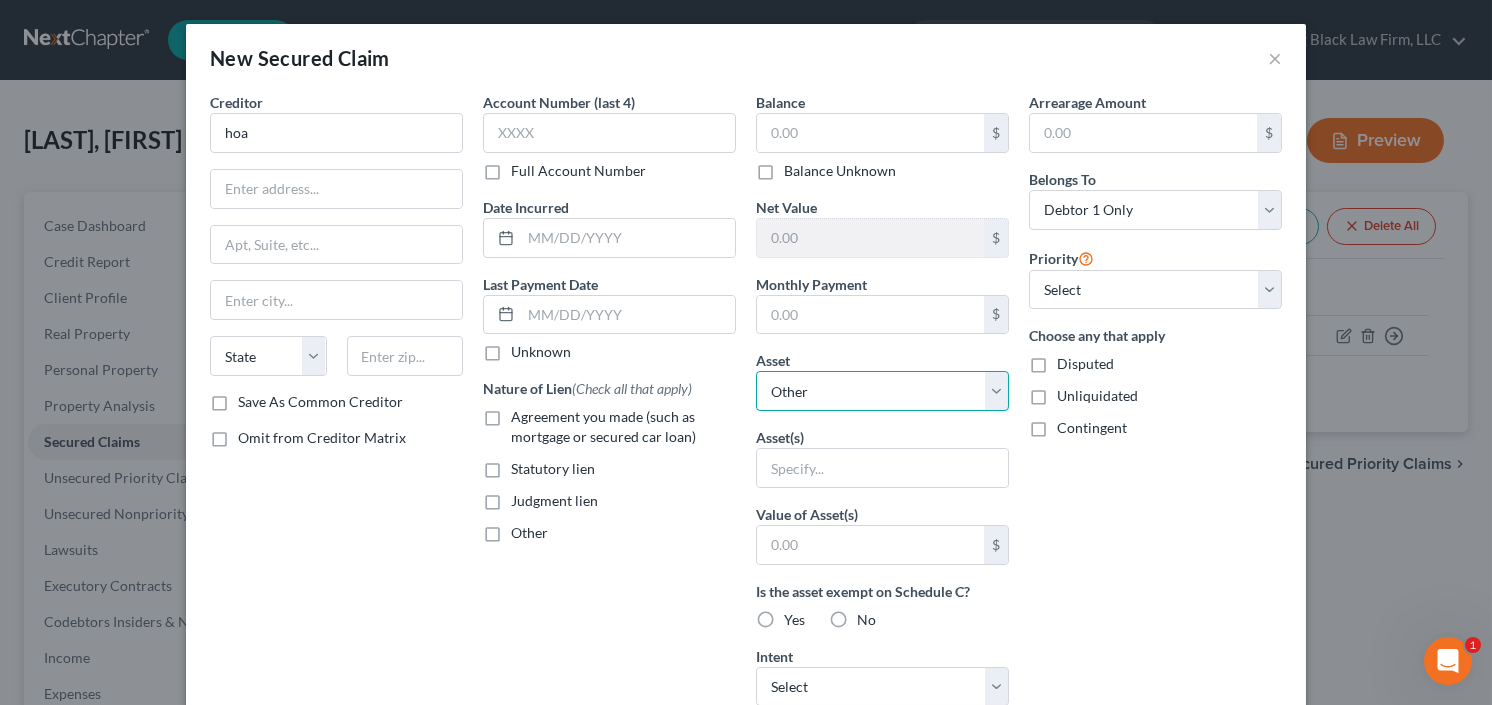 drag, startPoint x: 828, startPoint y: 381, endPoint x: 842, endPoint y: 404, distance: 26.925823 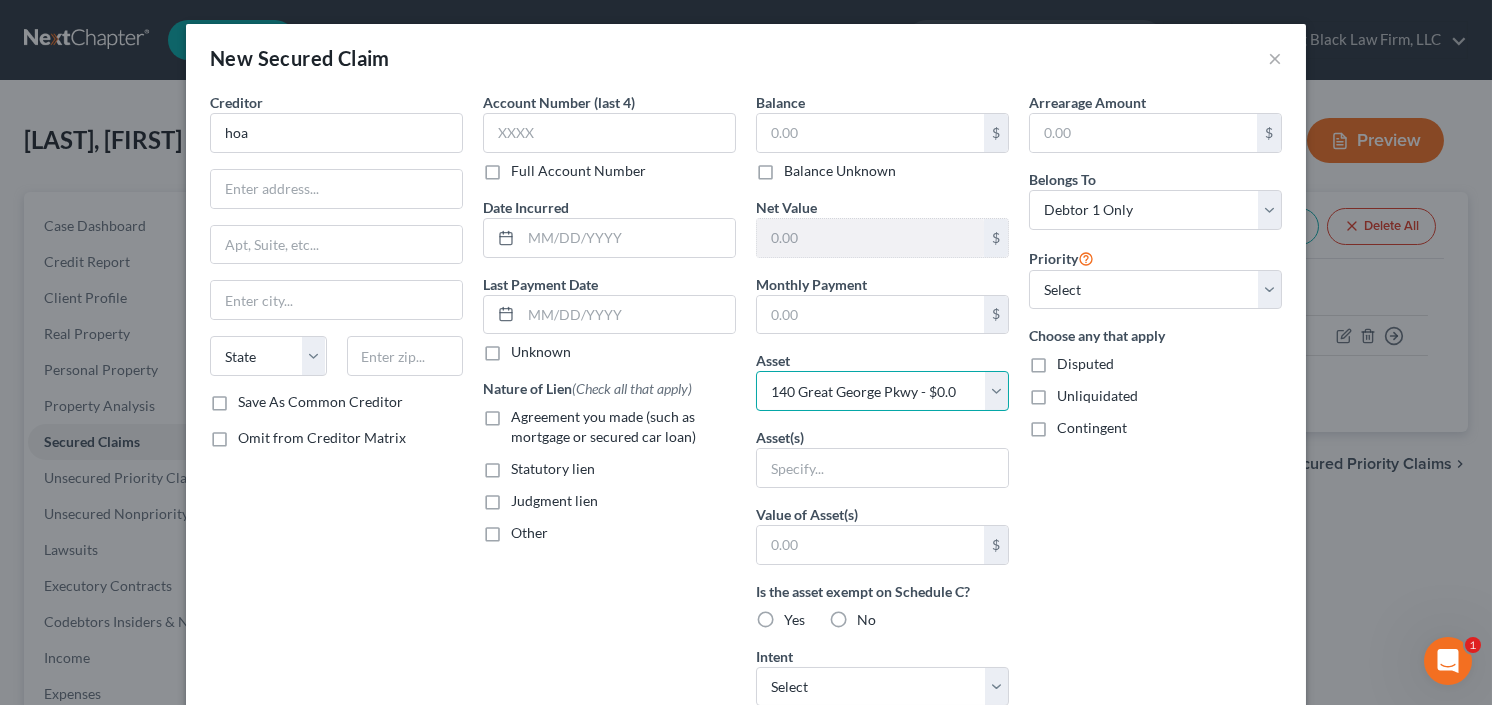 click on "Select Other Multiple Assets 140 Great George Pkwy - $0.0" at bounding box center (882, 391) 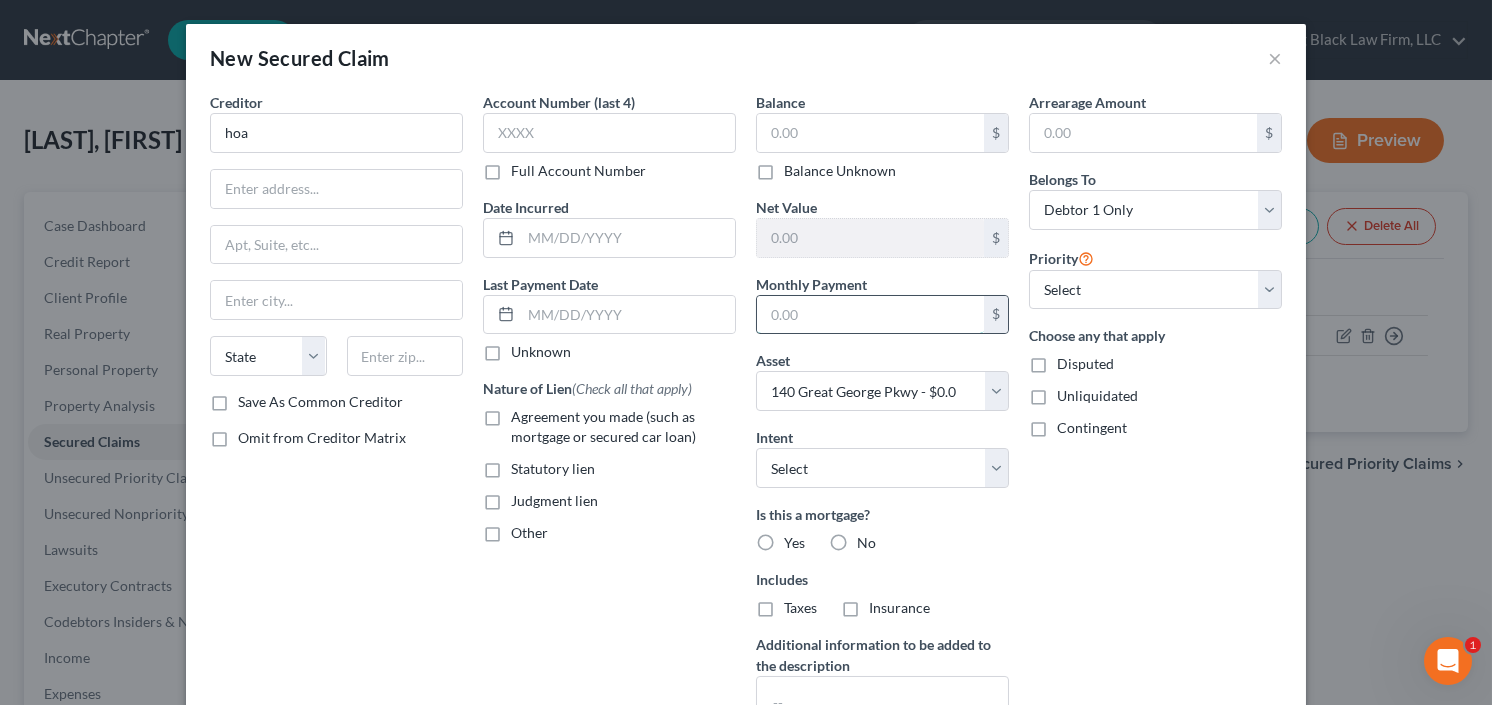 click at bounding box center [870, 315] 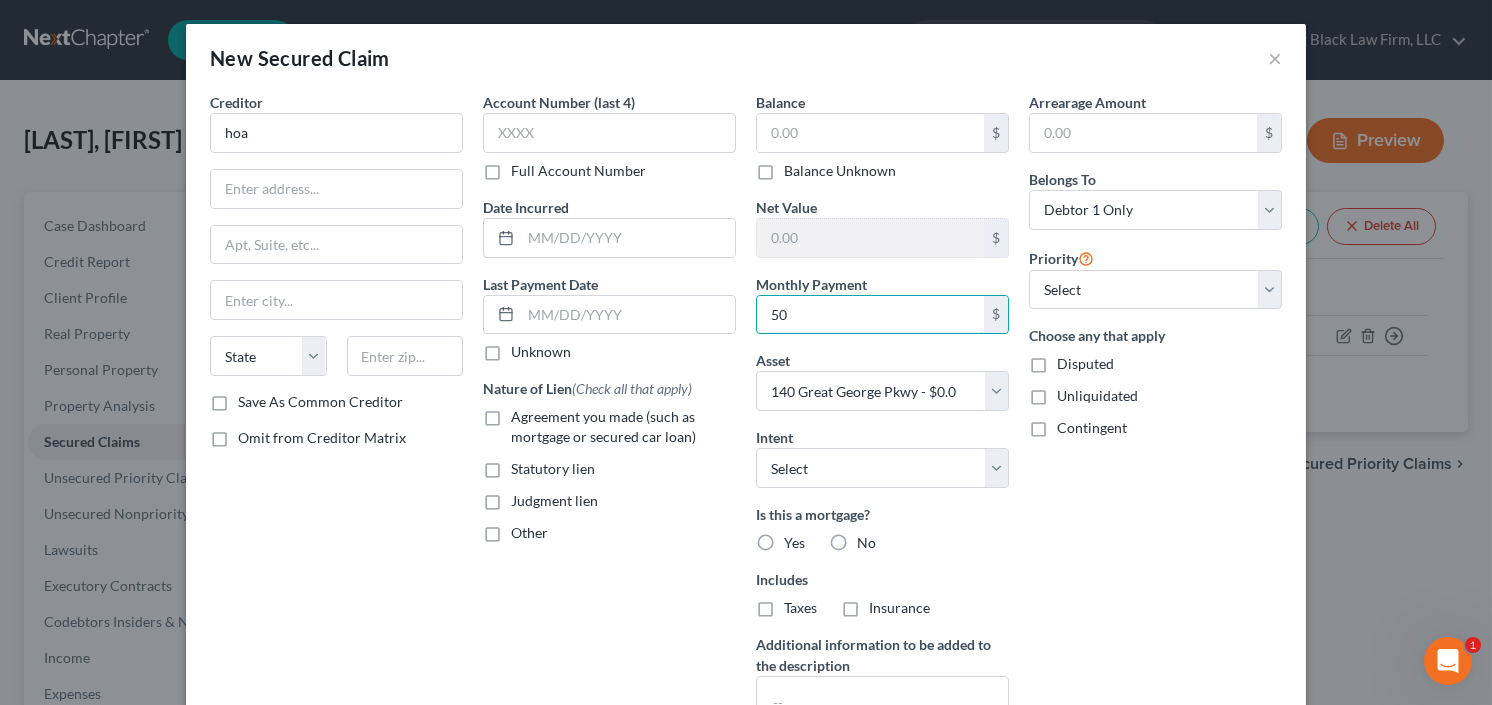type on "50" 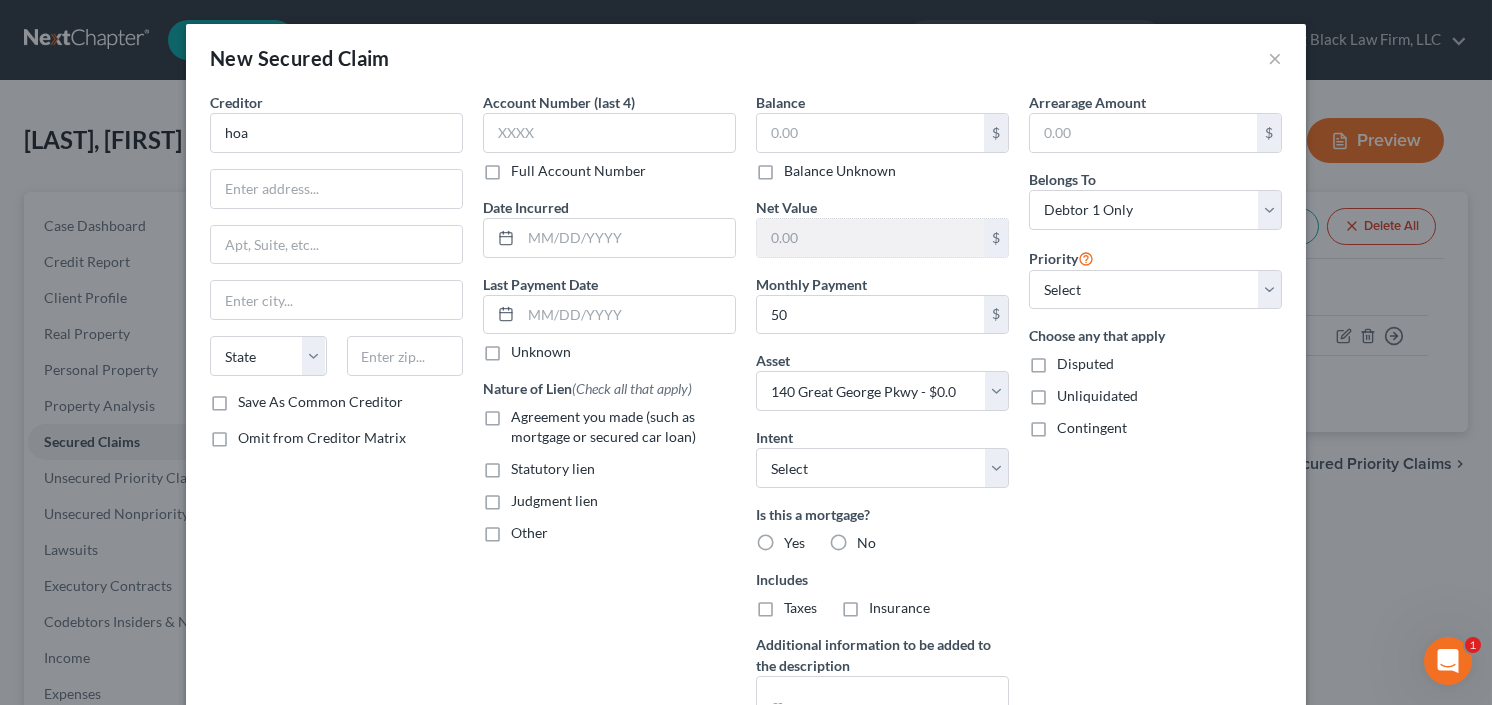 click on "Agreement you made (such as mortgage or secured car loan)" at bounding box center [623, 427] 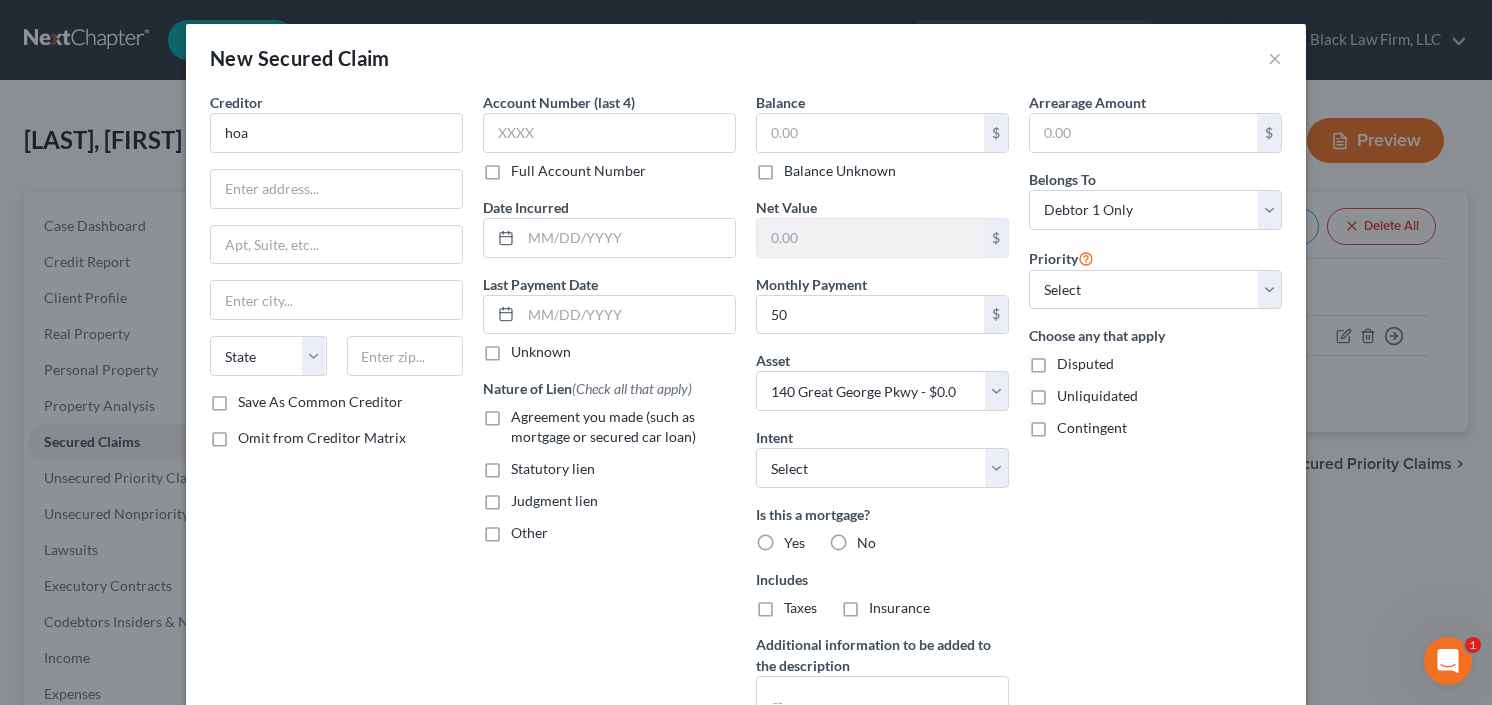 click on "Agreement you made (such as mortgage or secured car loan)" at bounding box center [525, 413] 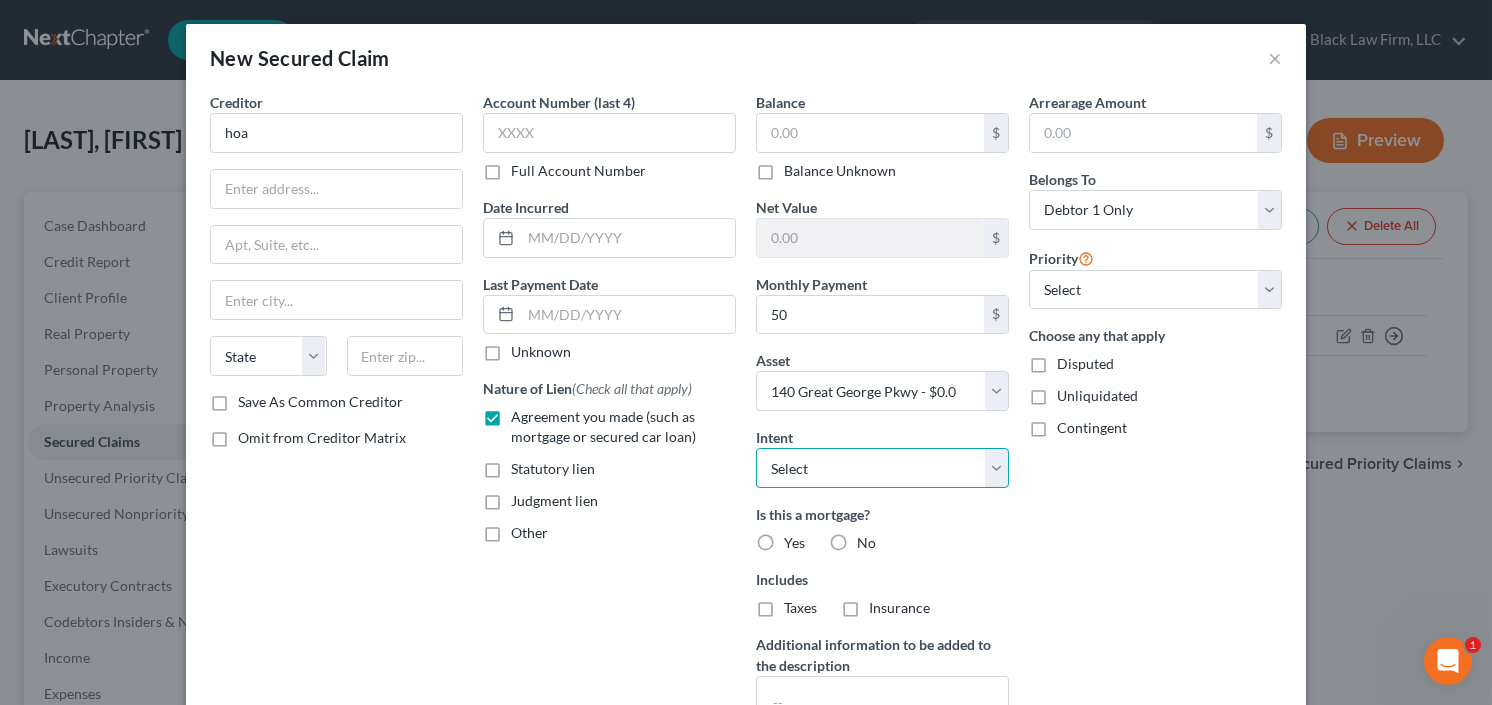 click on "Select Surrender Redeem Reaffirm Avoid Other" at bounding box center [882, 468] 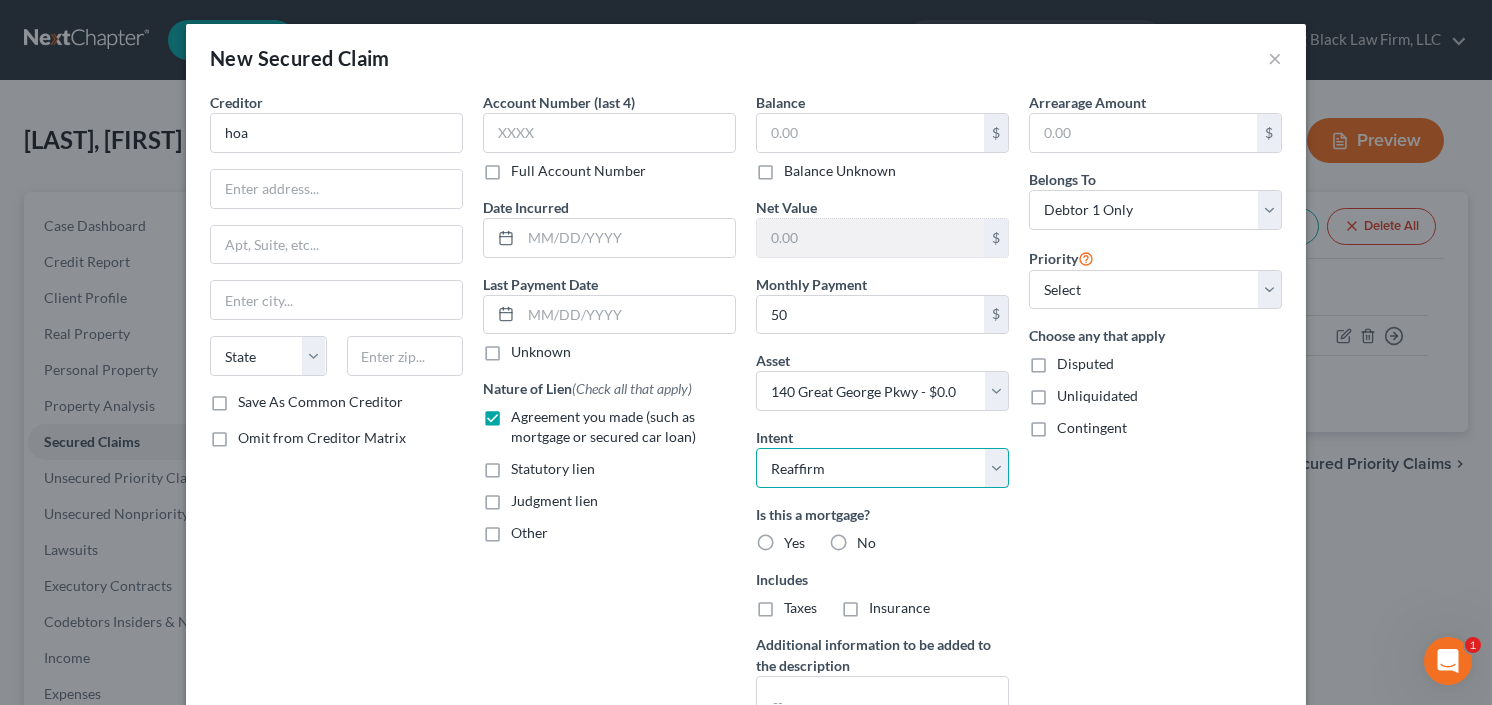 click on "Select Surrender Redeem Reaffirm Avoid Other" at bounding box center (882, 468) 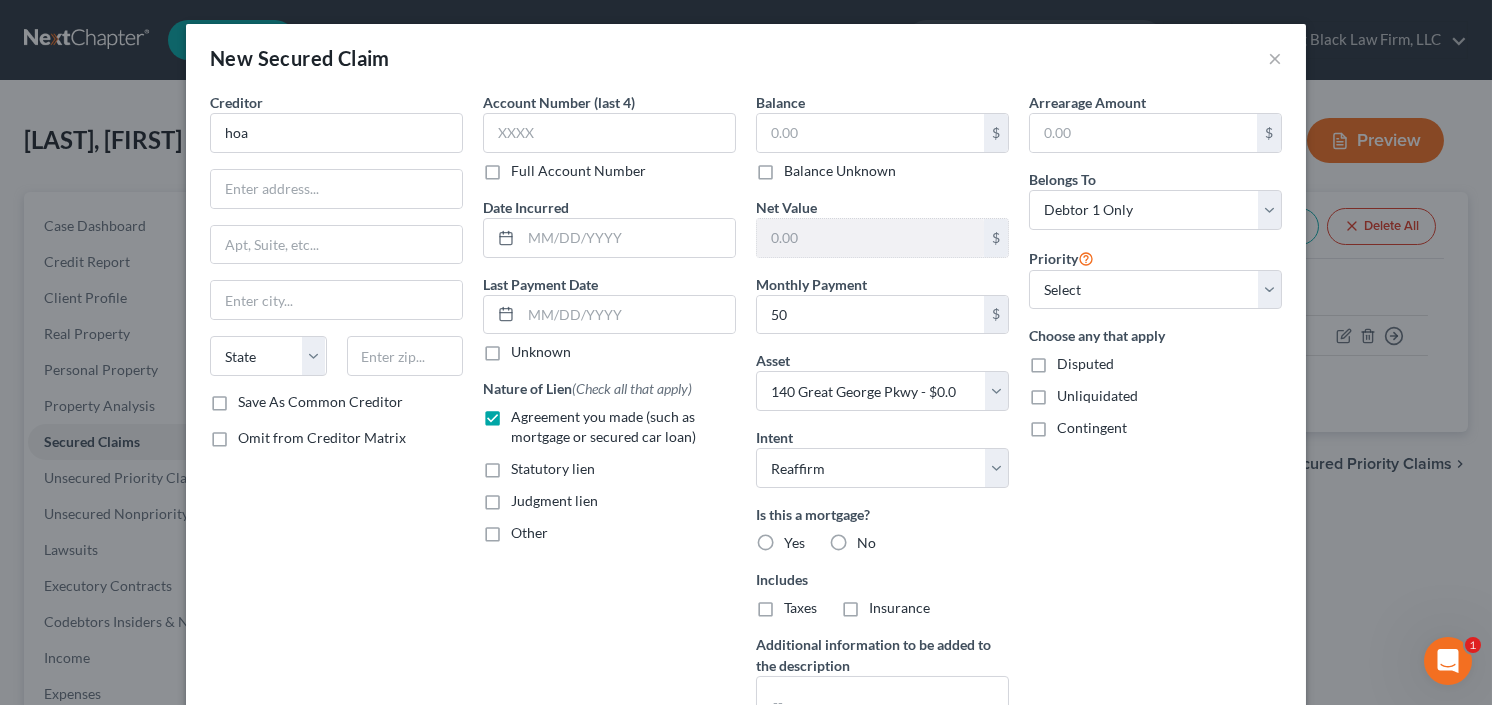 click on "Yes" at bounding box center [794, 543] 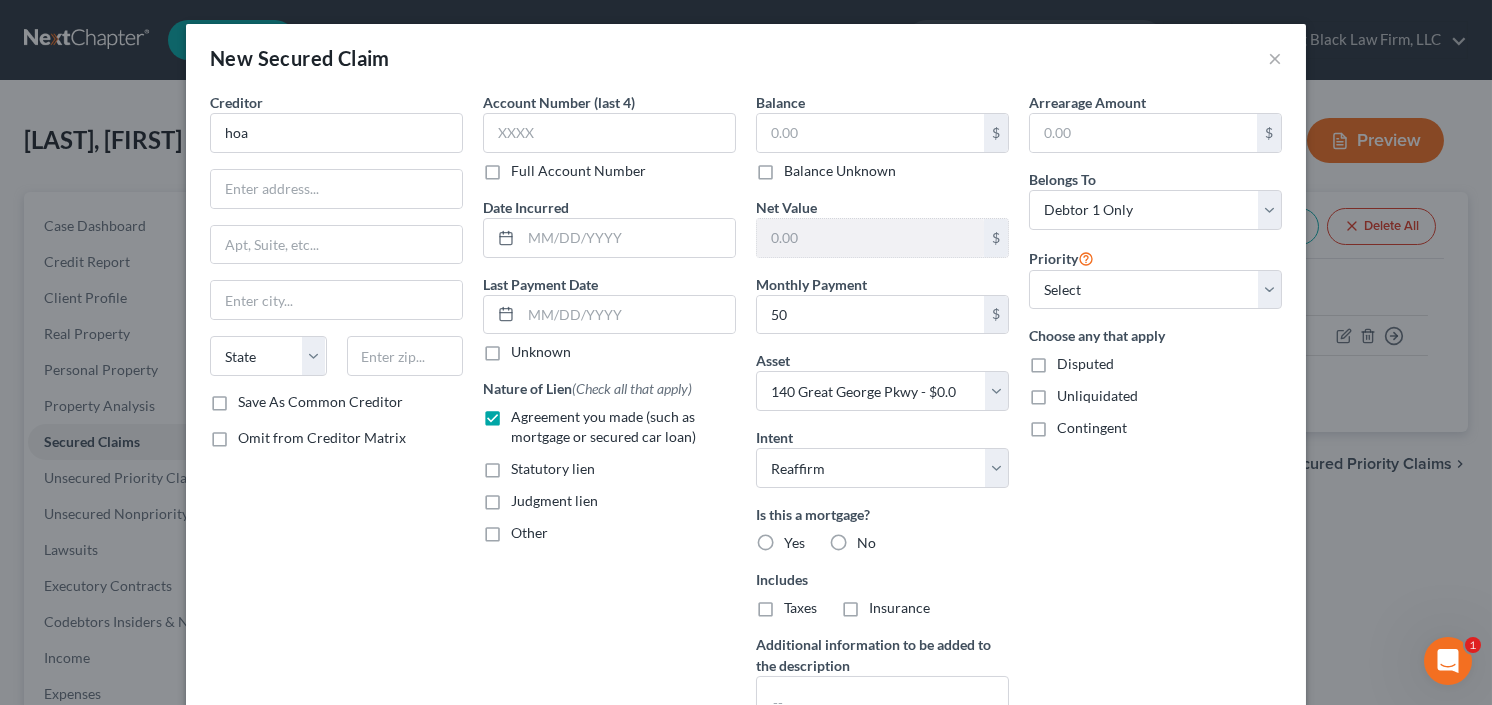 click on "Yes" at bounding box center [798, 539] 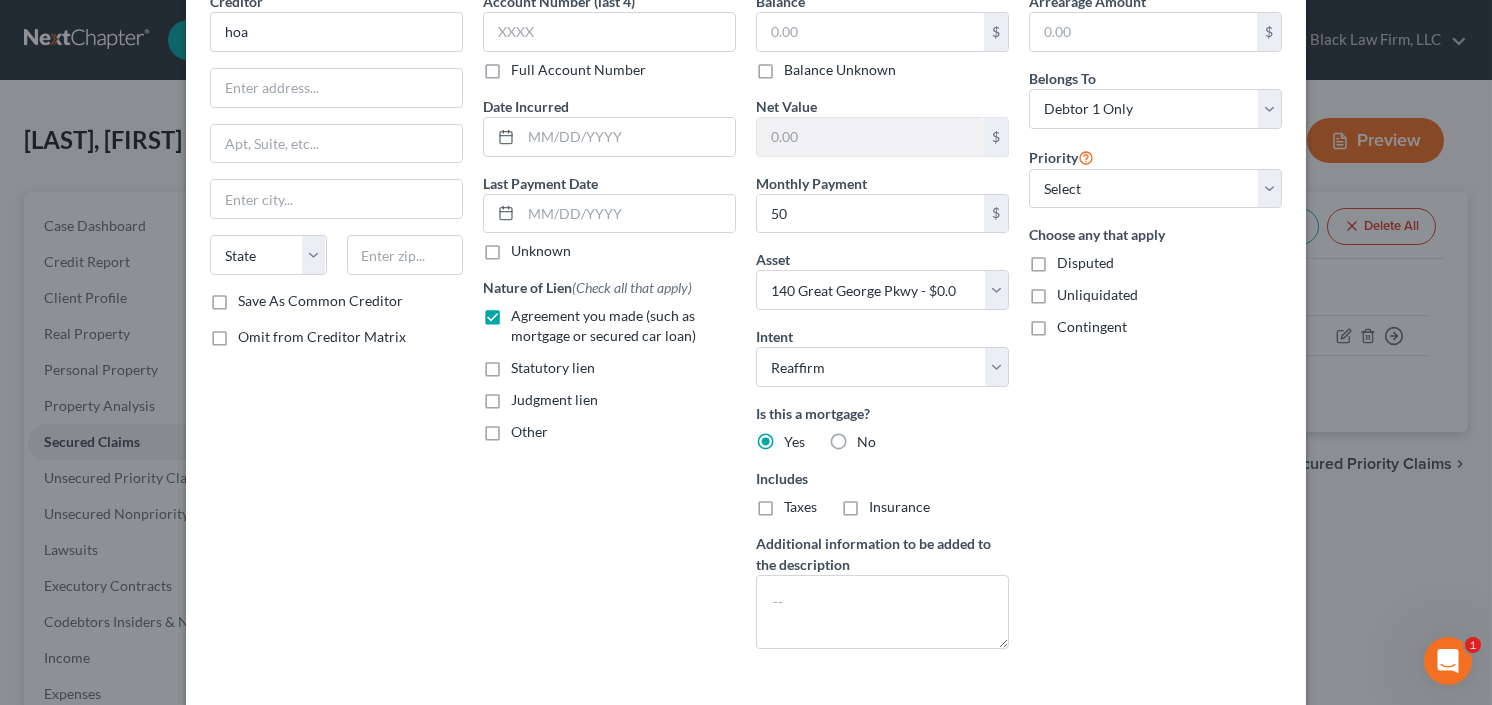 scroll, scrollTop: 183, scrollLeft: 0, axis: vertical 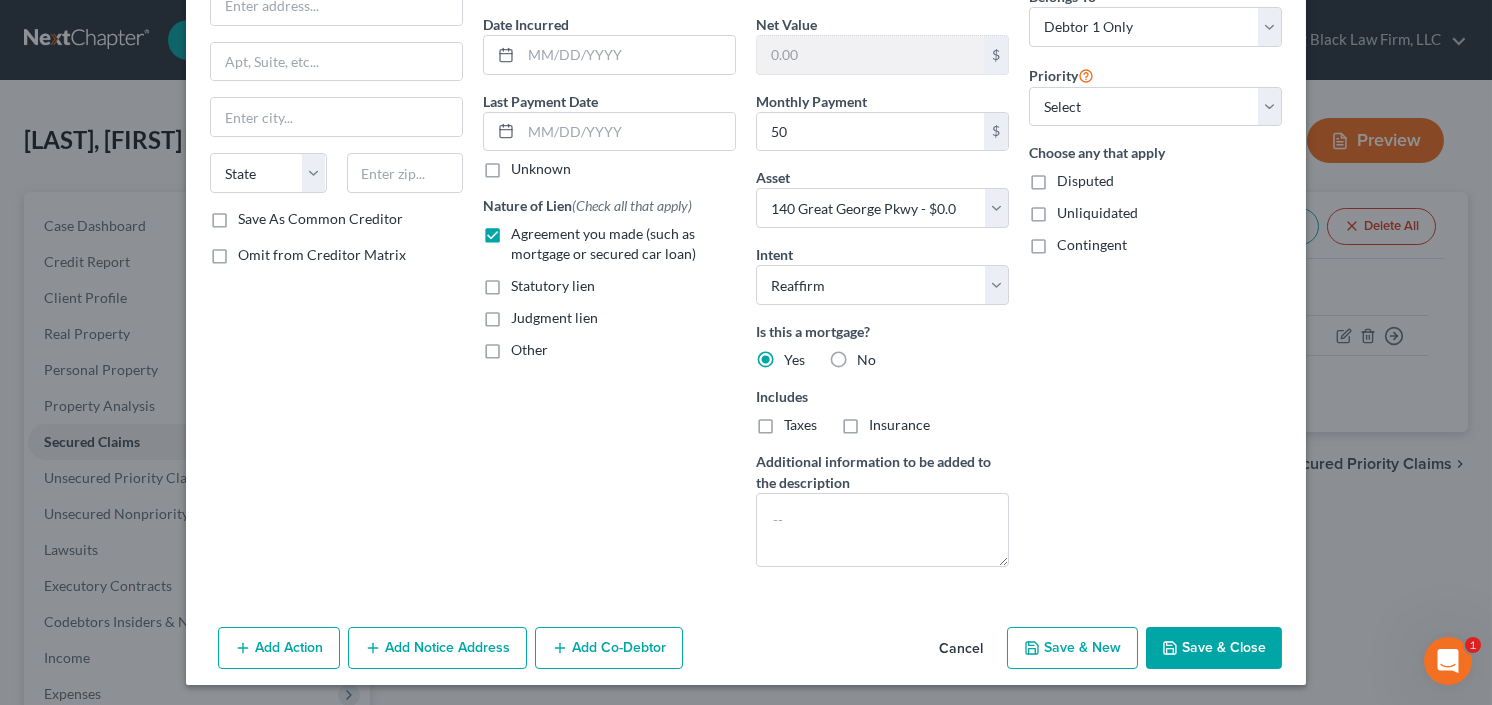 drag, startPoint x: 1192, startPoint y: 629, endPoint x: 1194, endPoint y: 619, distance: 10.198039 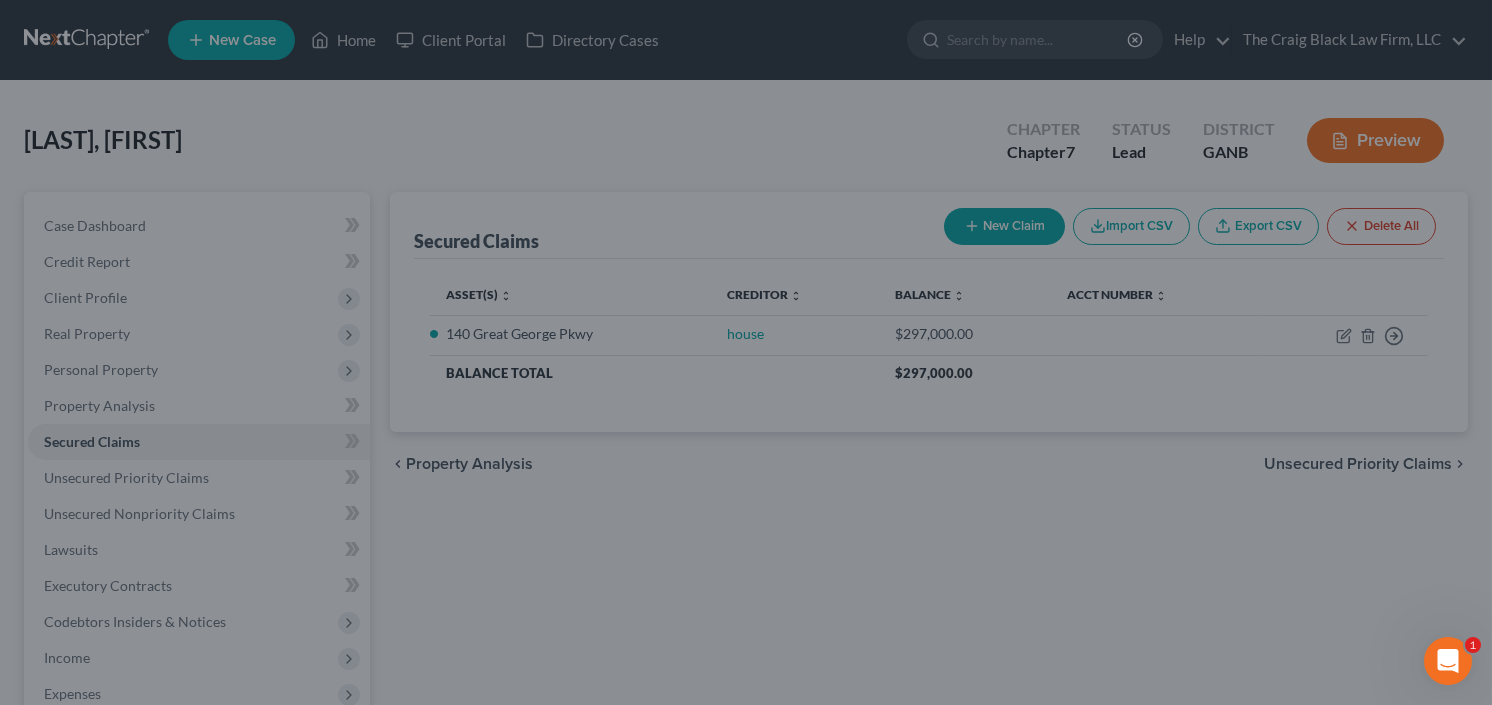 type on "0.00" 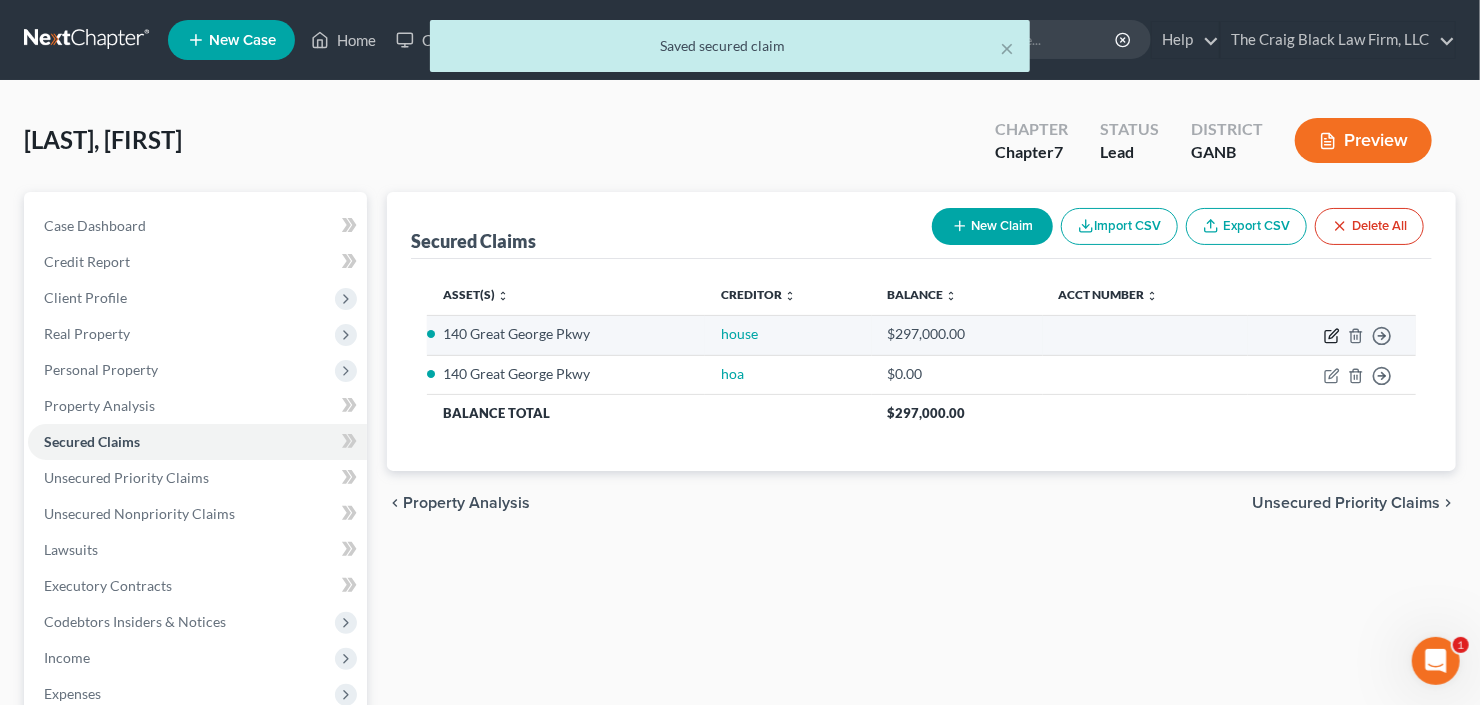 click 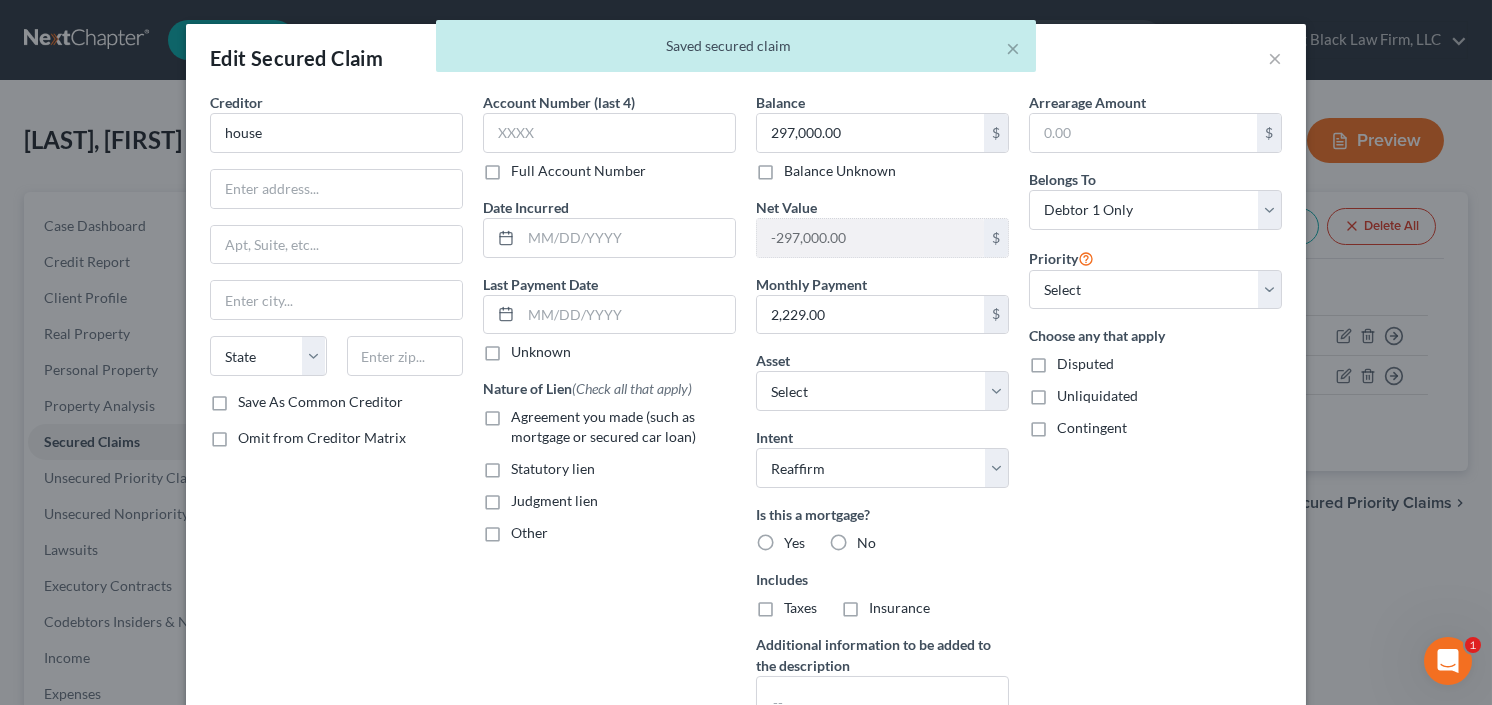 click on "Yes" at bounding box center (794, 543) 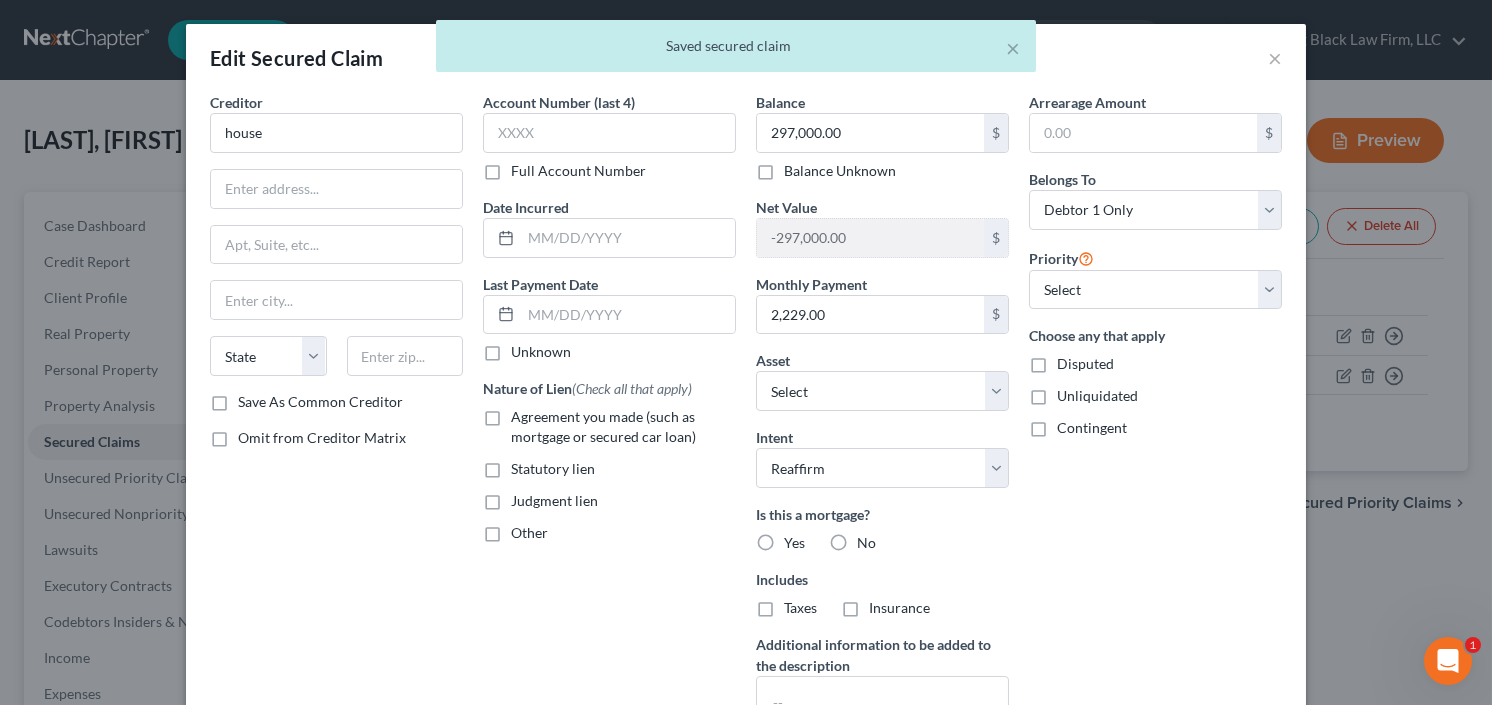 click on "Yes" at bounding box center (798, 539) 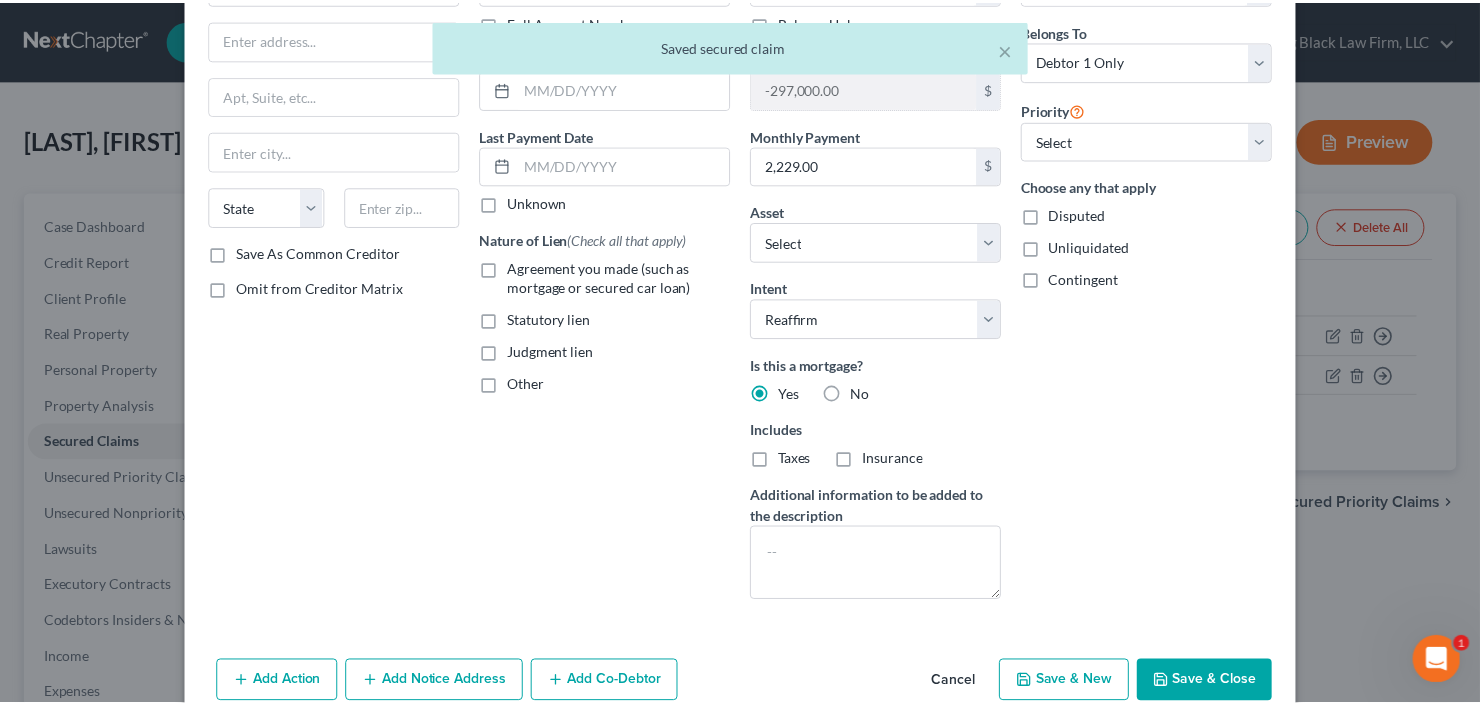 scroll, scrollTop: 240, scrollLeft: 0, axis: vertical 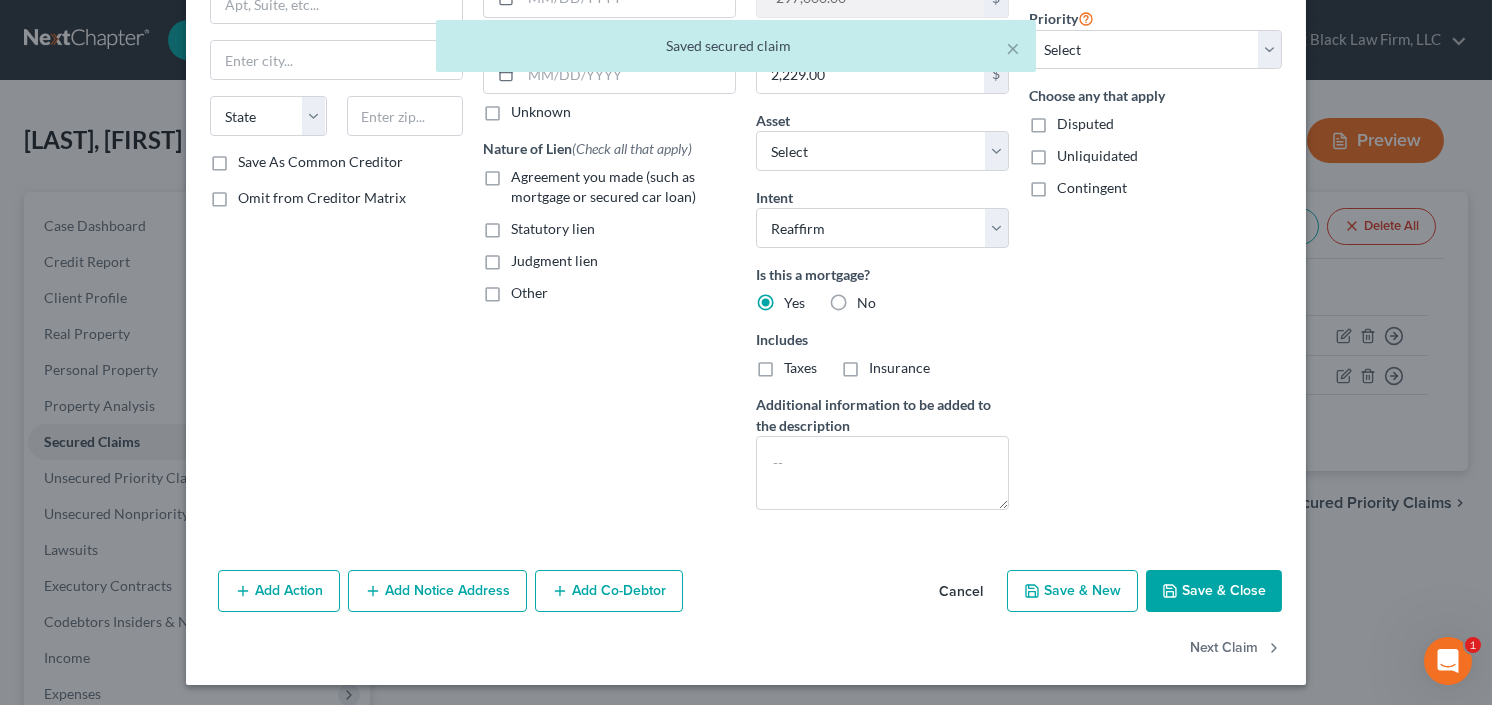 click on "Save & Close" at bounding box center [1214, 591] 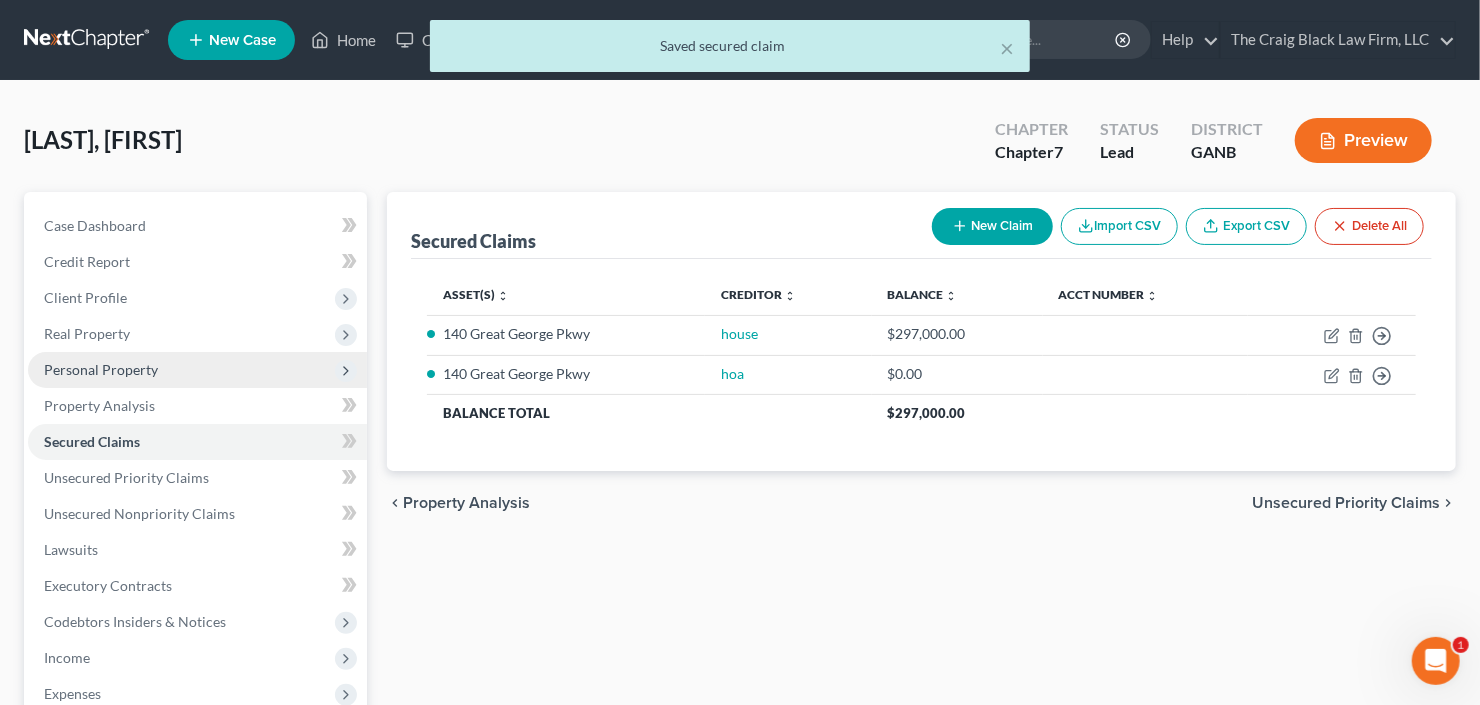 click on "Personal Property" at bounding box center (197, 370) 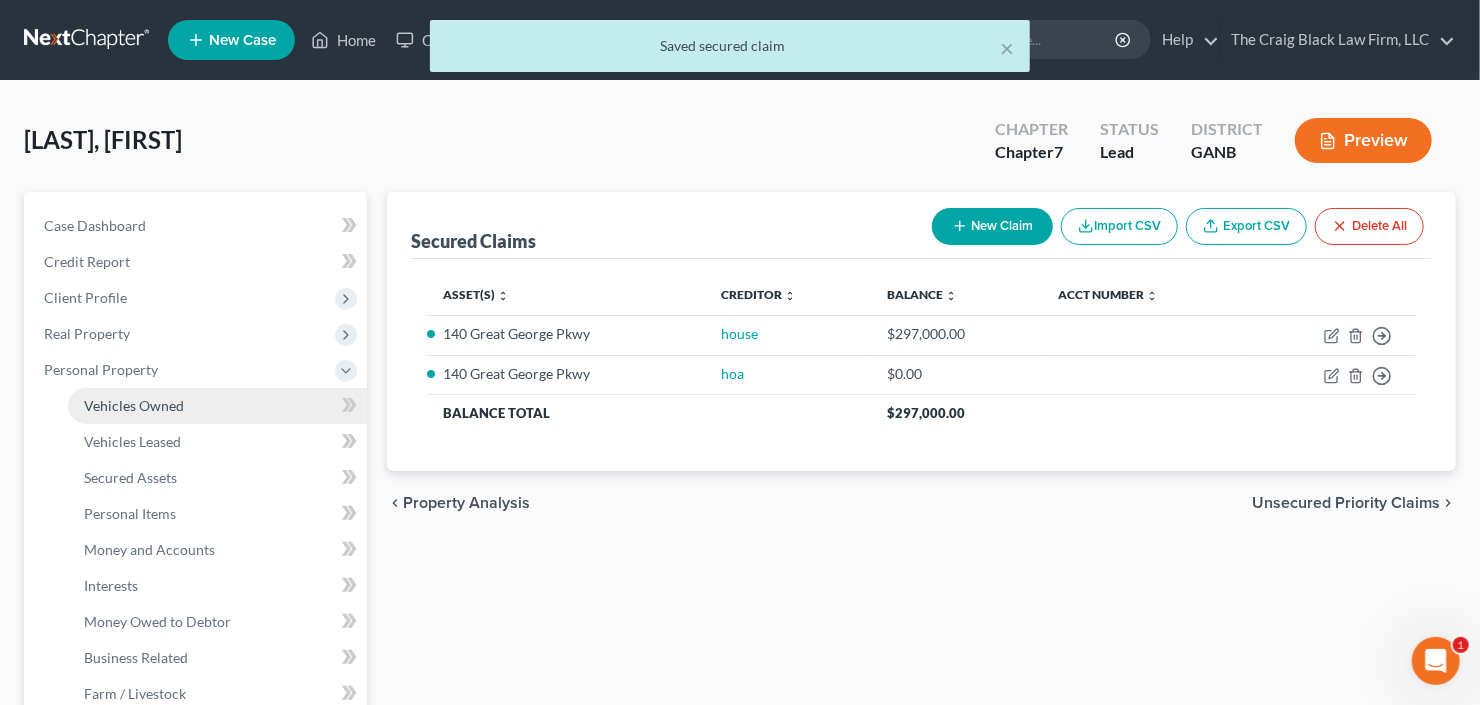 click on "Vehicles Owned" at bounding box center (217, 406) 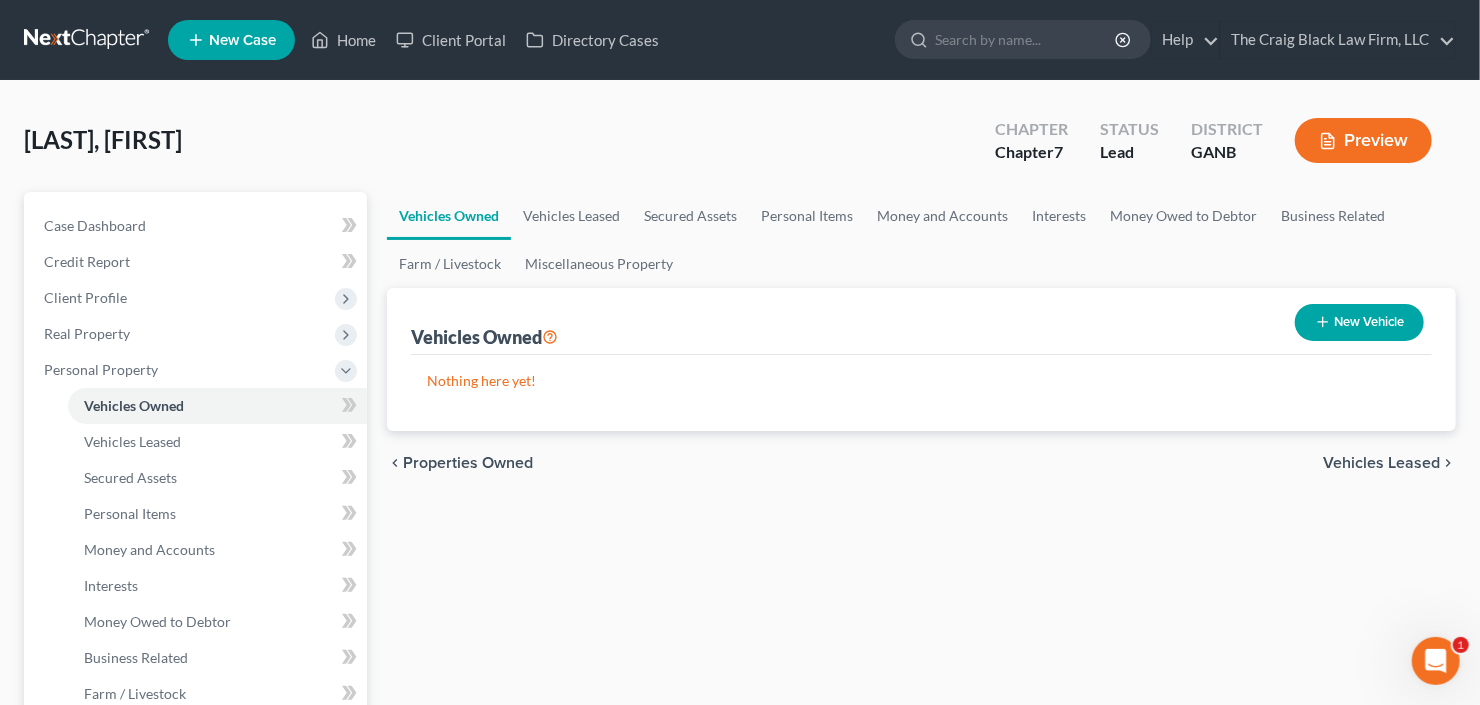 click on "New Vehicle" at bounding box center (1359, 322) 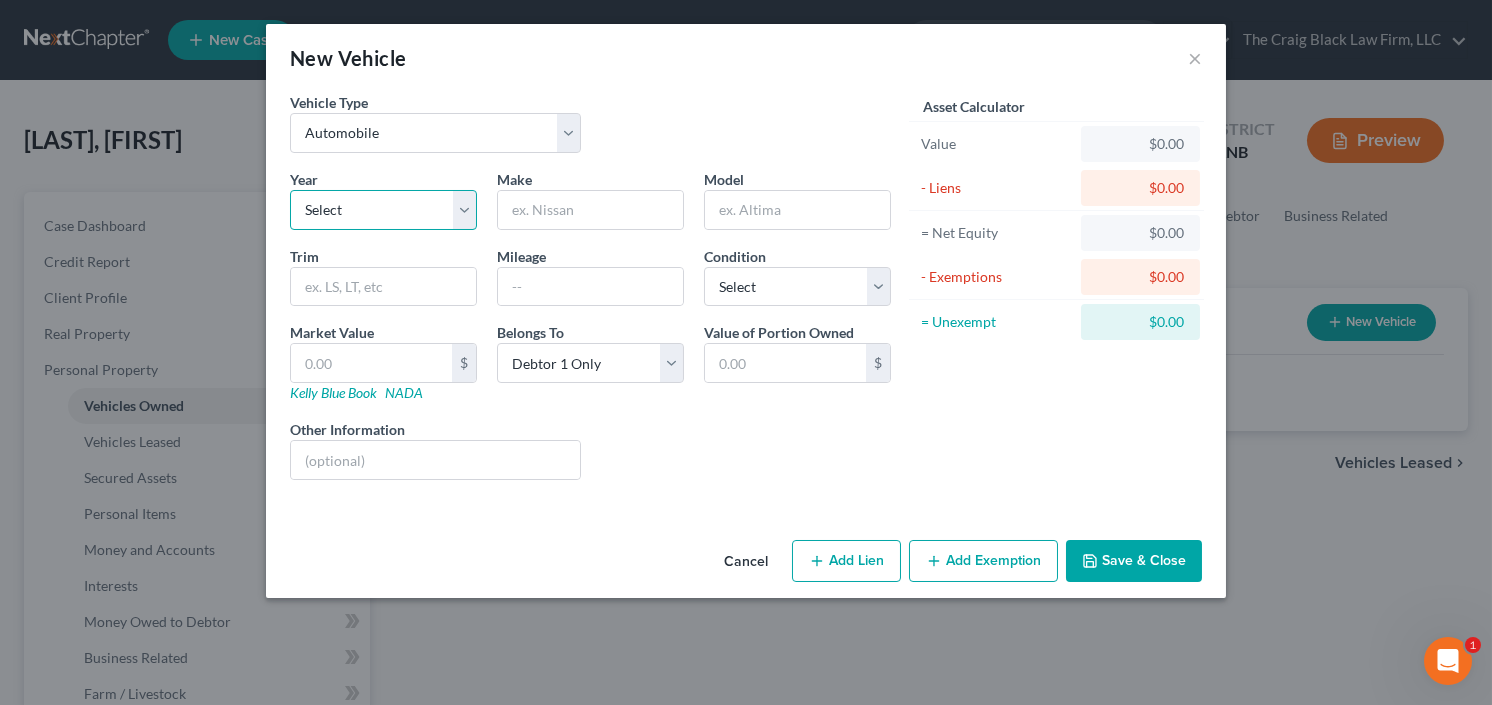 click on "Select 2026 2025 2024 2023 2022 2021 2020 2019 2018 2017 2016 2015 2014 2013 2012 2011 2010 2009 2008 2007 2006 2005 2004 2003 2002 2001 2000 1999 1998 1997 1996 1995 1994 1993 1992 1991 1990 1989 1988 1987 1986 1985 1984 1983 1982 1981 1980 1979 1978 1977 1976 1975 1974 1973 1972 1971 1970 1969 1968 1967 1966 1965 1964 1963 1962 1961 1960 1959 1958 1957 1956 1955 1954 1953 1952 1951 1950 1949 1948 1947 1946 1945 1944 1943 1942 1941 1940 1939 1938 1937 1936 1935 1934 1933 1932 1931 1930 1929 1928 1927 1926 1925 1924 1923 1922 1921 1920 1919 1918 1917 1916 1915 1914 1913 1912 1911 1910 1909 1908 1907 1906 1905 1904 1903 1902 1901" at bounding box center (383, 210) 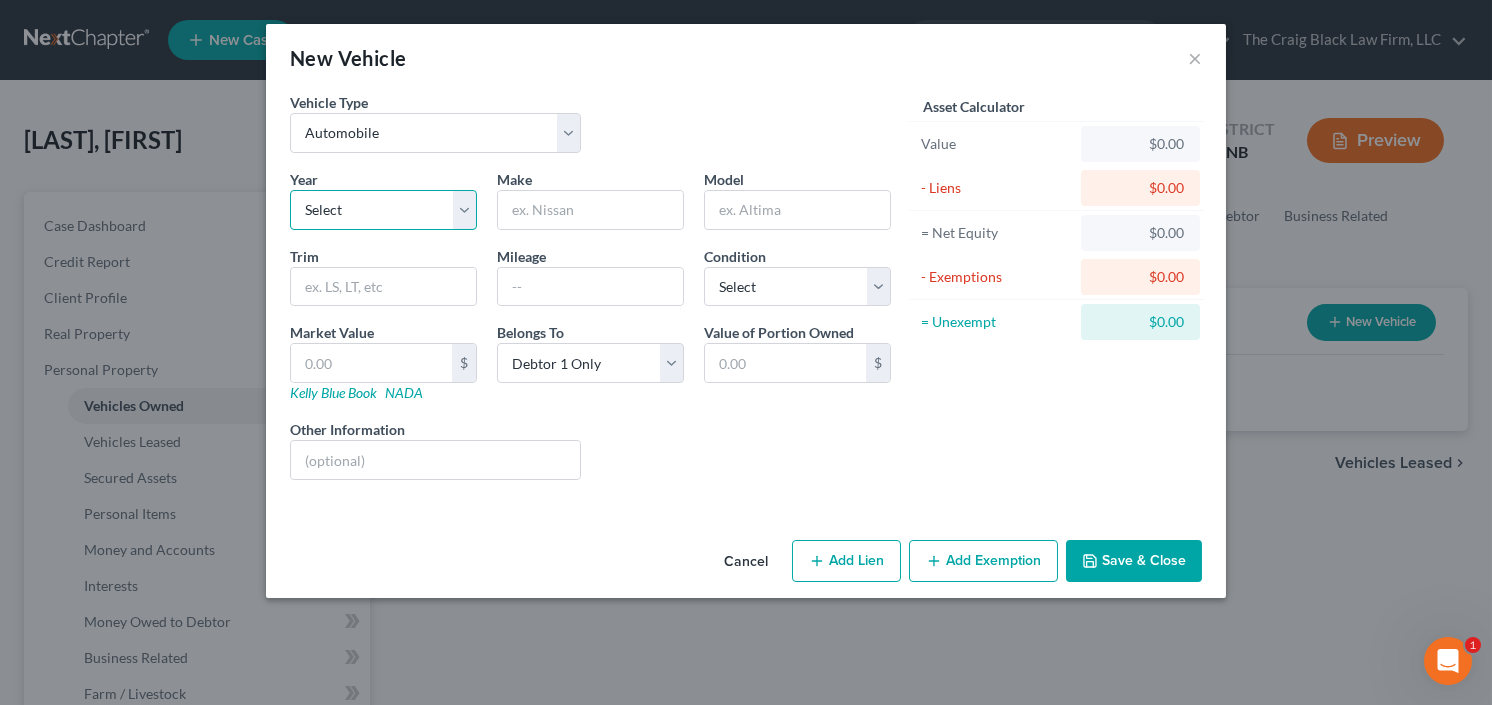 select on "10" 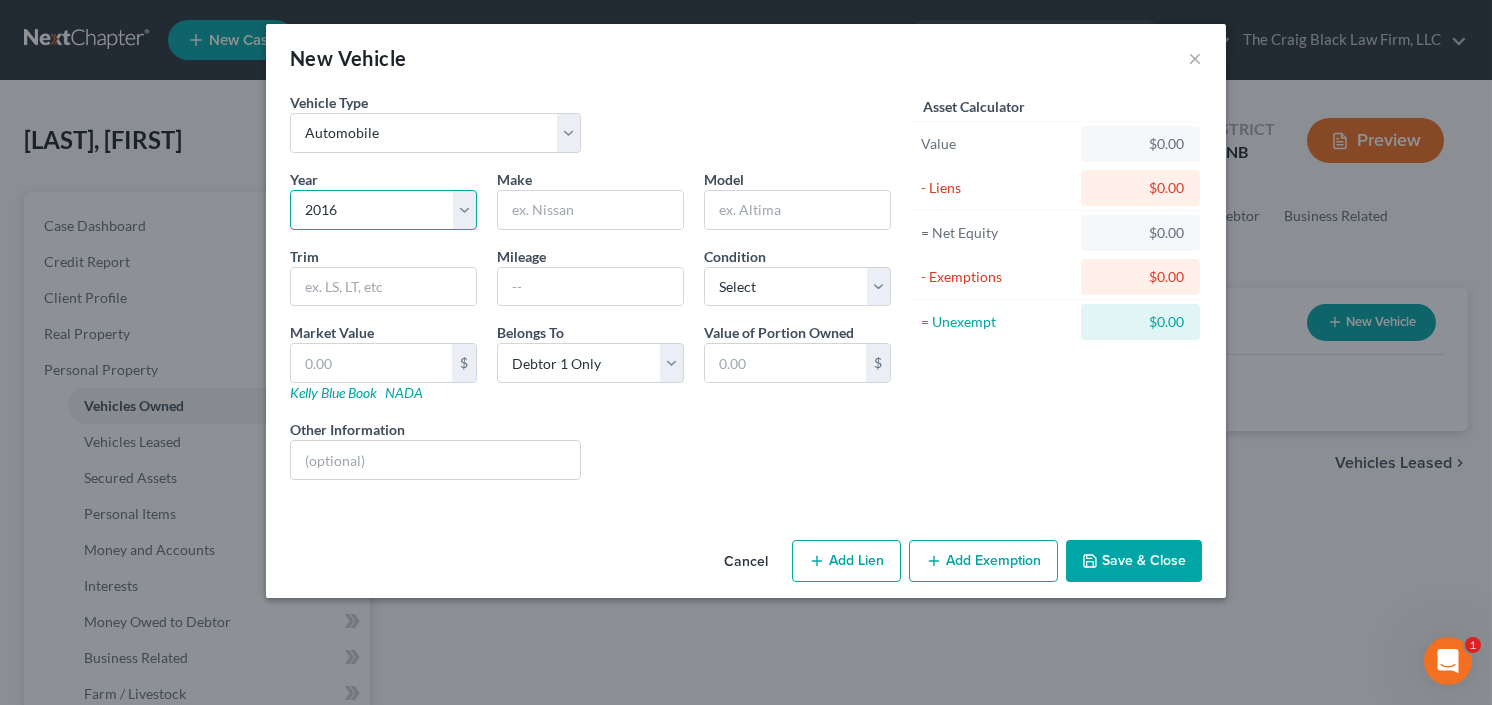 click on "Select 2026 2025 2024 2023 2022 2021 2020 2019 2018 2017 2016 2015 2014 2013 2012 2011 2010 2009 2008 2007 2006 2005 2004 2003 2002 2001 2000 1999 1998 1997 1996 1995 1994 1993 1992 1991 1990 1989 1988 1987 1986 1985 1984 1983 1982 1981 1980 1979 1978 1977 1976 1975 1974 1973 1972 1971 1970 1969 1968 1967 1966 1965 1964 1963 1962 1961 1960 1959 1958 1957 1956 1955 1954 1953 1952 1951 1950 1949 1948 1947 1946 1945 1944 1943 1942 1941 1940 1939 1938 1937 1936 1935 1934 1933 1932 1931 1930 1929 1928 1927 1926 1925 1924 1923 1922 1921 1920 1919 1918 1917 1916 1915 1914 1913 1912 1911 1910 1909 1908 1907 1906 1905 1904 1903 1902 1901" at bounding box center (383, 210) 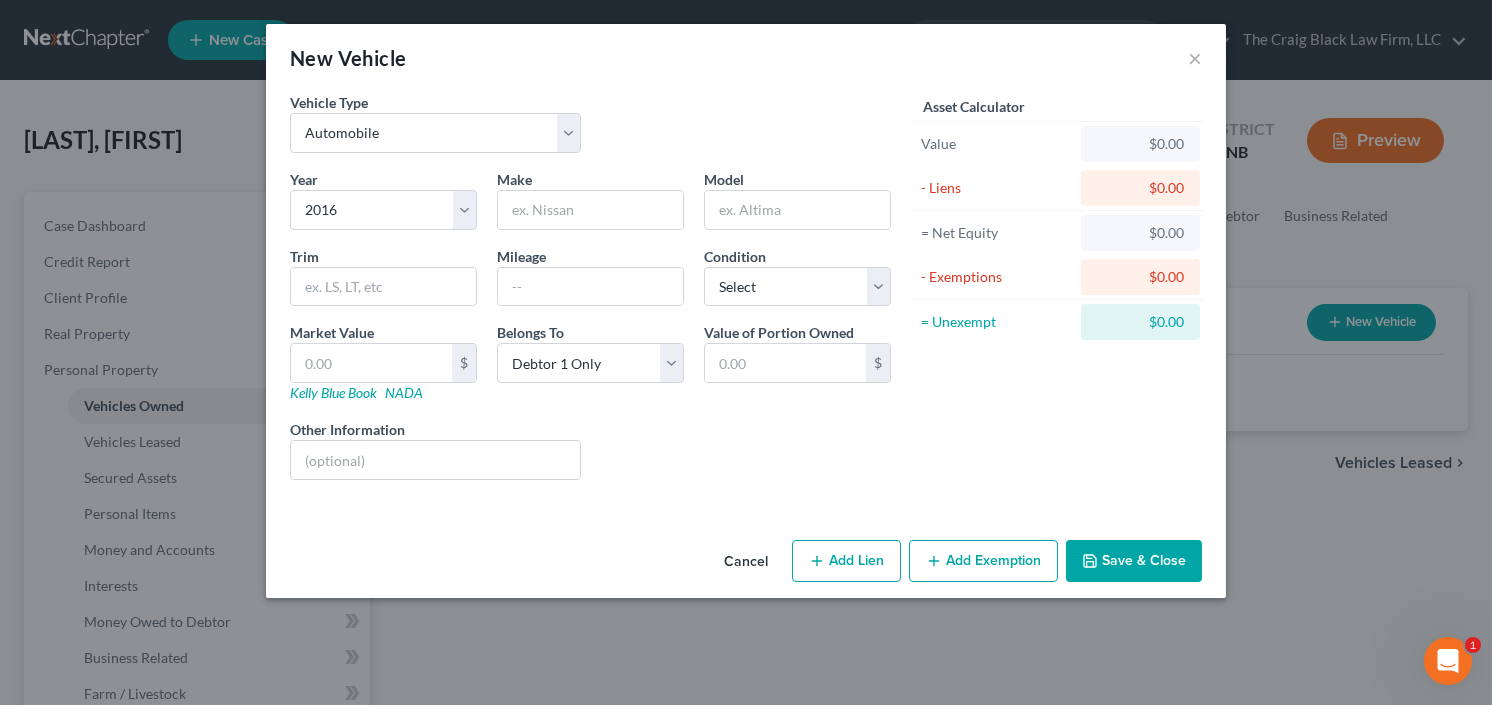 click on "Year Select 2026 2025 2024 2023 2022 2021 2020 2019 2018 2017 2016 2015 2014 2013 2012 2011 2010 2009 2008 2007 2006 2005 2004 2003 2002 2001 2000 1999 1998 1997 1996 1995 1994 1993 1992 1991 1990 1989 1988 1987 1986 1985 1984 1983 1982 1981 1980 1979 1978 1977 1976 1975 1974 1973 1972 1971 1970 1969 1968 1967 1966 1965 1964 1963 1962 1961 1960 1959 1958 1957 1956 1955 1954 1953 1952 1951 1950 1949 1948 1947 1946 1945 1944 1943 1942 1941 1940 1939 1938 1937 1936 1935 1934 1933 1932 1931 1930 1929 1928 1927 1926 1925 1924 1923 1922 1921 1920 1919 1918 1917 1916 1915 1914 1913 1912 1911 1910 1909 1908 1907 1906 1905 1904 1903 1902 1901
Make
*
Model Trim Mileage Condition Select Excellent Very Good Good Fair Poor Market Value $ Kelly Blue Book NADA
Belongs To
*
Select Debtor 1 Only Debtor 2 Only Debtor 1 And Debtor 2 Only At Least One Of The Debtors And Another Community Property Value of Portion Owned $ Other Information
Liens
Select" at bounding box center [590, 332] 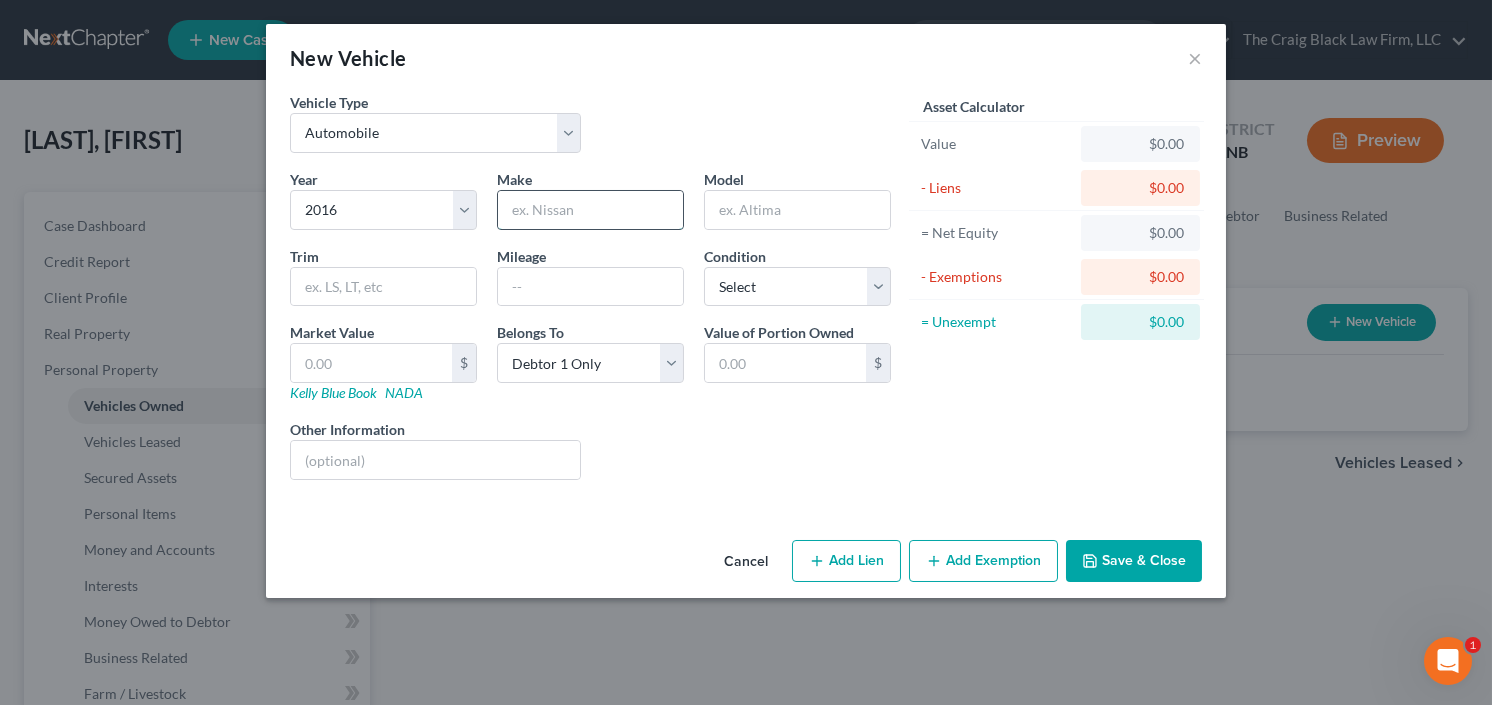 click at bounding box center [590, 210] 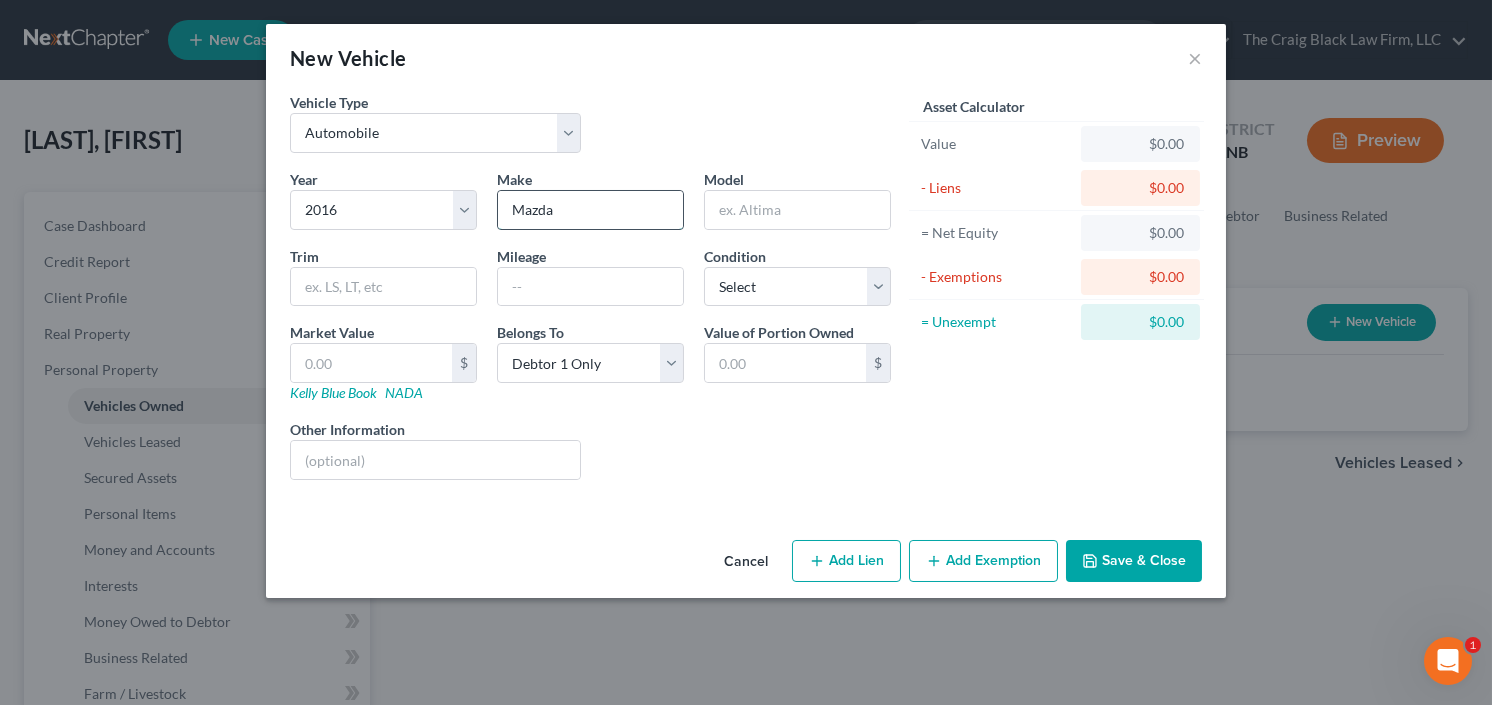 type on "Mazda" 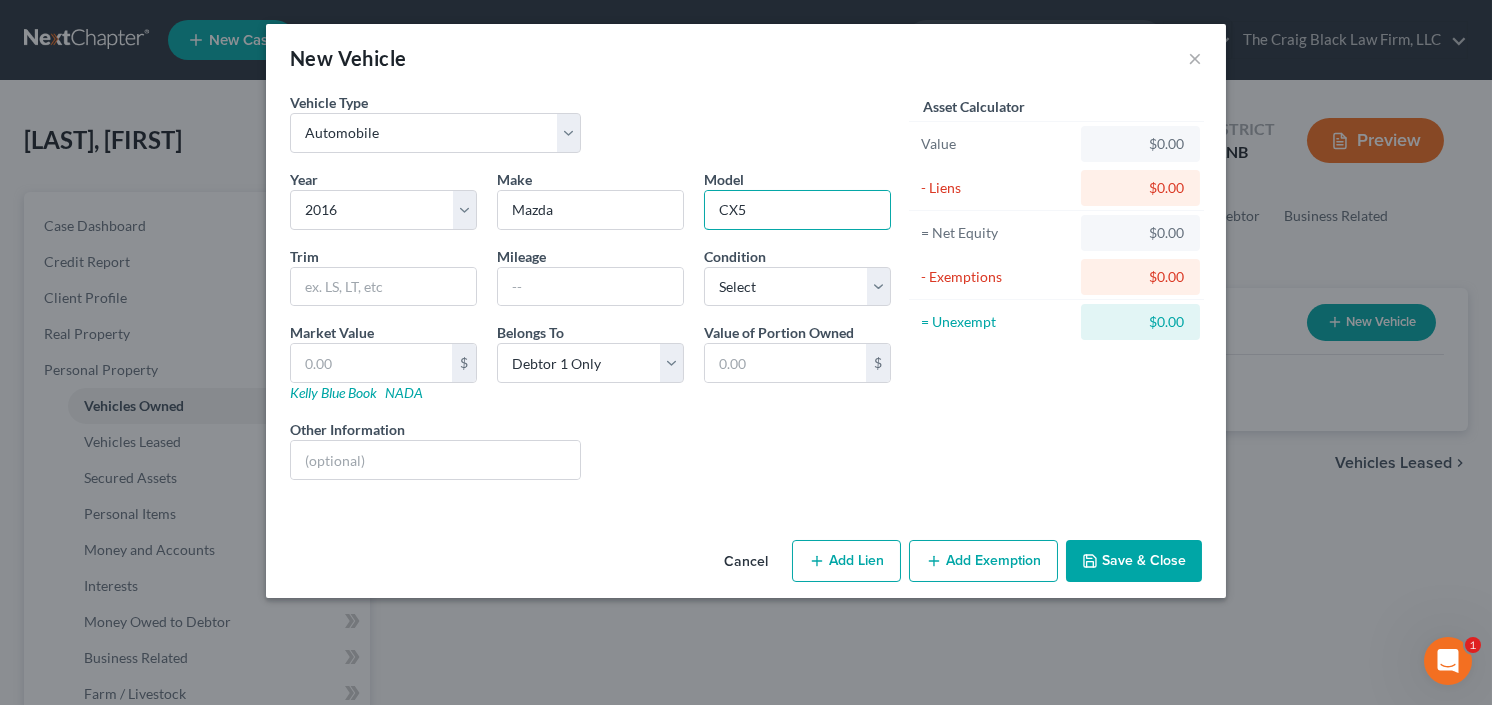 type on "CX5" 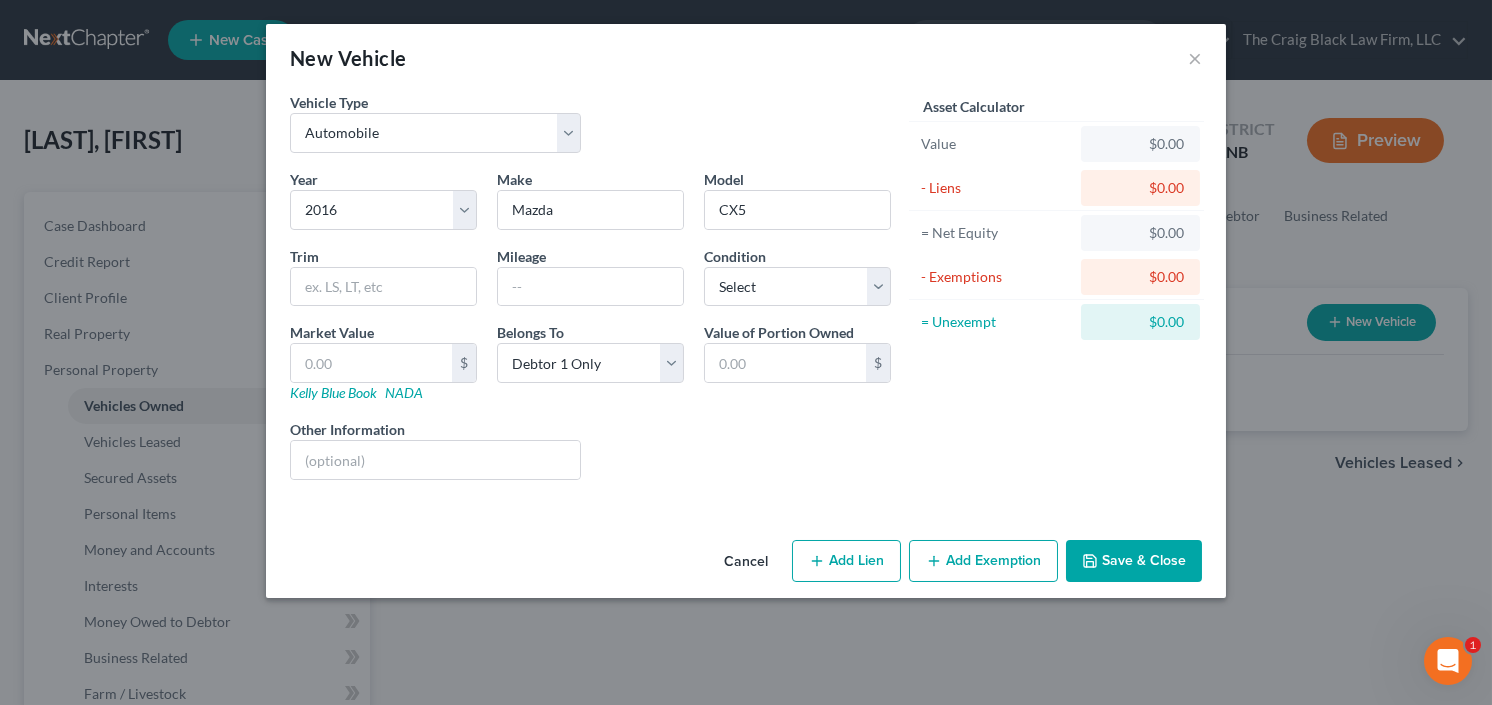 click on "Save & Close" at bounding box center (1134, 561) 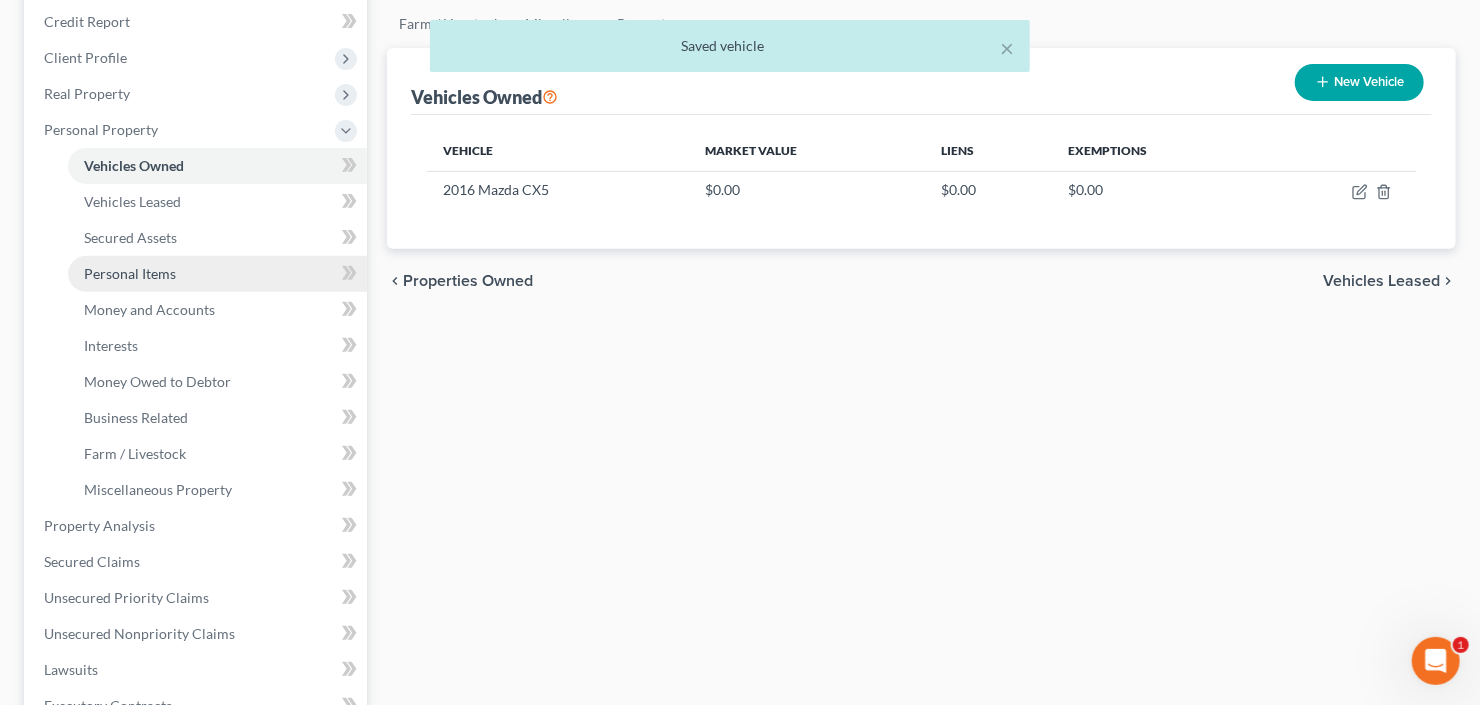 scroll, scrollTop: 400, scrollLeft: 0, axis: vertical 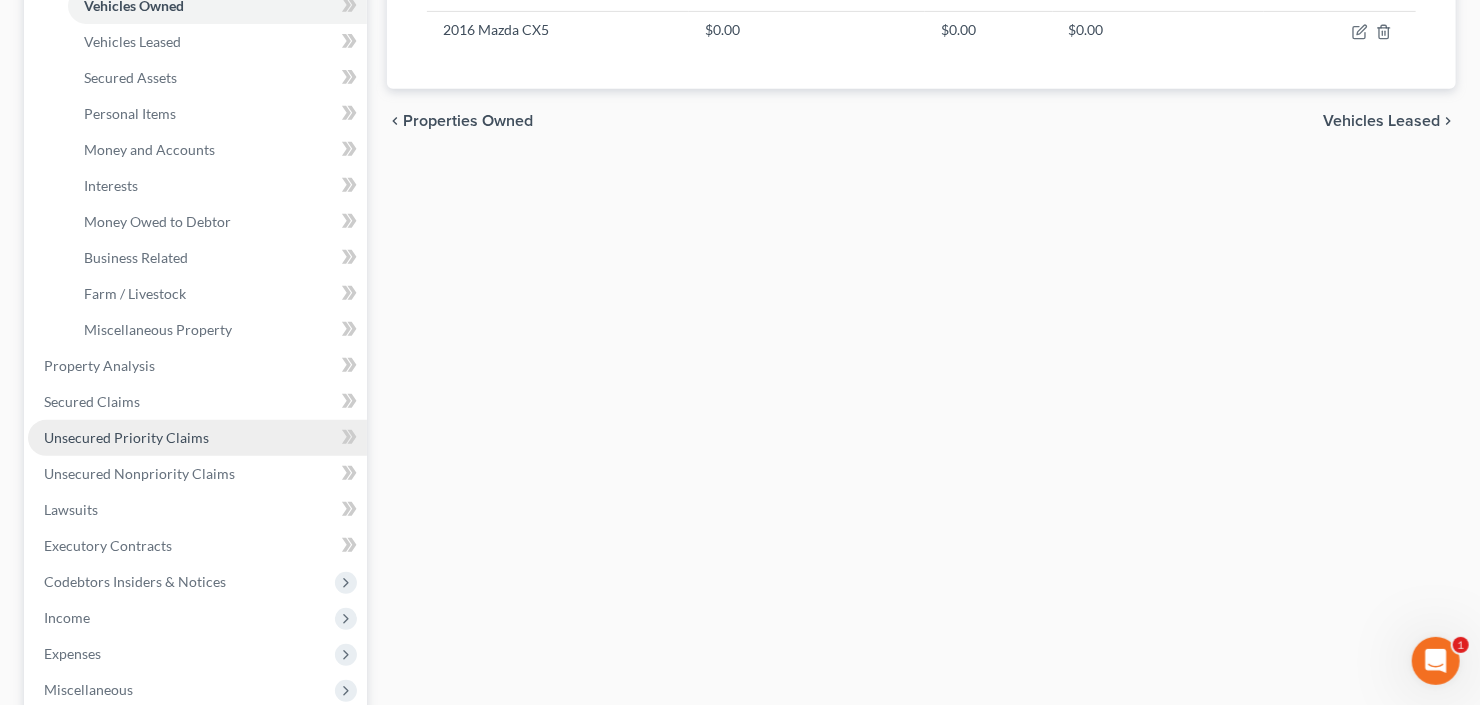 click on "Unsecured Priority Claims" at bounding box center [197, 438] 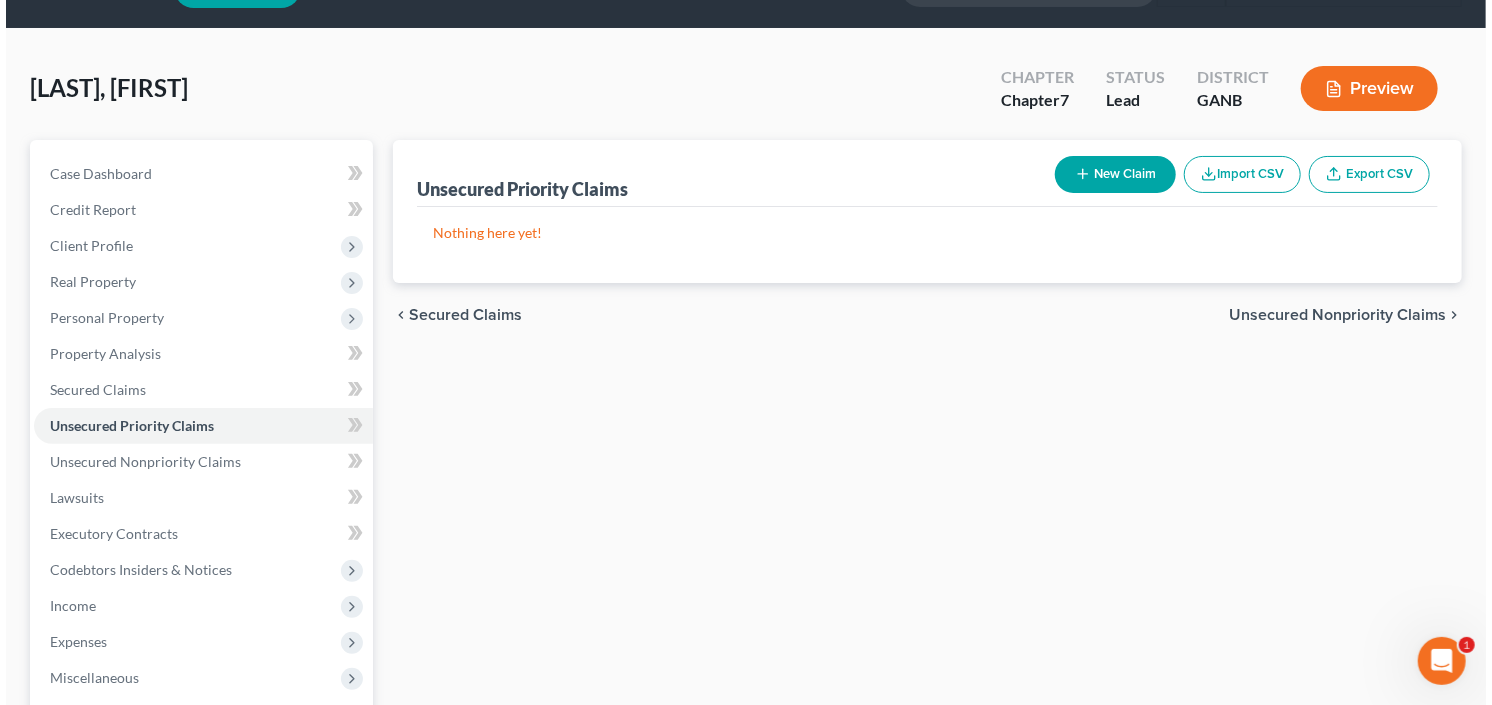 scroll, scrollTop: 0, scrollLeft: 0, axis: both 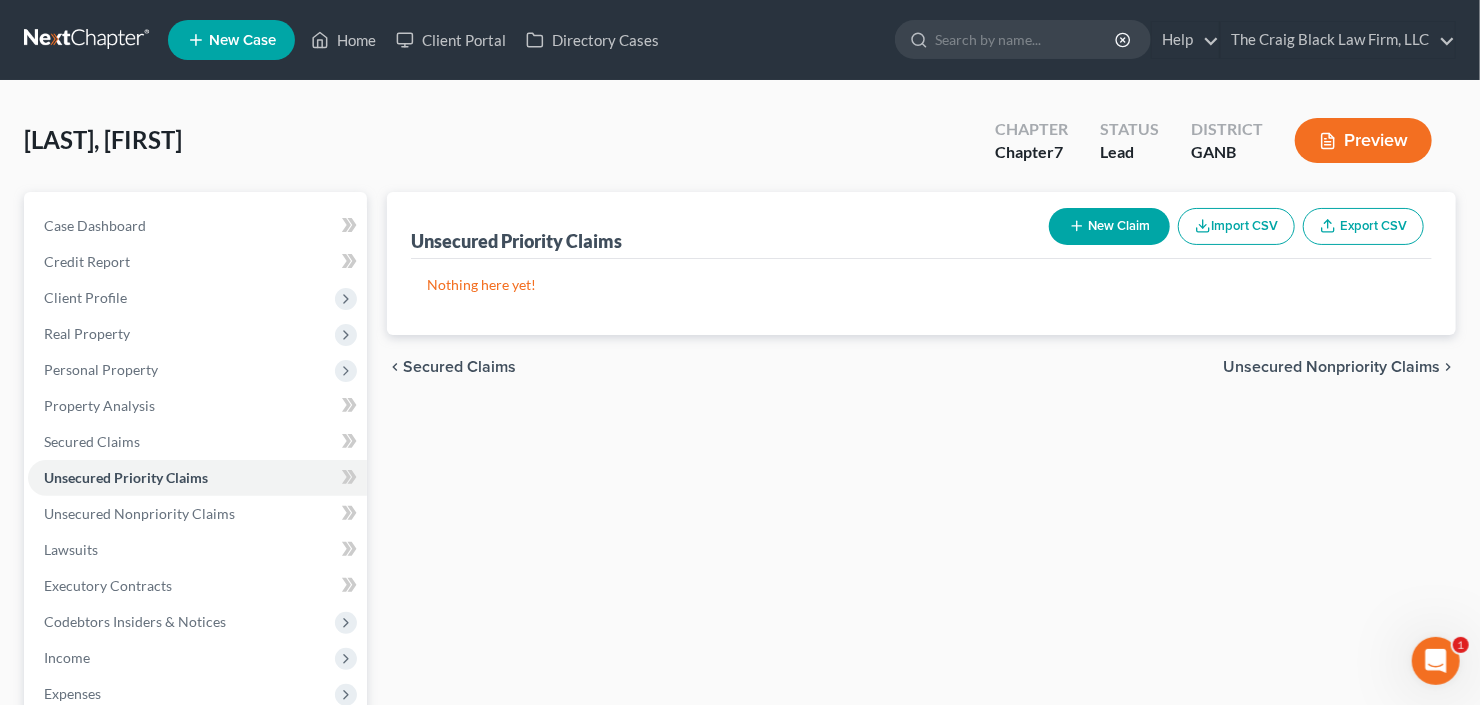 click 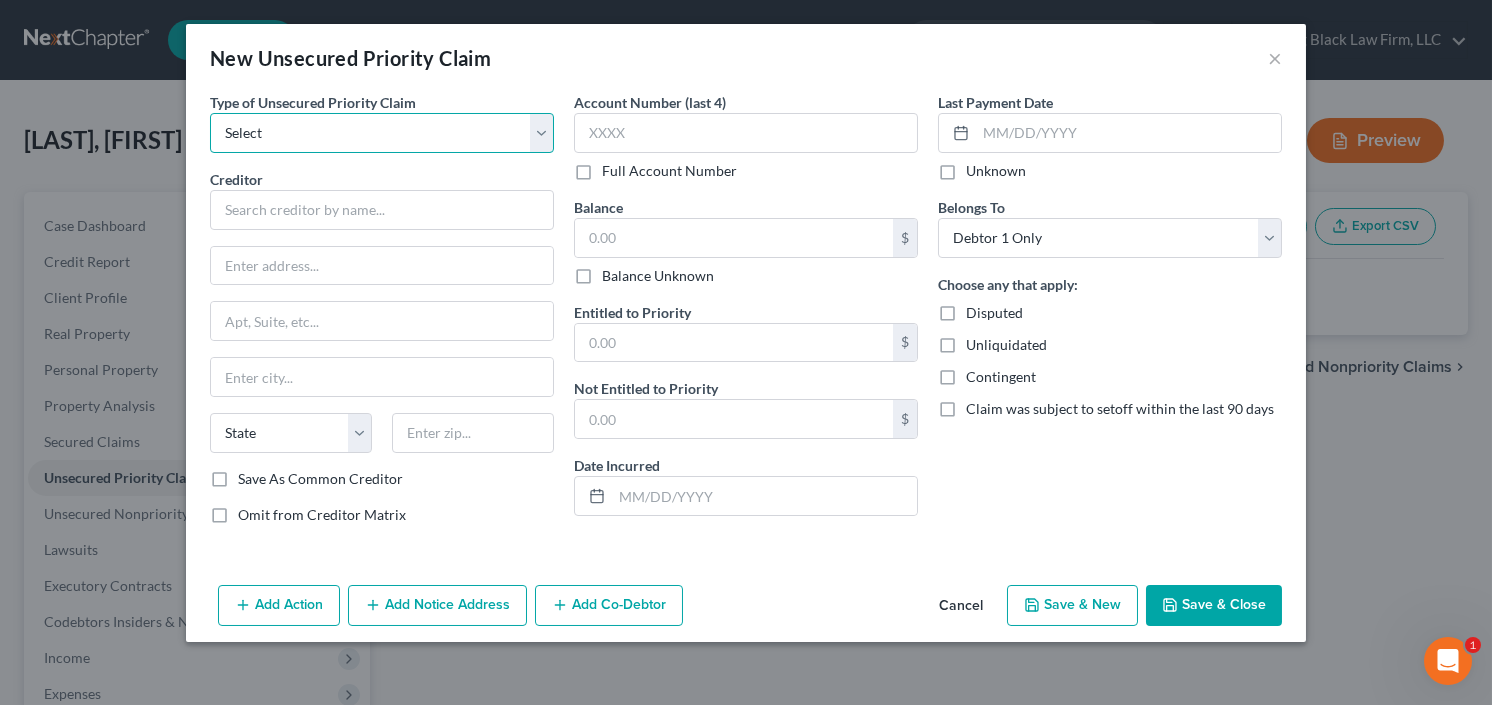 click on "Select Taxes & Other Government Units Domestic Support Obligations Extensions of credit in an involuntary case Wages, Salaries, Commissions Contributions to employee benefits Certain farmers and fisherman Deposits by individuals Commitments to maintain capitals Claims for death or injury while intoxicated Other" at bounding box center [382, 133] 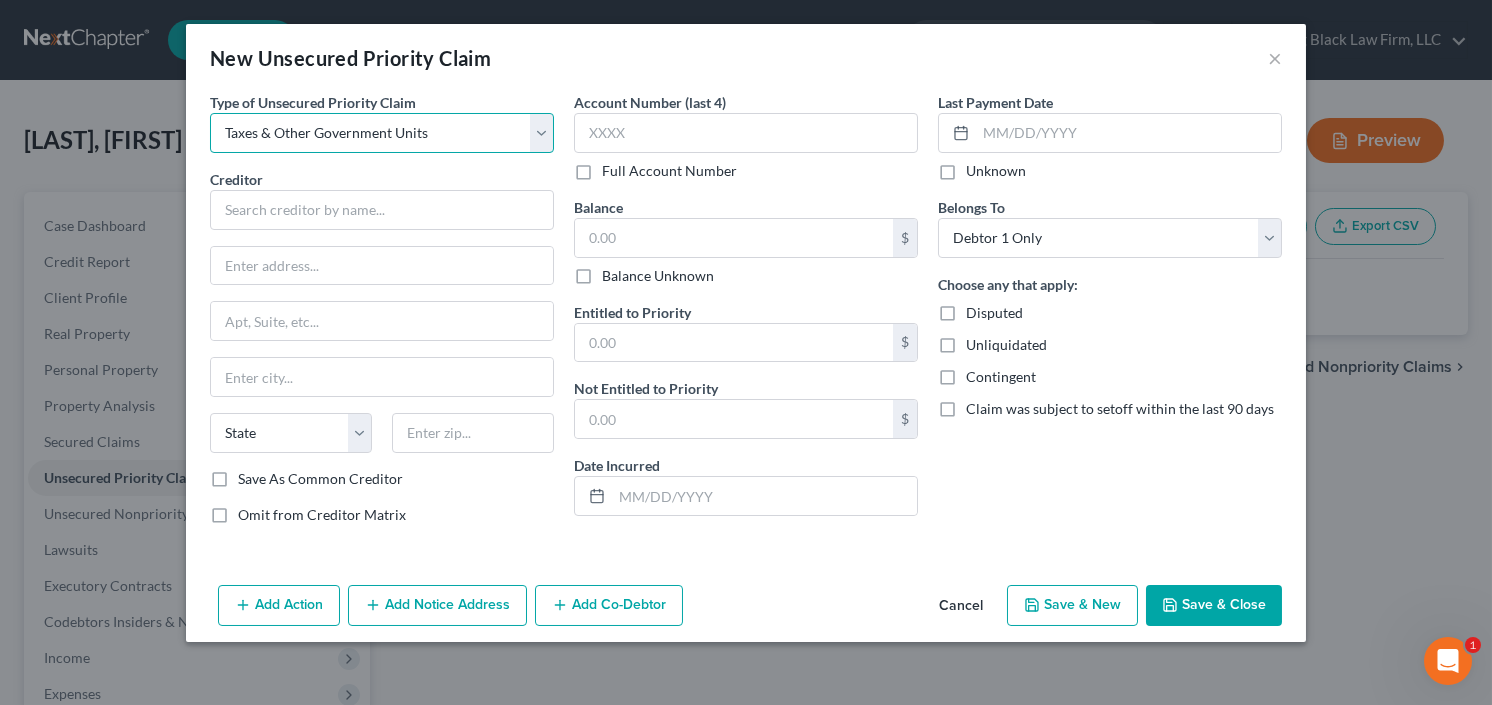 click on "Select Taxes & Other Government Units Domestic Support Obligations Extensions of credit in an involuntary case Wages, Salaries, Commissions Contributions to employee benefits Certain farmers and fisherman Deposits by individuals Commitments to maintain capitals Claims for death or injury while intoxicated Other" at bounding box center [382, 133] 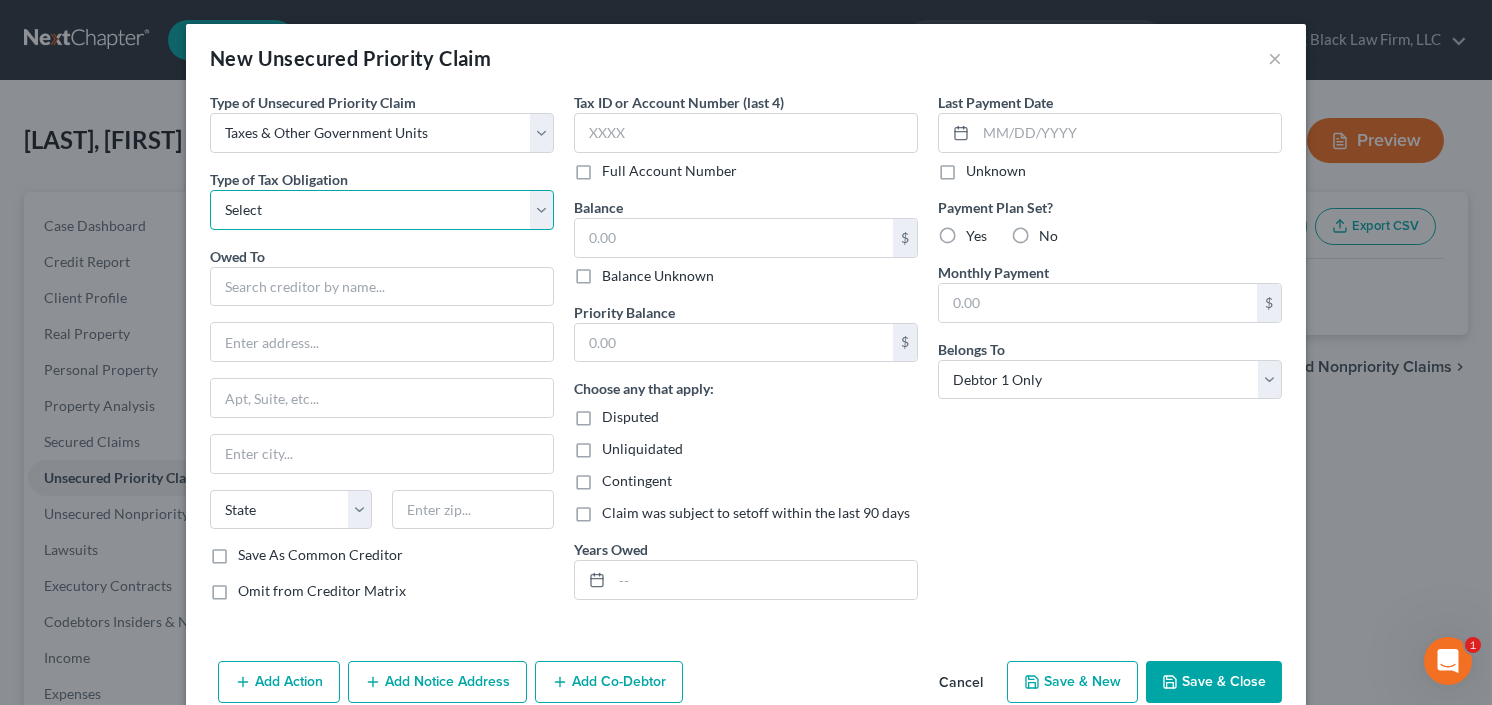 click on "Select Federal City State Franchise Tax Board Other" at bounding box center (382, 210) 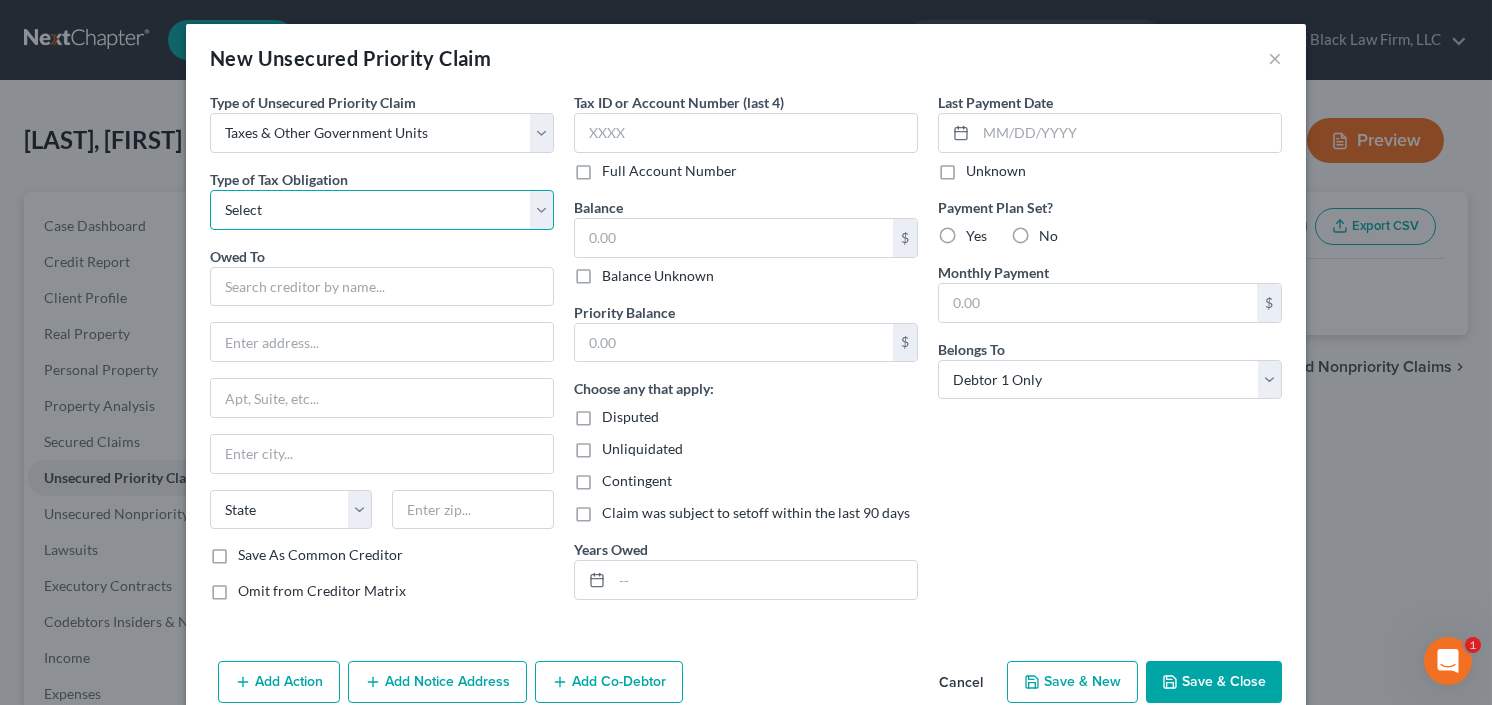 select on "0" 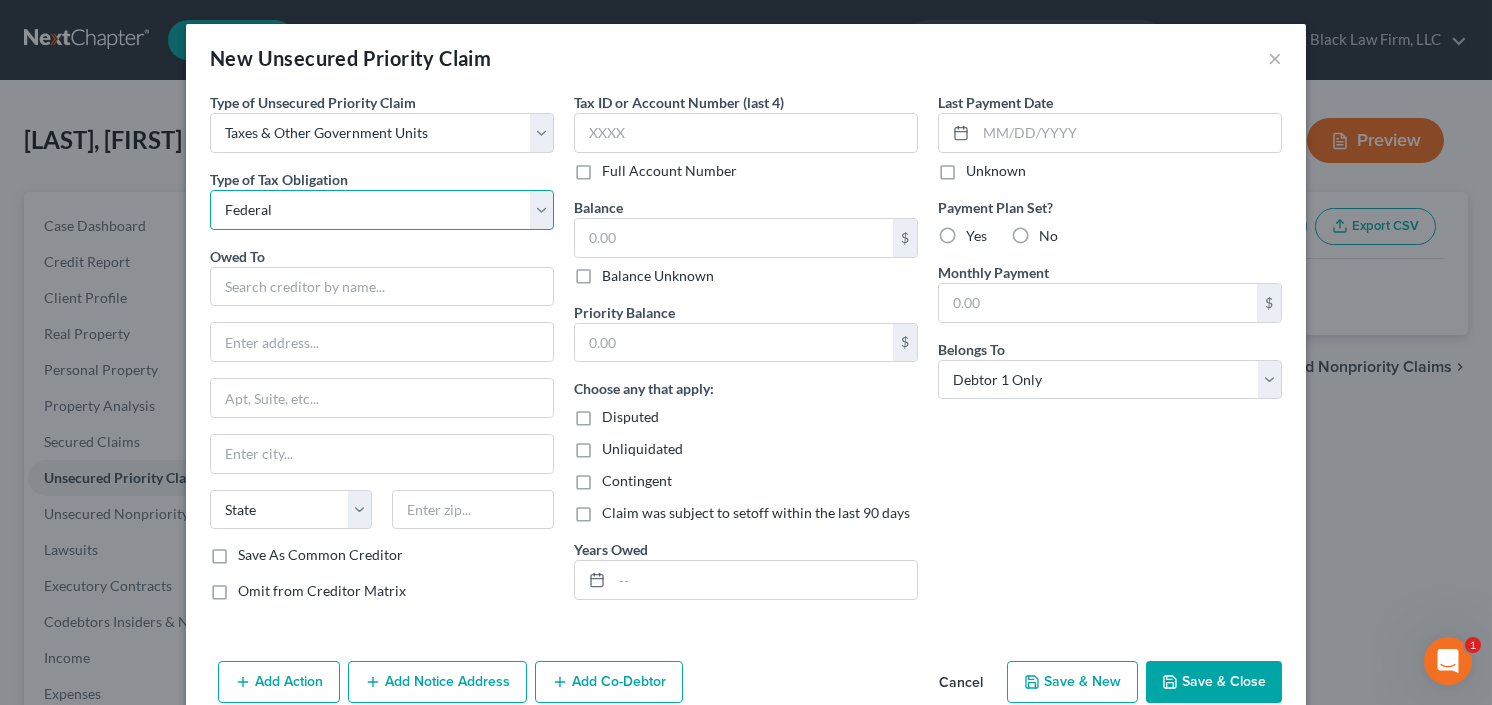 click on "Select Federal City State Franchise Tax Board Other" at bounding box center (382, 210) 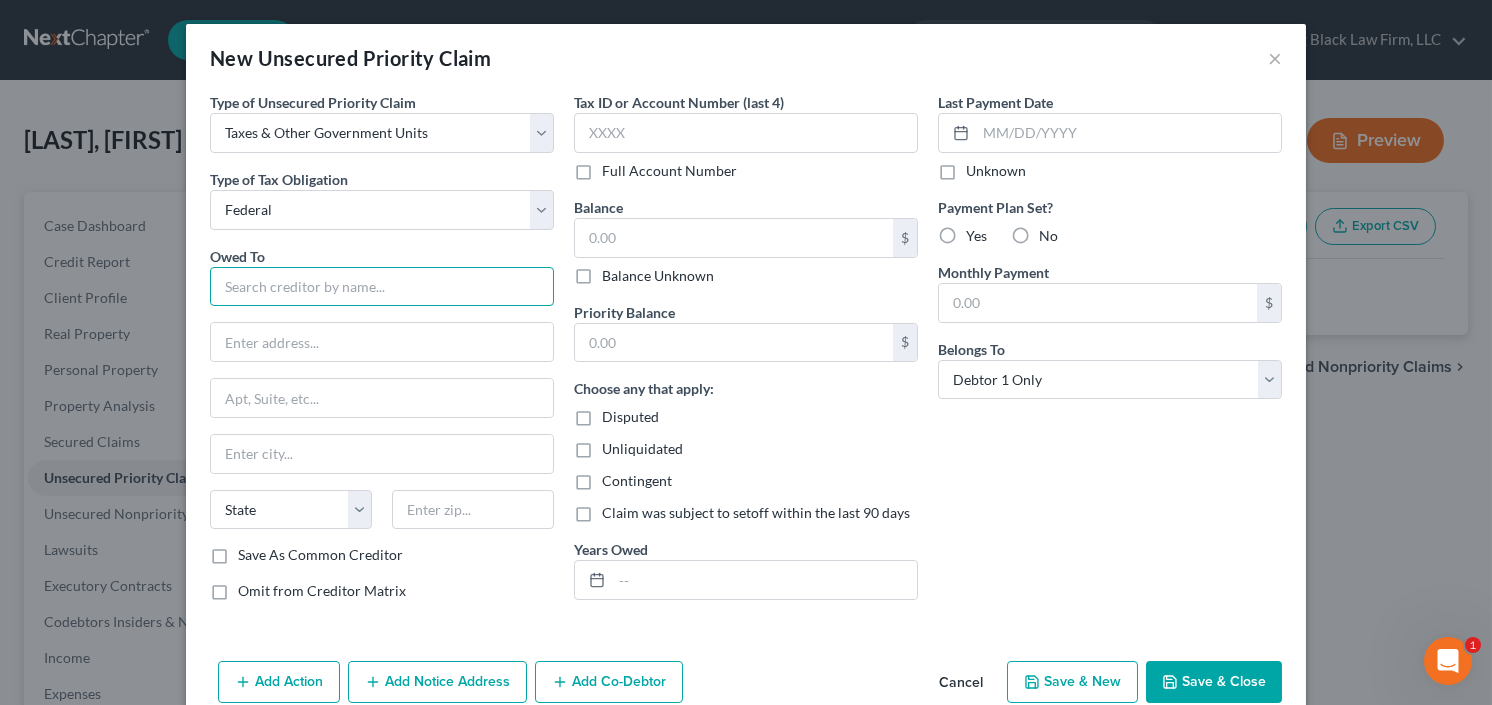 click at bounding box center (382, 287) 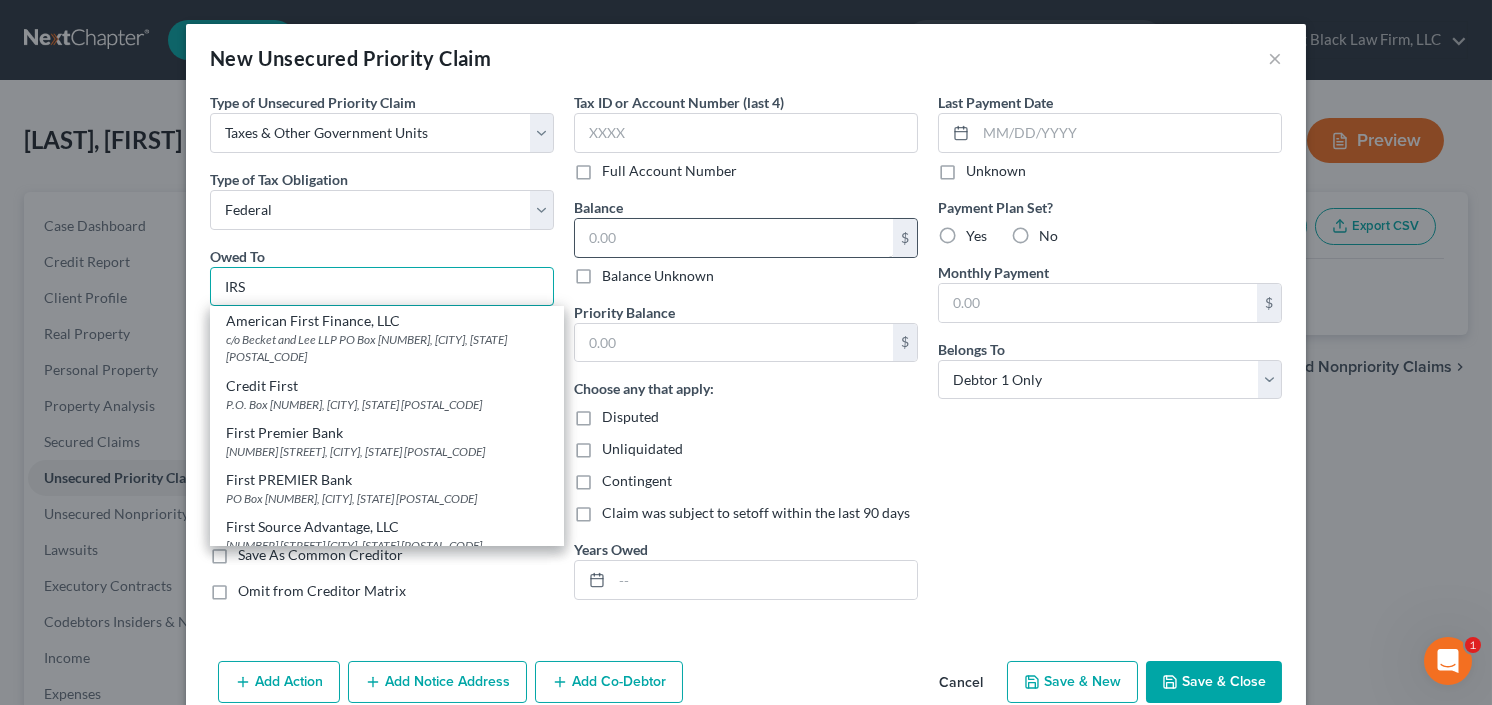 type on "IRS" 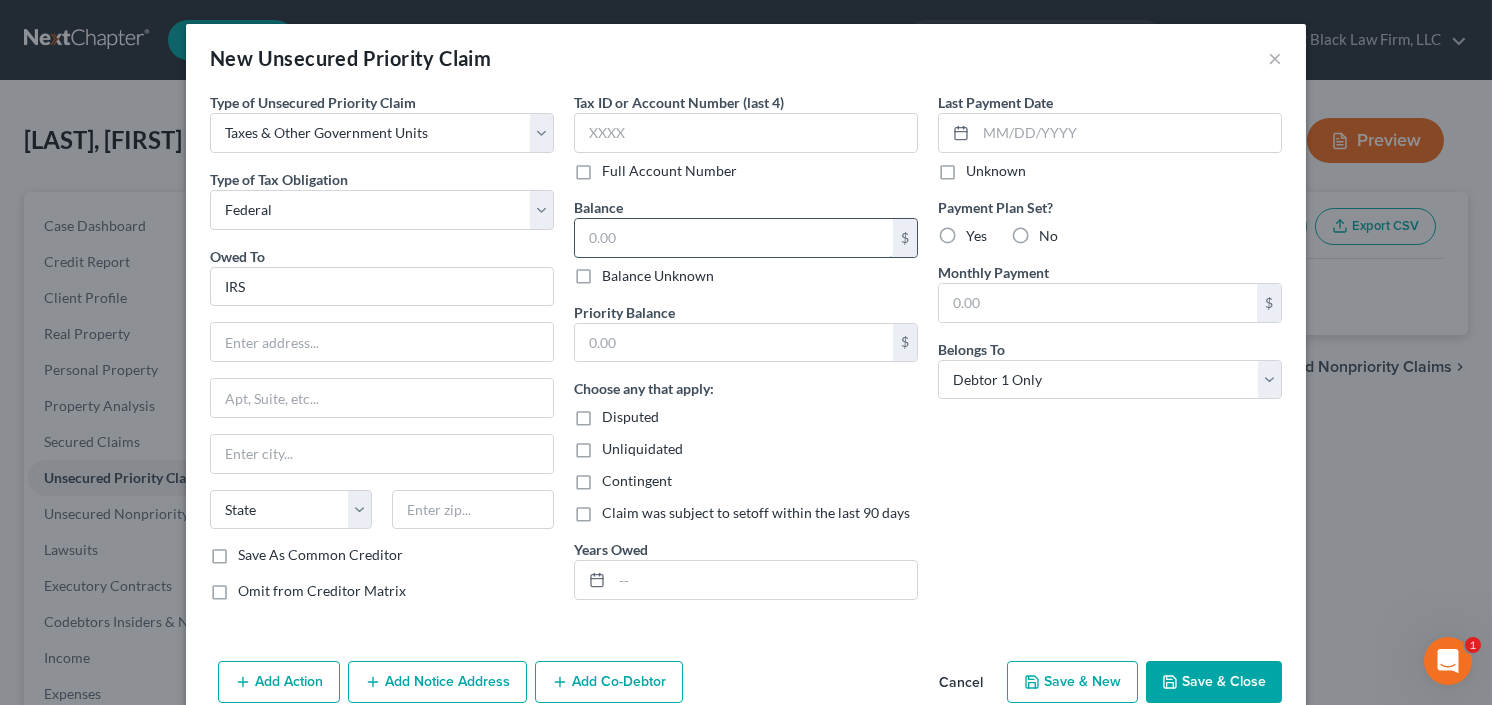 click at bounding box center (734, 238) 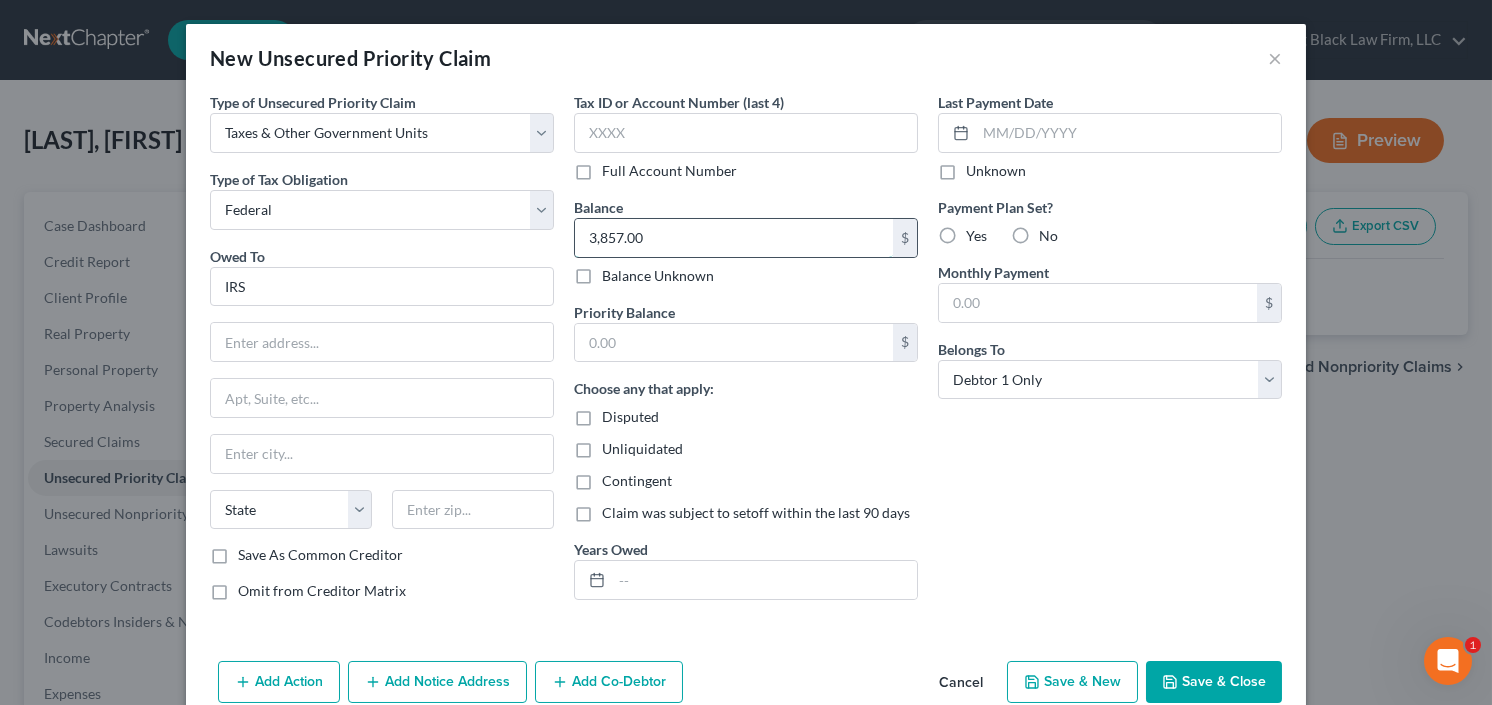 type on "3,857.00" 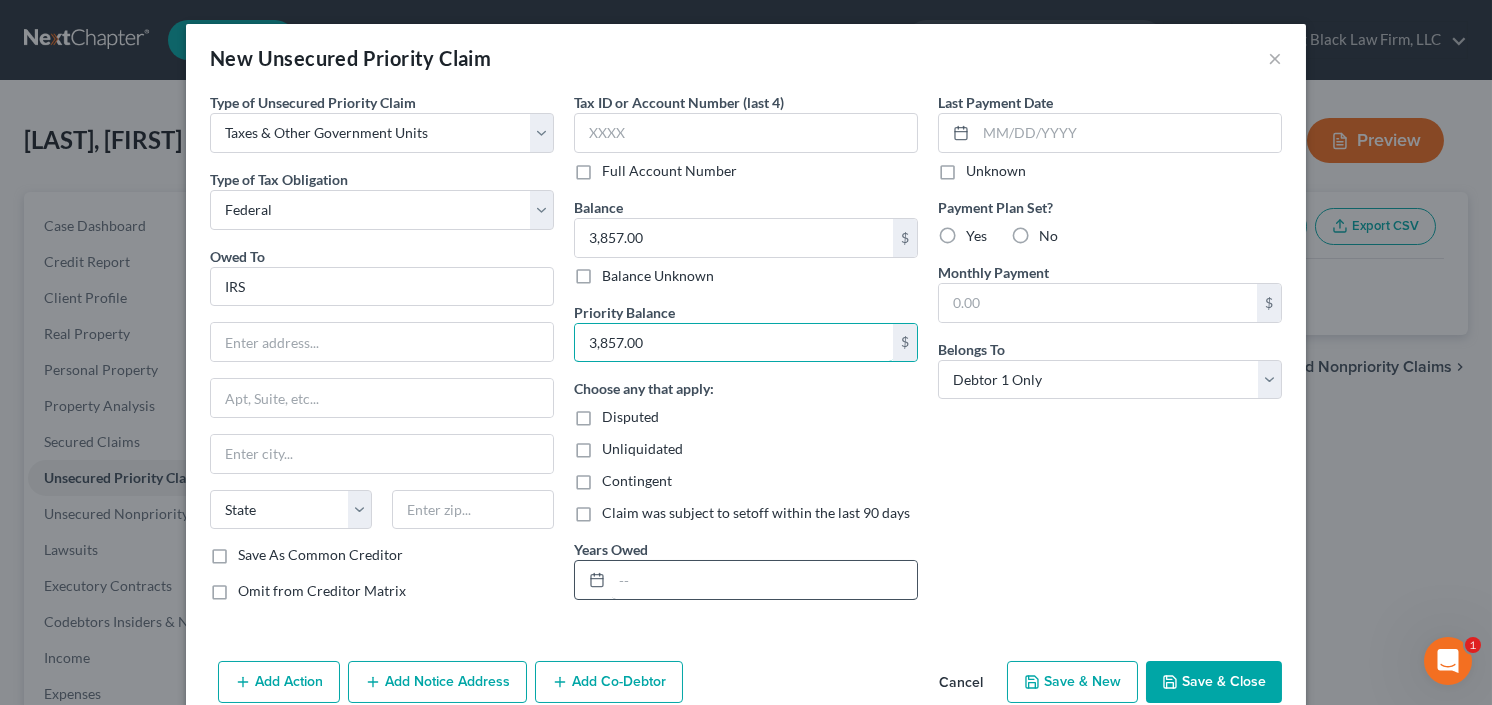 type on "3,857.00" 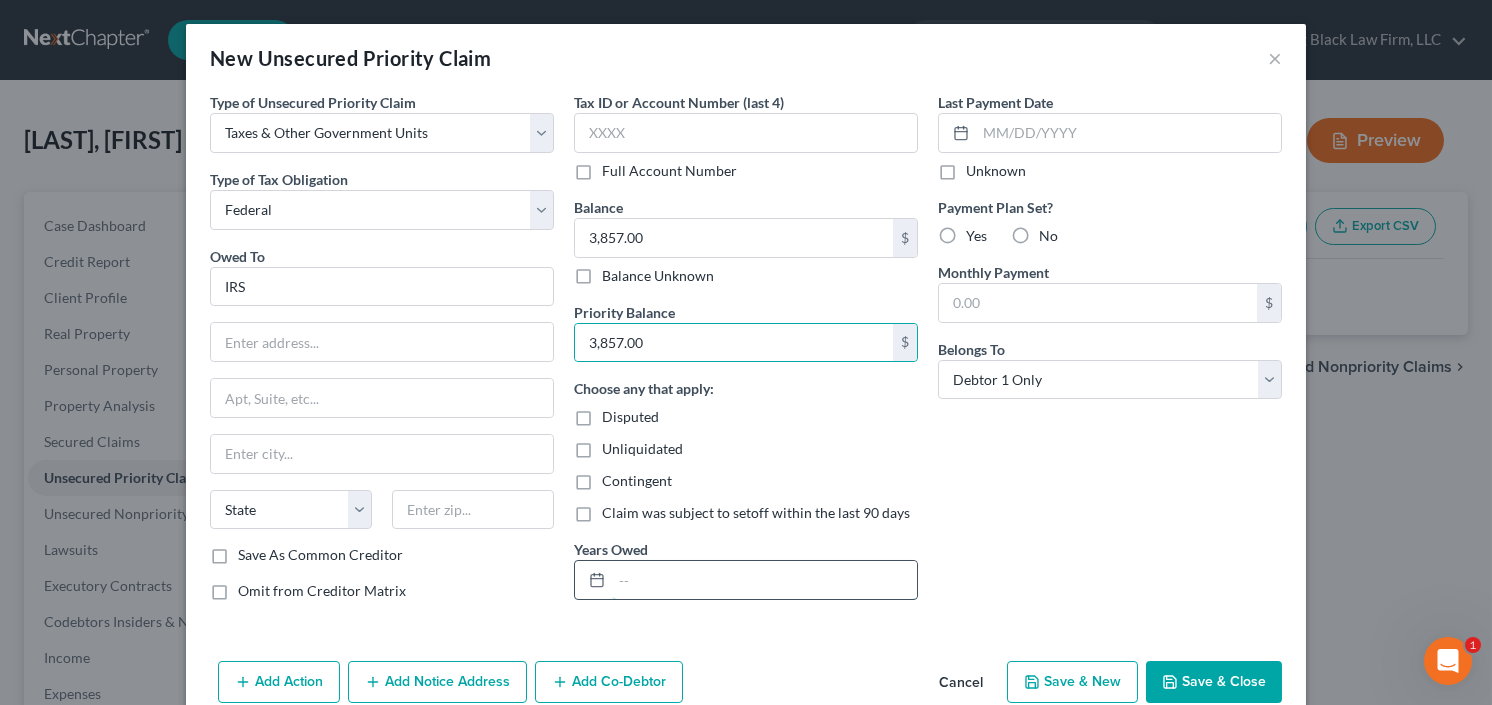 click at bounding box center (764, 580) 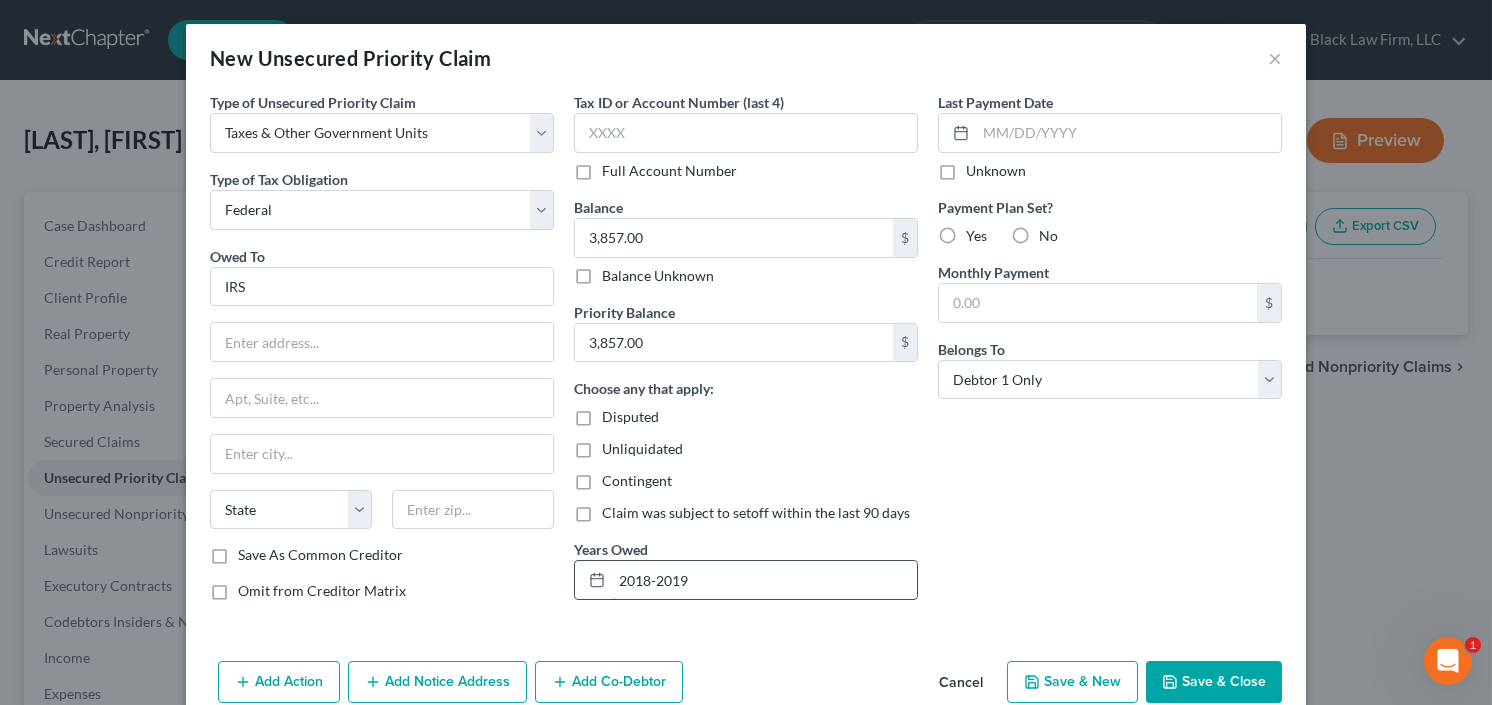 click on "2018-2019" at bounding box center (764, 580) 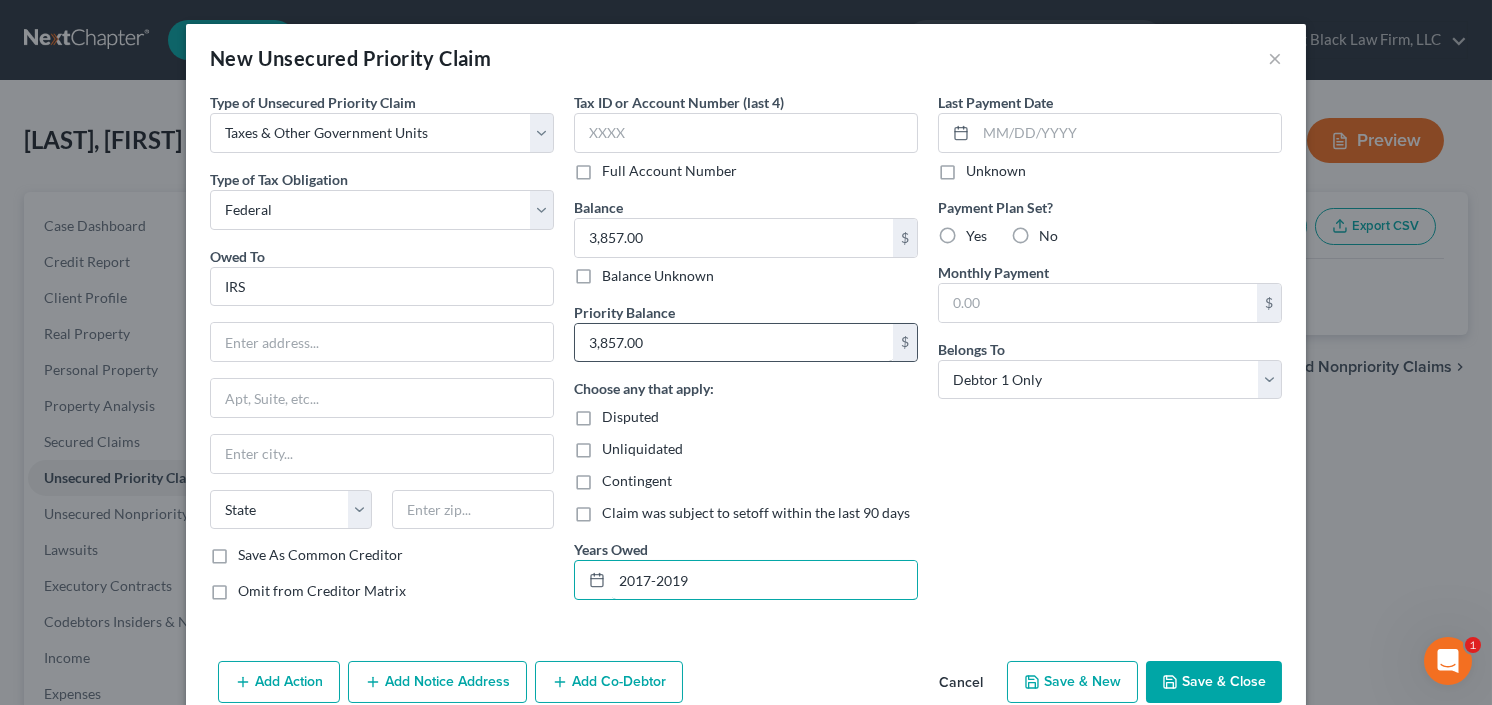 type on "2017-2019" 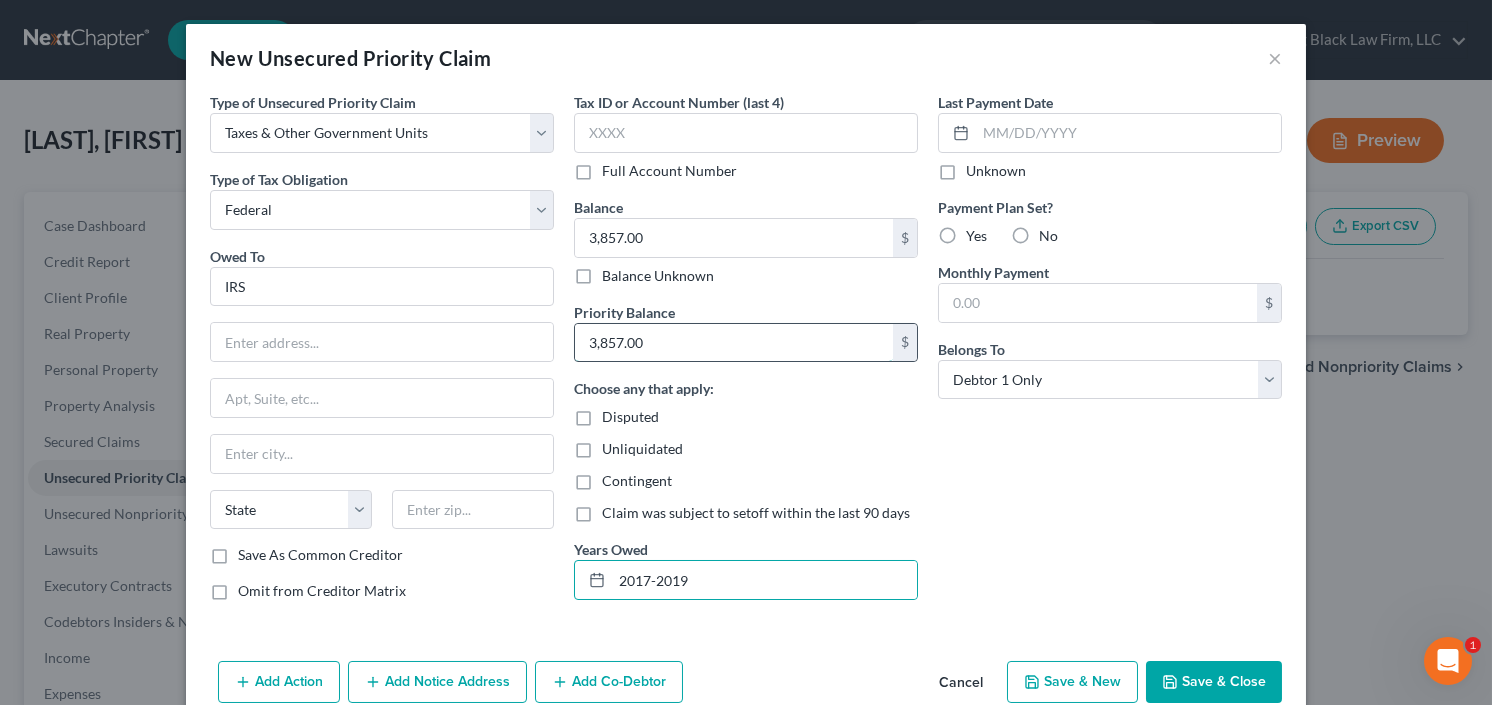 click on "3,857.00" at bounding box center [734, 343] 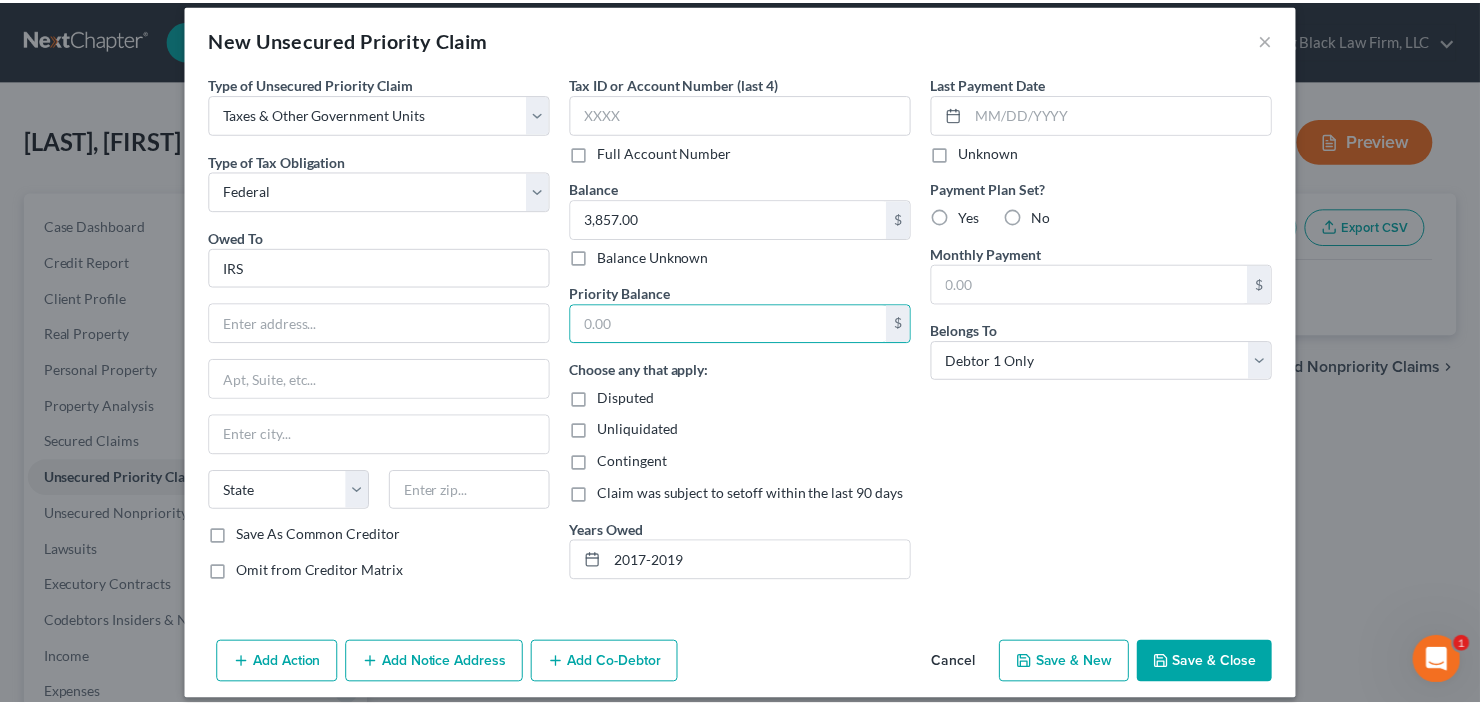 scroll, scrollTop: 34, scrollLeft: 0, axis: vertical 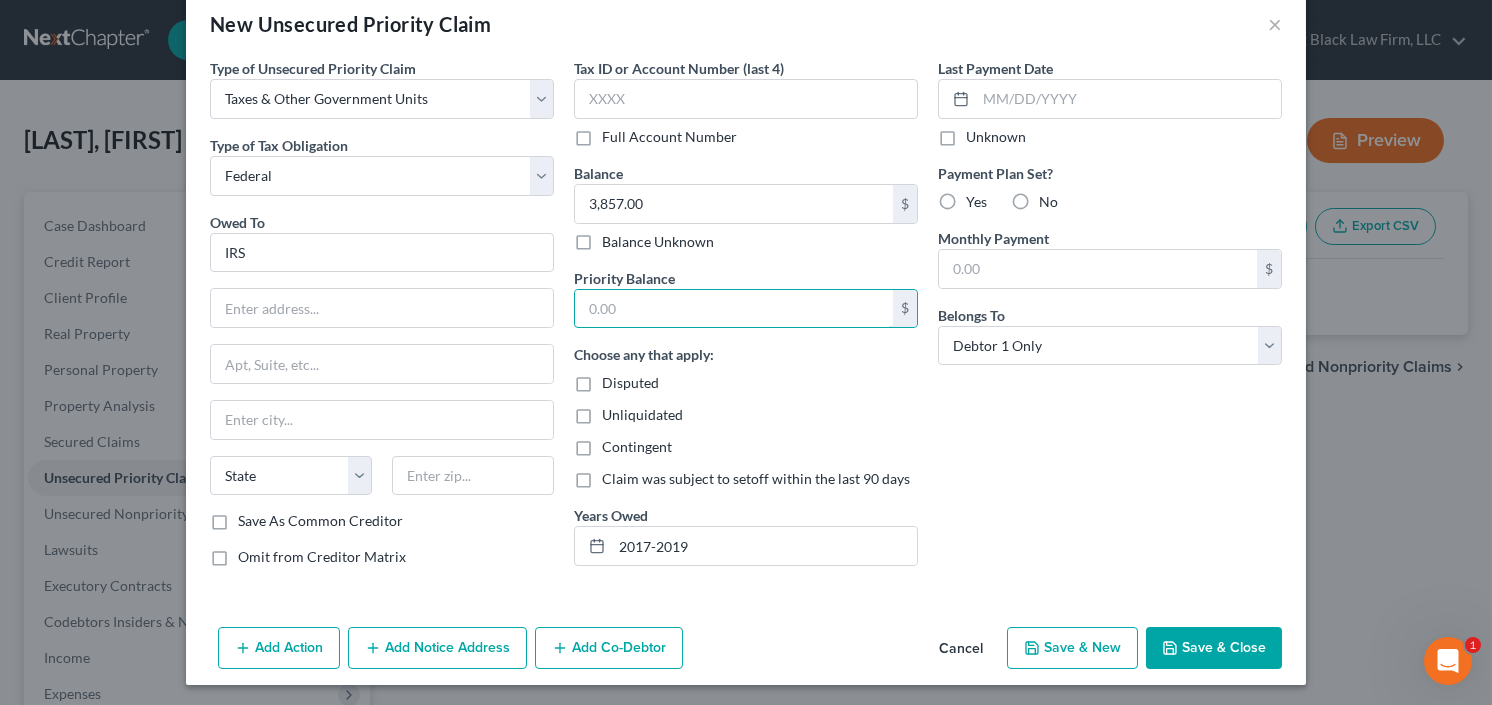 type 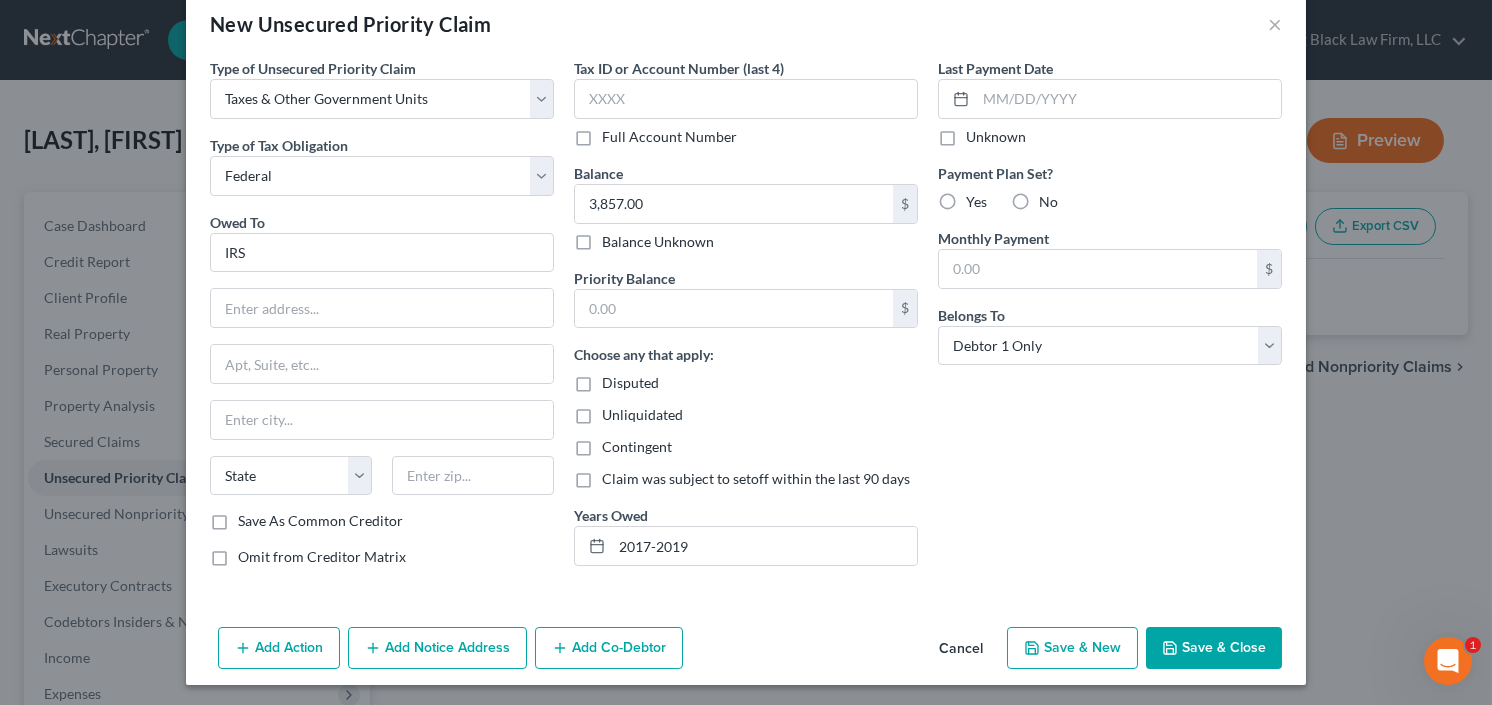 click on "Save & Close" at bounding box center (1214, 648) 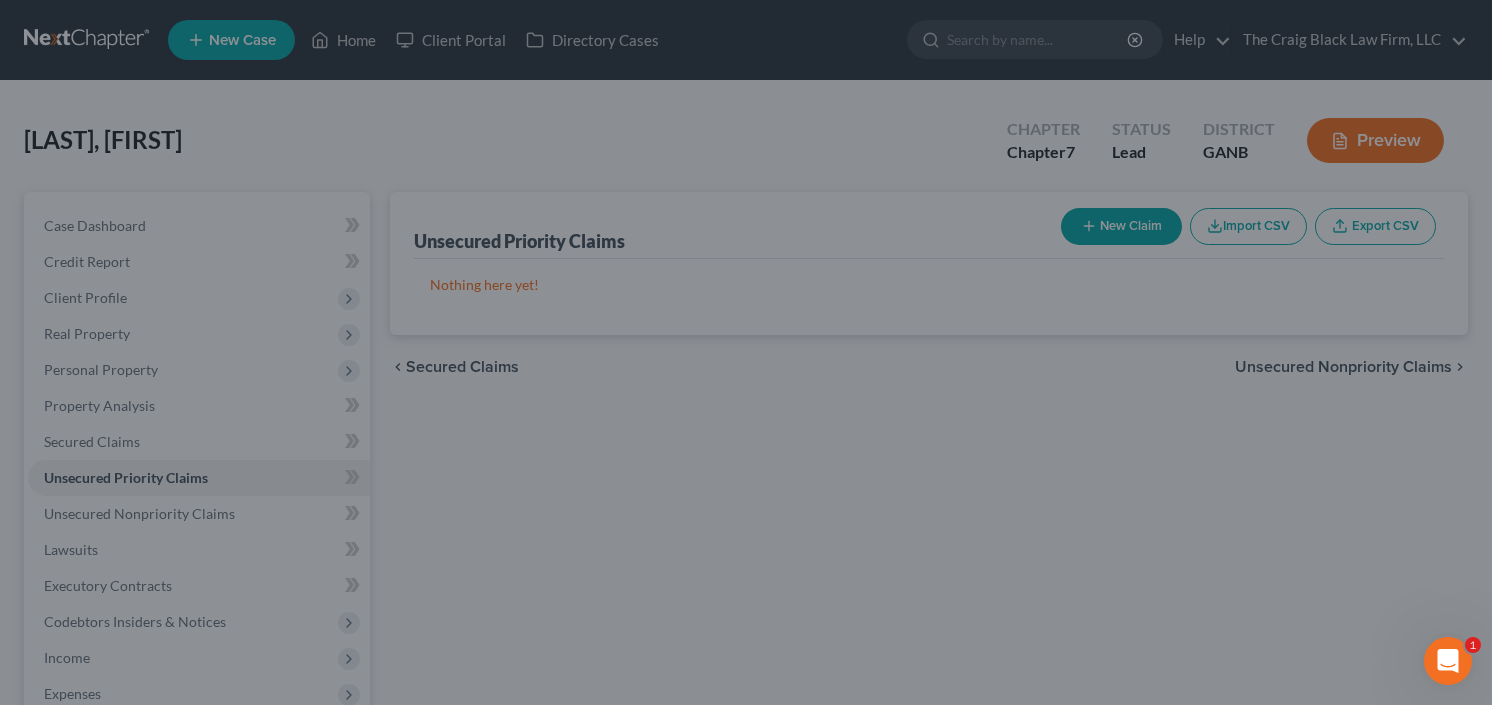 type on "0.00" 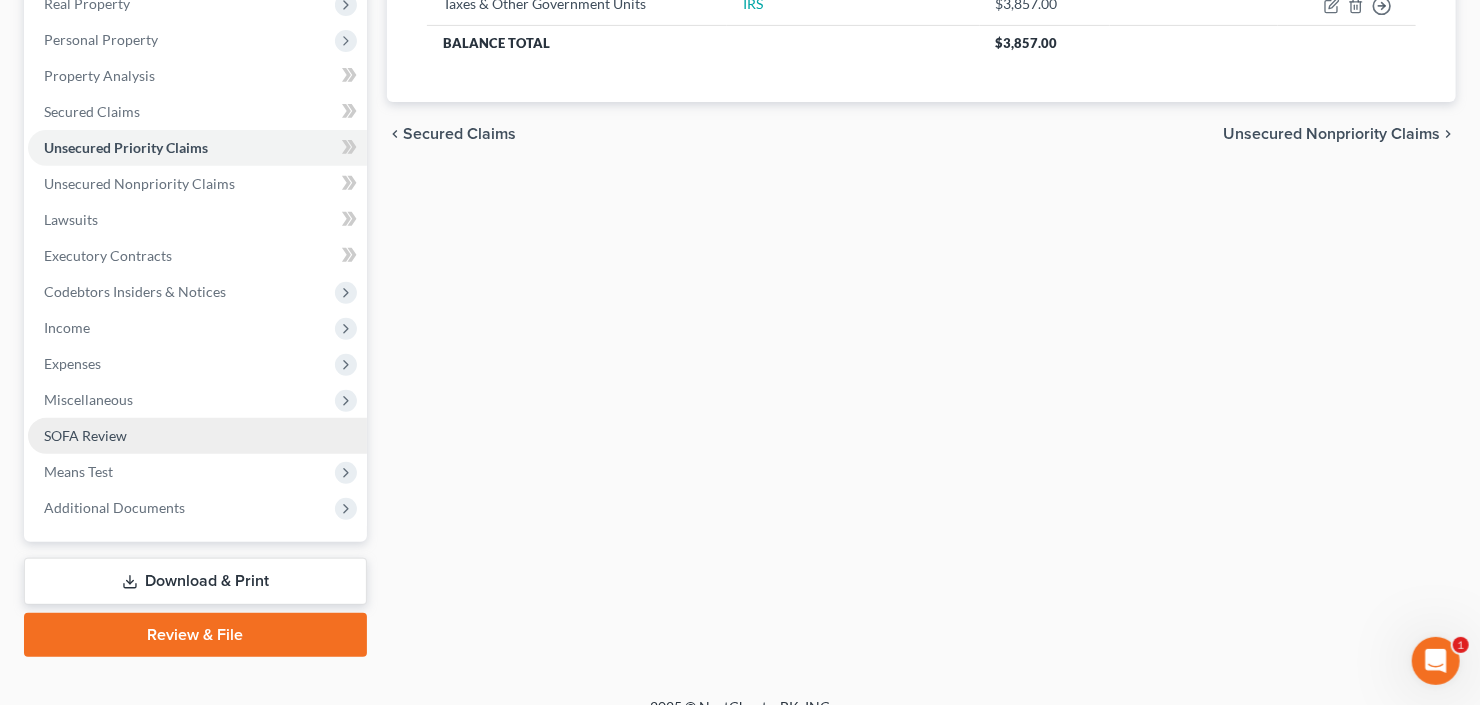 scroll, scrollTop: 354, scrollLeft: 0, axis: vertical 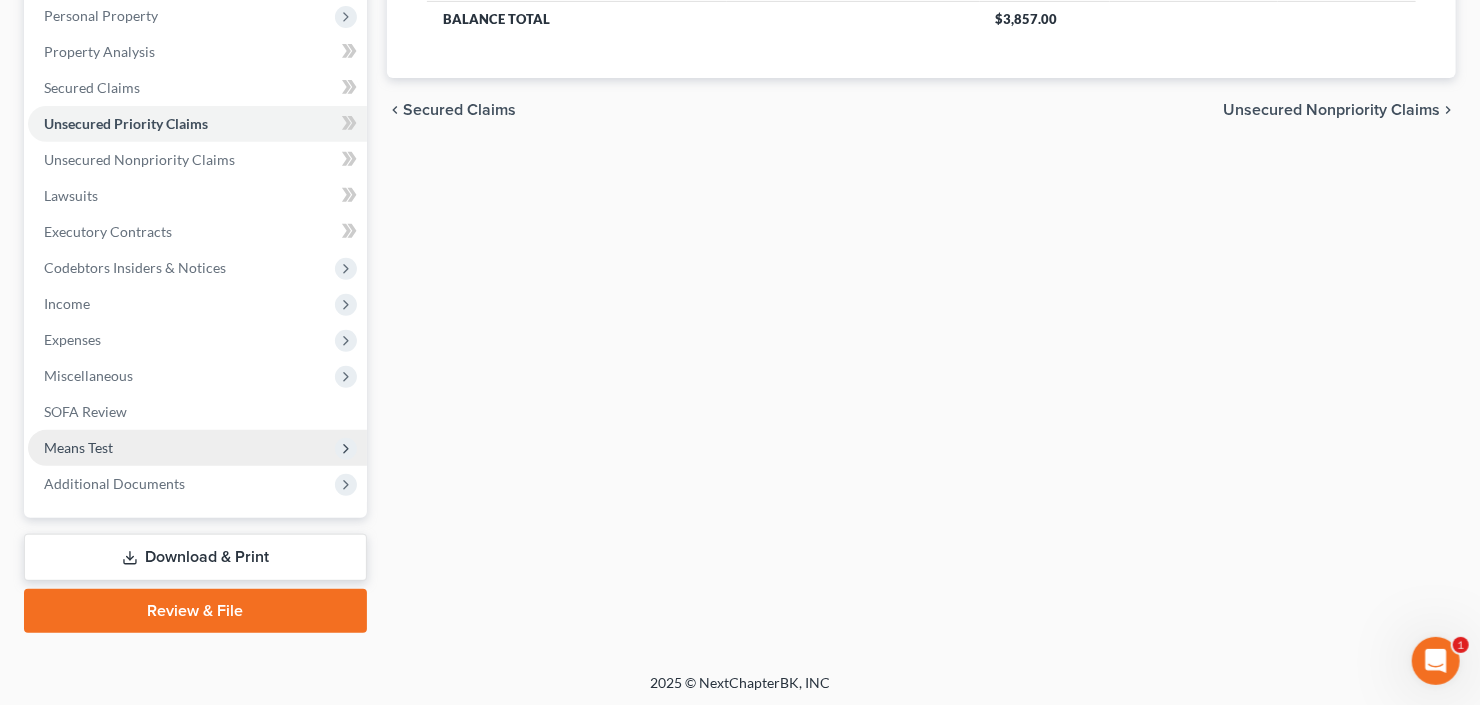 click on "Means Test" at bounding box center (197, 448) 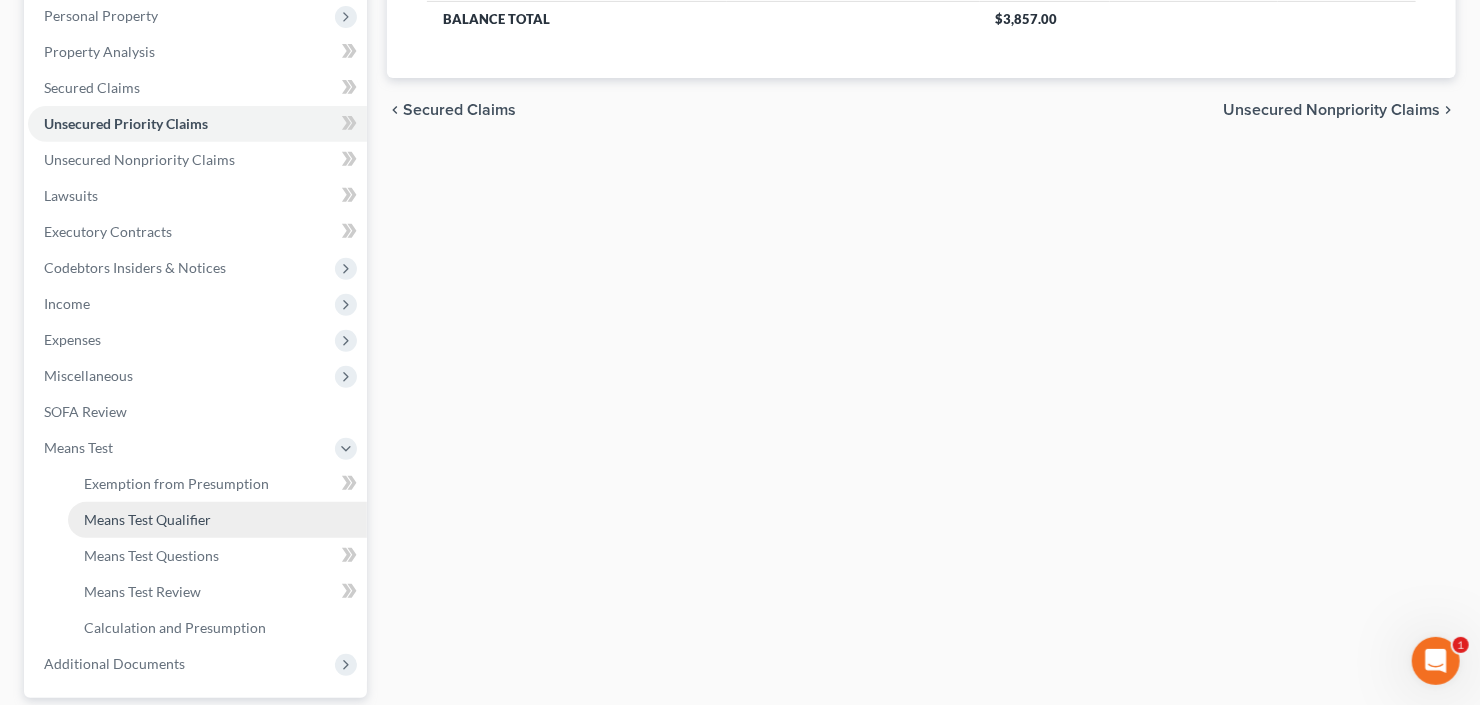 click on "Means Test Qualifier" at bounding box center [147, 519] 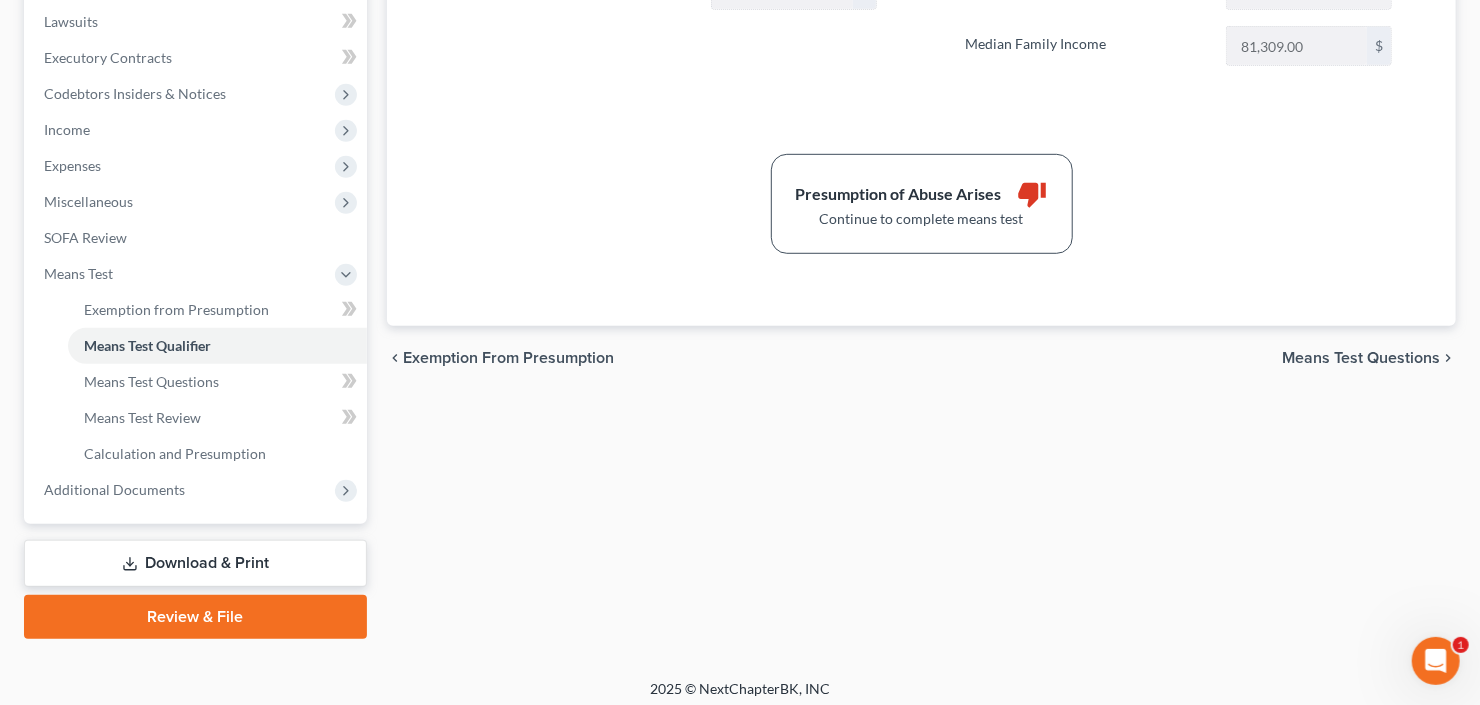 scroll, scrollTop: 535, scrollLeft: 0, axis: vertical 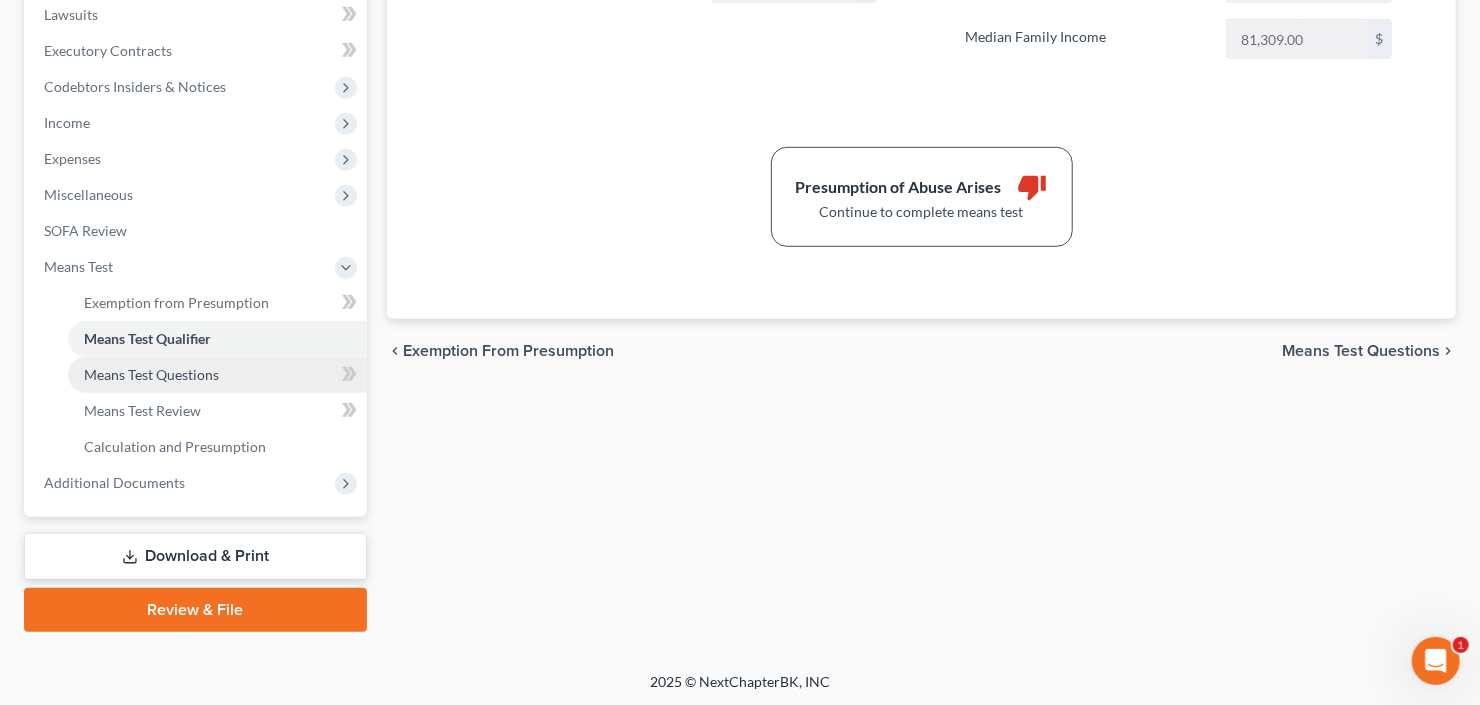 click on "Means Test Questions" at bounding box center [151, 374] 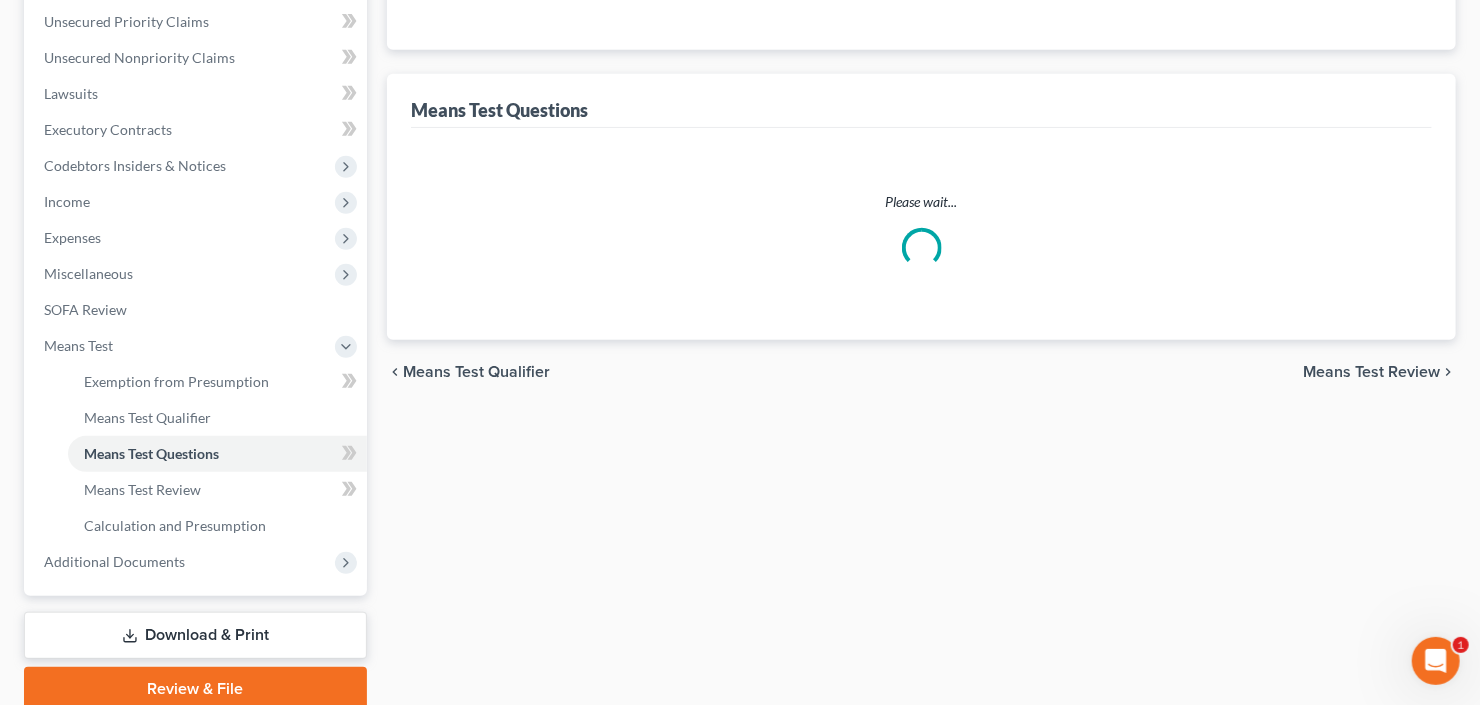 select on "0" 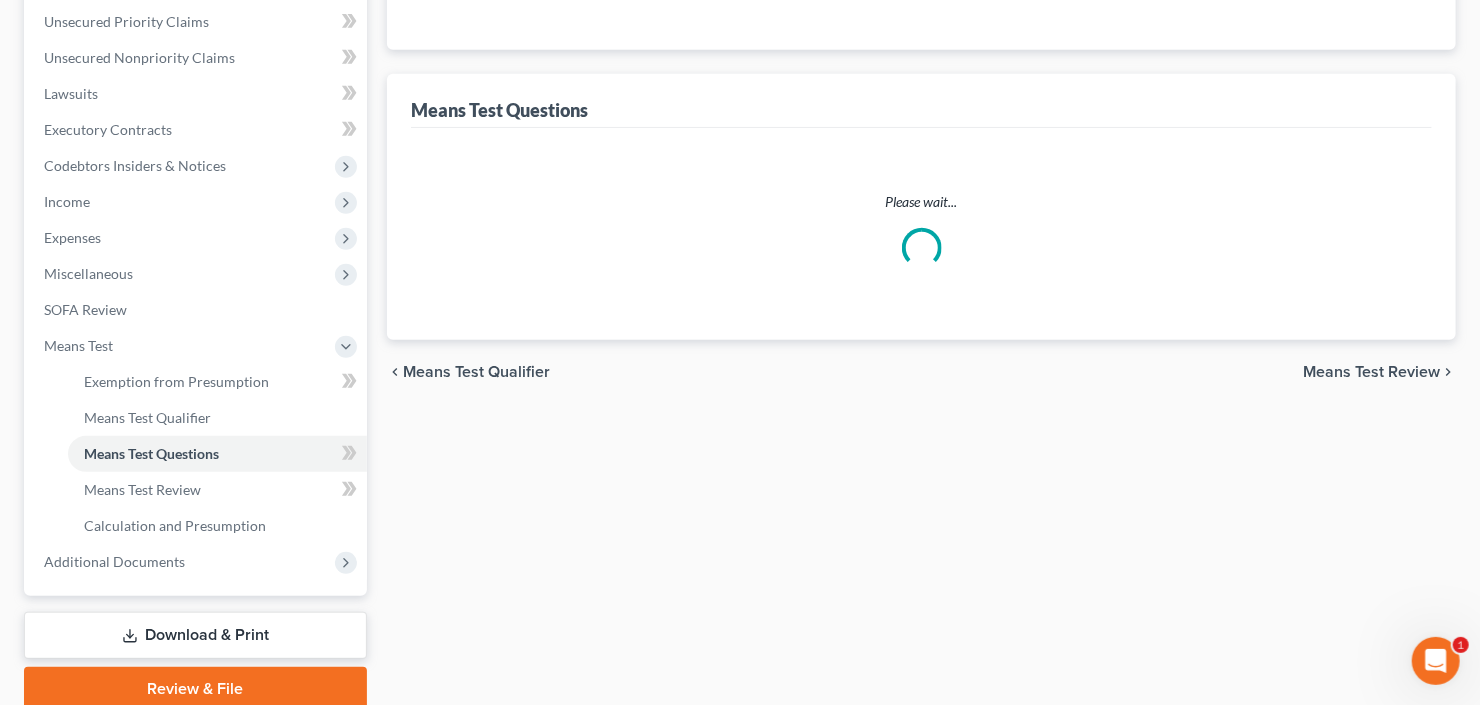 select on "60" 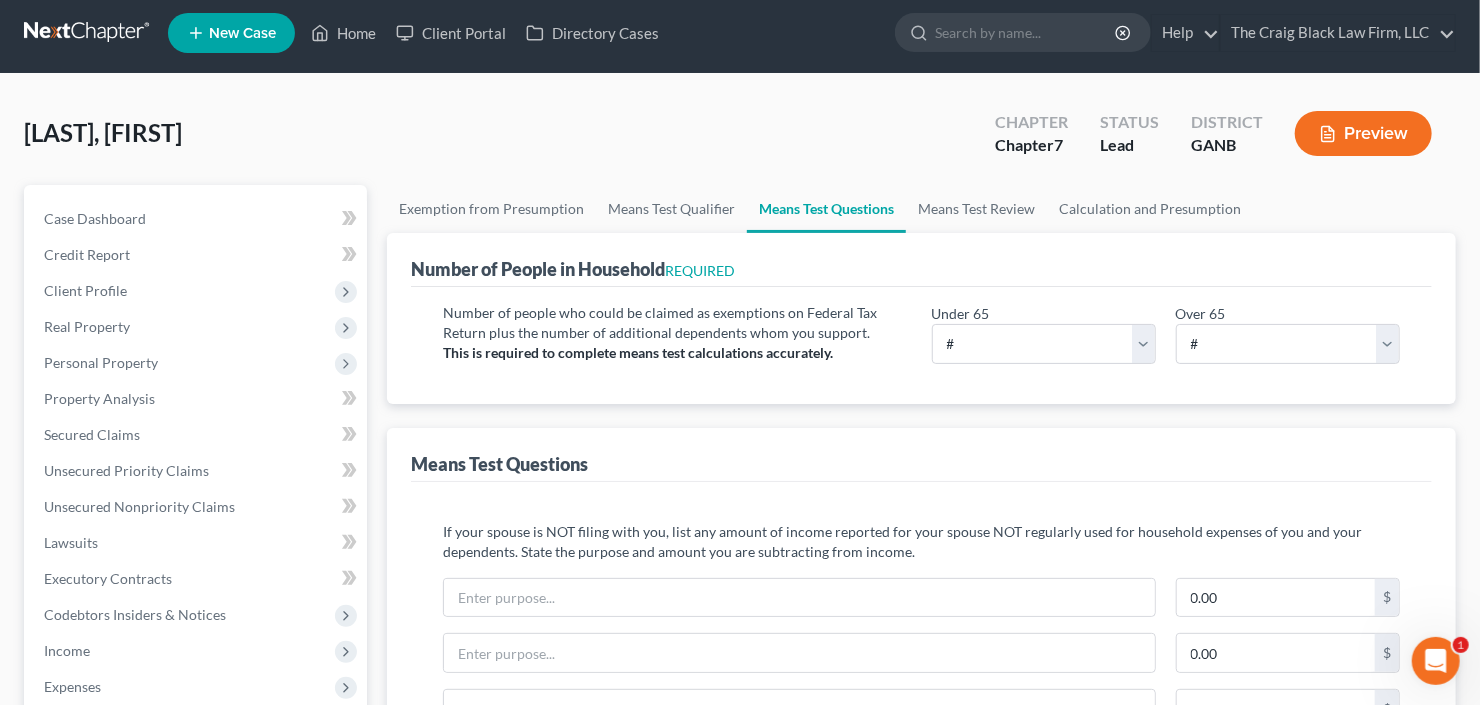 scroll, scrollTop: 0, scrollLeft: 0, axis: both 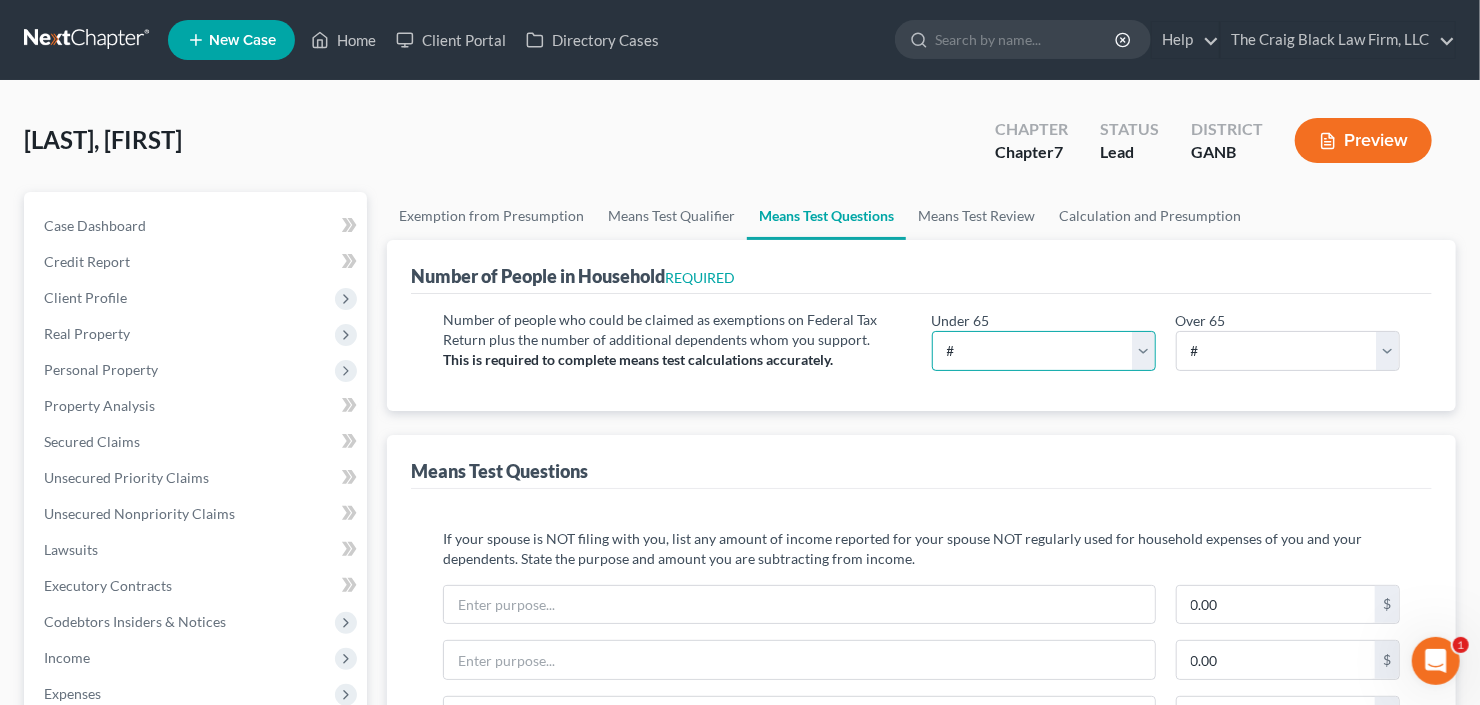 click on "# 0 1 2 3 4 5 6 7 8 9 10" at bounding box center (1044, 351) 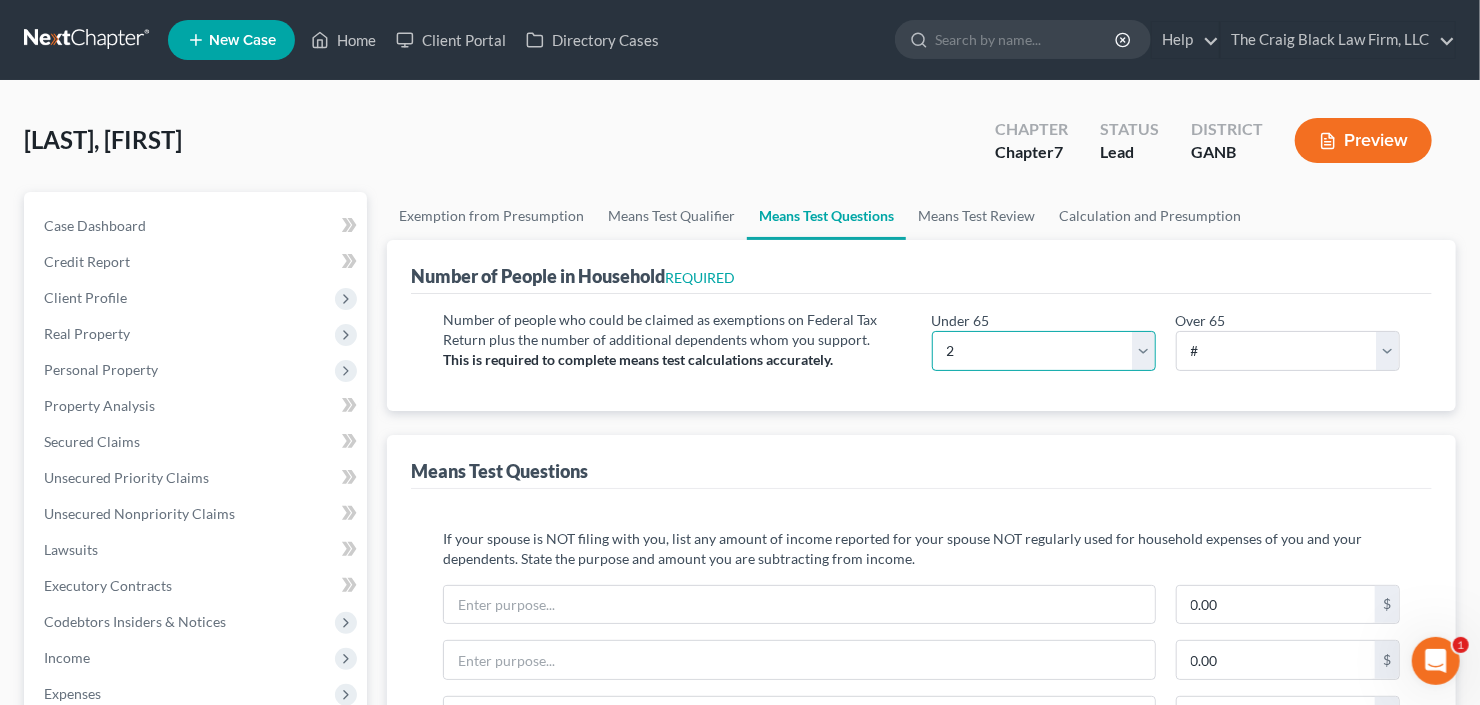 click on "# 0 1 2 3 4 5 6 7 8 9 10" at bounding box center [1044, 351] 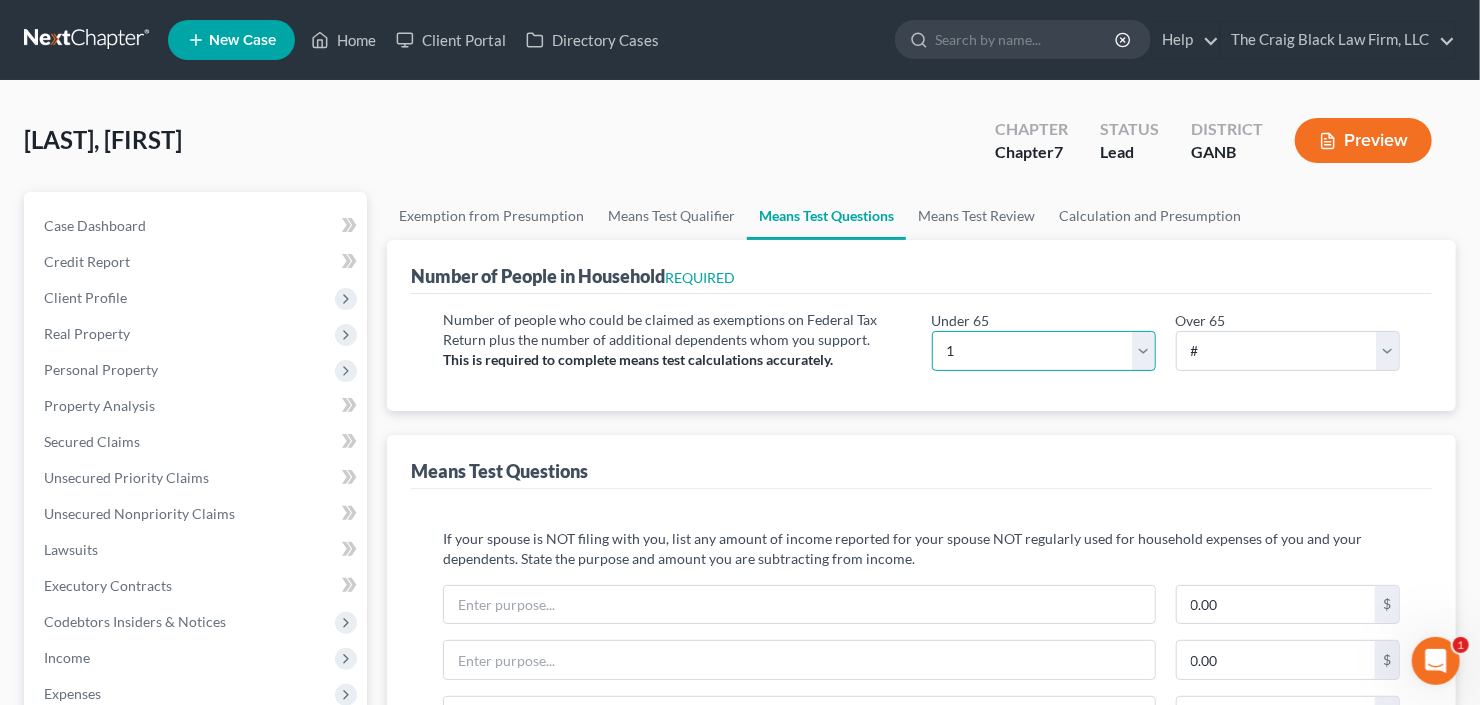 click on "# 0 1 2 3 4 5 6 7 8 9 10" at bounding box center (1044, 351) 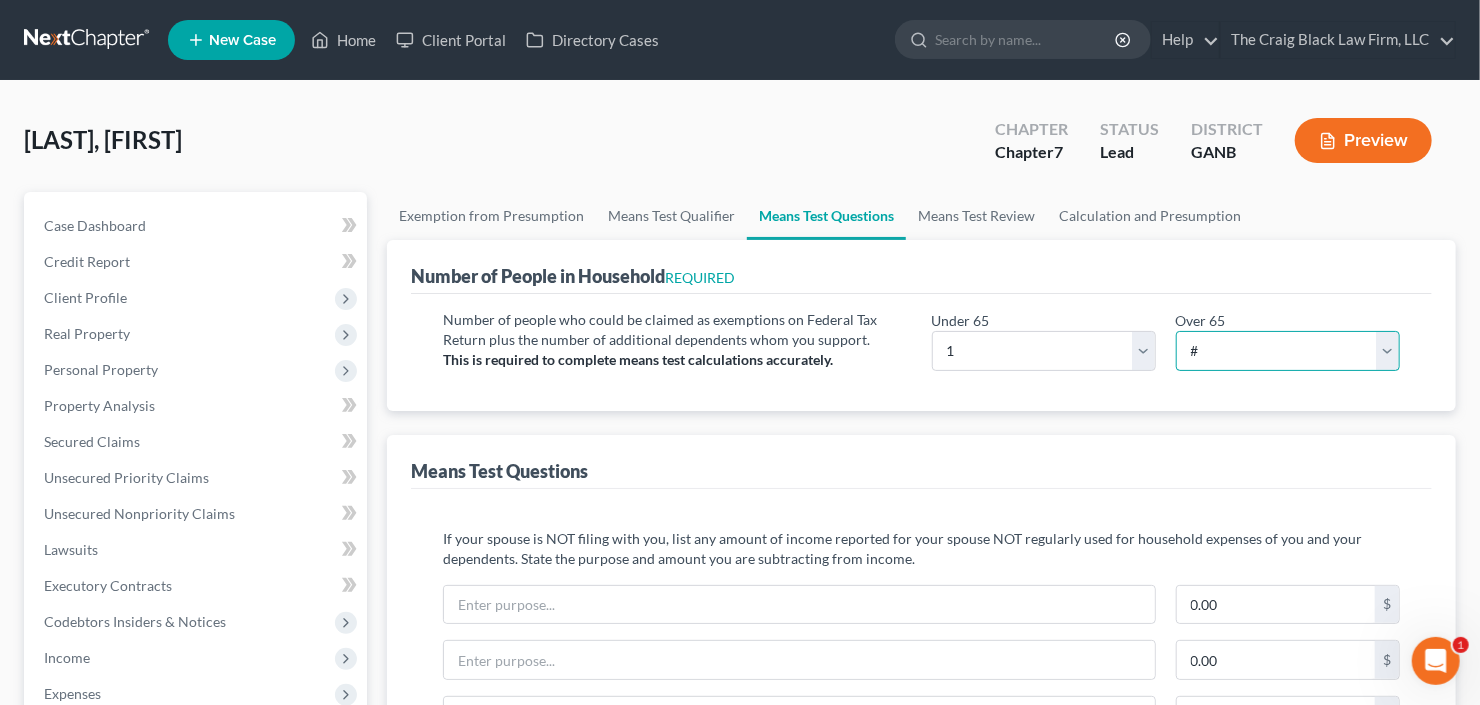 click on "# 0 1 2 3 4 5 6 7 8 9 10" at bounding box center (1288, 351) 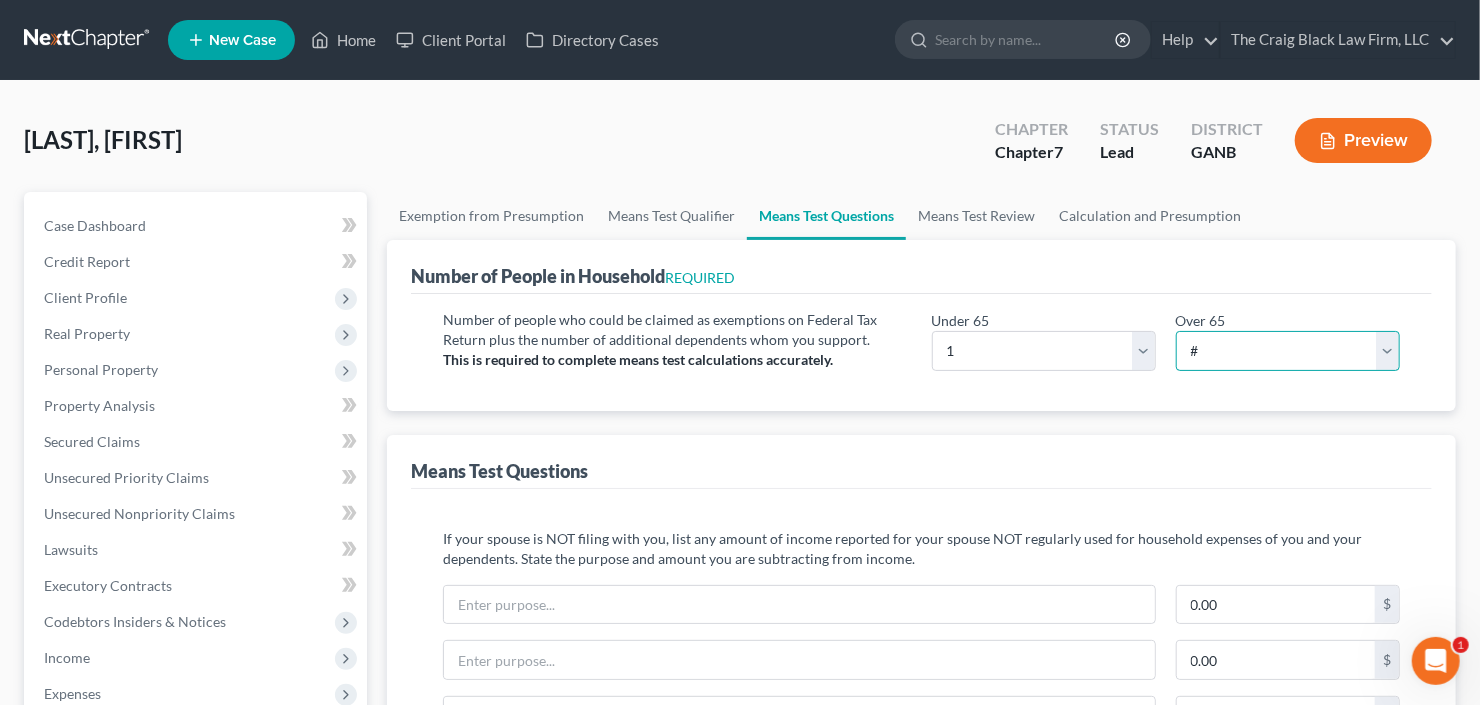 select on "1" 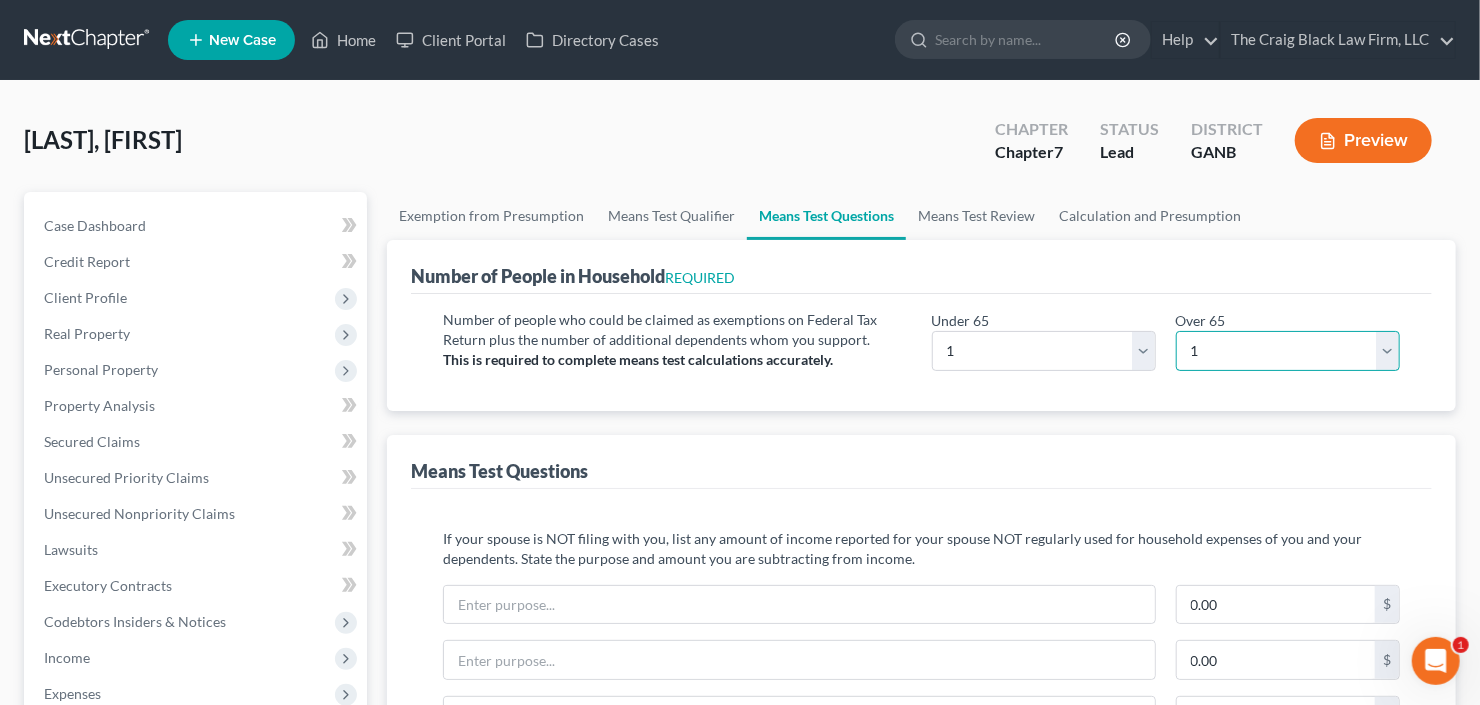 click on "# 0 1 2 3 4 5 6 7 8 9 10" at bounding box center [1288, 351] 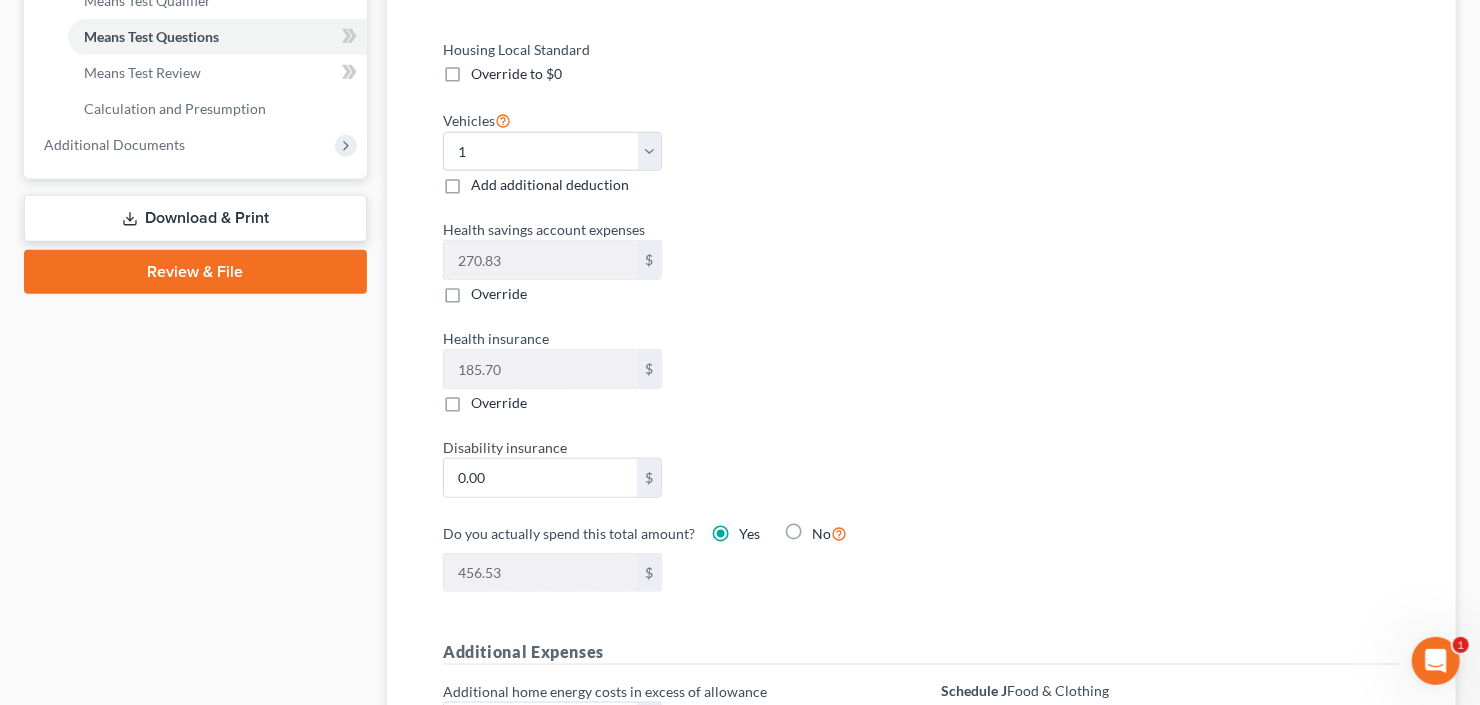 scroll, scrollTop: 480, scrollLeft: 0, axis: vertical 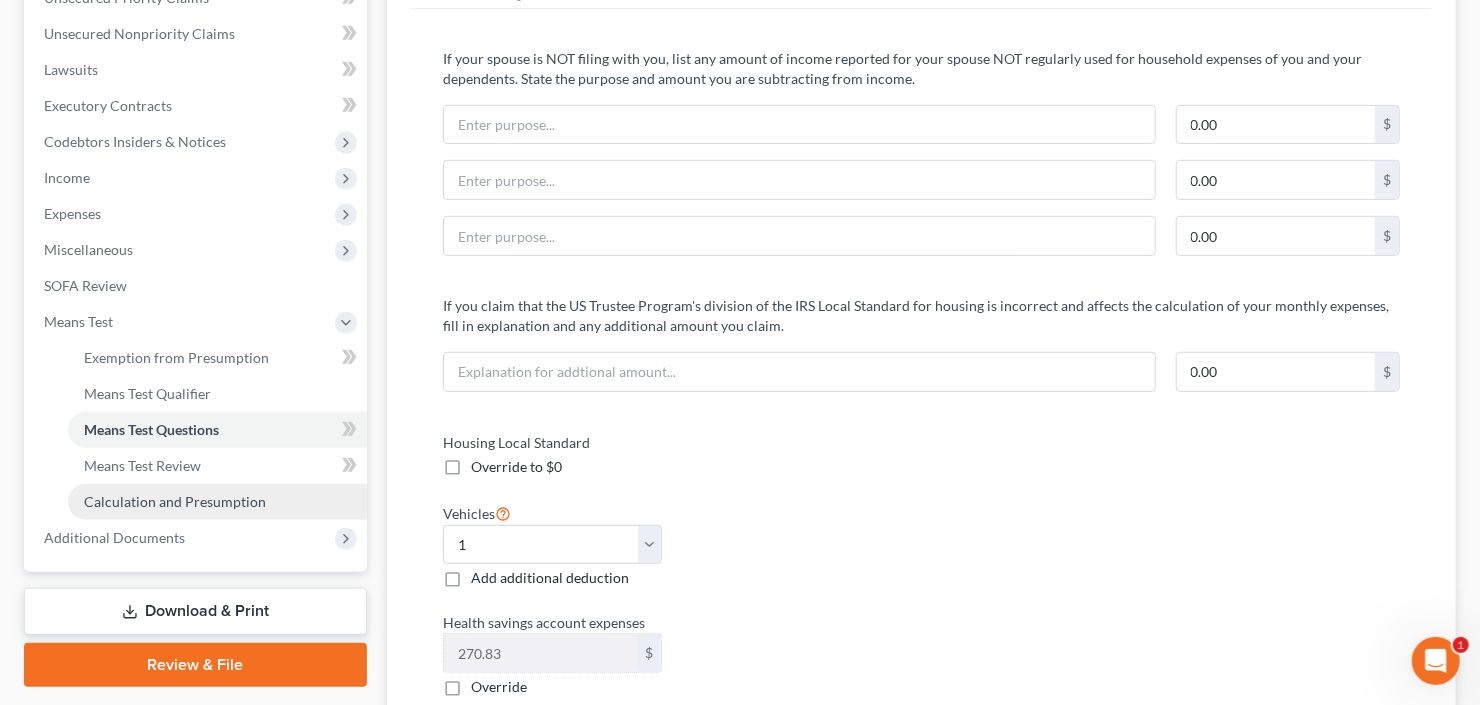 click on "Calculation and Presumption" at bounding box center [217, 502] 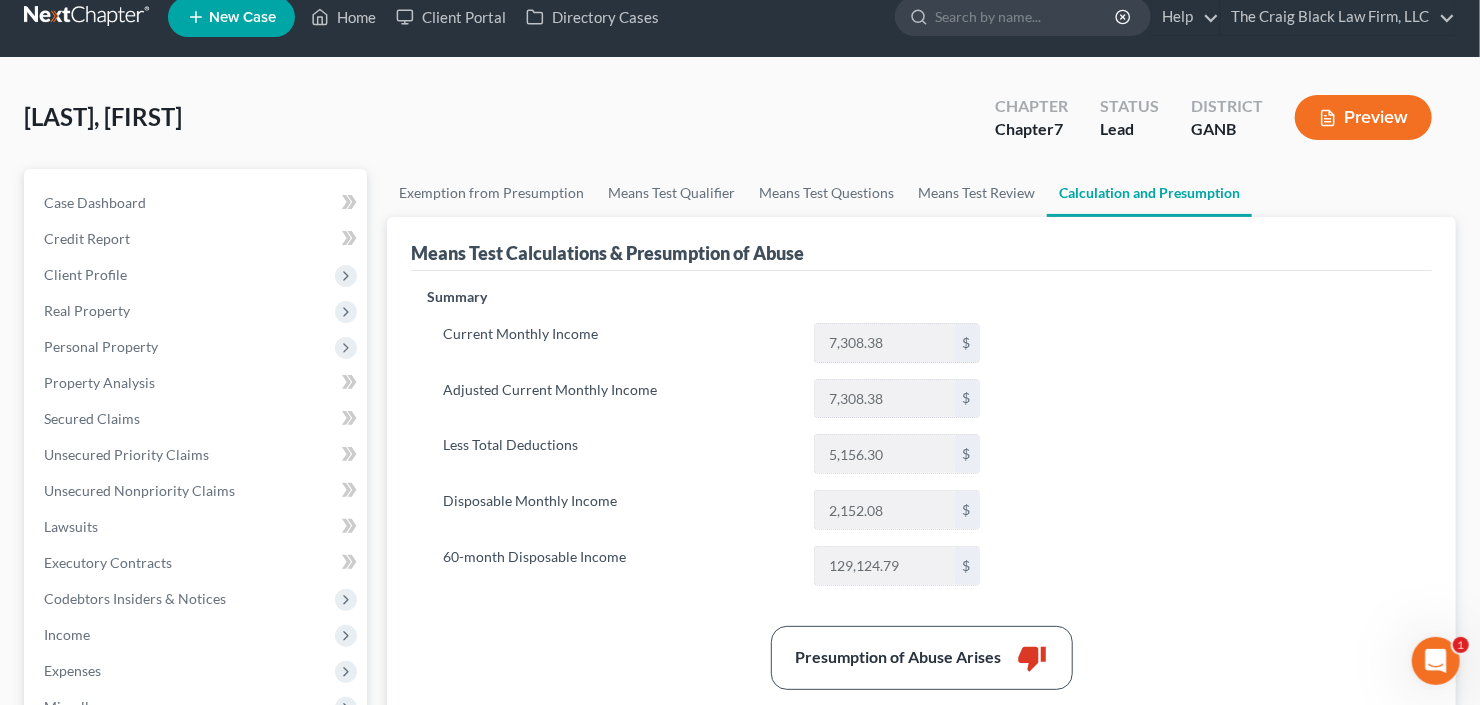 scroll, scrollTop: 0, scrollLeft: 0, axis: both 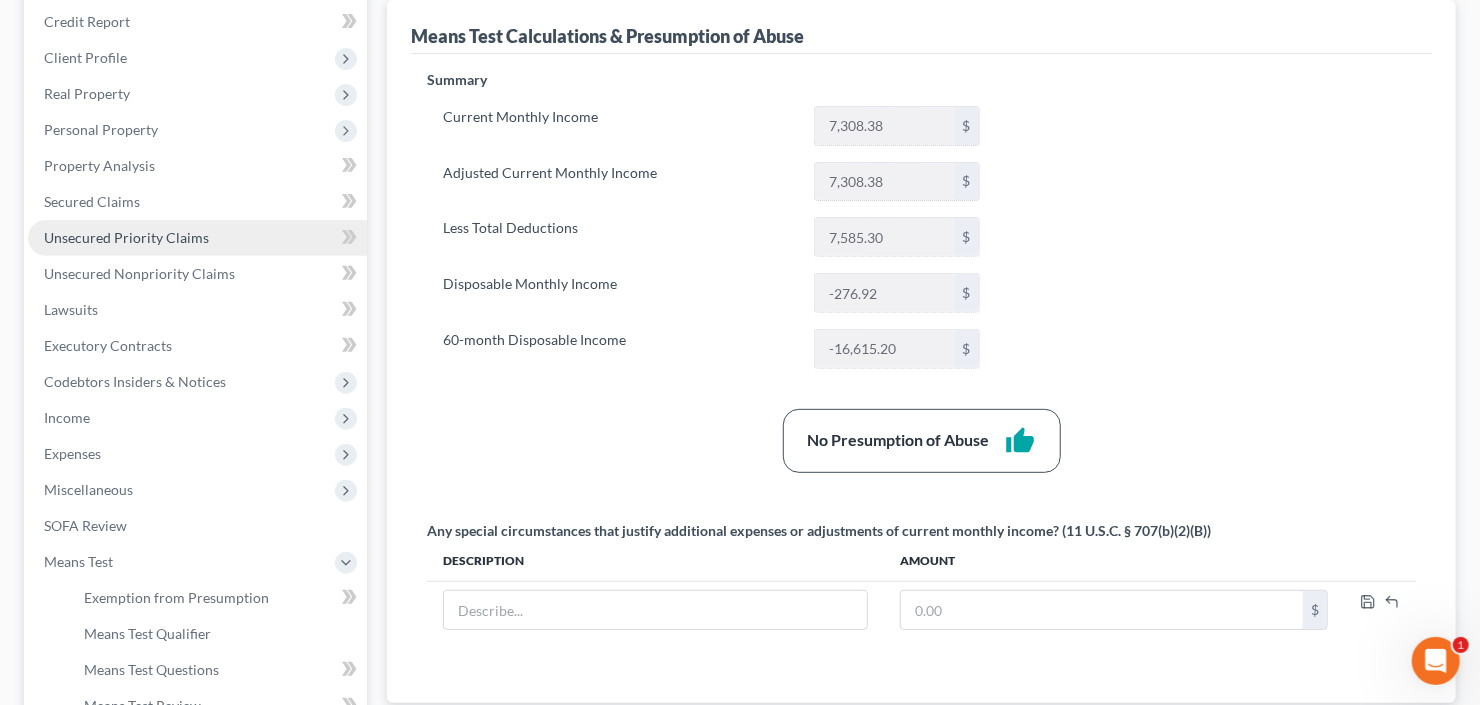click on "Unsecured Priority Claims" at bounding box center (126, 237) 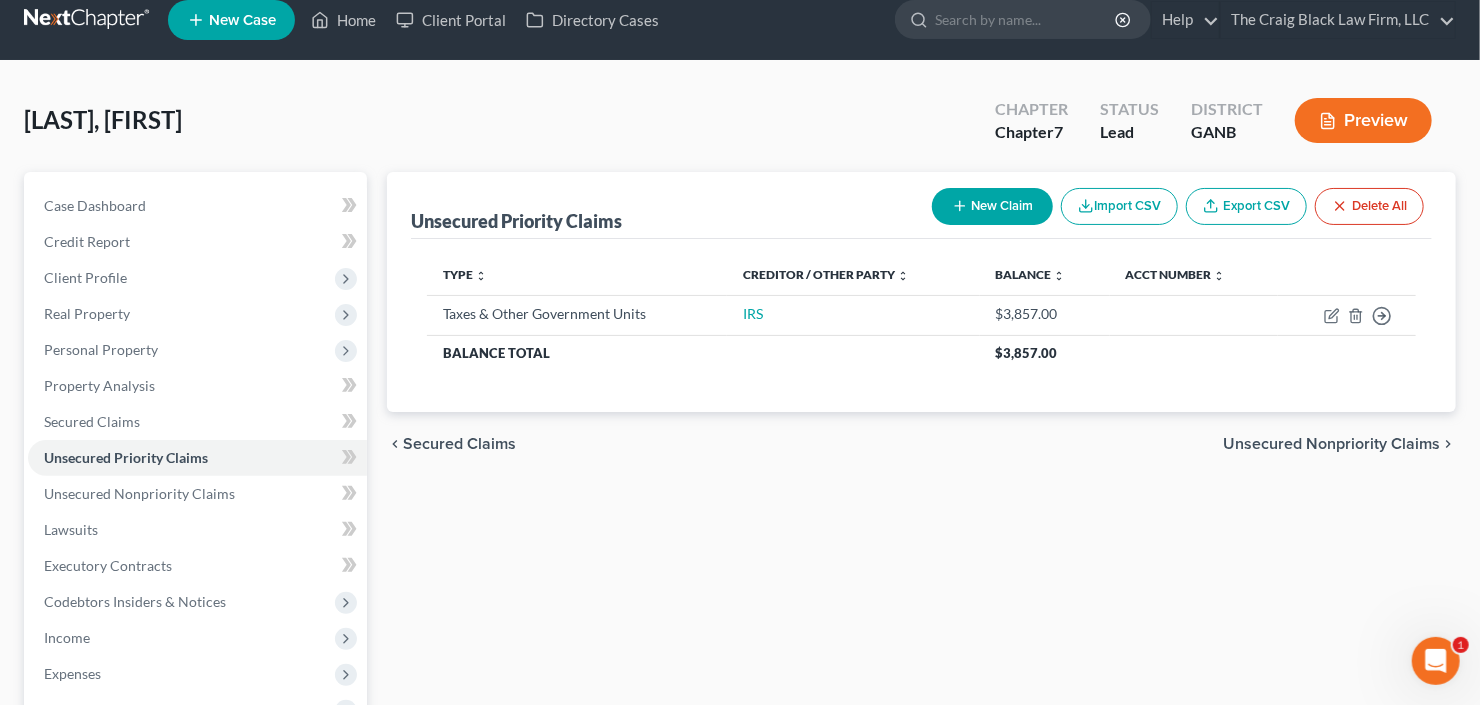 scroll, scrollTop: 0, scrollLeft: 0, axis: both 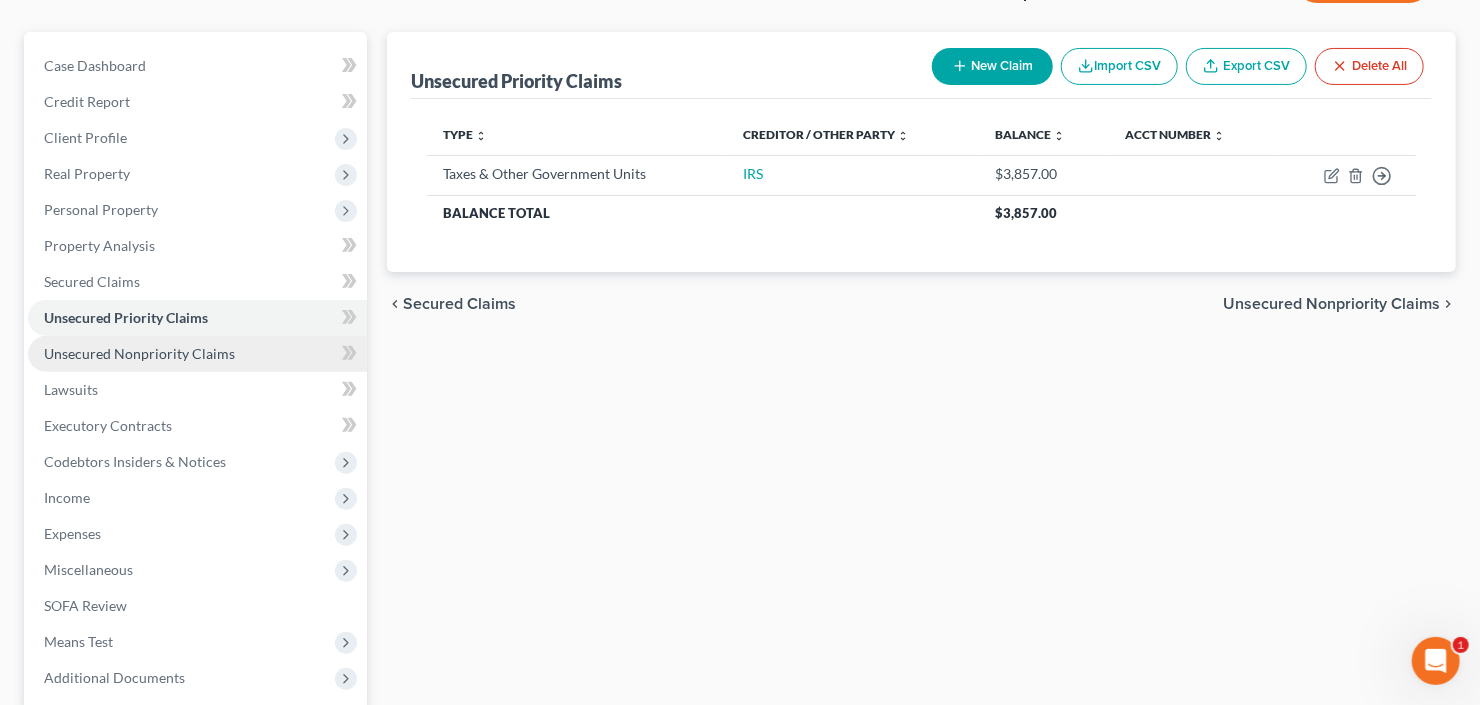 click on "Unsecured Nonpriority Claims" at bounding box center (139, 353) 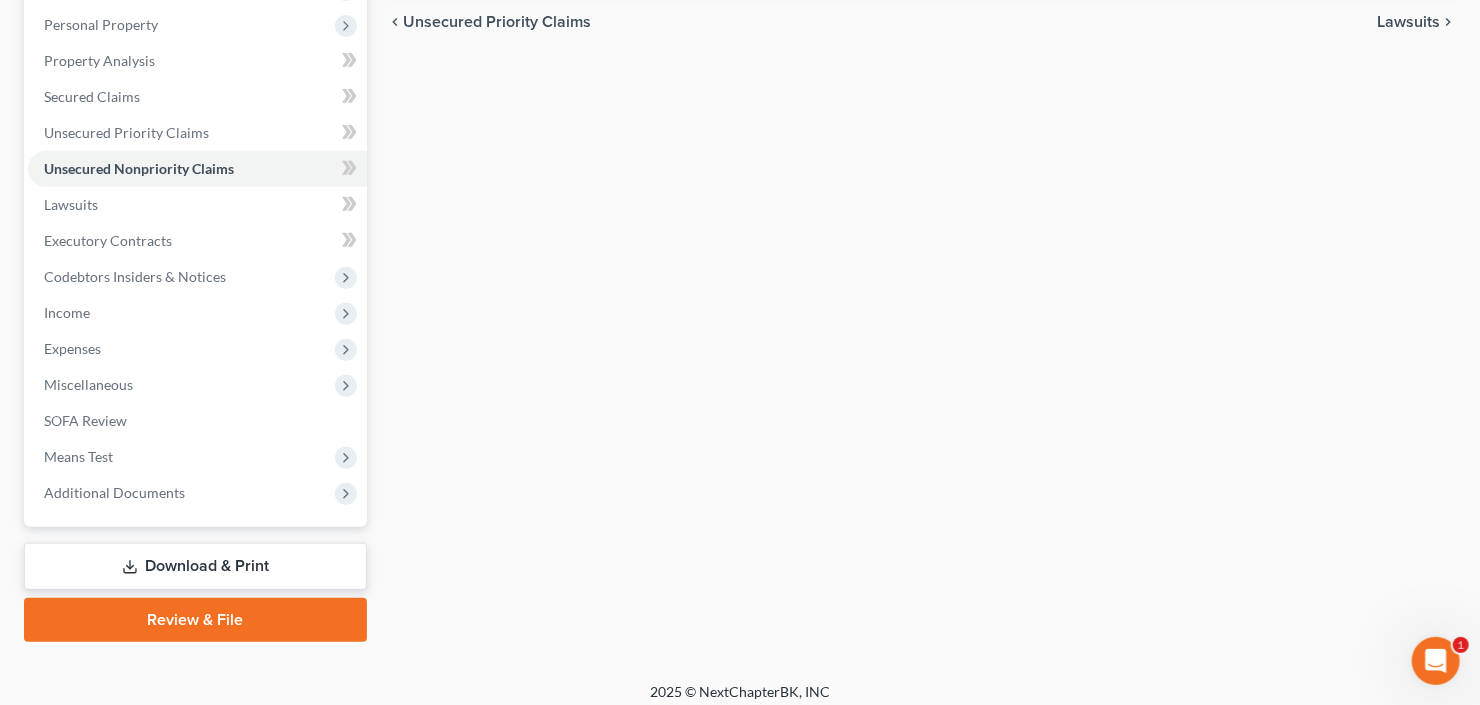 scroll, scrollTop: 354, scrollLeft: 0, axis: vertical 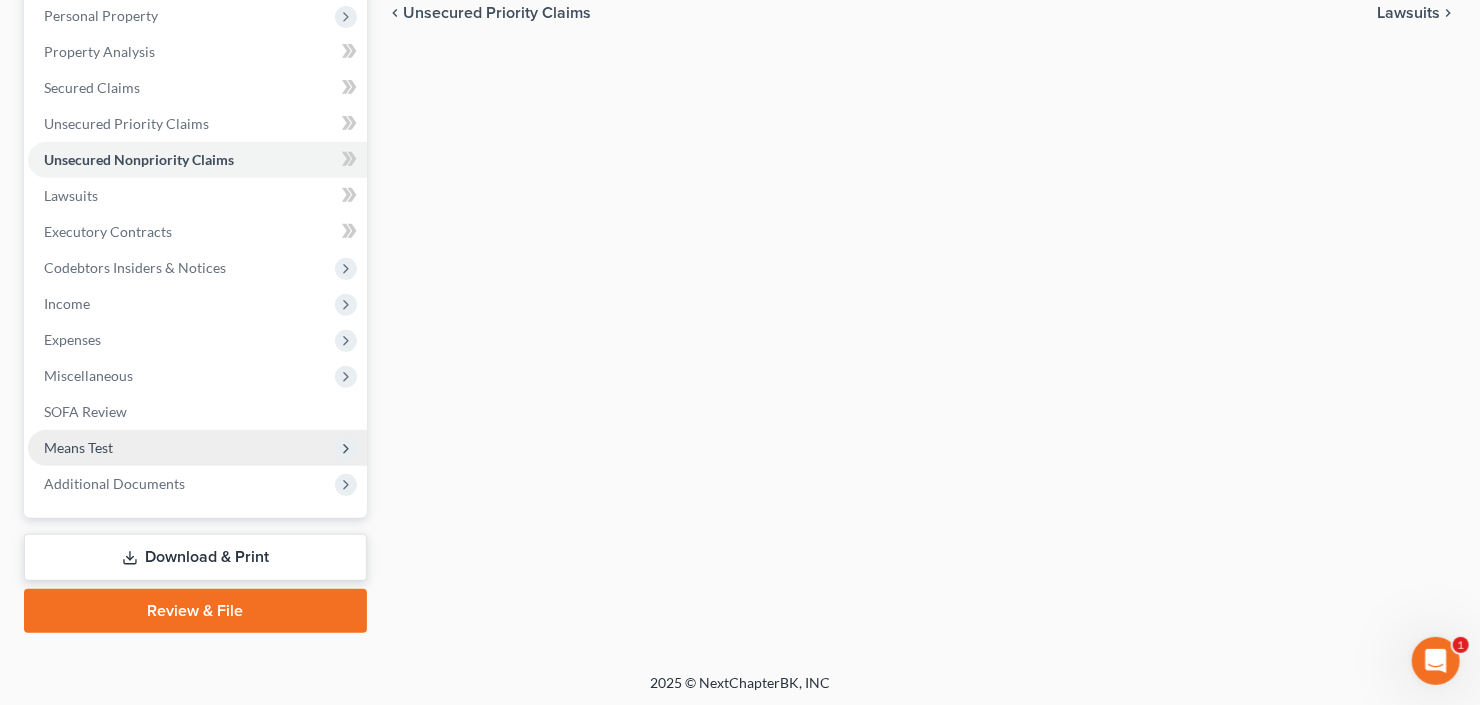 click on "Means Test" at bounding box center [197, 448] 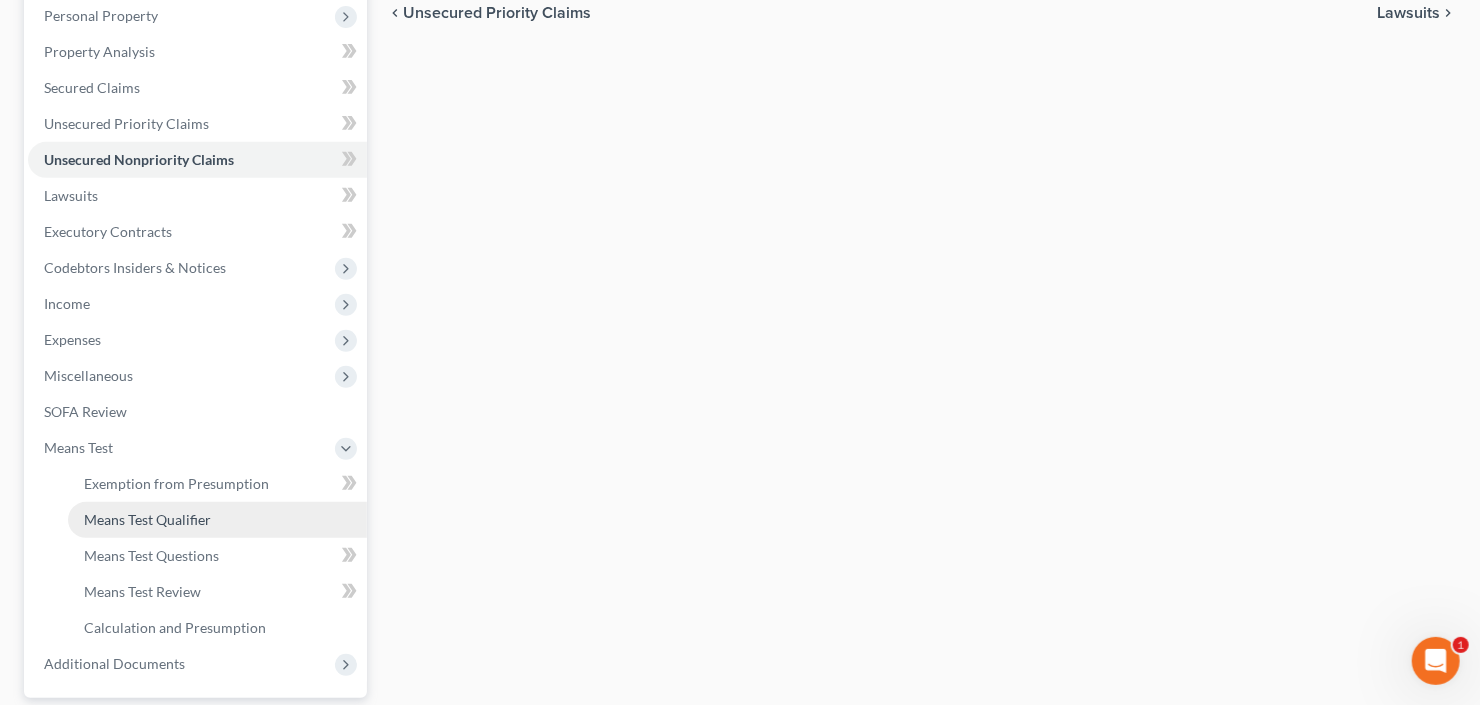 click on "Means Test Qualifier" at bounding box center (147, 519) 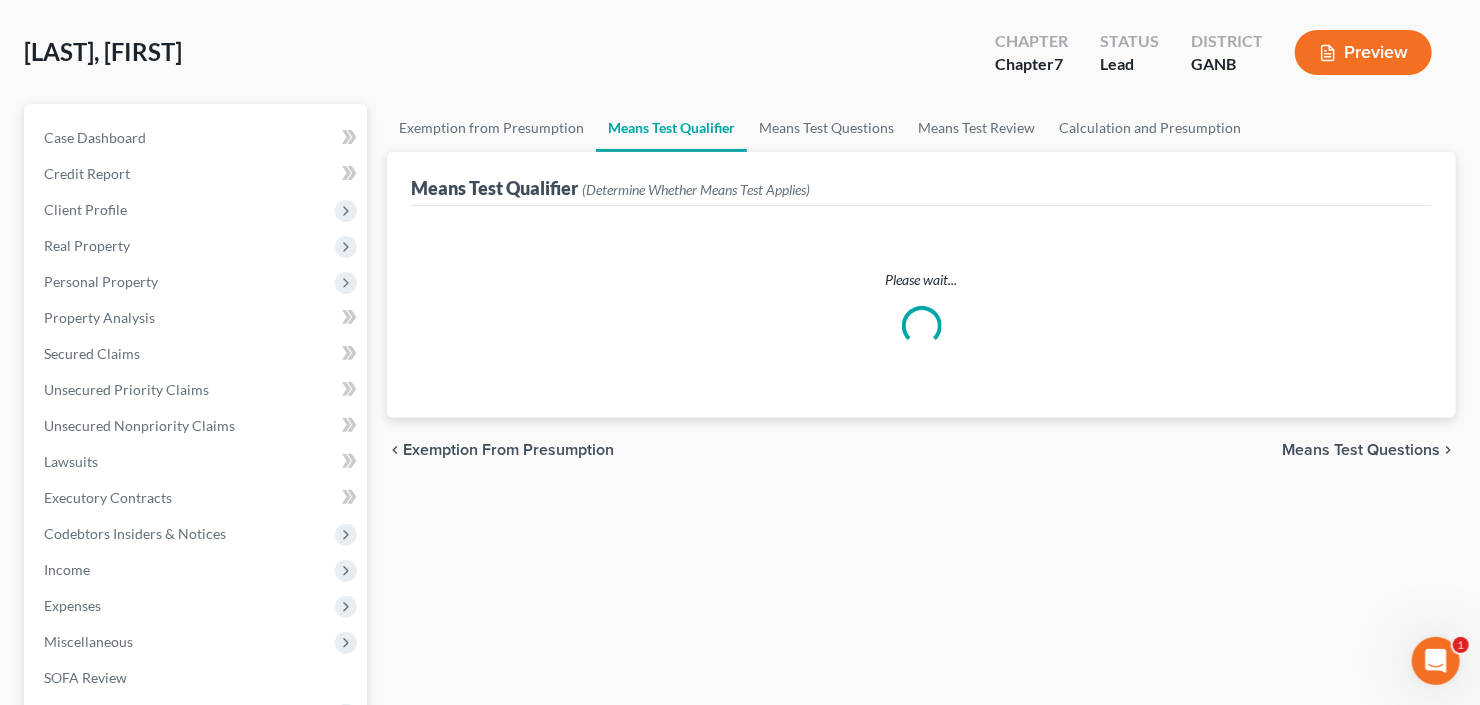 scroll, scrollTop: 0, scrollLeft: 0, axis: both 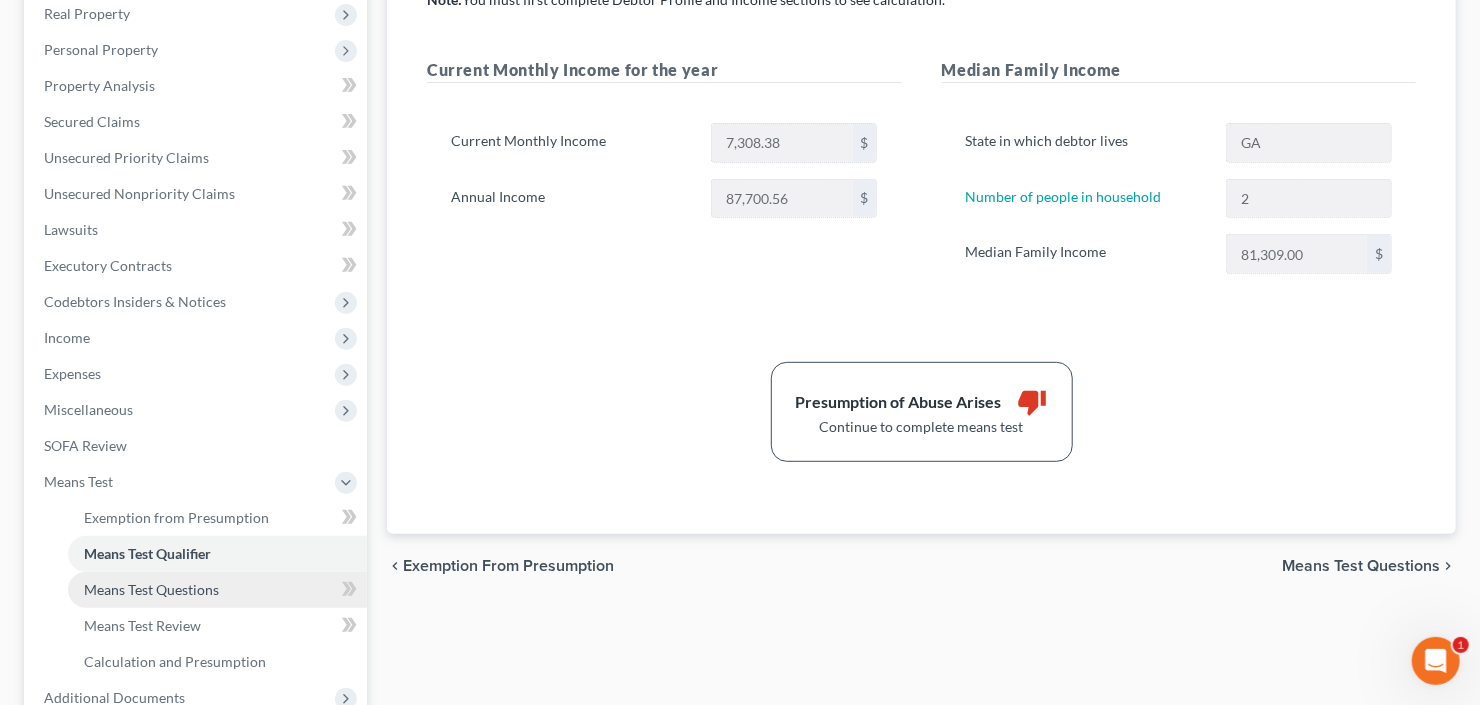 click on "Means Test Questions" at bounding box center (151, 589) 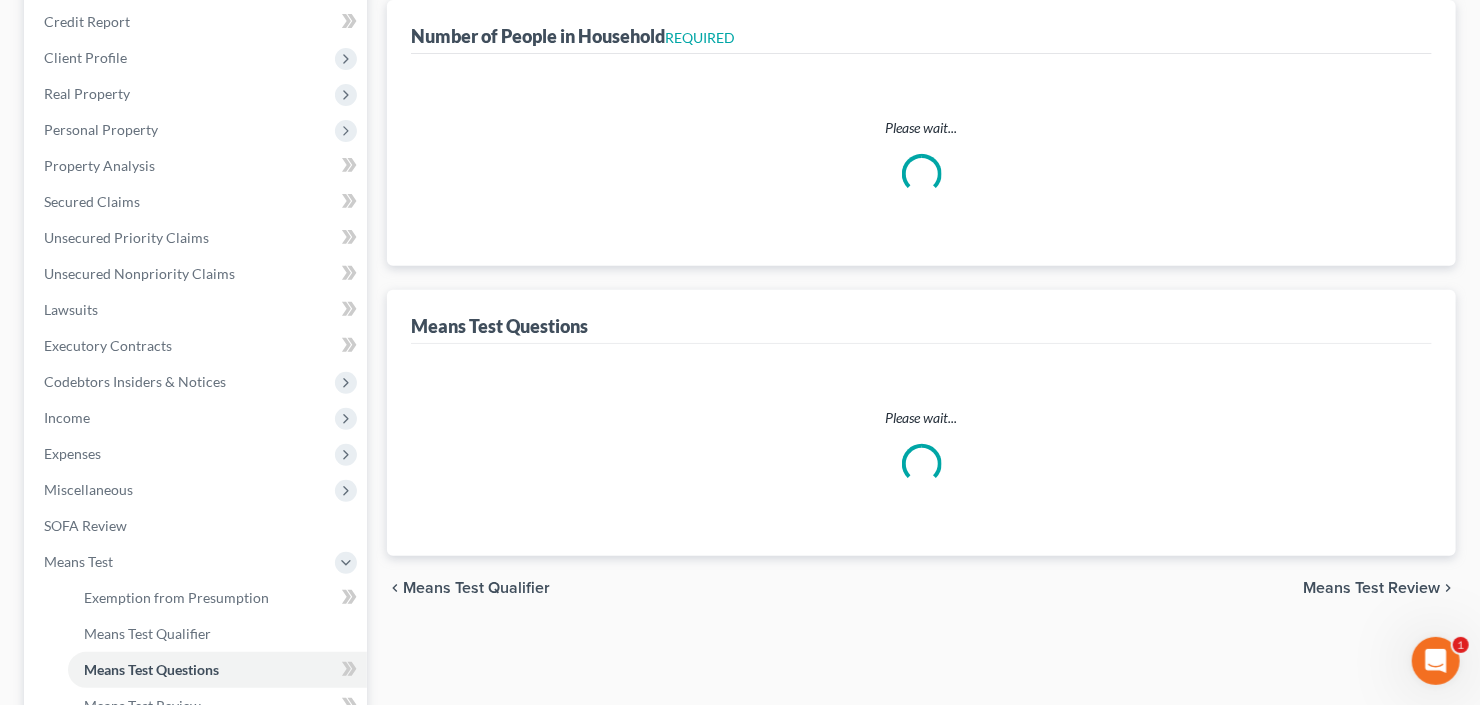 select on "0" 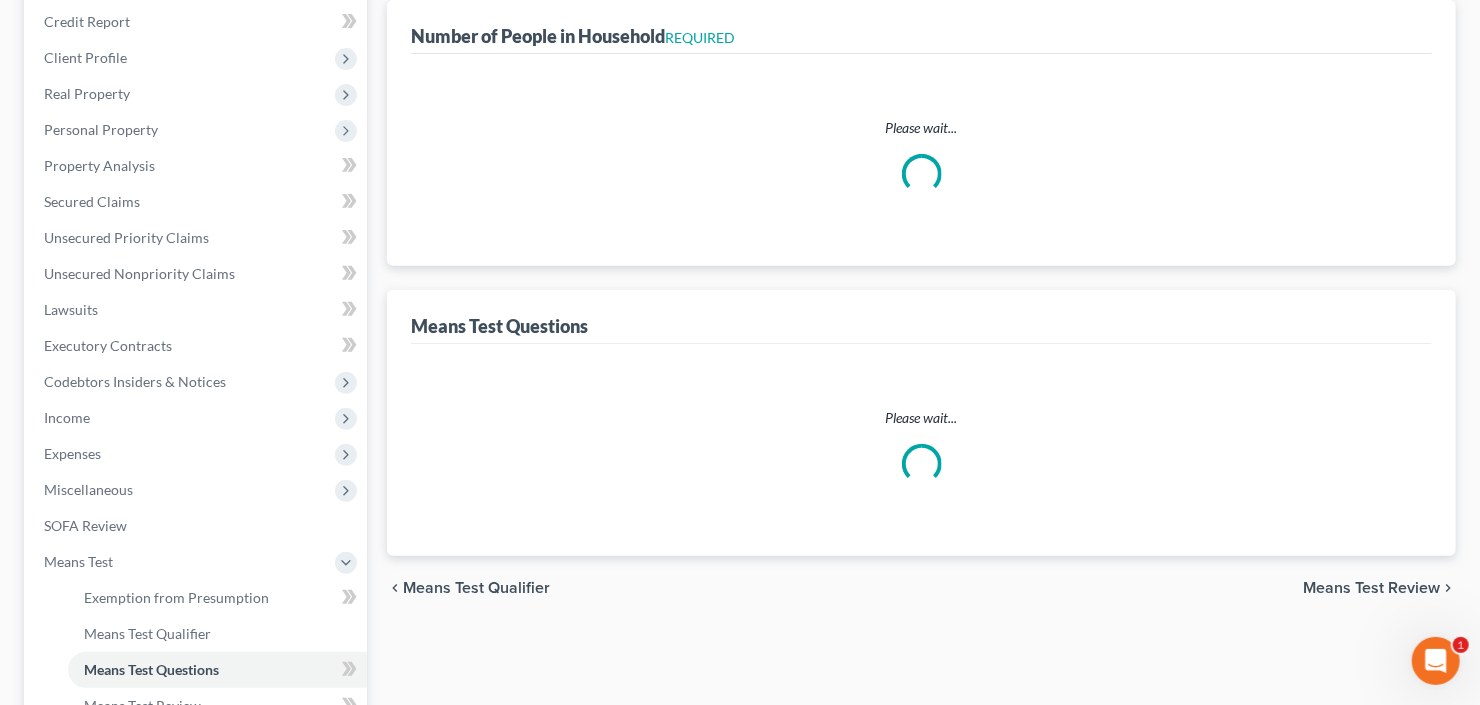 select on "60" 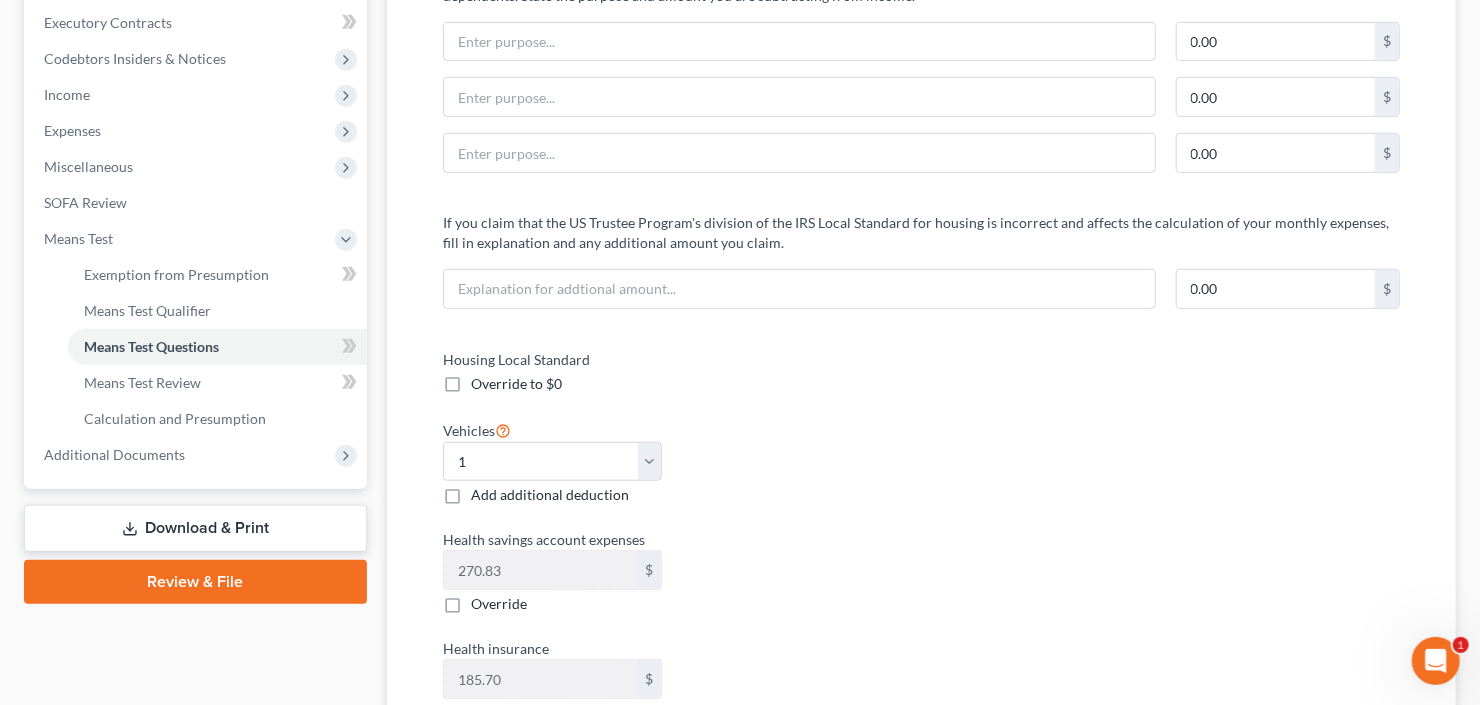 scroll, scrollTop: 720, scrollLeft: 0, axis: vertical 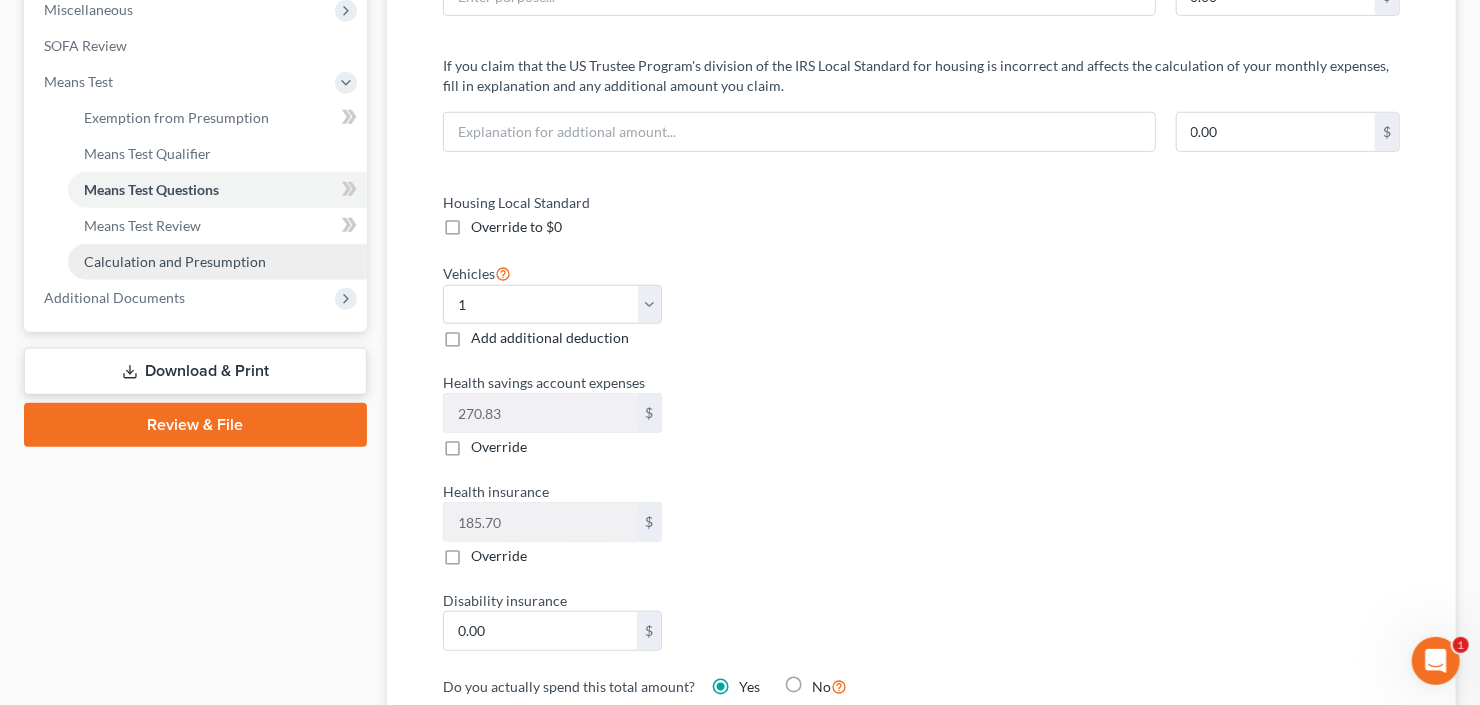 click on "Calculation and Presumption" at bounding box center [175, 261] 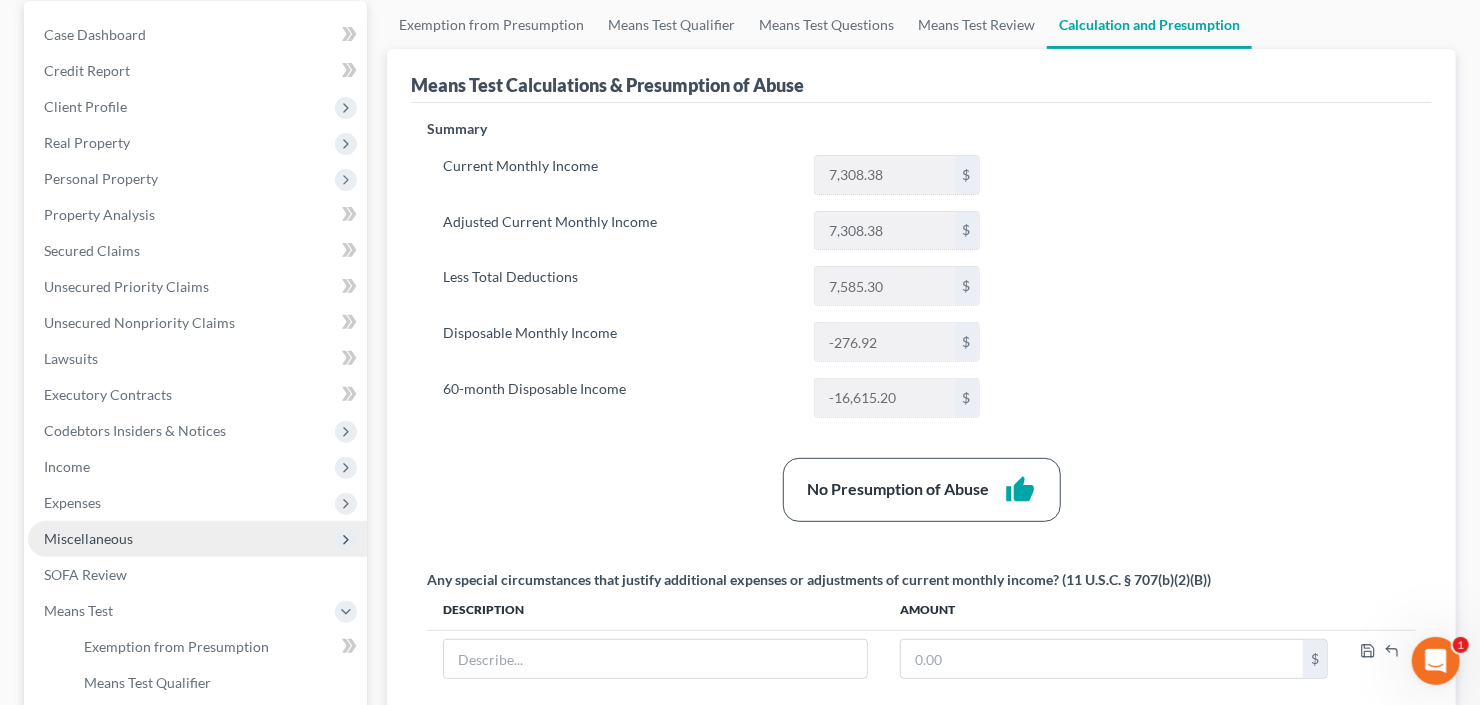 scroll, scrollTop: 240, scrollLeft: 0, axis: vertical 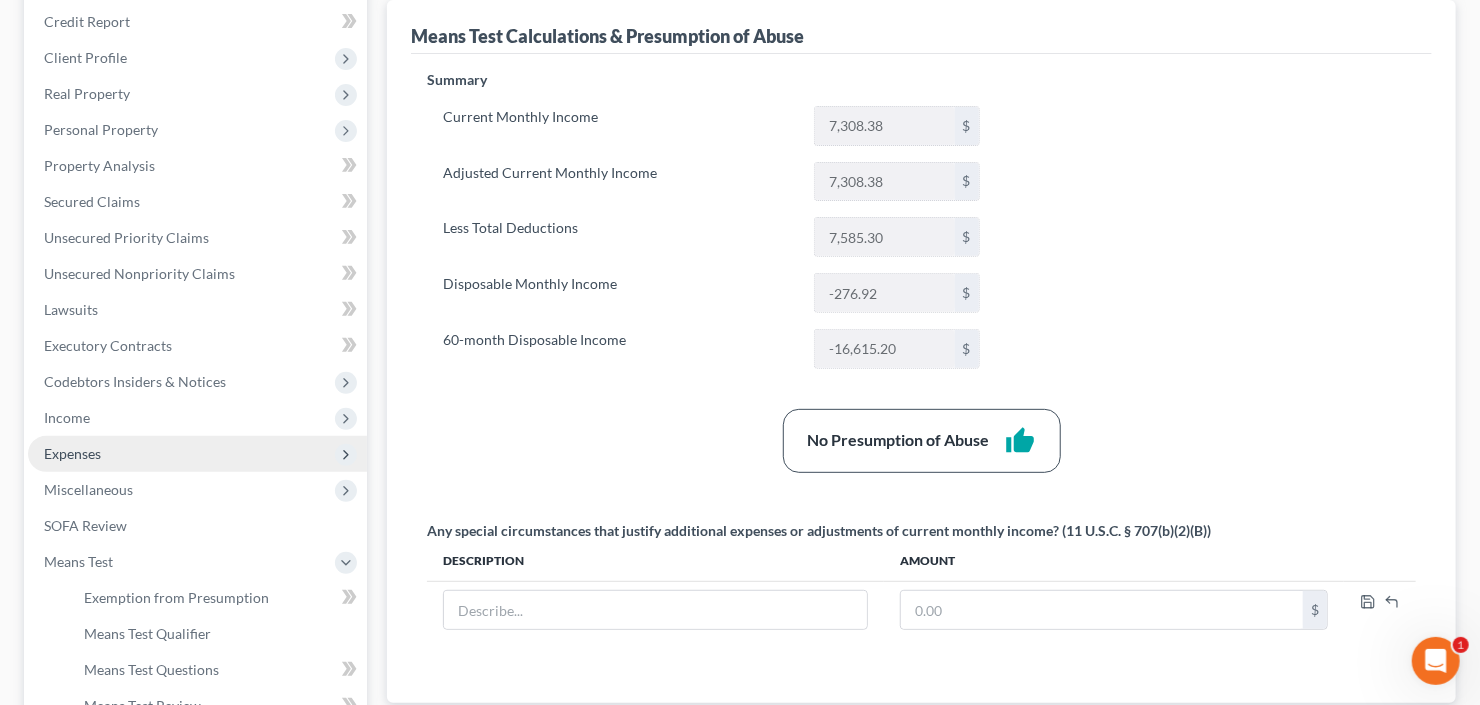 click on "Expenses" at bounding box center (197, 454) 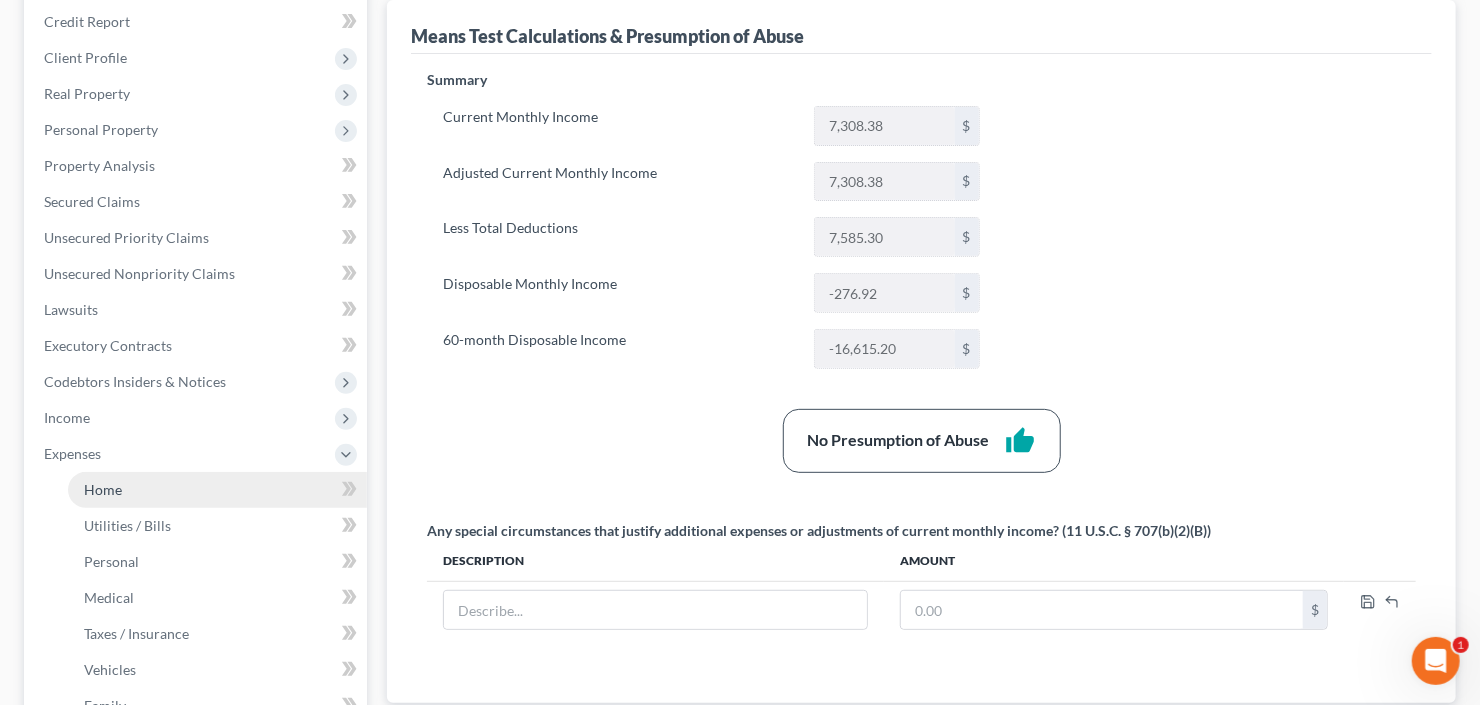 click on "Home" at bounding box center (217, 490) 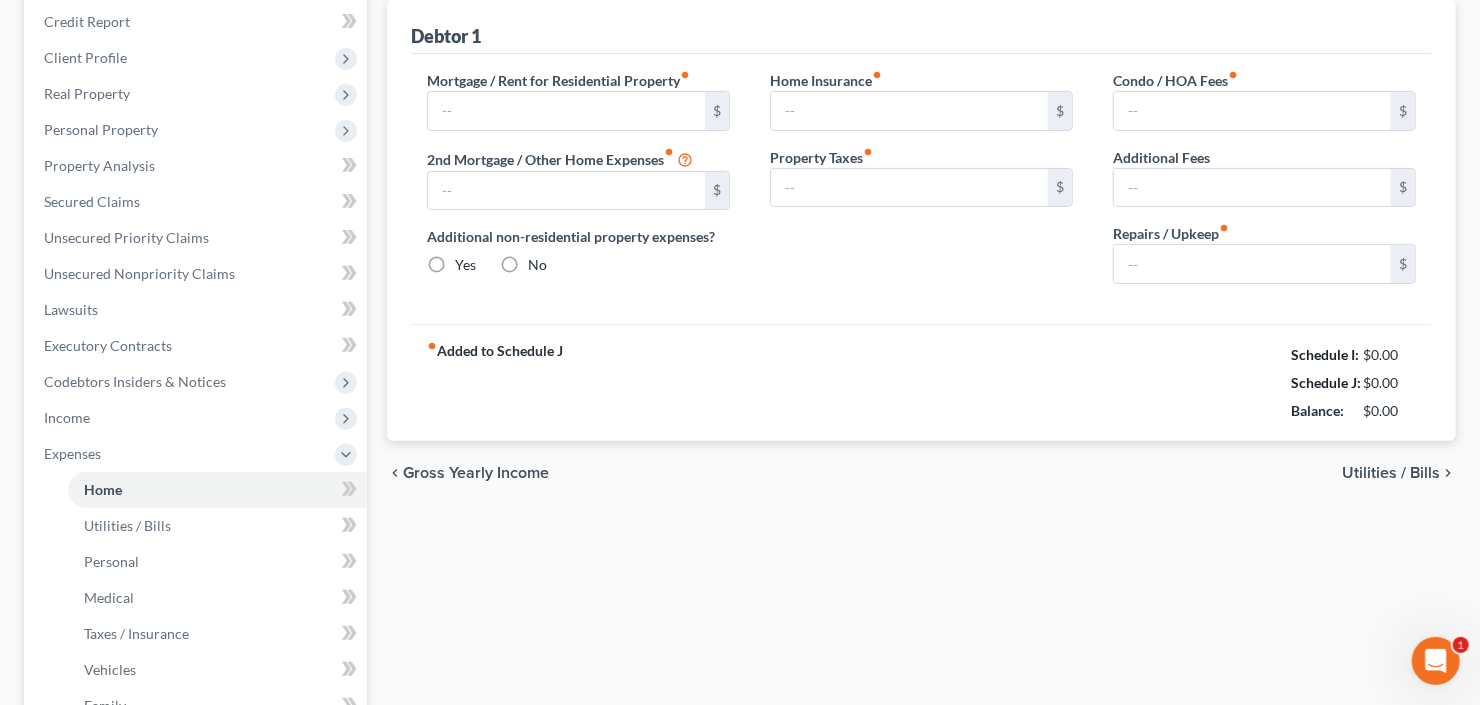 type on "0.00" 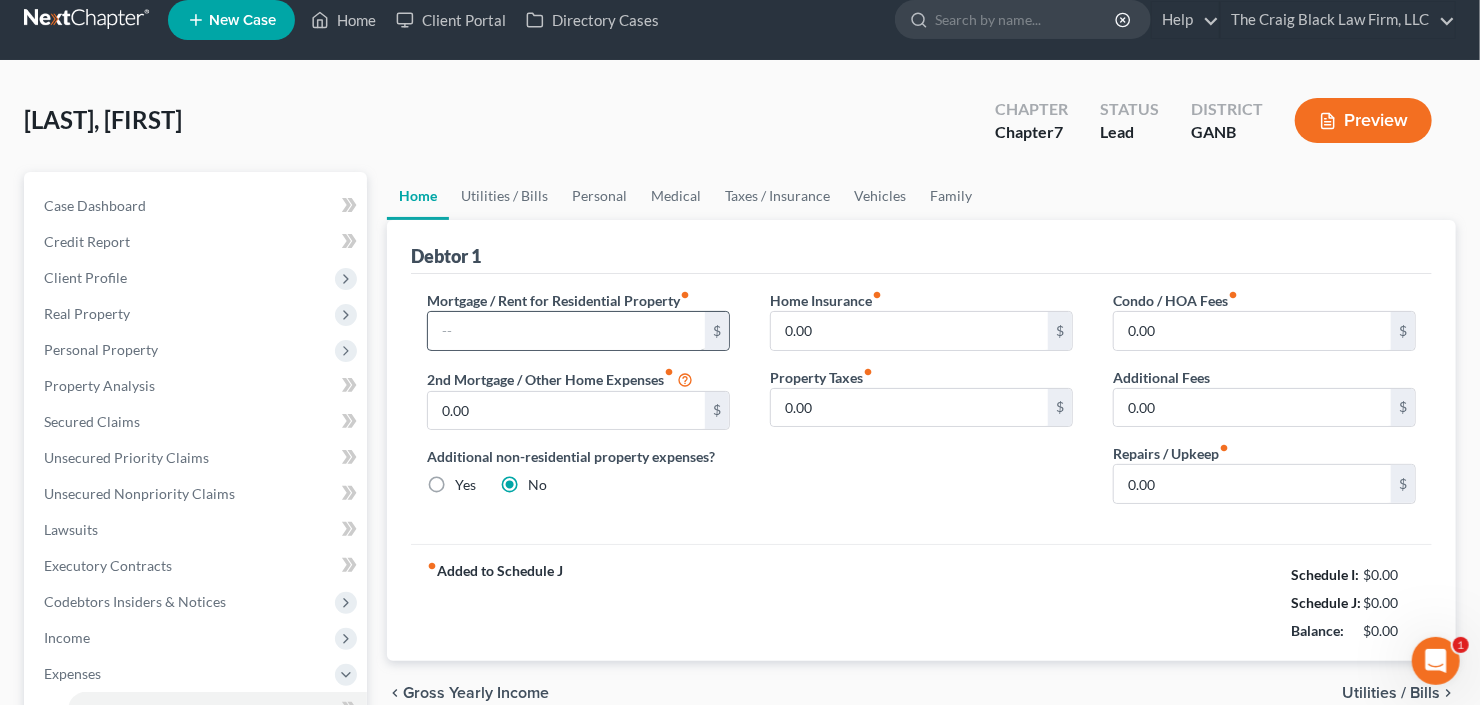 scroll, scrollTop: 0, scrollLeft: 0, axis: both 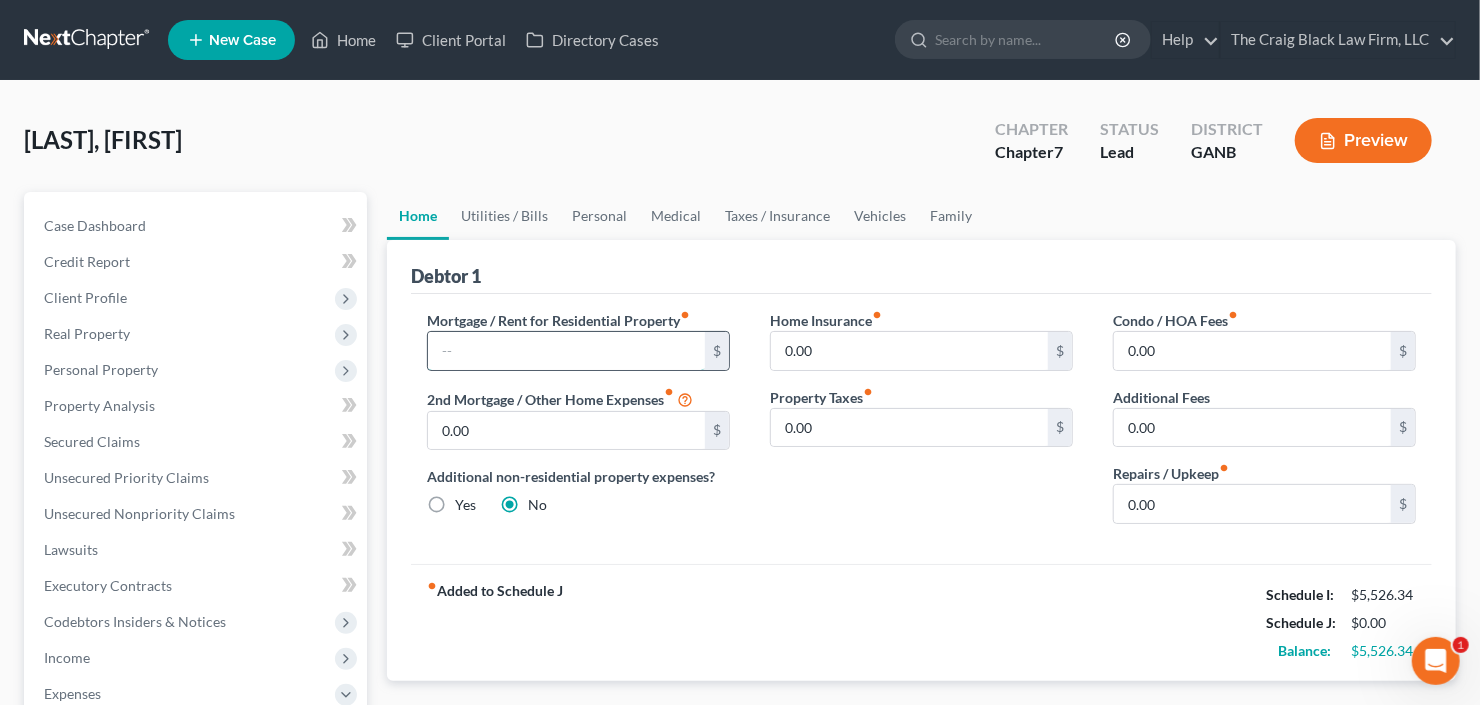 click at bounding box center (566, 351) 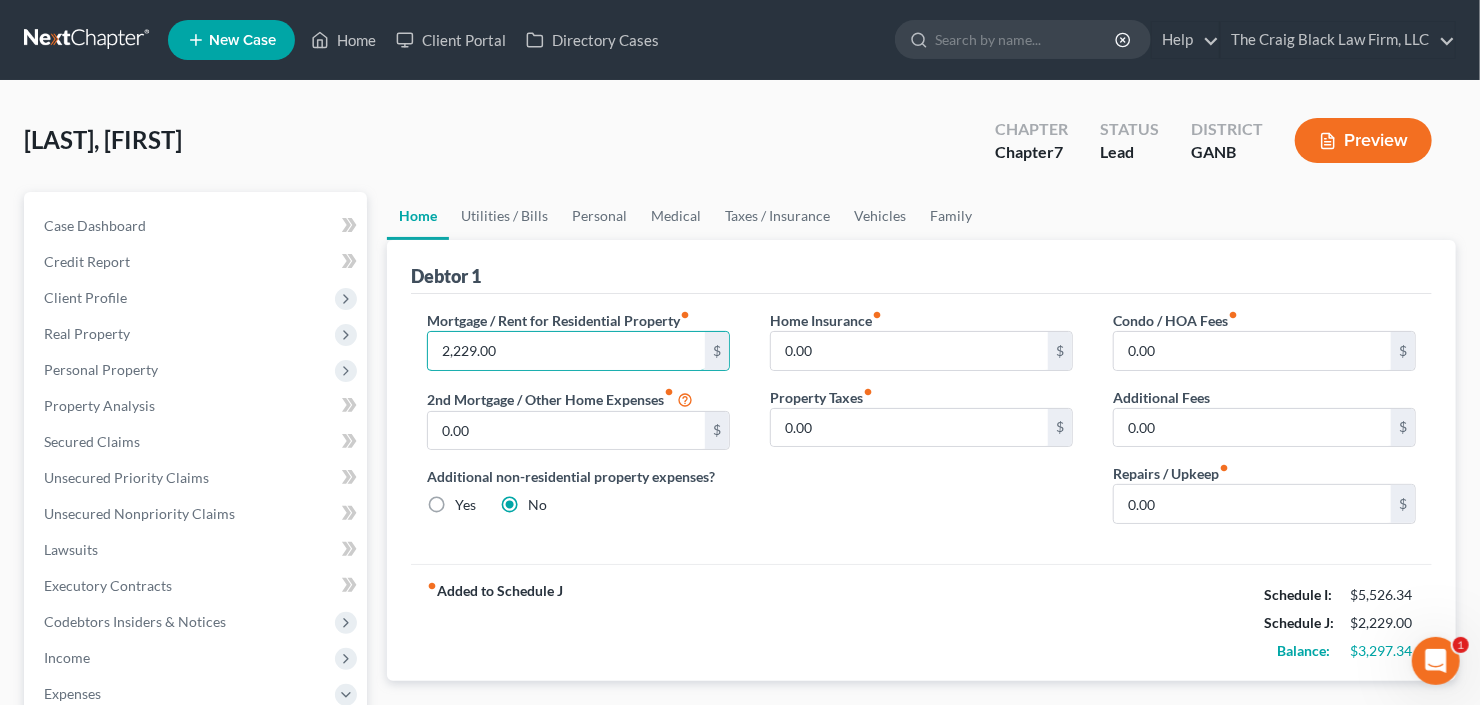 type on "2,229.00" 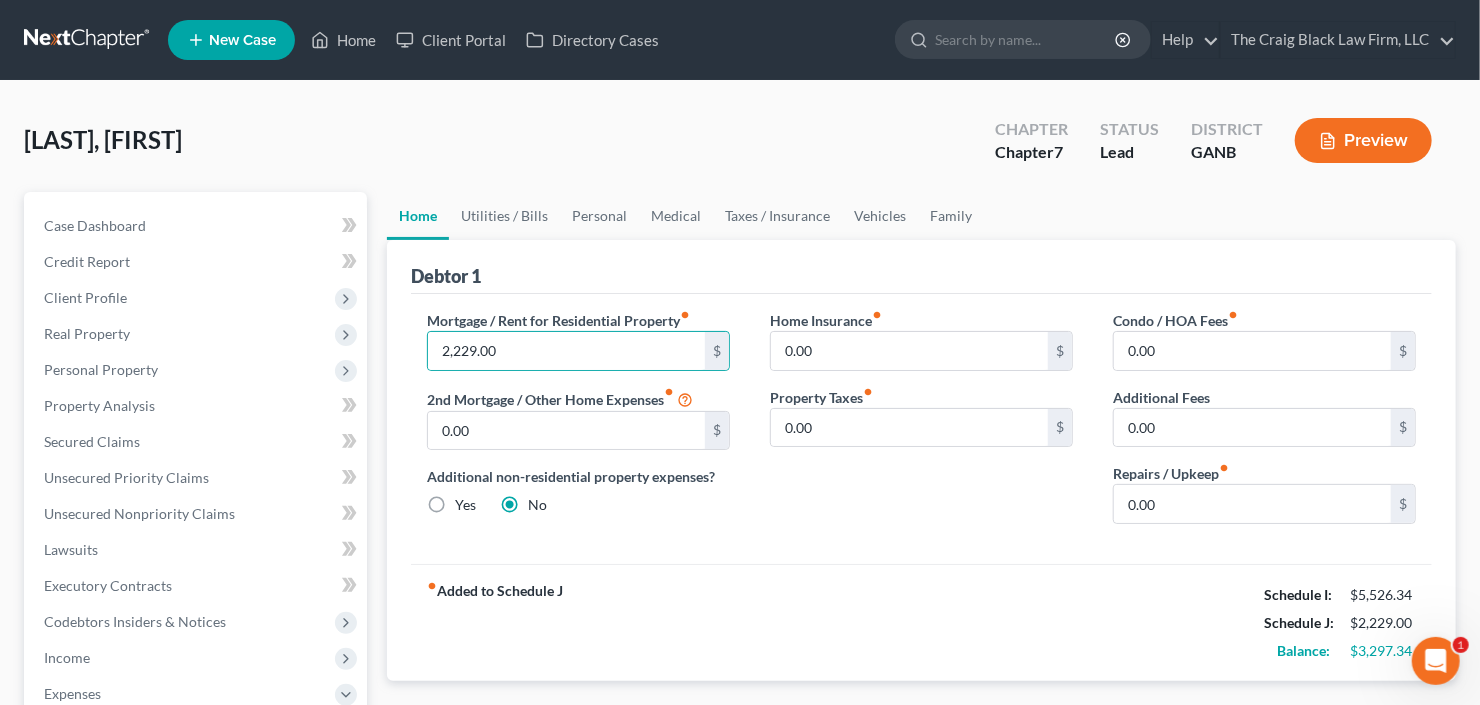 drag, startPoint x: 1176, startPoint y: 477, endPoint x: 1179, endPoint y: 495, distance: 18.248287 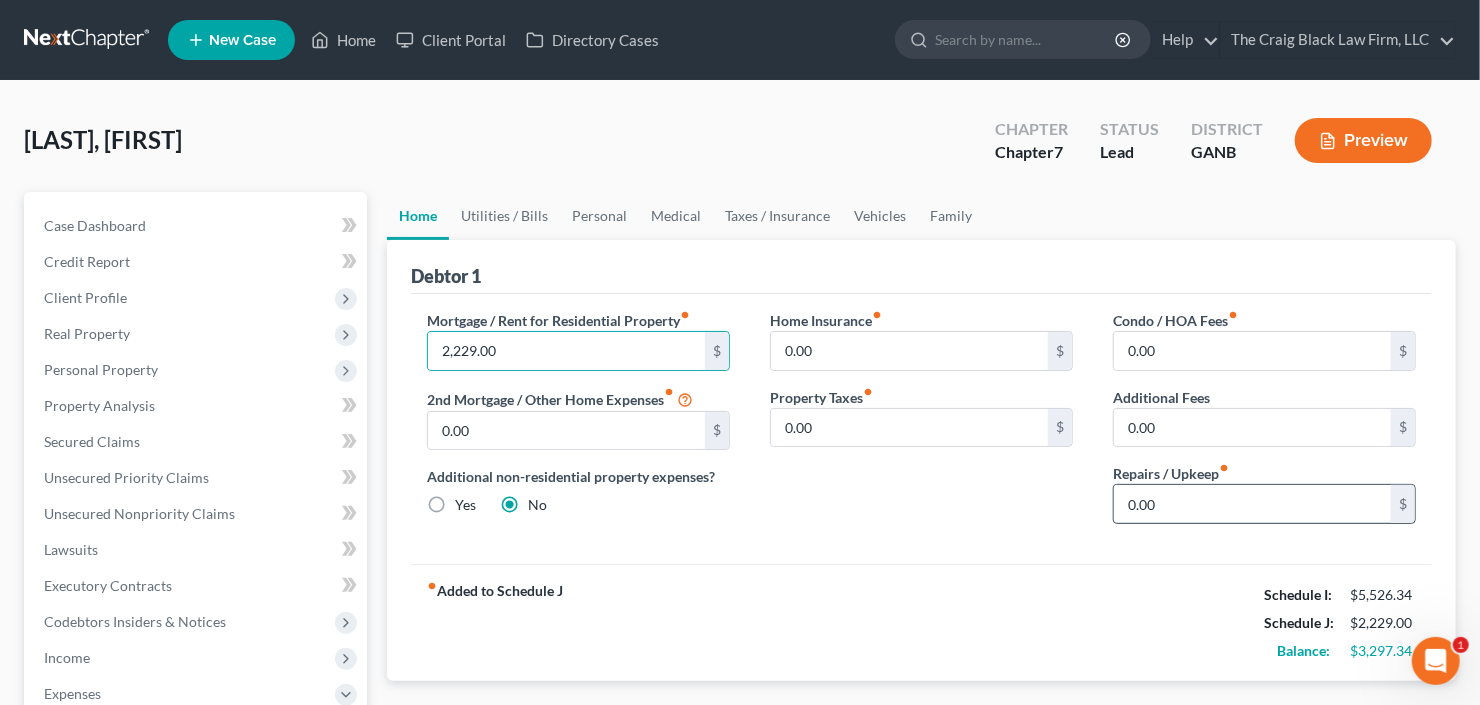 click on "Repairs / Upkeep  fiber_manual_record" at bounding box center (1171, 473) 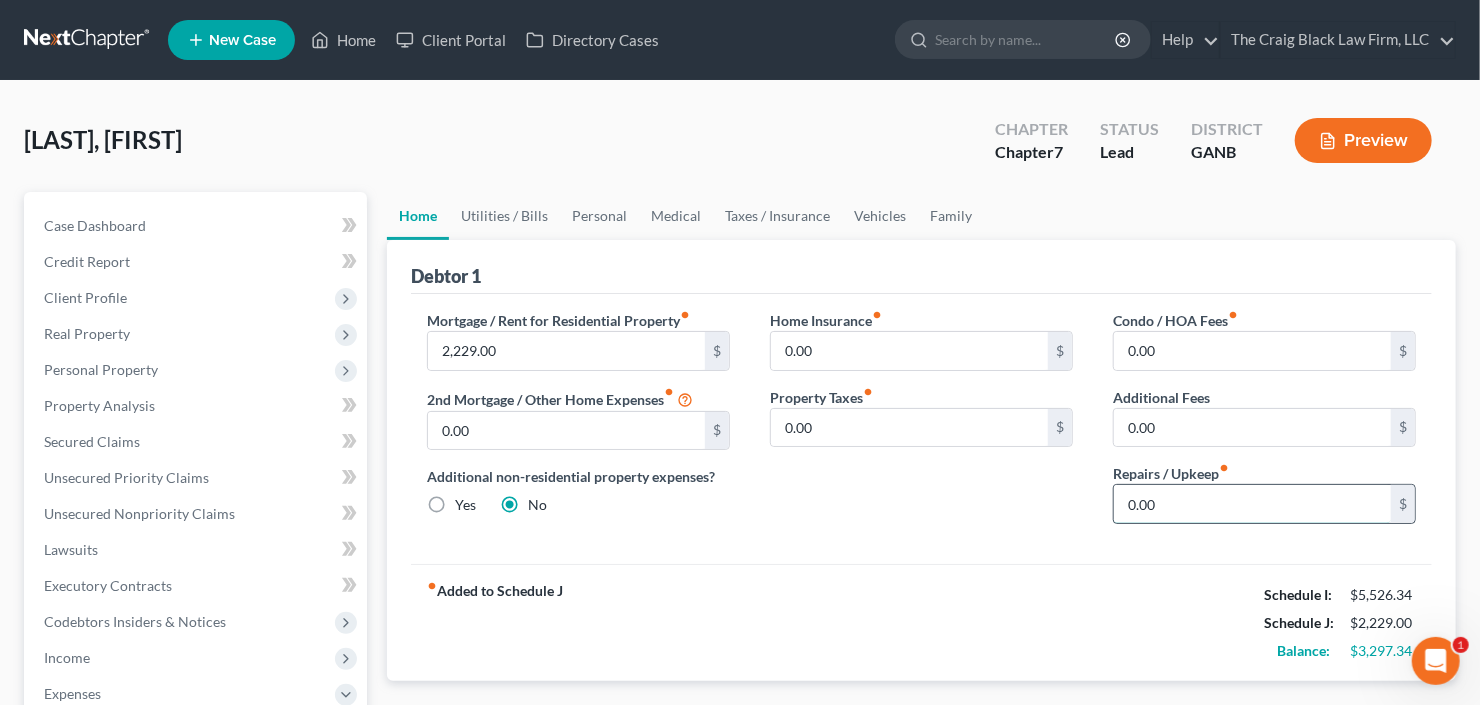 click on "0.00" at bounding box center [1252, 504] 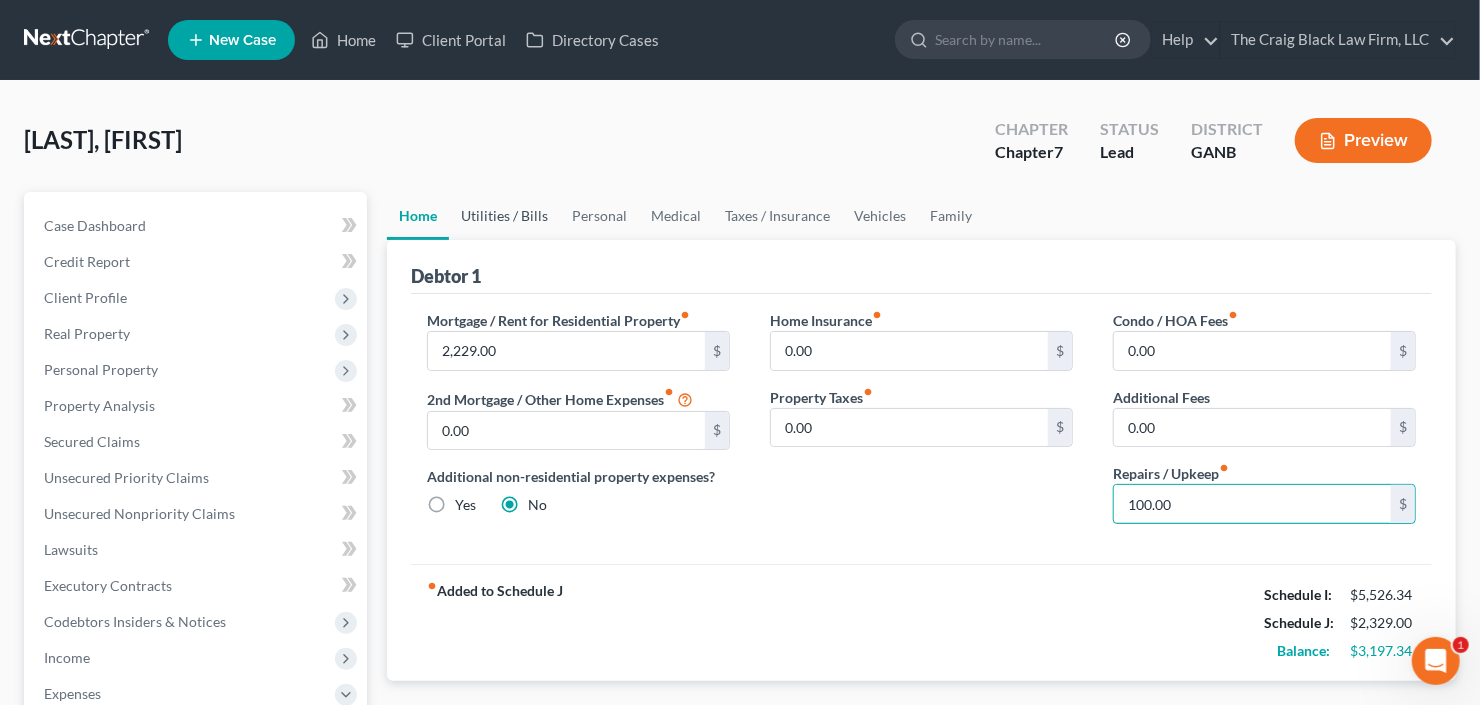 type on "100.00" 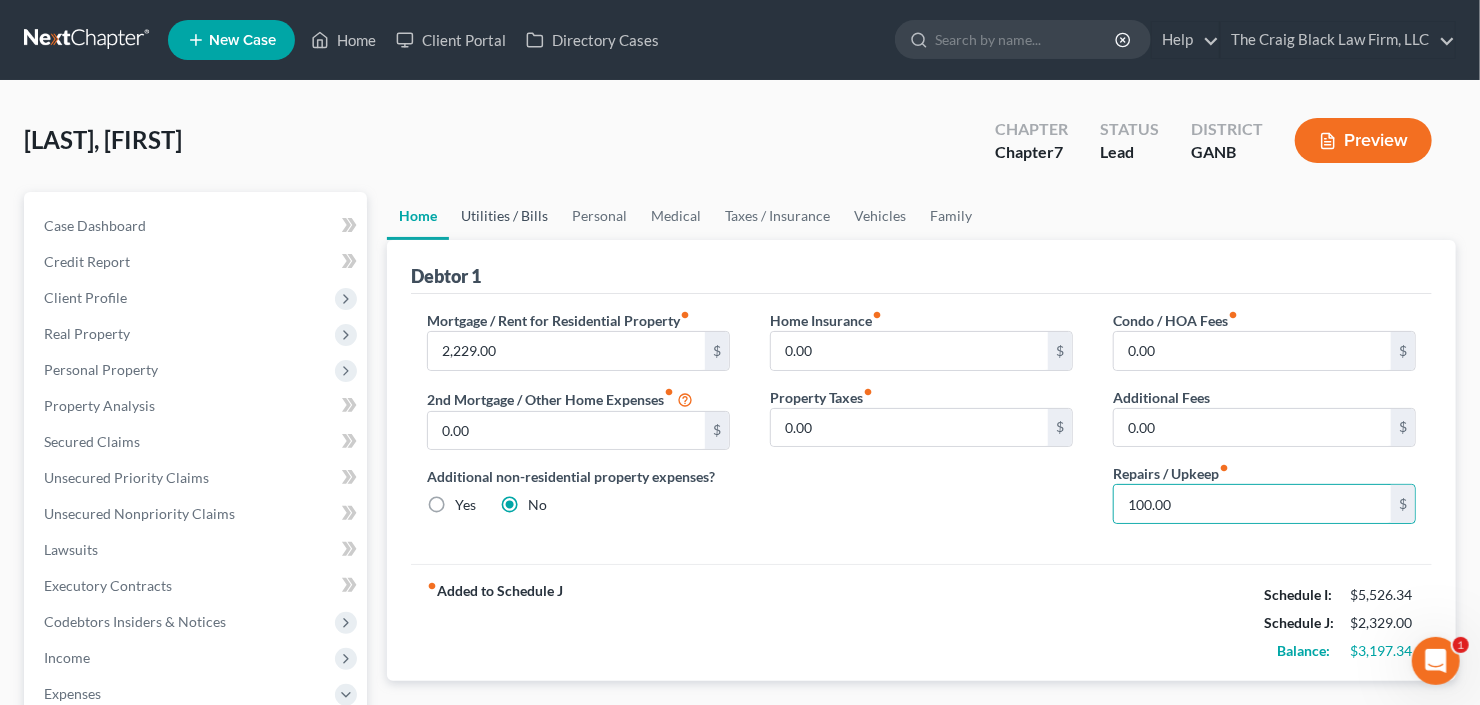 click on "Utilities / Bills" at bounding box center (504, 216) 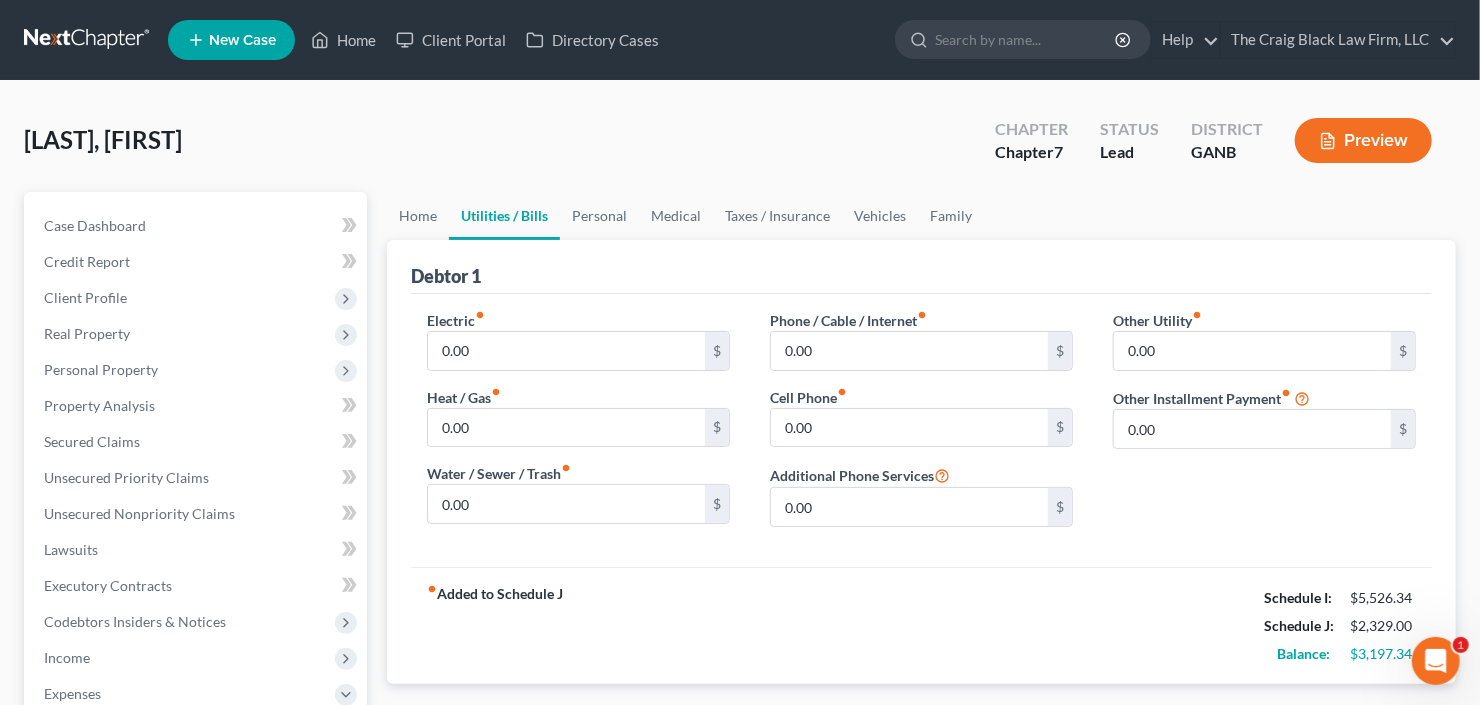 click on "Electric  fiber_manual_record 0.00 $ Heat / Gas  fiber_manual_record 0.00 $  Water / Sewer / Trash  fiber_manual_record 0.00 $" at bounding box center [578, 426] 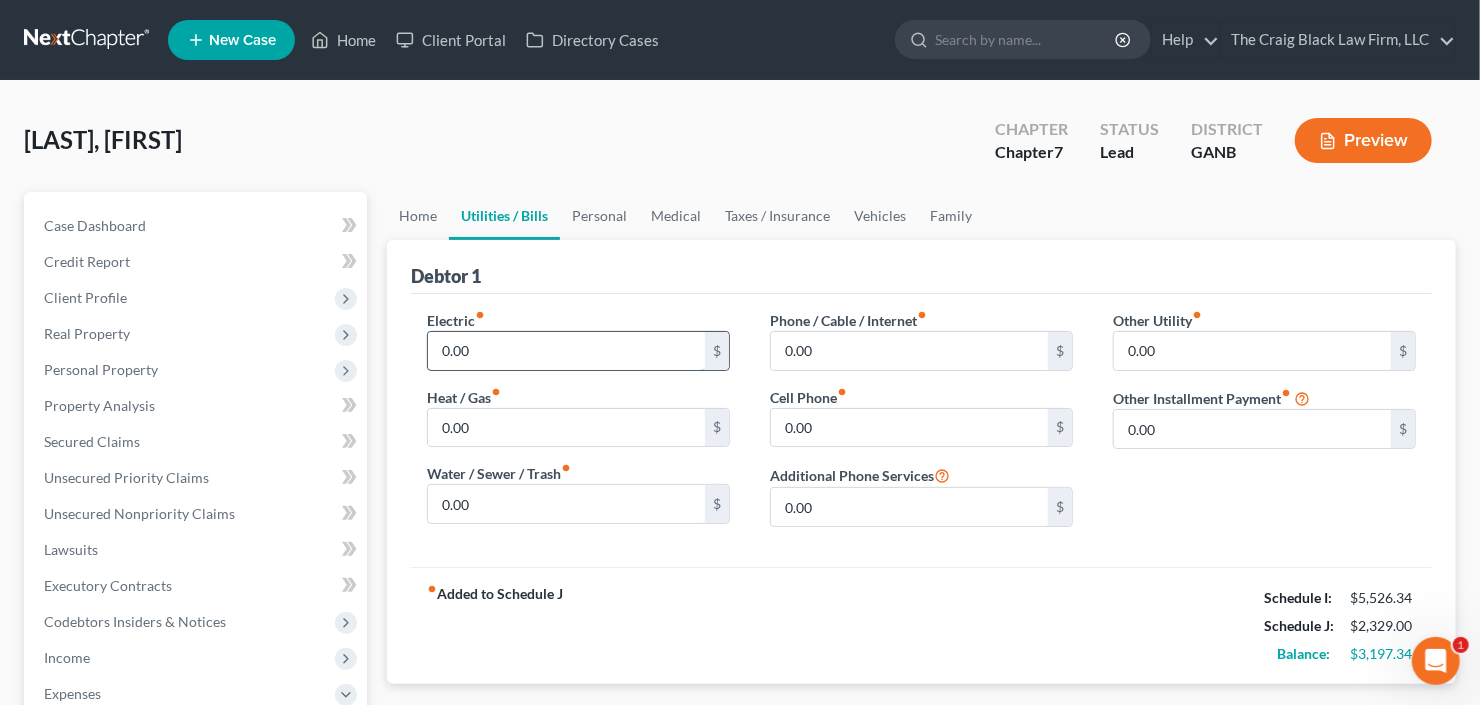 click on "0.00" at bounding box center (566, 351) 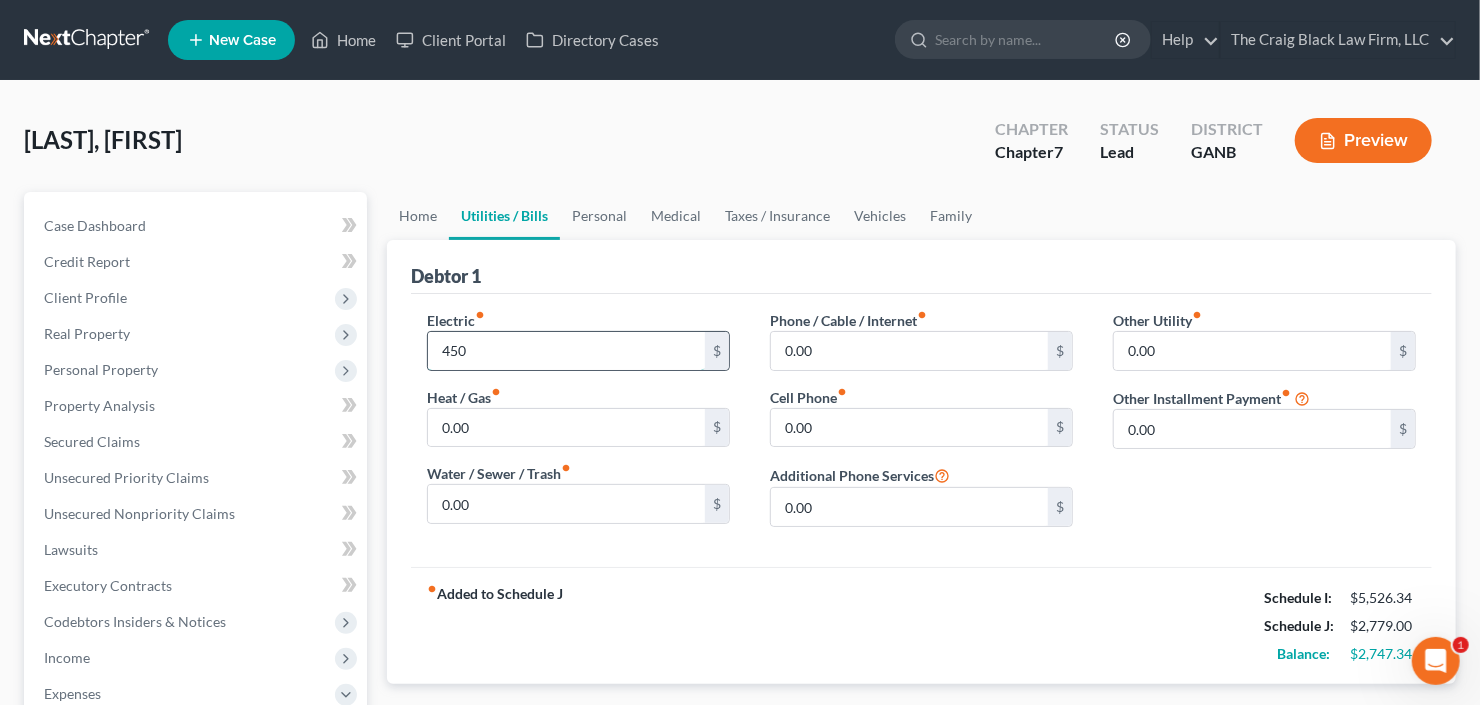 type on "450" 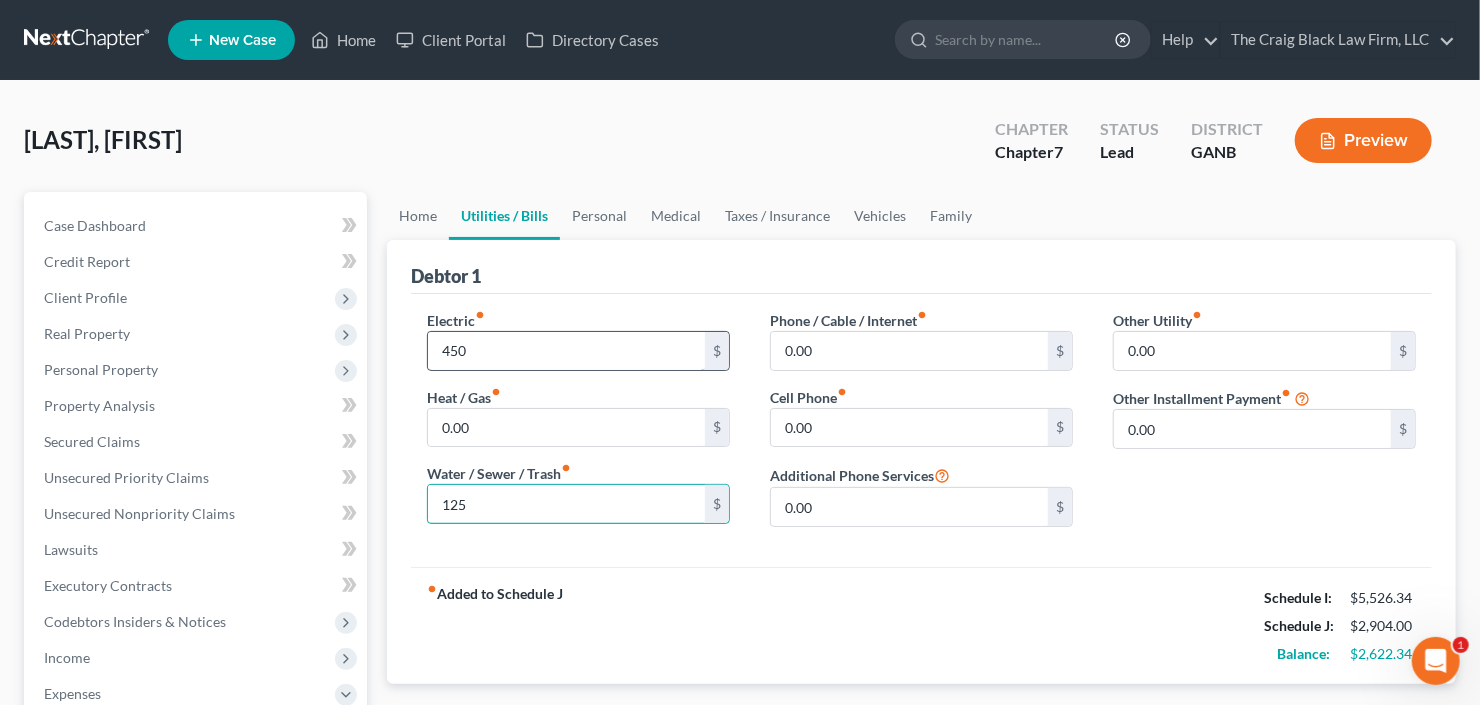 type on "125" 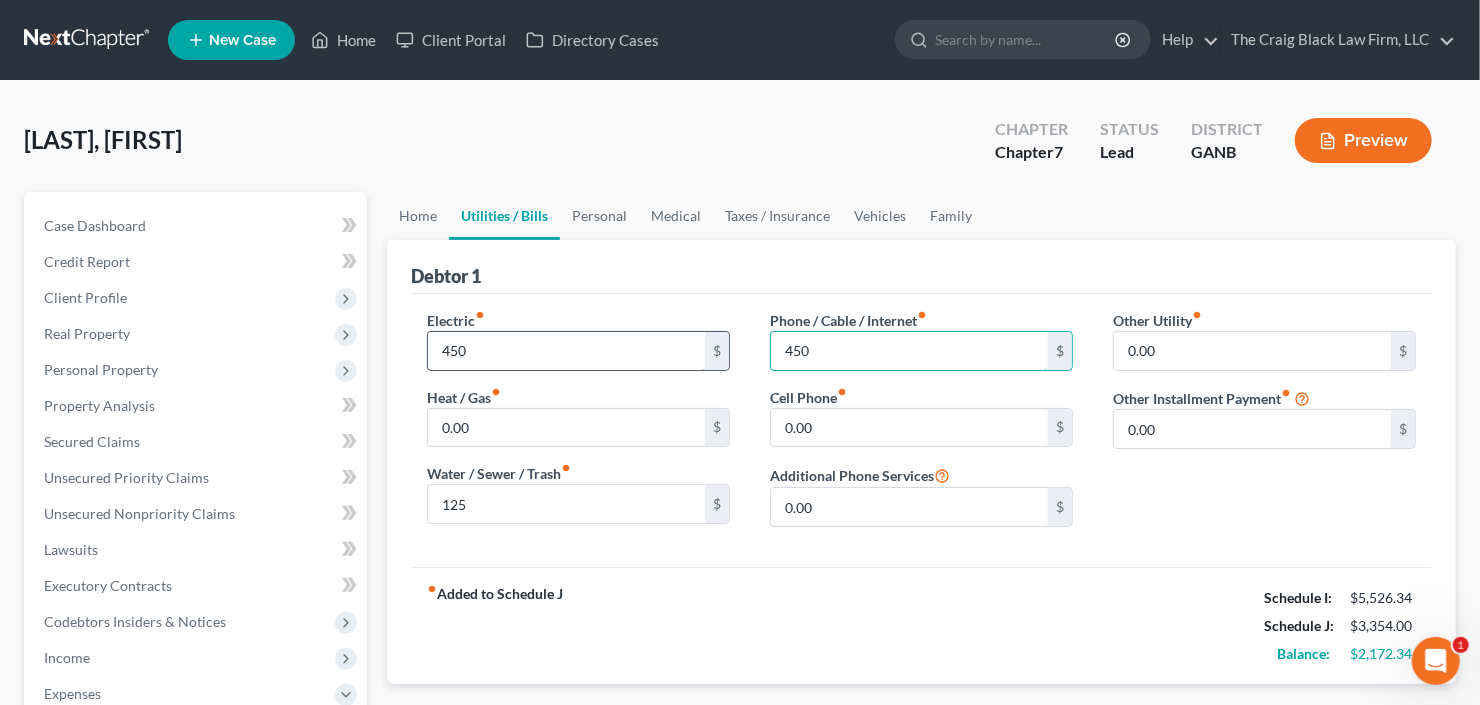 type on "450" 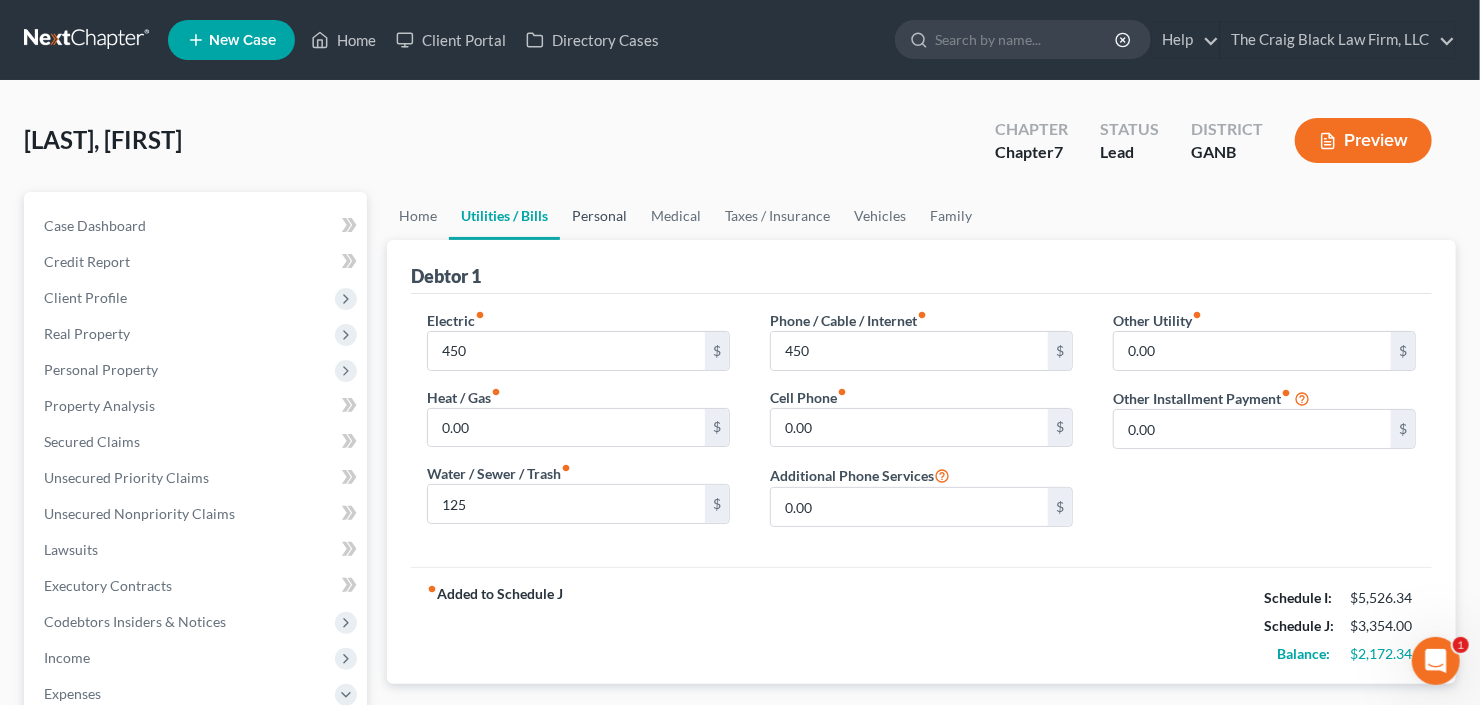 click on "Personal" at bounding box center [599, 216] 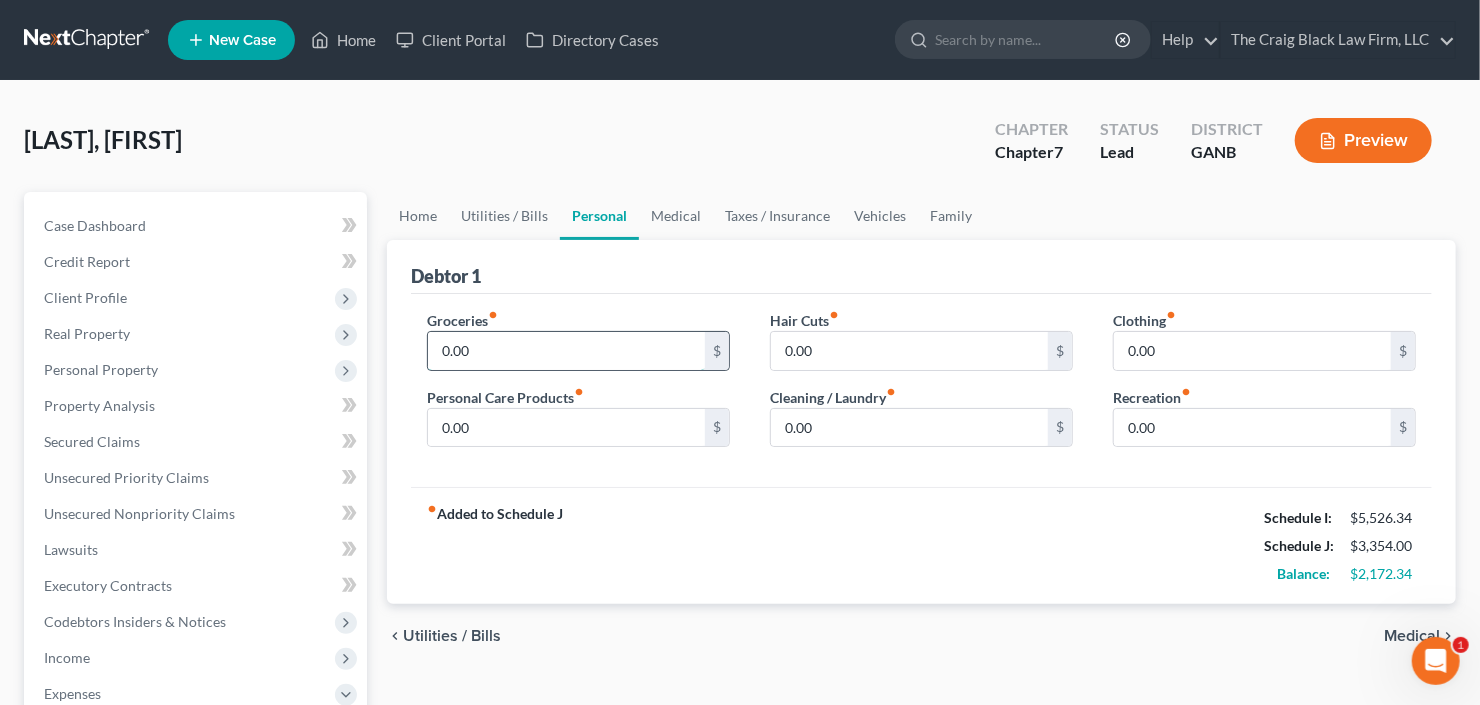 click on "0.00" at bounding box center [566, 351] 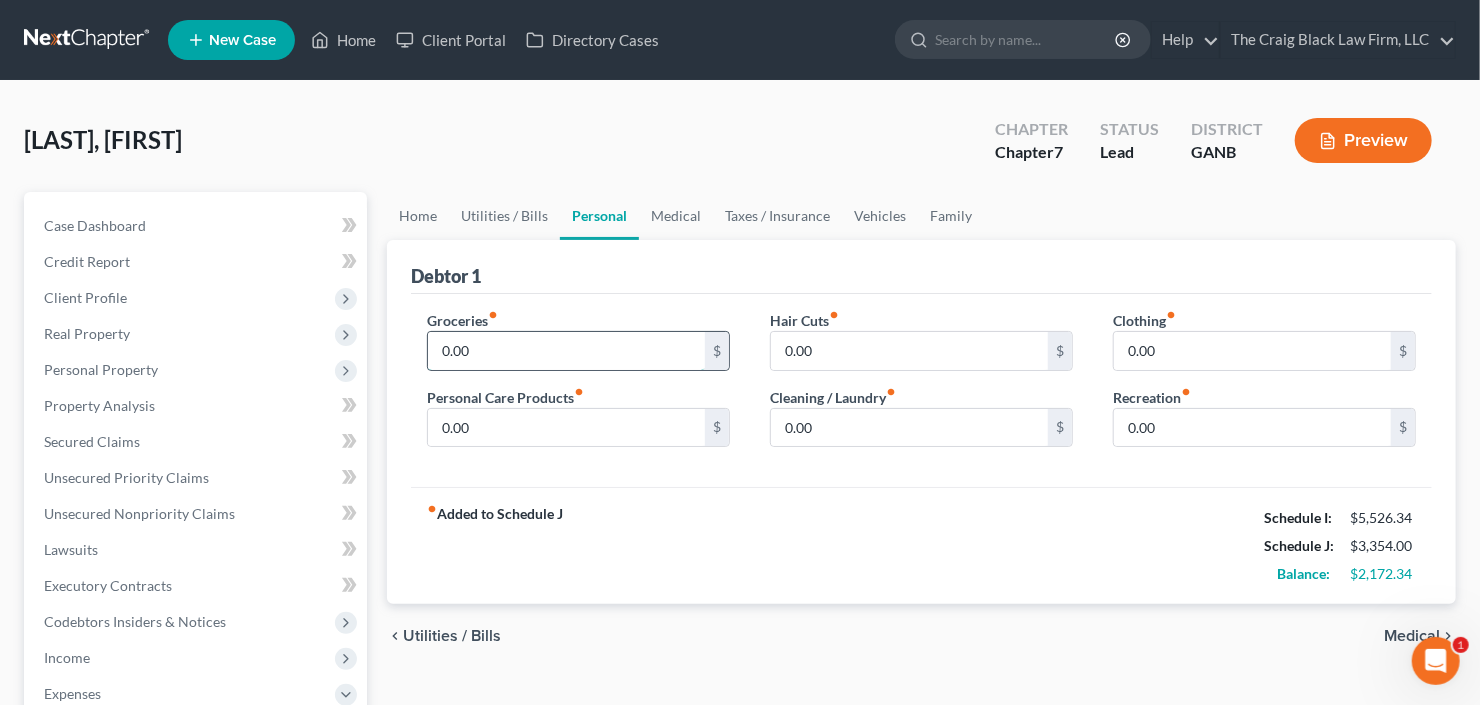 type on "8" 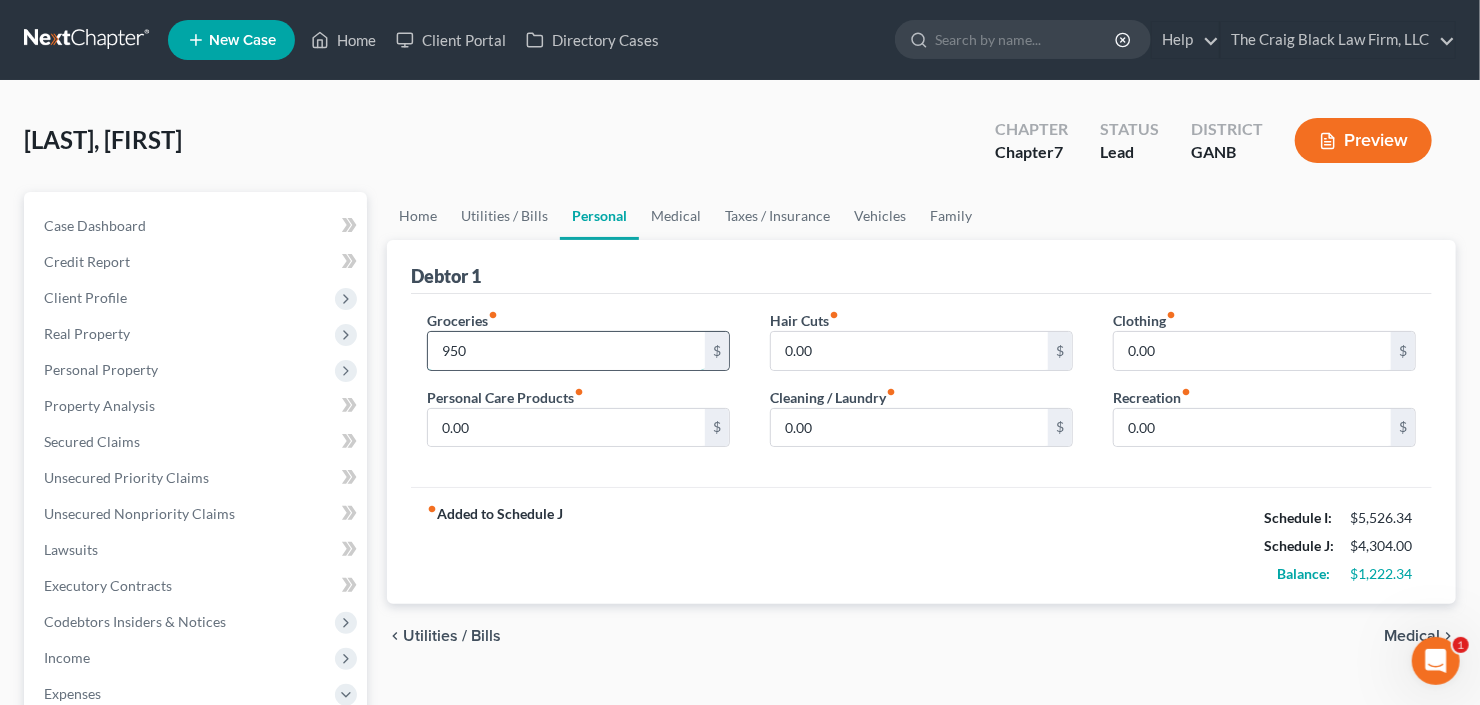 type on "950" 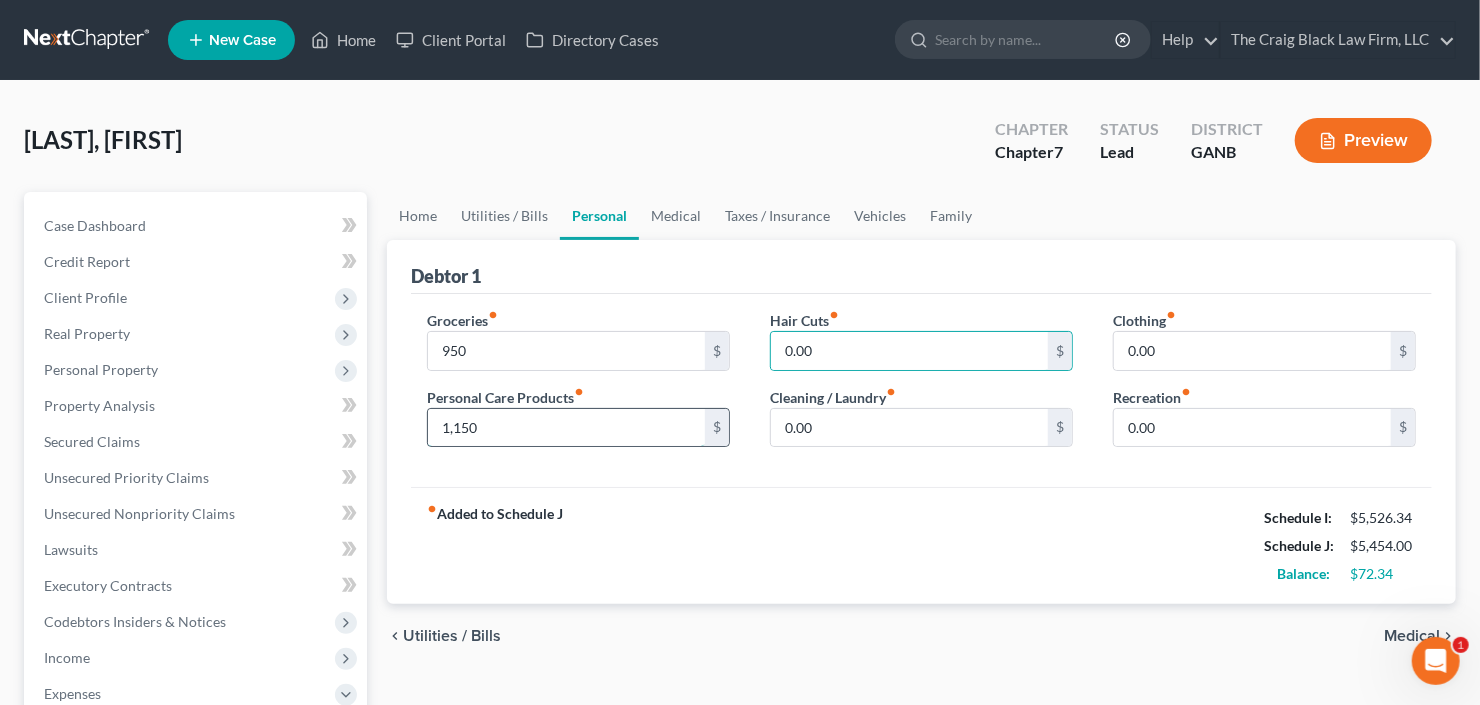click on "1,150" at bounding box center [566, 428] 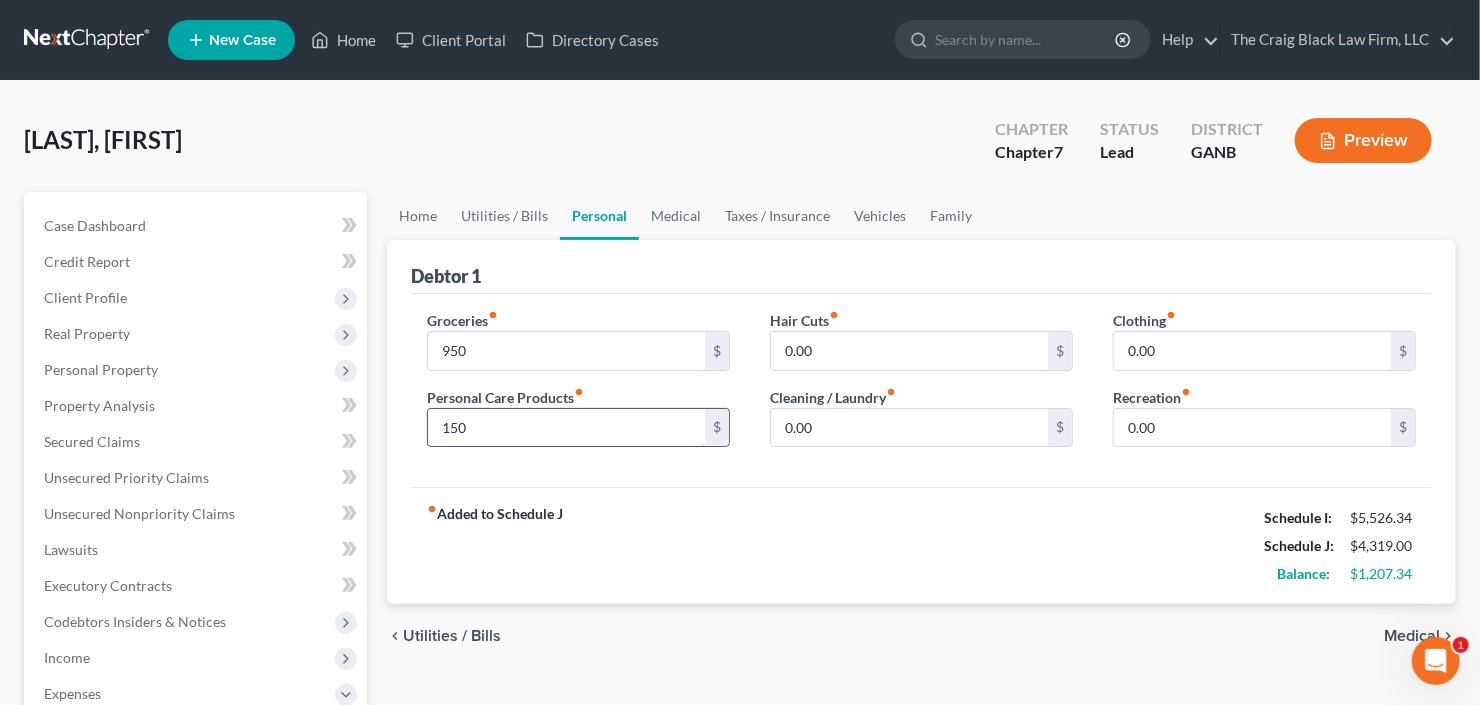 type on "150" 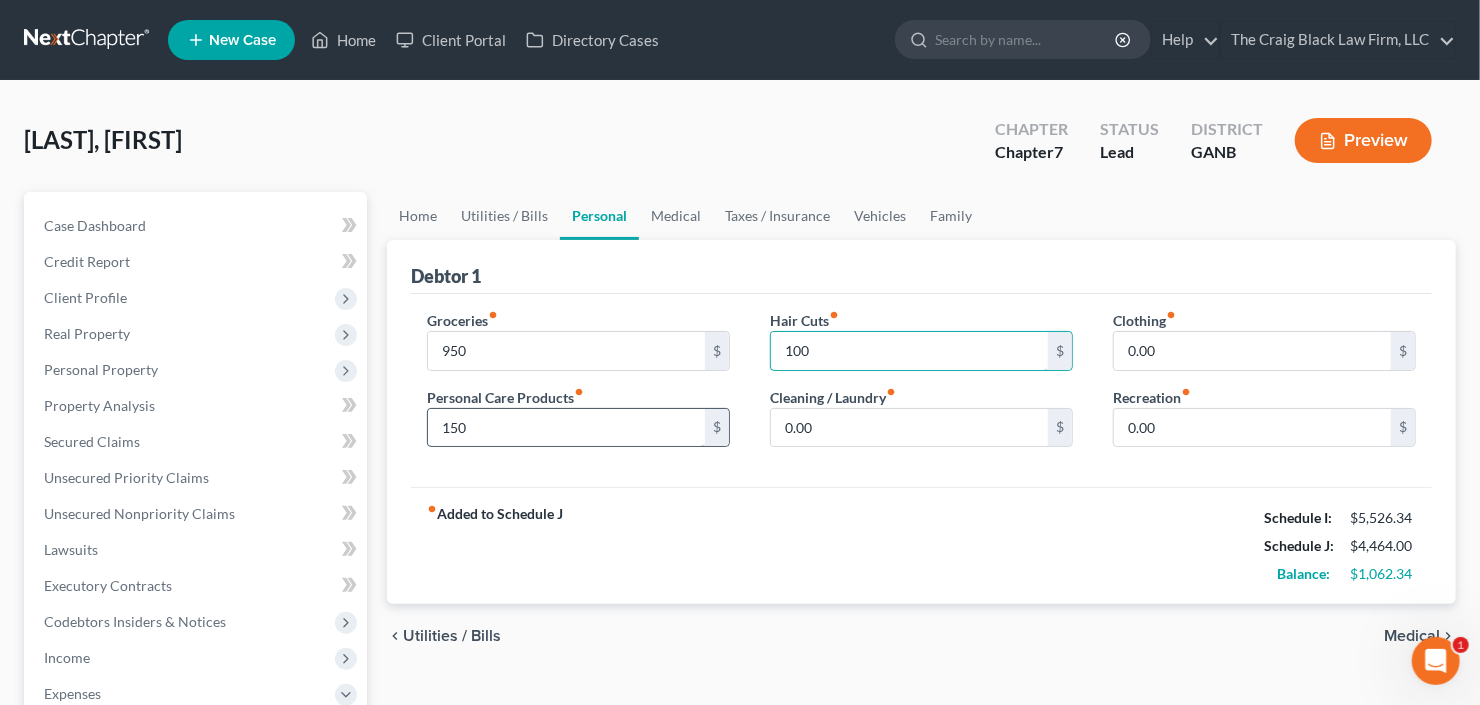 type on "100" 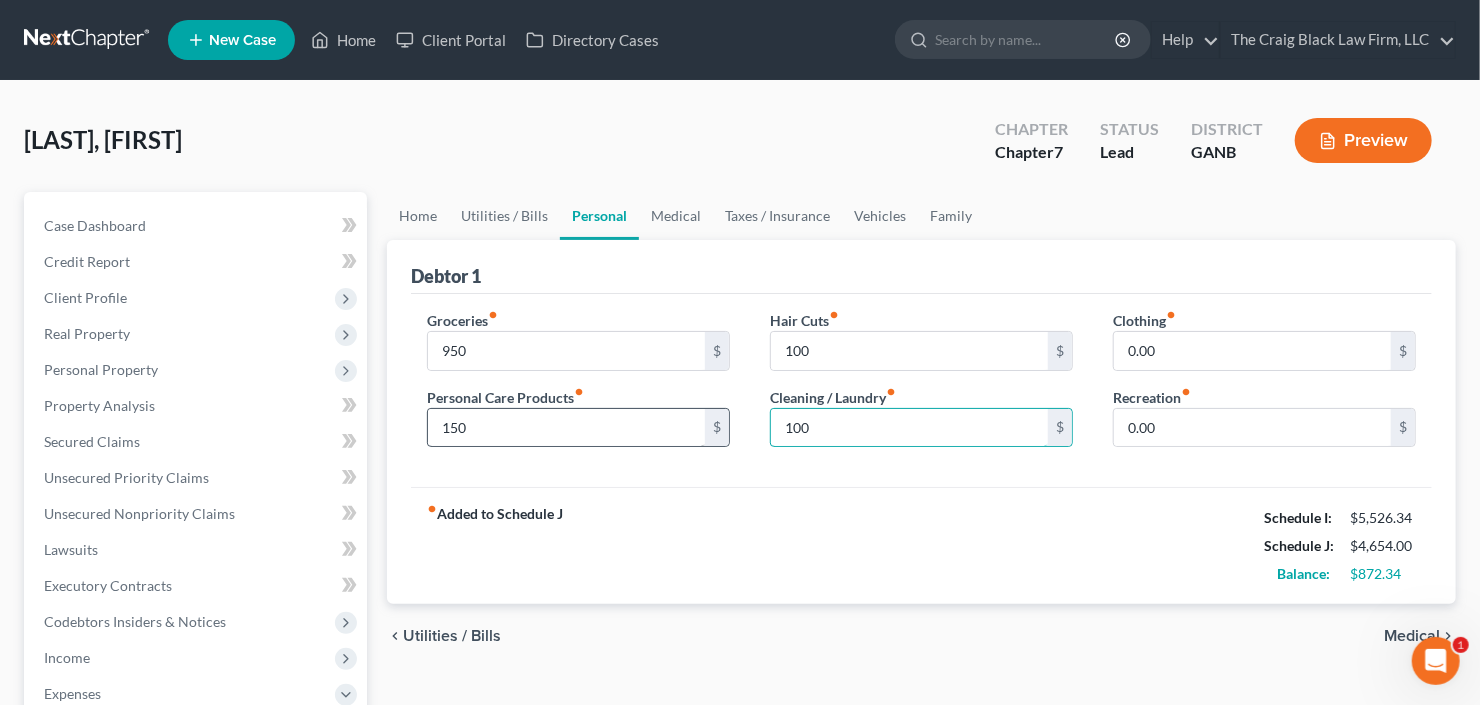 type on "100" 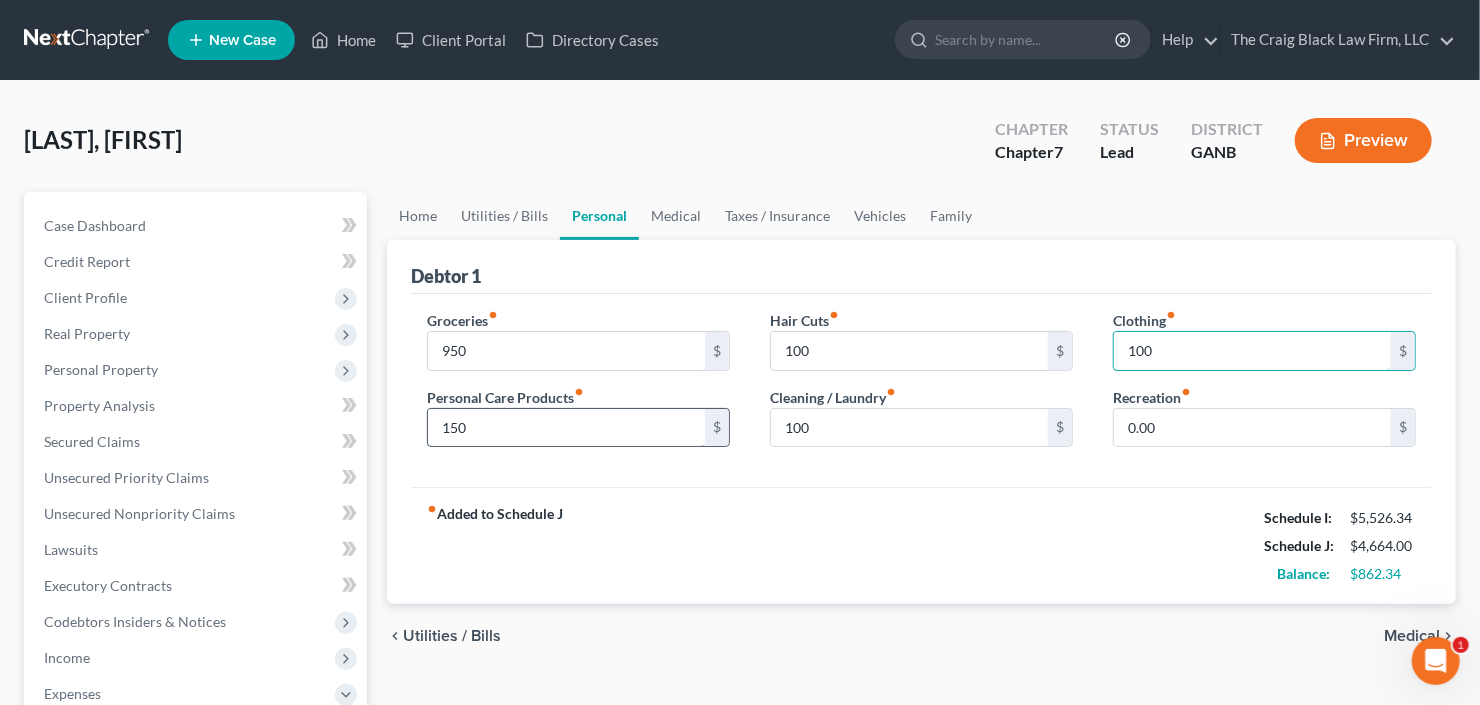 type on "100" 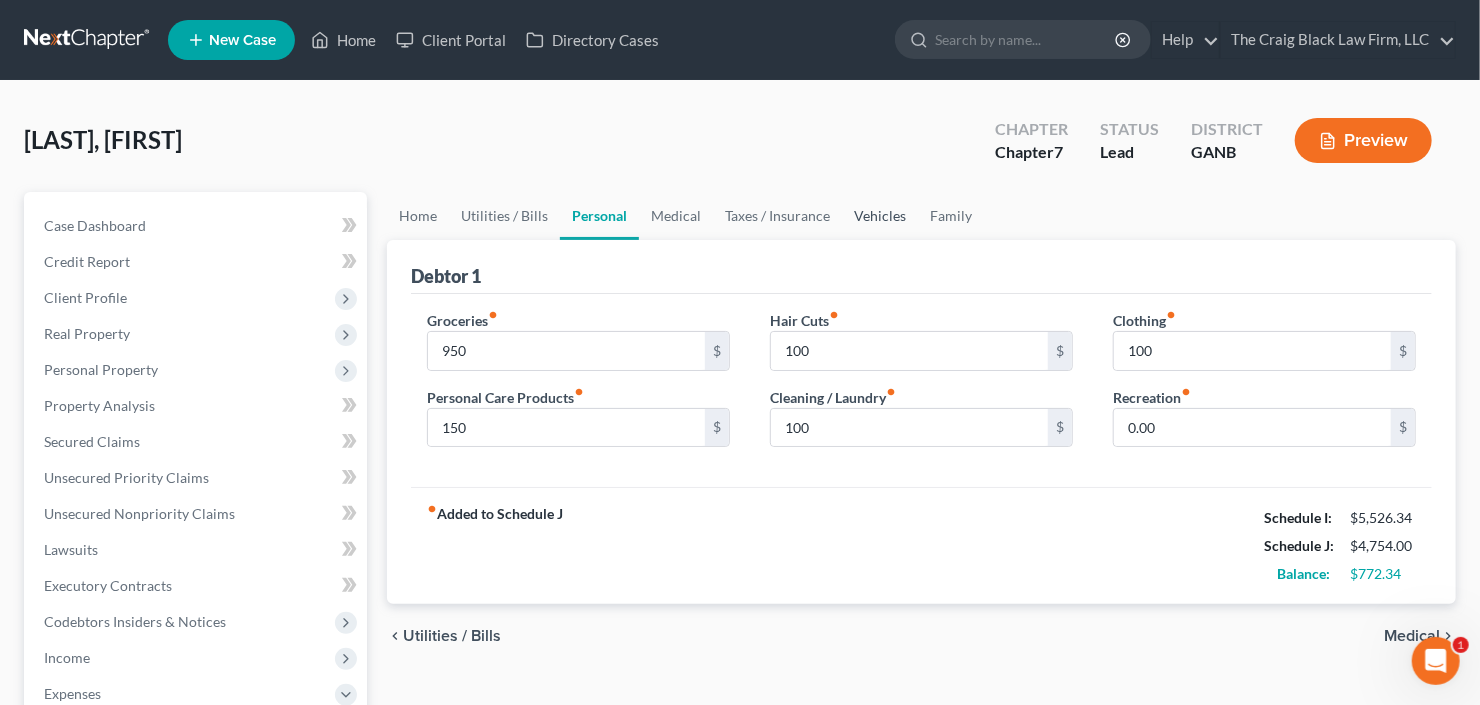 click on "Vehicles" at bounding box center [880, 216] 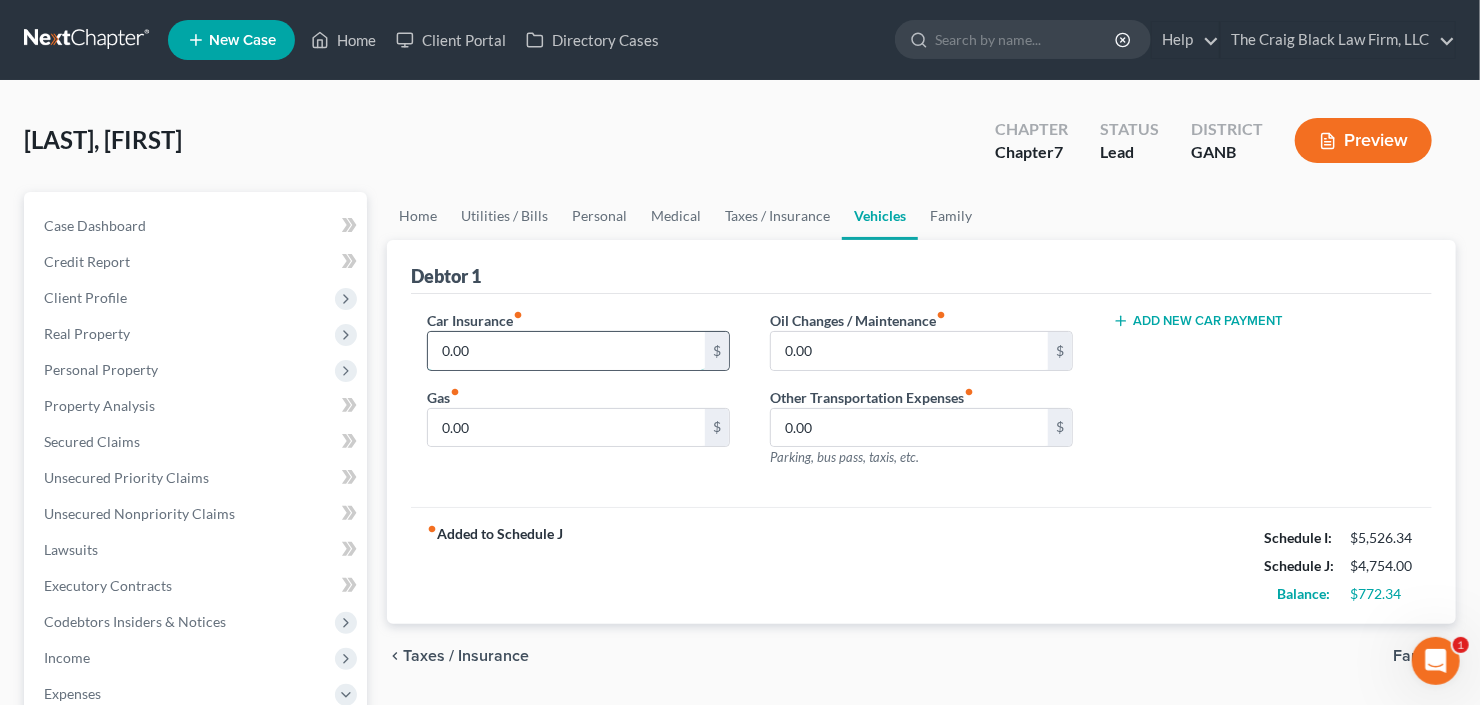 click on "0.00" at bounding box center [566, 351] 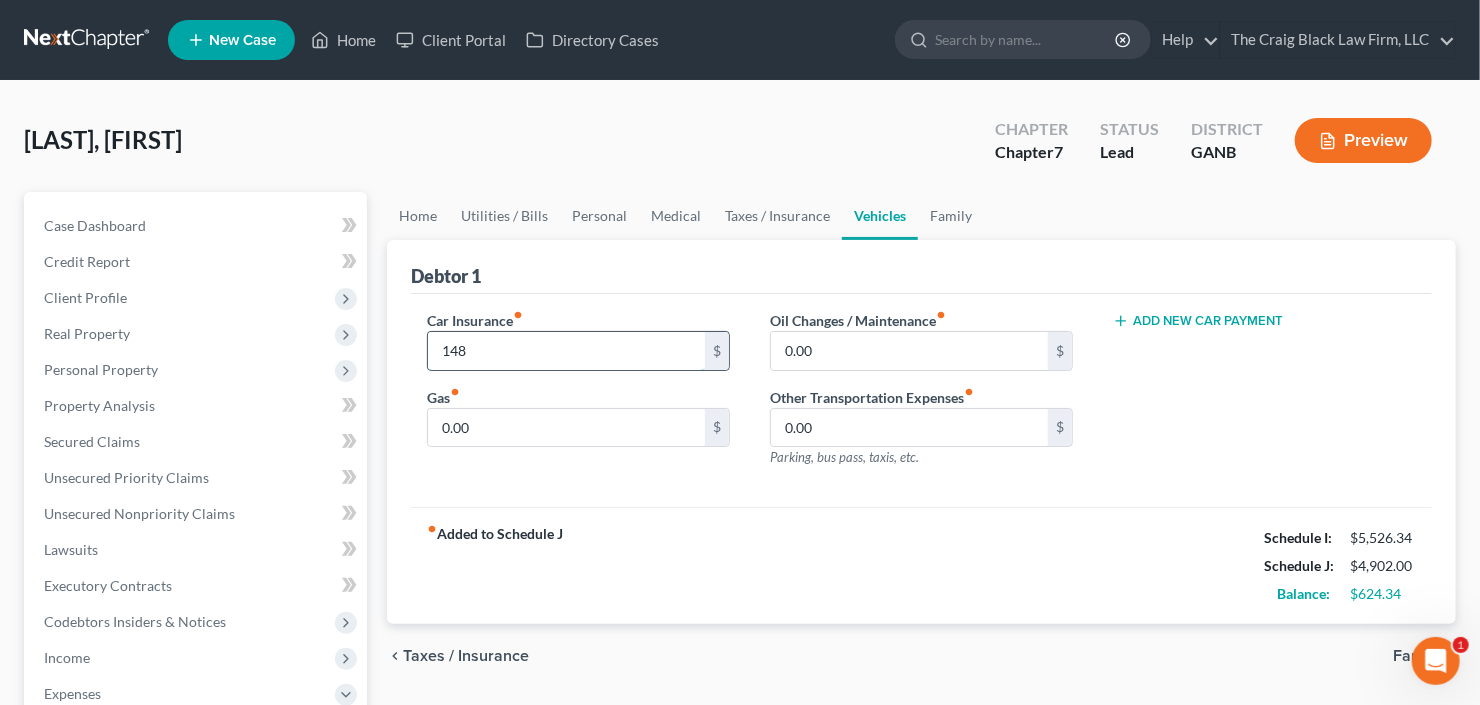 type on "148" 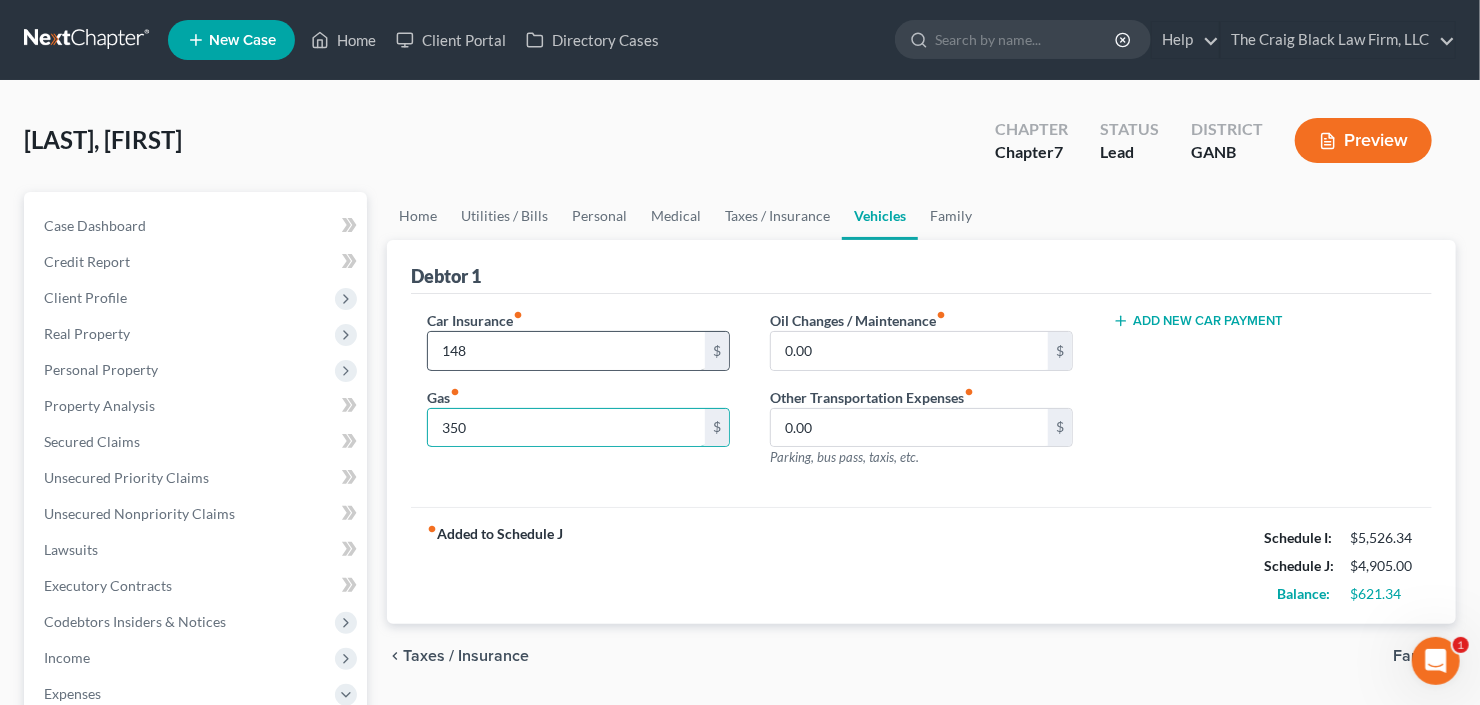 type on "350" 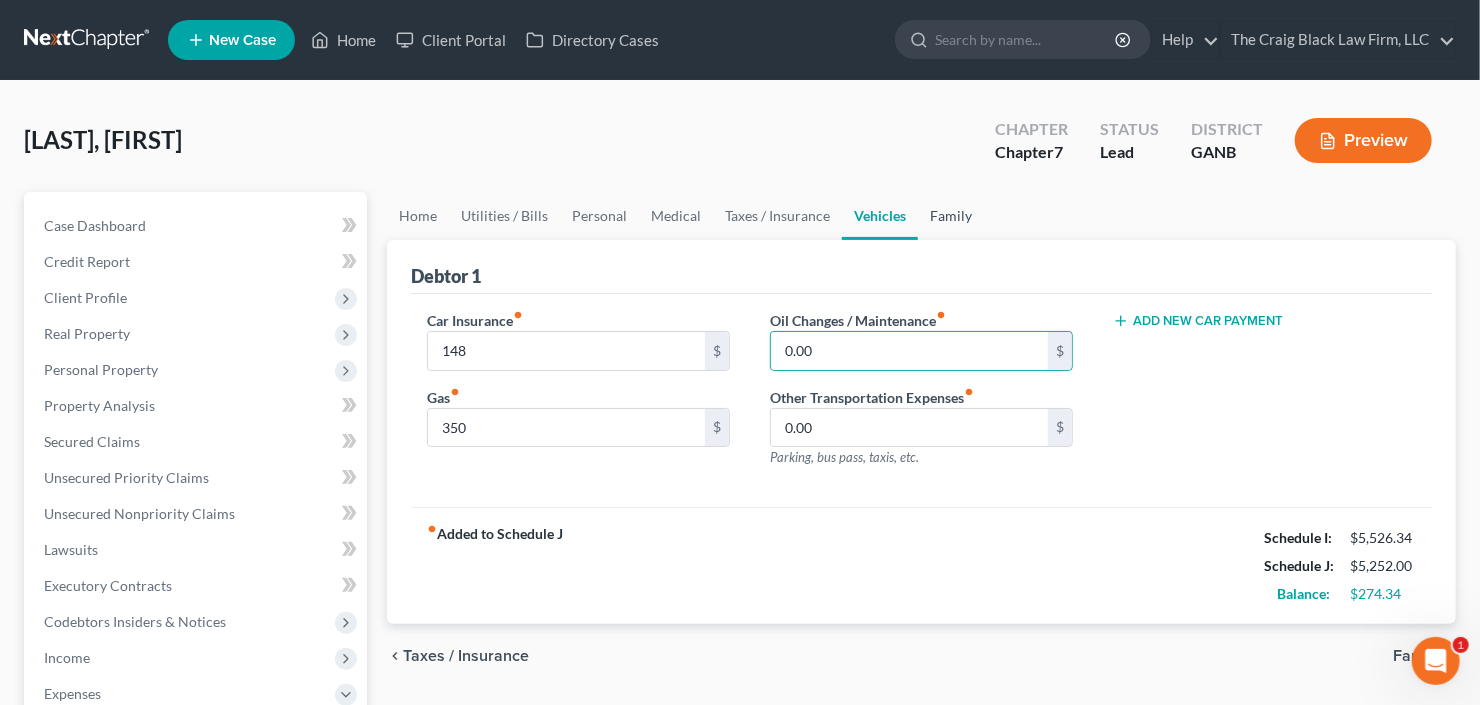 click on "Family" at bounding box center (951, 216) 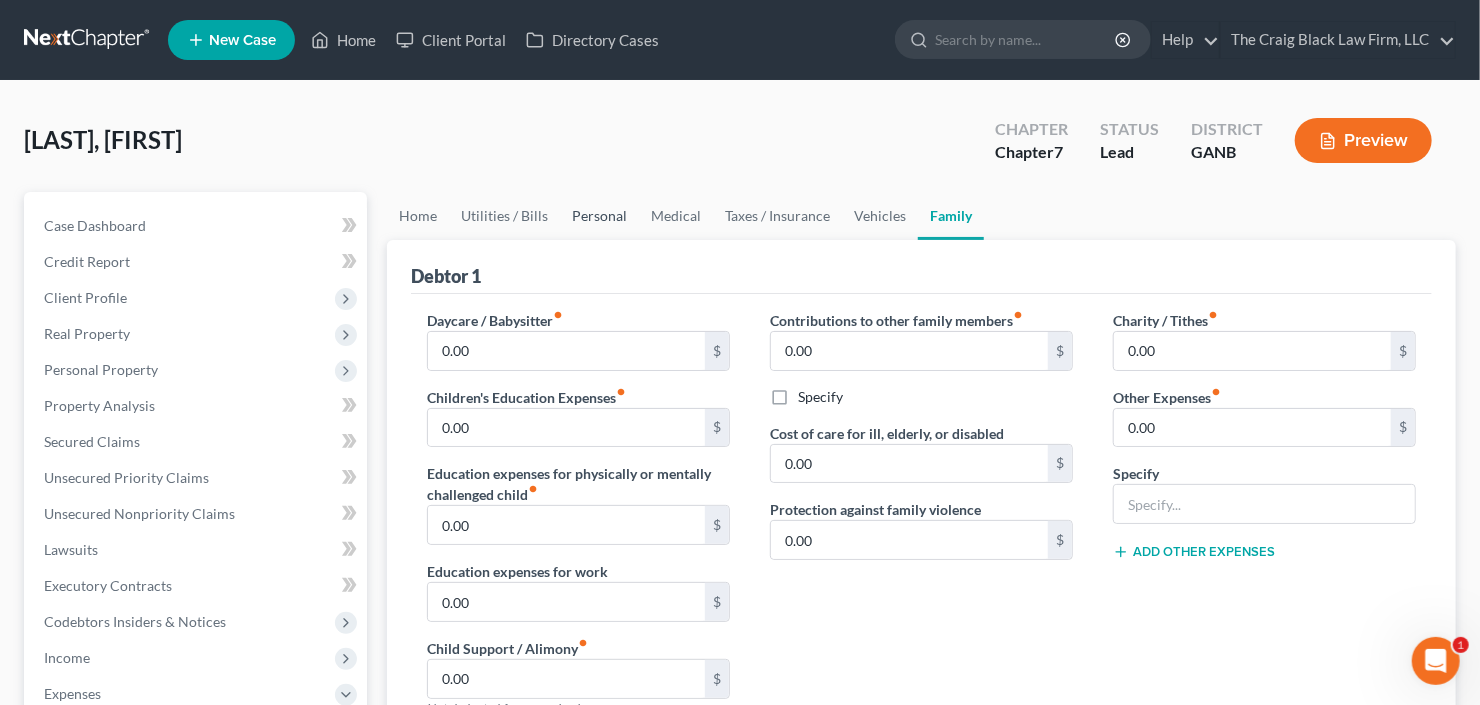 click on "Personal" at bounding box center [599, 216] 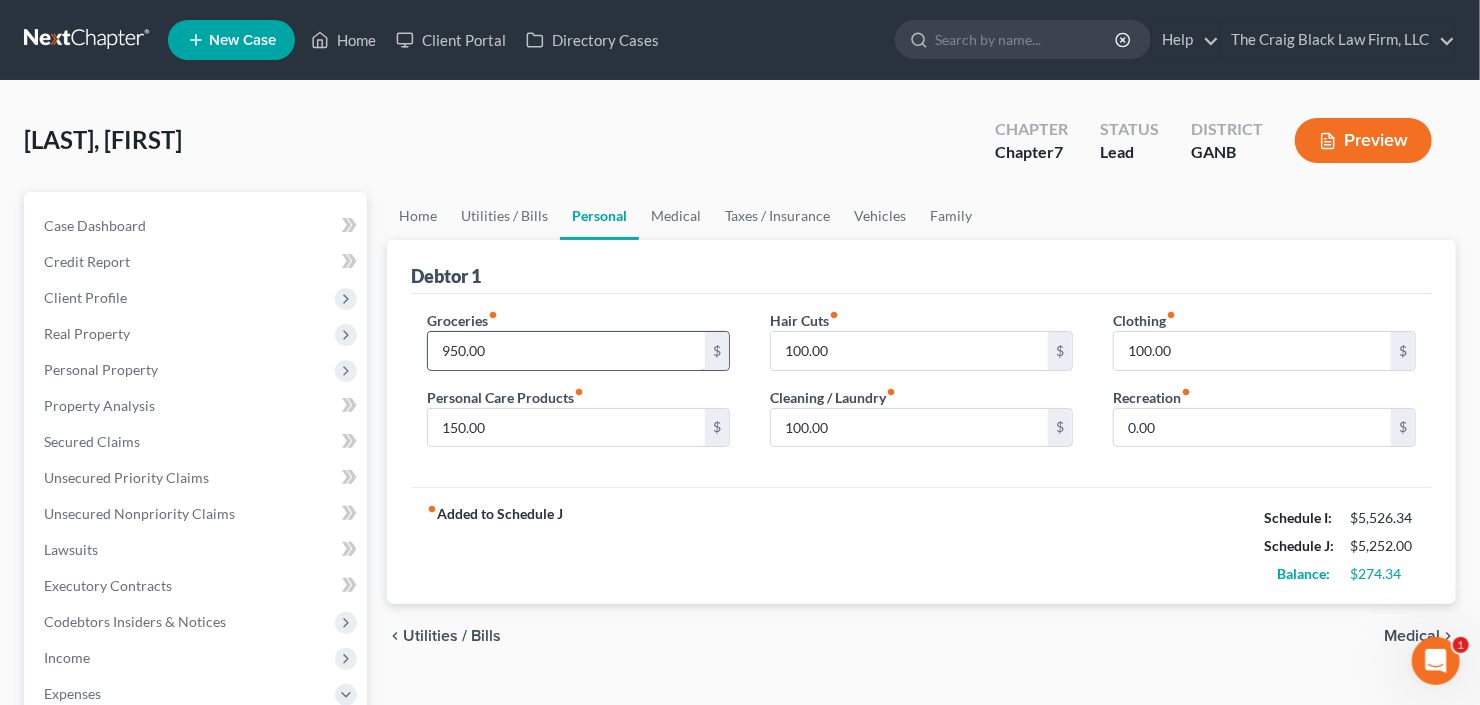 click on "950.00" at bounding box center [566, 351] 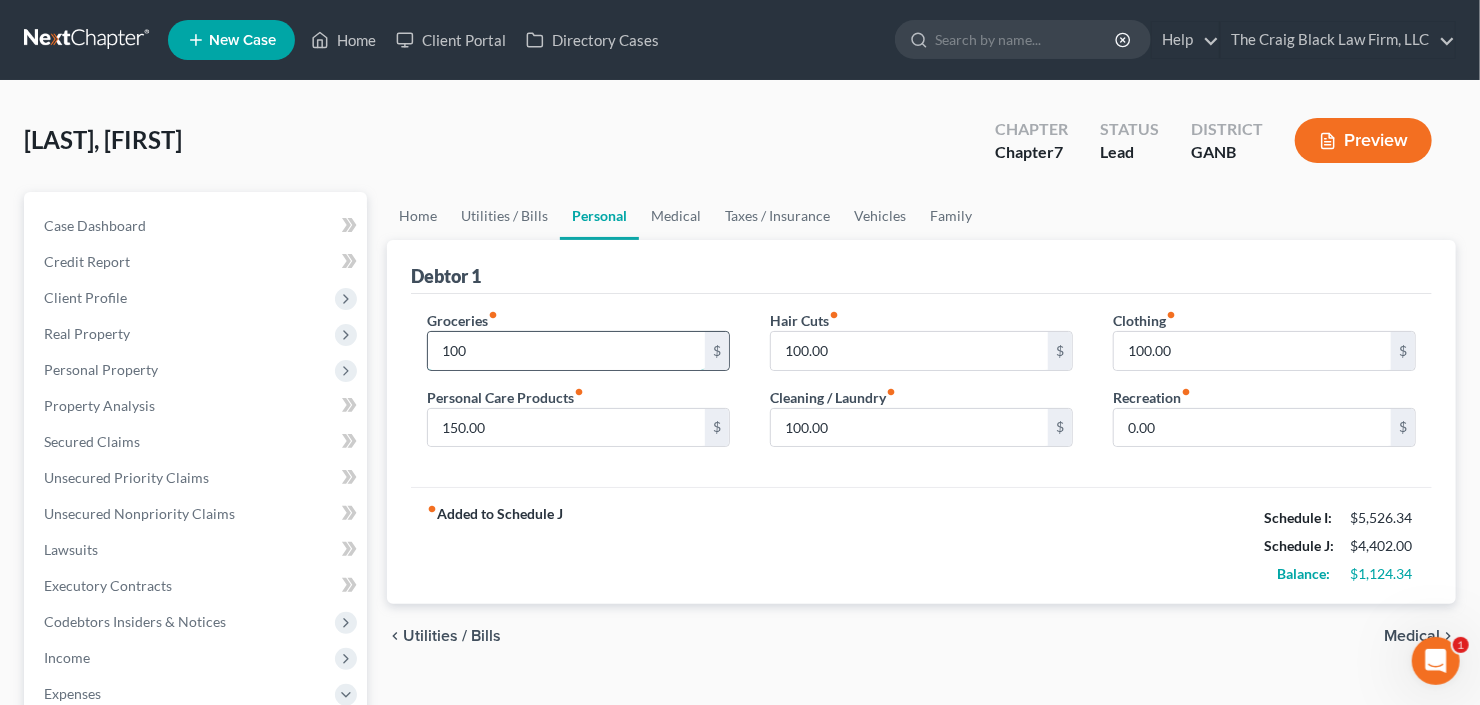 type on "100" 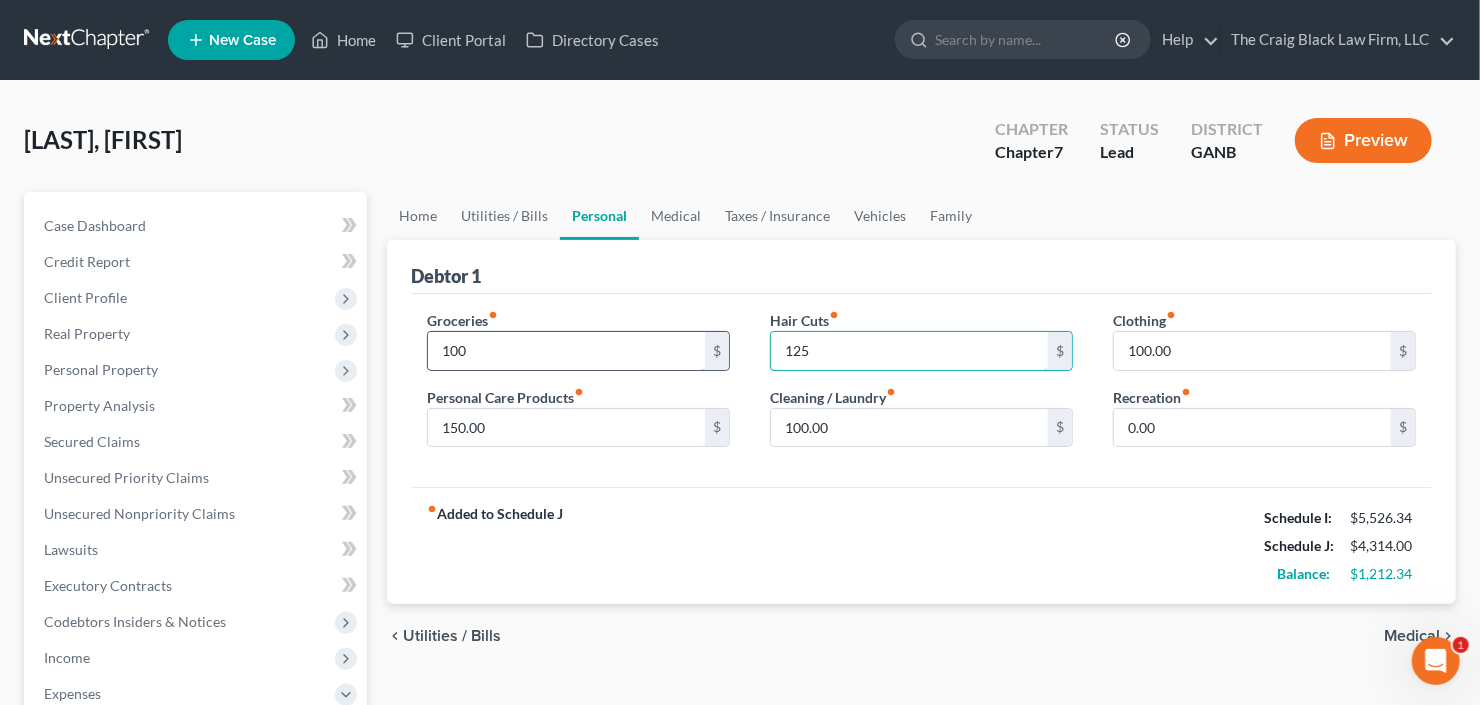 type on "125" 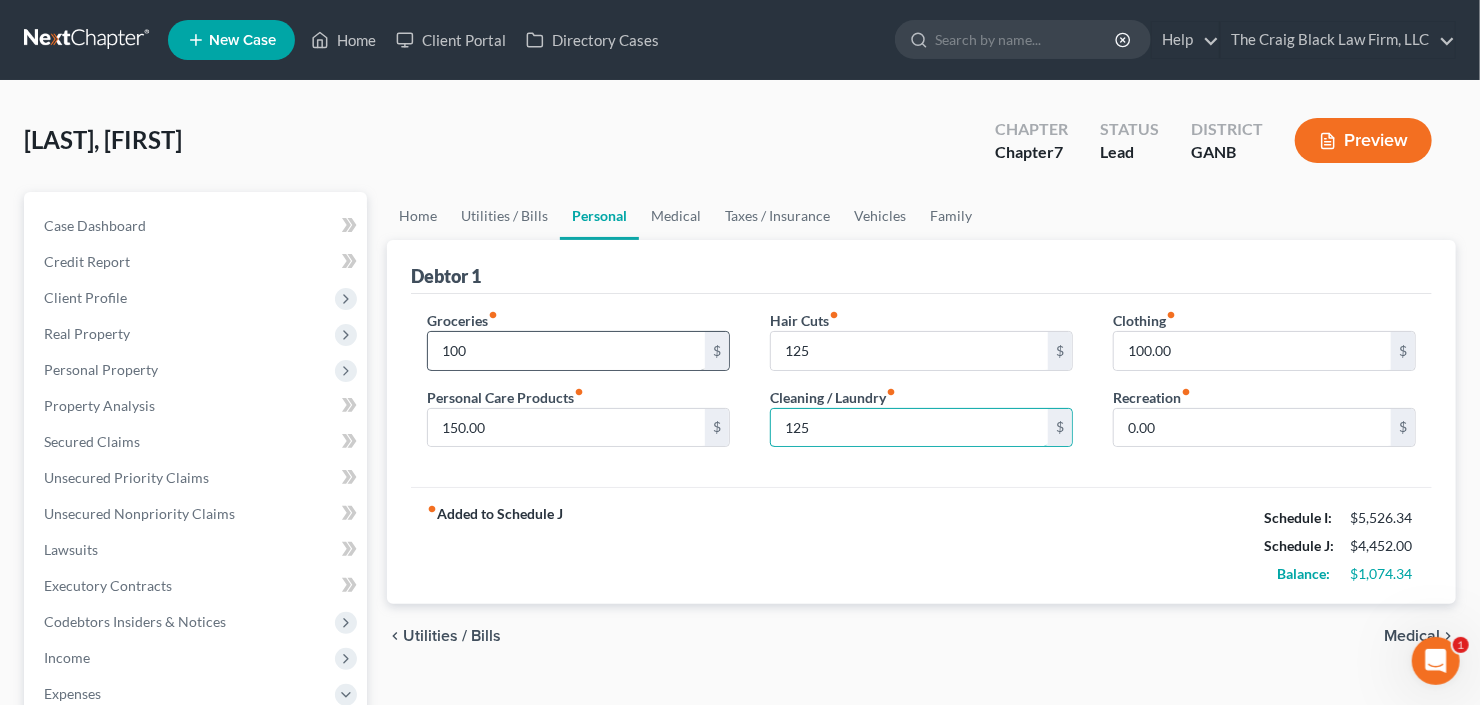 type on "125" 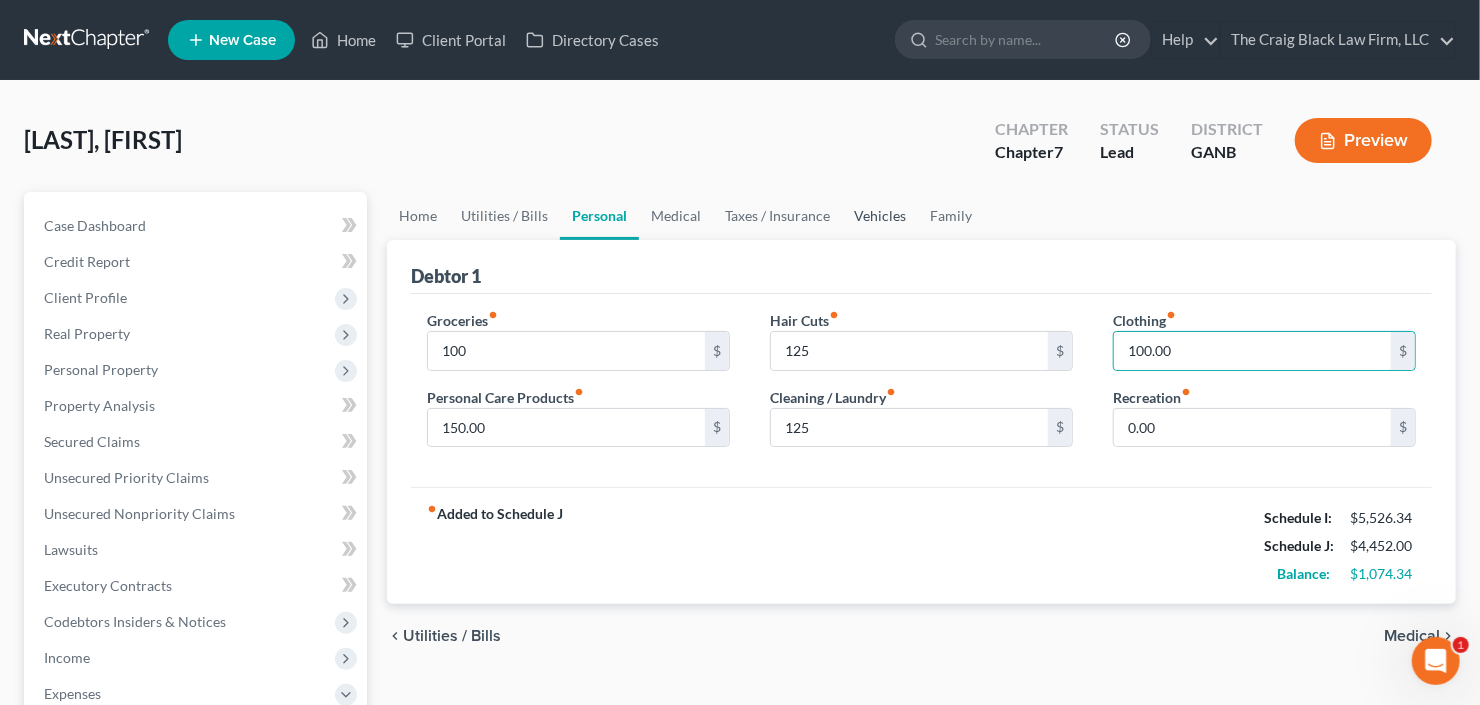 click on "Vehicles" at bounding box center (880, 216) 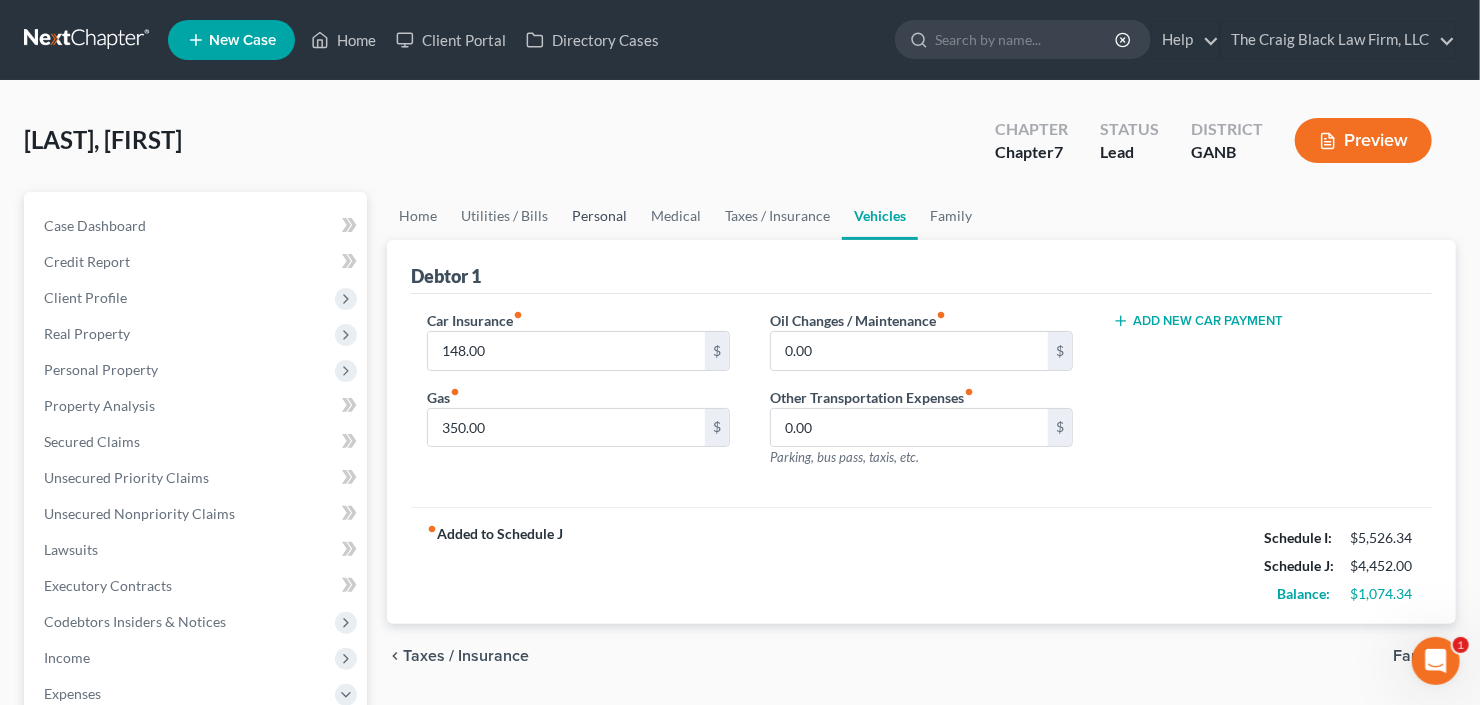 click on "Personal" at bounding box center (599, 216) 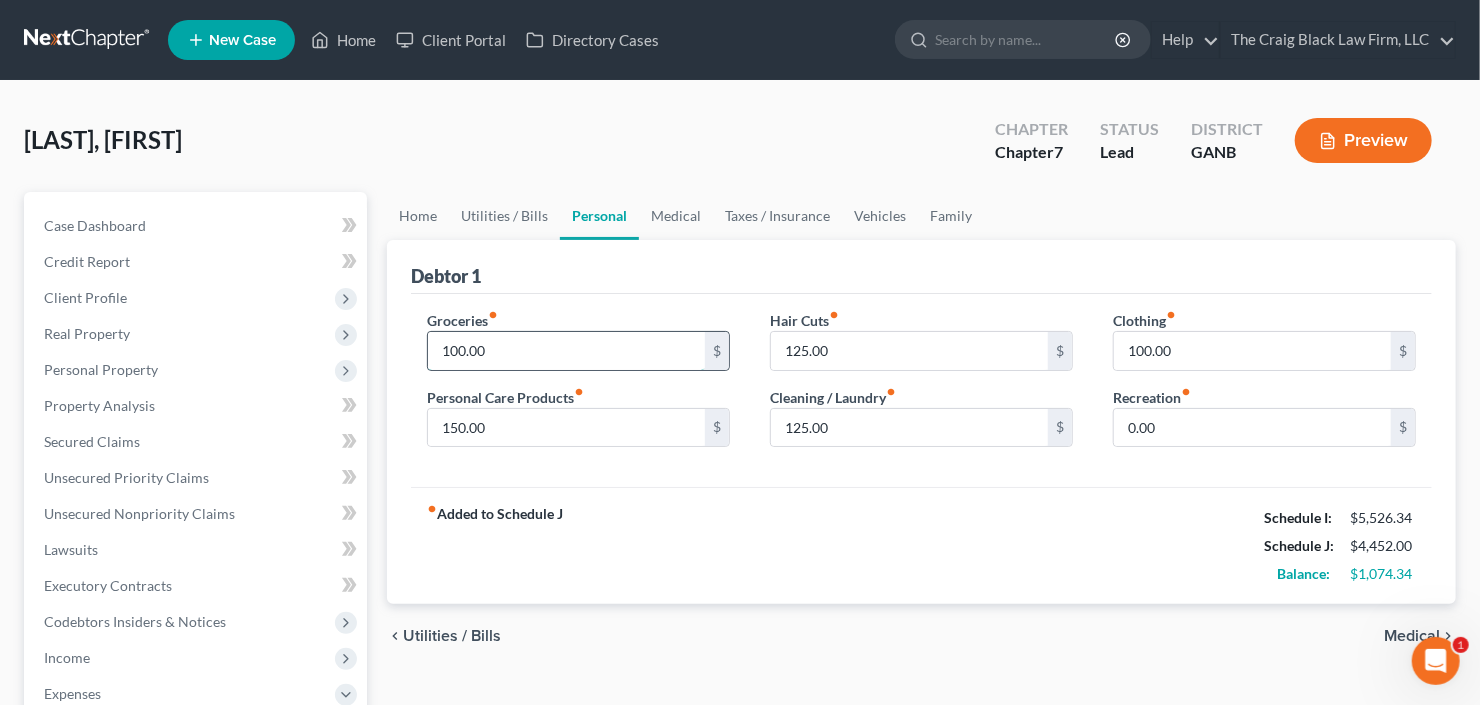 click on "100.00" at bounding box center [566, 351] 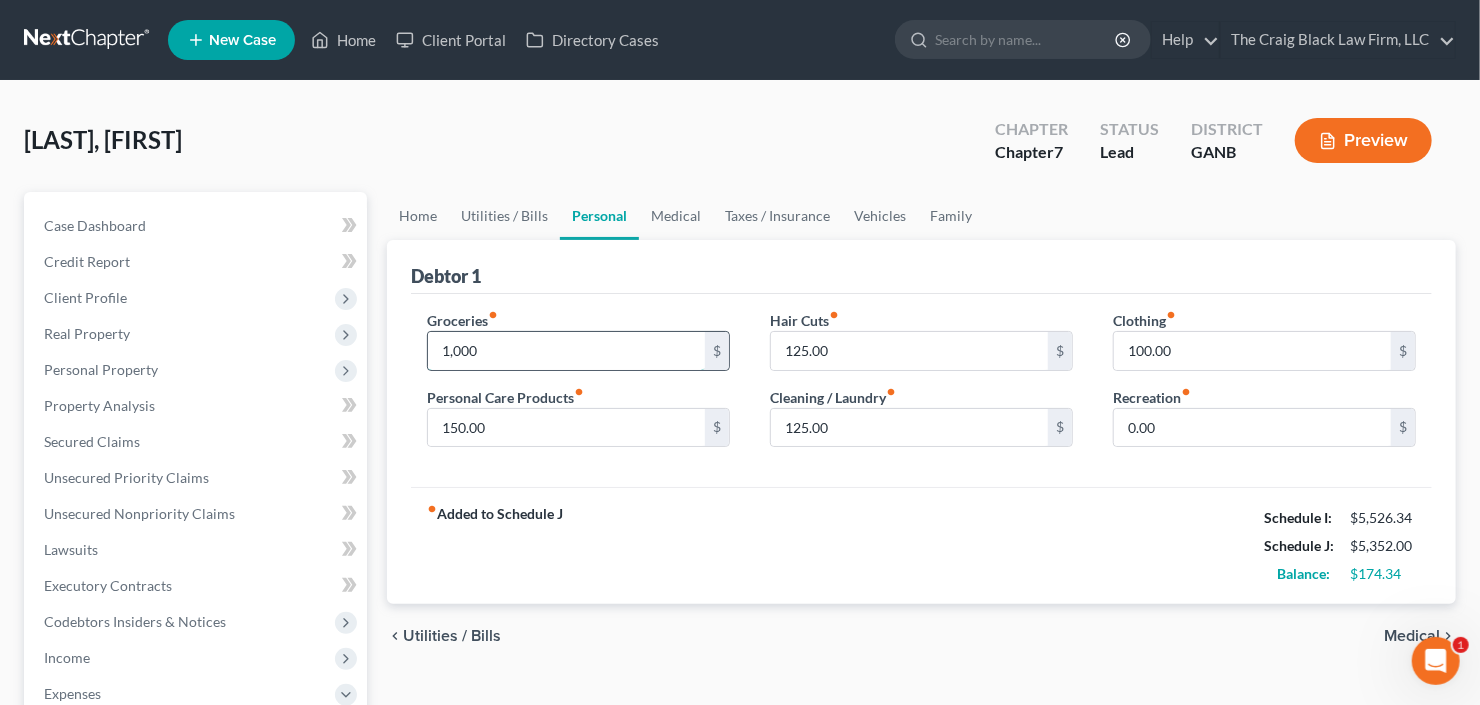 type on "1,000" 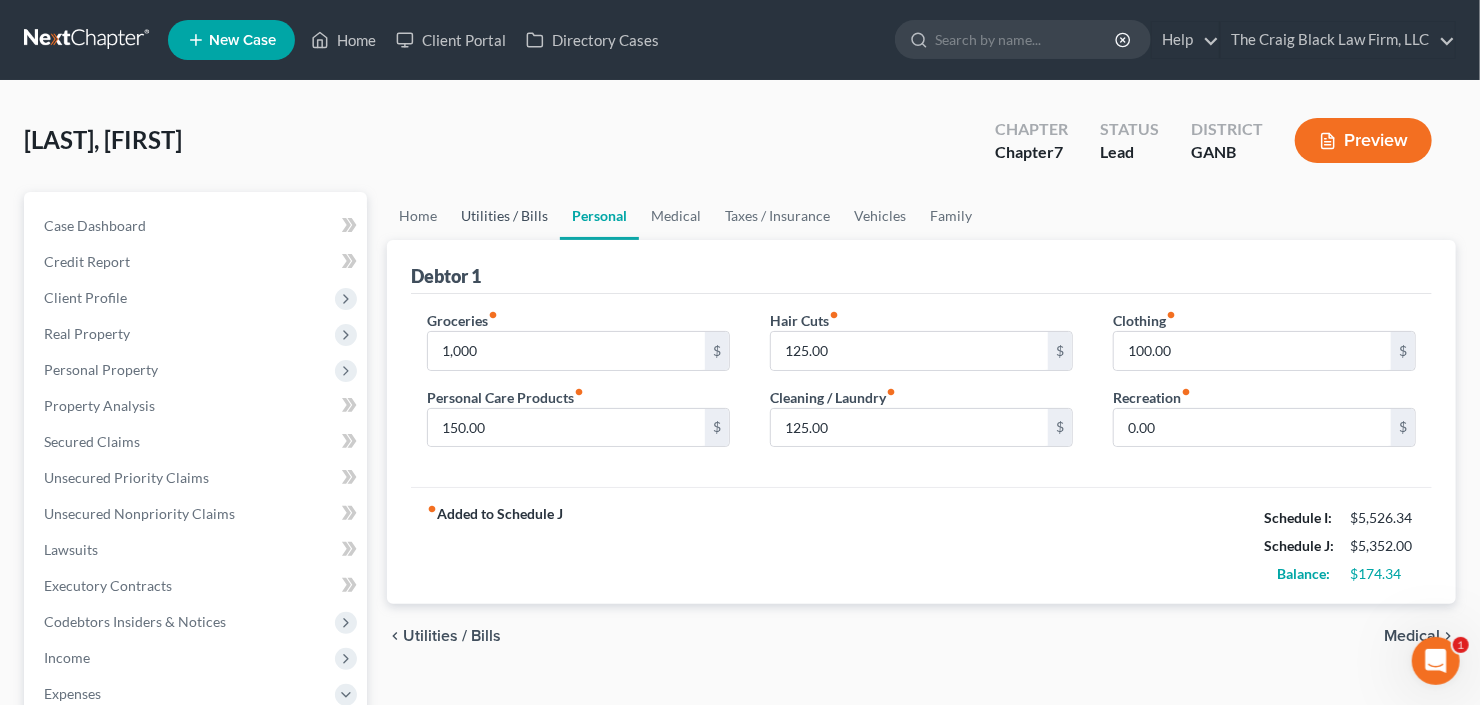click on "Utilities / Bills" at bounding box center (504, 216) 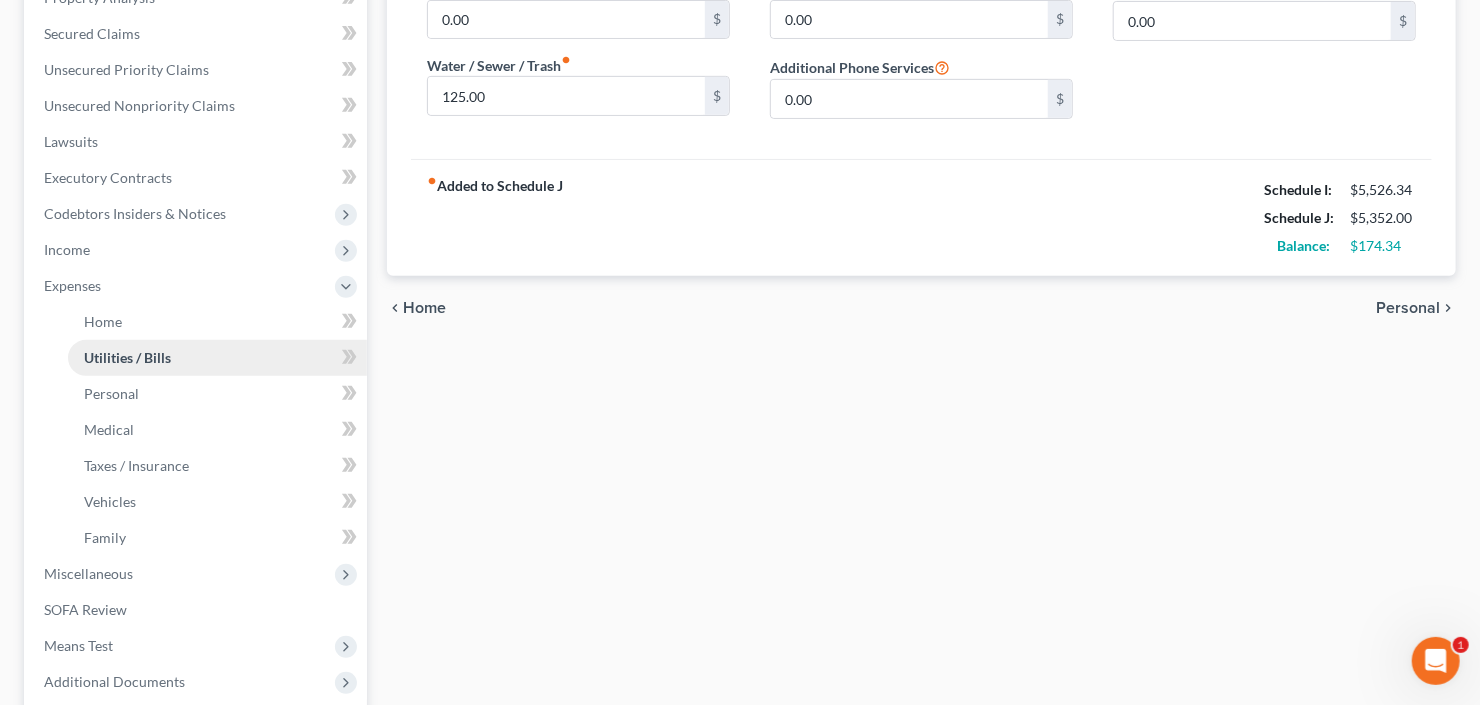 scroll, scrollTop: 560, scrollLeft: 0, axis: vertical 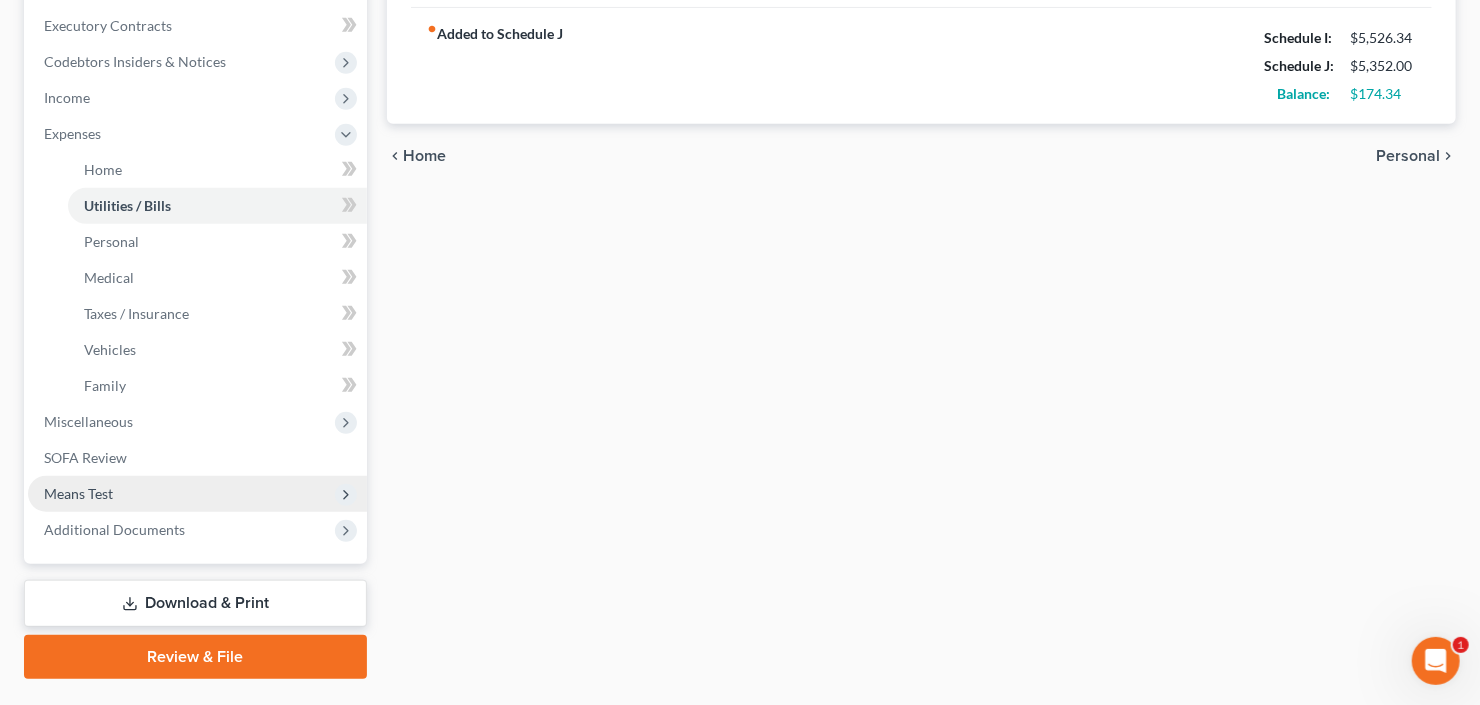 click on "Means Test" at bounding box center (197, 494) 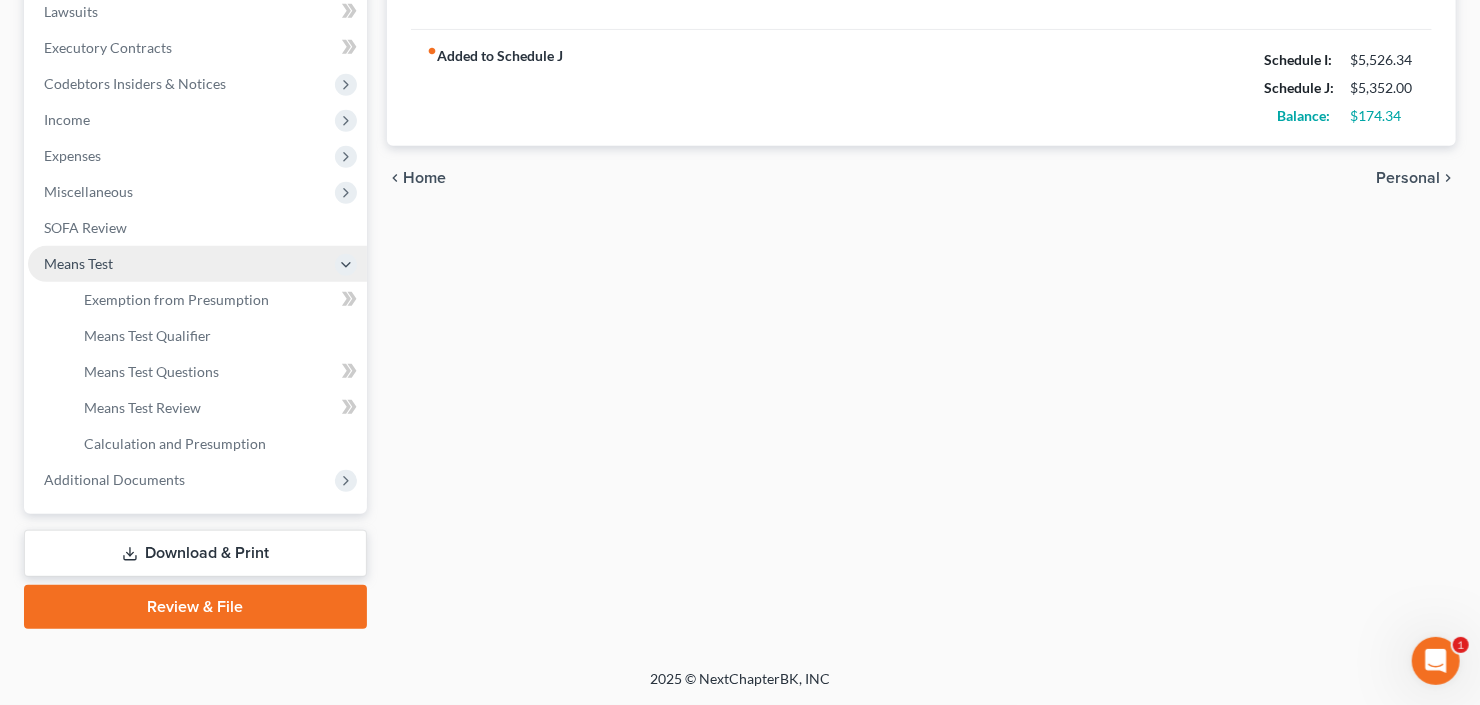 scroll, scrollTop: 535, scrollLeft: 0, axis: vertical 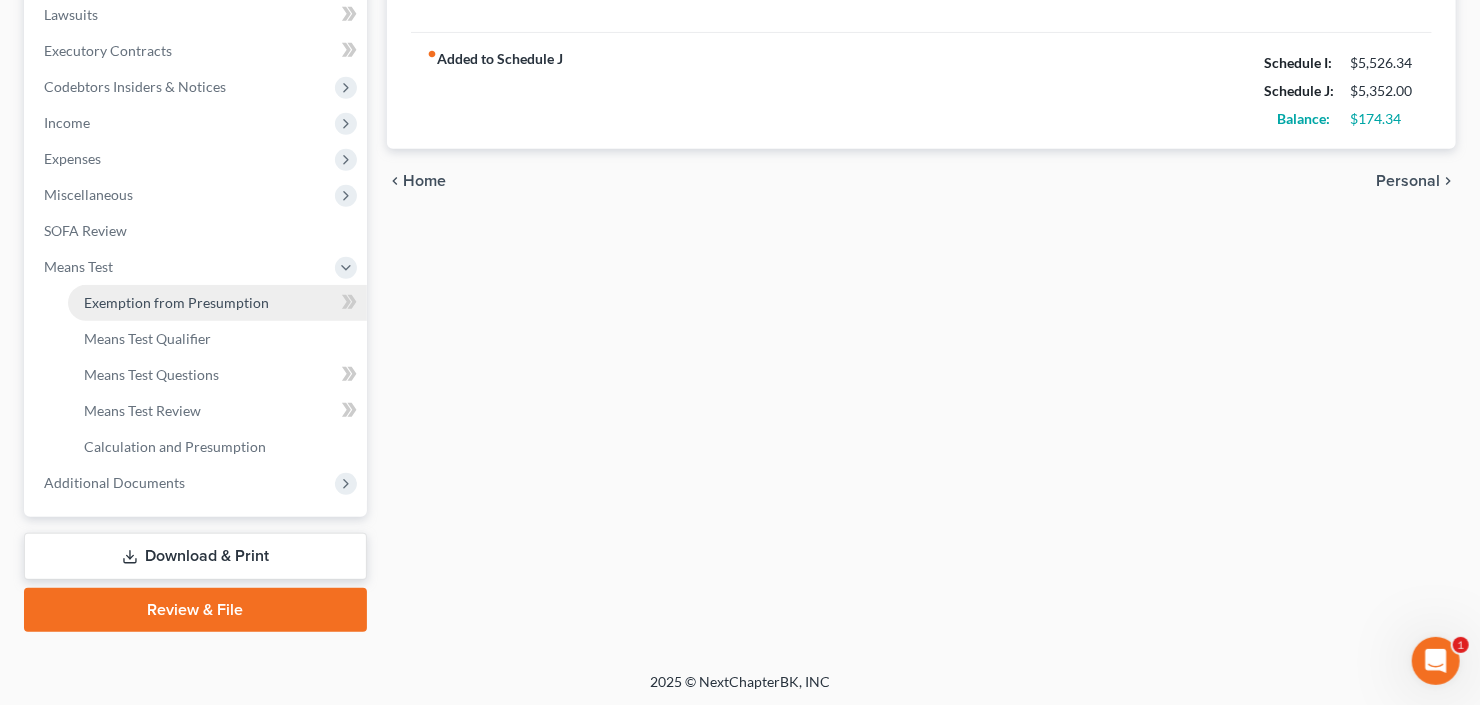 click on "Exemption from Presumption" at bounding box center [217, 303] 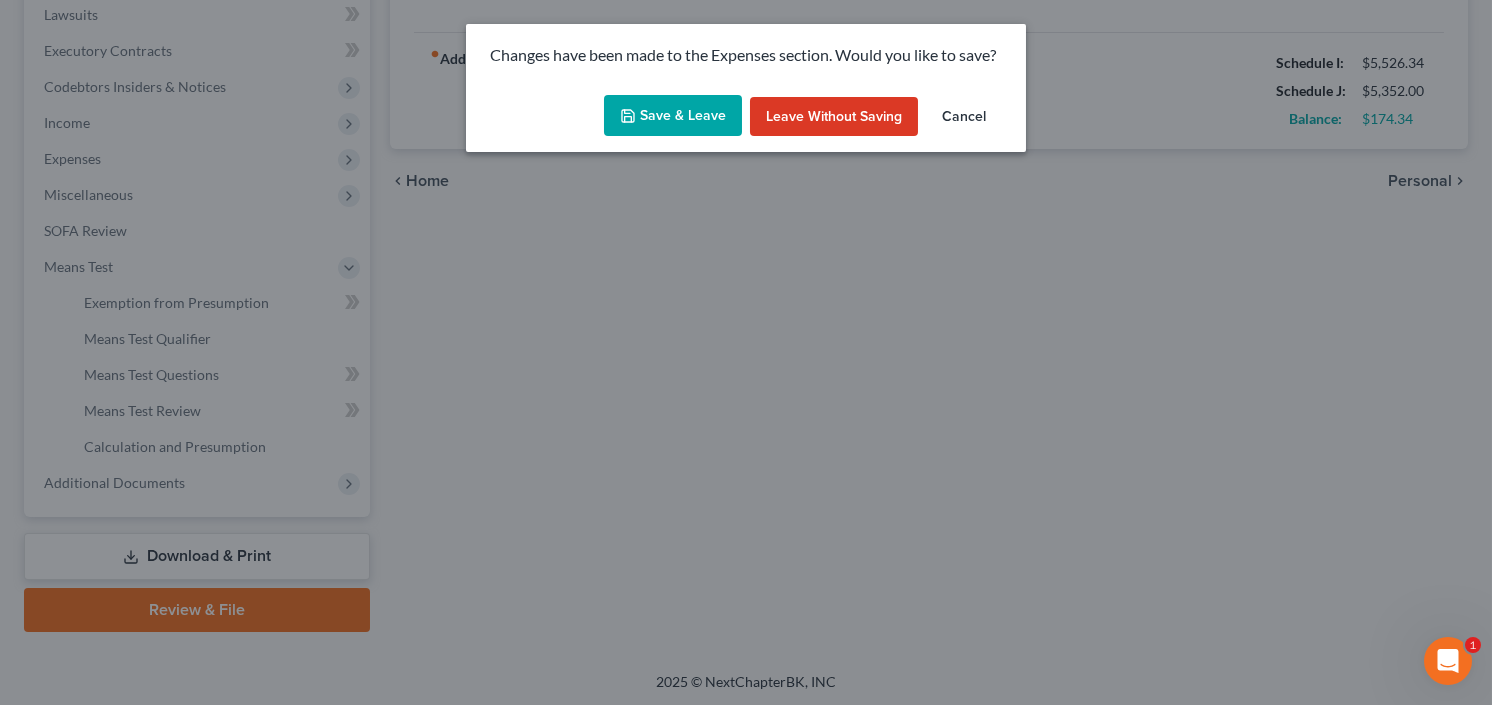 click on "Save & Leave" at bounding box center (673, 116) 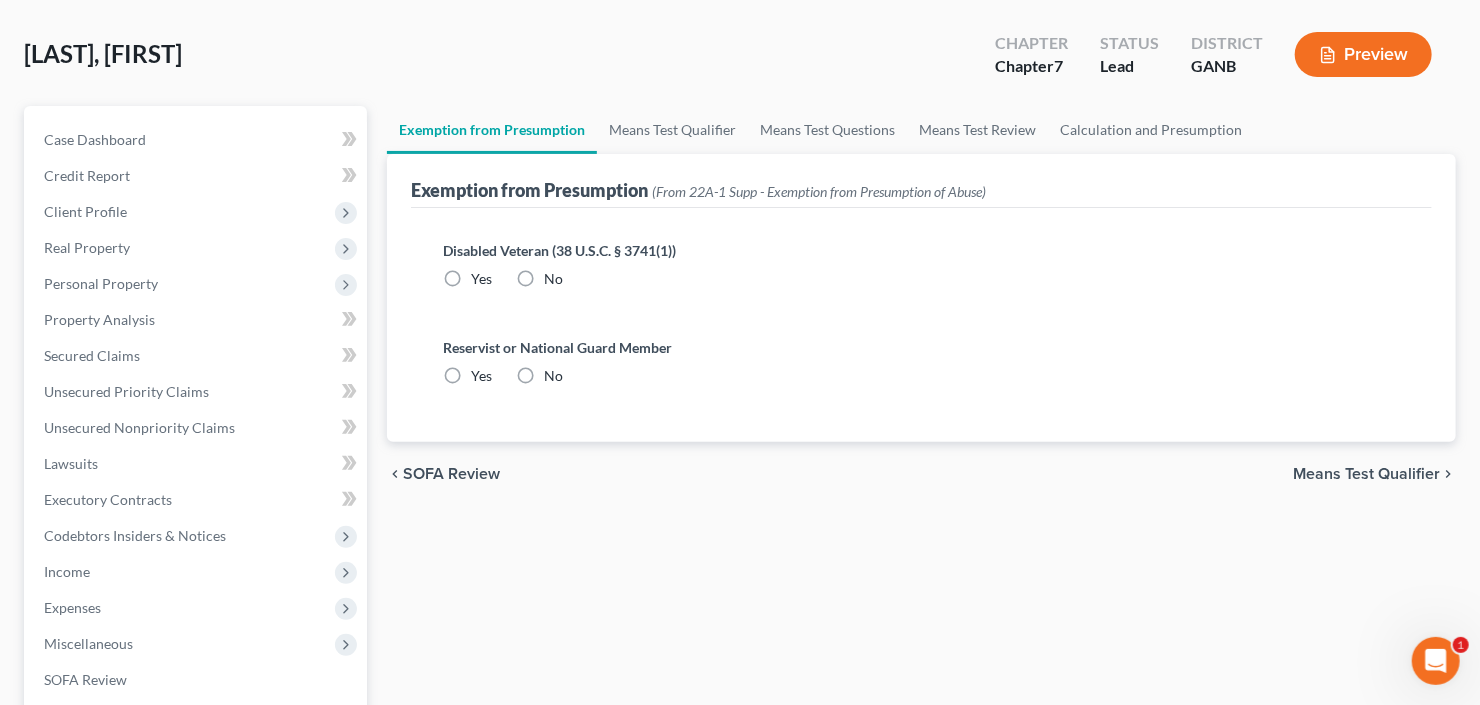 scroll, scrollTop: 240, scrollLeft: 0, axis: vertical 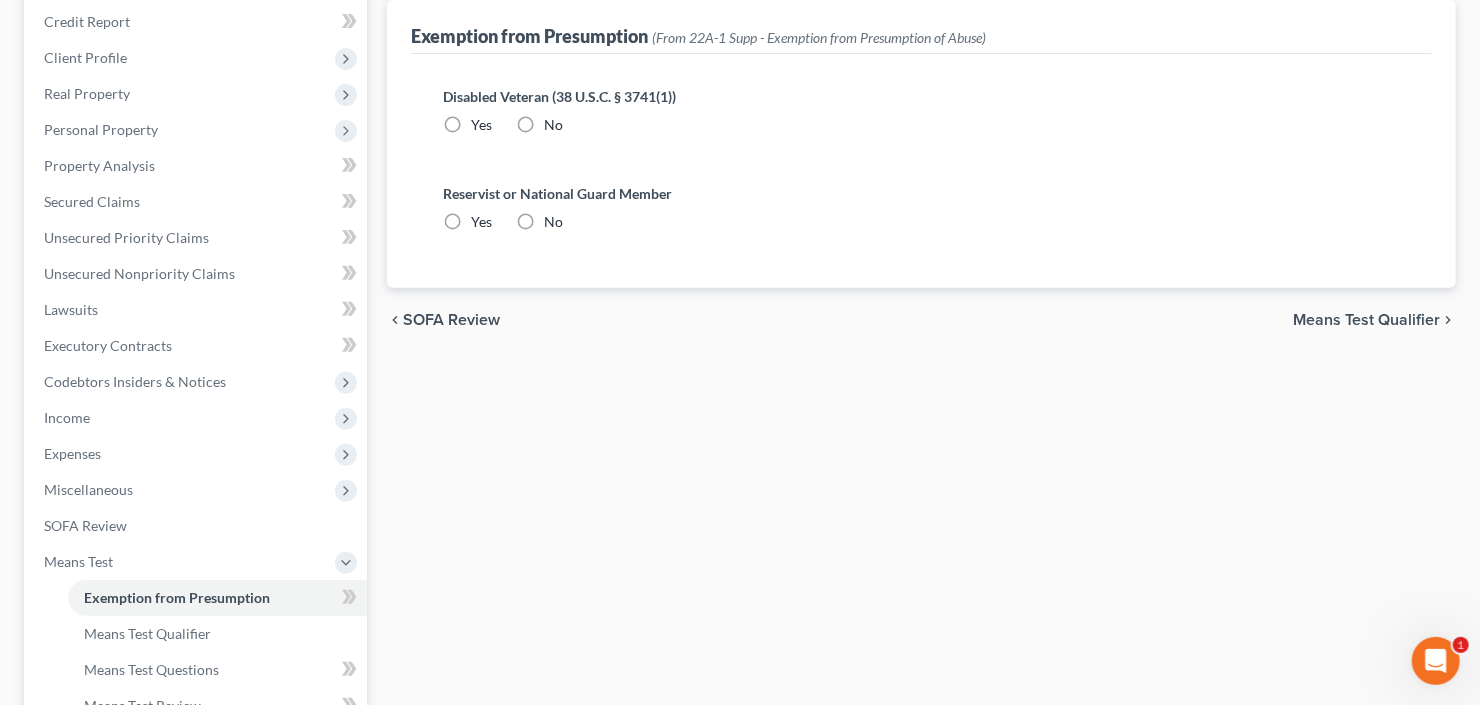 click on "No" at bounding box center [553, 125] 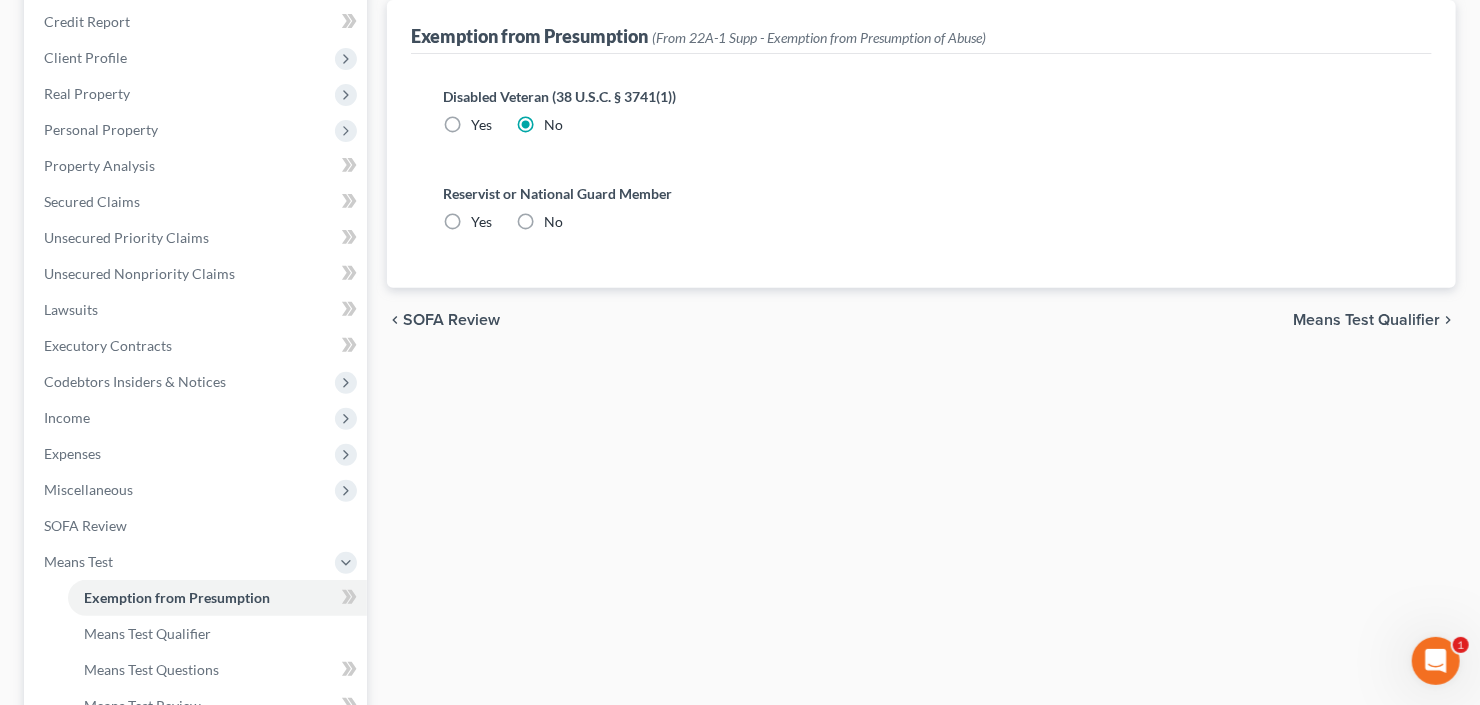 click on "No" at bounding box center (553, 222) 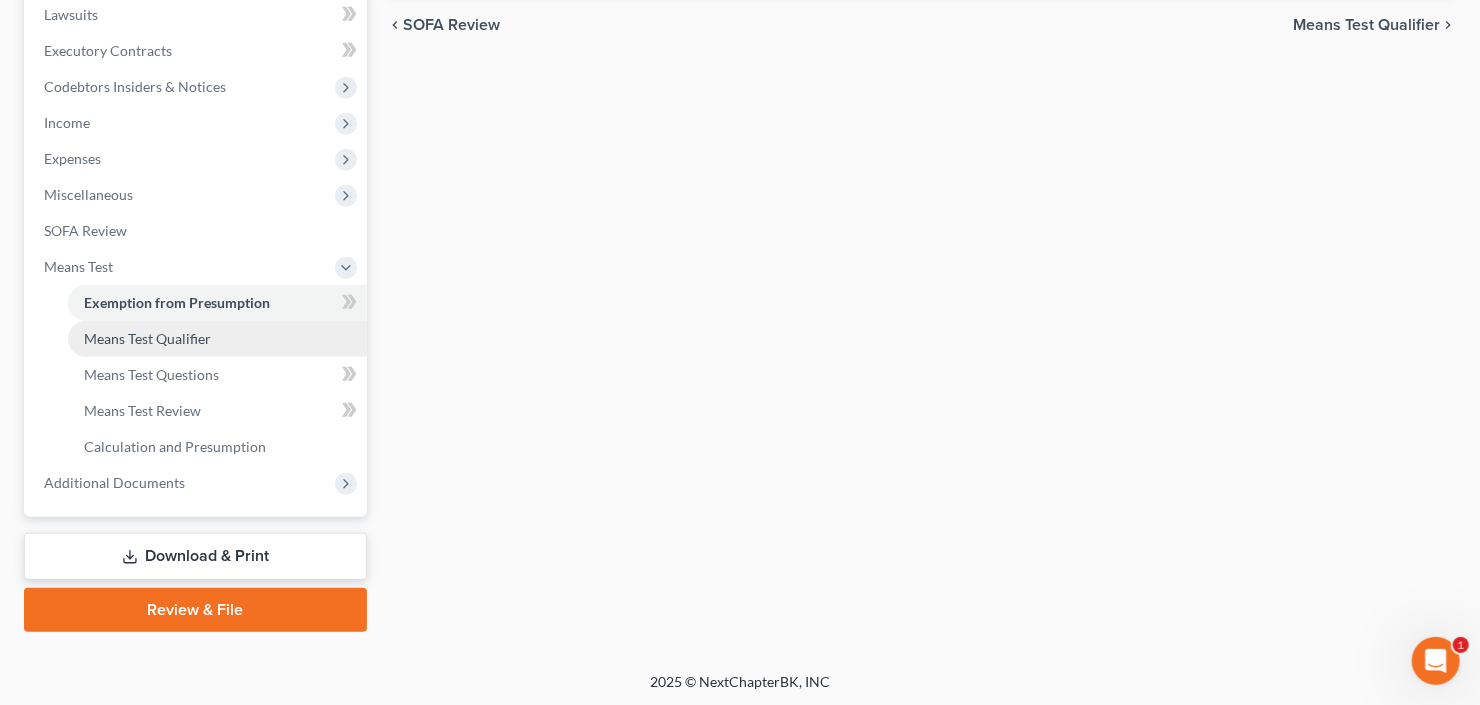 click on "Means Test Qualifier" at bounding box center [147, 338] 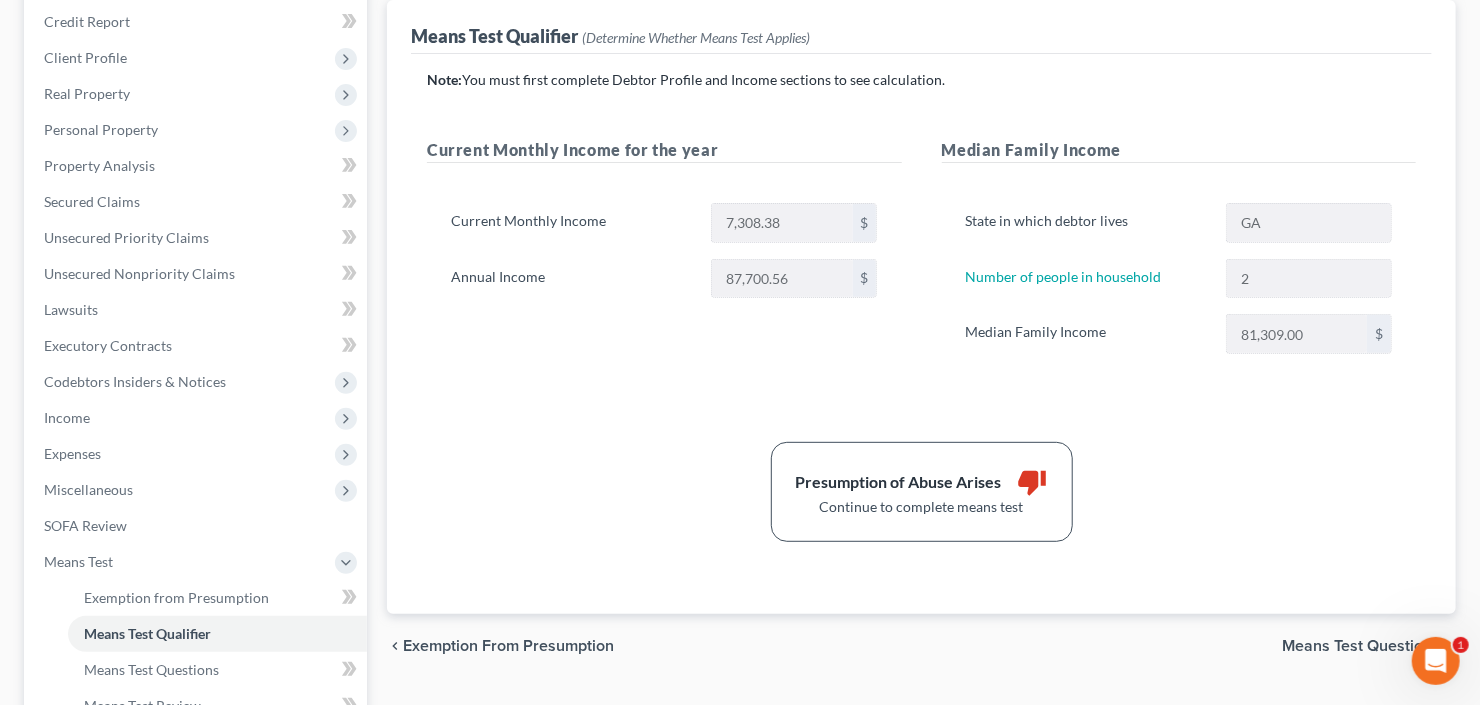 scroll, scrollTop: 320, scrollLeft: 0, axis: vertical 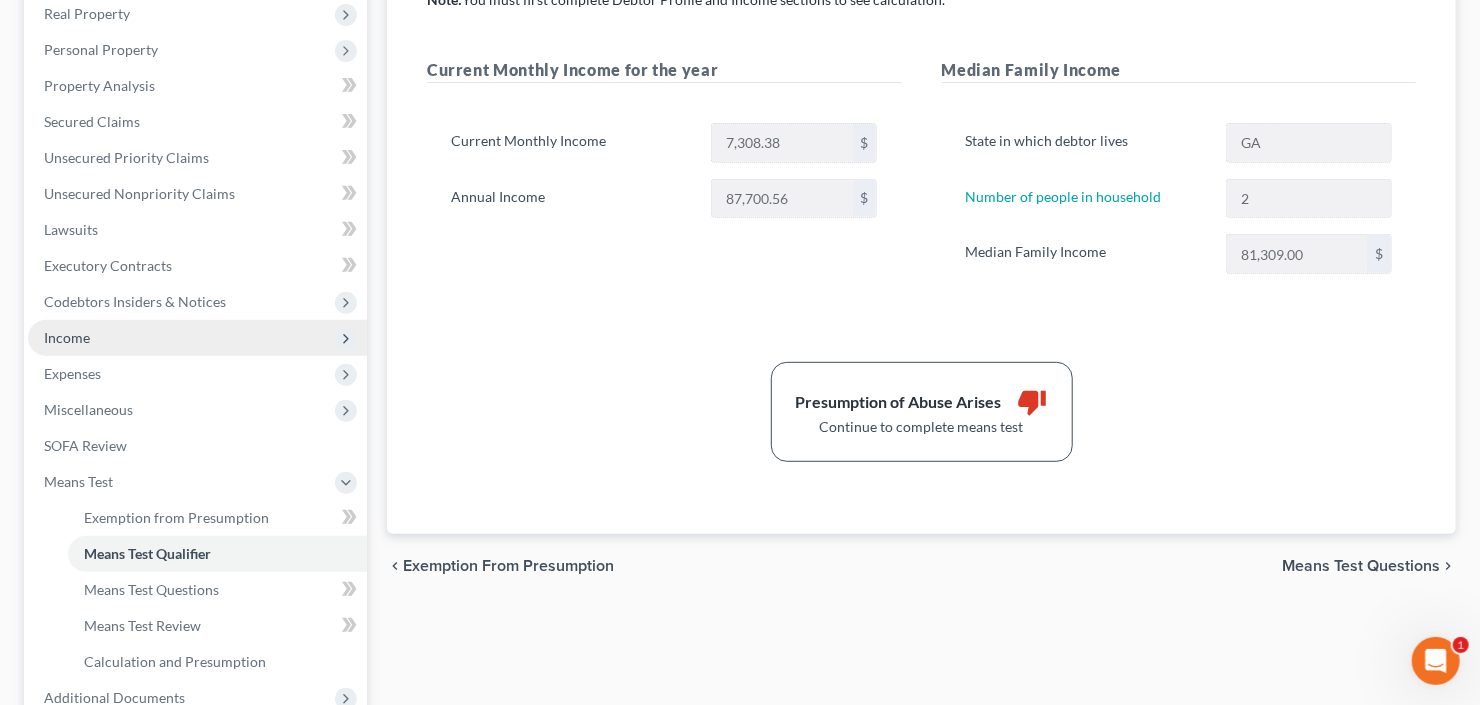 click on "Income" at bounding box center [197, 338] 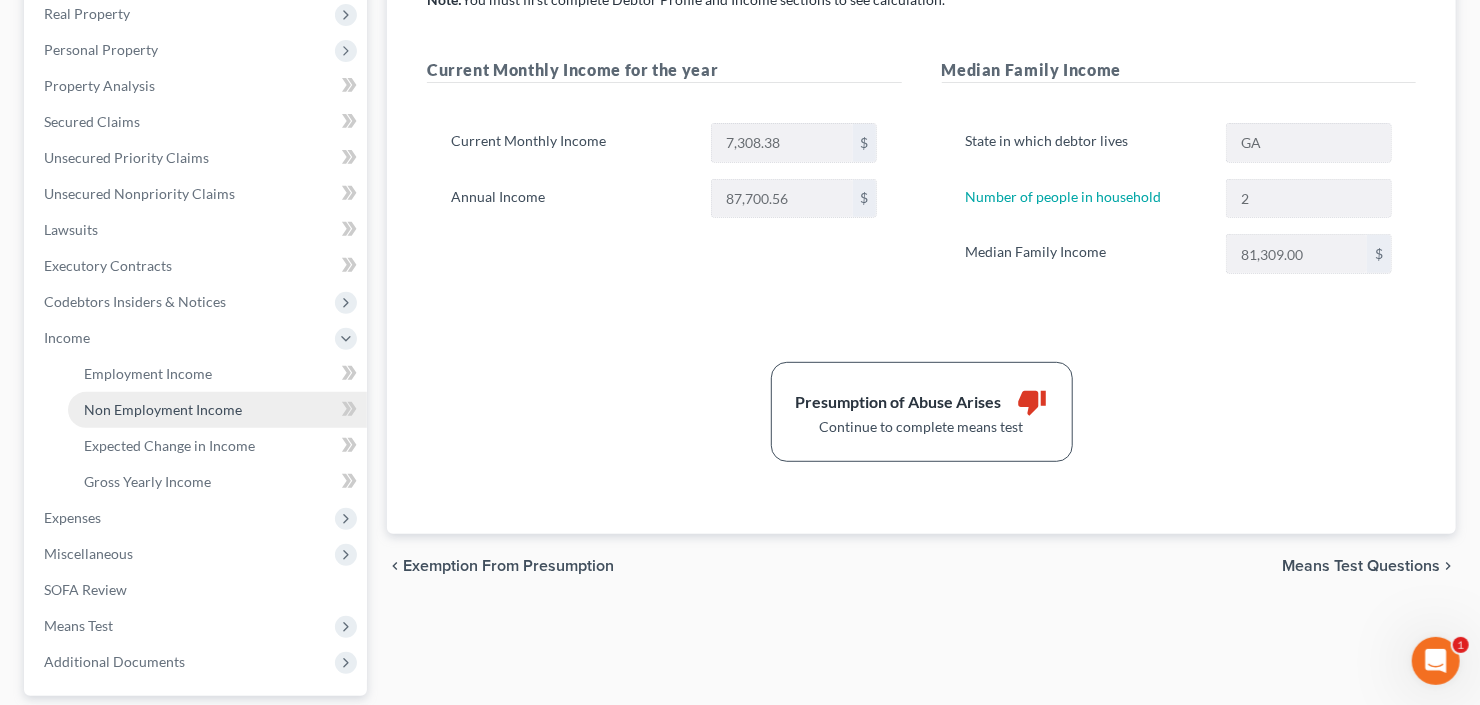click on "Non Employment Income" at bounding box center [217, 410] 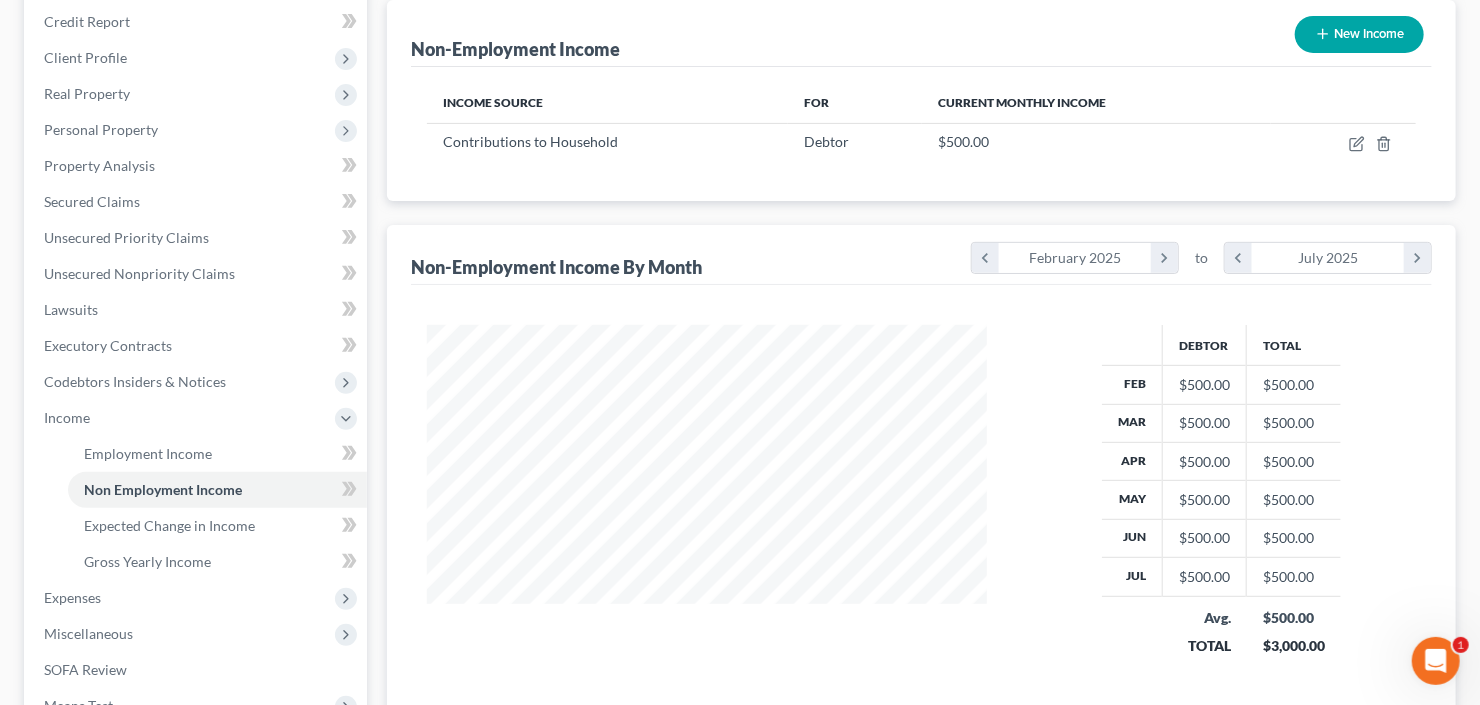scroll, scrollTop: 45, scrollLeft: 0, axis: vertical 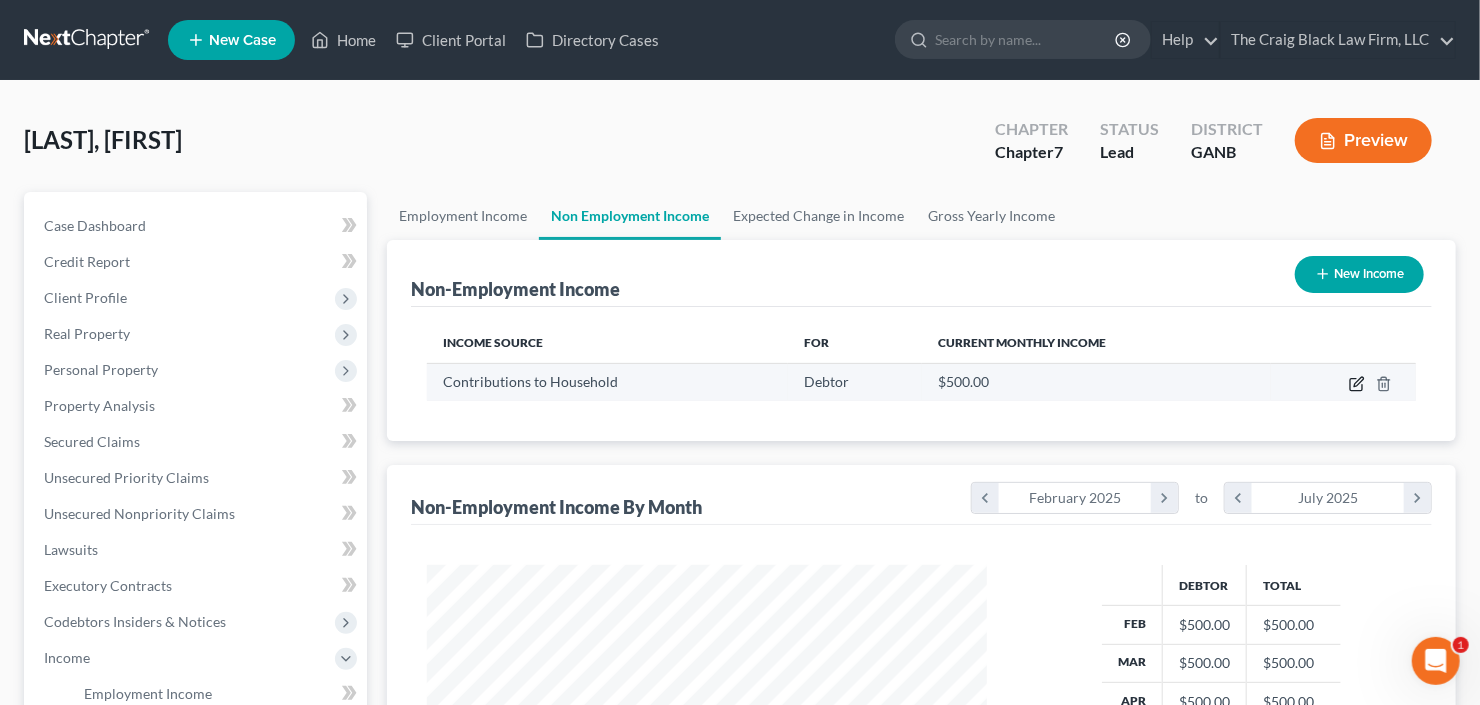 click 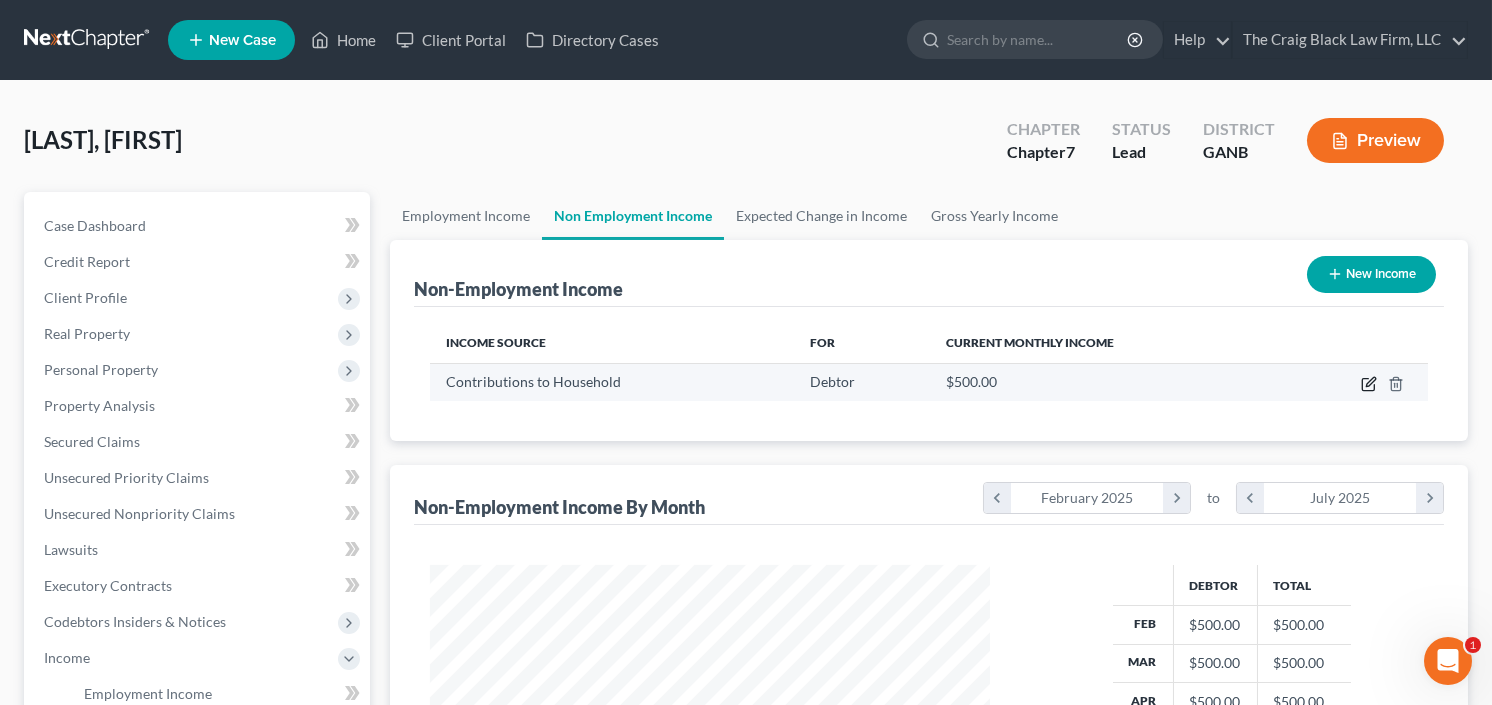 scroll, scrollTop: 999643, scrollLeft: 999394, axis: both 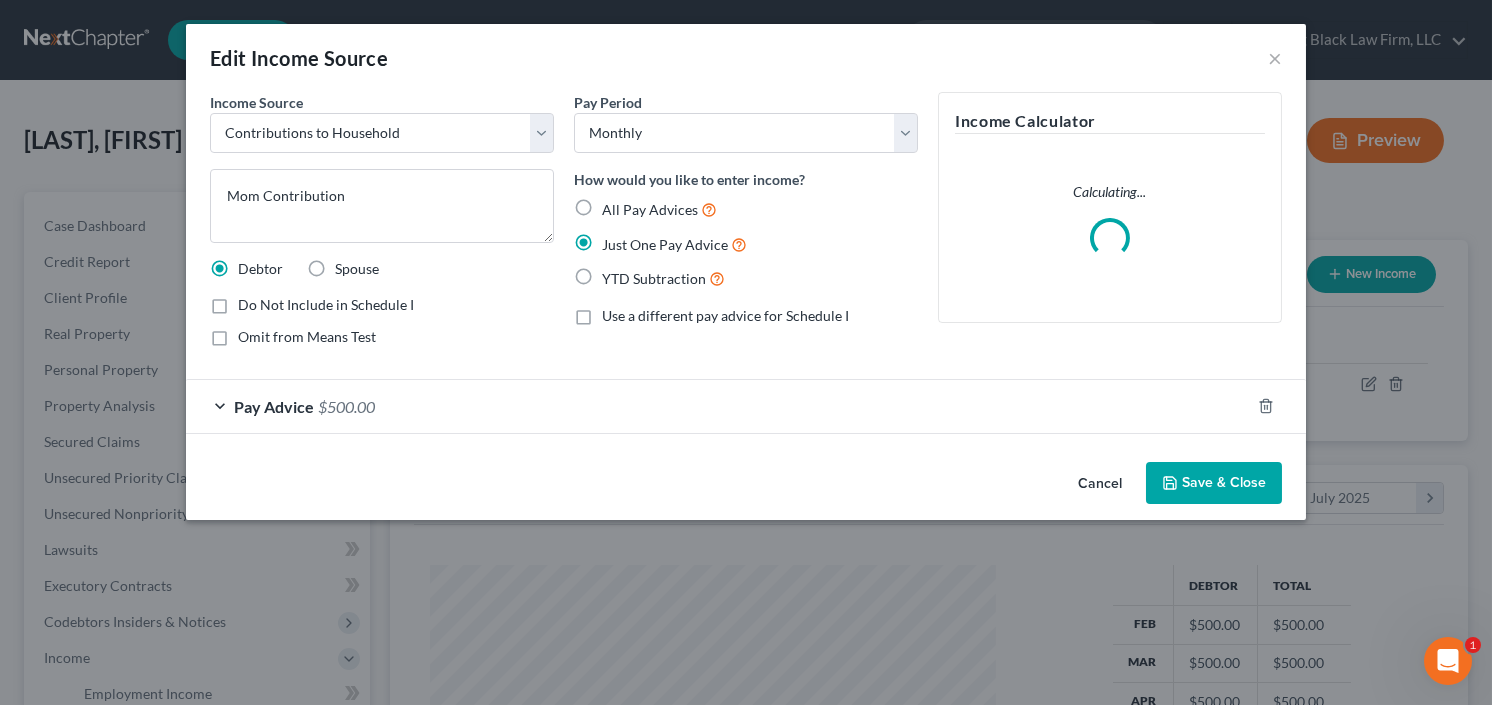 click on "Do Not Include in Schedule I" at bounding box center (326, 305) 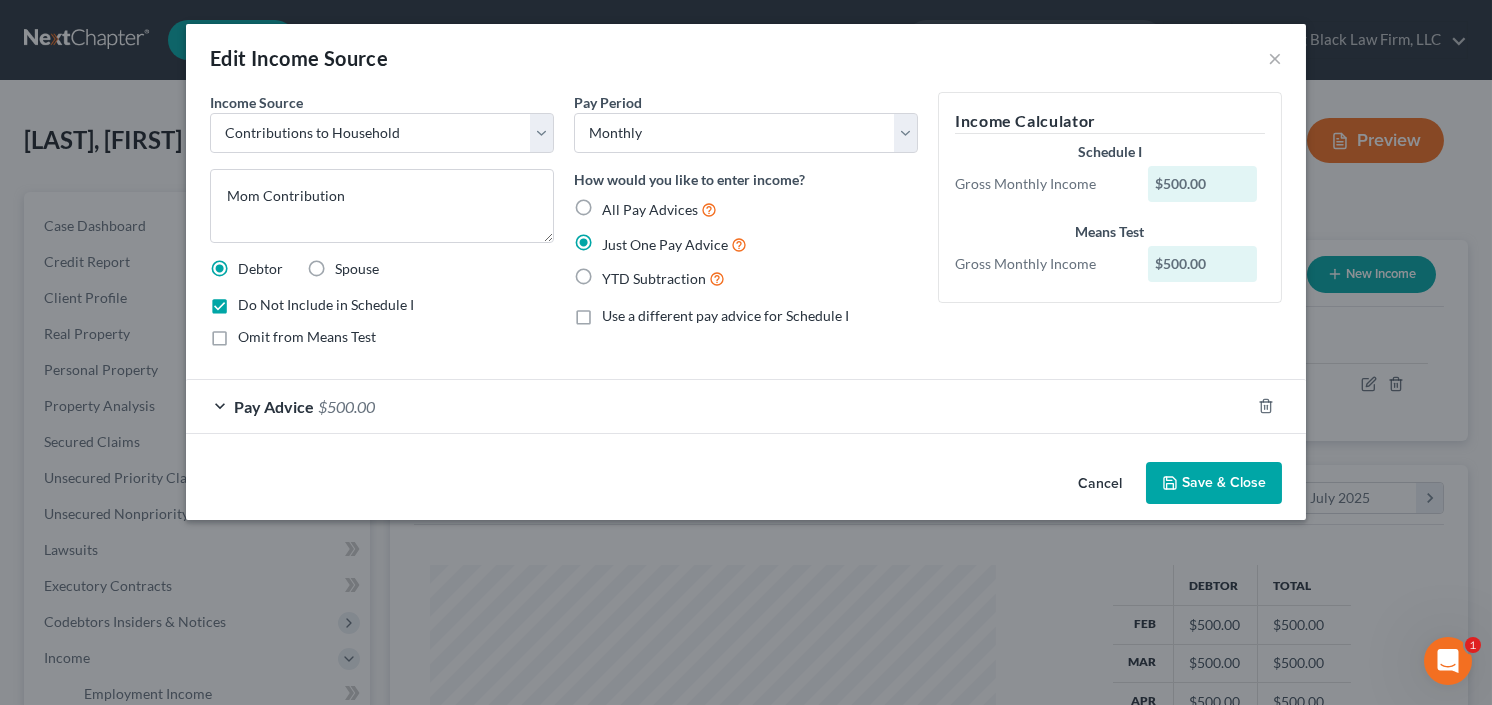 click on "Omit from Means Test" at bounding box center (307, 337) 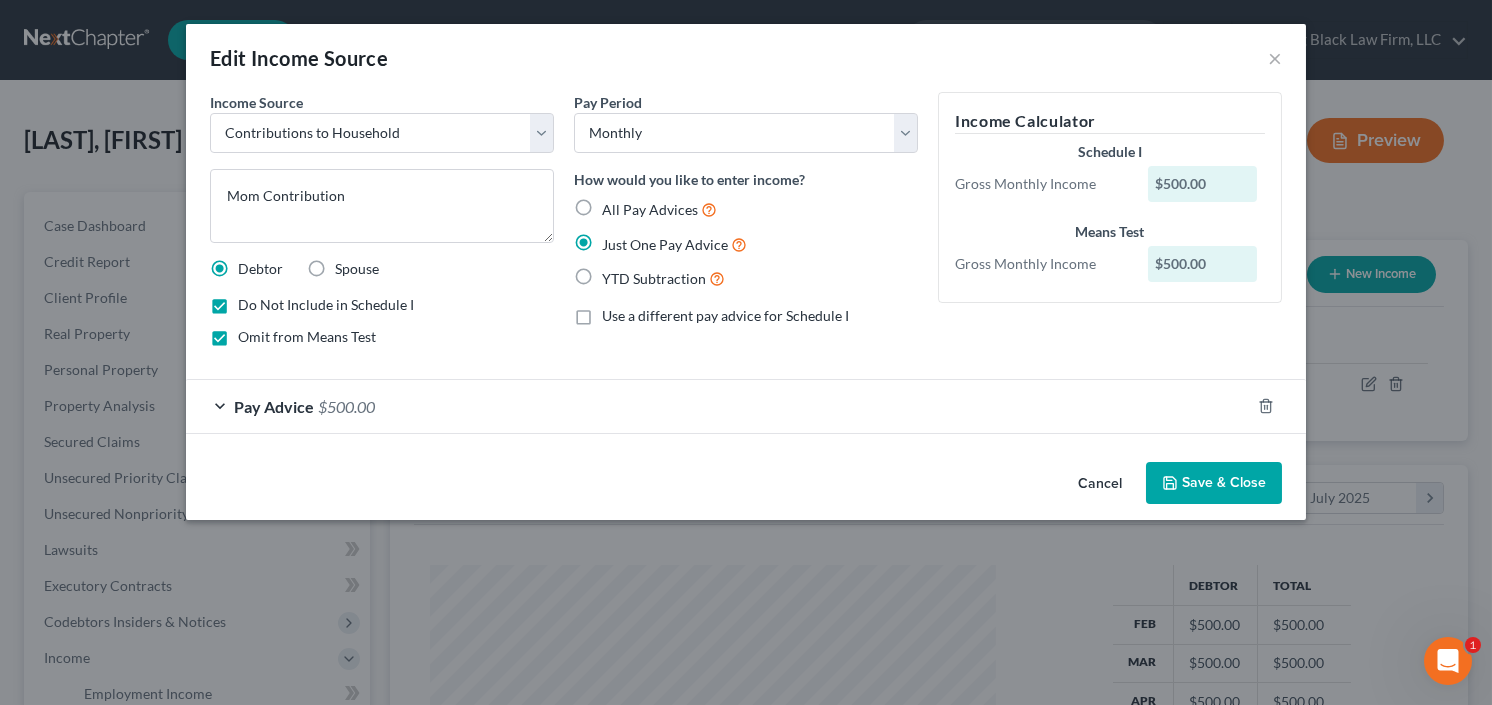 click on "Save & Close" at bounding box center [1214, 483] 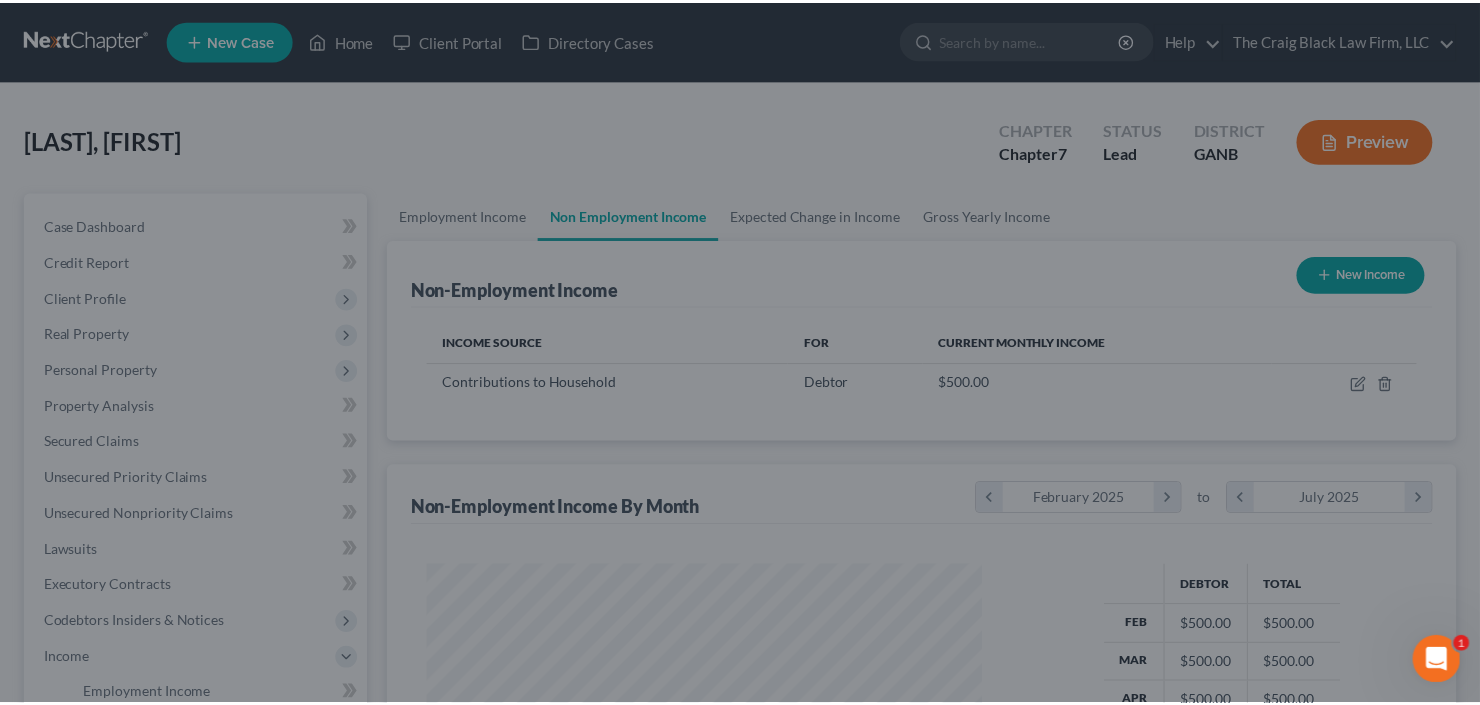 scroll, scrollTop: 357, scrollLeft: 600, axis: both 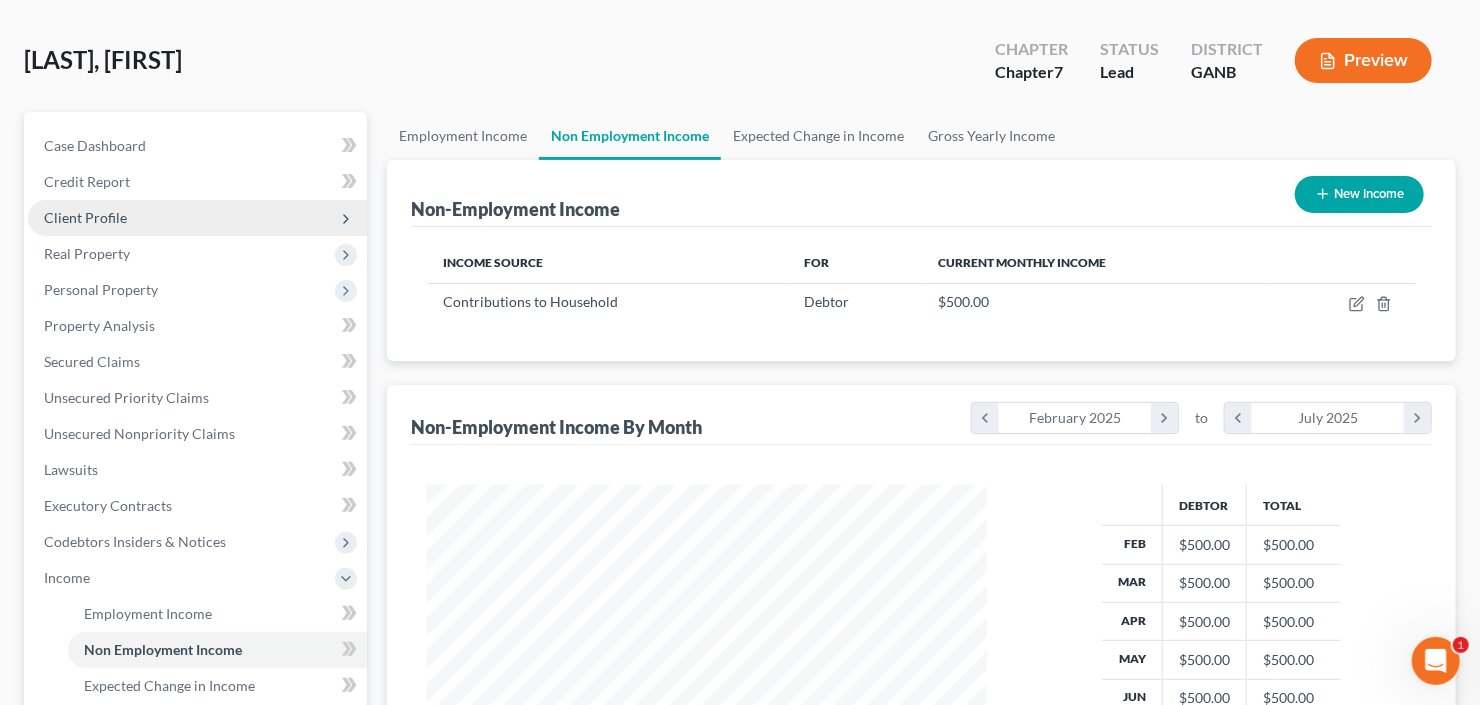 click on "Client Profile" at bounding box center [197, 218] 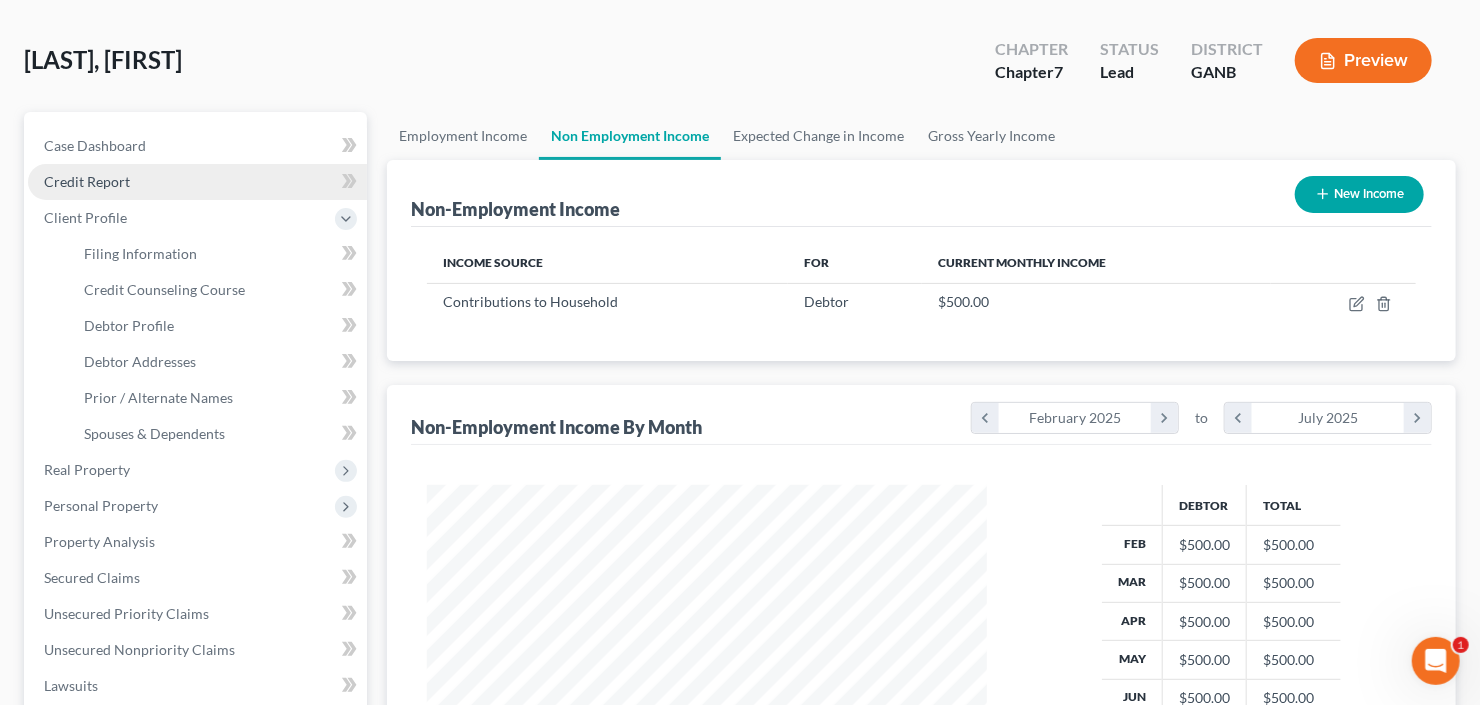 click on "Credit Report" at bounding box center [197, 182] 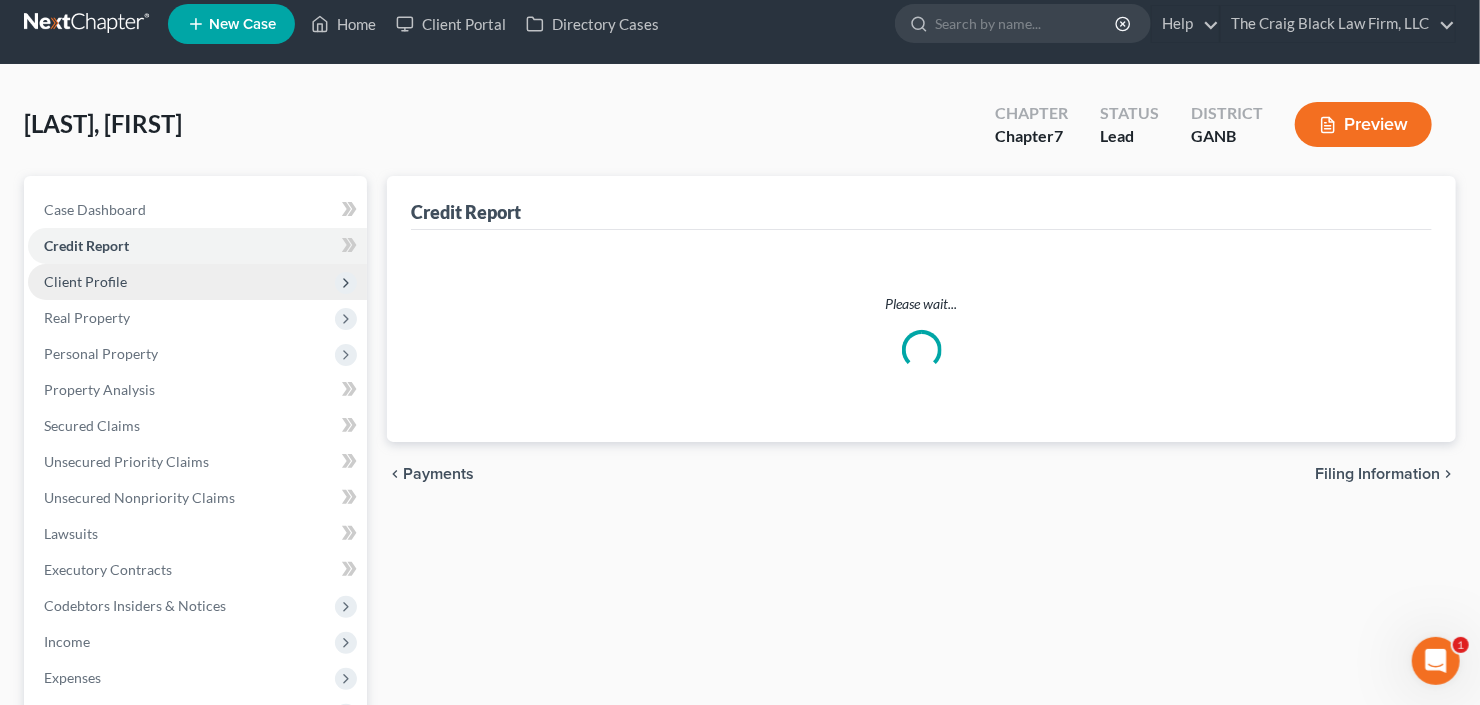 scroll, scrollTop: 0, scrollLeft: 0, axis: both 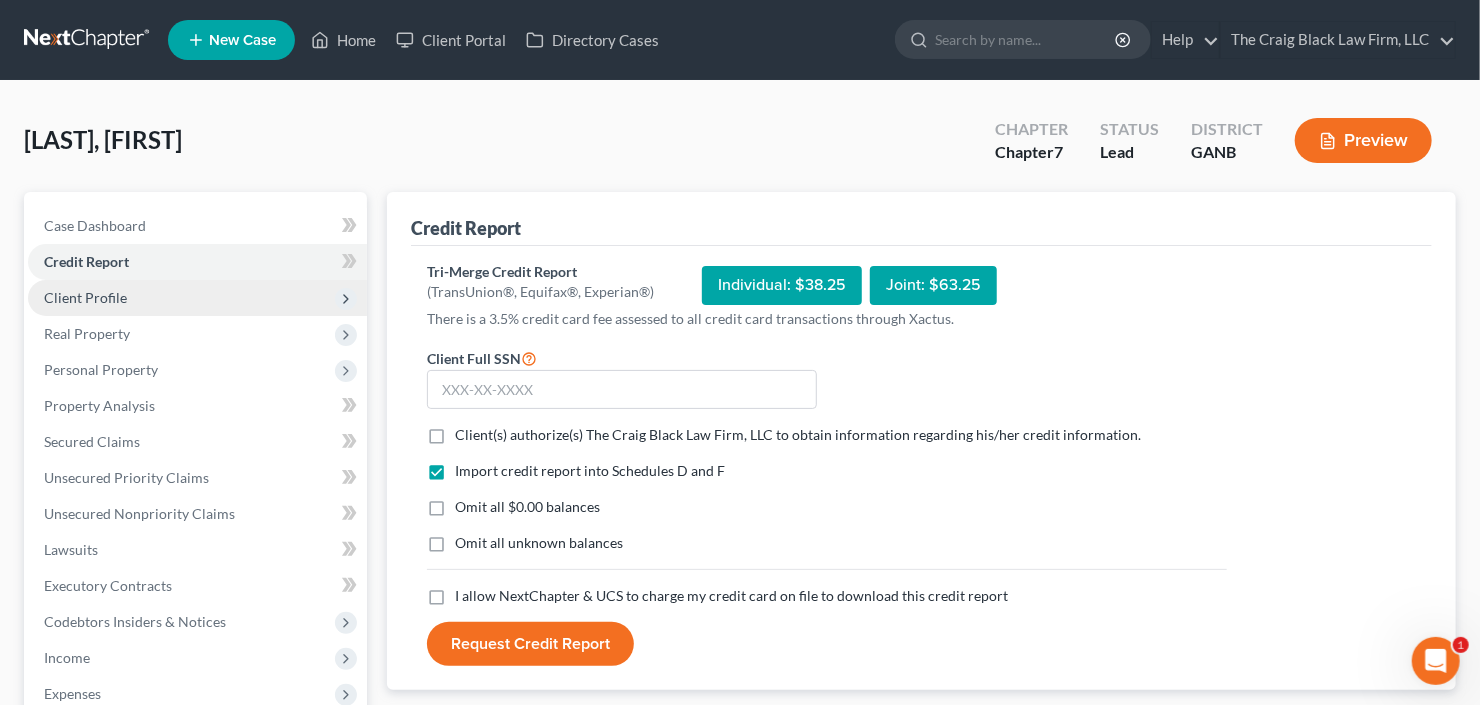 click on "Client Profile" at bounding box center [197, 298] 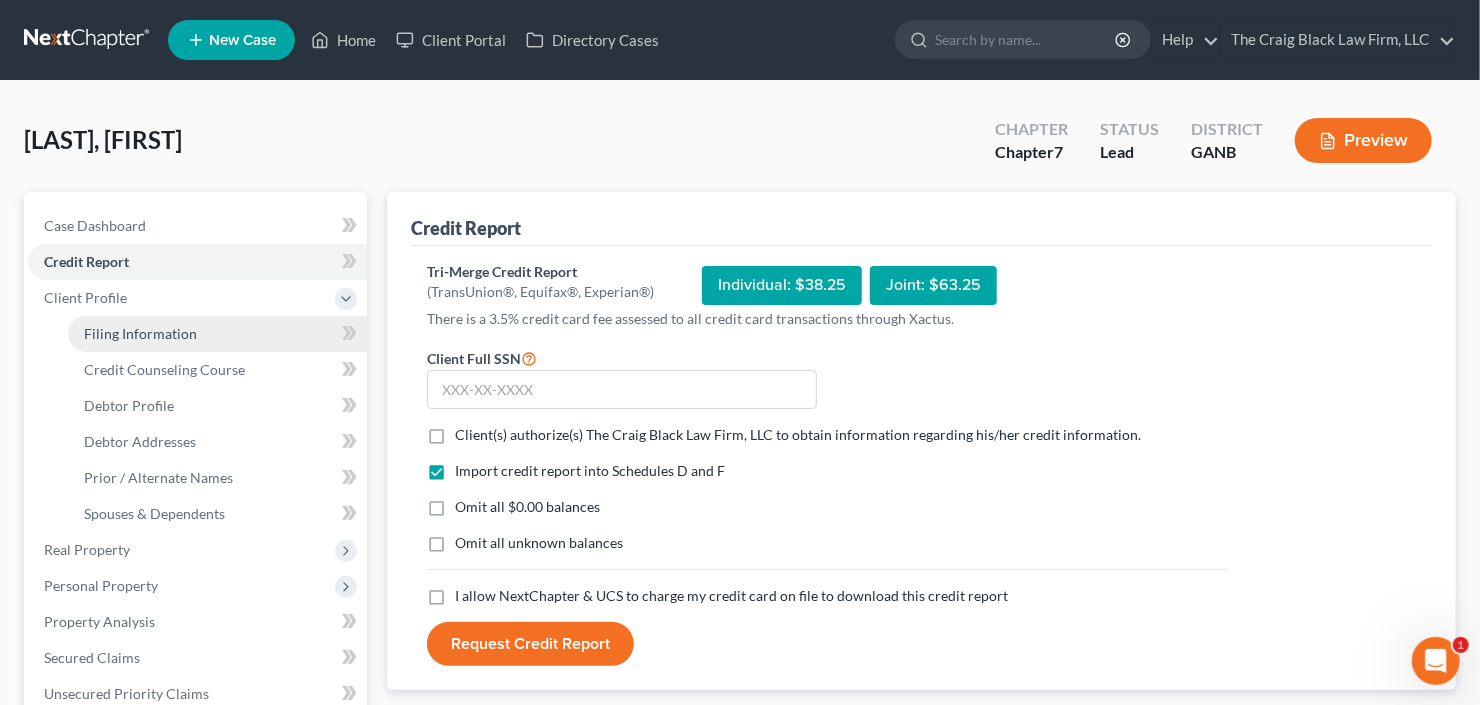 click on "Filing Information" at bounding box center [217, 334] 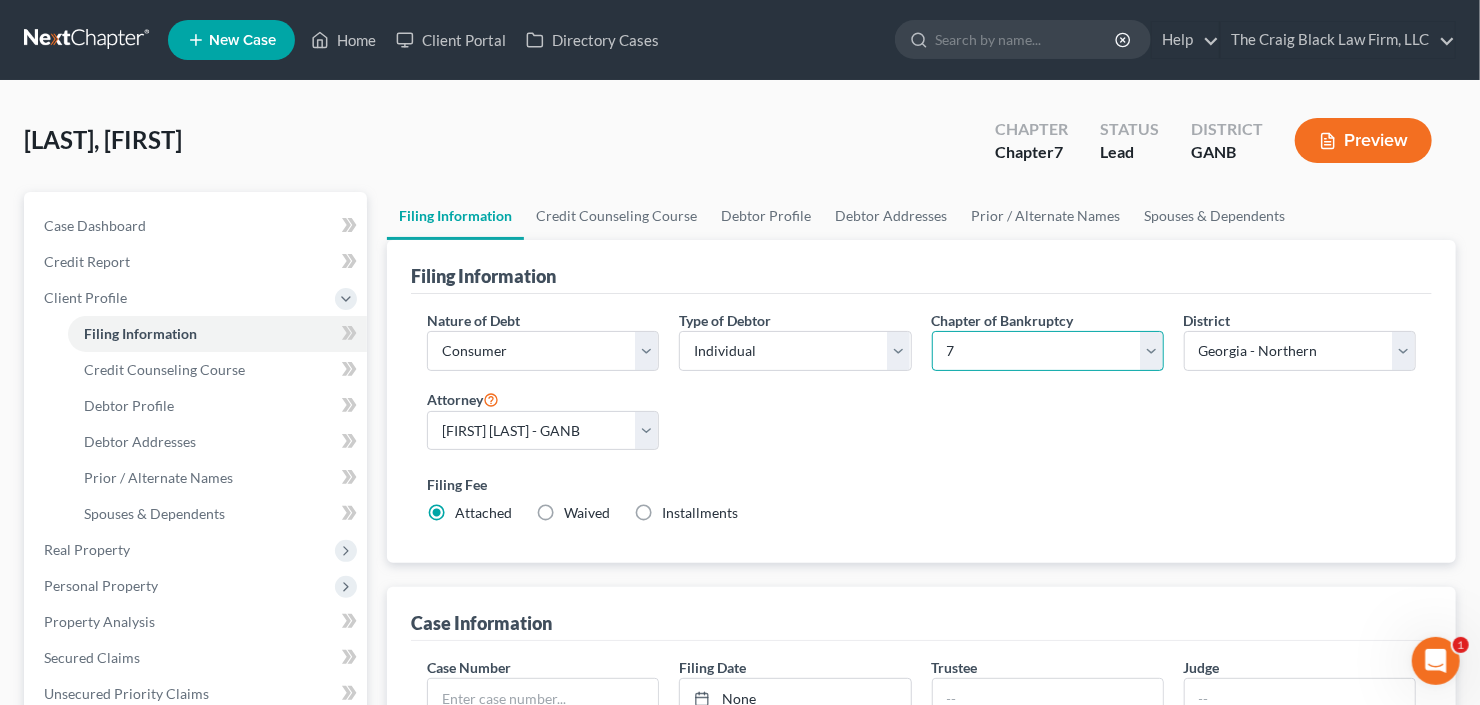 click on "Select 7 11 12 13" at bounding box center [1048, 351] 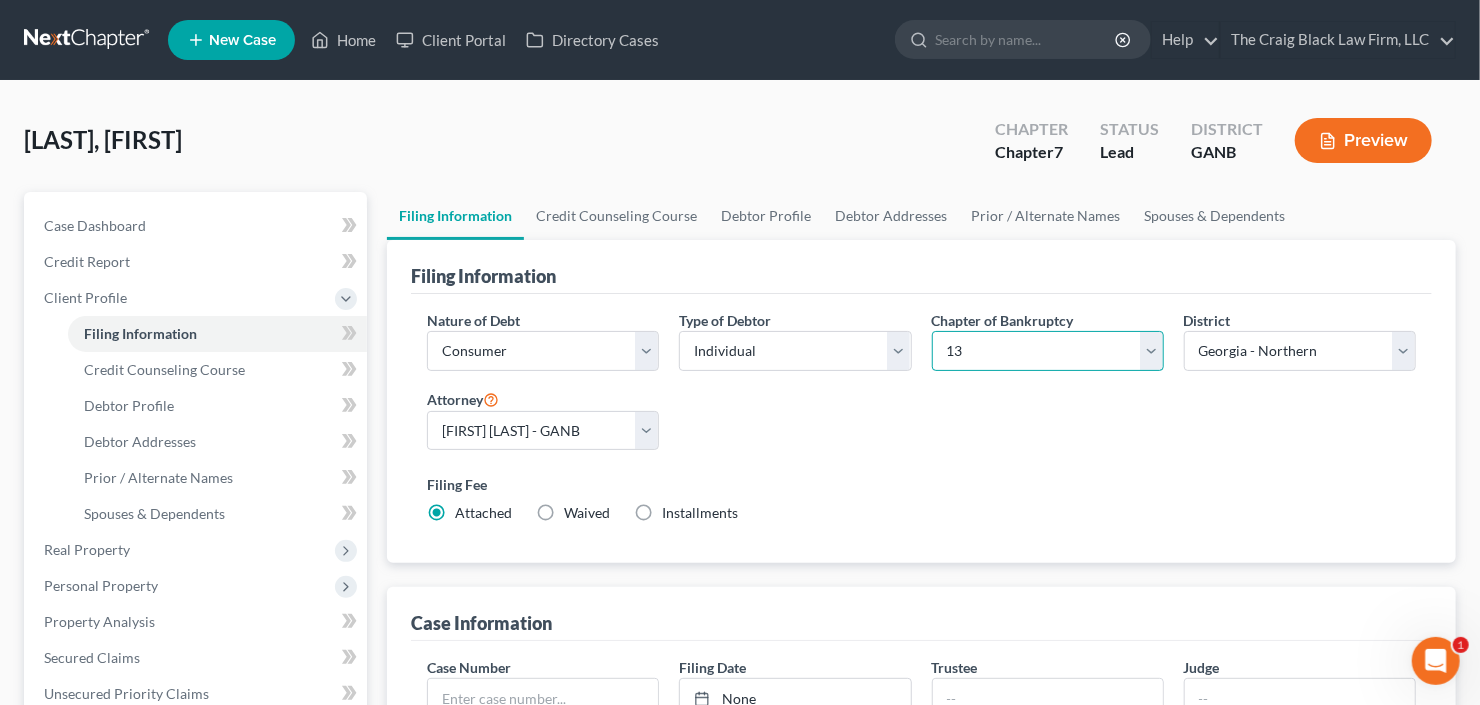 click on "Select 7 11 12 13" at bounding box center [1048, 351] 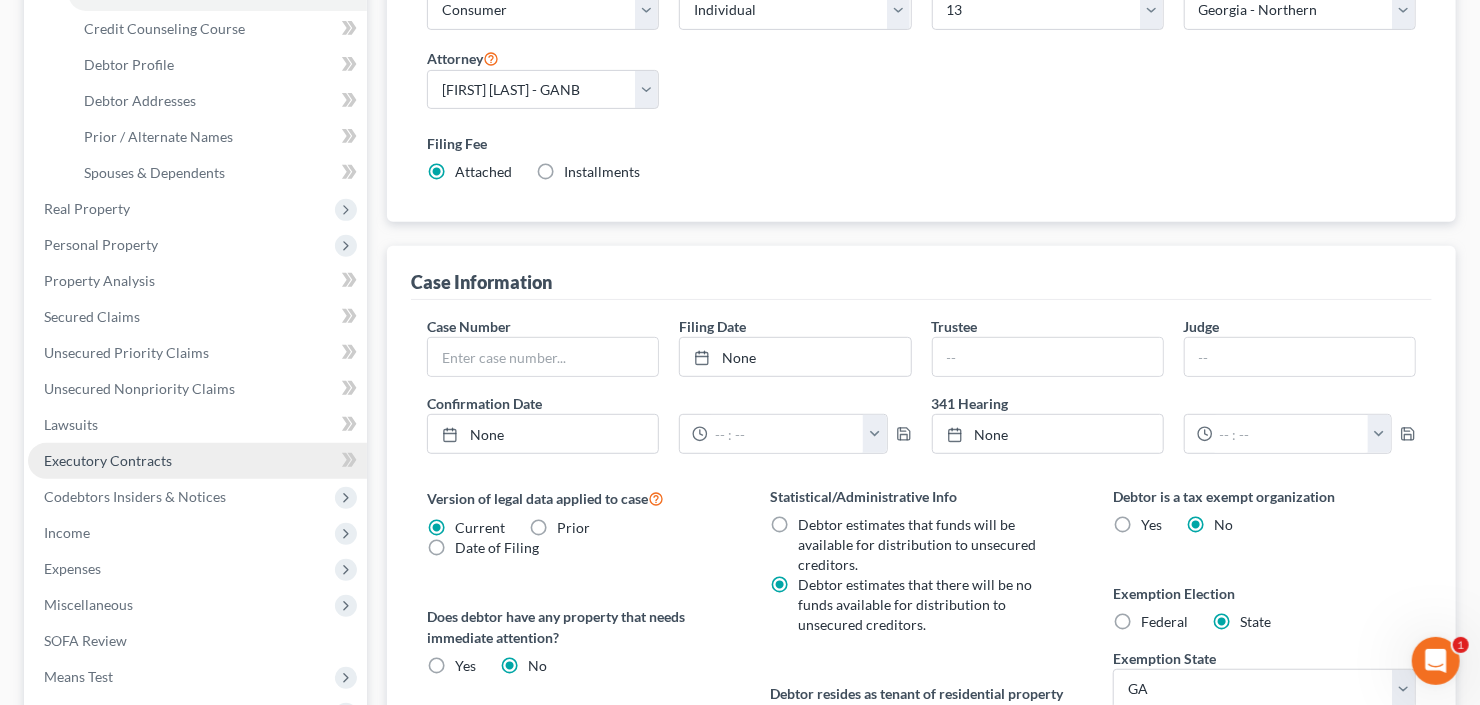 scroll, scrollTop: 400, scrollLeft: 0, axis: vertical 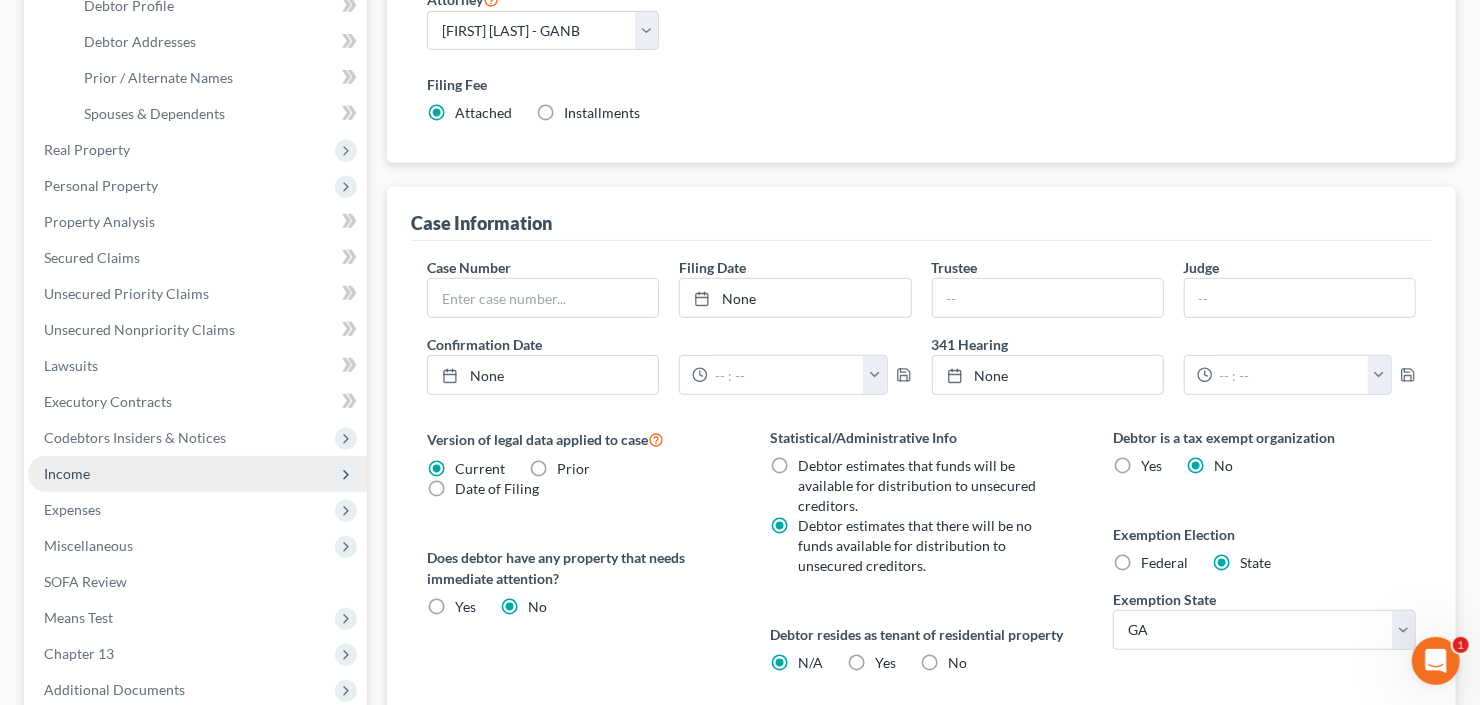 click on "Income" at bounding box center (197, 474) 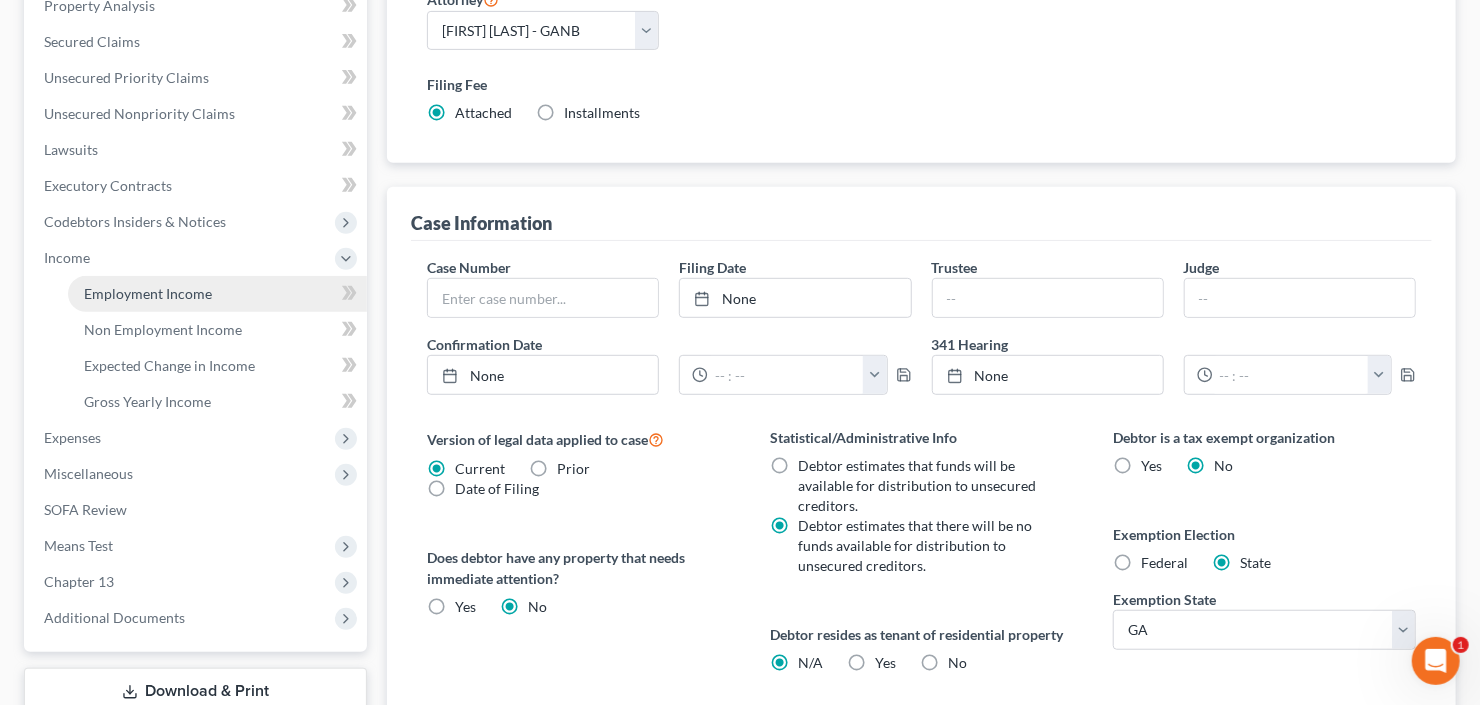 click on "Employment Income" at bounding box center (148, 293) 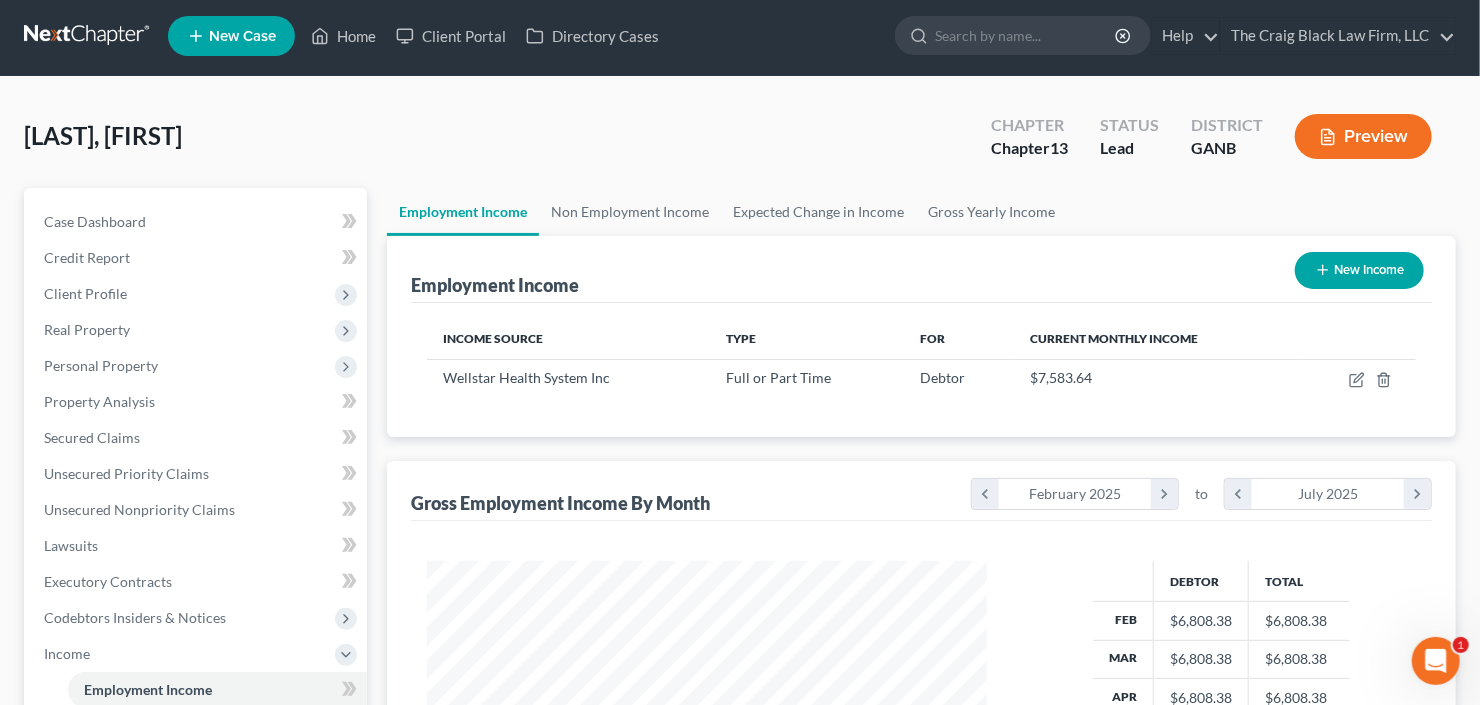 scroll, scrollTop: 0, scrollLeft: 0, axis: both 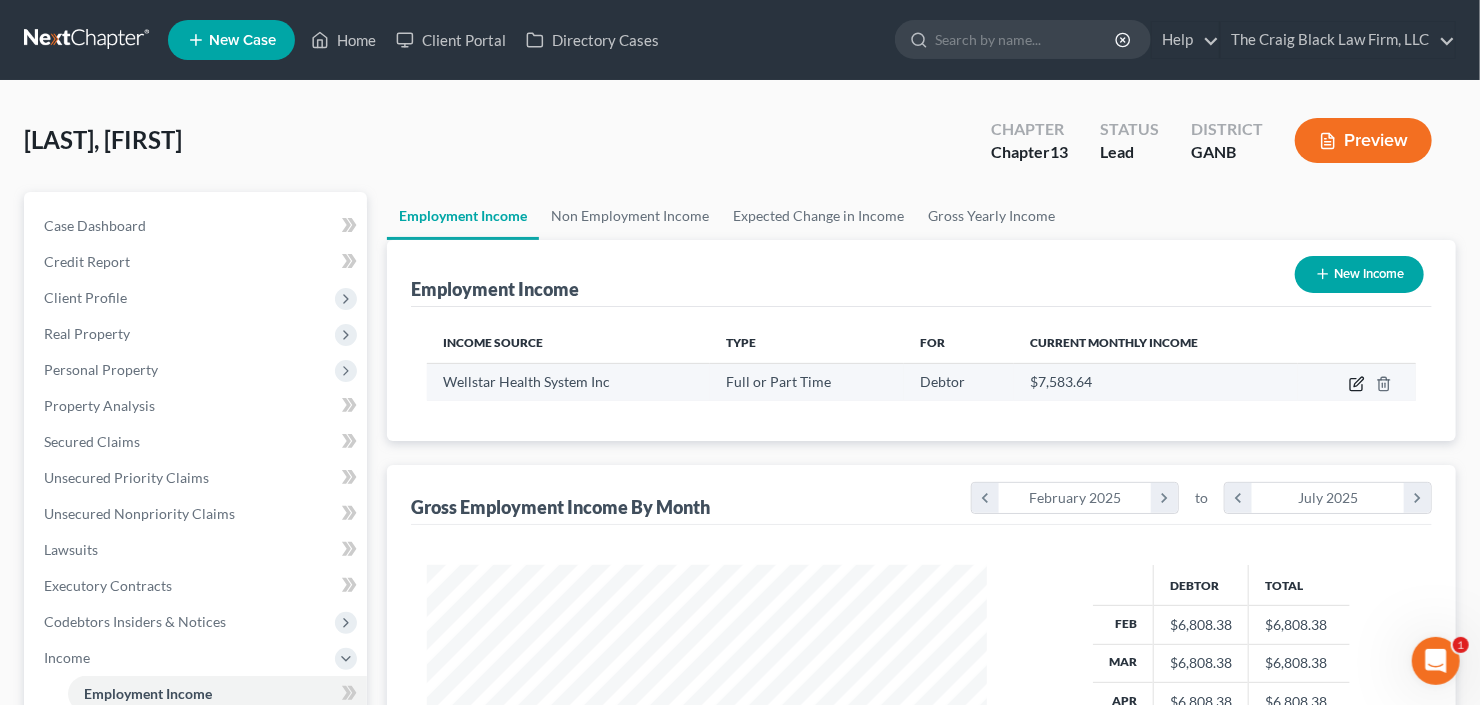 click 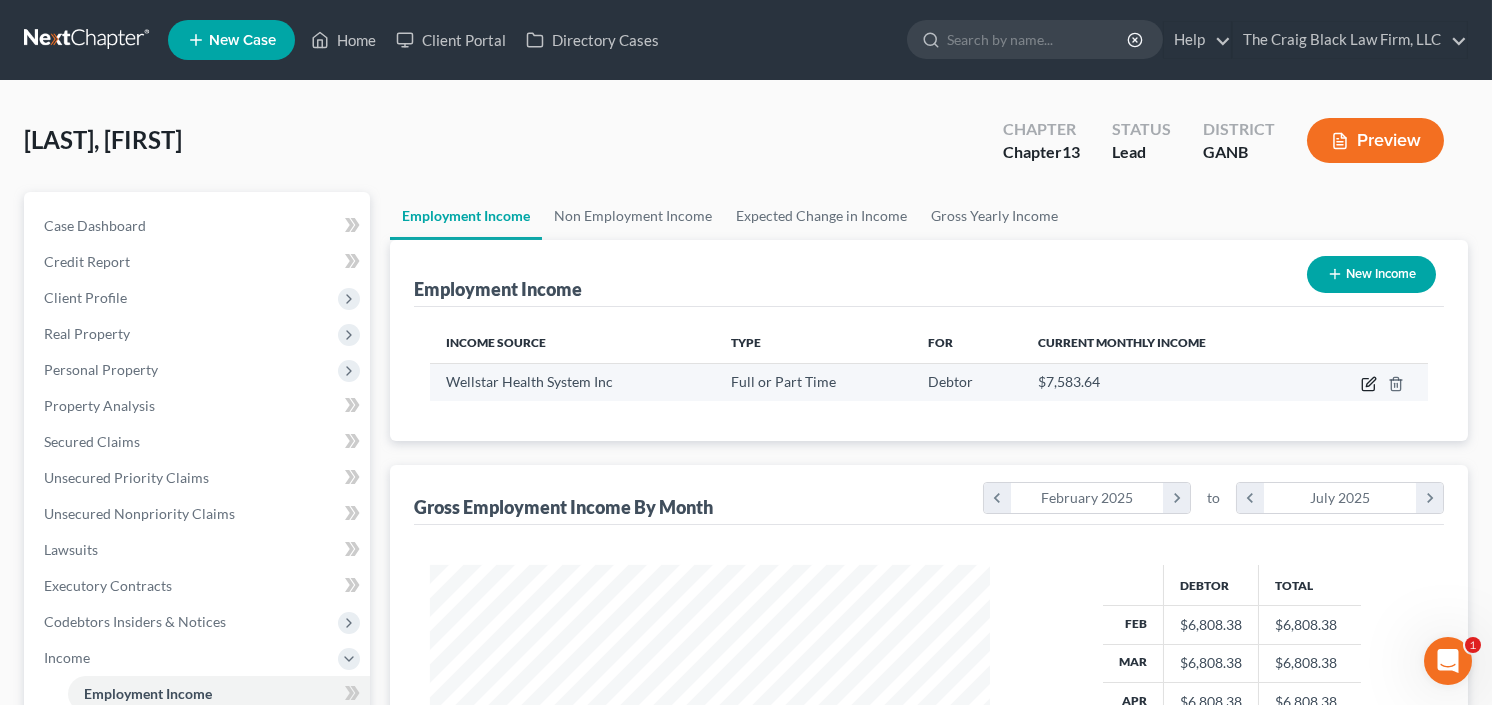 select on "0" 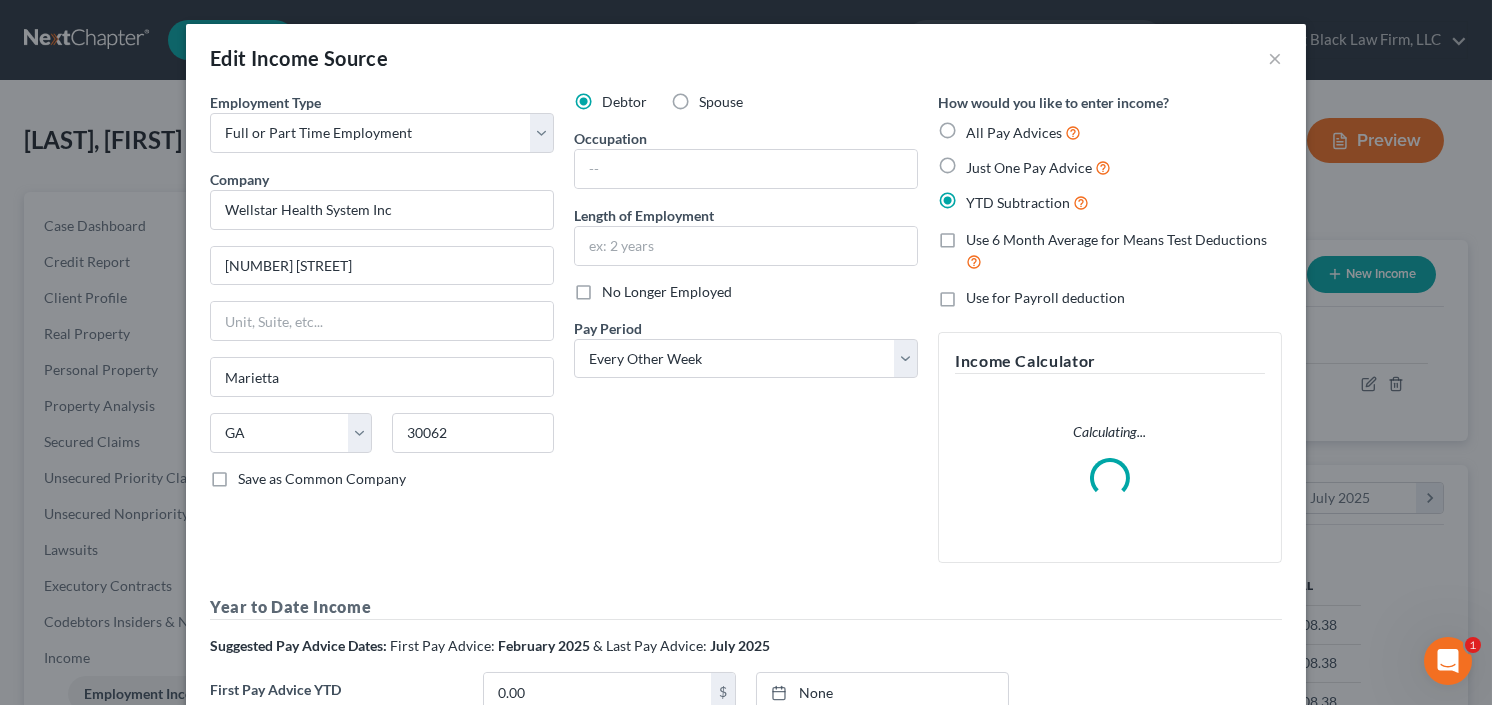 scroll, scrollTop: 999643, scrollLeft: 999394, axis: both 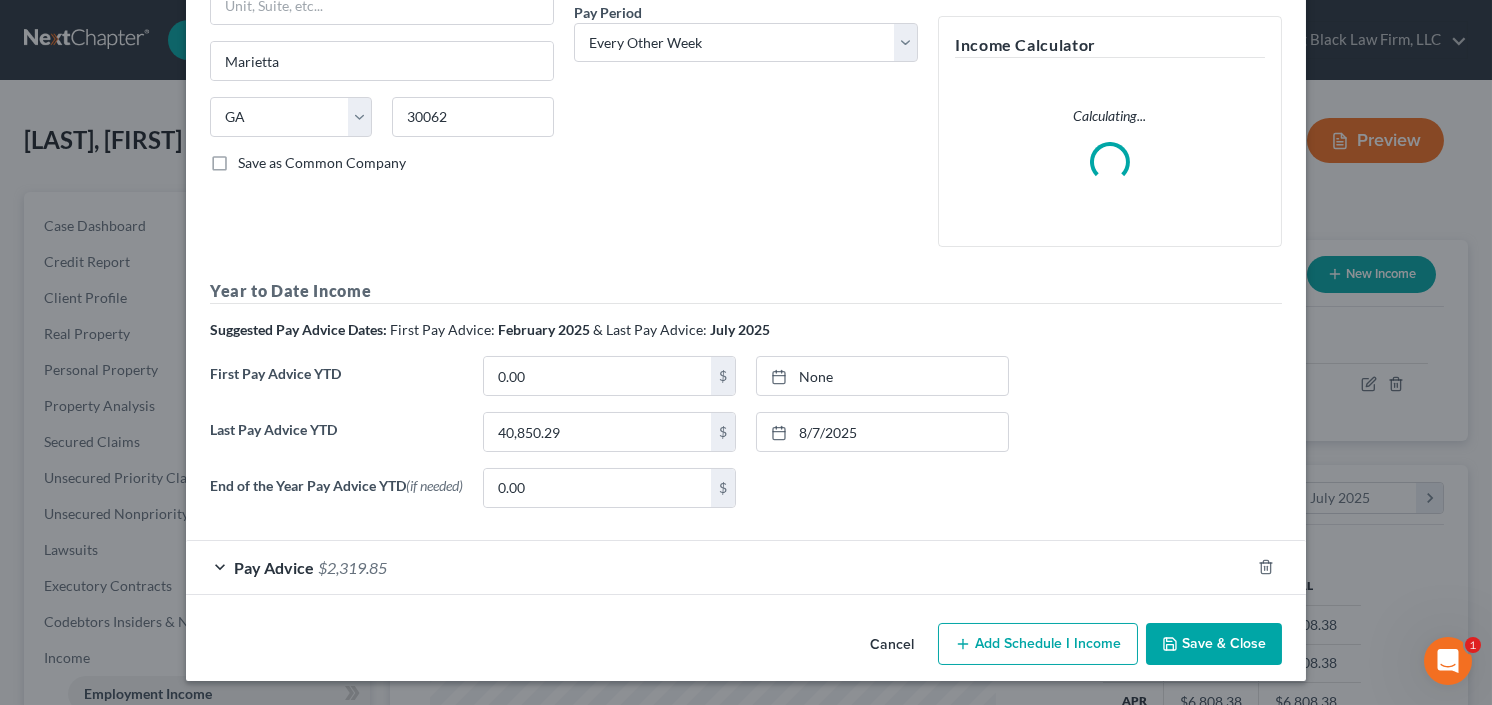 click on "$2,319.85" at bounding box center [352, 567] 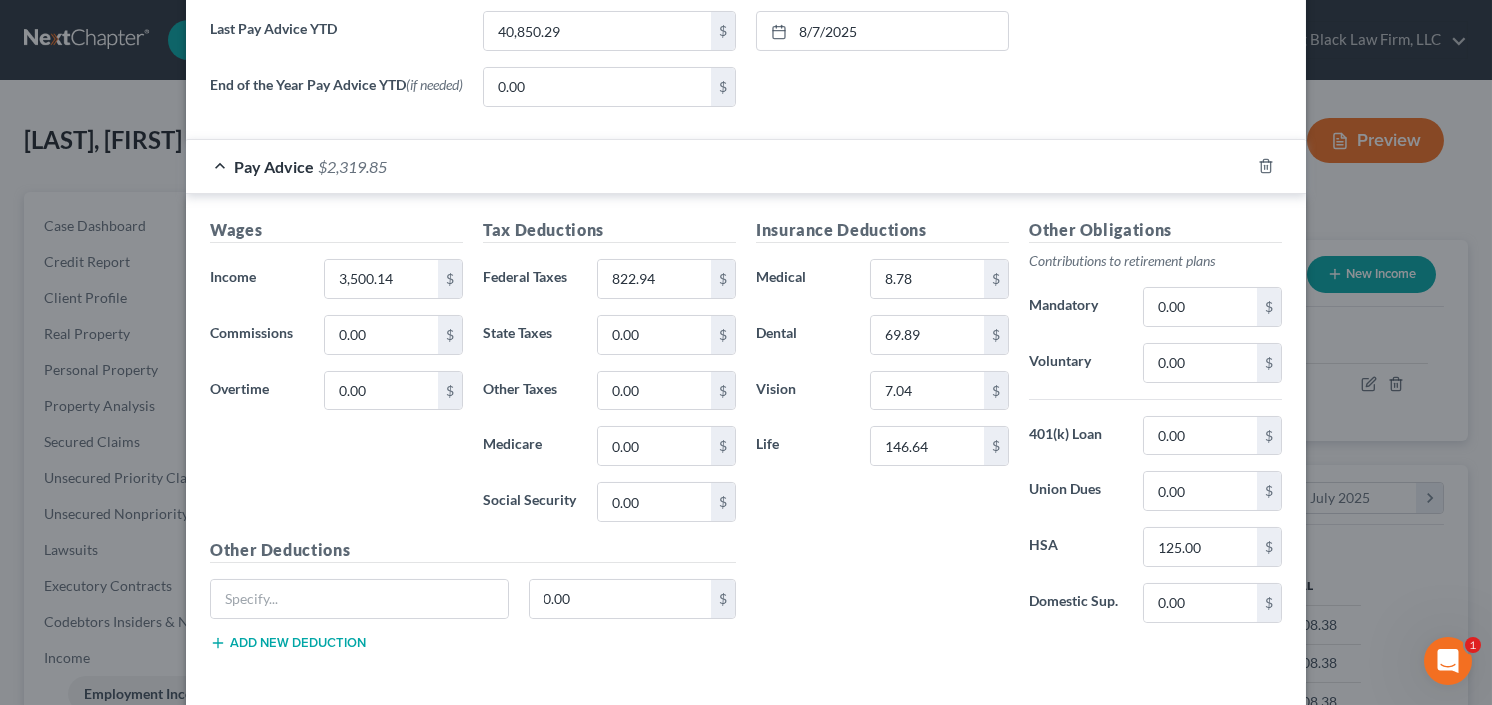 scroll, scrollTop: 802, scrollLeft: 0, axis: vertical 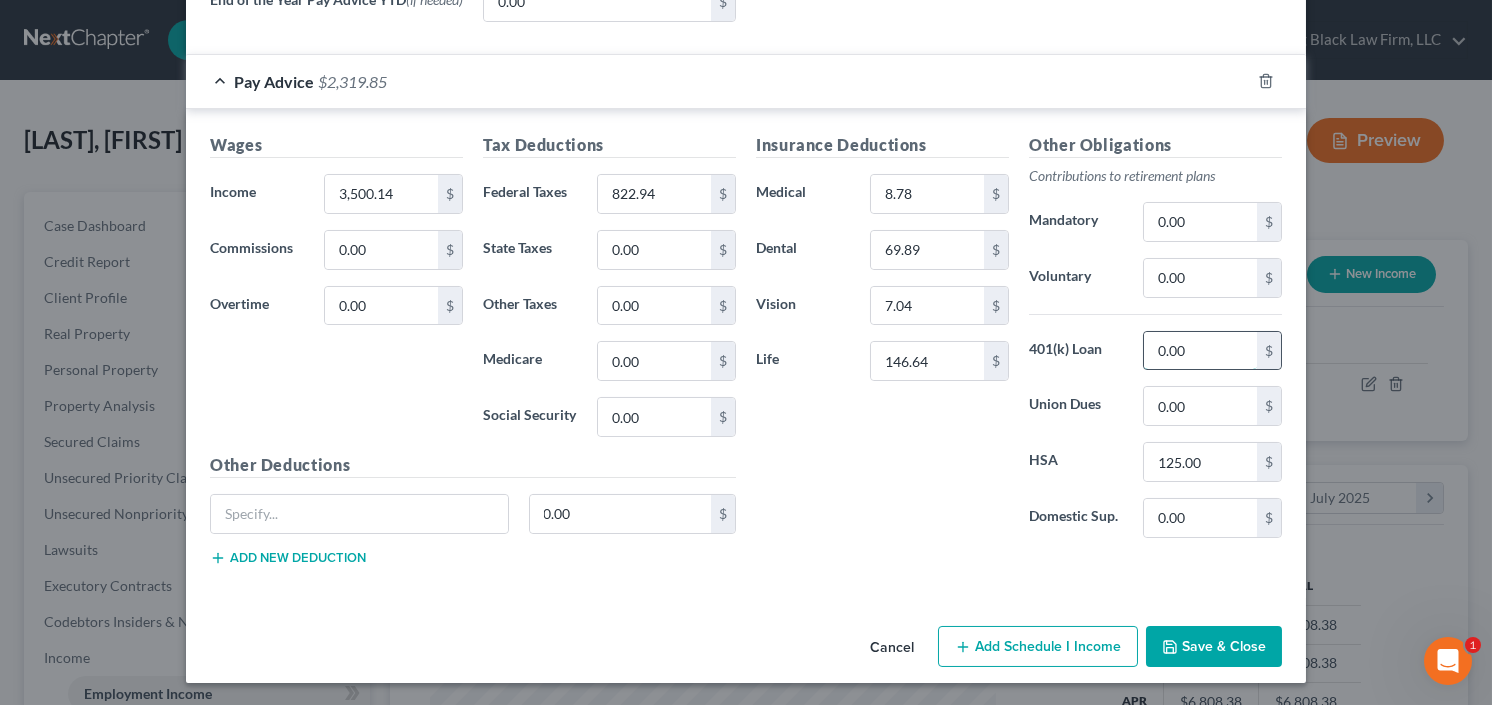 click on "0.00" at bounding box center (1200, 351) 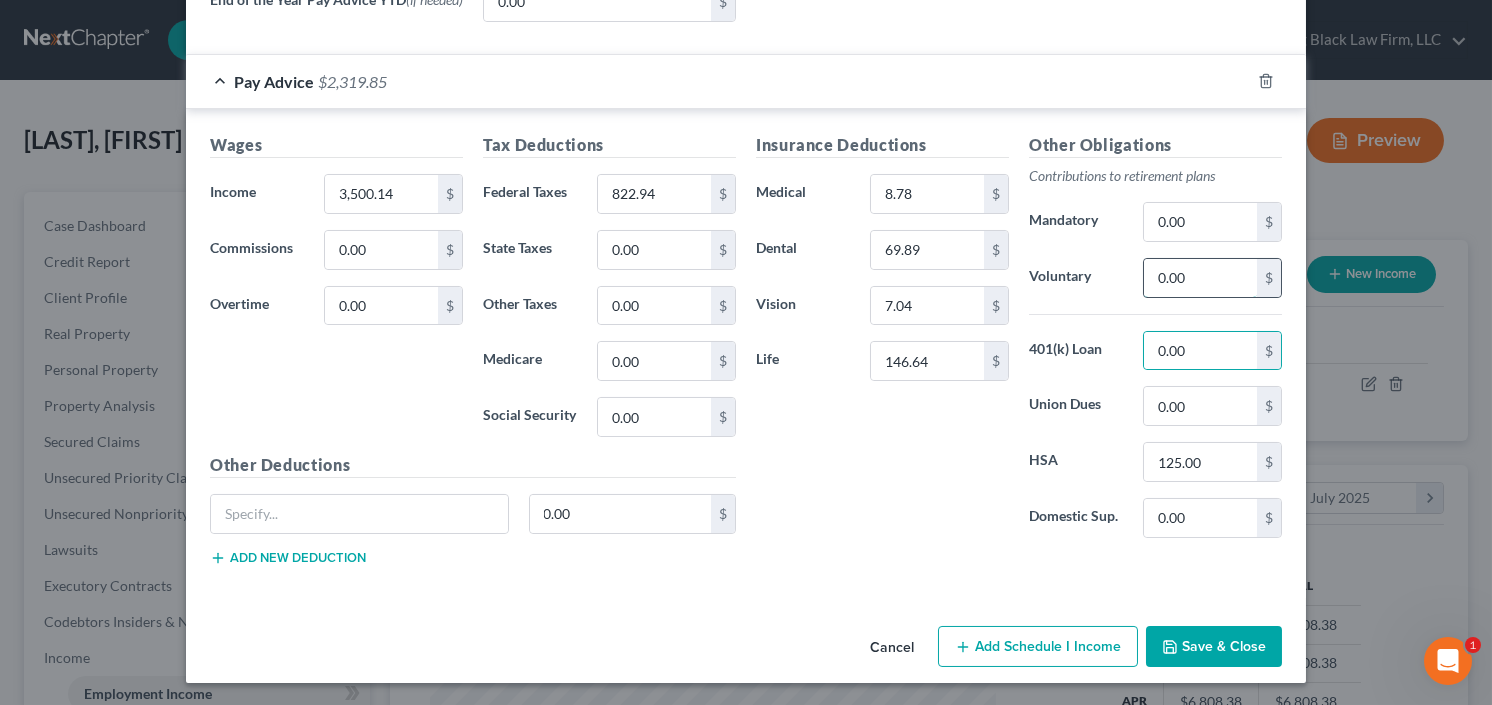 click on "0.00" at bounding box center (1200, 278) 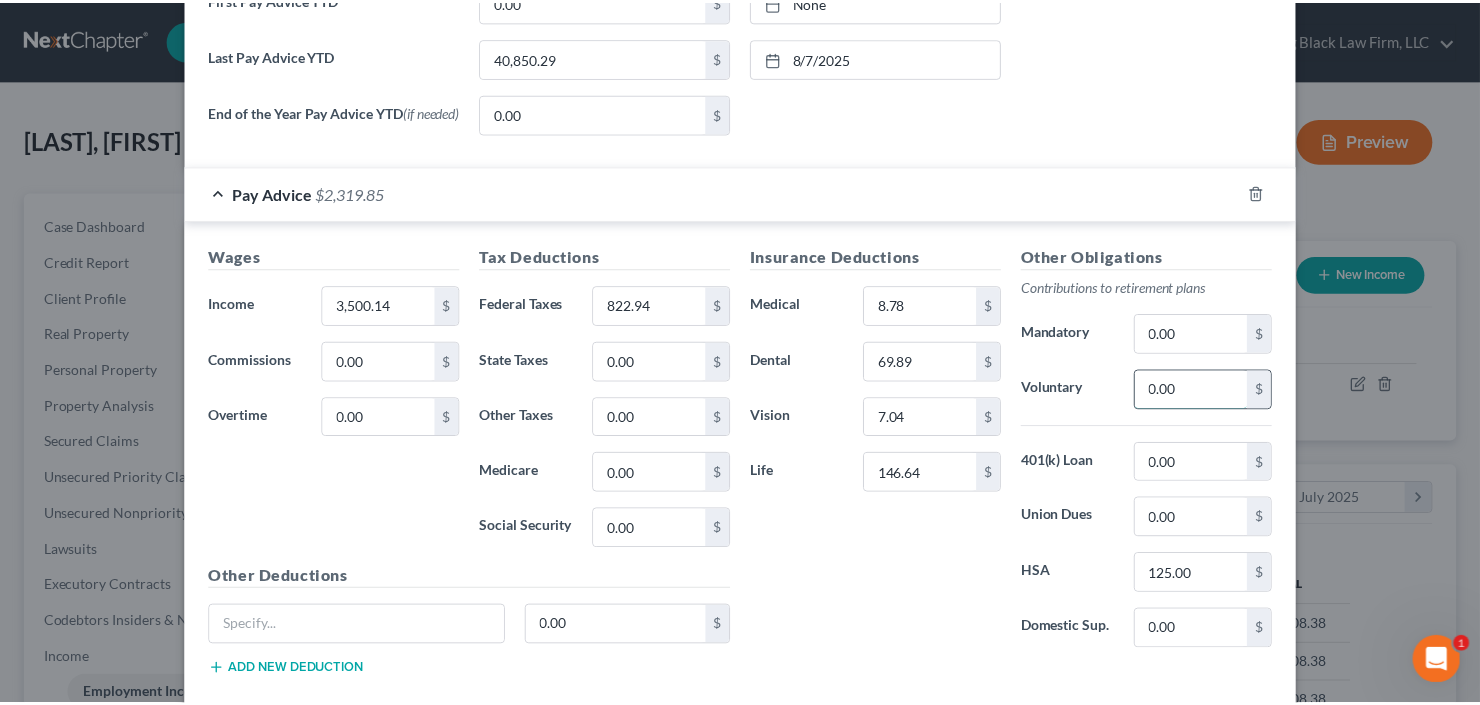 scroll, scrollTop: 914, scrollLeft: 0, axis: vertical 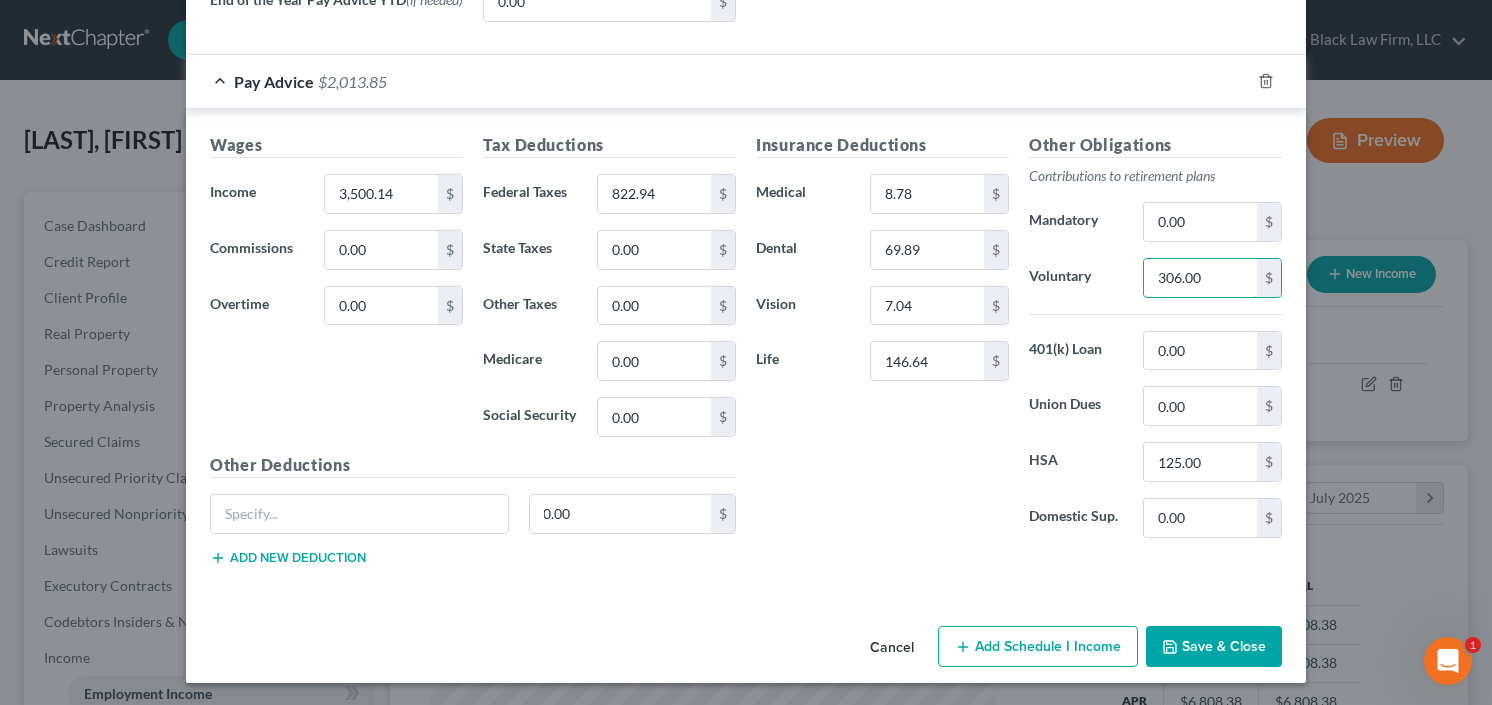 type on "306.00" 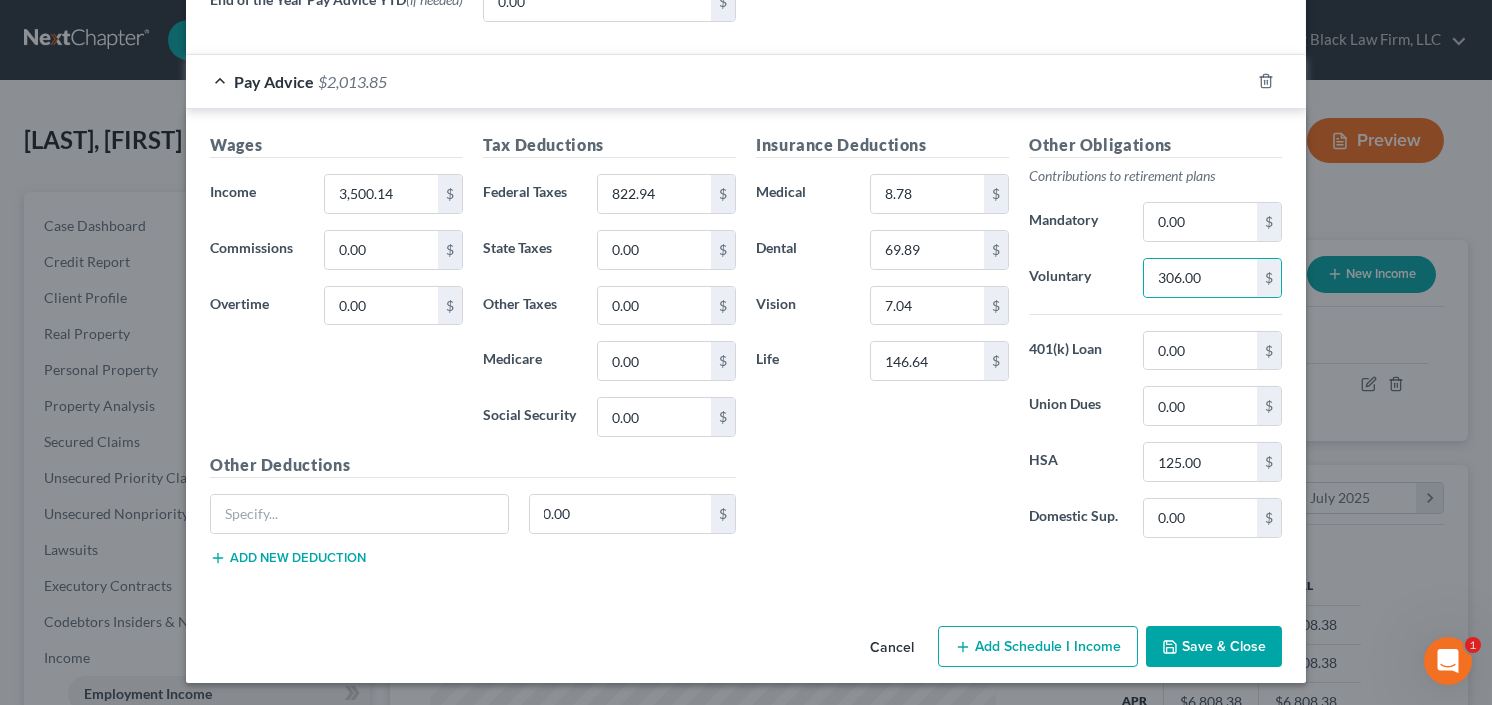 click on "Save & Close" at bounding box center (1214, 647) 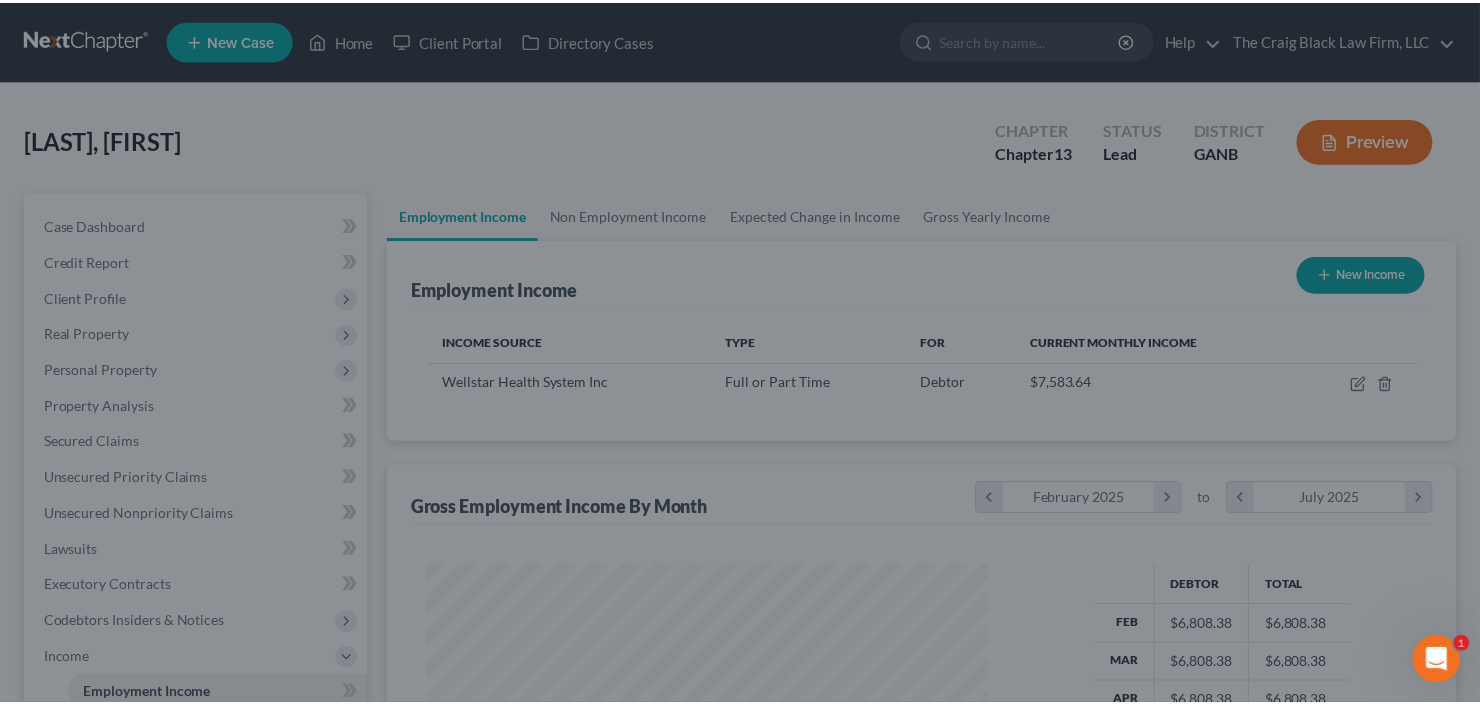 scroll, scrollTop: 357, scrollLeft: 600, axis: both 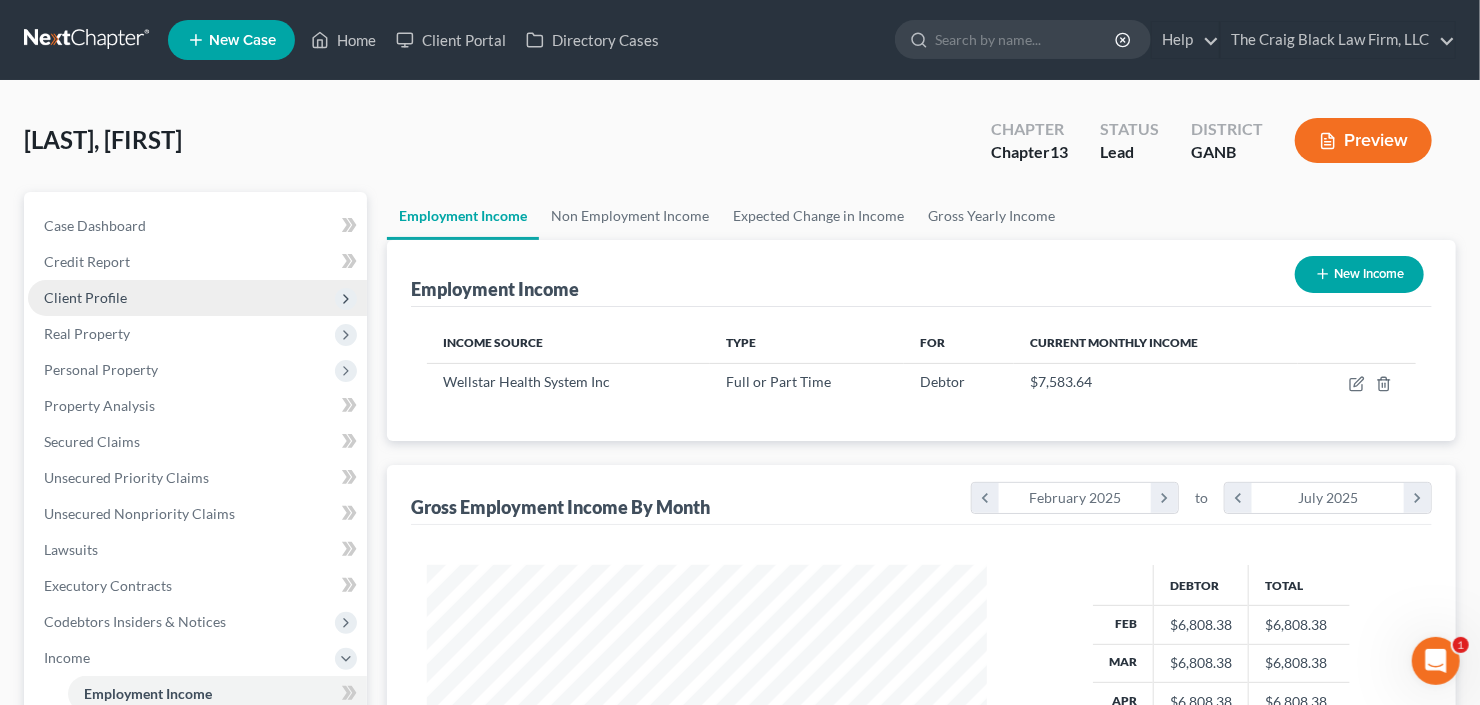 click on "Client Profile" at bounding box center (197, 298) 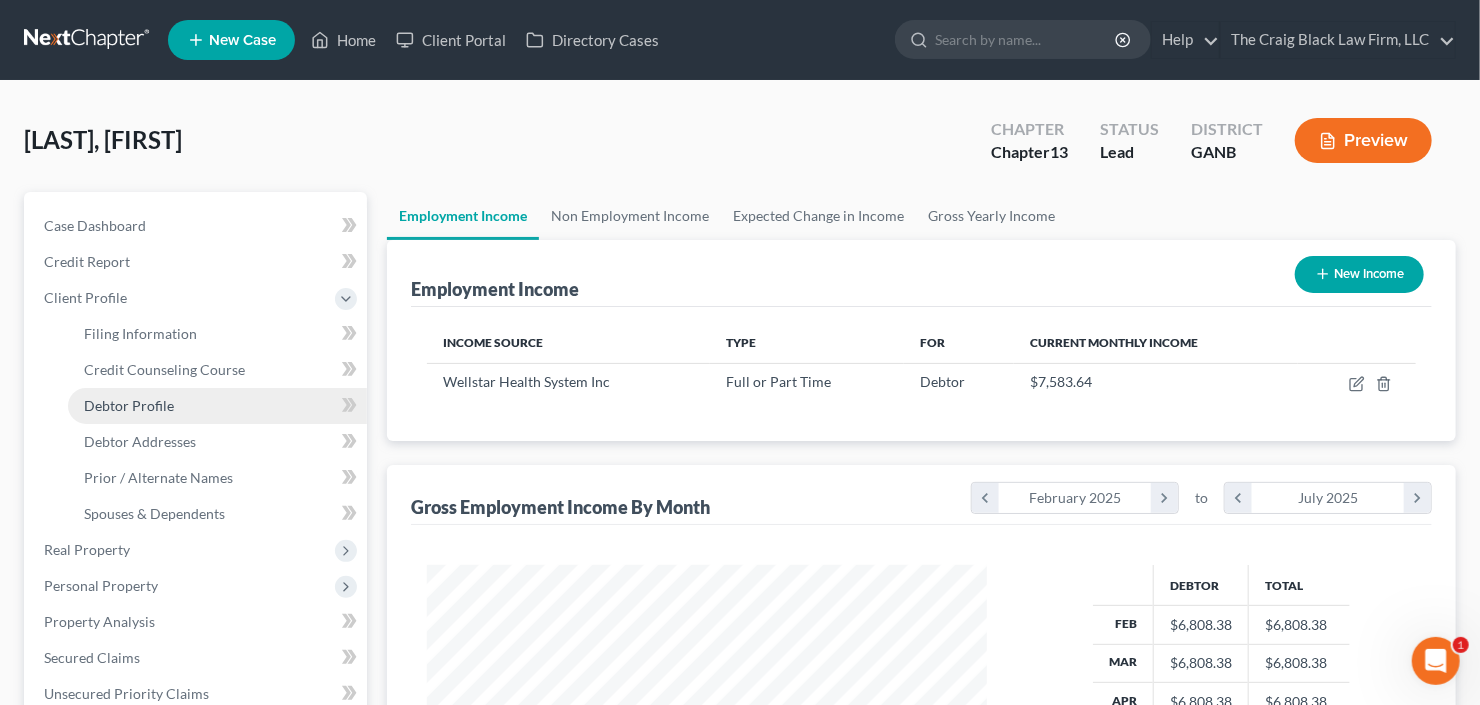 click on "Debtor Profile" at bounding box center [129, 405] 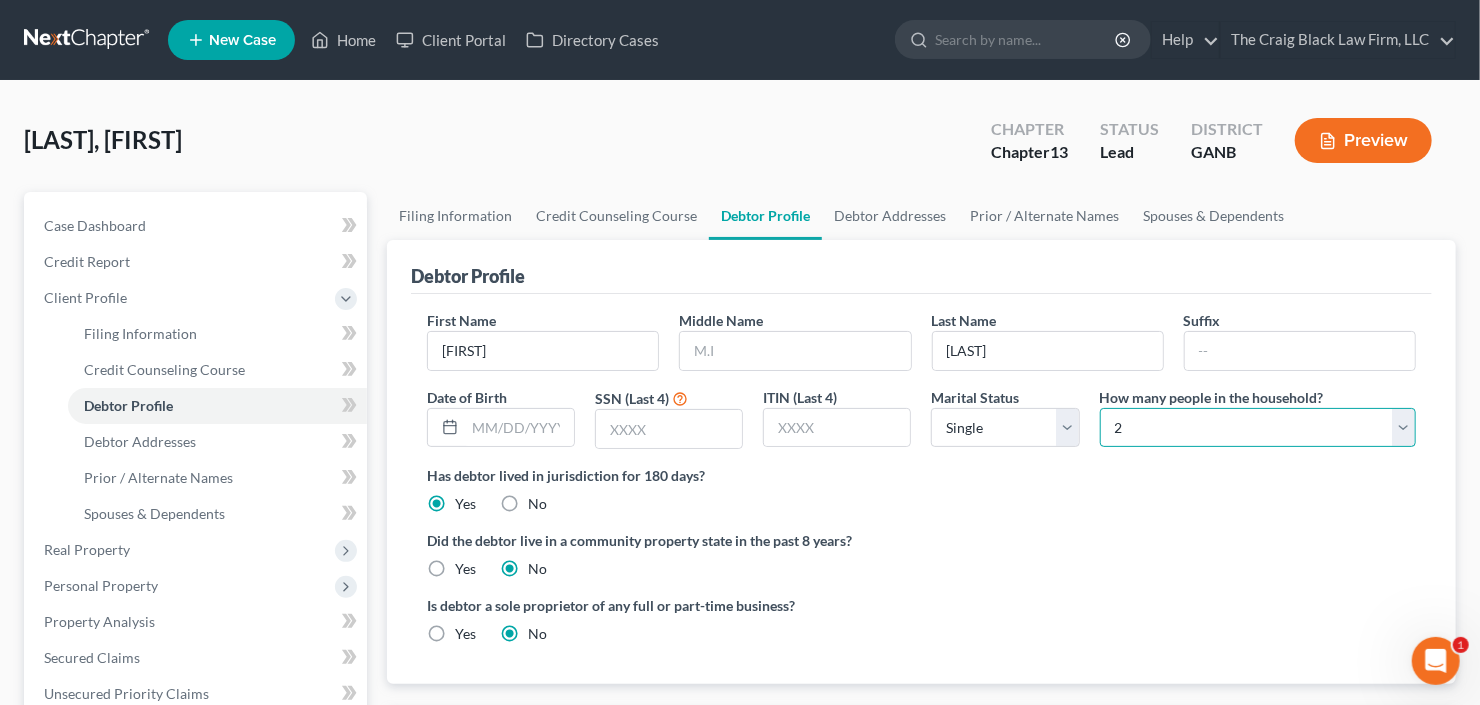 click on "Select 1 2 3 4 5 6 7 8 9 10 11 12 13 14 15 16 17 18 19 20" at bounding box center [1258, 428] 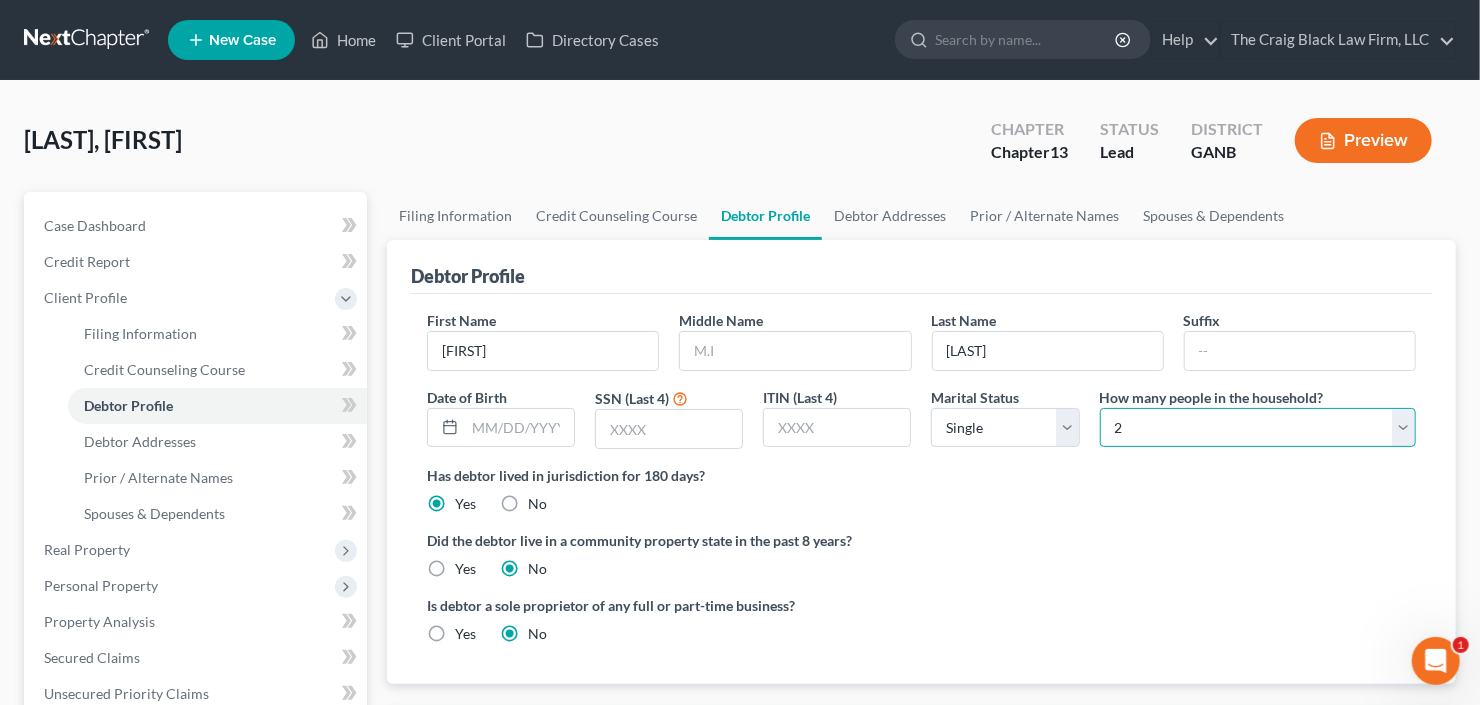 select on "0" 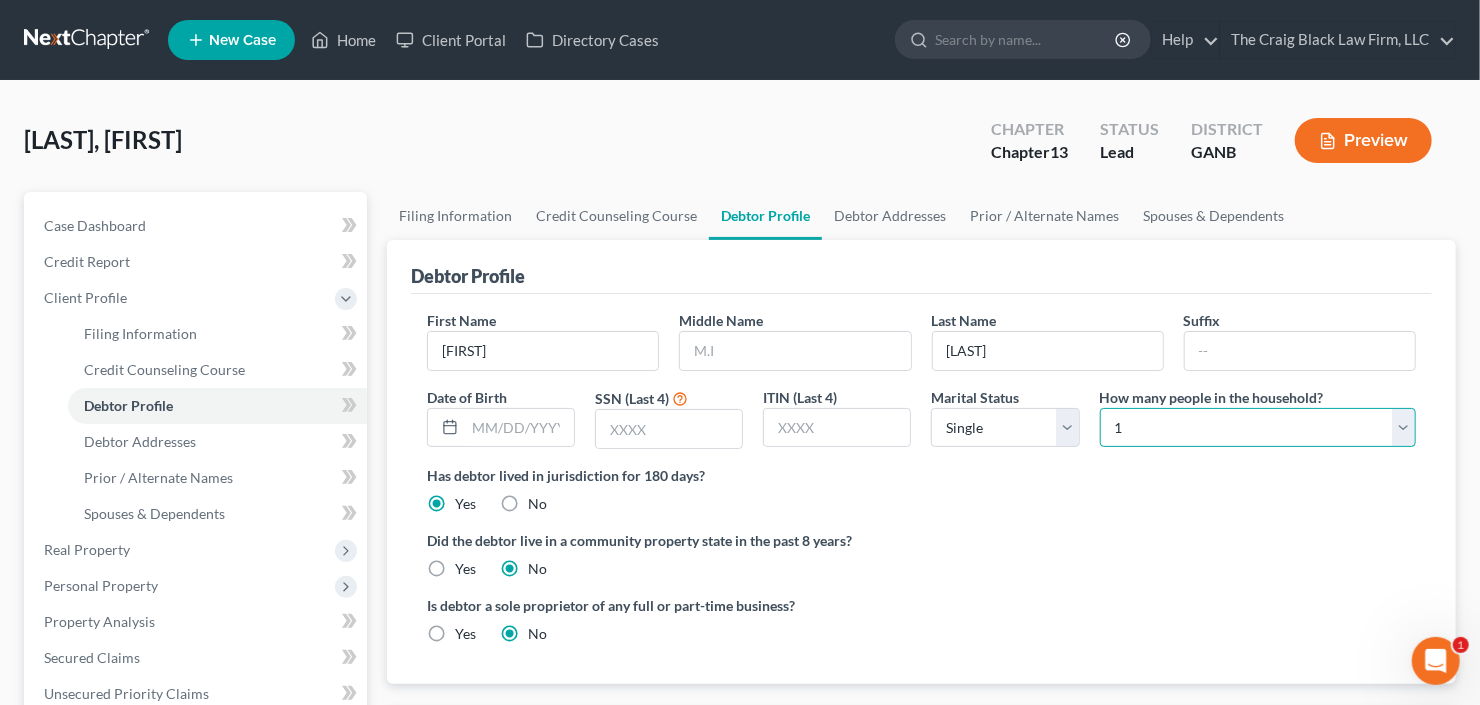 click on "Select 1 2 3 4 5 6 7 8 9 10 11 12 13 14 15 16 17 18 19 20" at bounding box center (1258, 428) 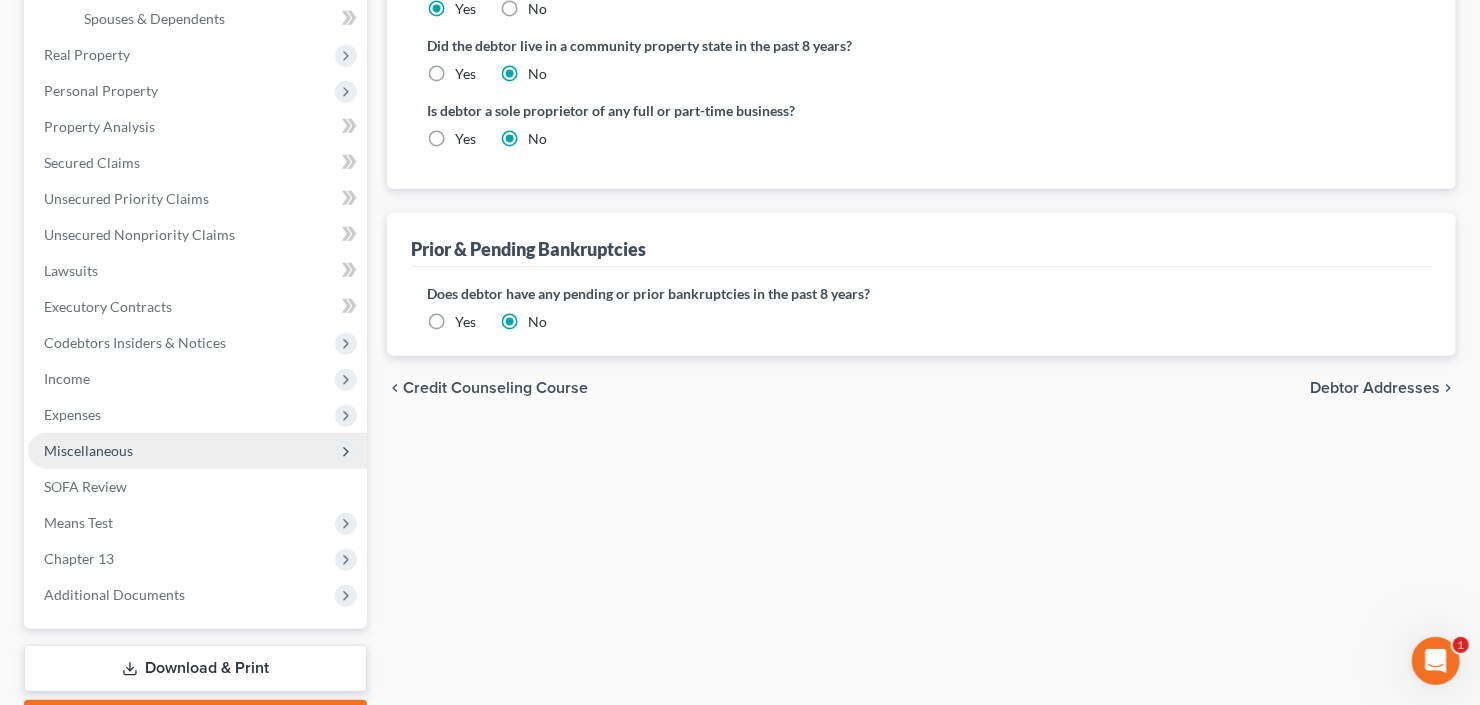 scroll, scrollTop: 607, scrollLeft: 0, axis: vertical 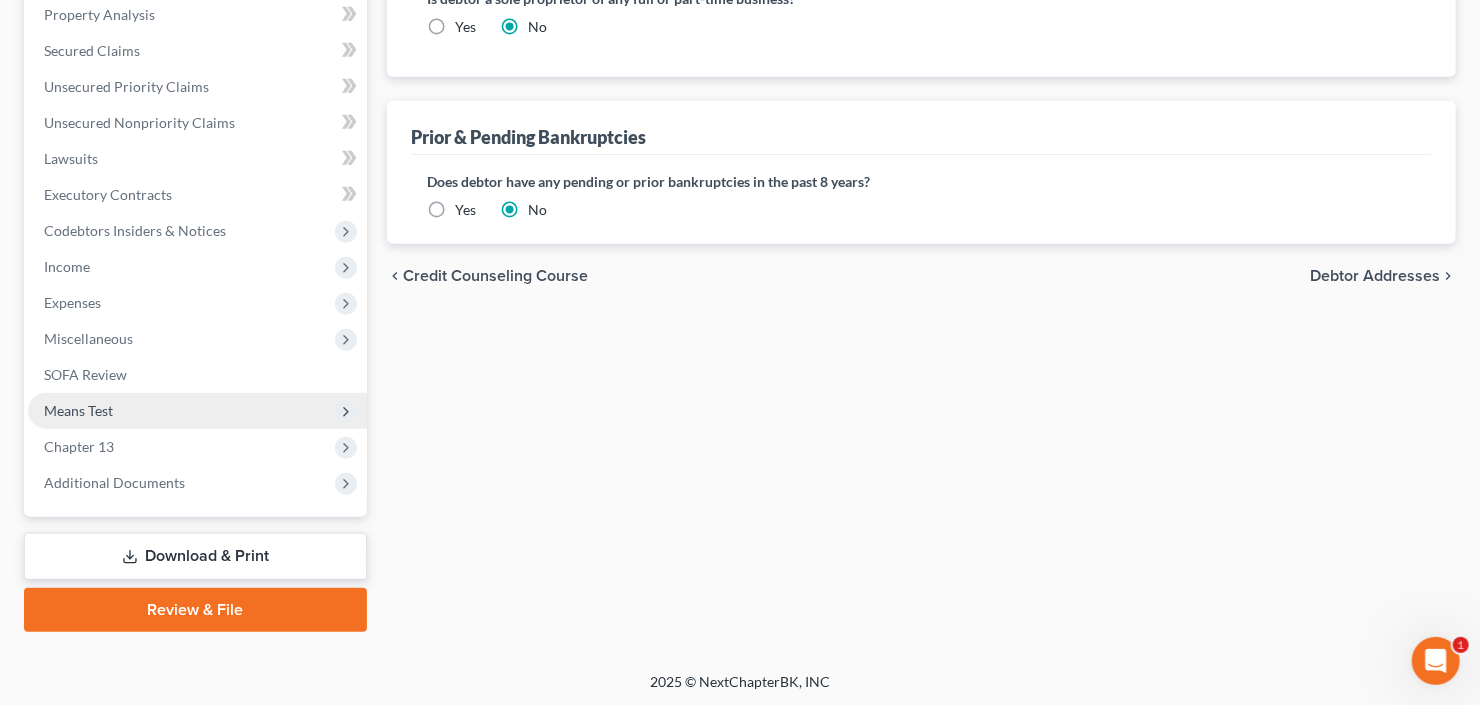 click on "Means Test" at bounding box center [197, 411] 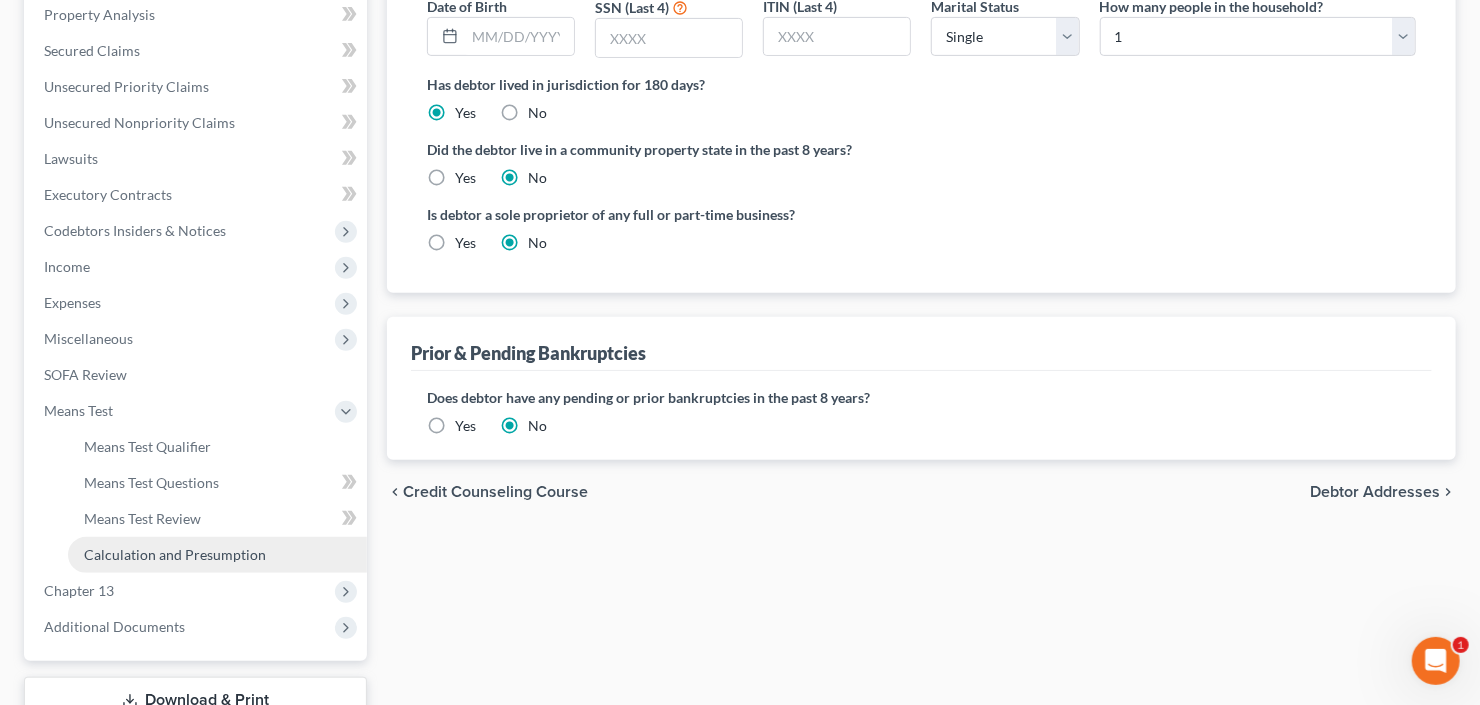 click on "Calculation and Presumption" at bounding box center [175, 554] 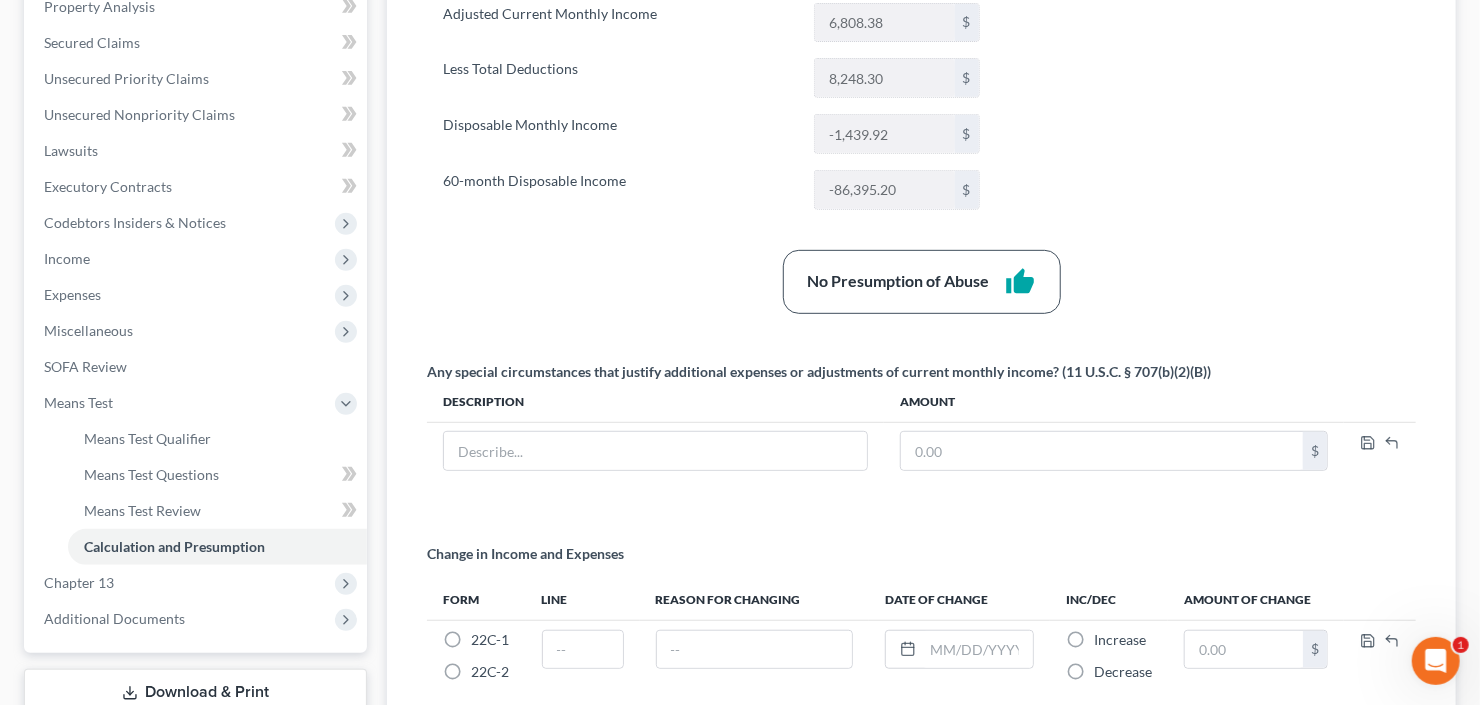 scroll, scrollTop: 400, scrollLeft: 0, axis: vertical 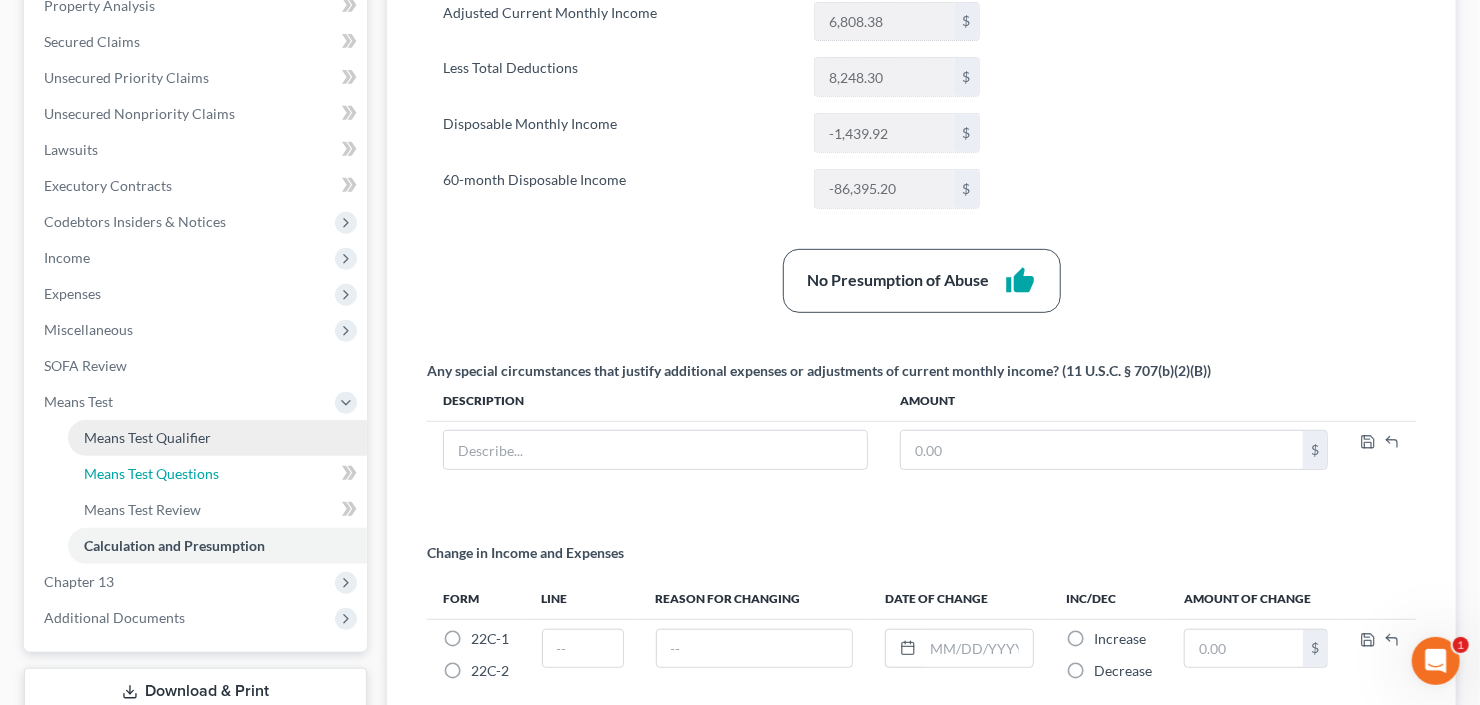click on "Exemption from Presumption
Means Test Qualifier
Means Test Questions
Means Test Review
Calculation and Presumption" at bounding box center [197, 492] 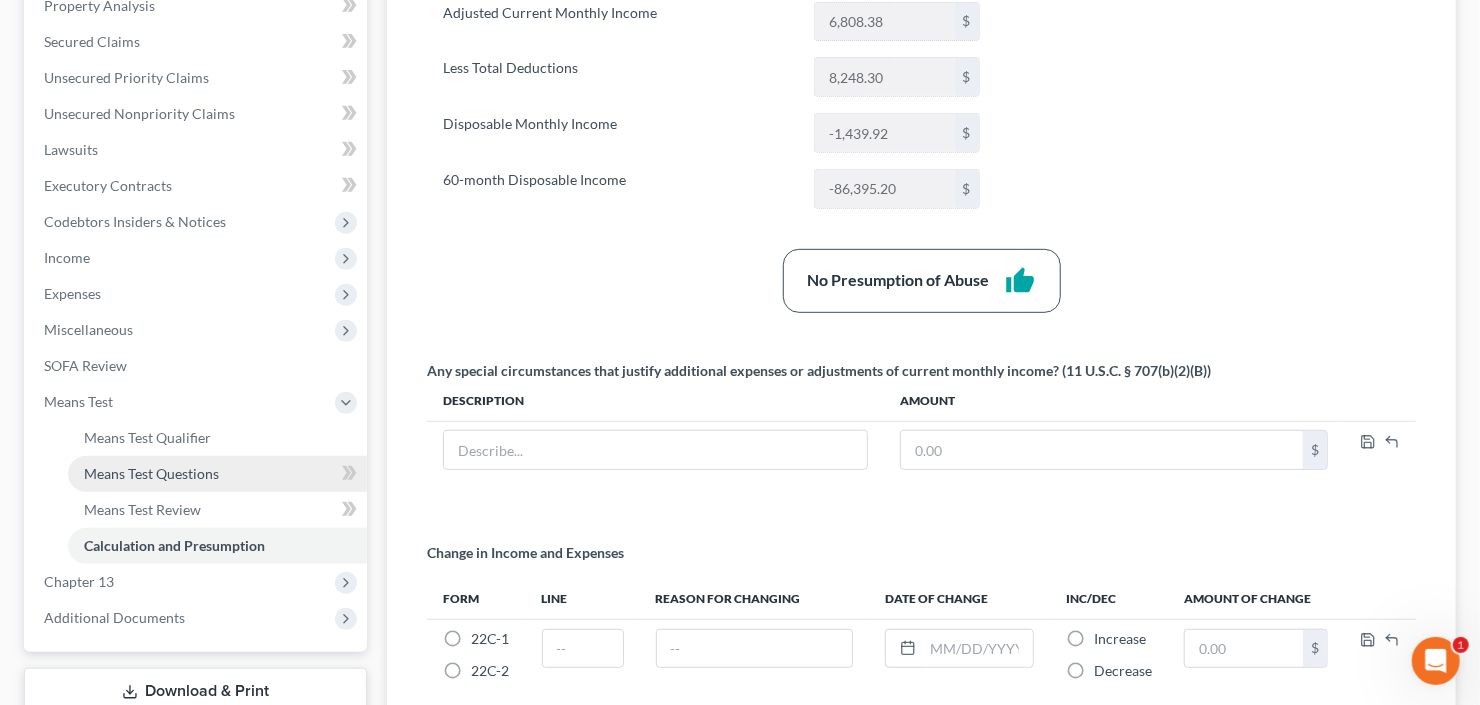 click on "Means Test Questions" at bounding box center [151, 473] 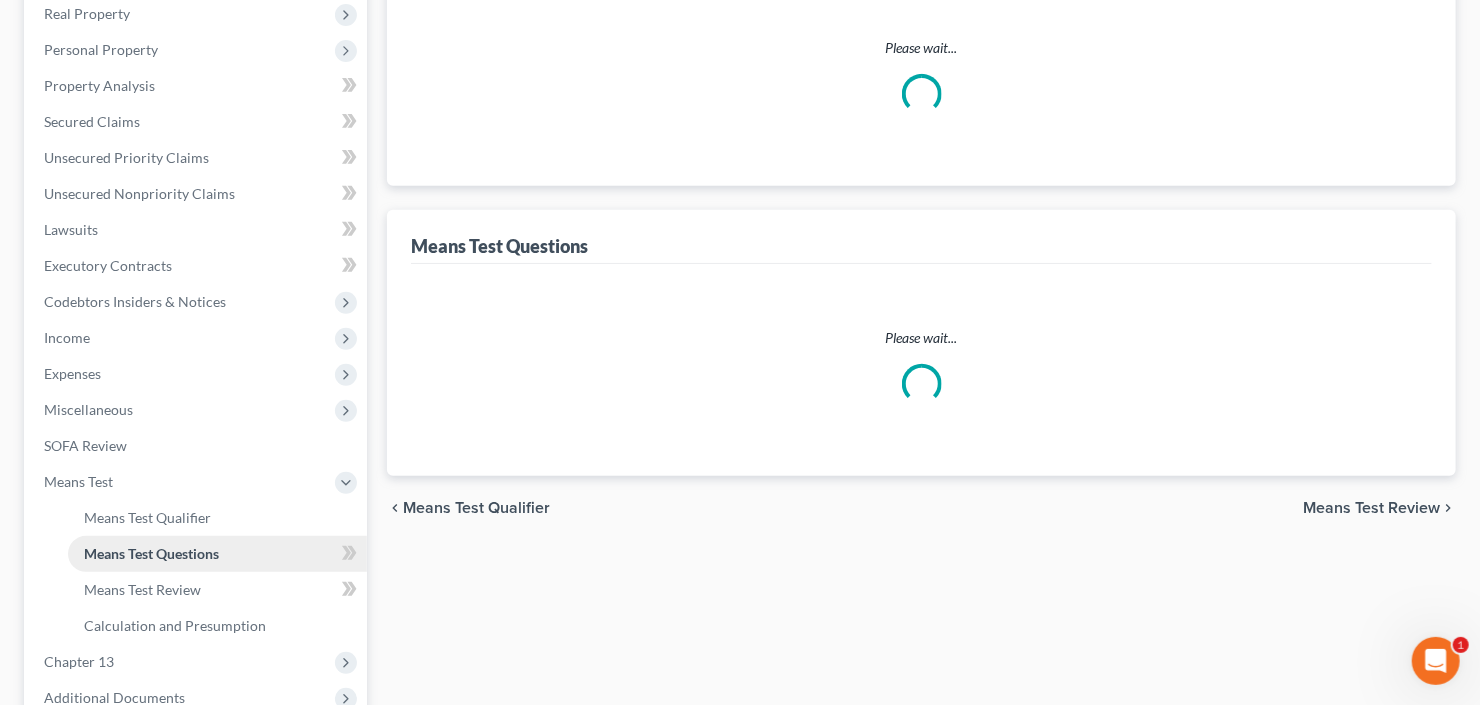select on "0" 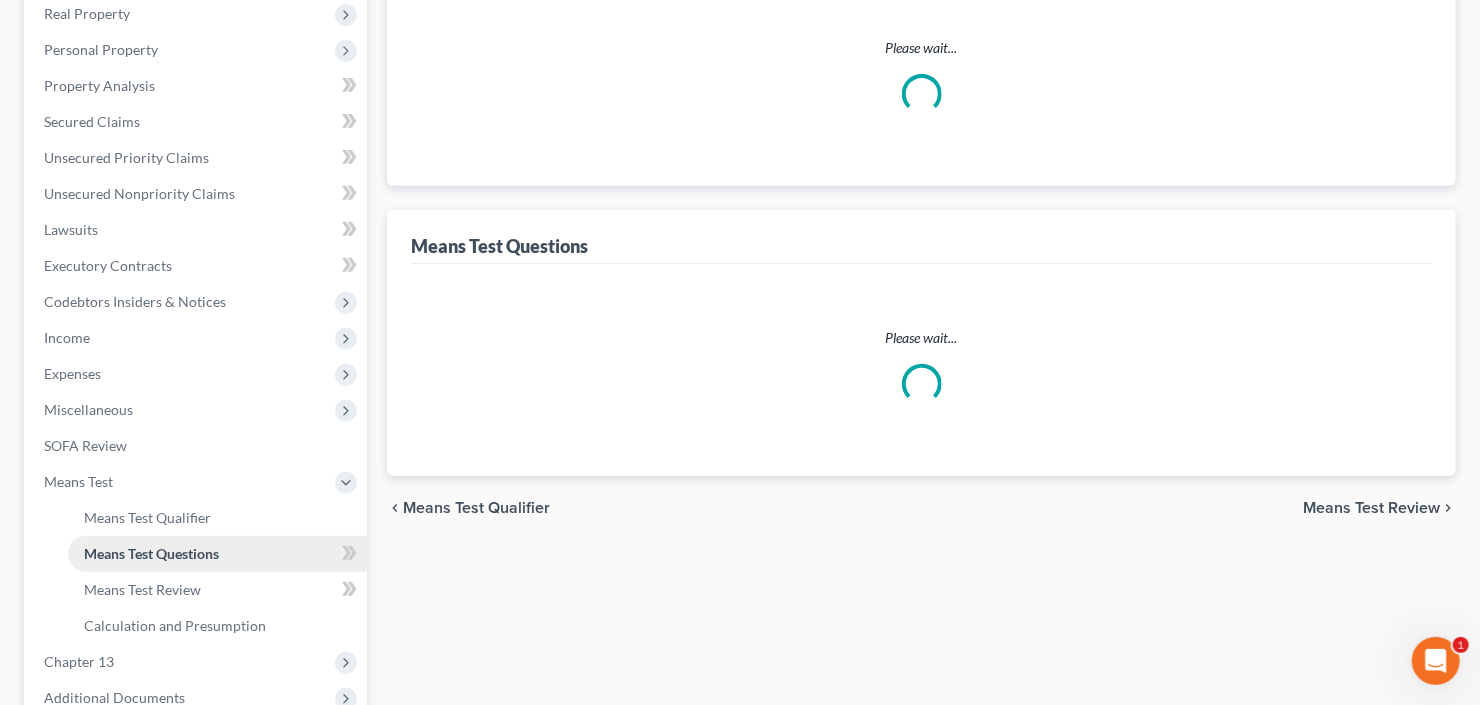 select on "60" 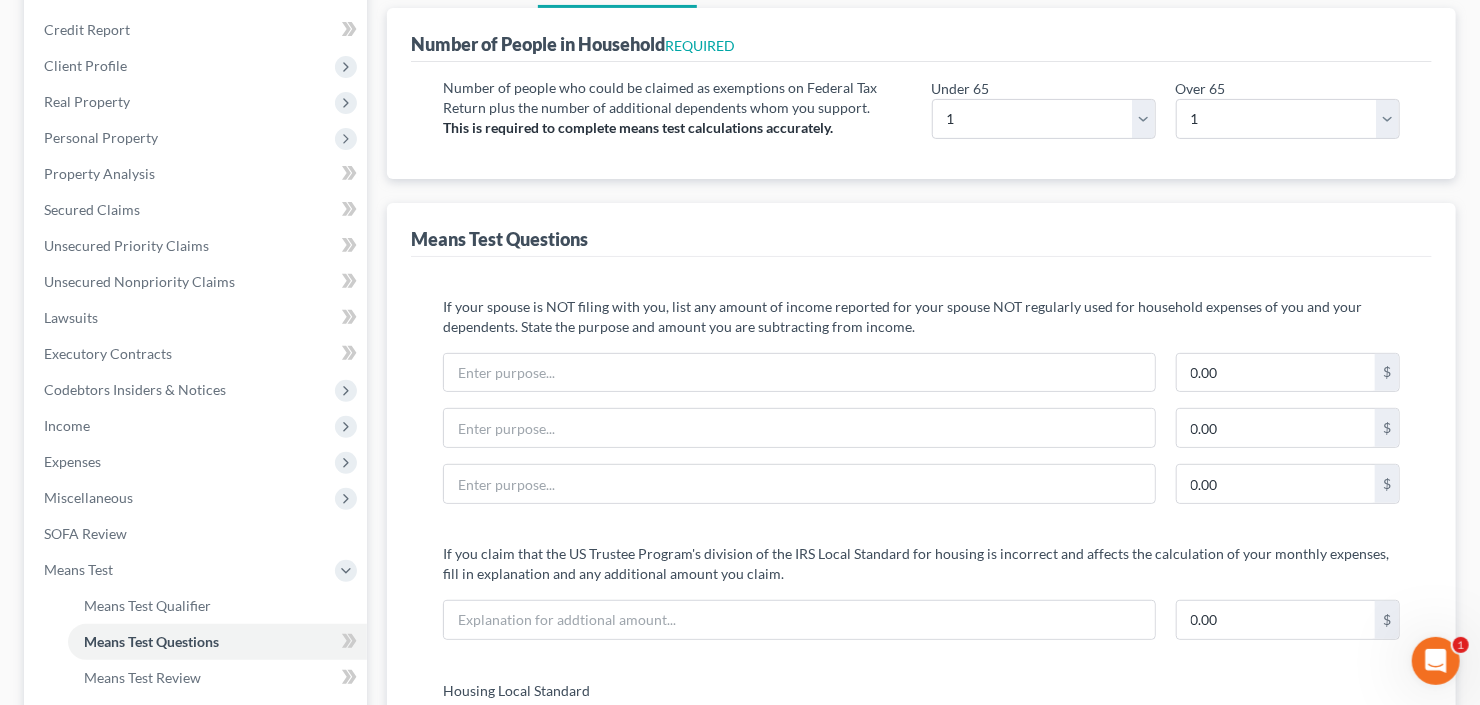 scroll, scrollTop: 80, scrollLeft: 0, axis: vertical 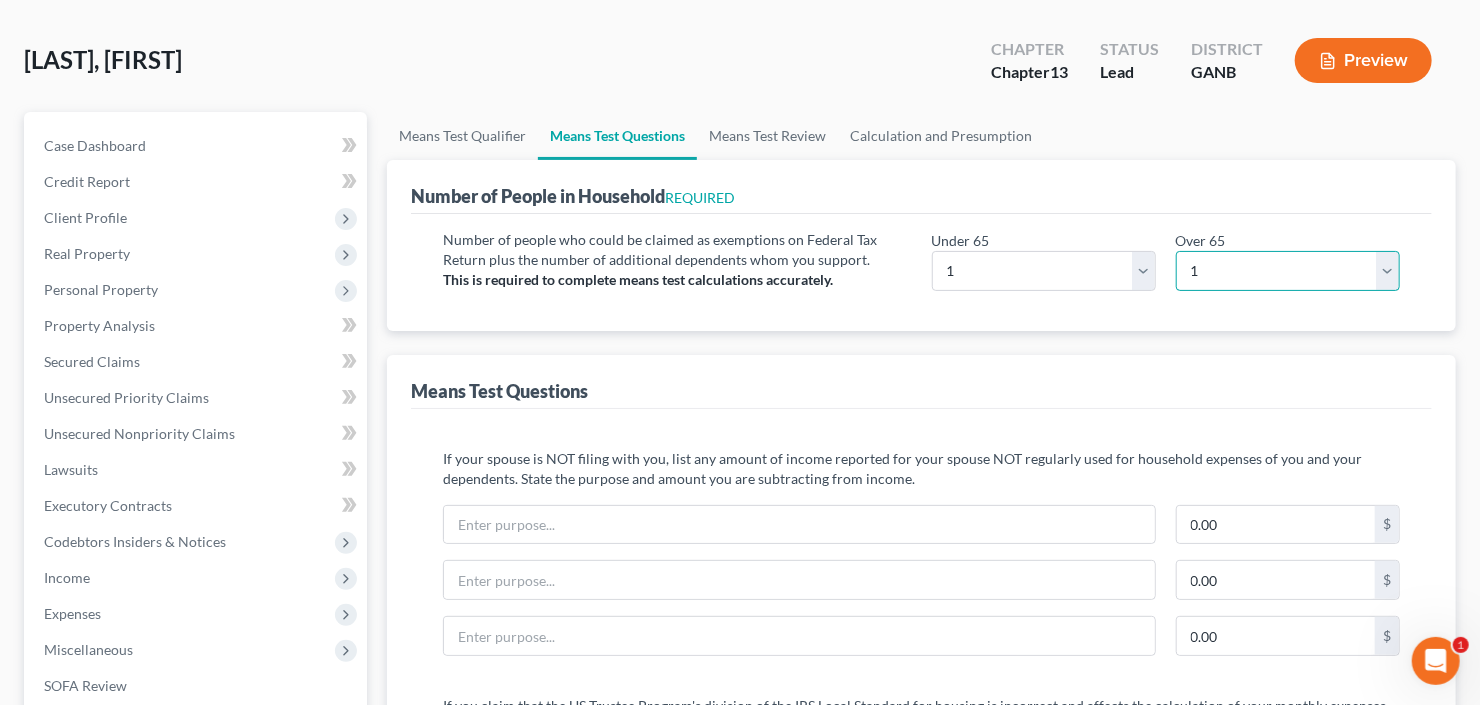 click on "# 0 1 2 3 4 5 6 7 8 9 10" at bounding box center [1288, 271] 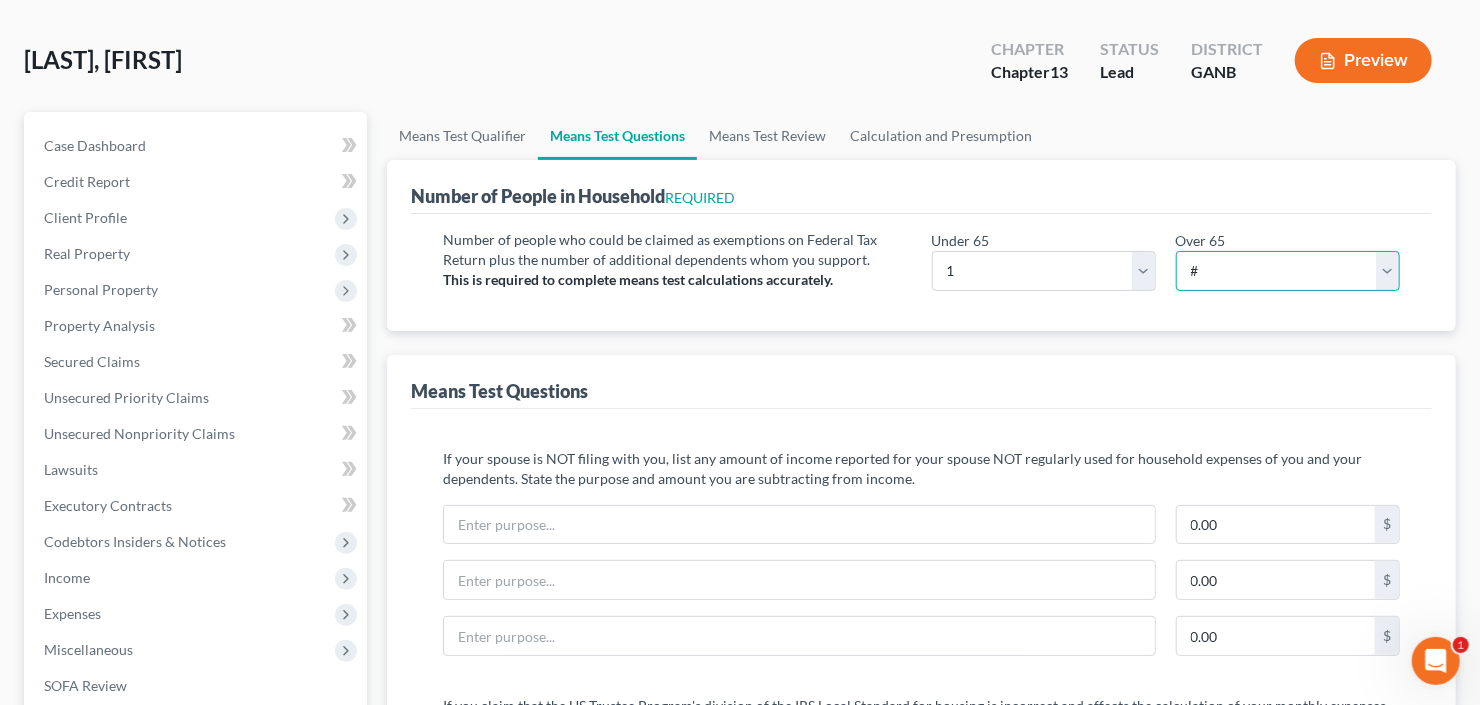 click on "# 0 1 2 3 4 5 6 7 8 9 10" at bounding box center (1288, 271) 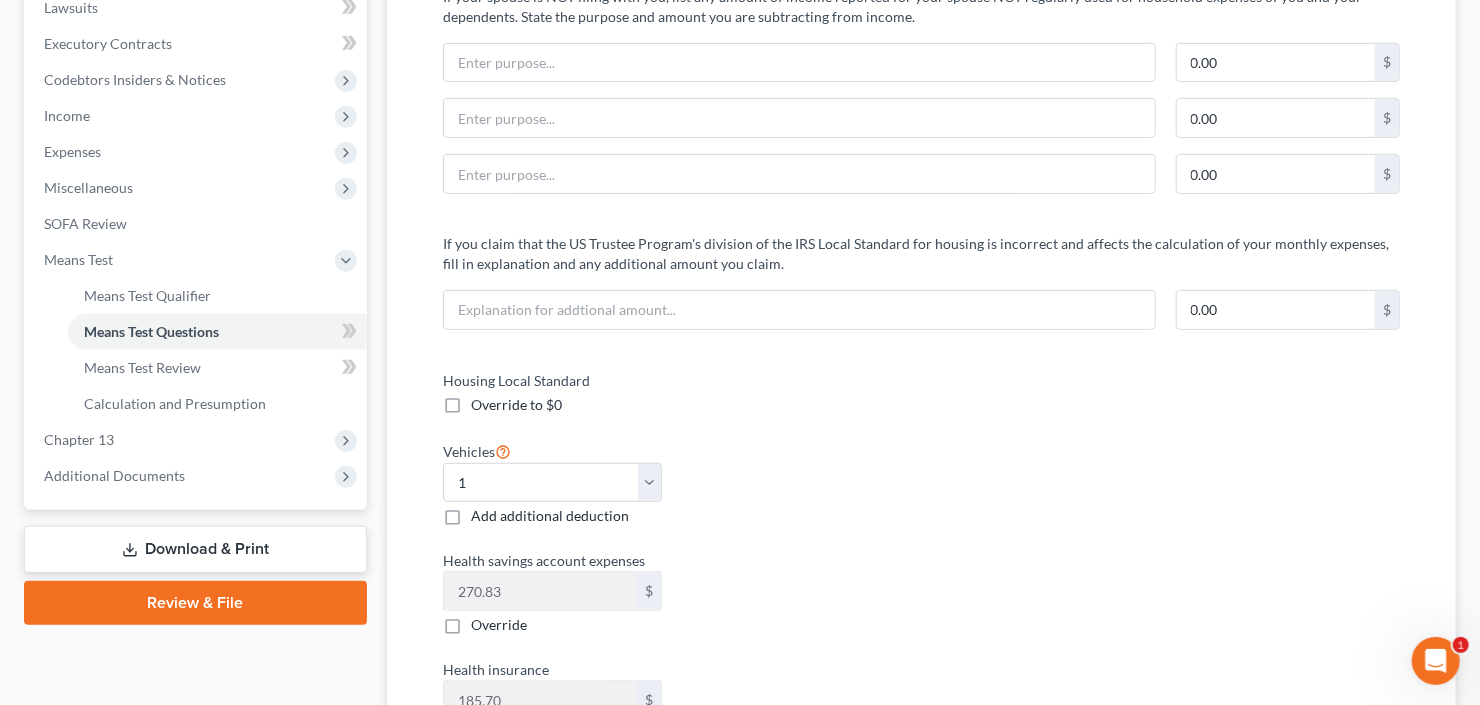 scroll, scrollTop: 640, scrollLeft: 0, axis: vertical 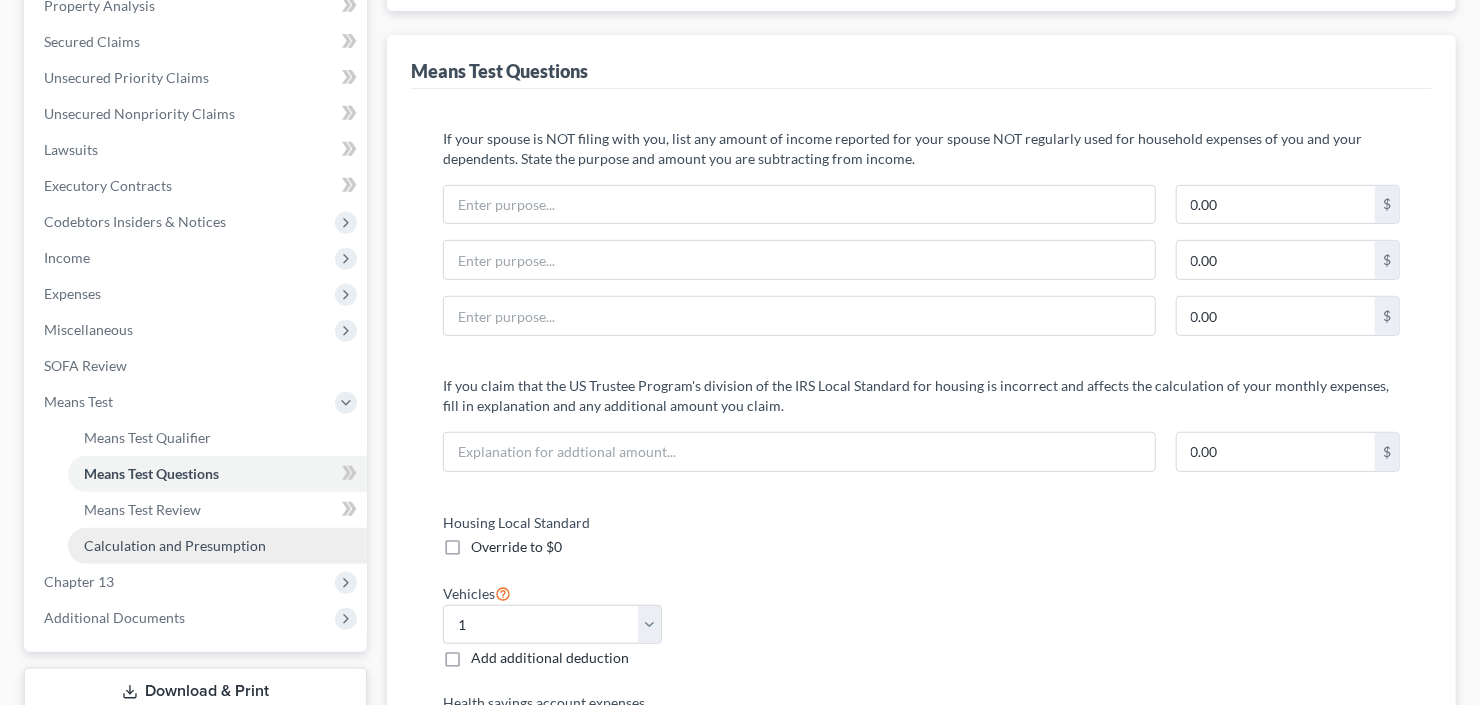 click on "Calculation and Presumption" at bounding box center (175, 545) 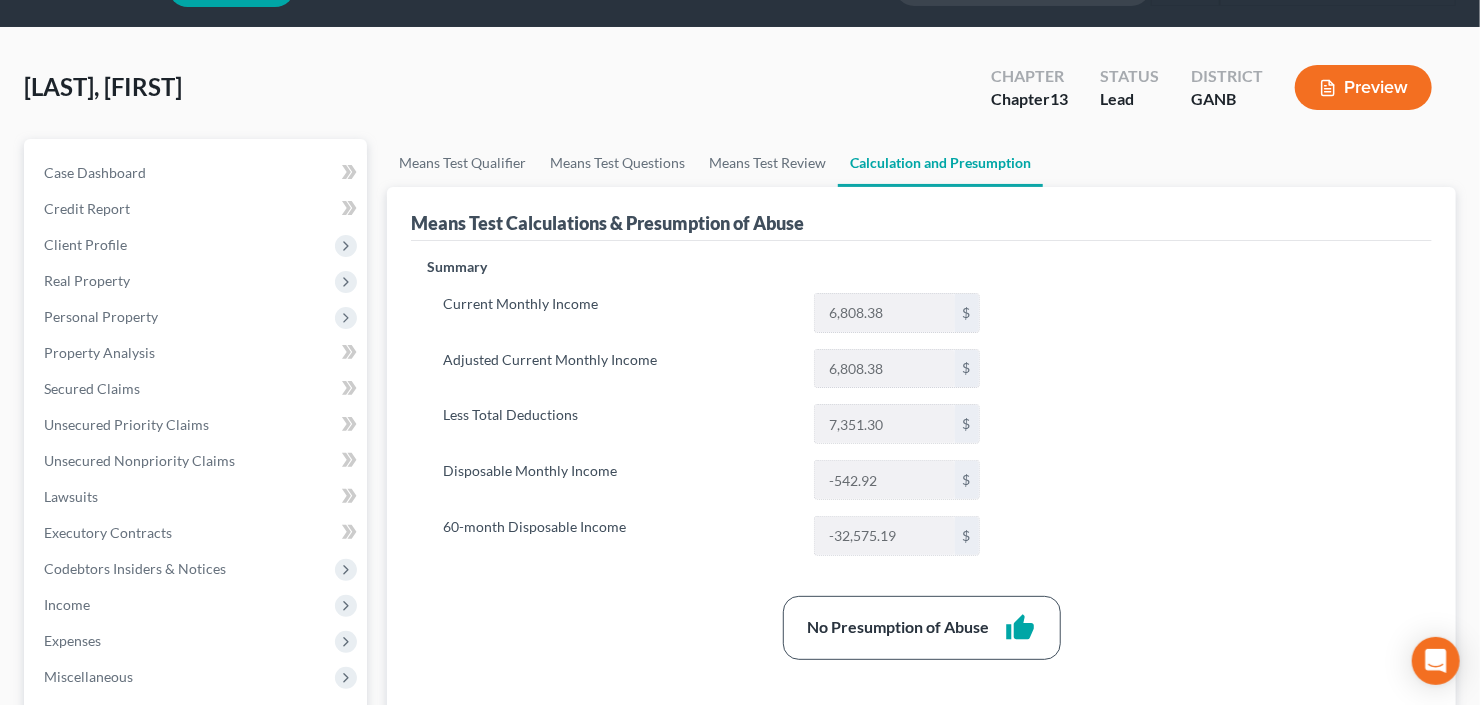 scroll, scrollTop: 160, scrollLeft: 0, axis: vertical 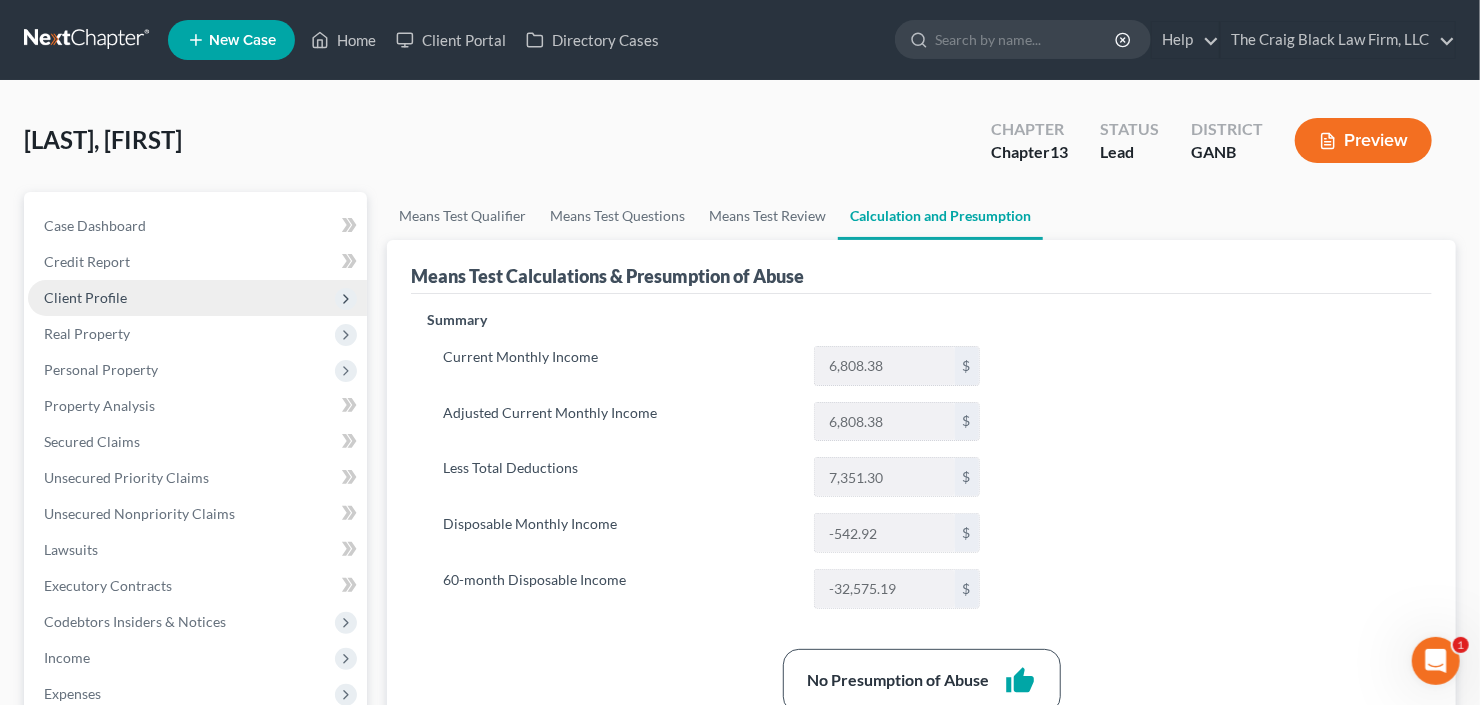 click on "Client Profile" at bounding box center (197, 298) 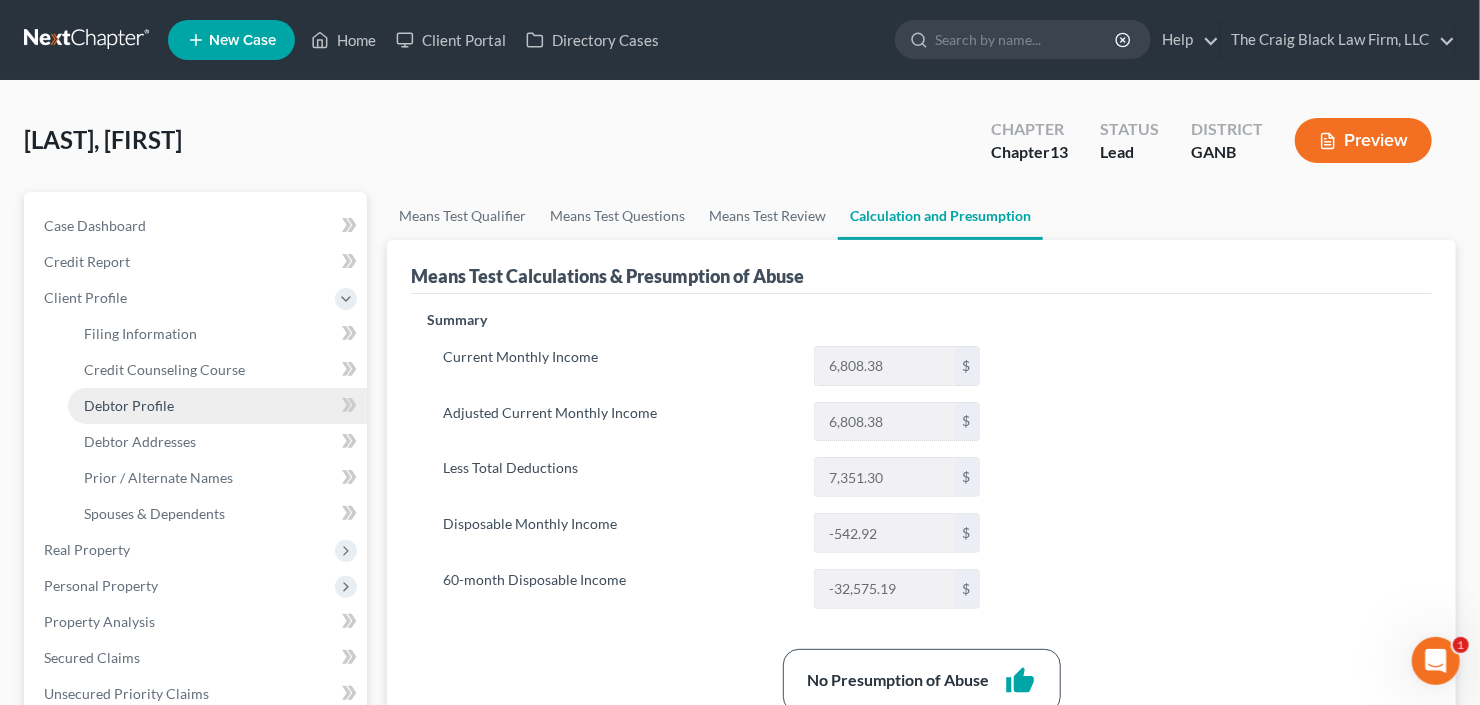 click on "Debtor Profile" at bounding box center [217, 406] 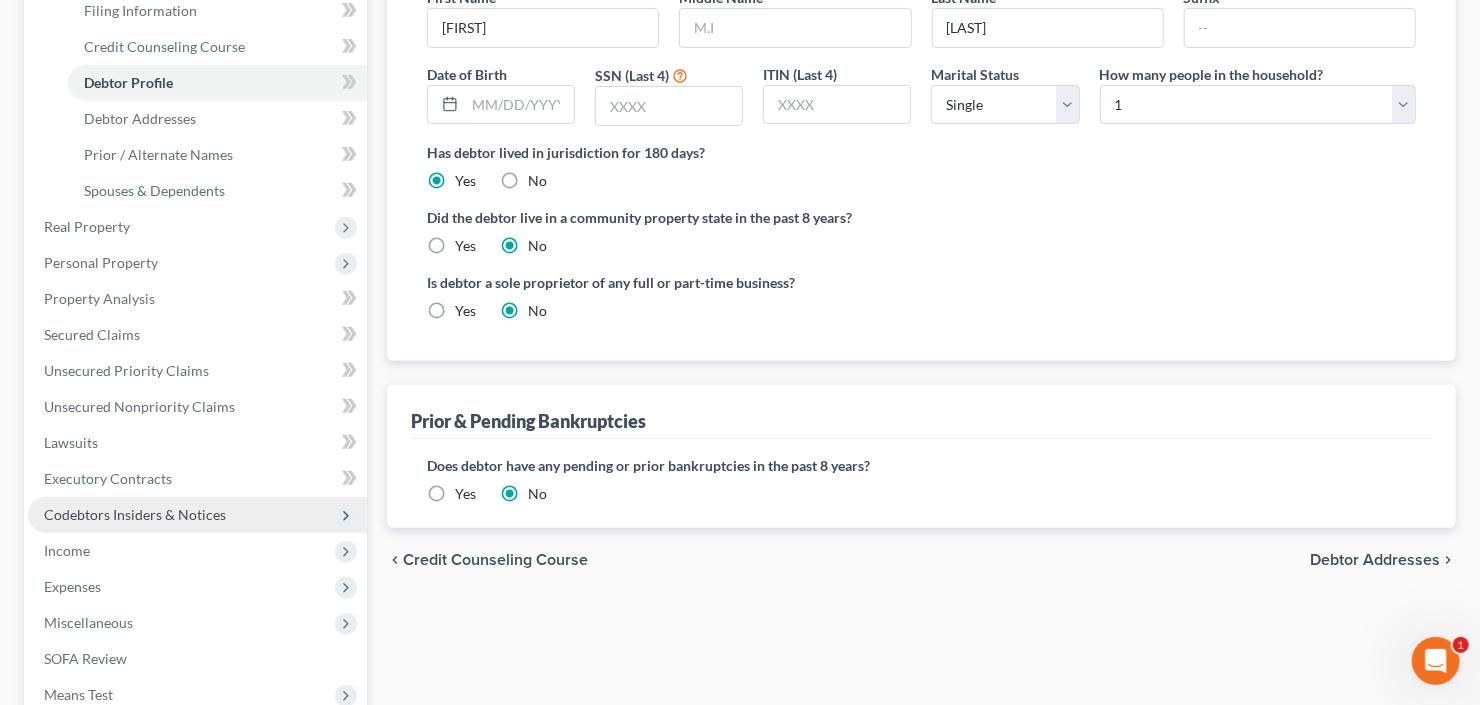 scroll, scrollTop: 400, scrollLeft: 0, axis: vertical 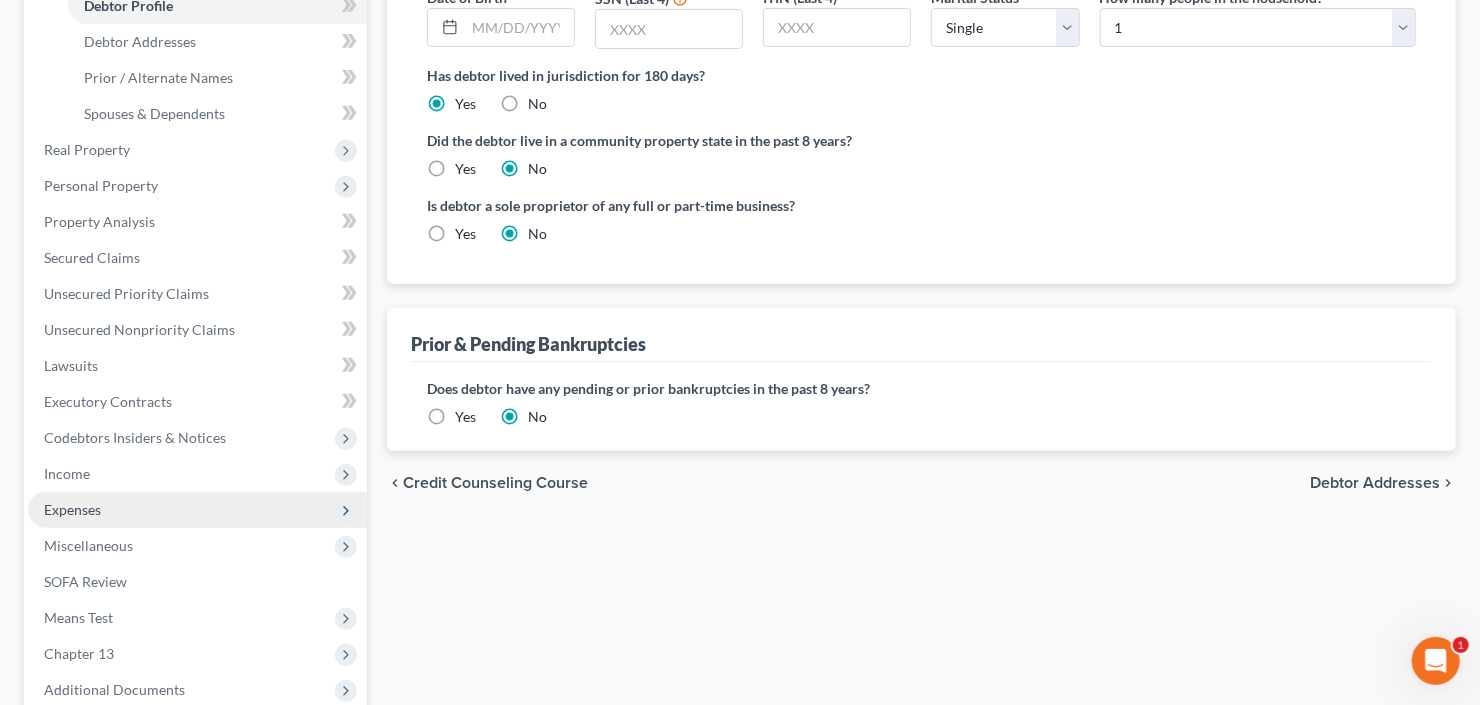 click on "Expenses" at bounding box center [197, 510] 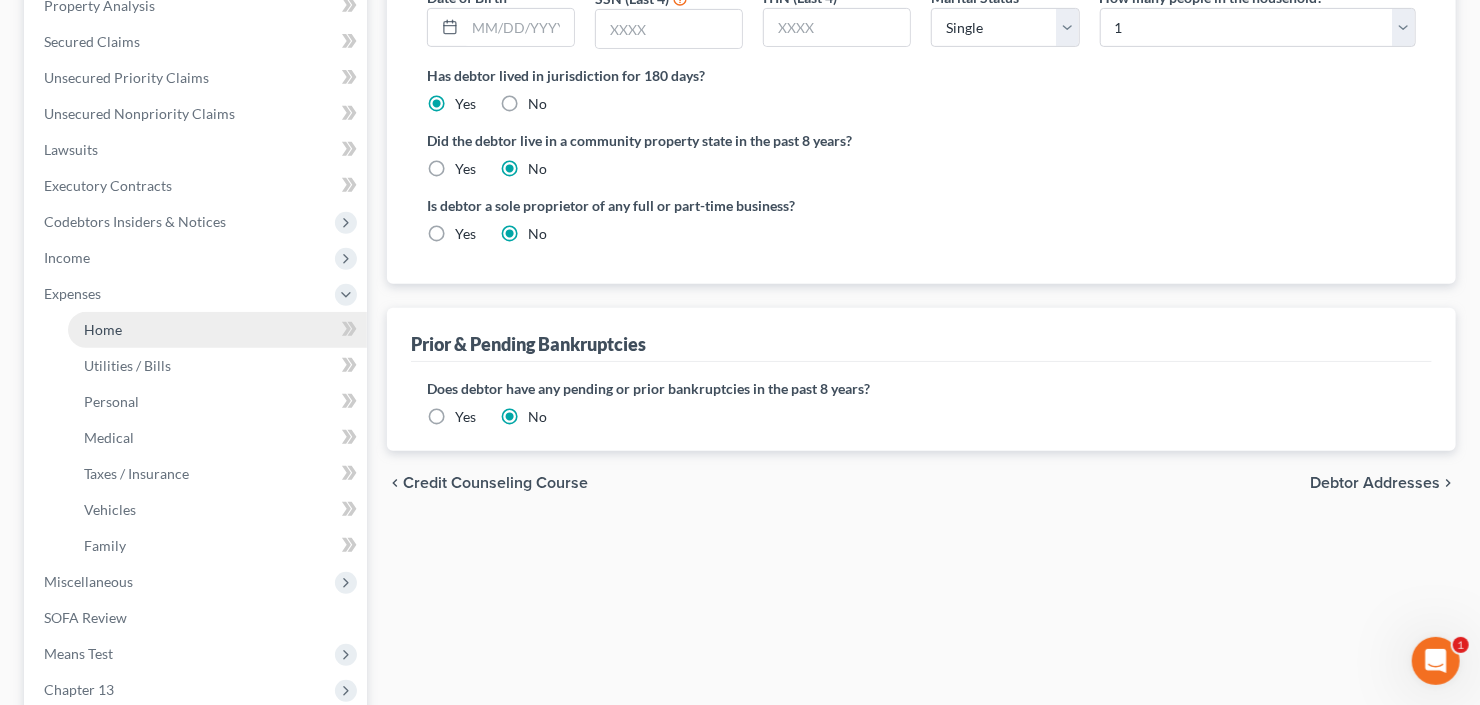 click on "Home" at bounding box center [103, 329] 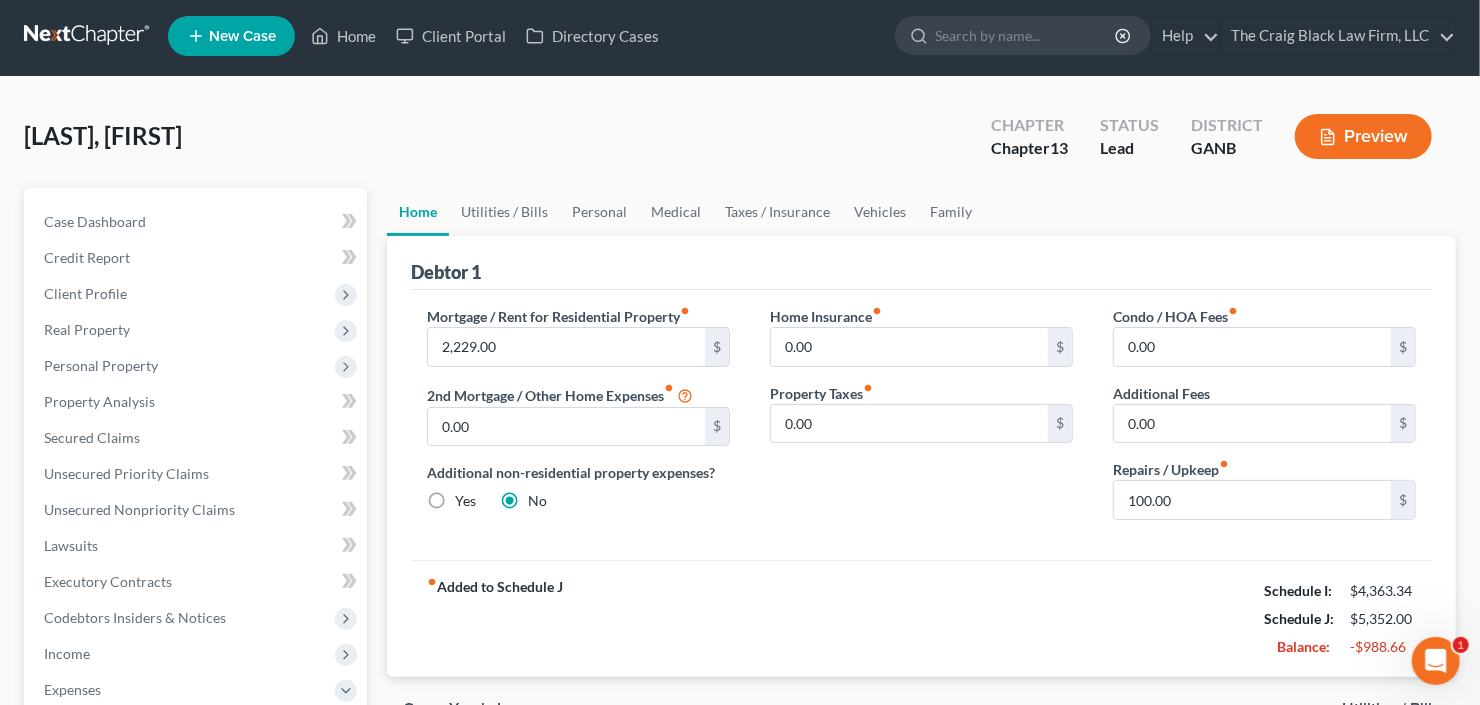 scroll, scrollTop: 0, scrollLeft: 0, axis: both 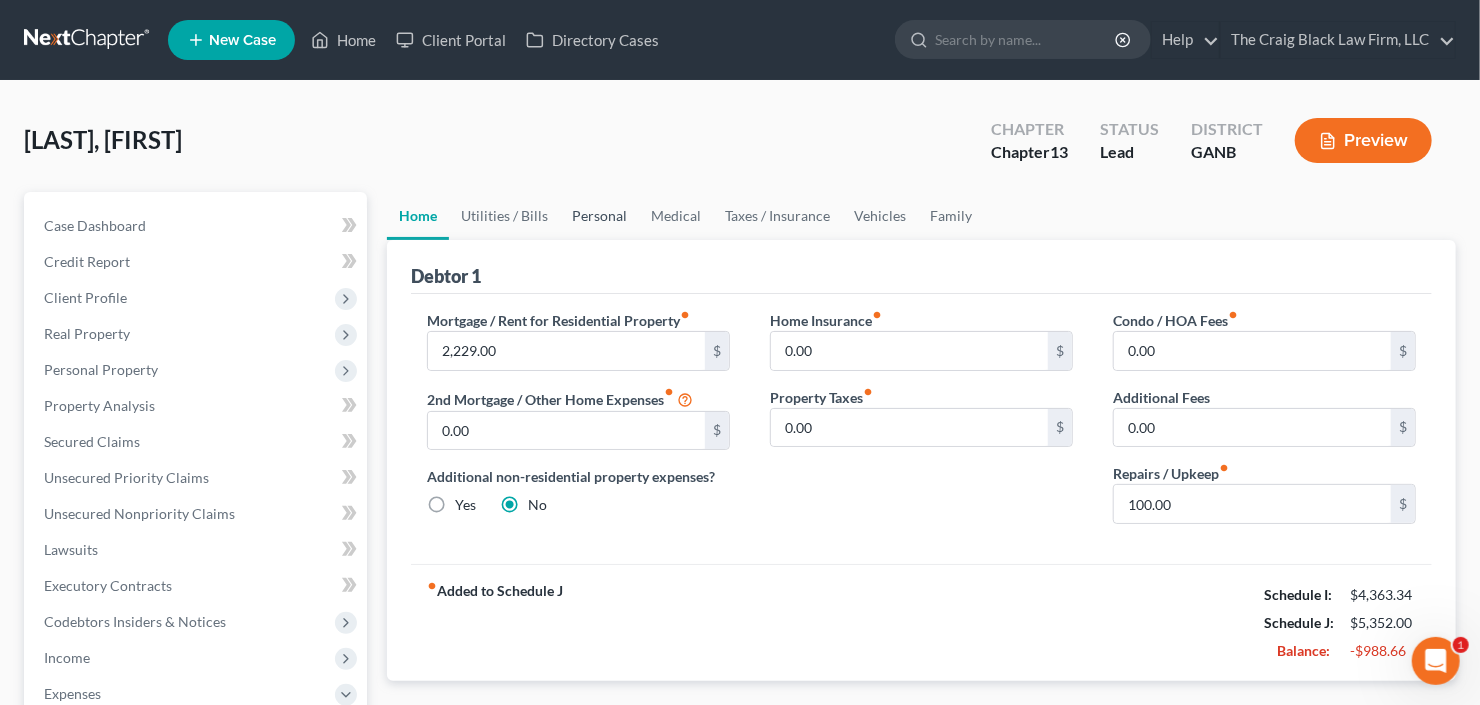 click on "Personal" at bounding box center (599, 216) 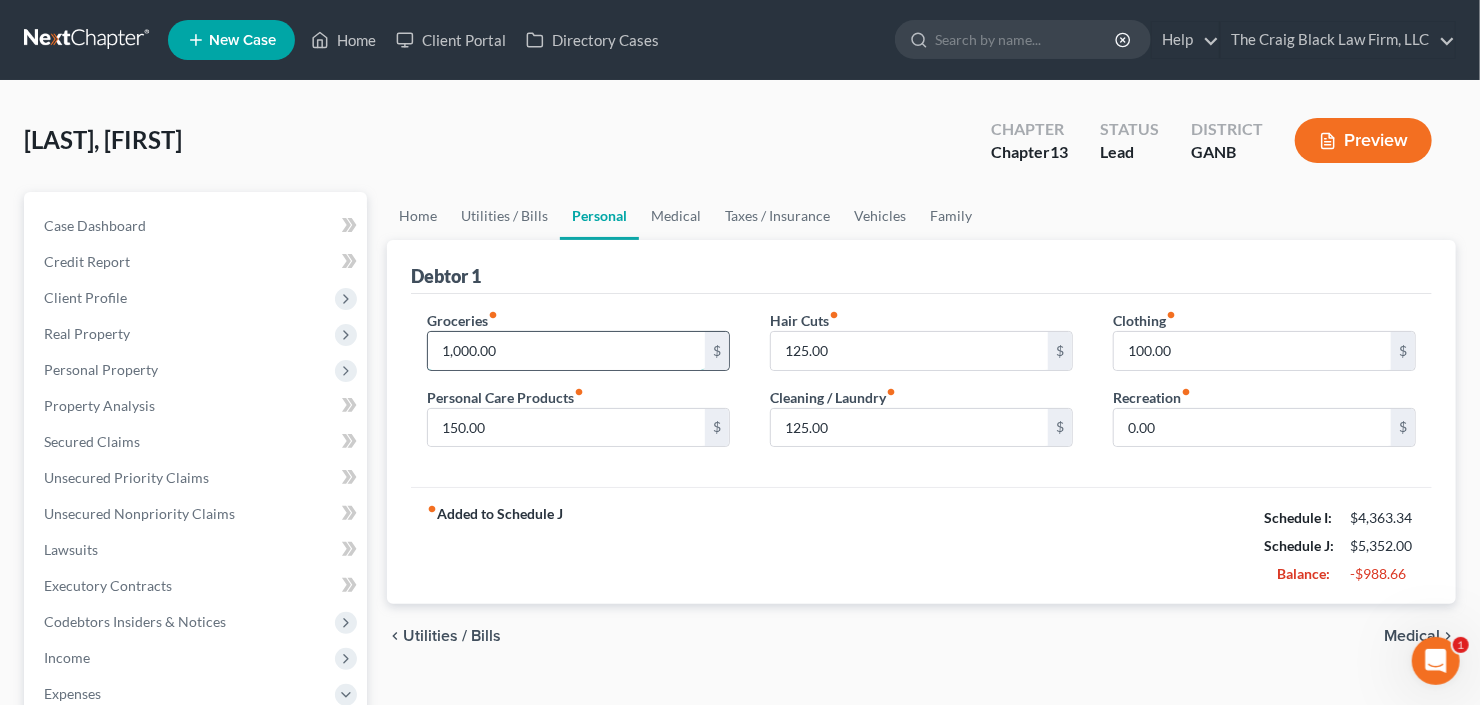 click on "1,000.00" at bounding box center [566, 351] 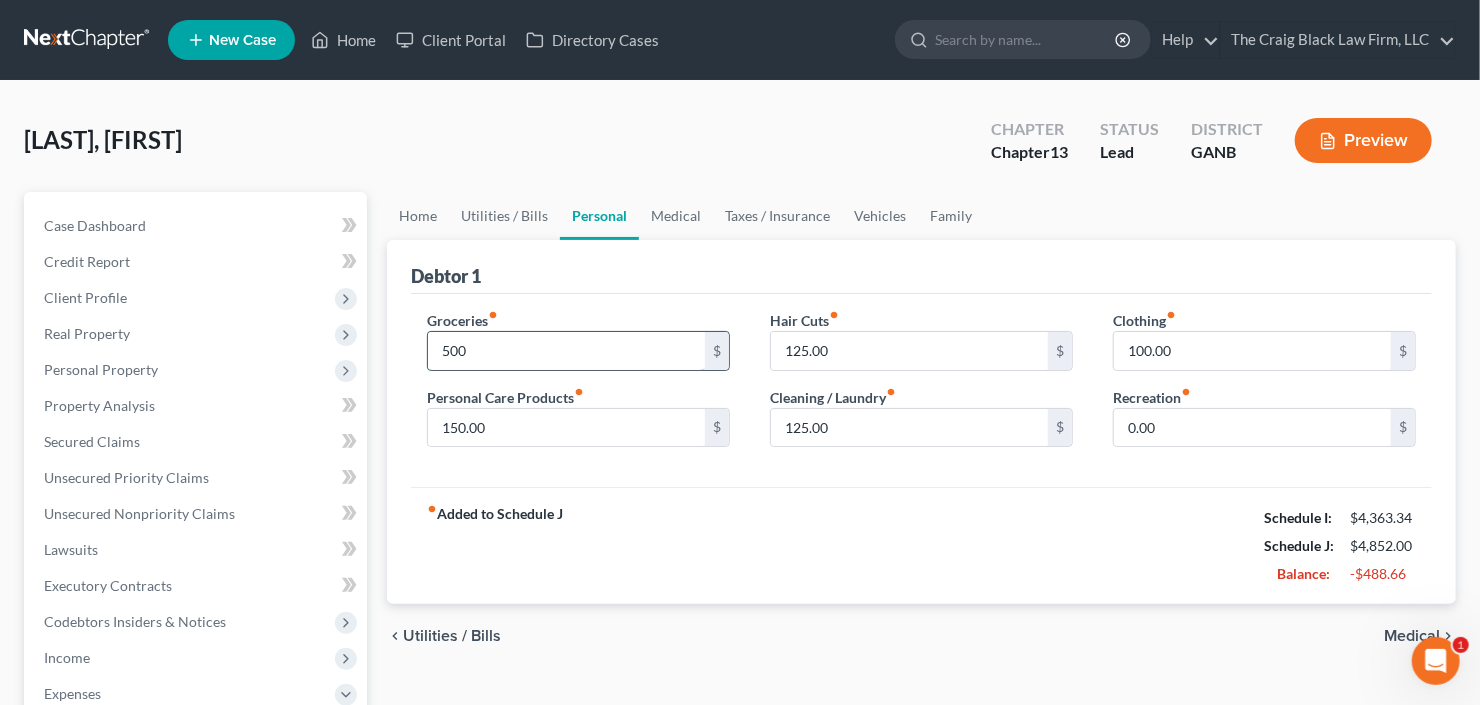 type on "500" 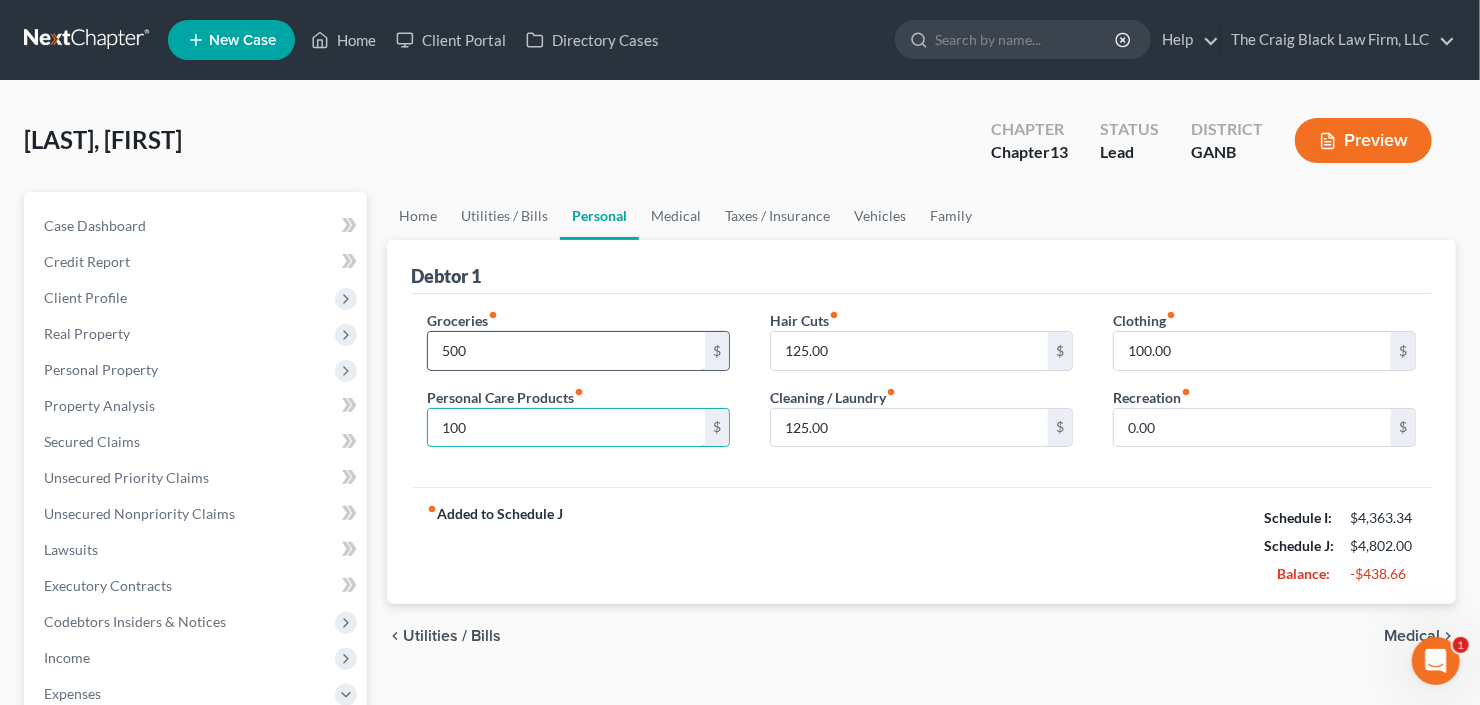 type on "100" 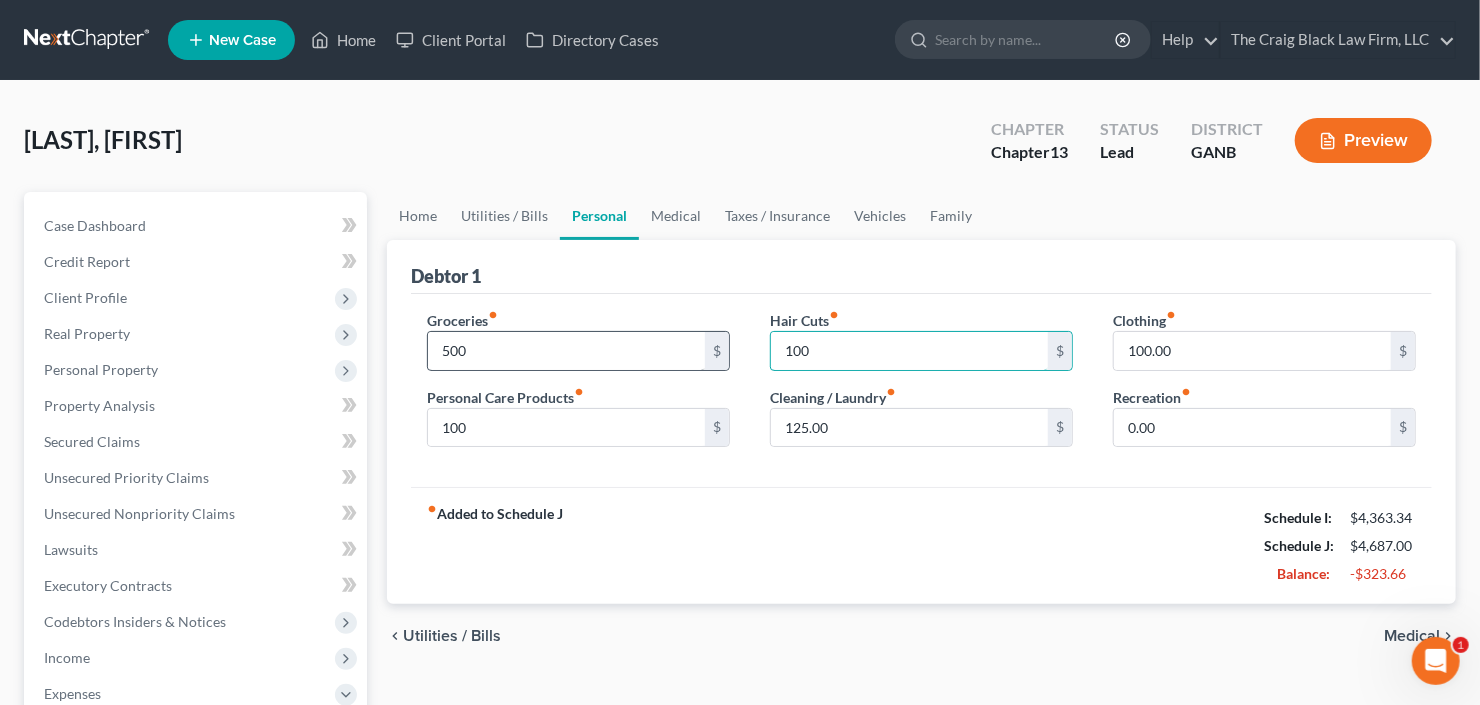 type on "100" 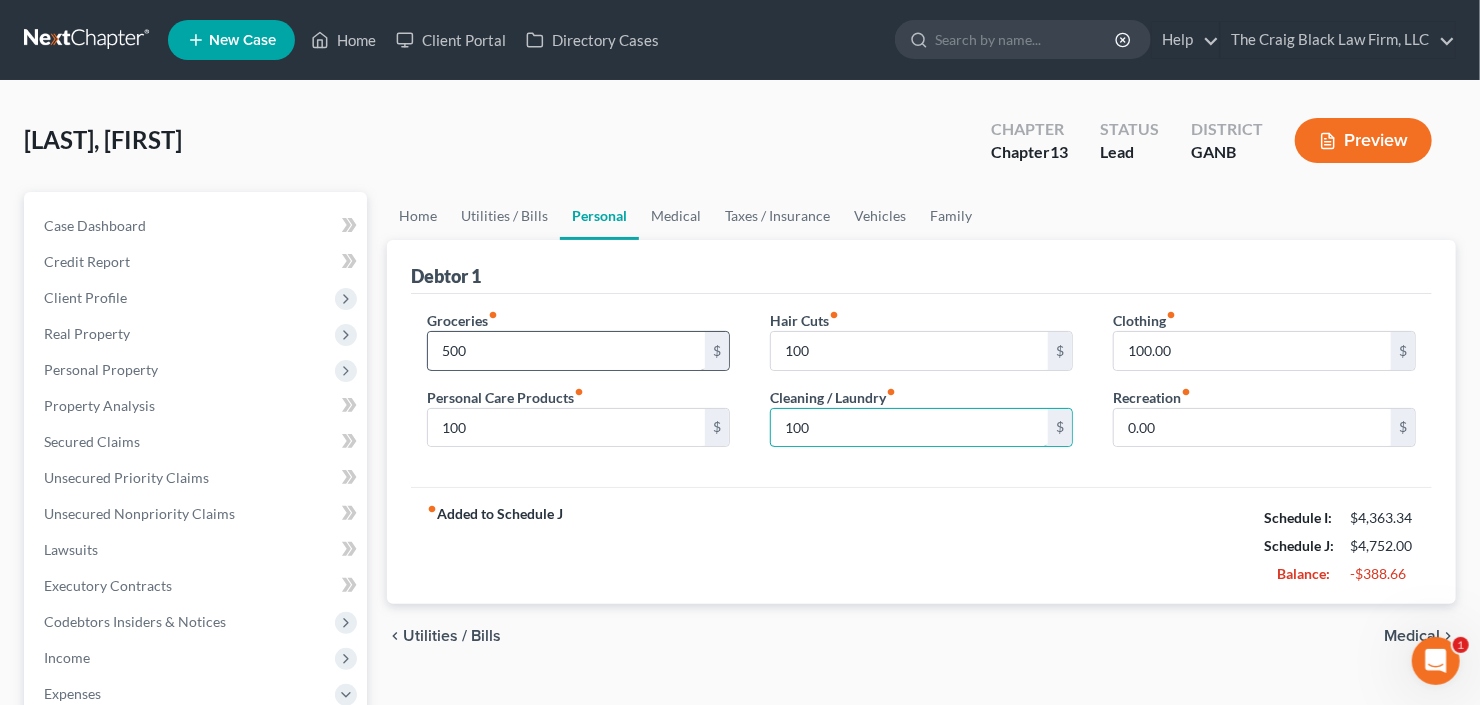 type on "100" 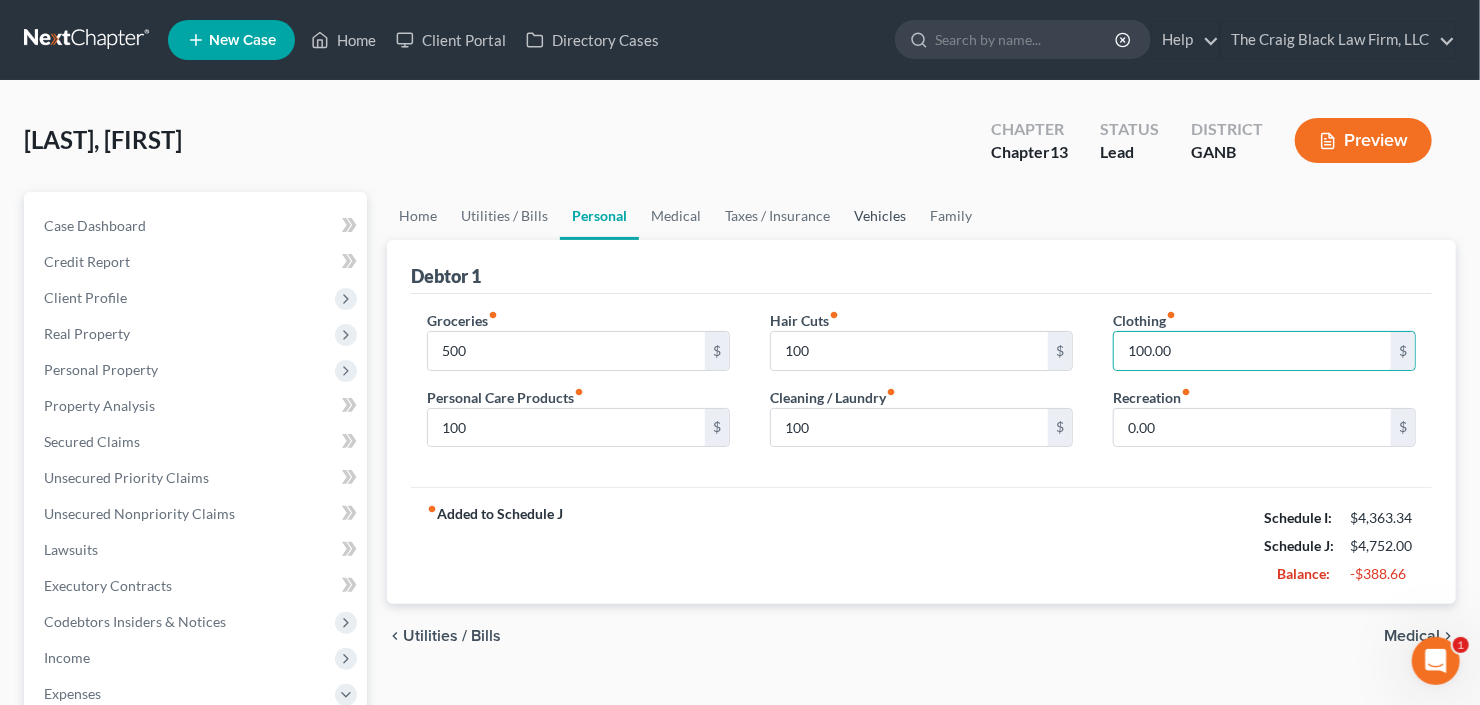 click on "Vehicles" at bounding box center (880, 216) 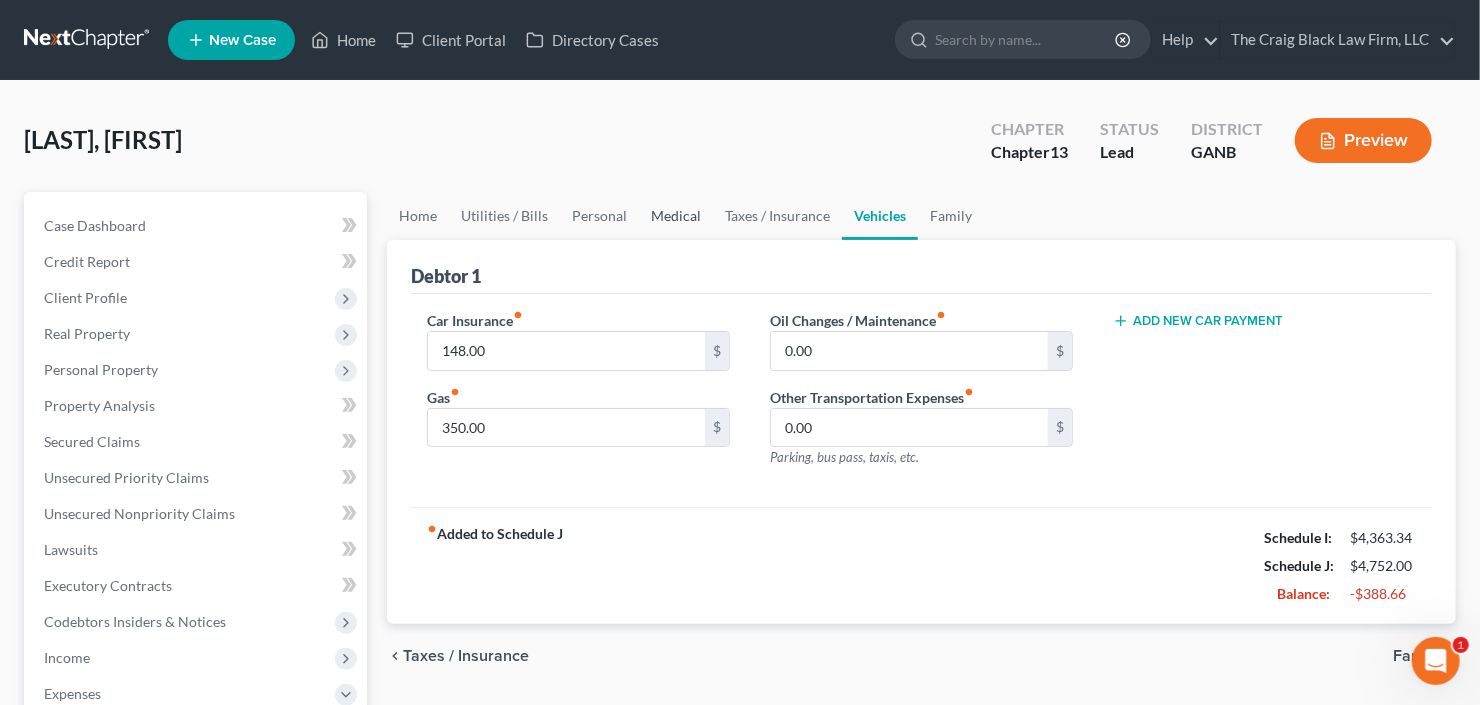 click on "Medical" at bounding box center (676, 216) 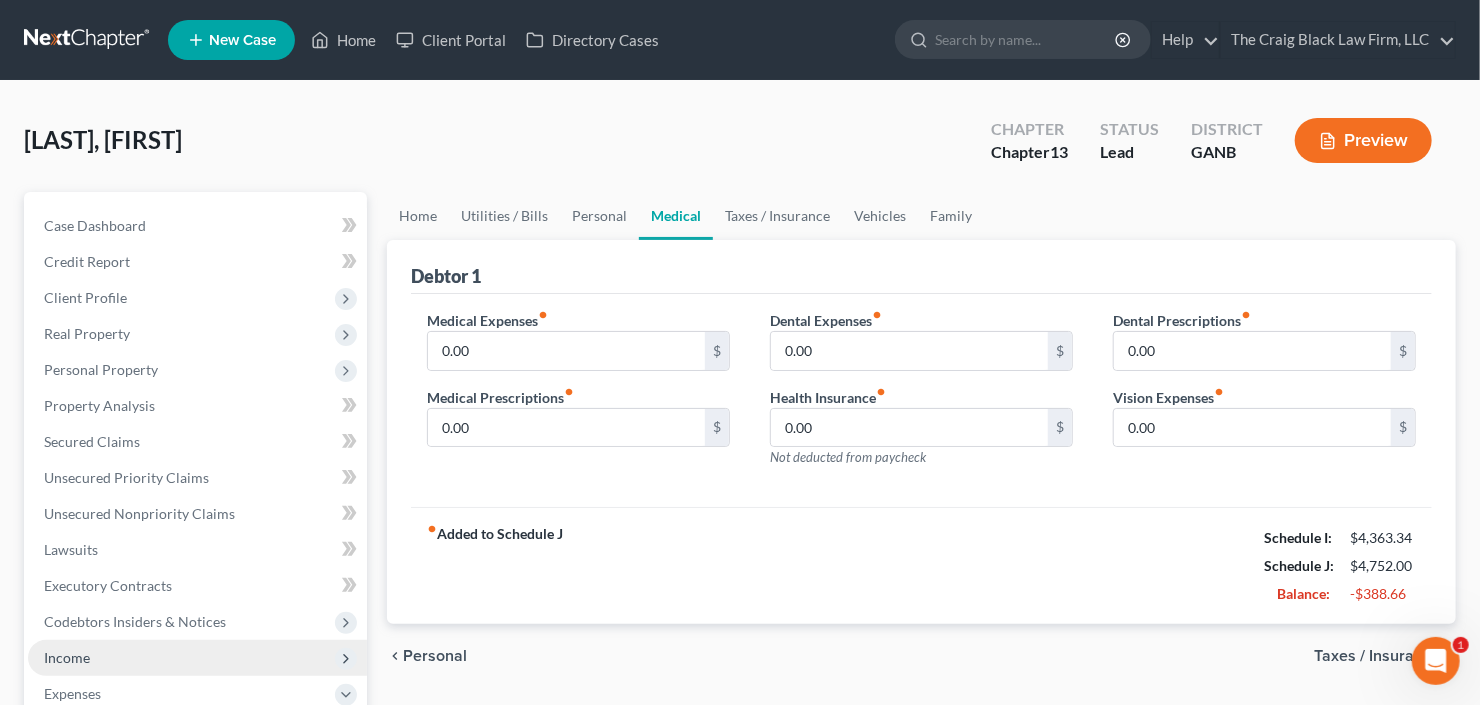 click on "Income" at bounding box center (197, 658) 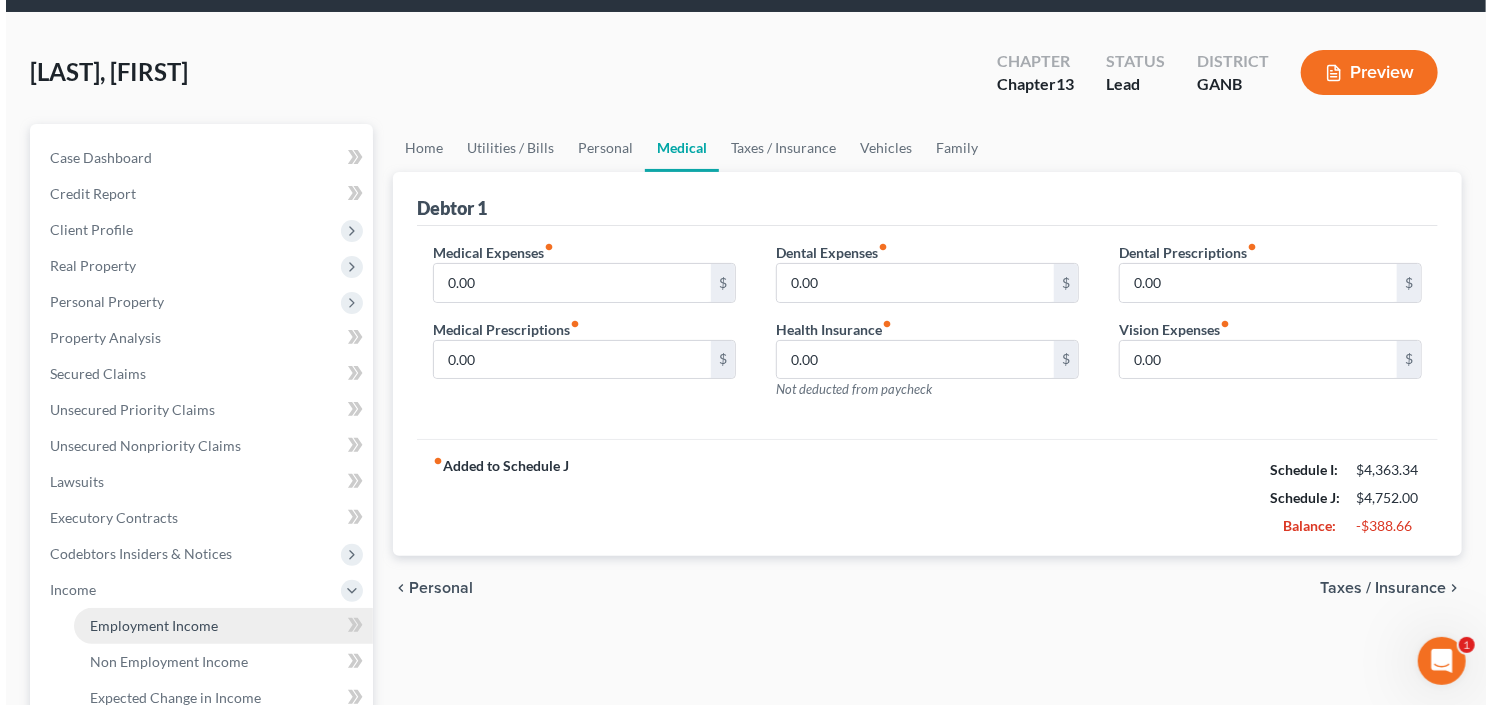 scroll, scrollTop: 160, scrollLeft: 0, axis: vertical 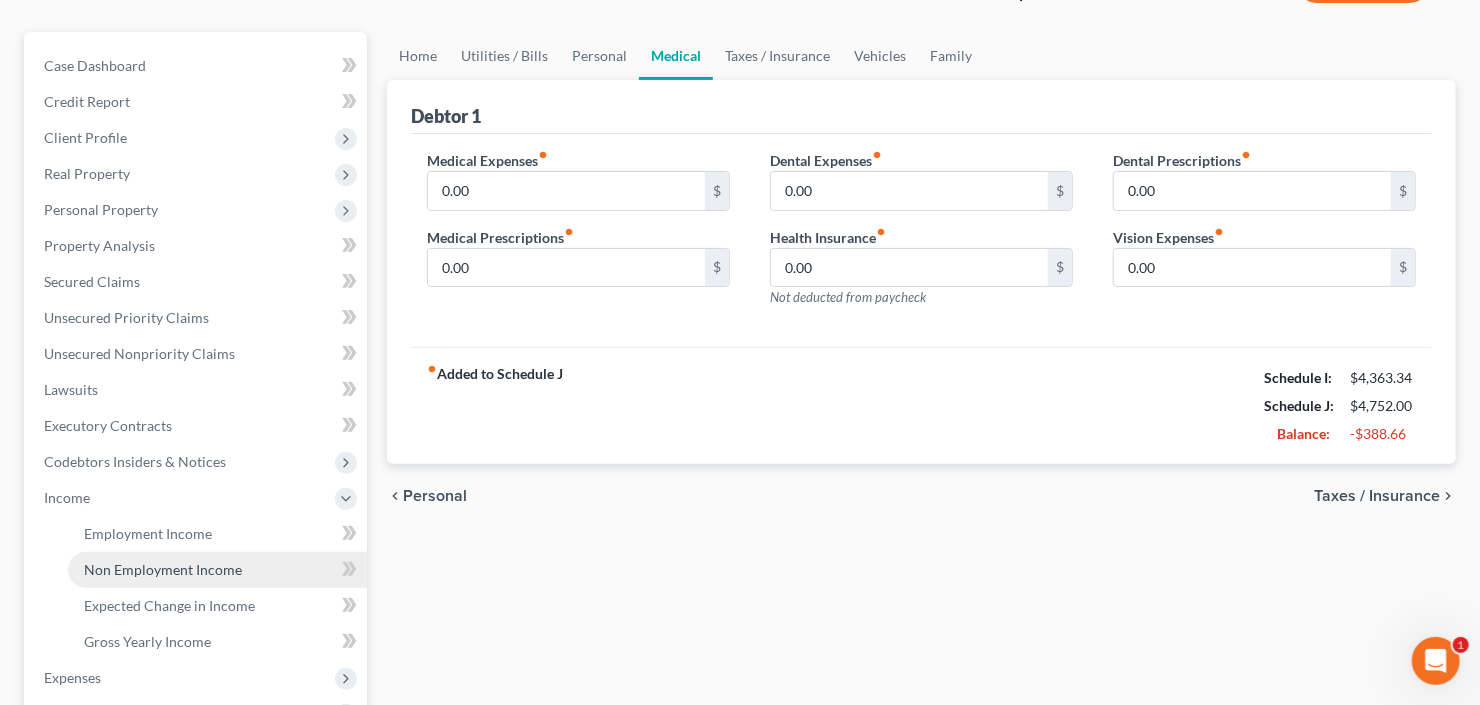 click on "Non Employment Income" at bounding box center [163, 569] 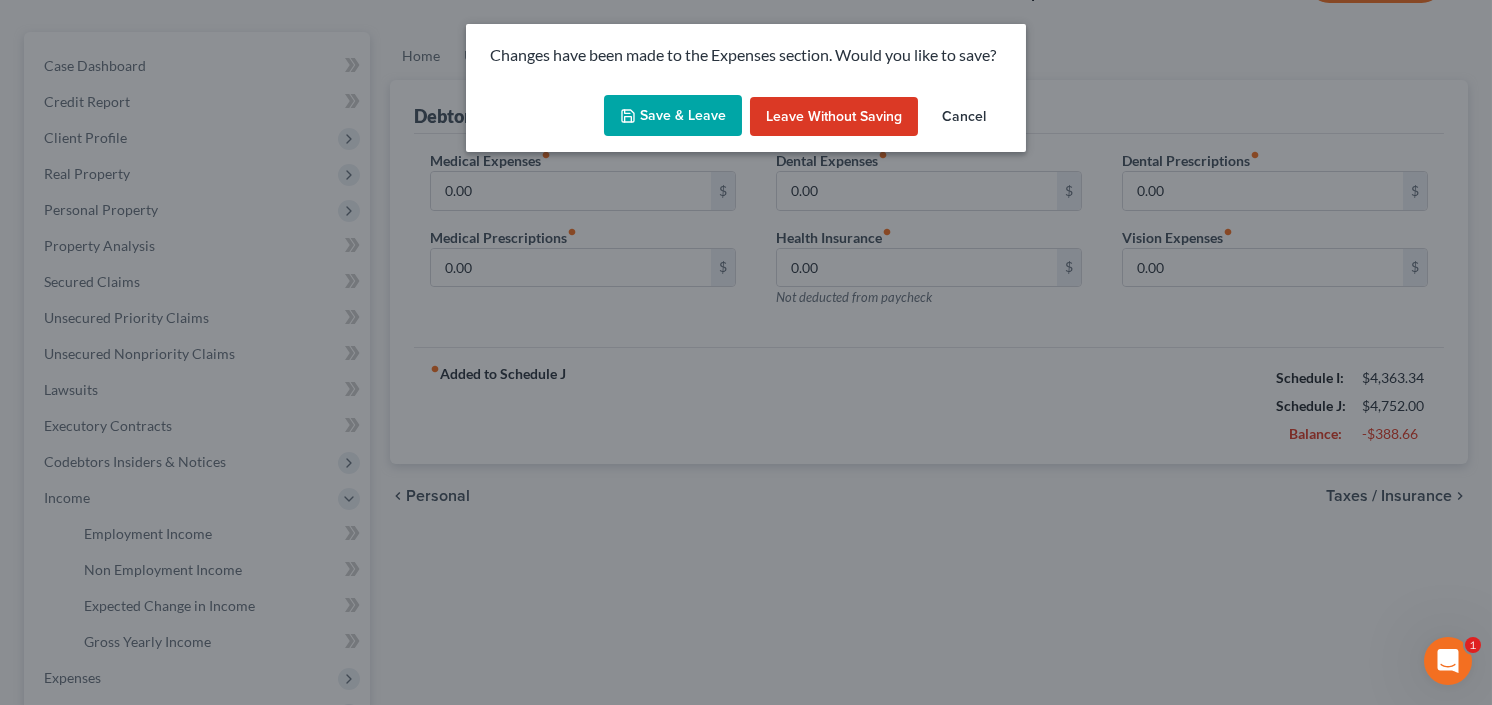 click on "Save & Leave" at bounding box center [673, 116] 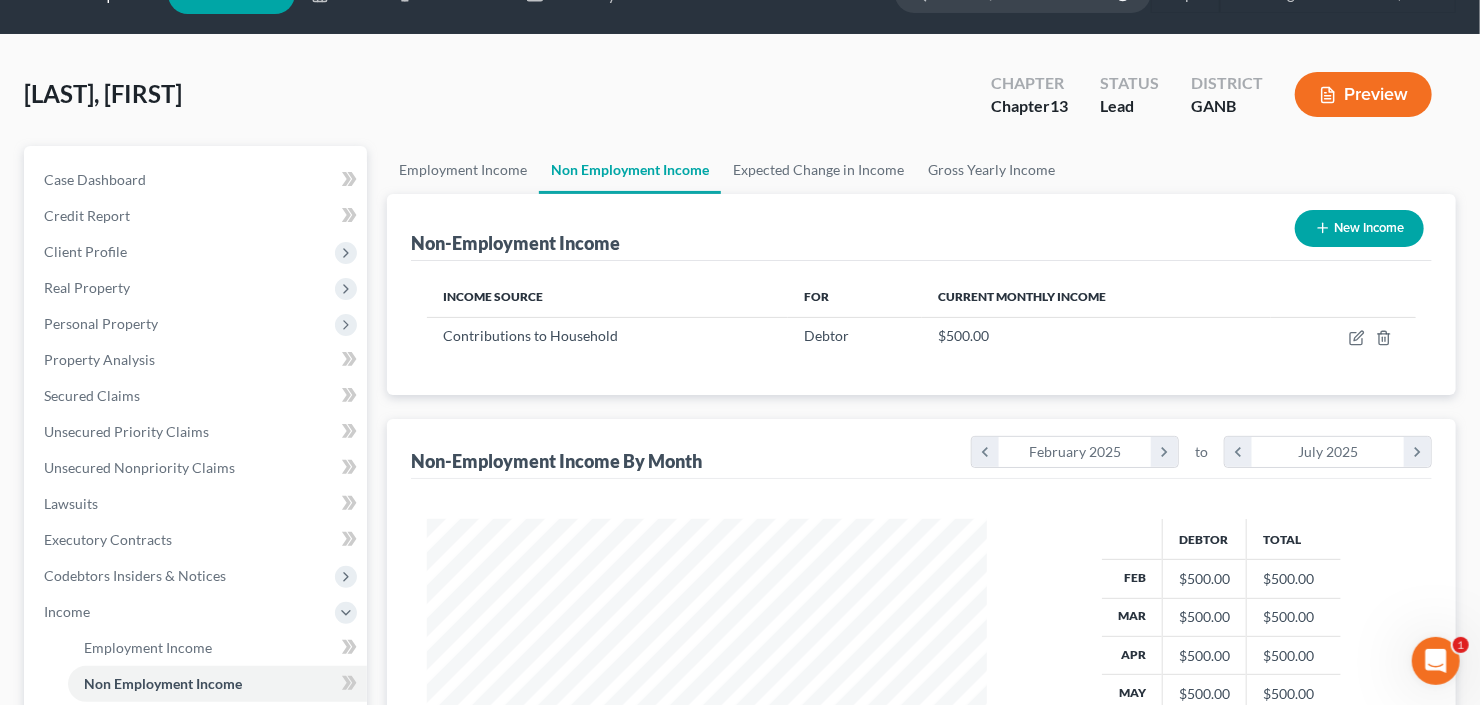 scroll, scrollTop: 0, scrollLeft: 0, axis: both 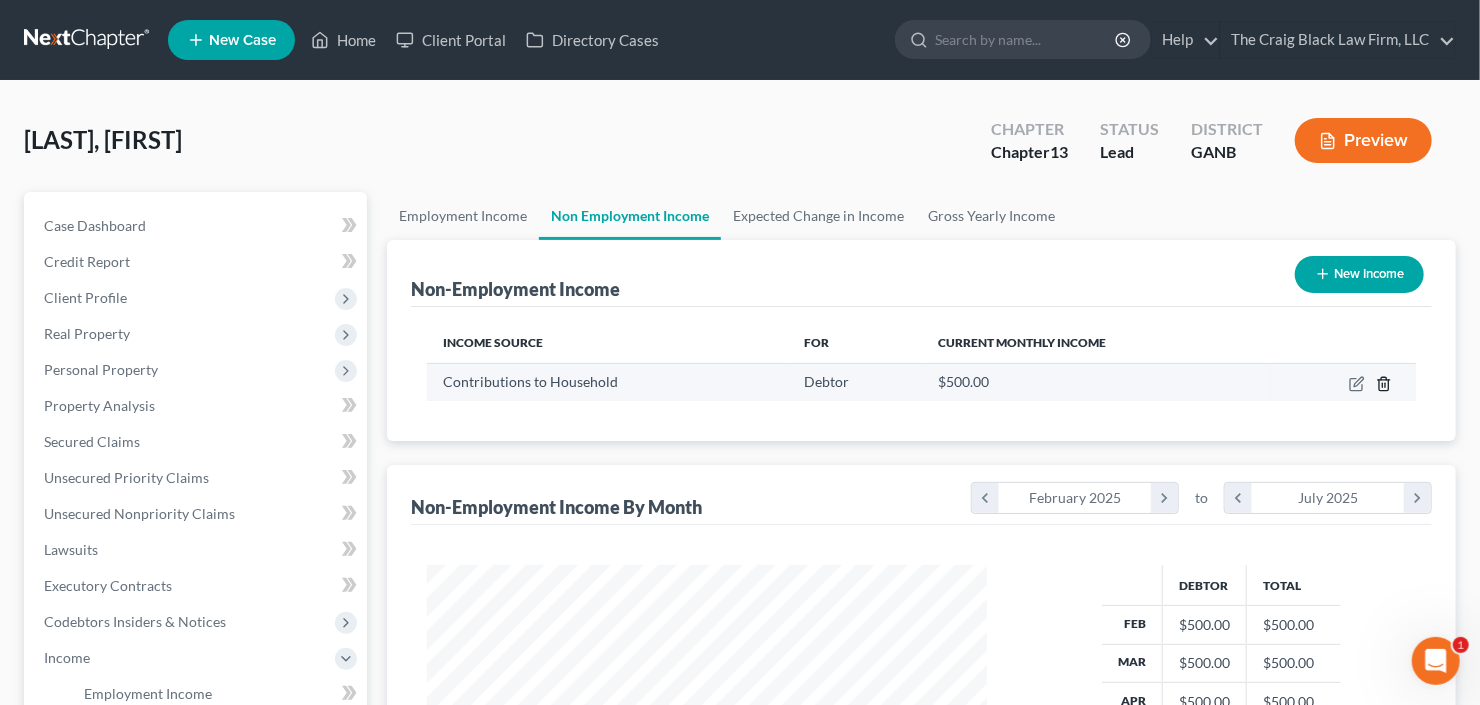click 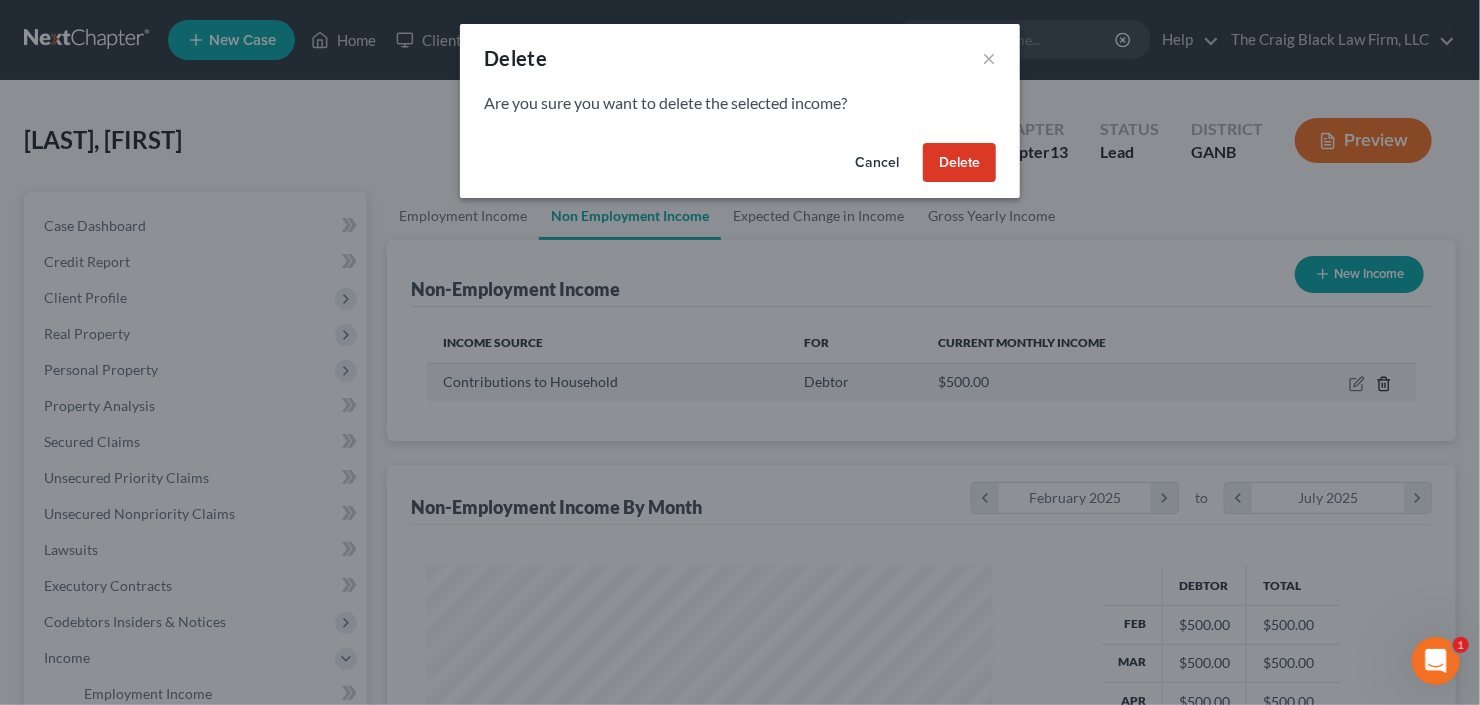 scroll, scrollTop: 999643, scrollLeft: 999394, axis: both 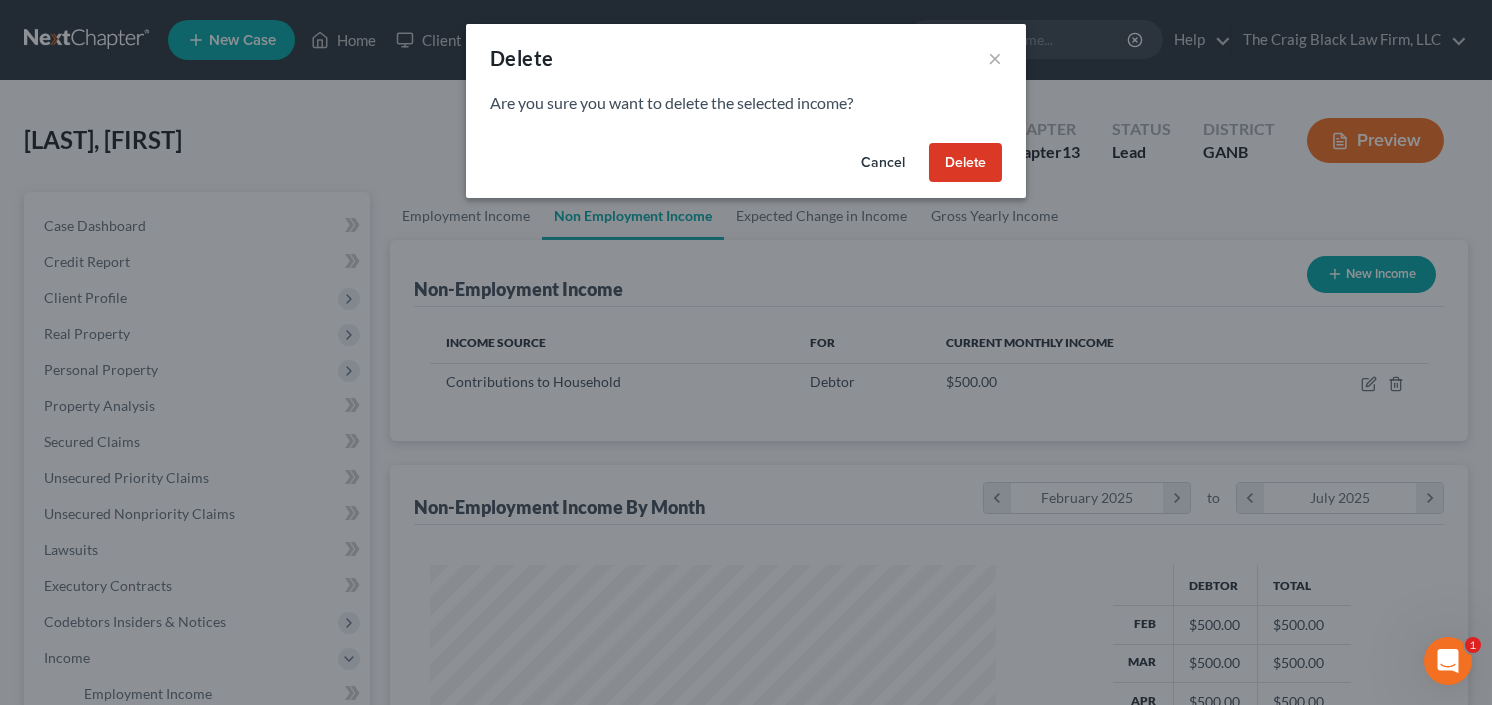 click on "Delete" at bounding box center [965, 163] 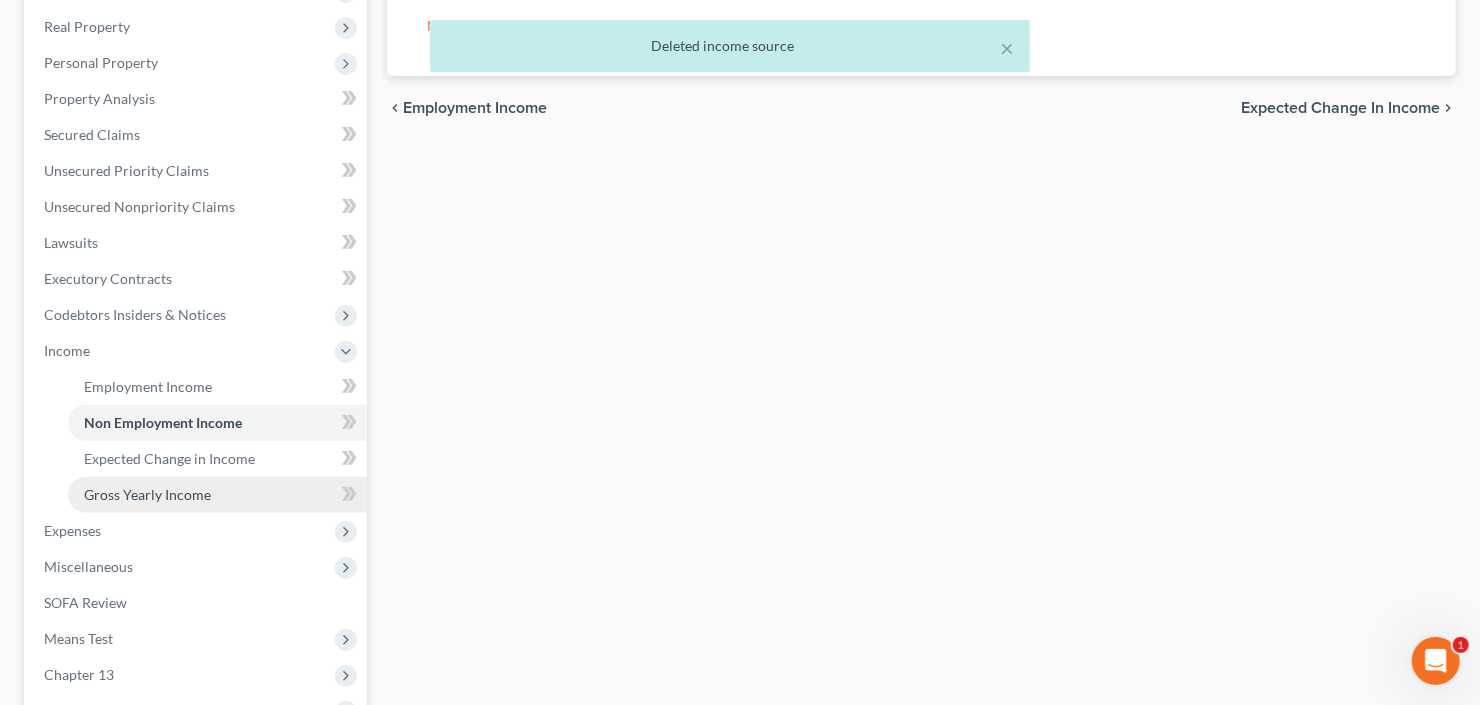 scroll, scrollTop: 400, scrollLeft: 0, axis: vertical 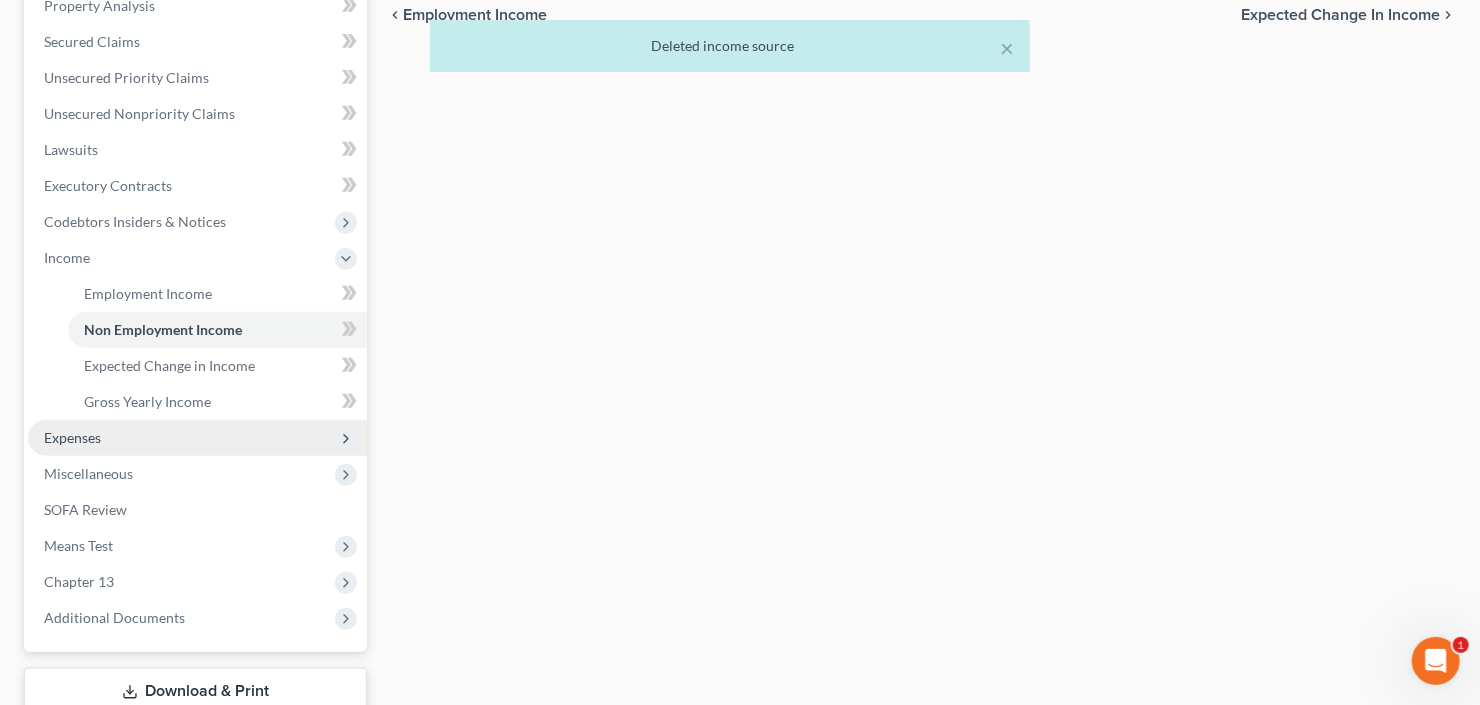 click on "Expenses" at bounding box center (197, 438) 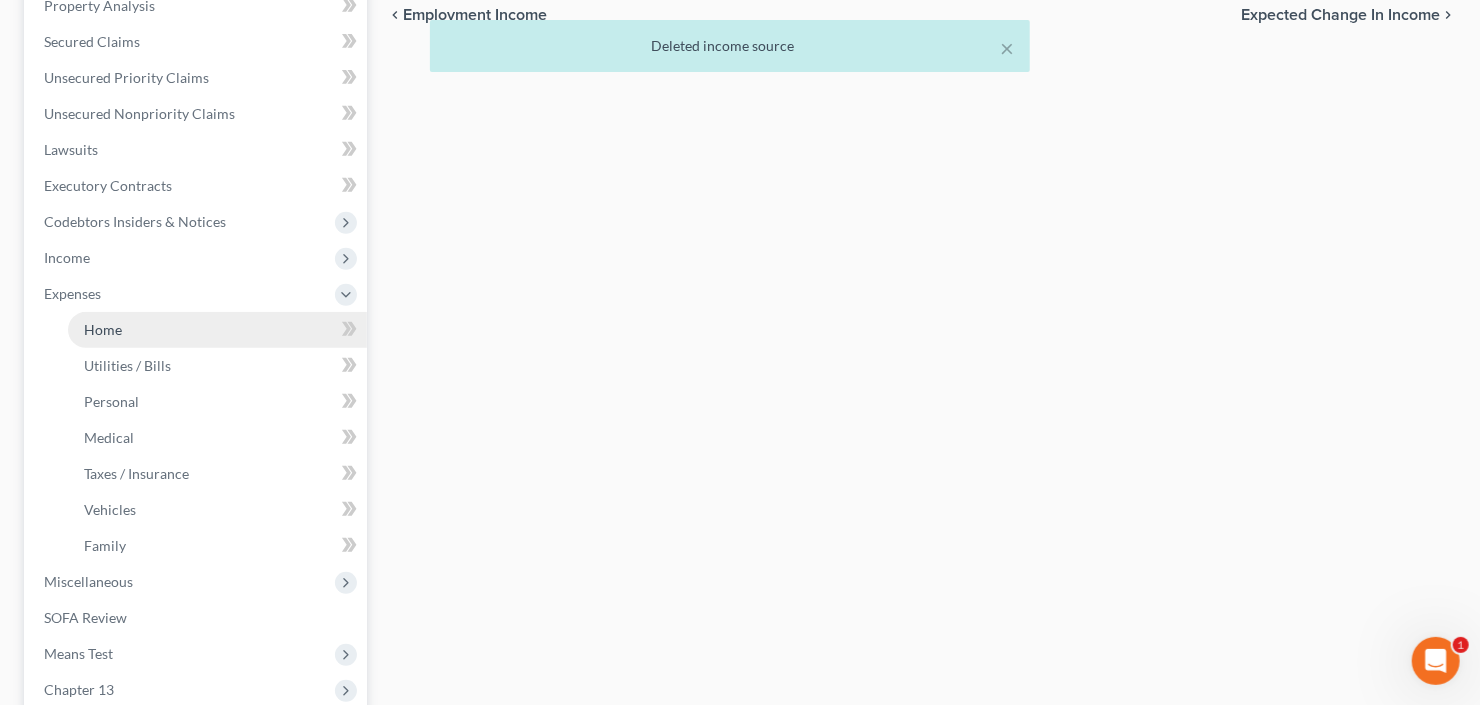 click on "Home" at bounding box center (217, 330) 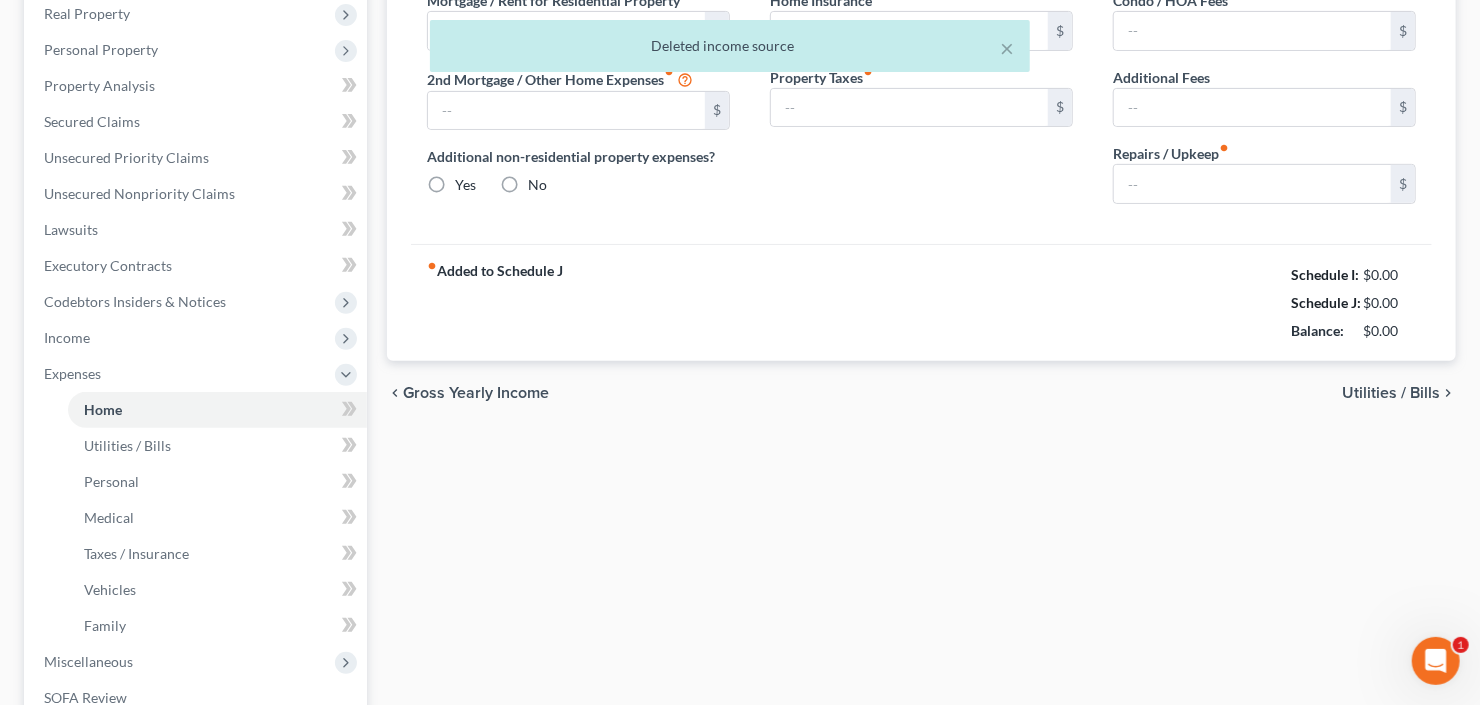 type on "2,229.00" 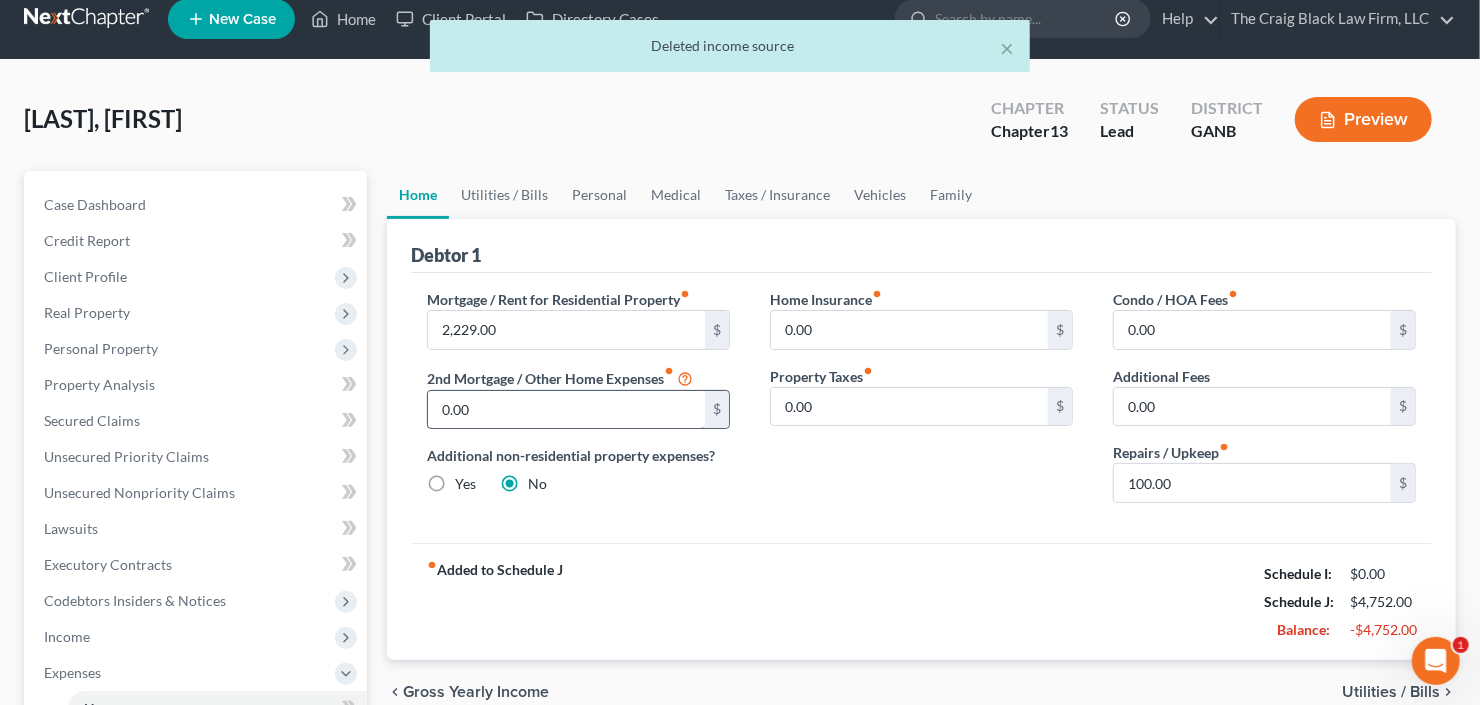 scroll, scrollTop: 0, scrollLeft: 0, axis: both 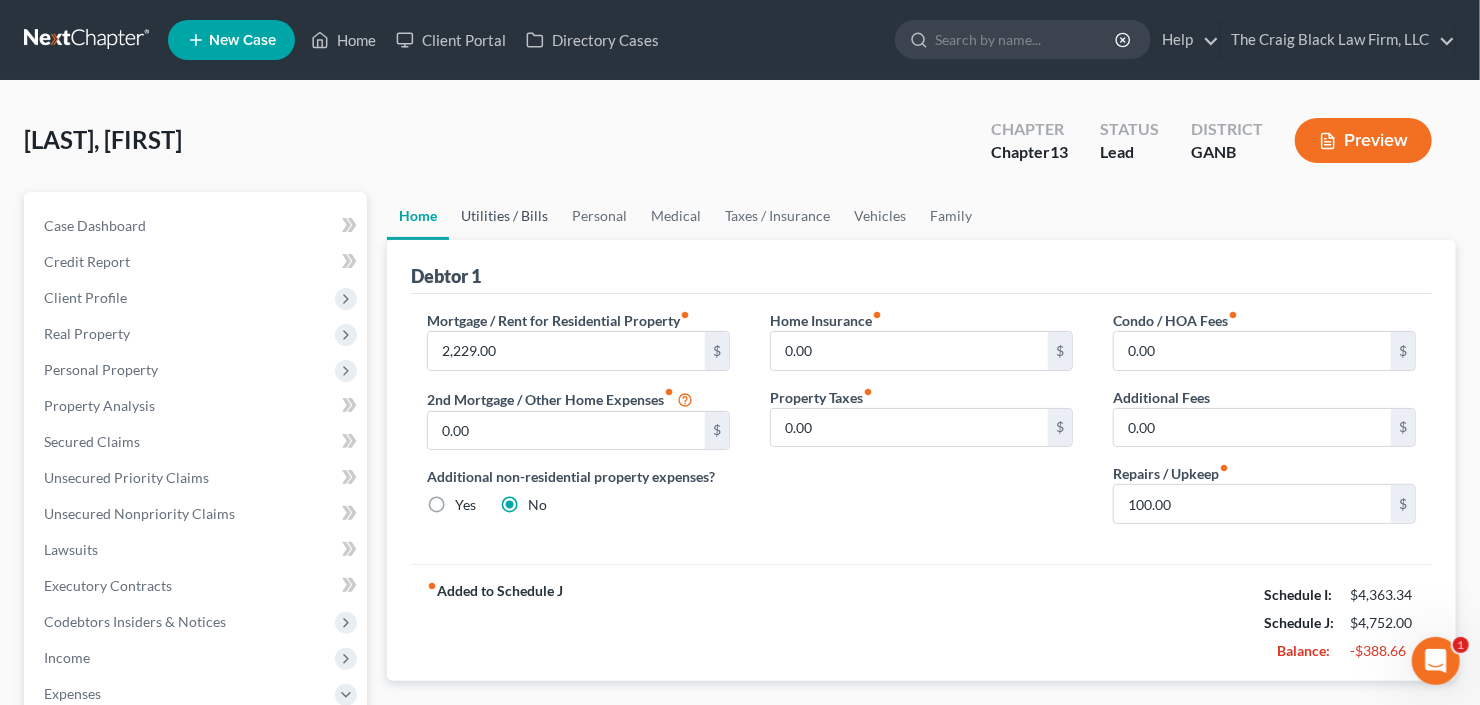 click on "Utilities / Bills" at bounding box center [504, 216] 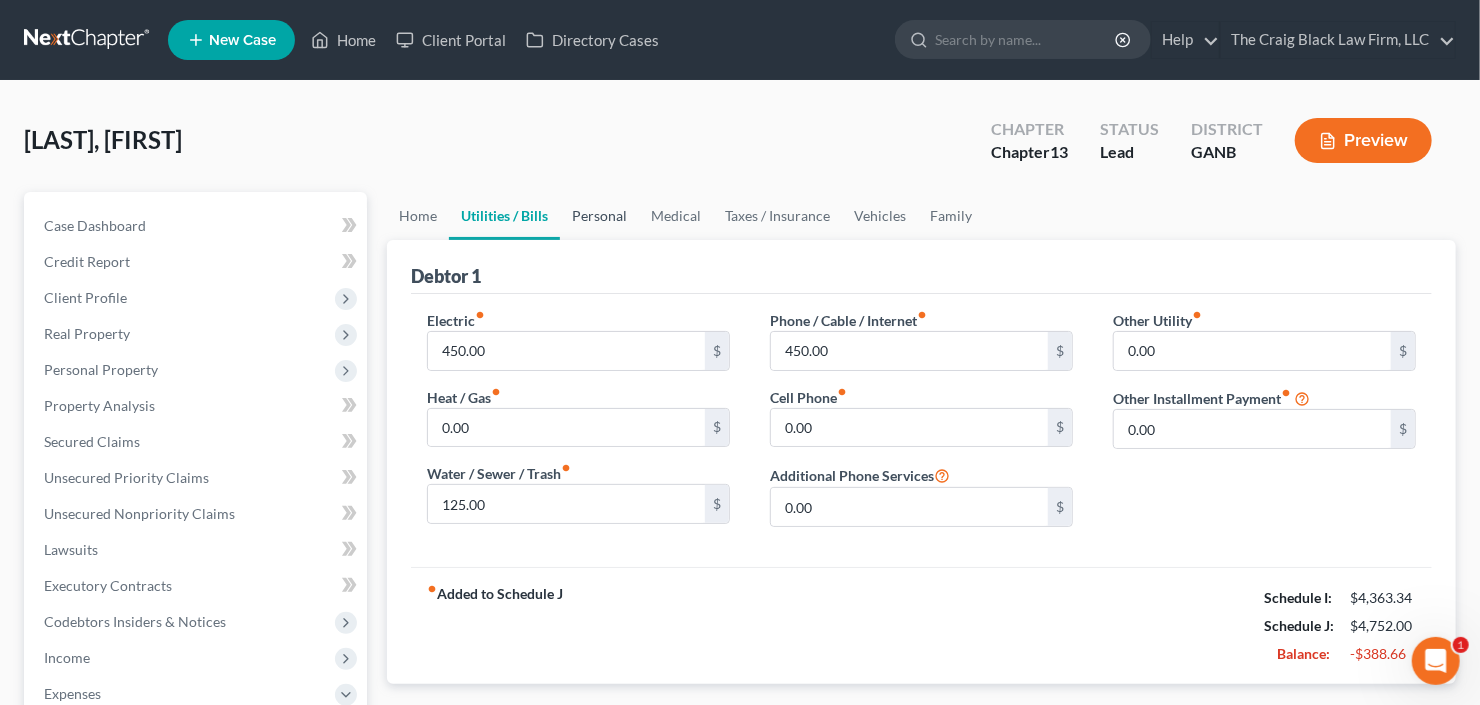 click on "Personal" at bounding box center (599, 216) 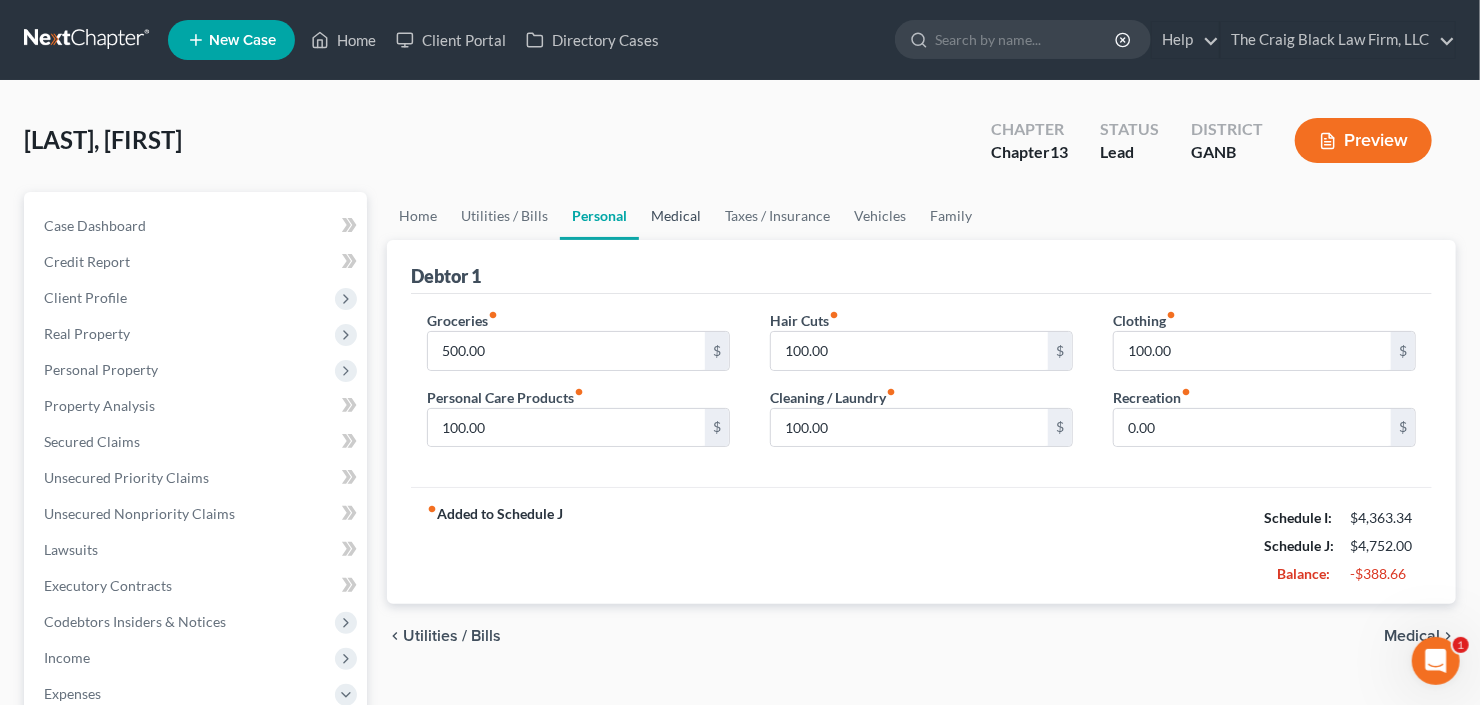 click on "Medical" at bounding box center [676, 216] 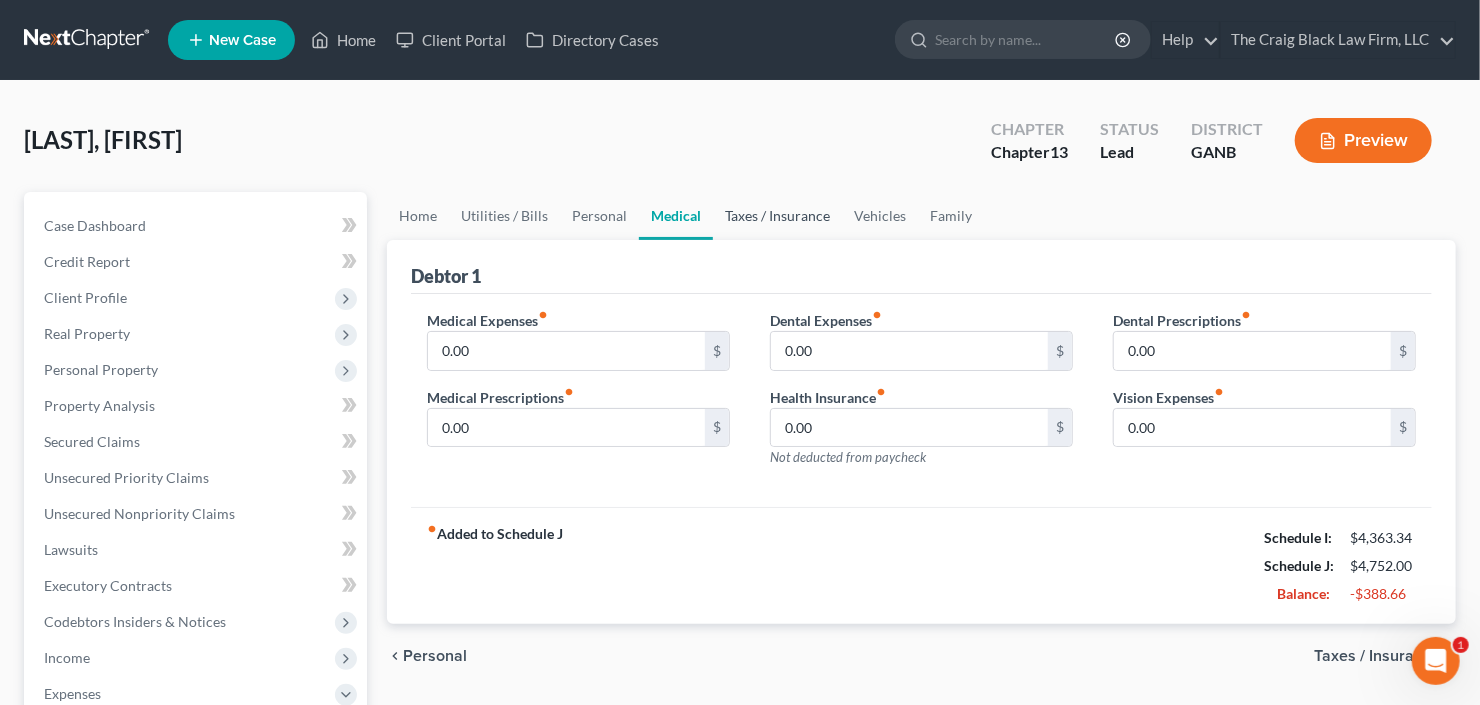 click on "Taxes / Insurance" at bounding box center [777, 216] 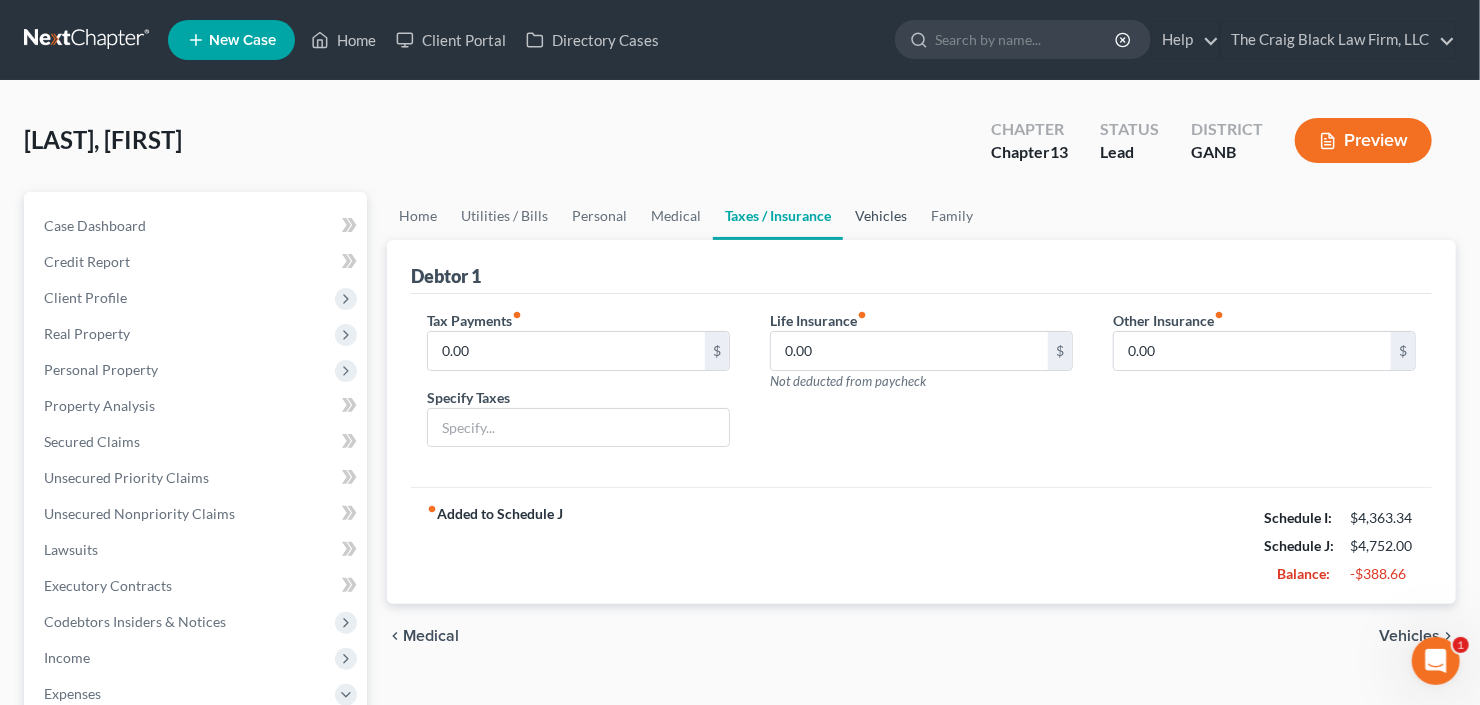 click on "Vehicles" at bounding box center [881, 216] 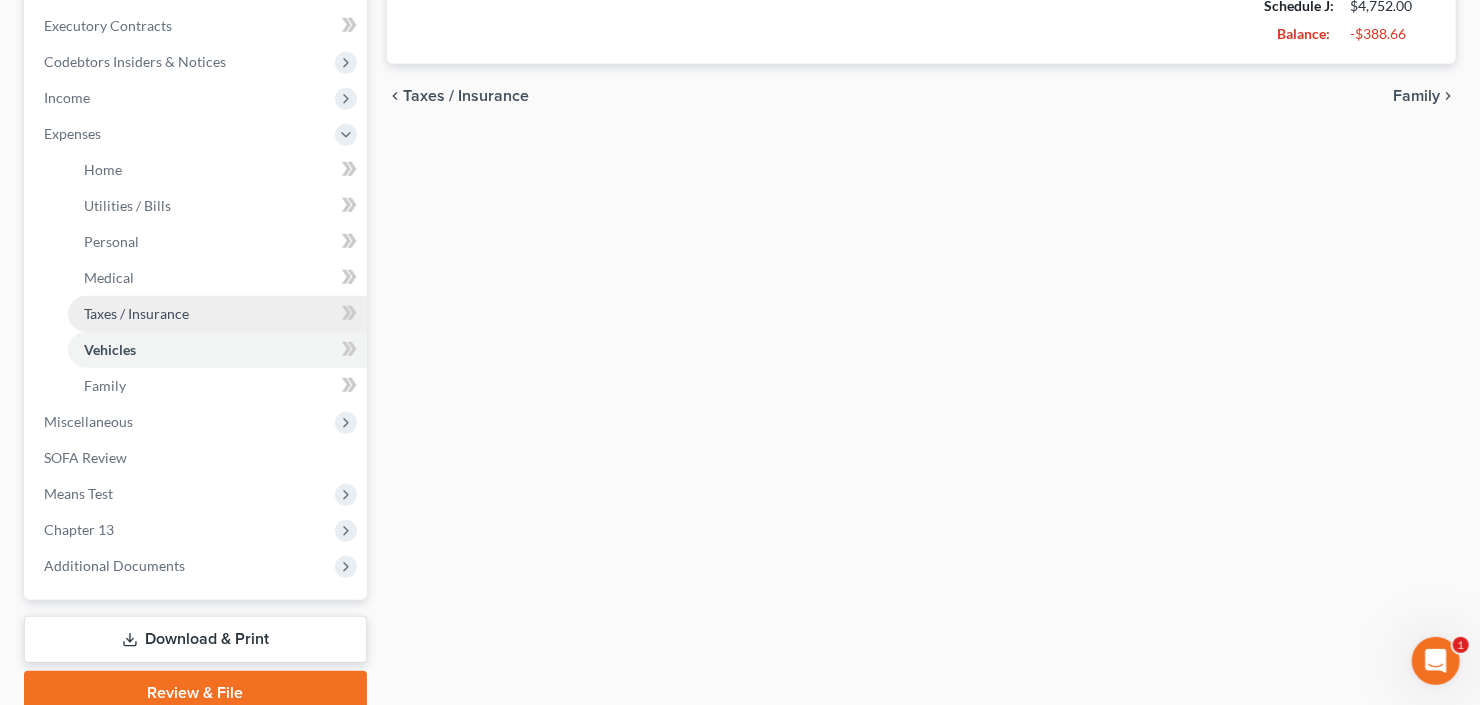 scroll, scrollTop: 640, scrollLeft: 0, axis: vertical 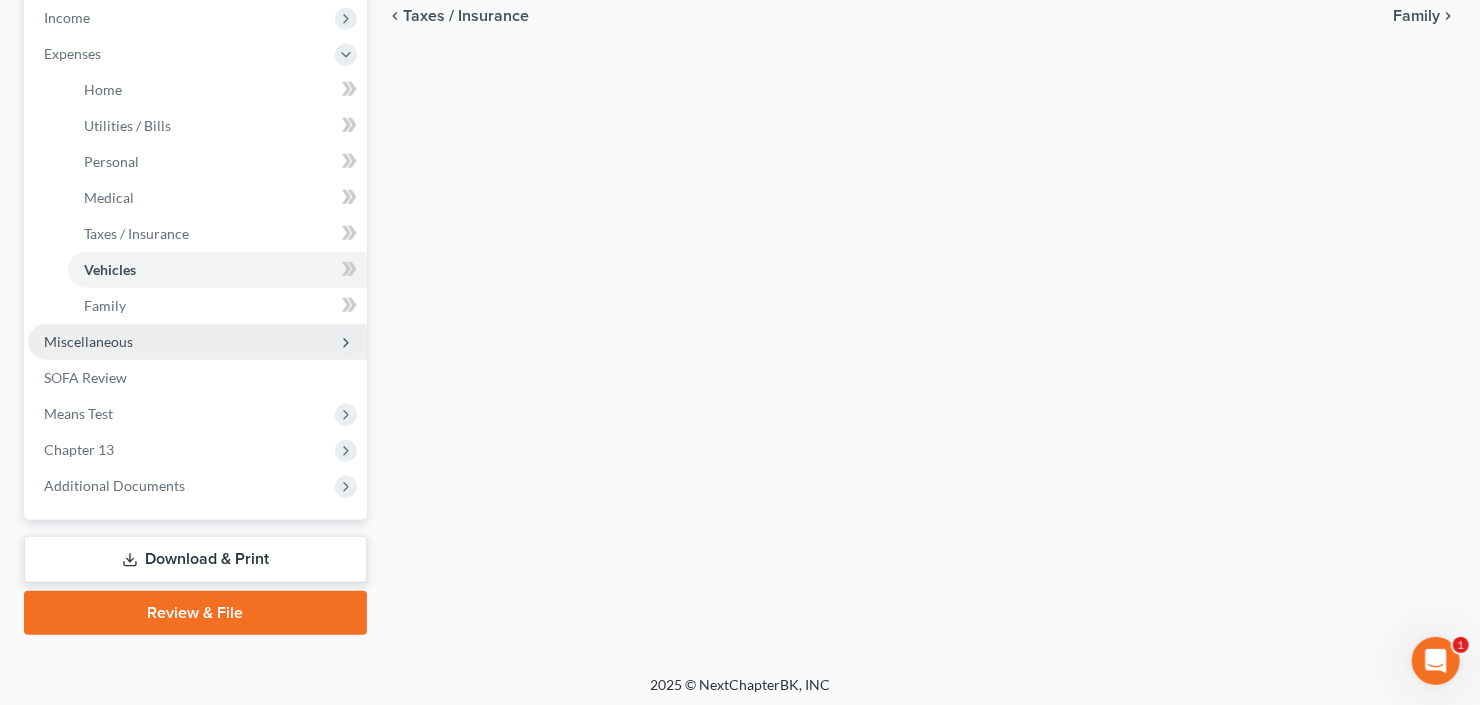 click on "Miscellaneous" at bounding box center [197, 342] 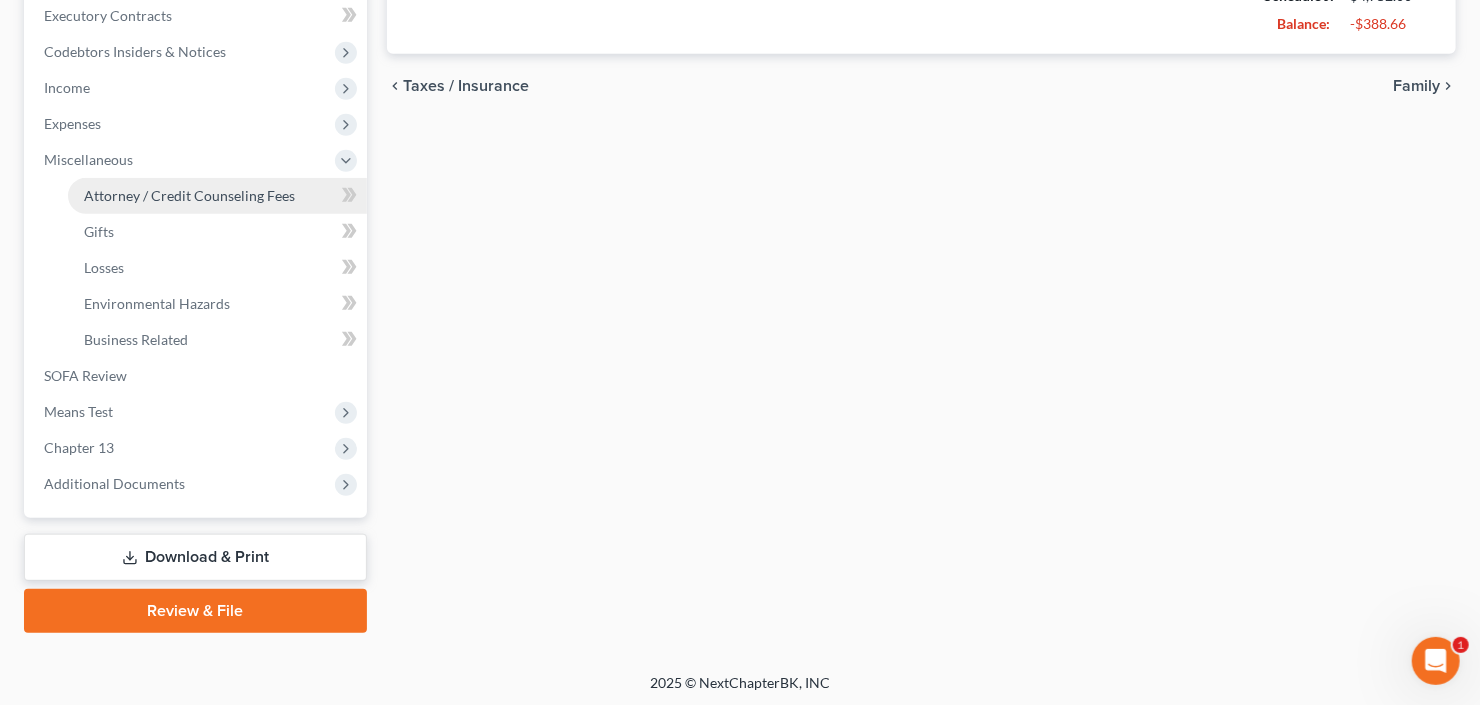 click on "Attorney / Credit Counseling Fees" at bounding box center [189, 195] 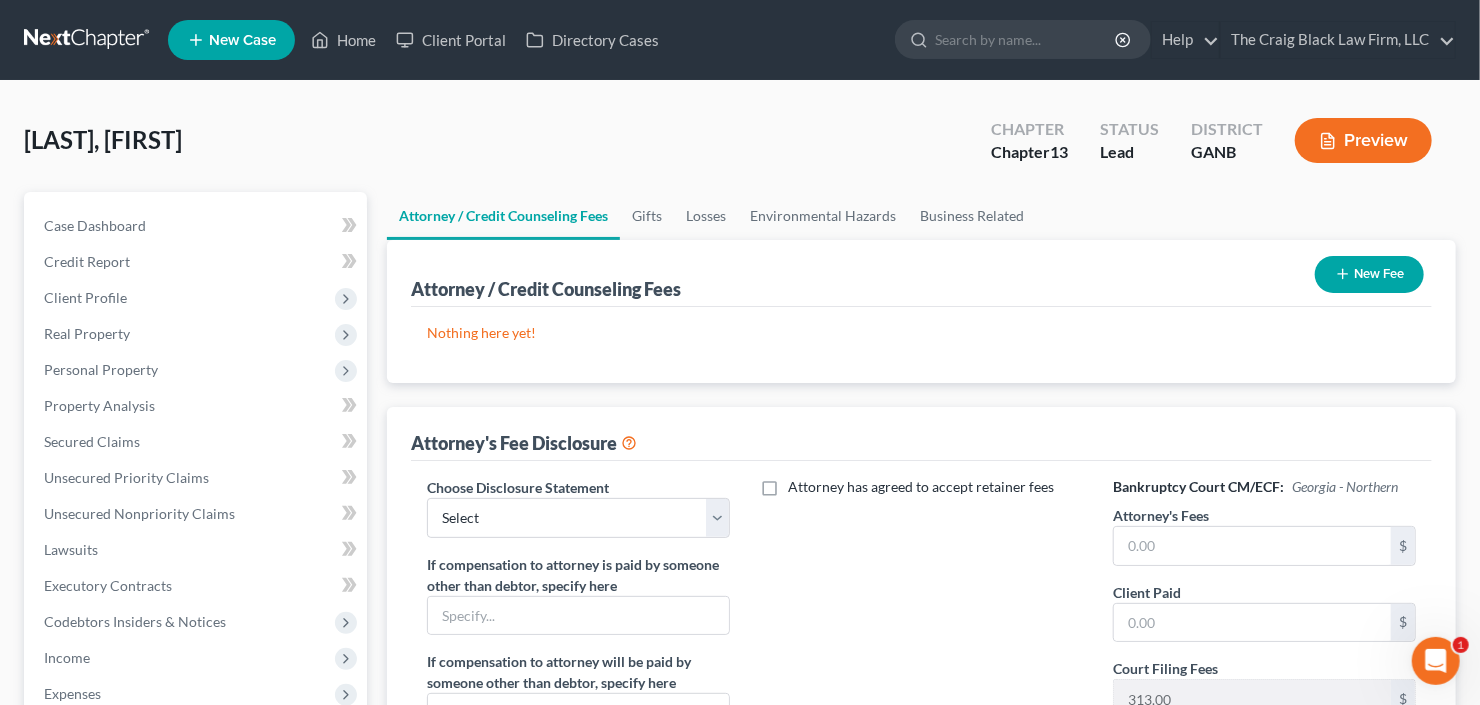 scroll, scrollTop: 160, scrollLeft: 0, axis: vertical 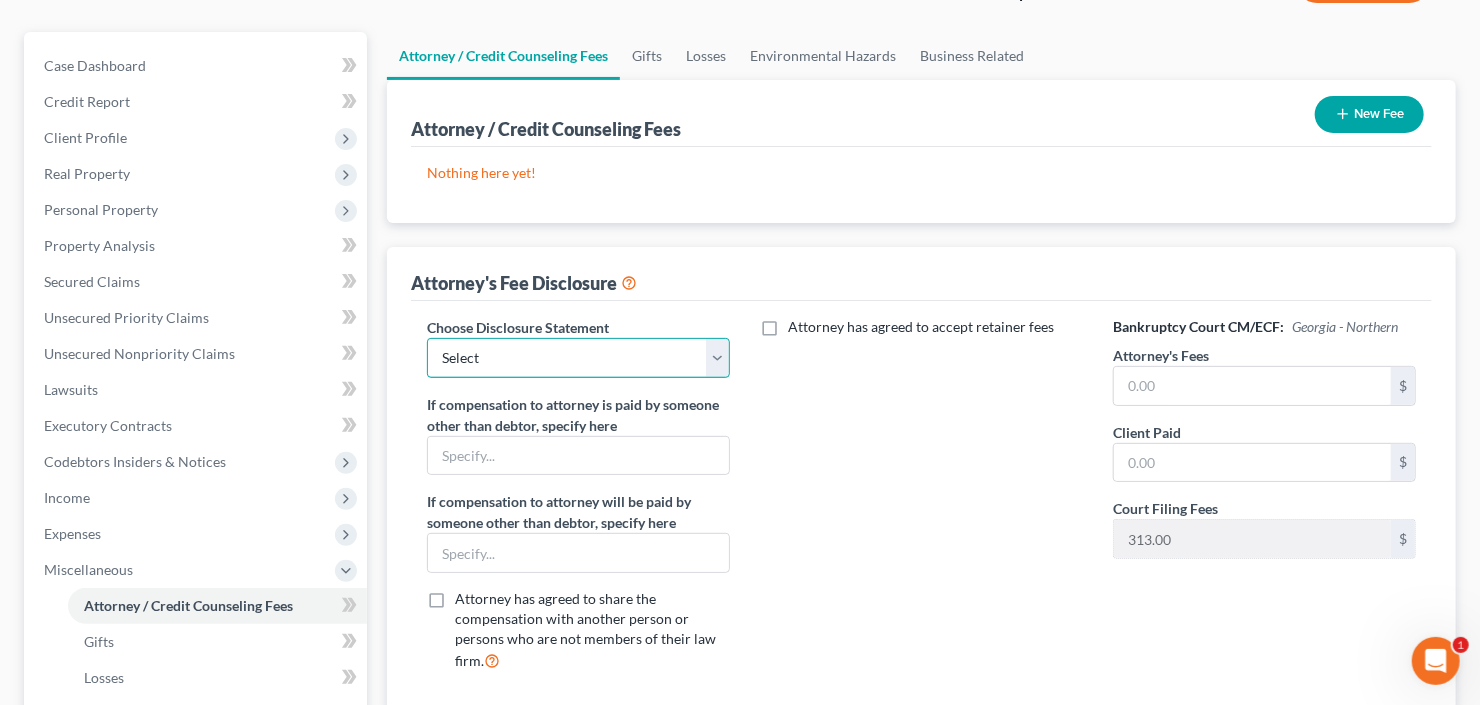 click on "Select Advanced Fee 13 Joint Hourly fee agreement Chapter 13  Advance Fee Ch 7 Standard" at bounding box center (578, 358) 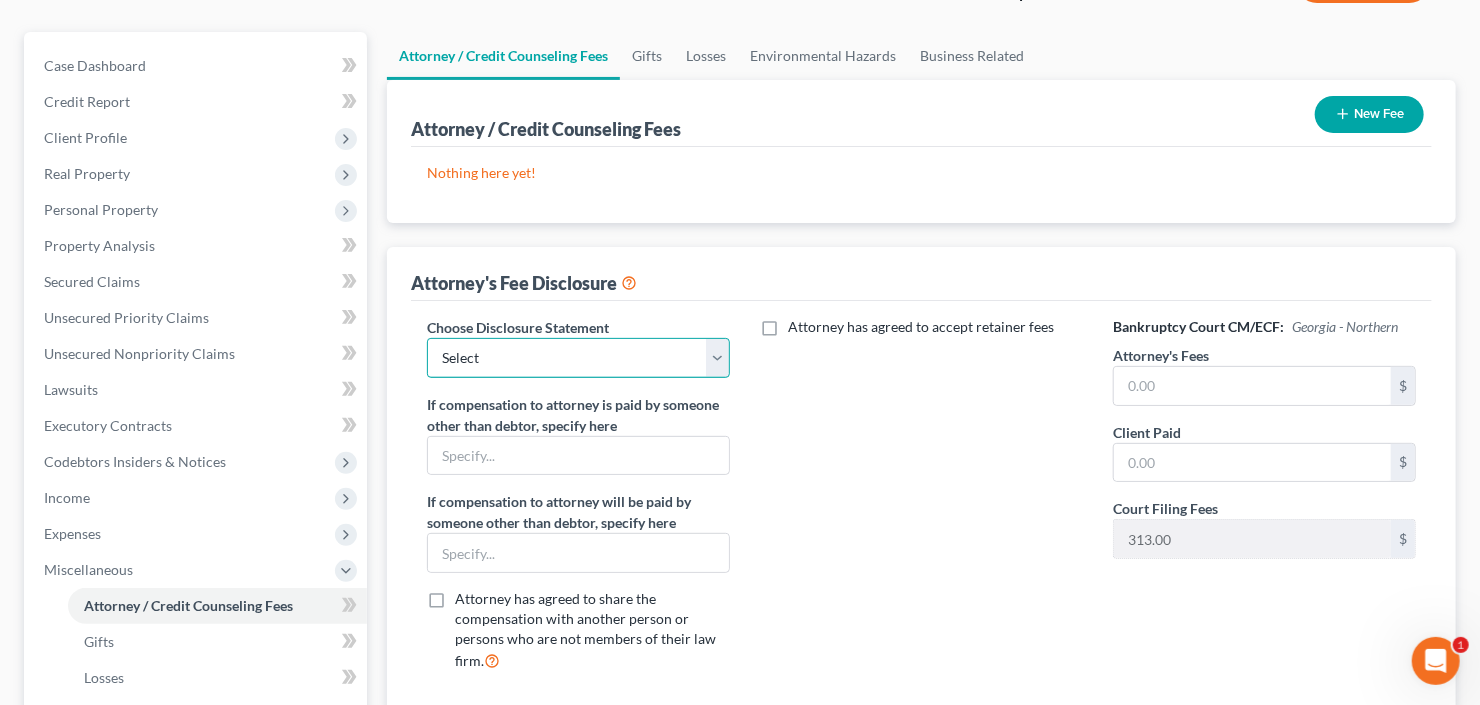 select on "3" 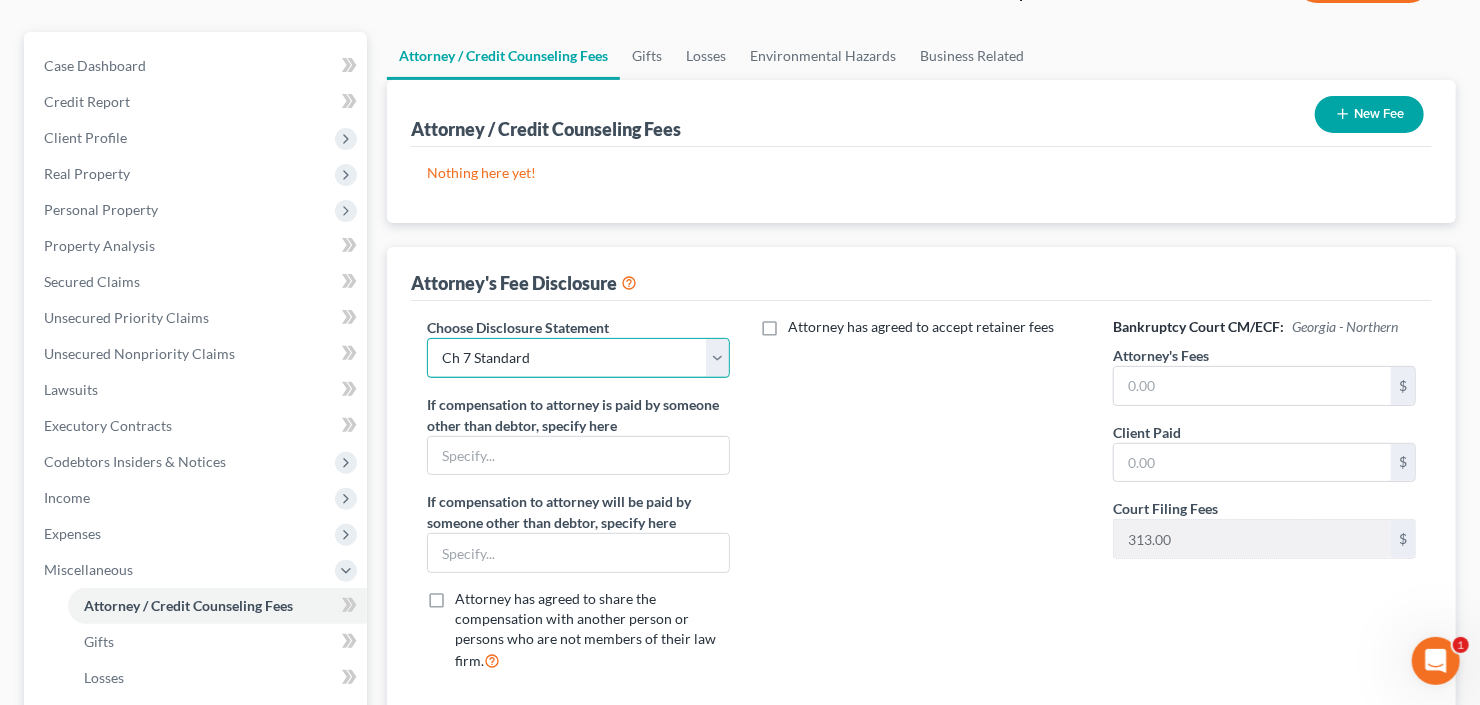 click on "Select Advanced Fee 13 Joint Hourly fee agreement Chapter 13  Advance Fee Ch 7 Standard" at bounding box center [578, 358] 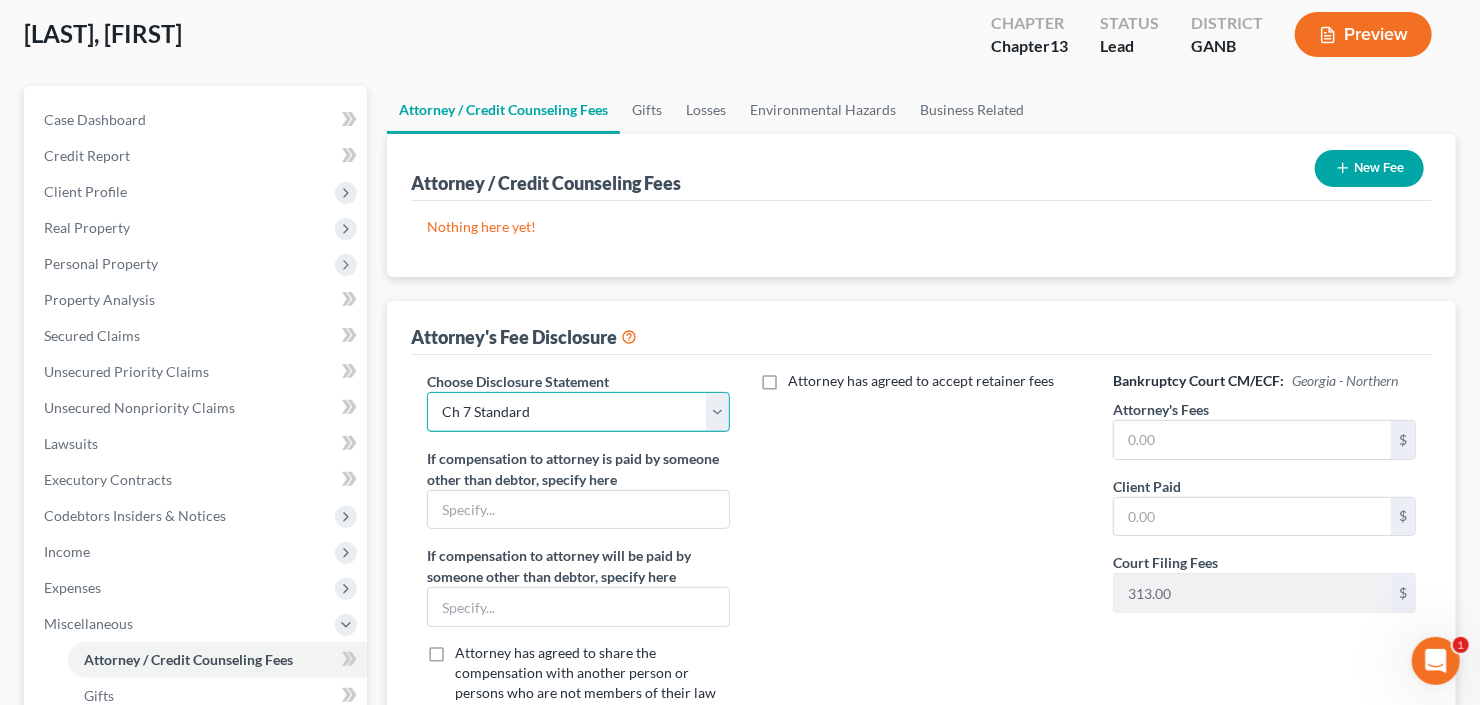 scroll, scrollTop: 0, scrollLeft: 0, axis: both 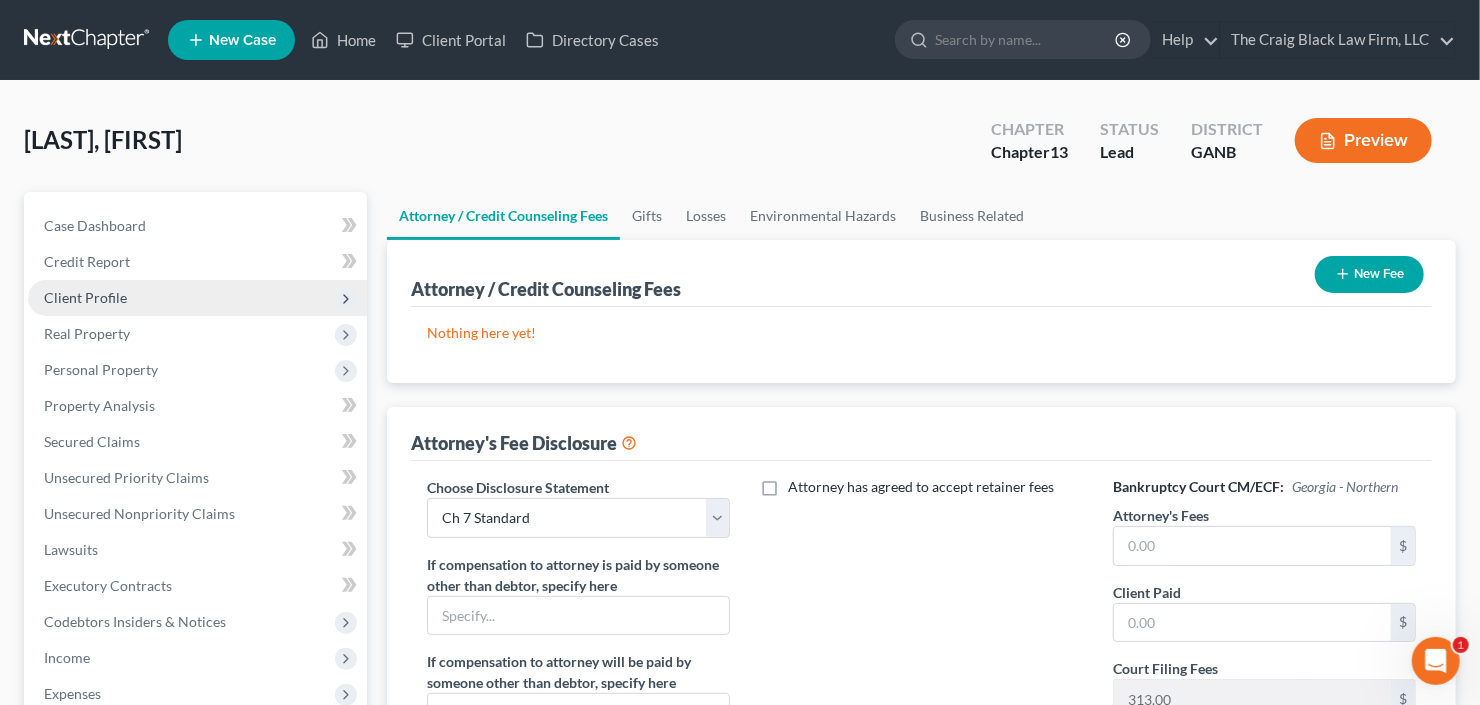 click on "Client Profile" at bounding box center (197, 298) 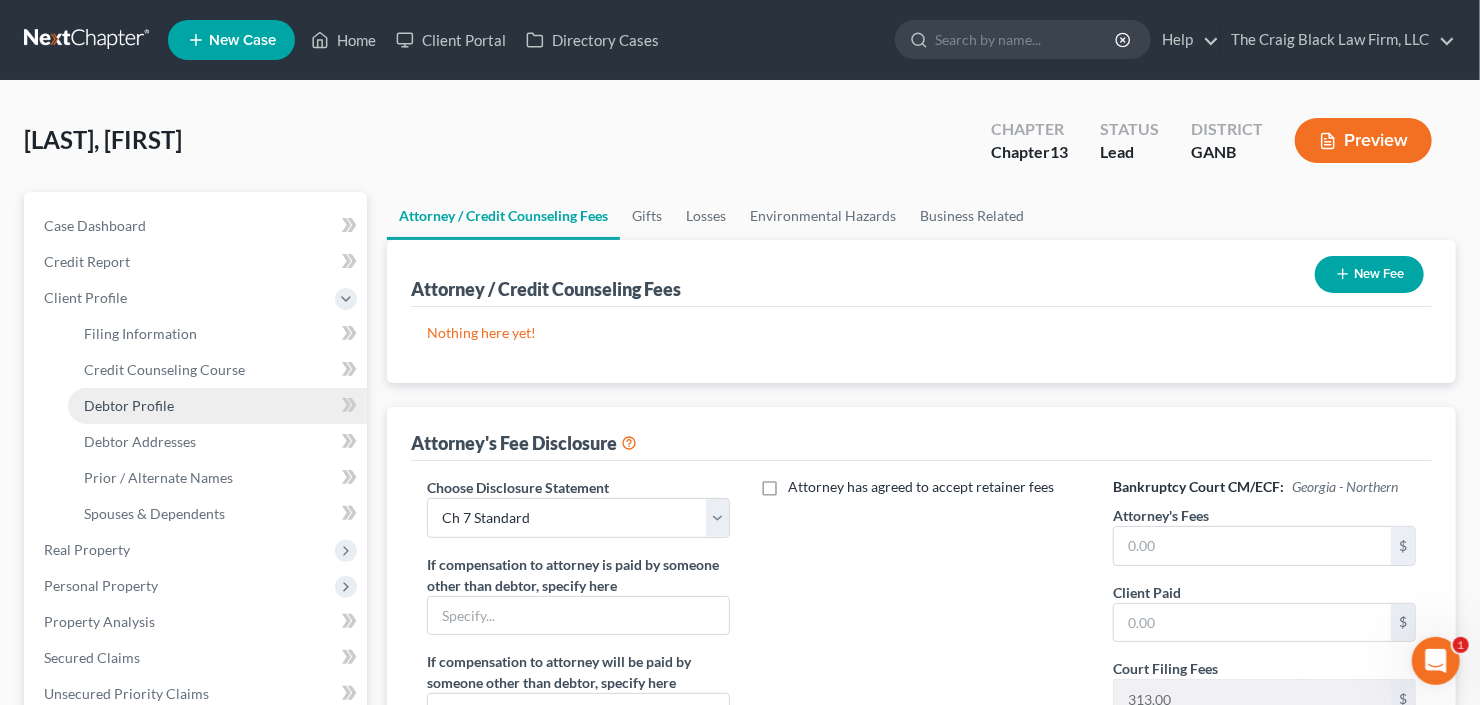 click on "Debtor Profile" at bounding box center [129, 405] 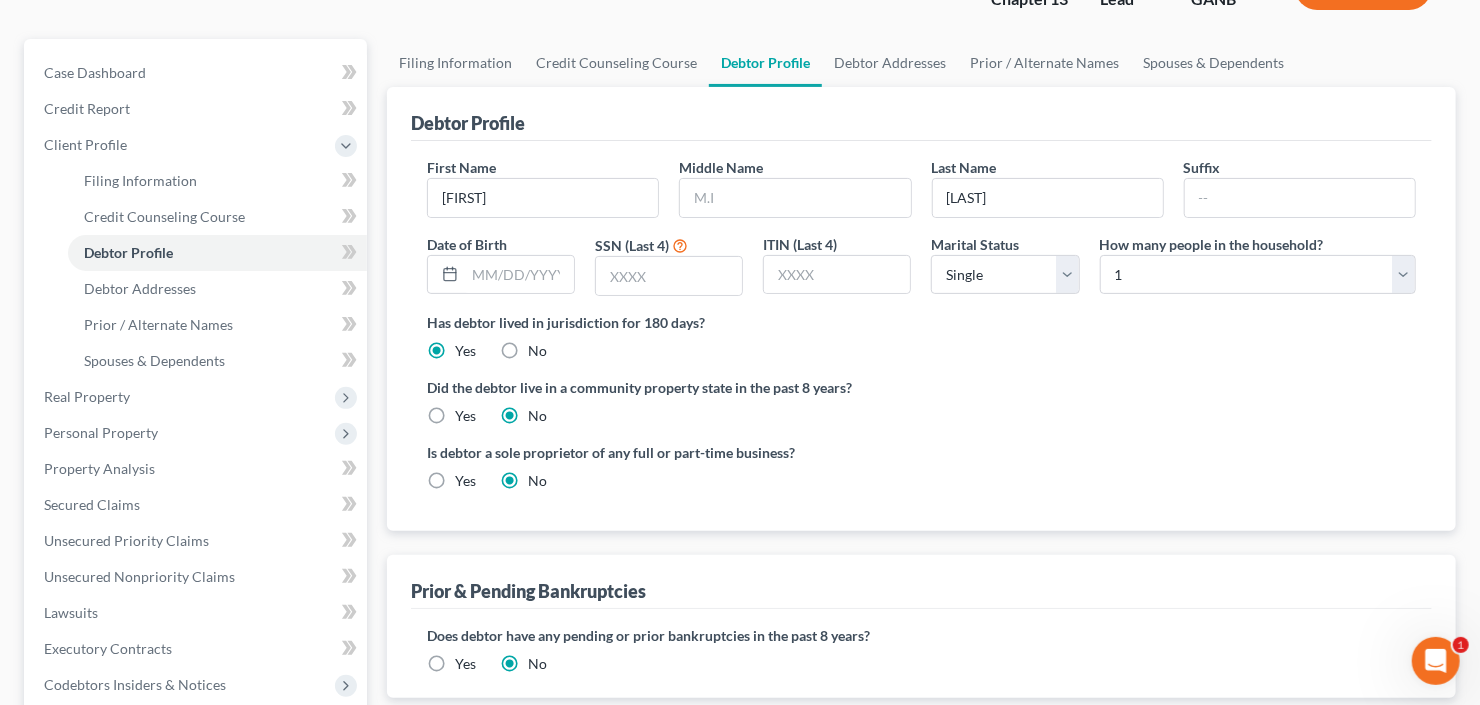 scroll, scrollTop: 160, scrollLeft: 0, axis: vertical 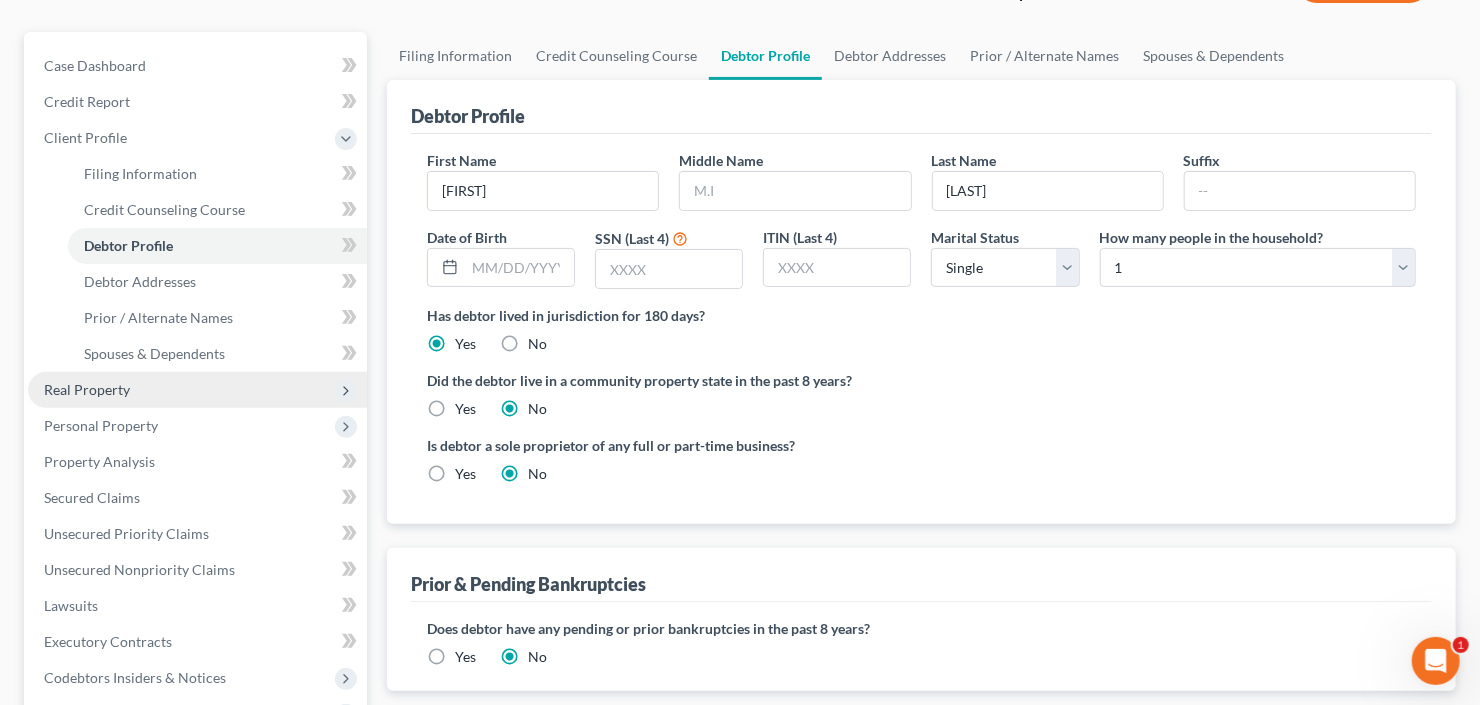 click on "Real Property" at bounding box center (197, 390) 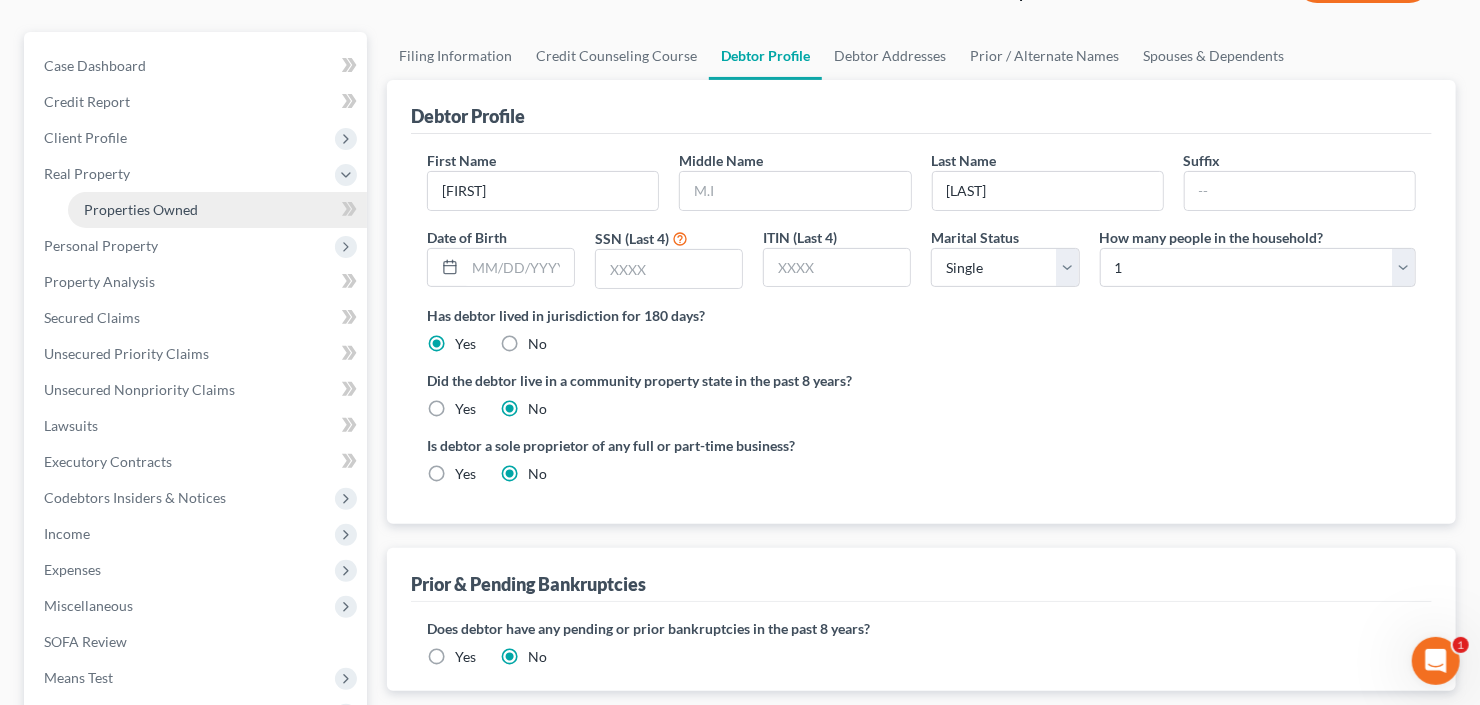 click on "Properties Owned" at bounding box center (141, 209) 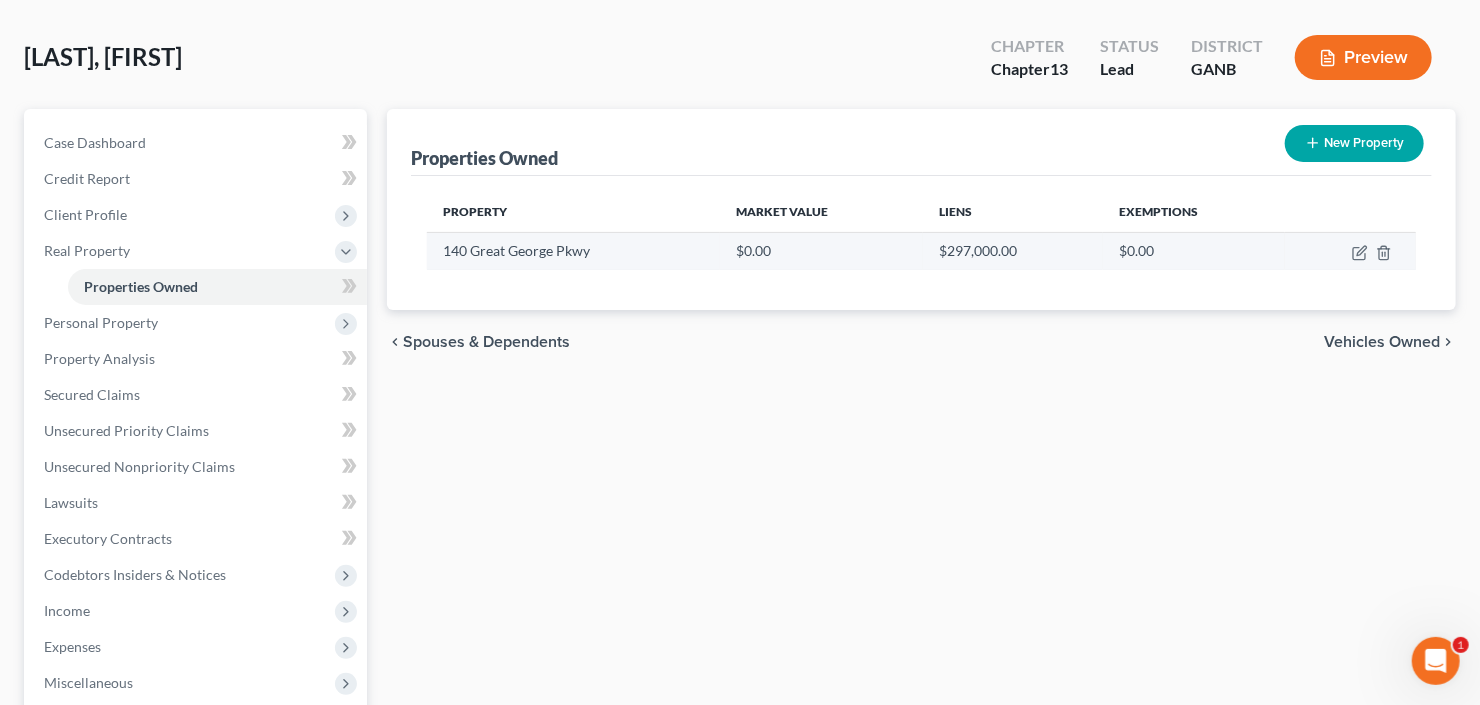 scroll, scrollTop: 0, scrollLeft: 0, axis: both 